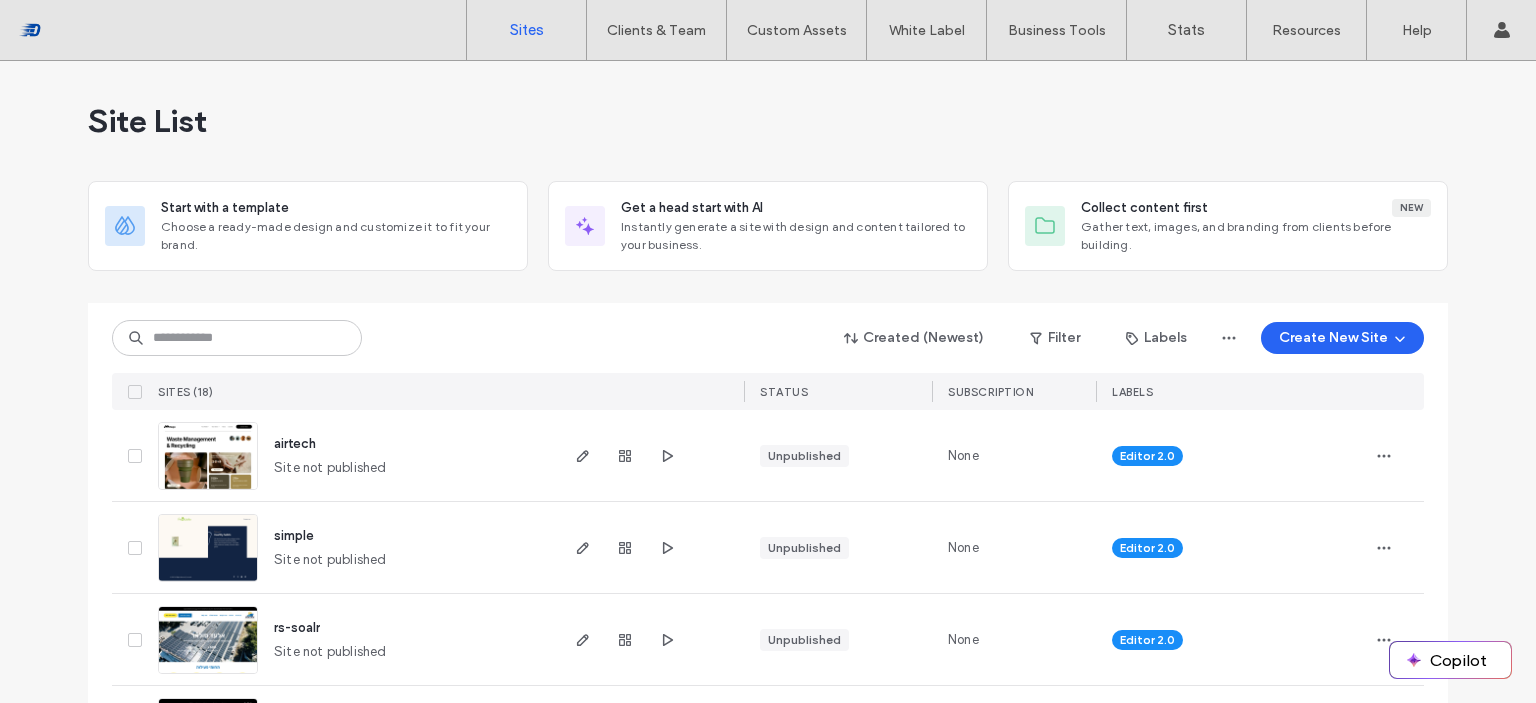 scroll, scrollTop: 0, scrollLeft: 0, axis: both 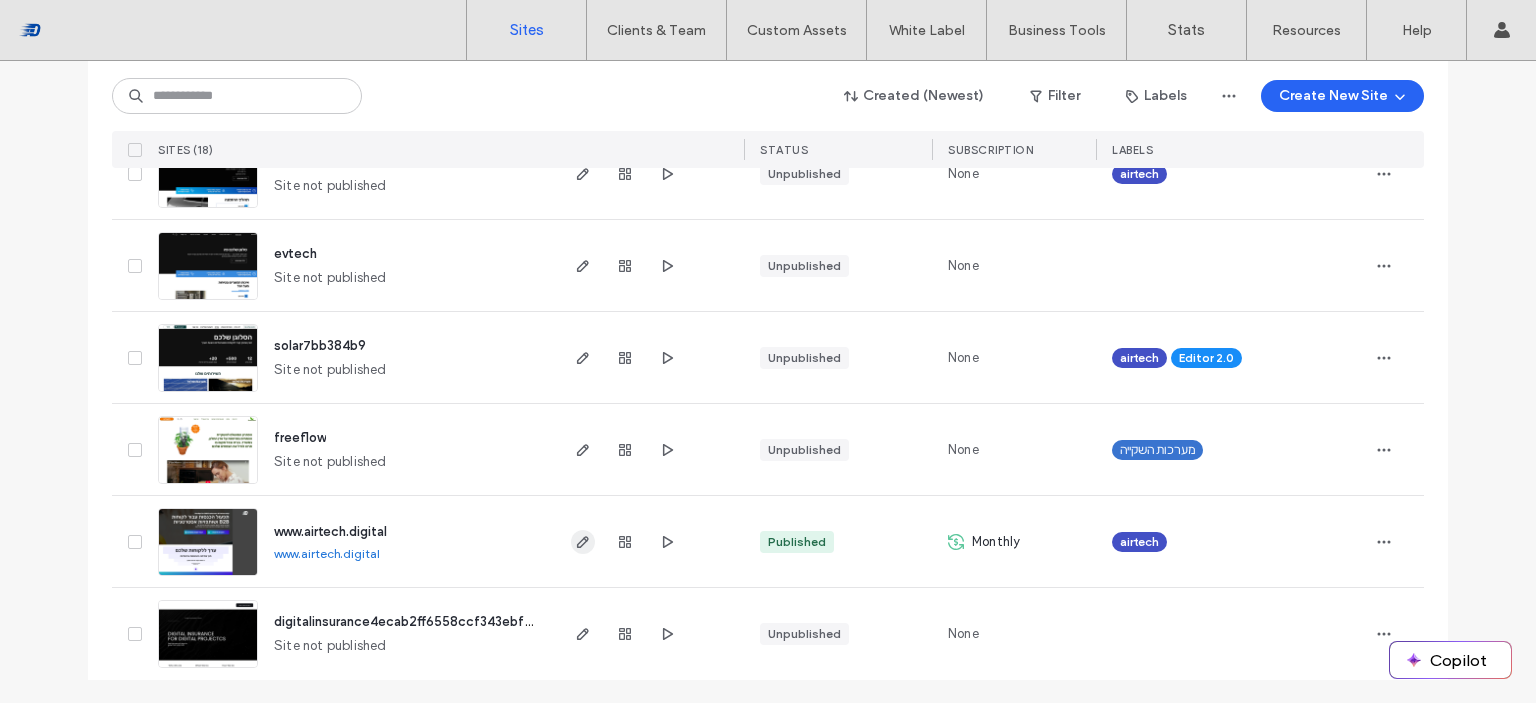 click 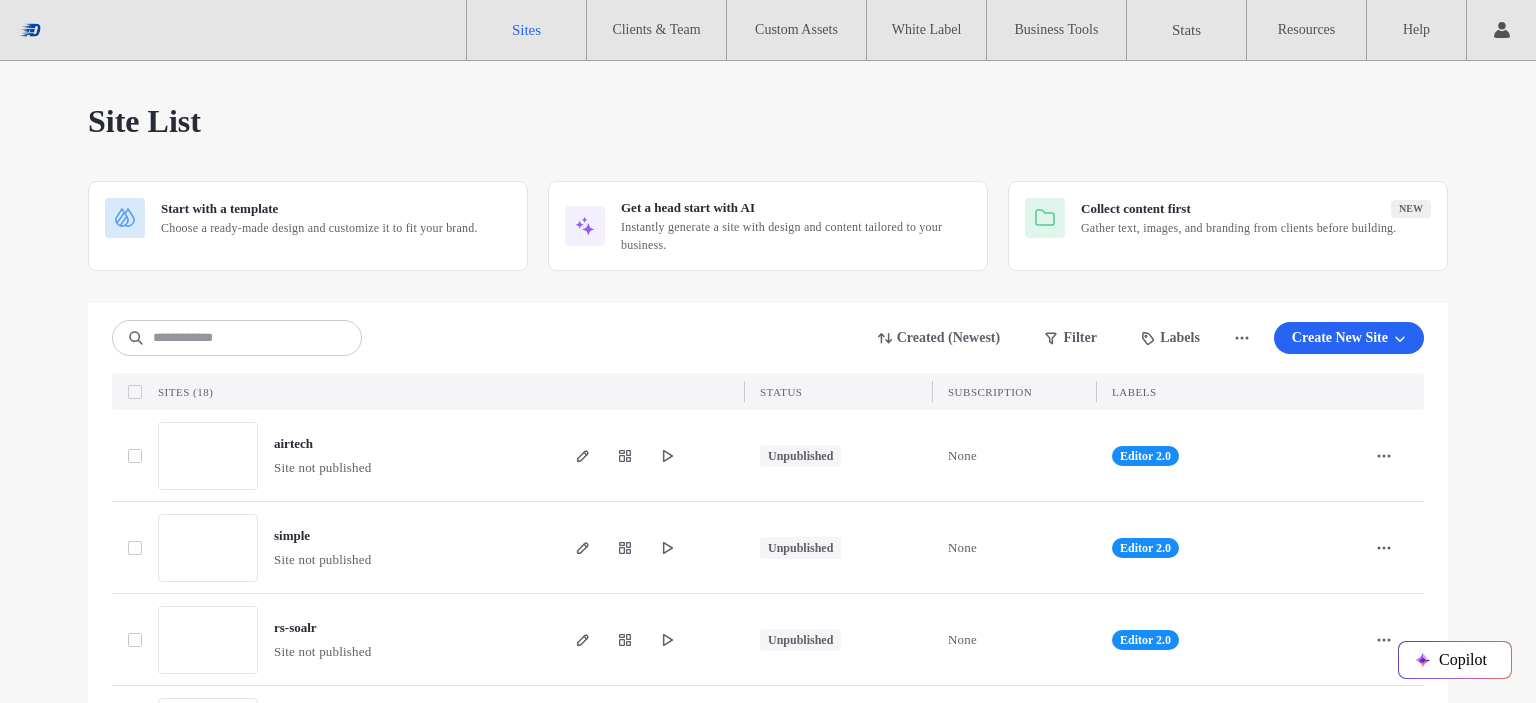 scroll, scrollTop: 0, scrollLeft: 0, axis: both 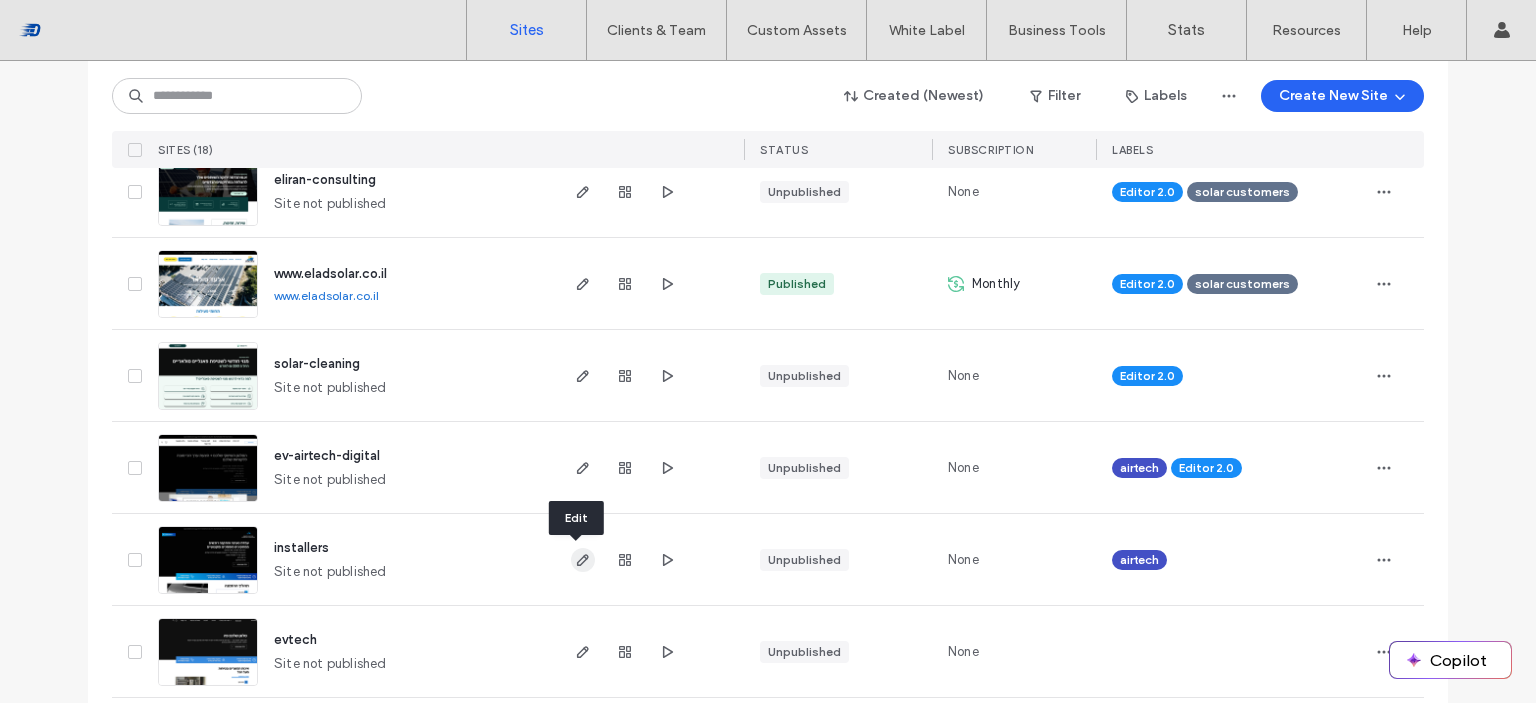 click 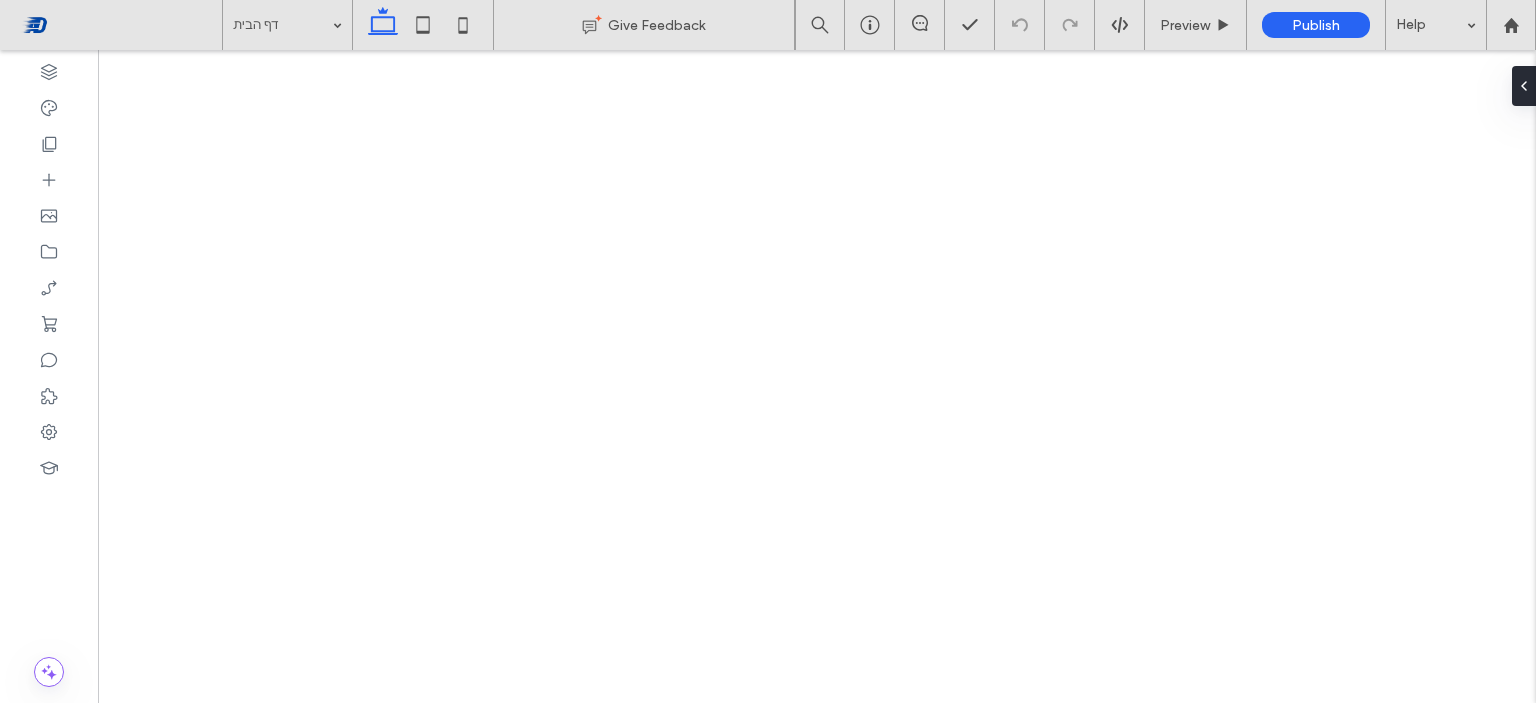 scroll, scrollTop: 0, scrollLeft: 0, axis: both 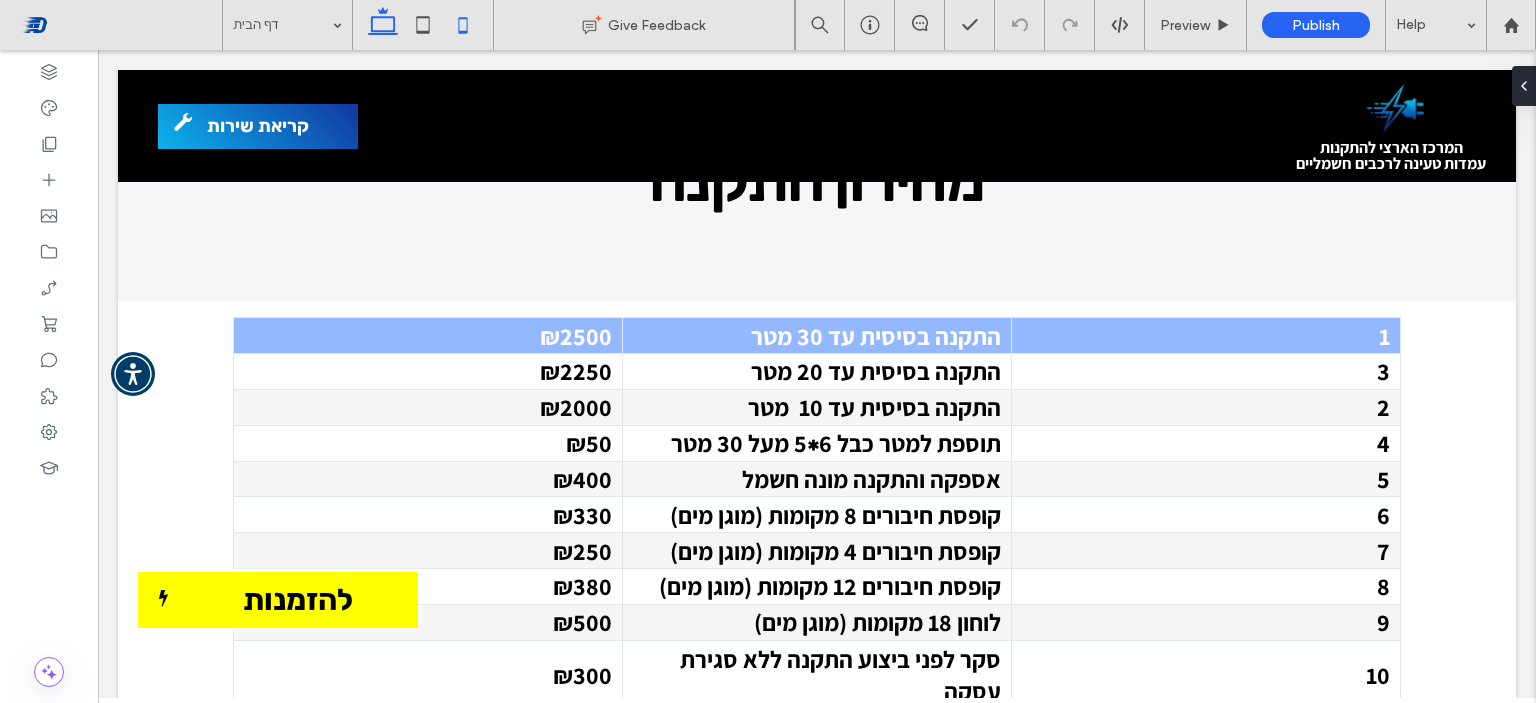 drag, startPoint x: 470, startPoint y: 23, endPoint x: 155, endPoint y: 285, distance: 409.7182 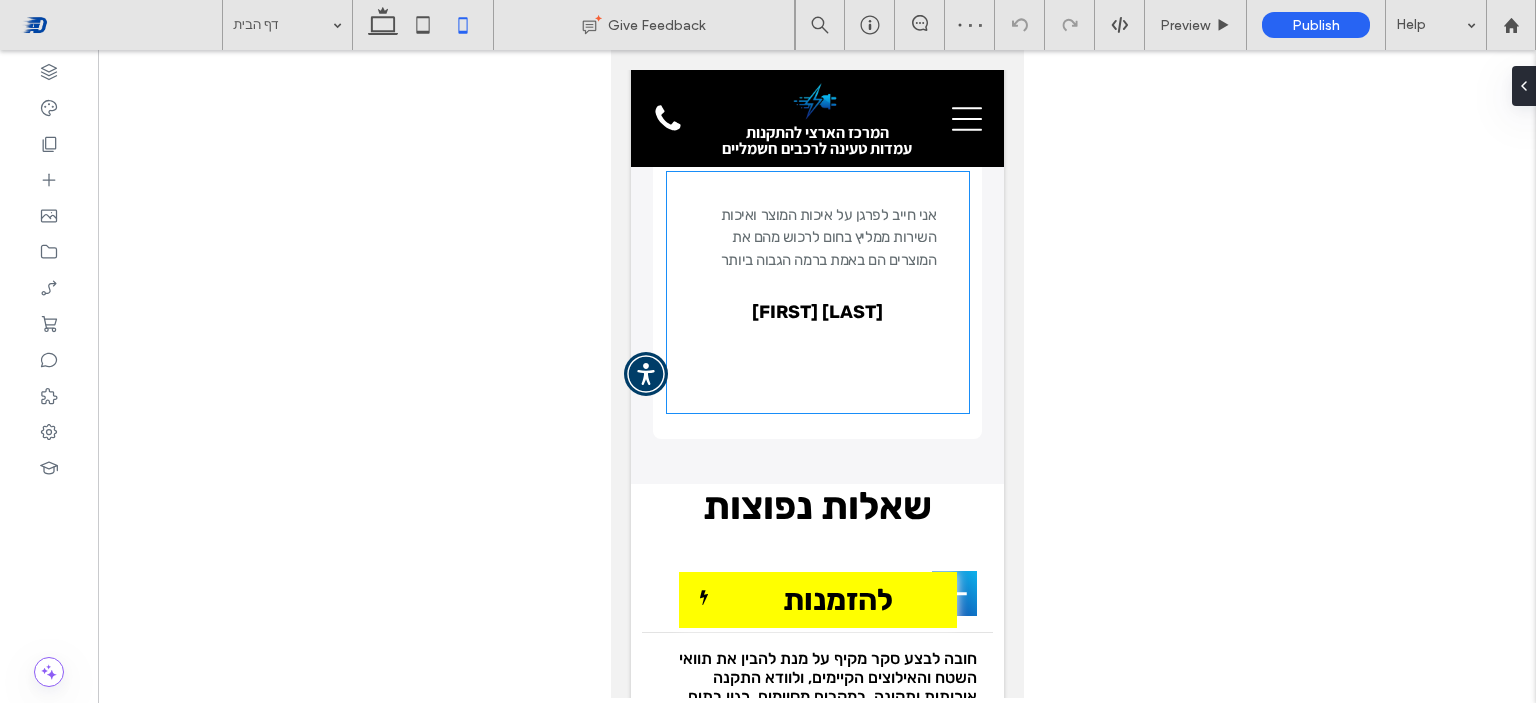 scroll, scrollTop: 6771, scrollLeft: 0, axis: vertical 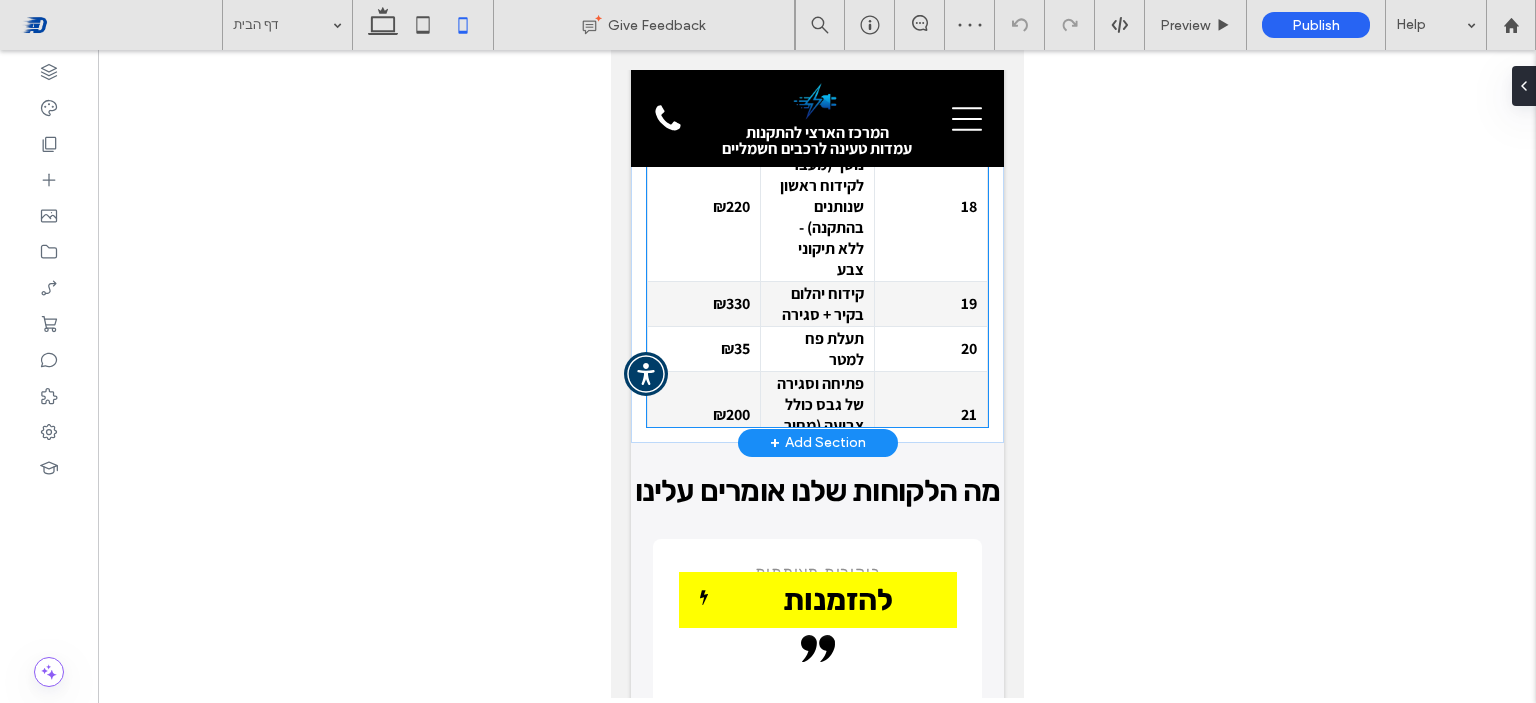 click on "18" at bounding box center (929, 206) 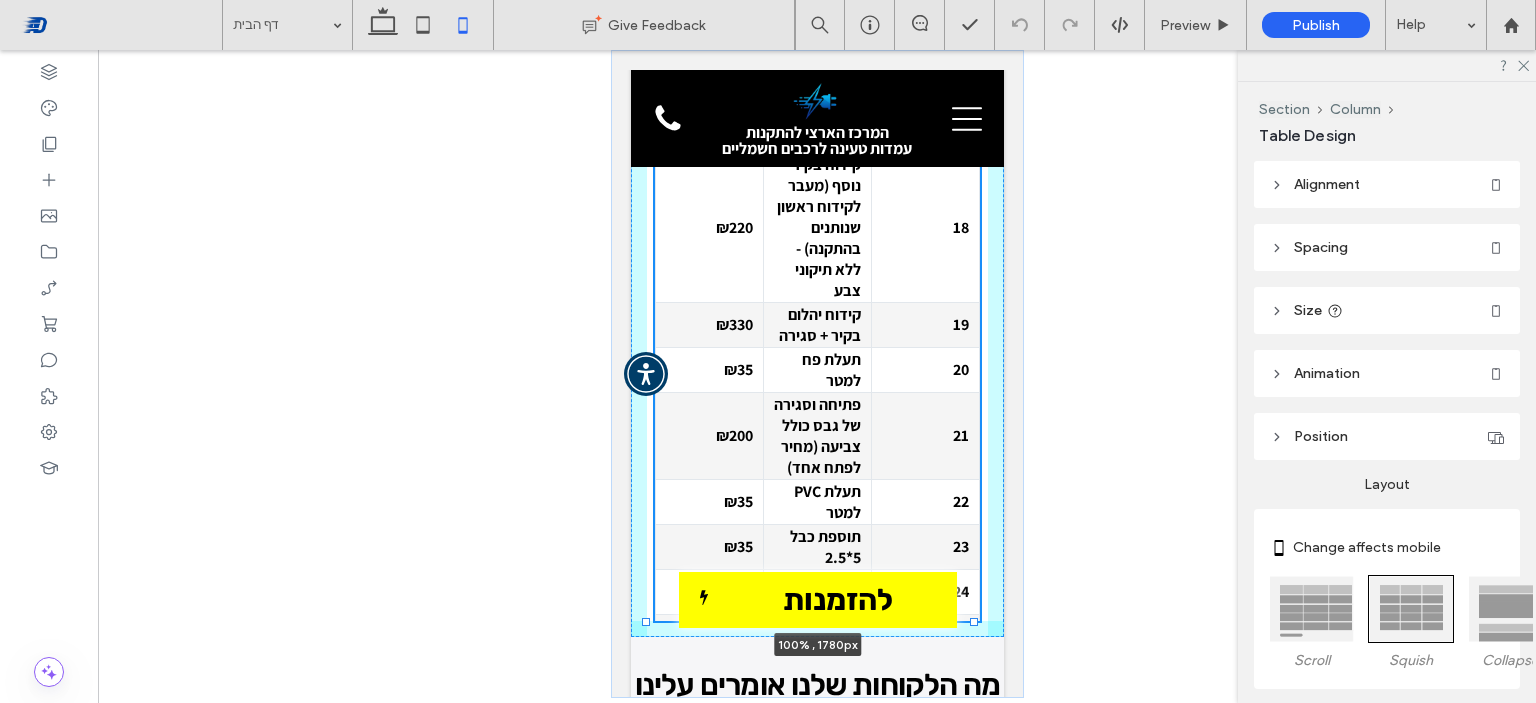 drag, startPoint x: 809, startPoint y: 475, endPoint x: 804, endPoint y: 572, distance: 97.128784 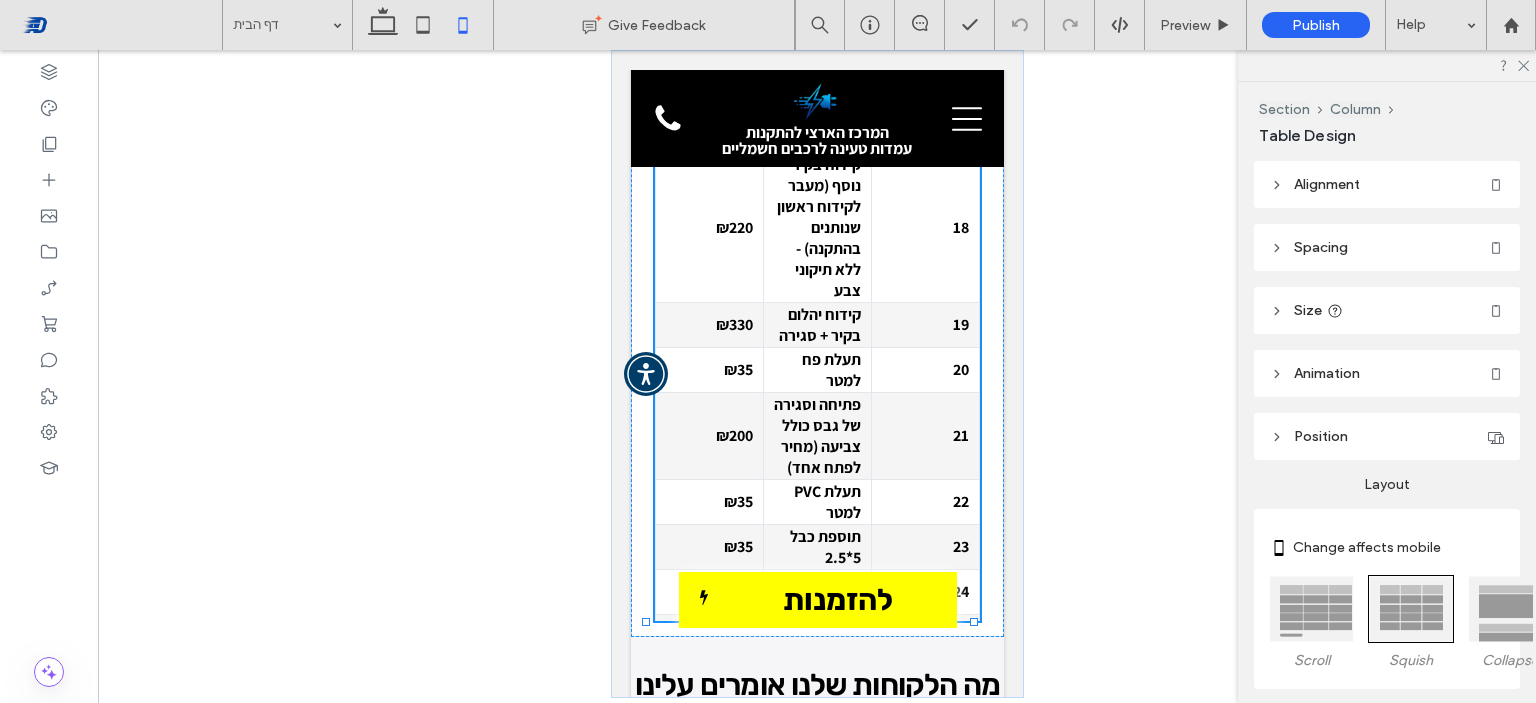 type on "****" 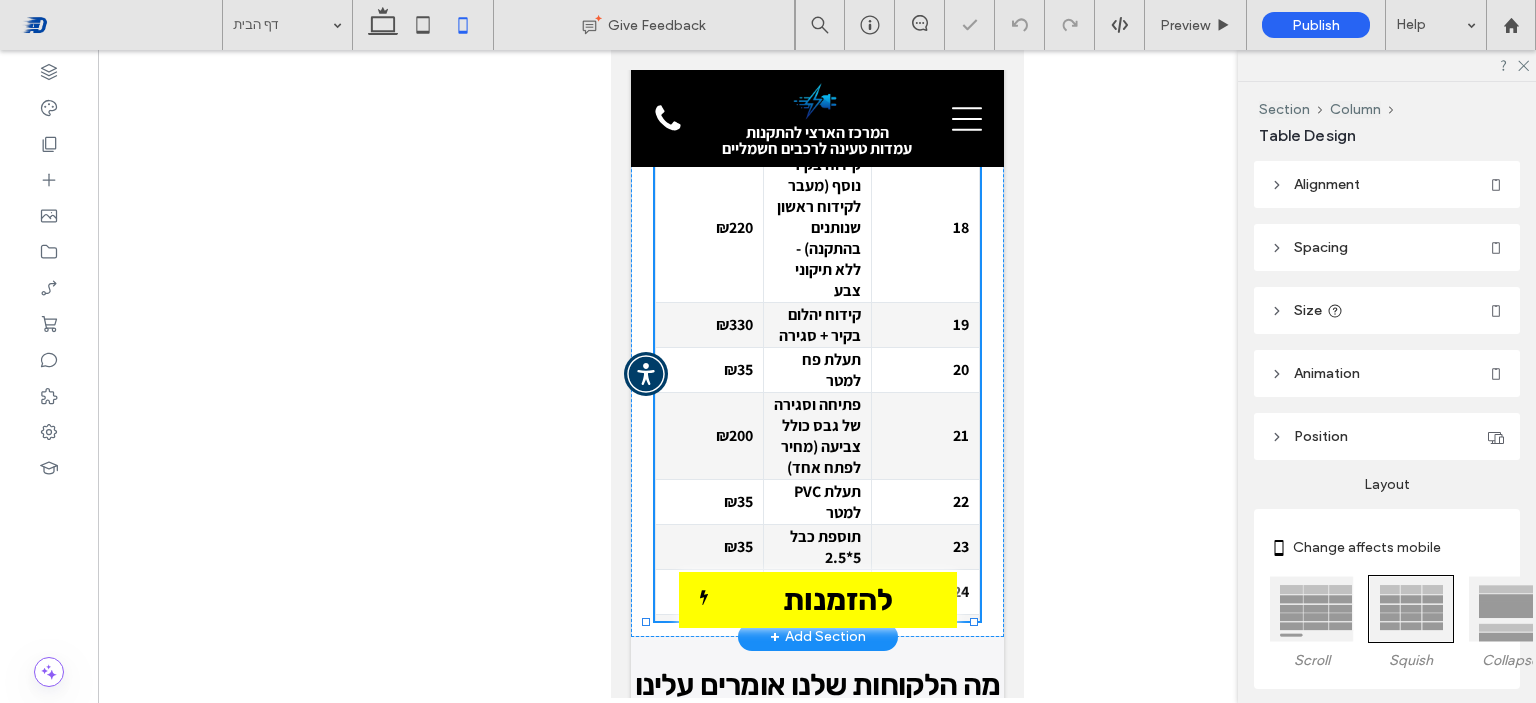 type on "****" 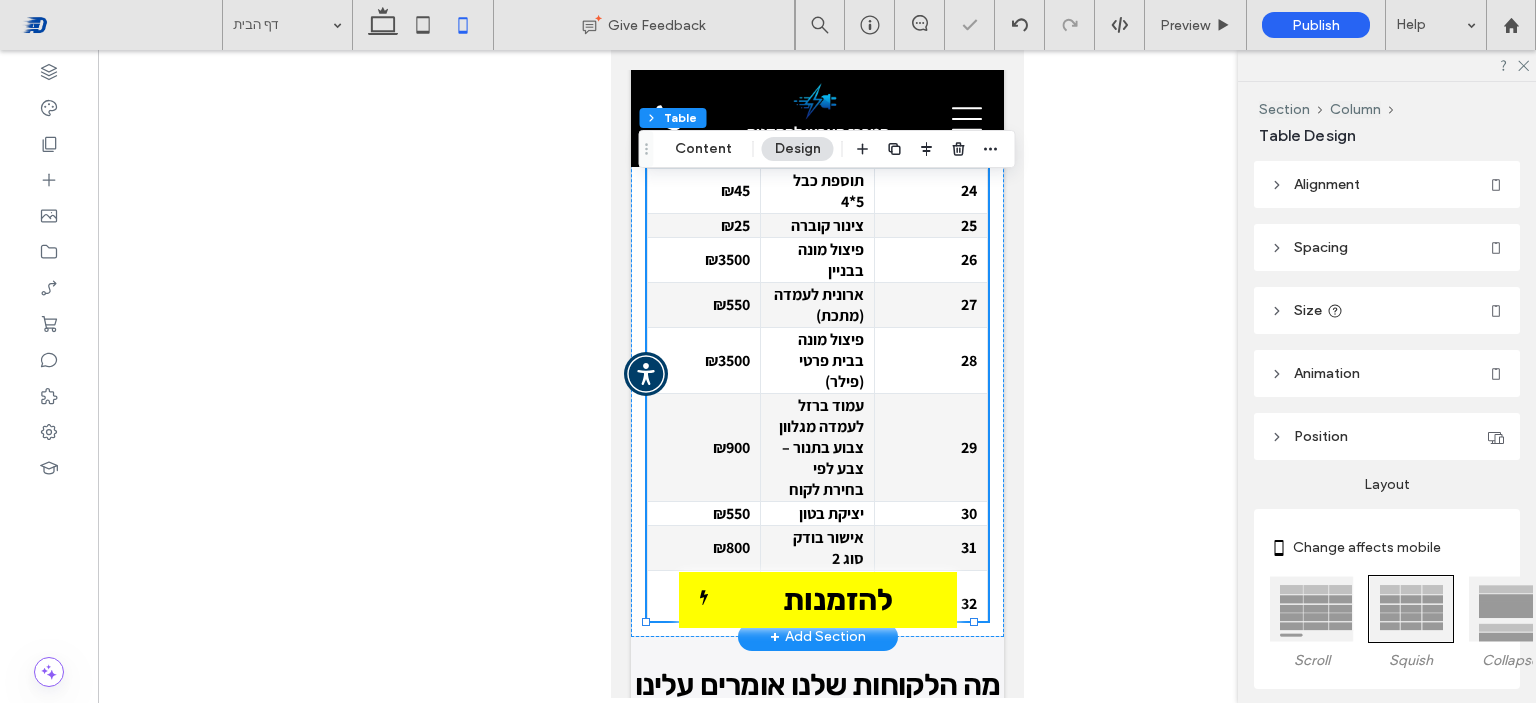 scroll, scrollTop: 0, scrollLeft: 0, axis: both 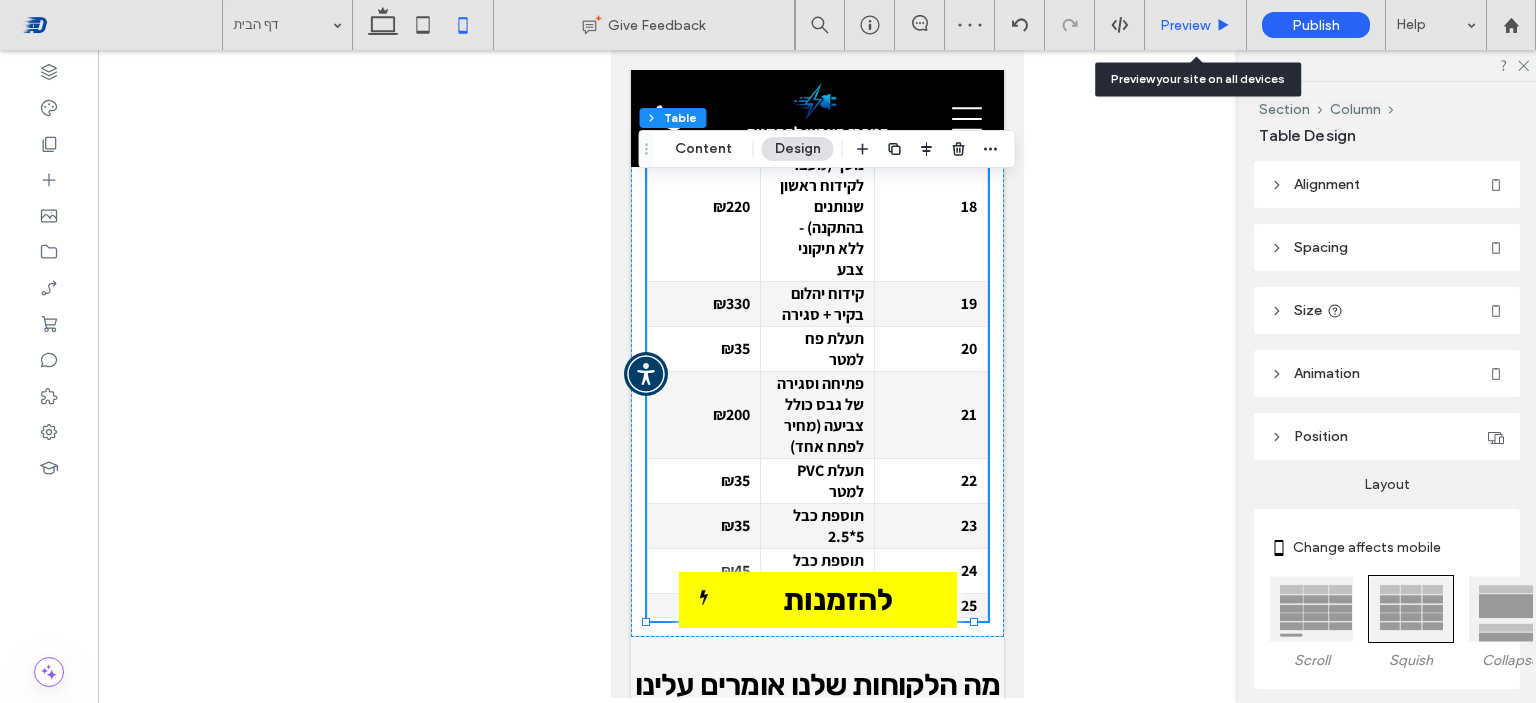 click on "Preview" at bounding box center (1196, 25) 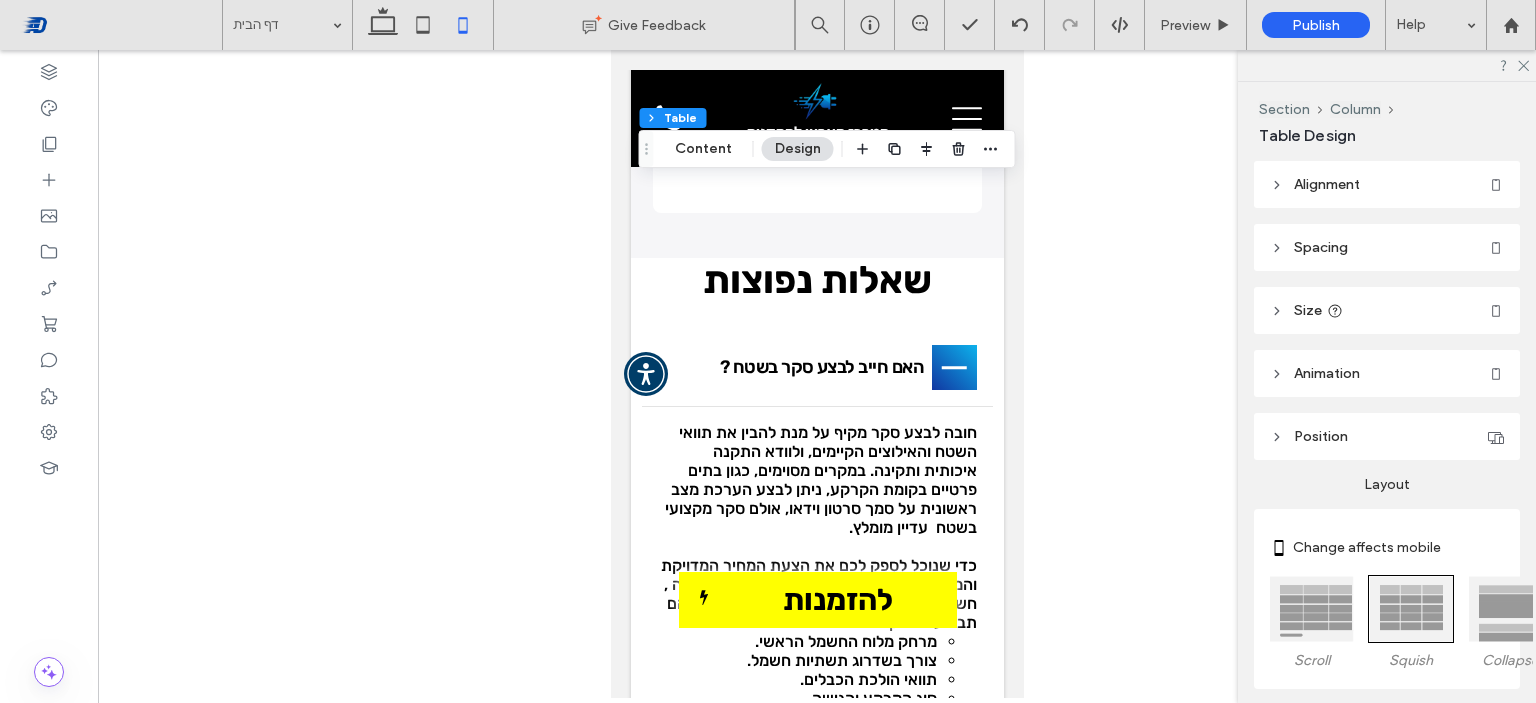 scroll, scrollTop: 7664, scrollLeft: 0, axis: vertical 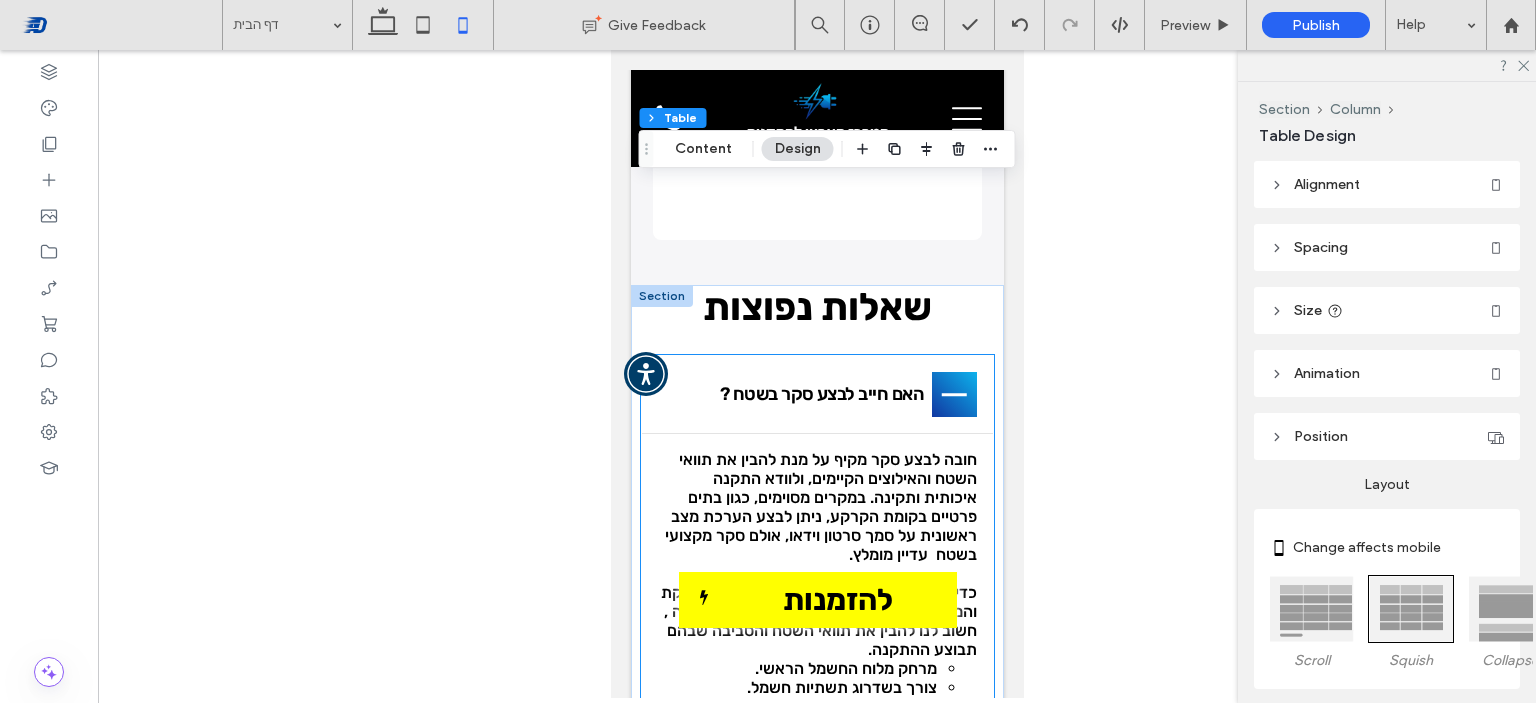 click at bounding box center (953, 394) 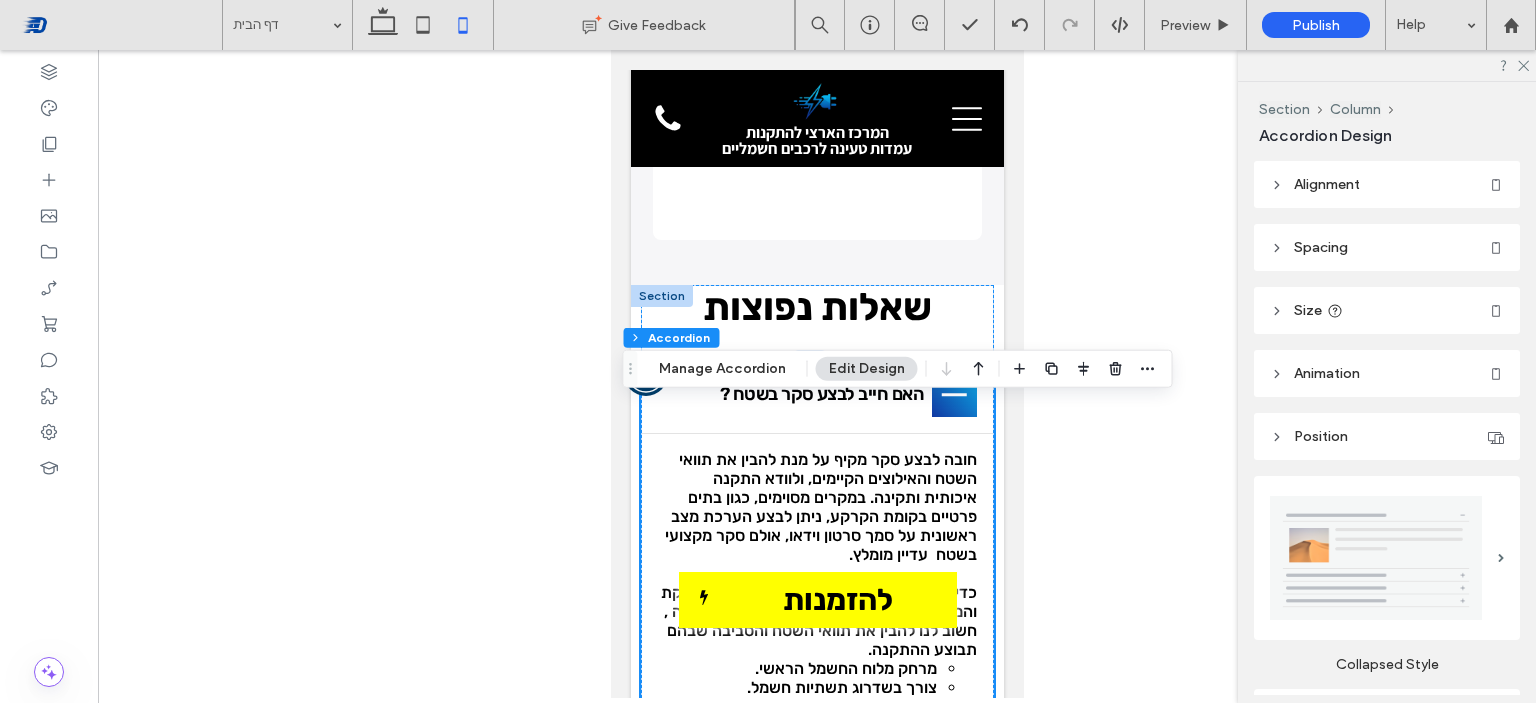 click at bounding box center [953, 394] 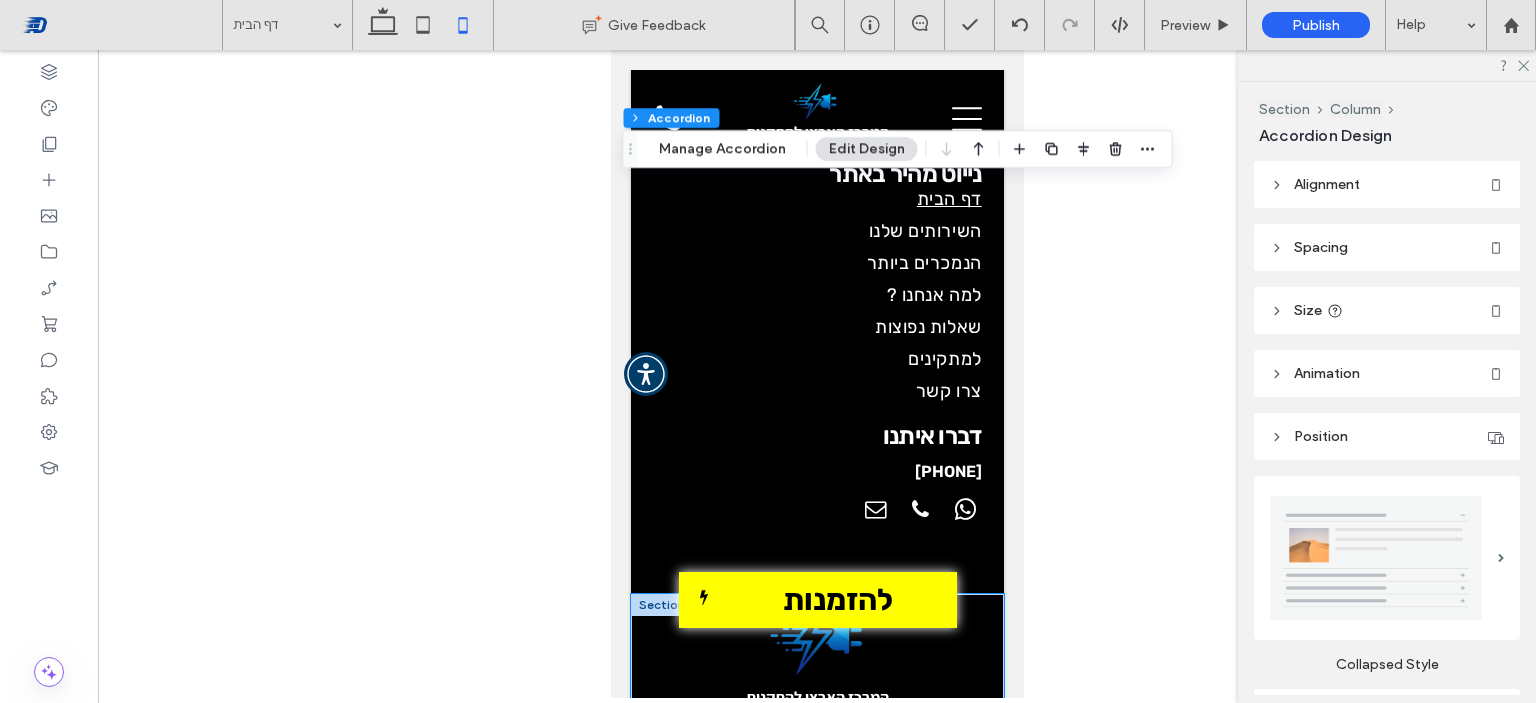scroll, scrollTop: 9668, scrollLeft: 0, axis: vertical 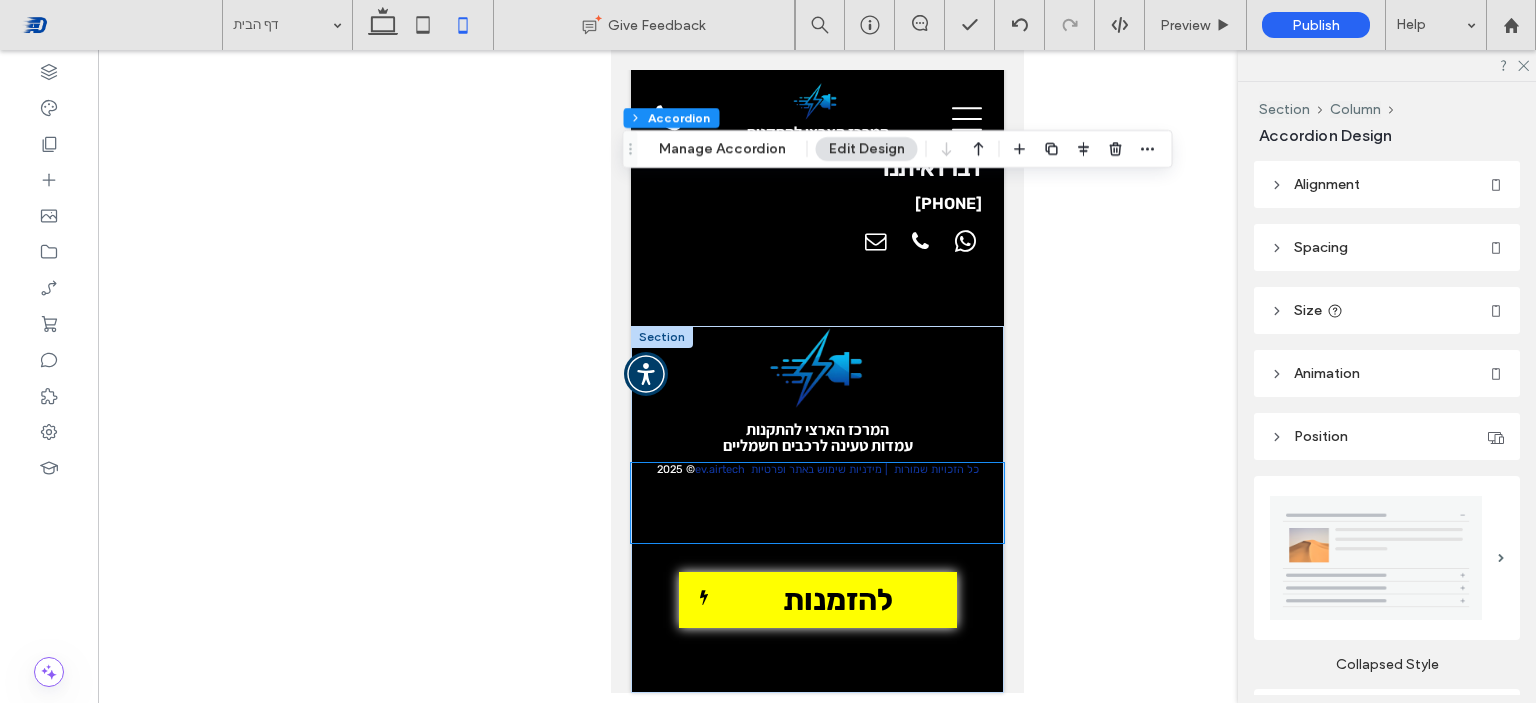 click on "כל הזכויות שמורות  | מידניות שימוש באתר ופרטיות  ev.airtech
© 2025" at bounding box center [816, 503] 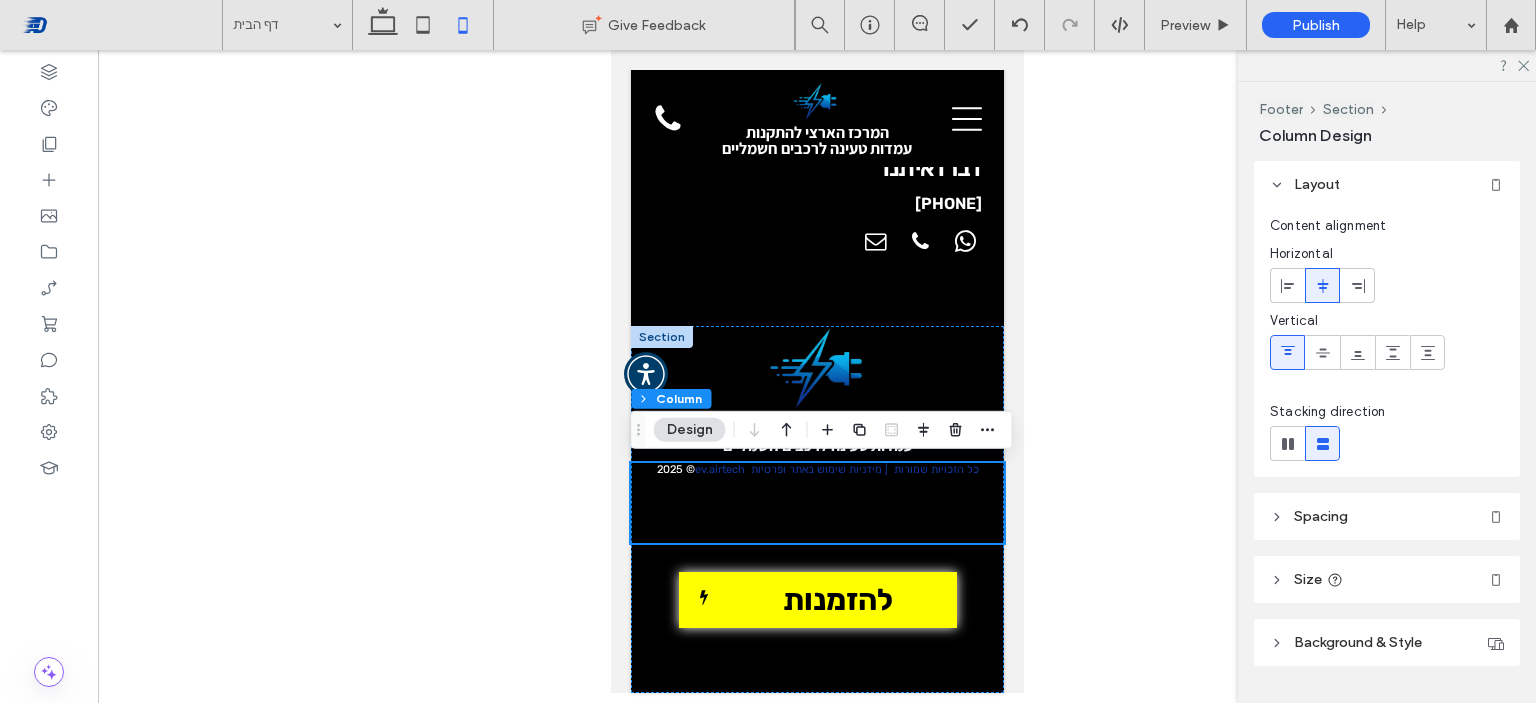 scroll, scrollTop: 10026, scrollLeft: 0, axis: vertical 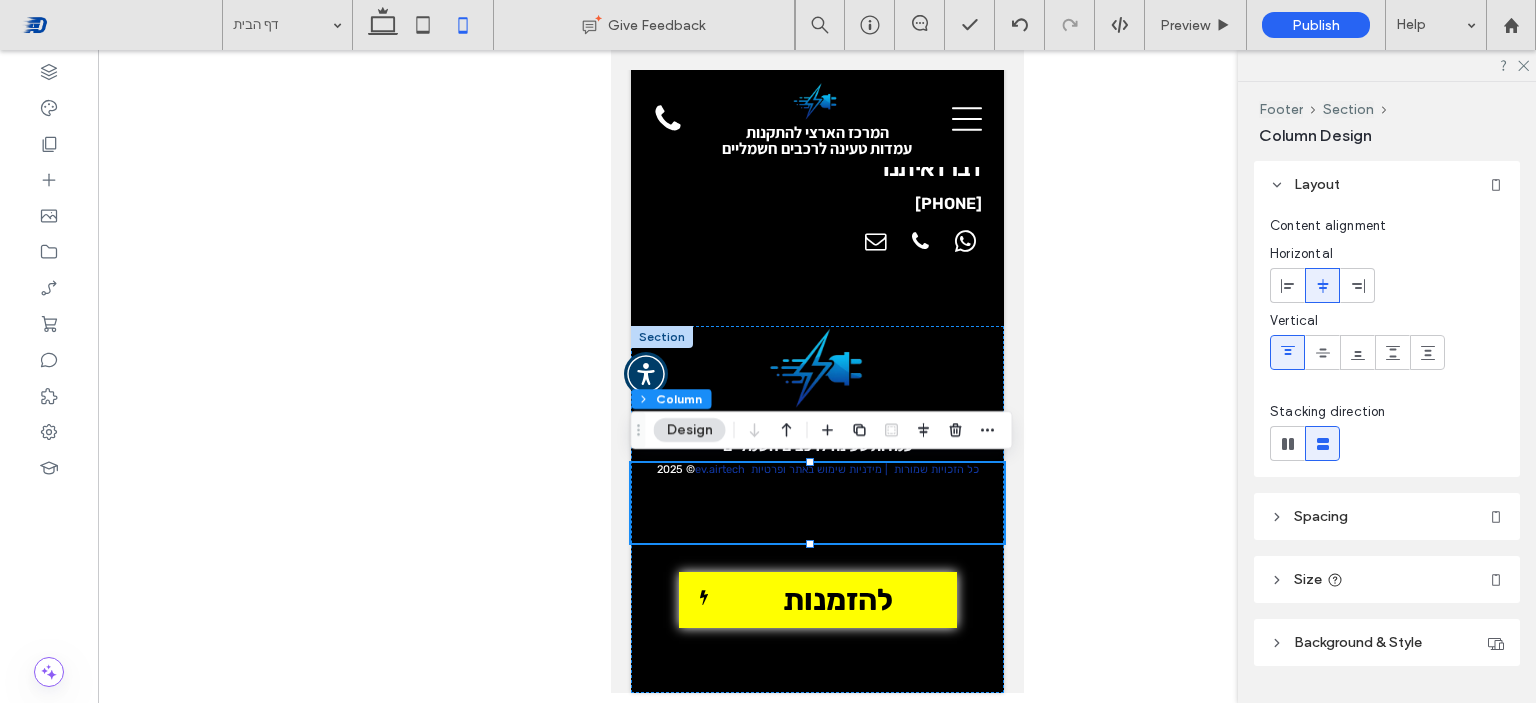 click on "כל הזכויות שמורות  | מידניות שימוש באתר ופרטיות  ev.airtech
© 2025" at bounding box center [816, 503] 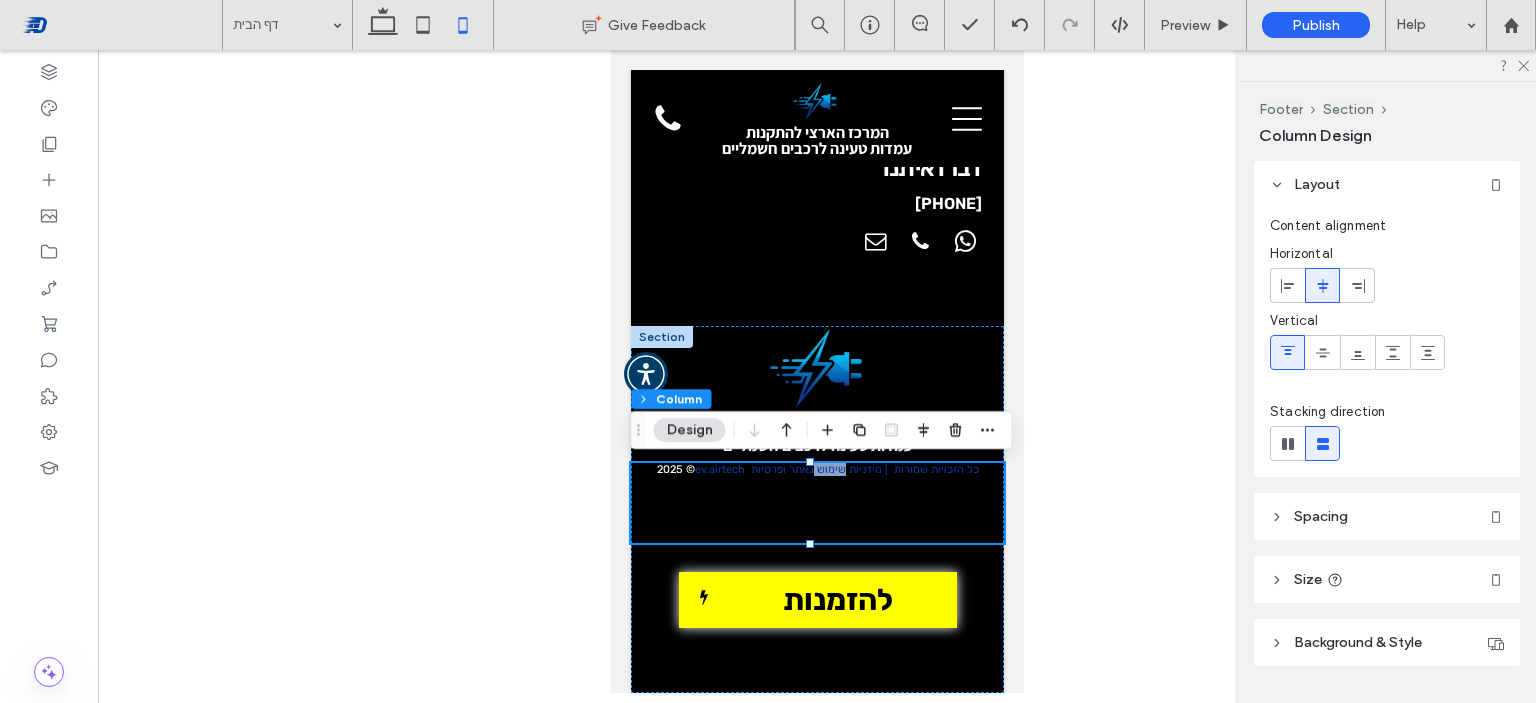 click on "כל הזכויות שמורות  | מידניות שימוש באתר ופרטיות  ev.airtech
© 2025" at bounding box center [816, 503] 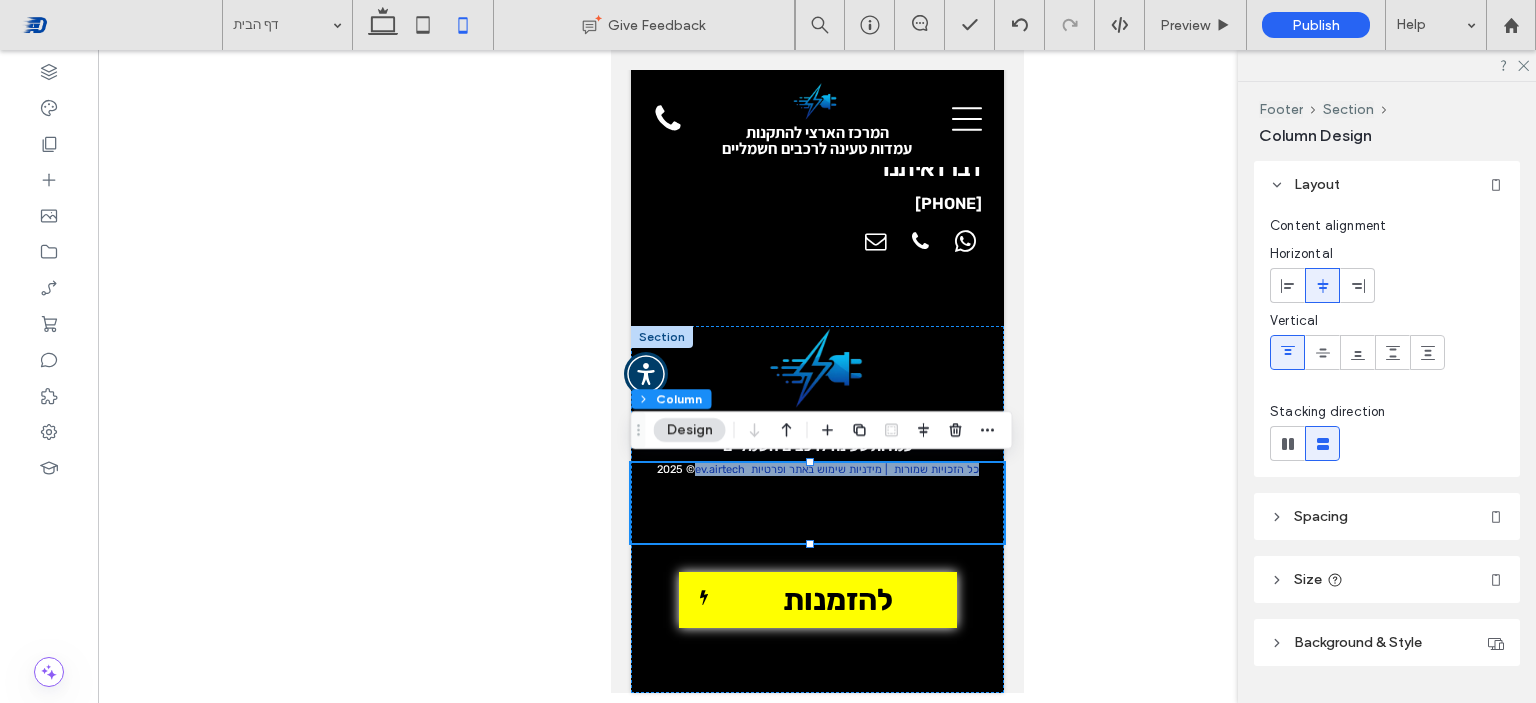 click on "כל הזכויות שמורות  | מידניות שימוש באתר ופרטיות  ev.airtech
© 2025" at bounding box center (816, 503) 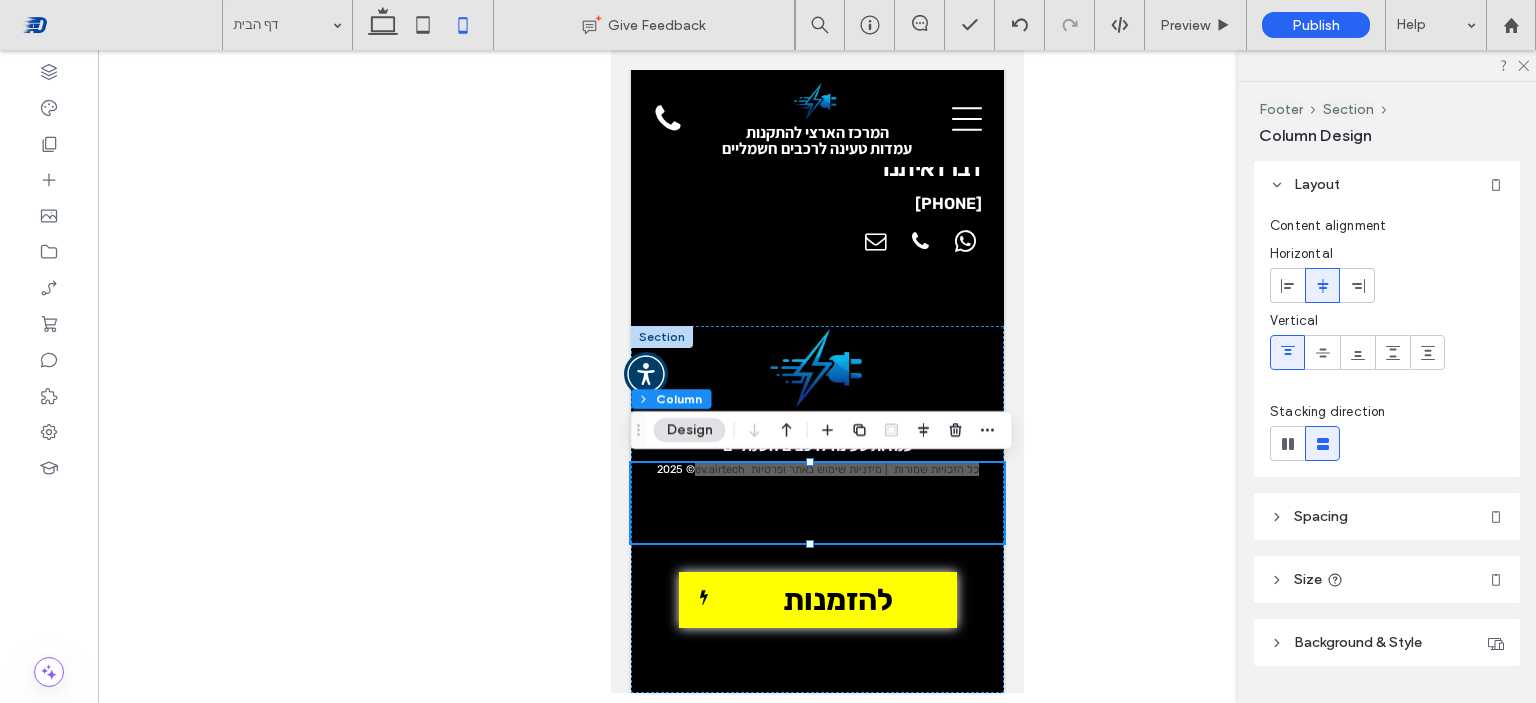 click at bounding box center [817, 374] 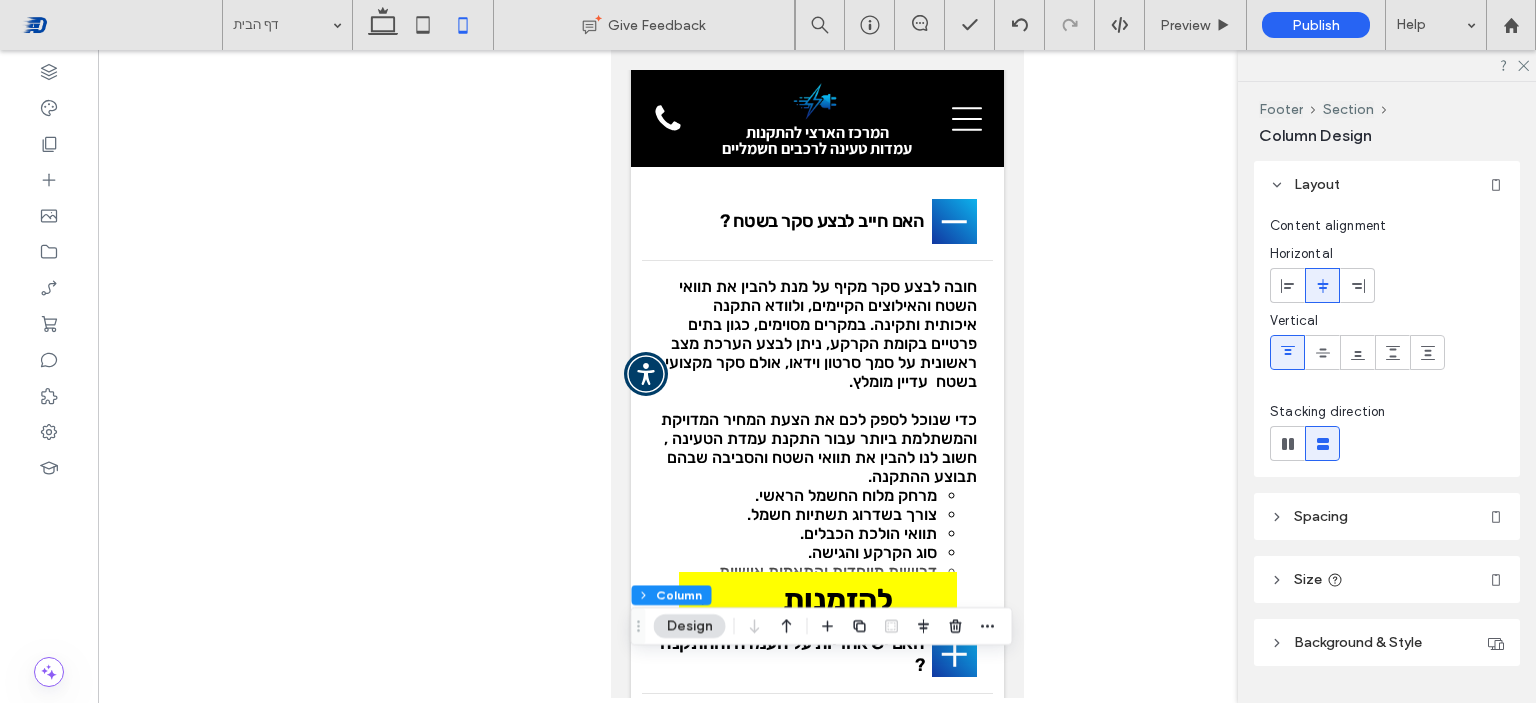 scroll, scrollTop: 7712, scrollLeft: 0, axis: vertical 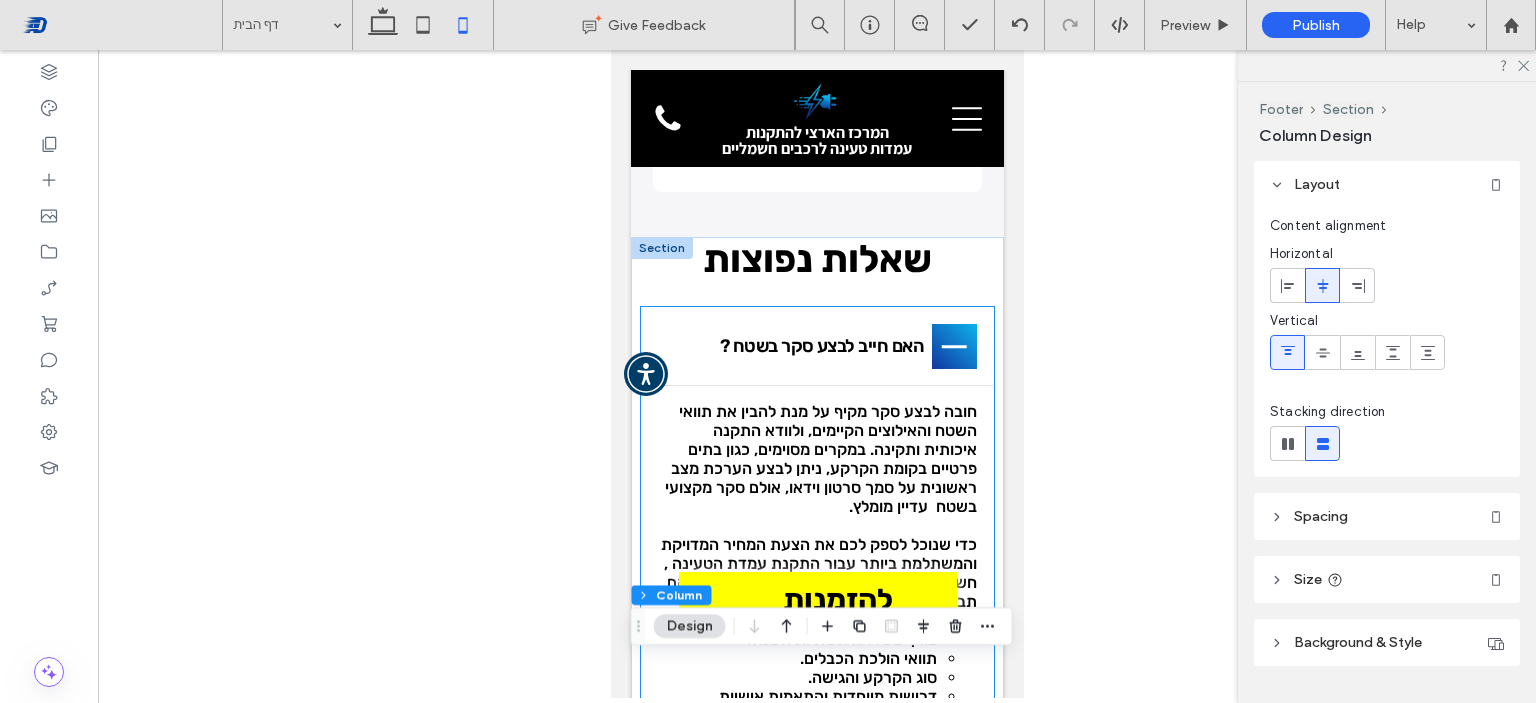click at bounding box center [953, 346] 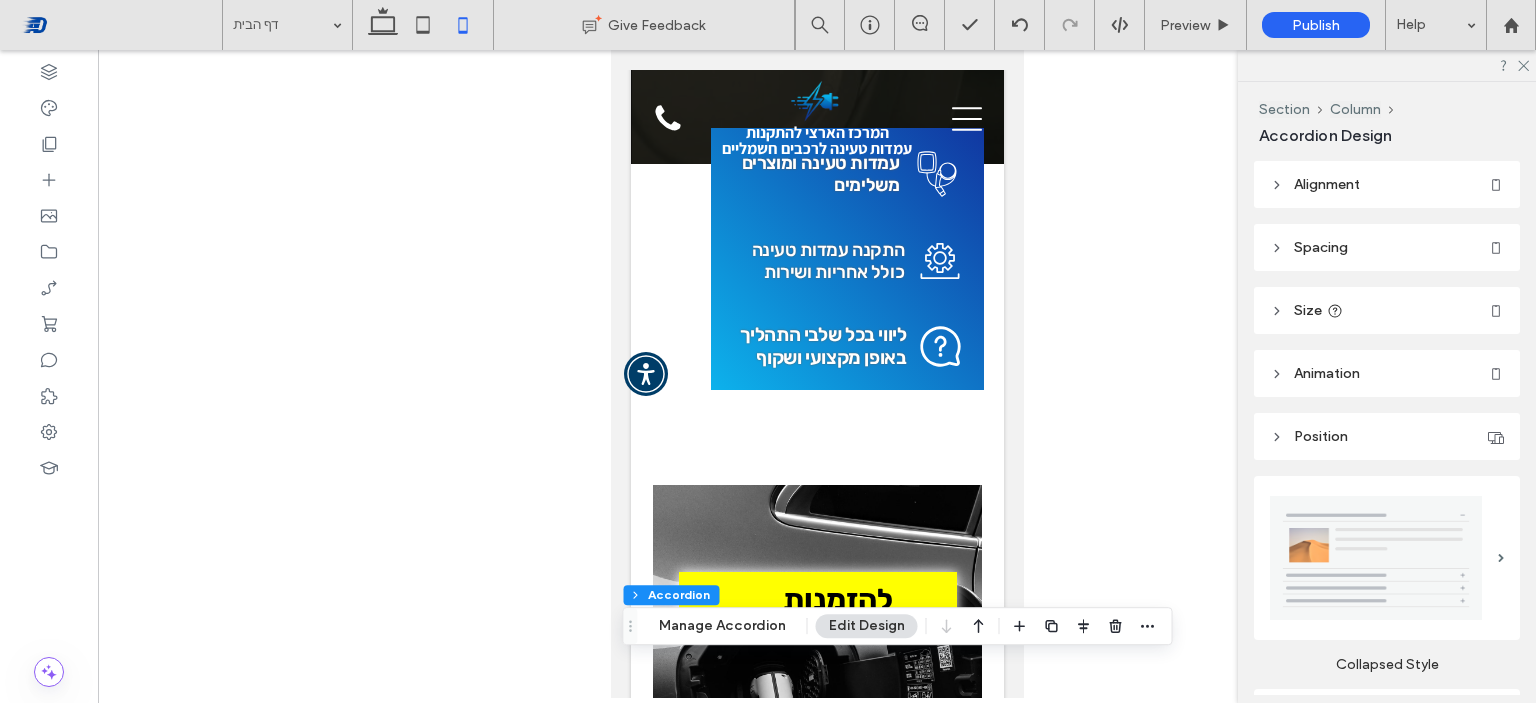 scroll, scrollTop: 0, scrollLeft: 0, axis: both 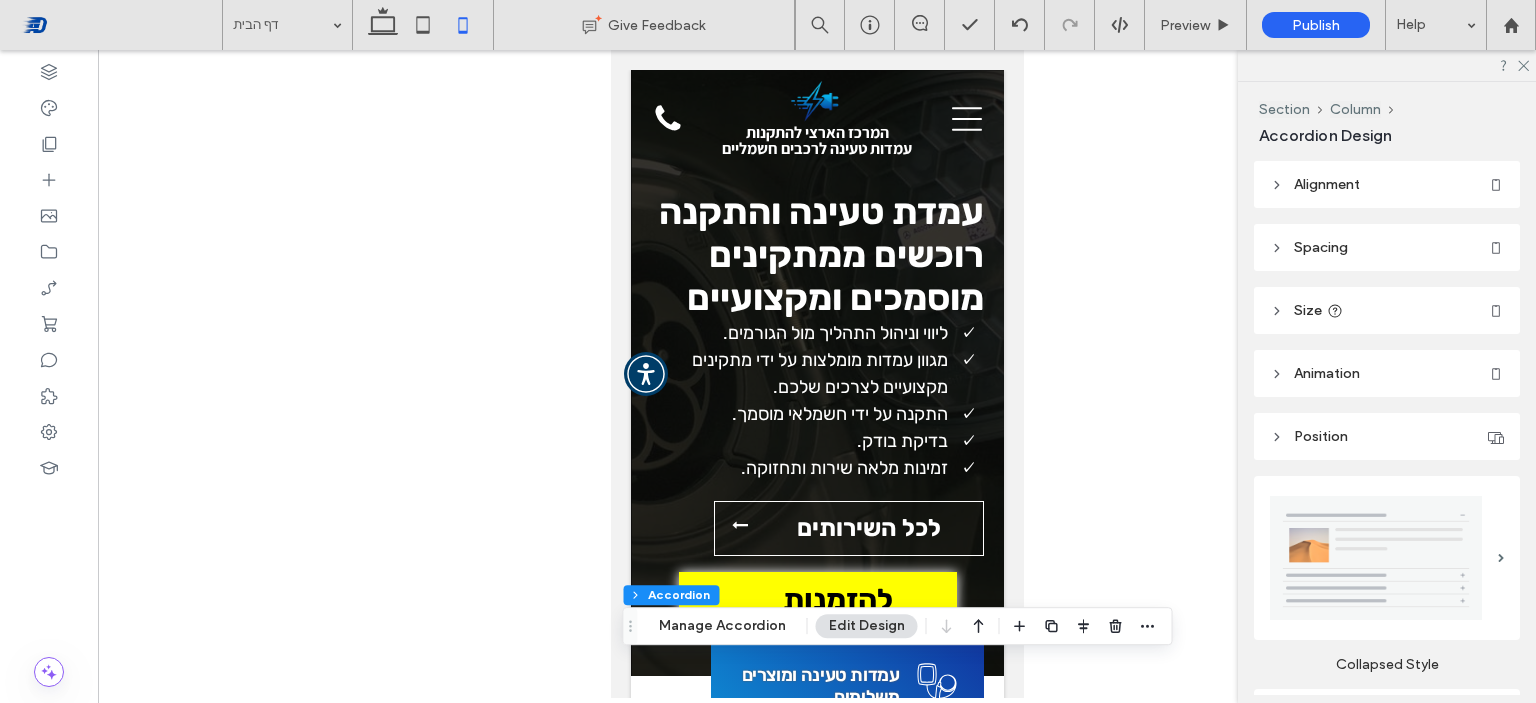 click at bounding box center [817, 374] 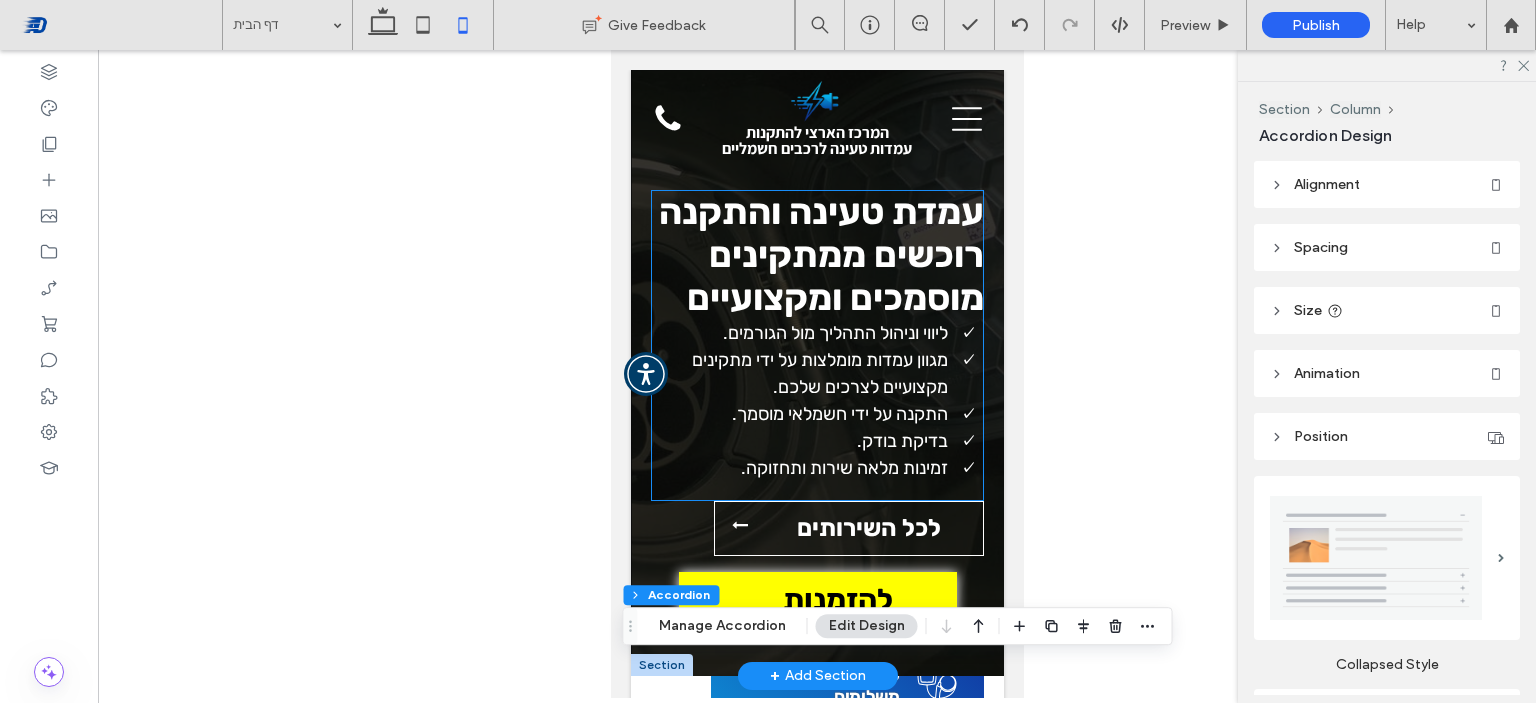 click on "עמדת טעינה והתקנה רוכשים ממתקינים מוסמכים ומקצועיים" at bounding box center [820, 254] 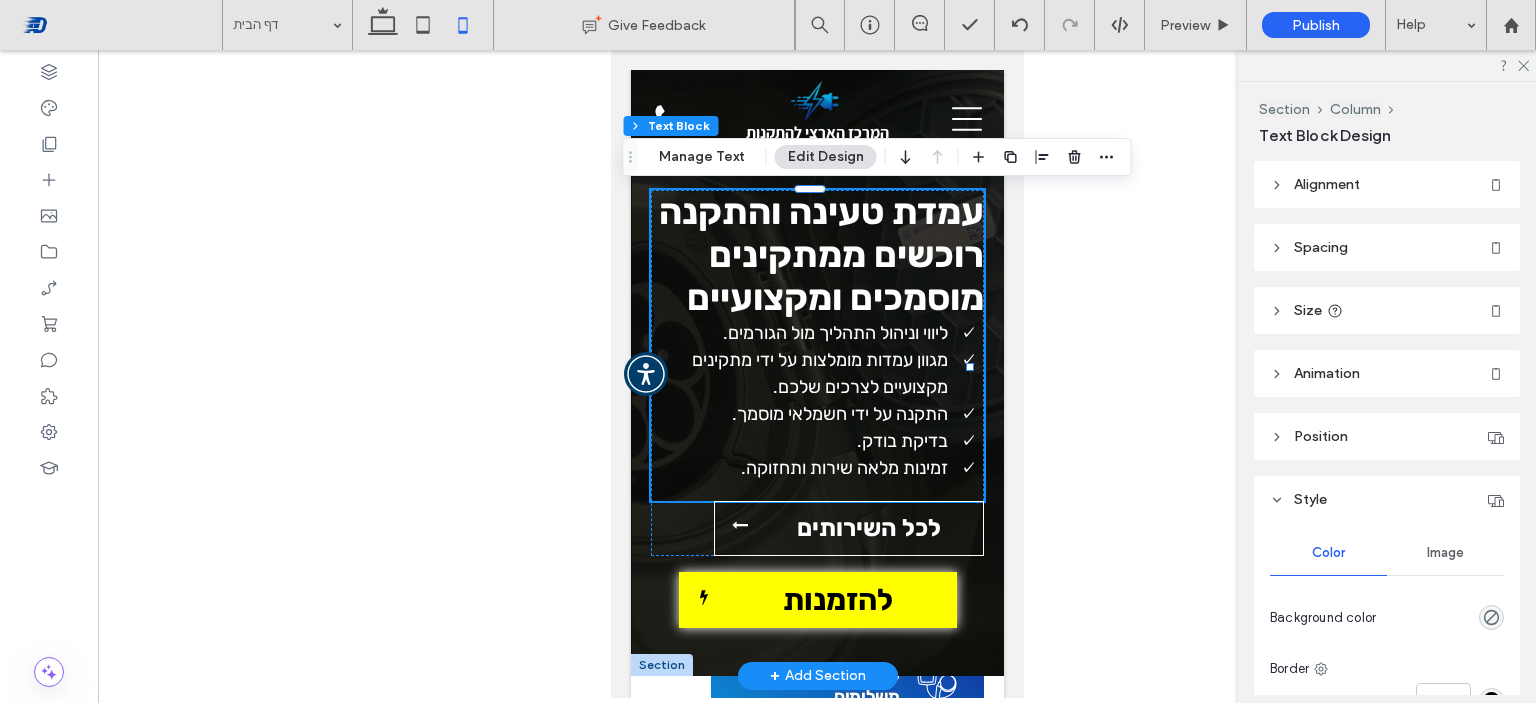 click on "עמדת טעינה והתקנה רוכשים ממתקינים מוסמכים ומקצועיים" at bounding box center [820, 254] 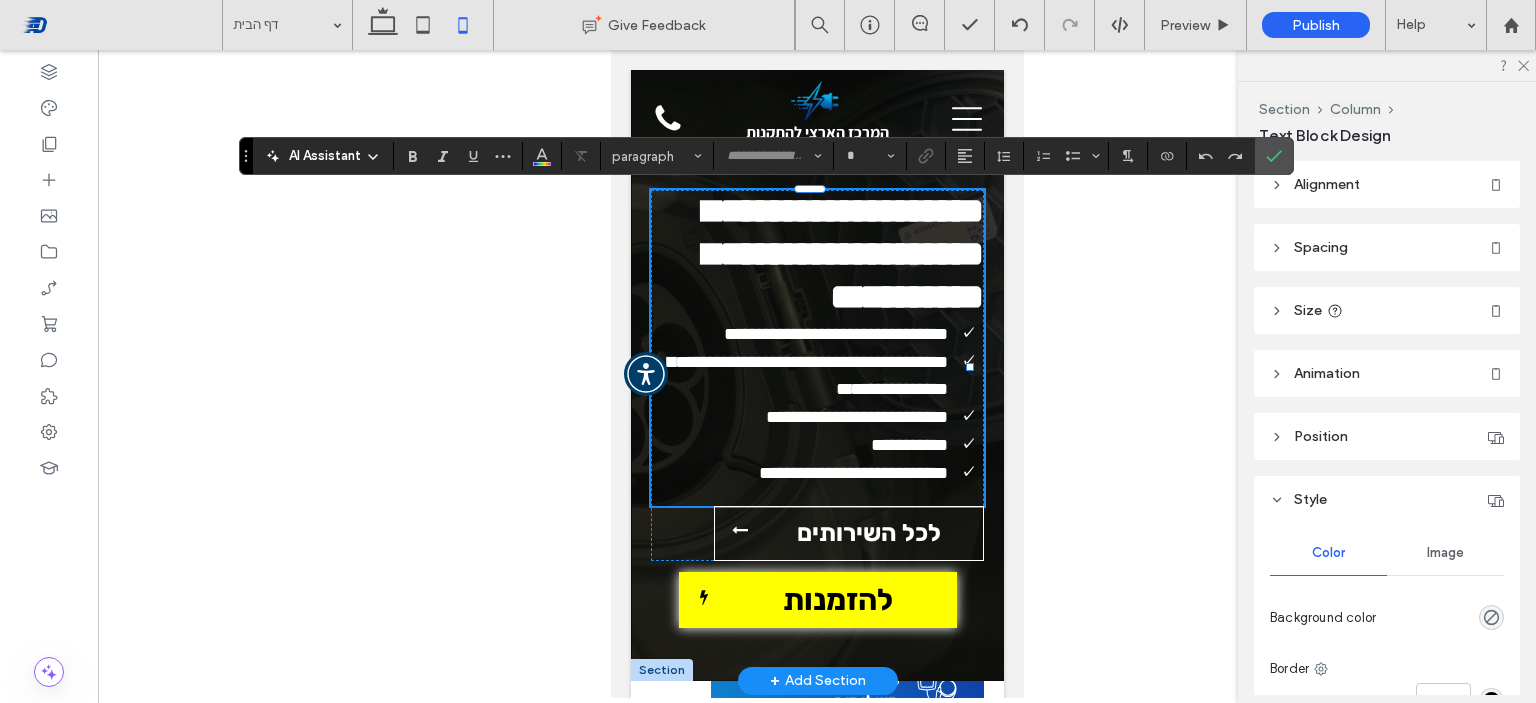 type on "*****" 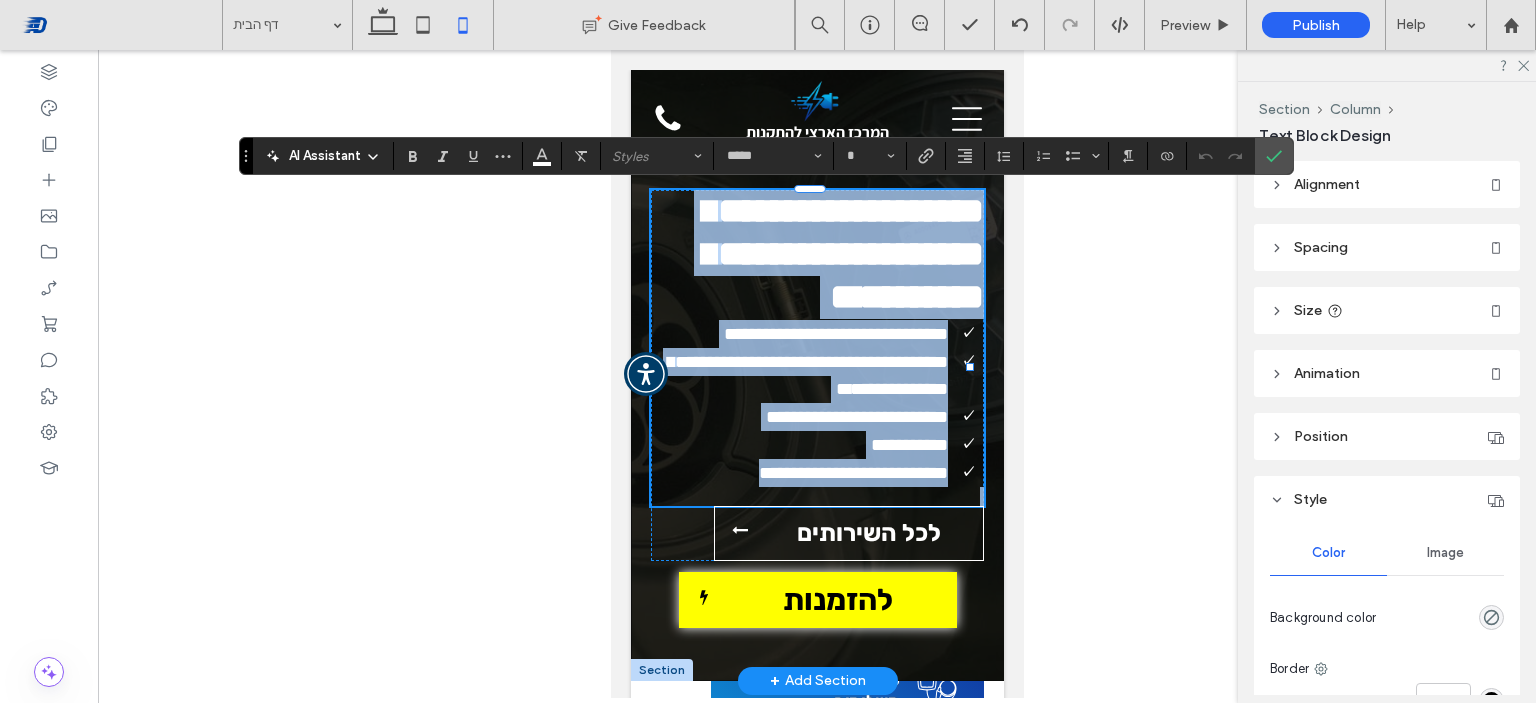 click on "**********" at bounding box center [843, 254] 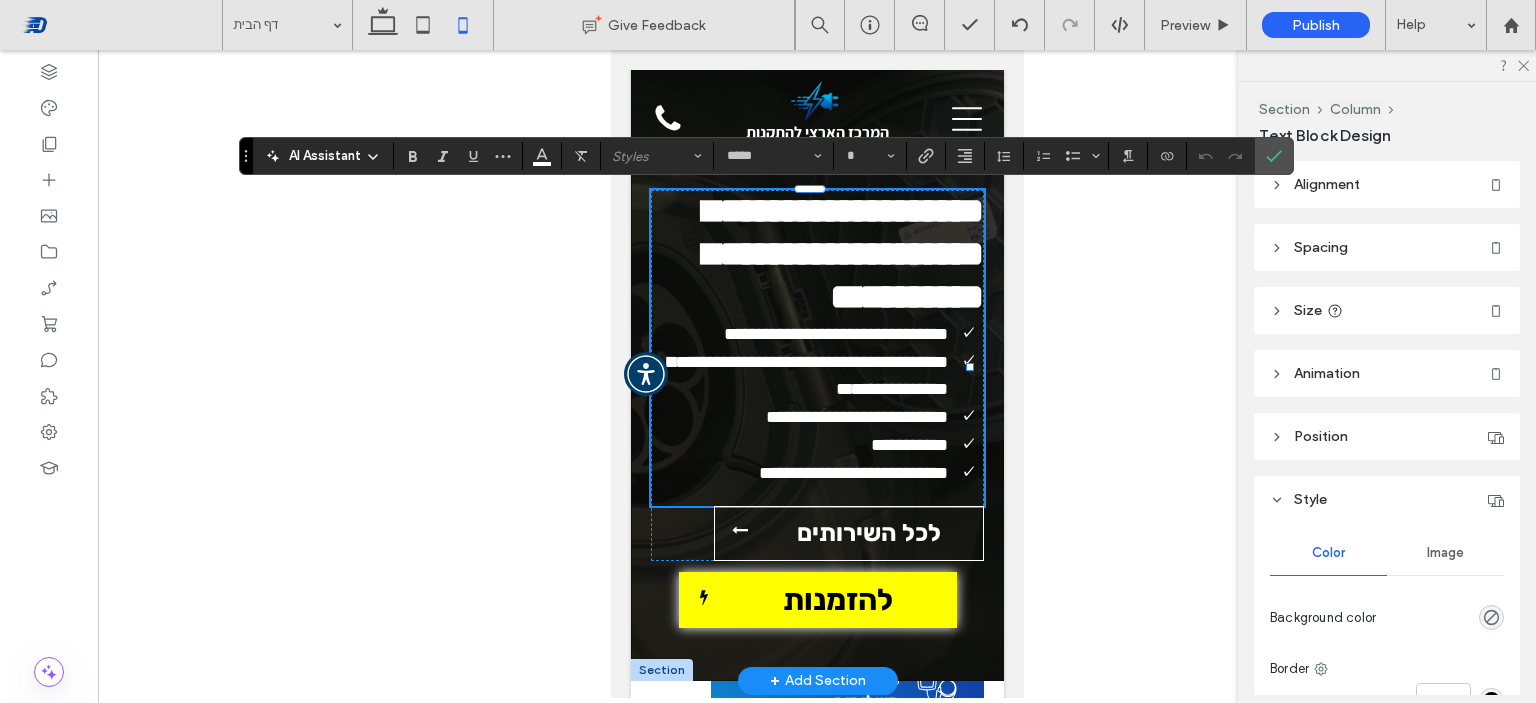 type on "**" 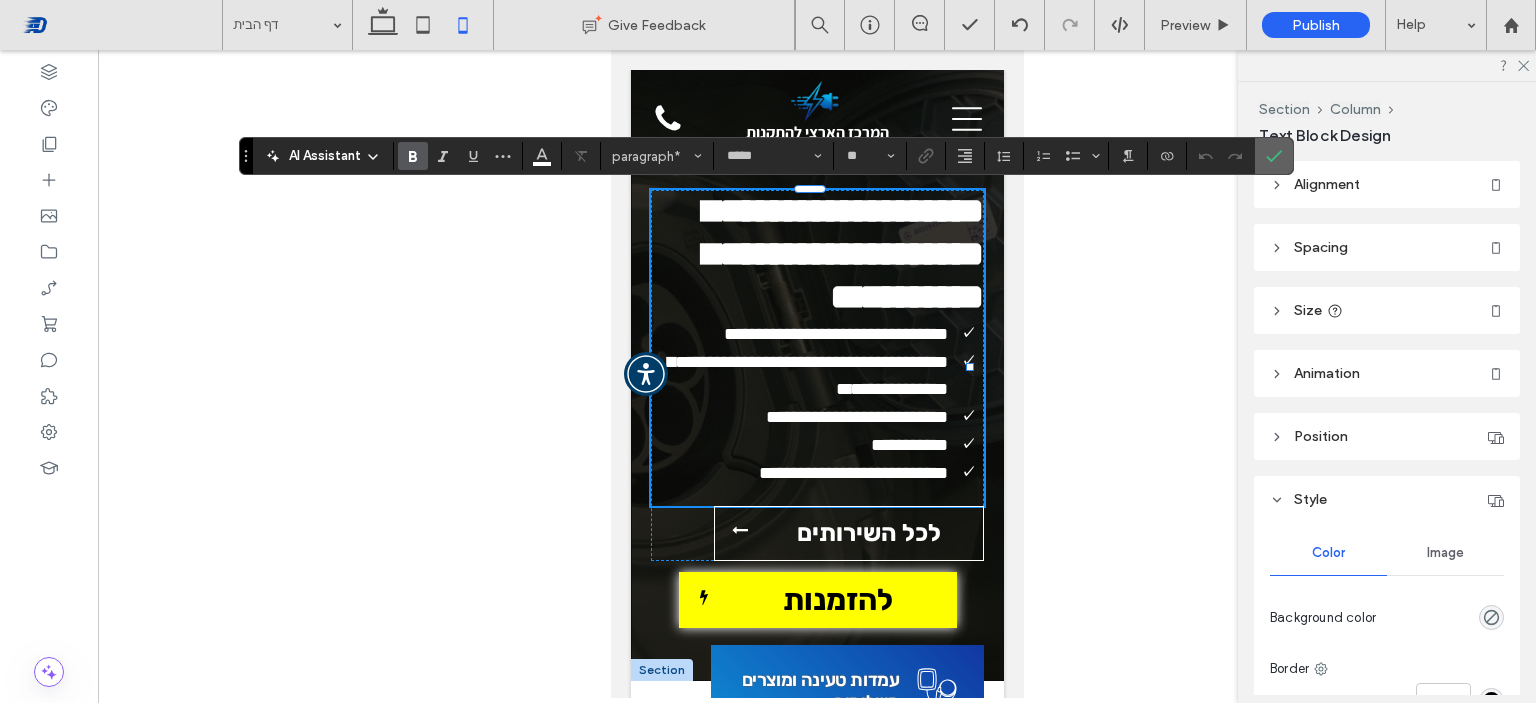 click 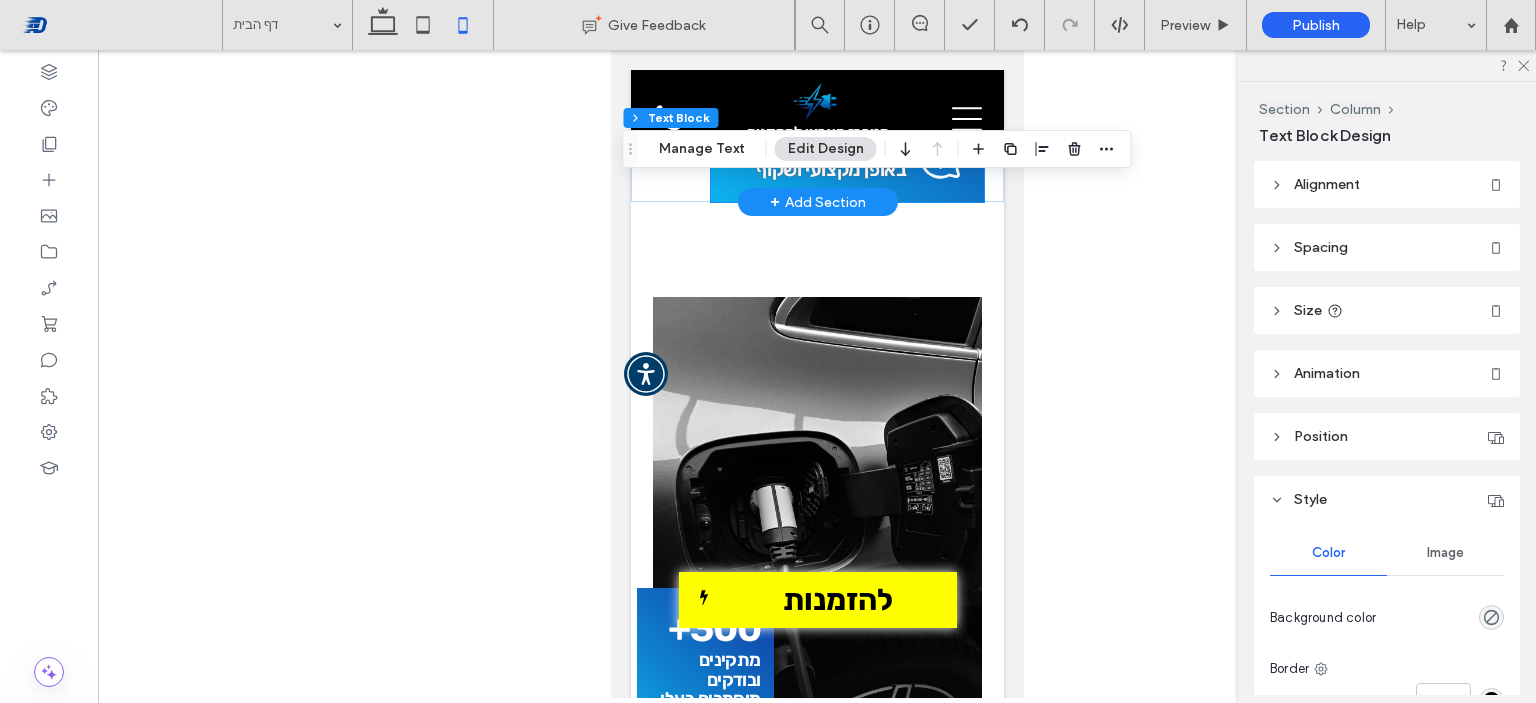 scroll, scrollTop: 500, scrollLeft: 0, axis: vertical 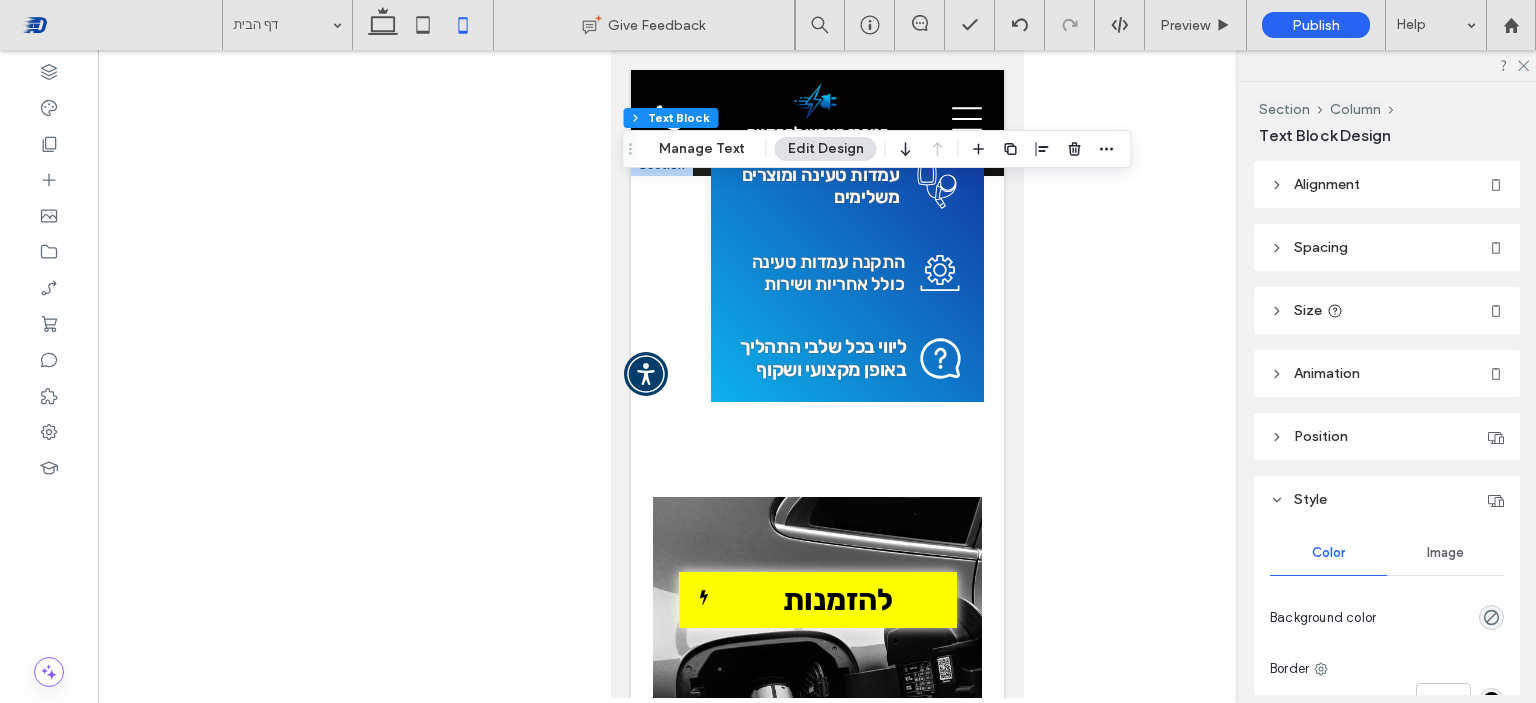 click 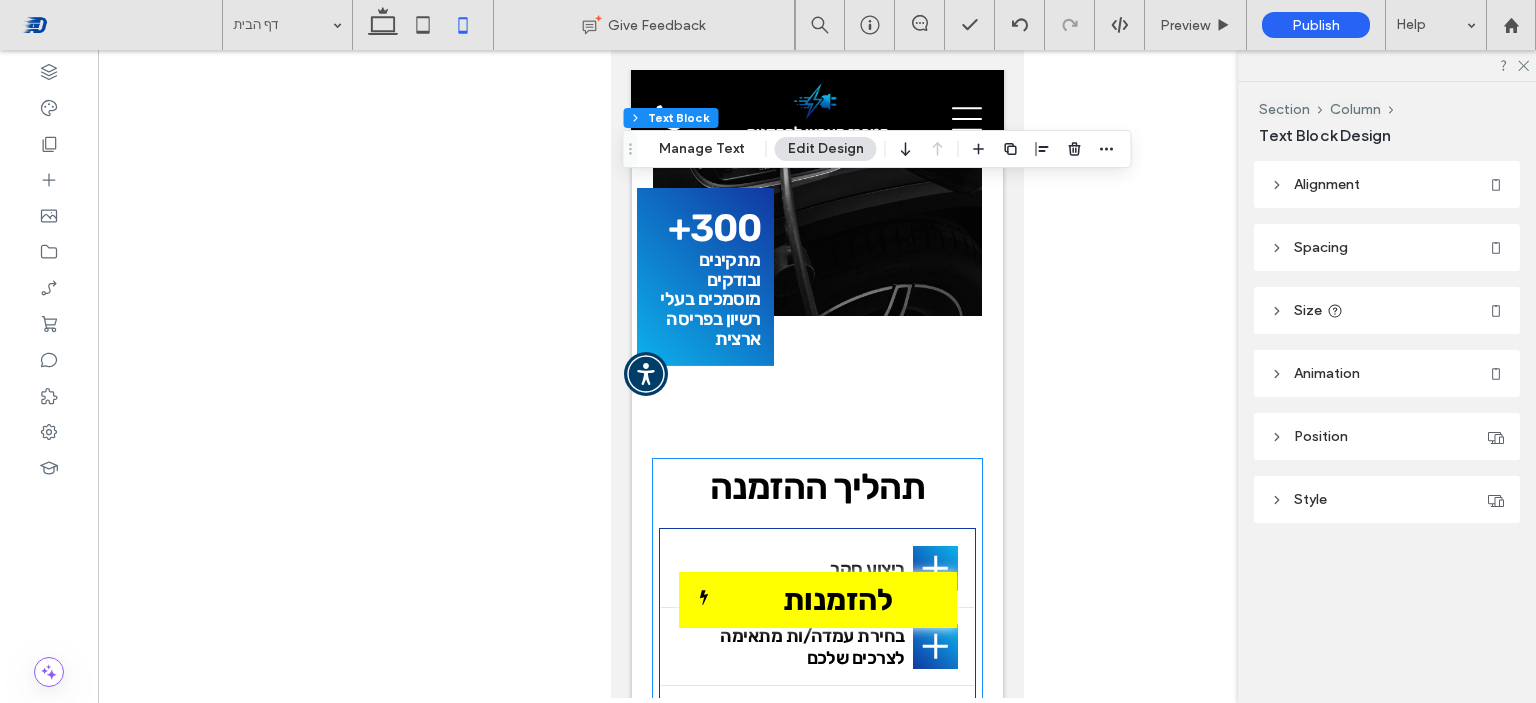 scroll, scrollTop: 1400, scrollLeft: 0, axis: vertical 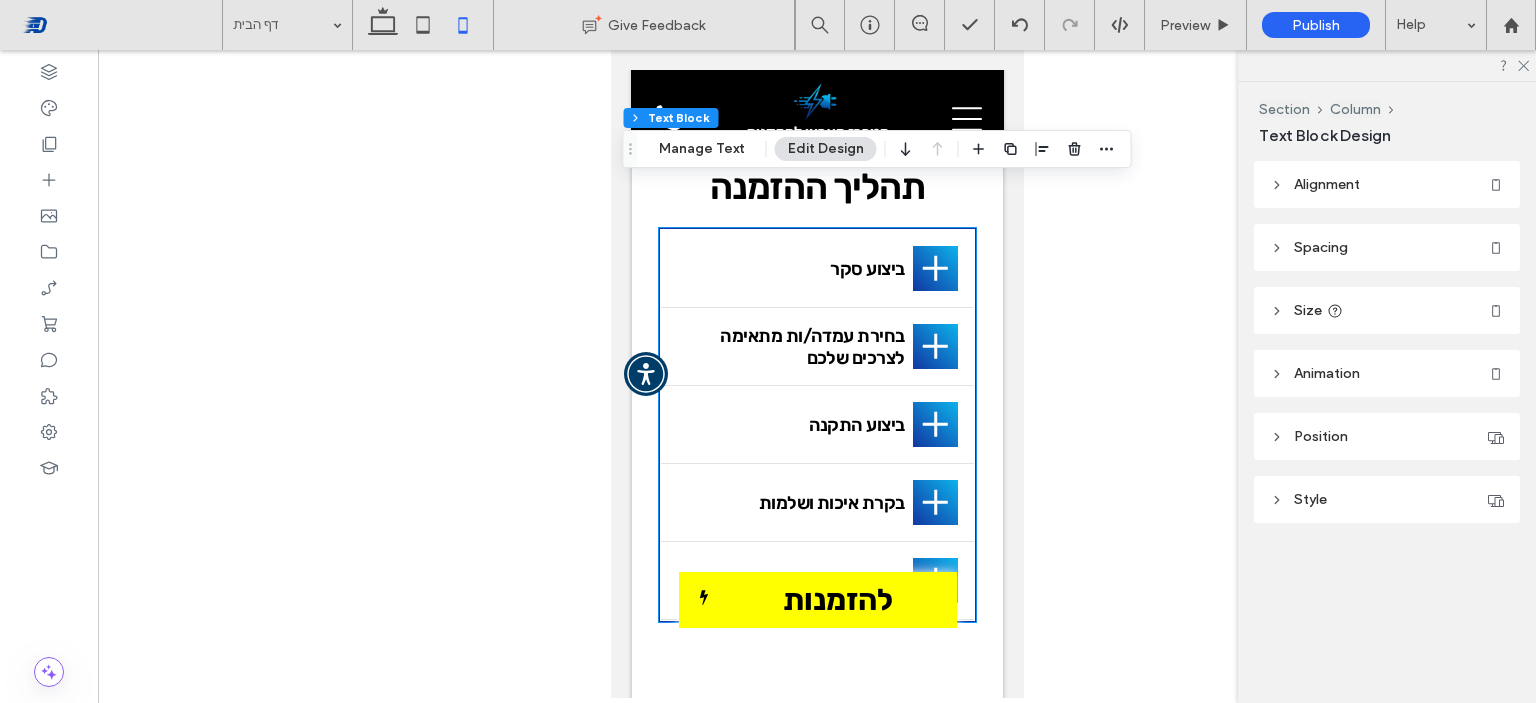 click at bounding box center [934, 268] 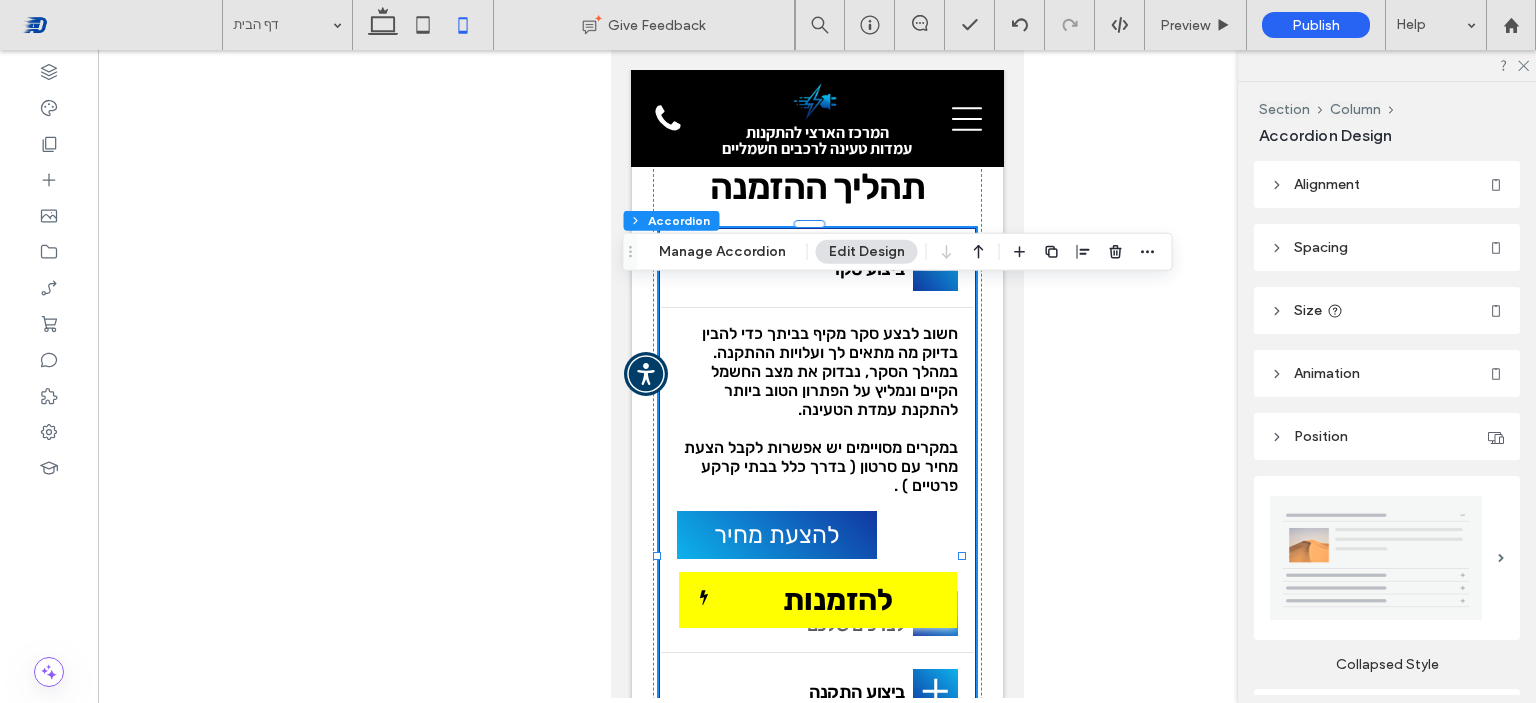 click at bounding box center [934, 268] 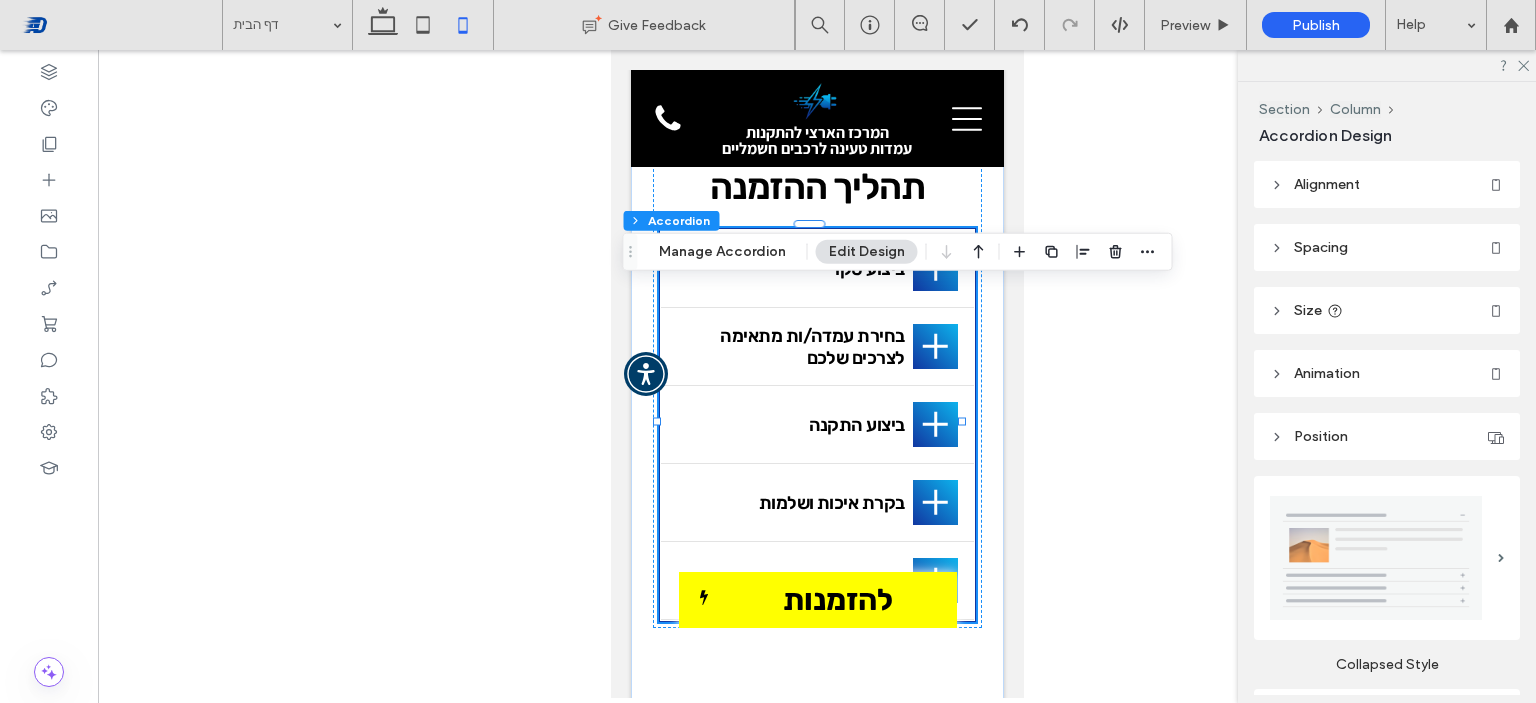 click at bounding box center (817, 374) 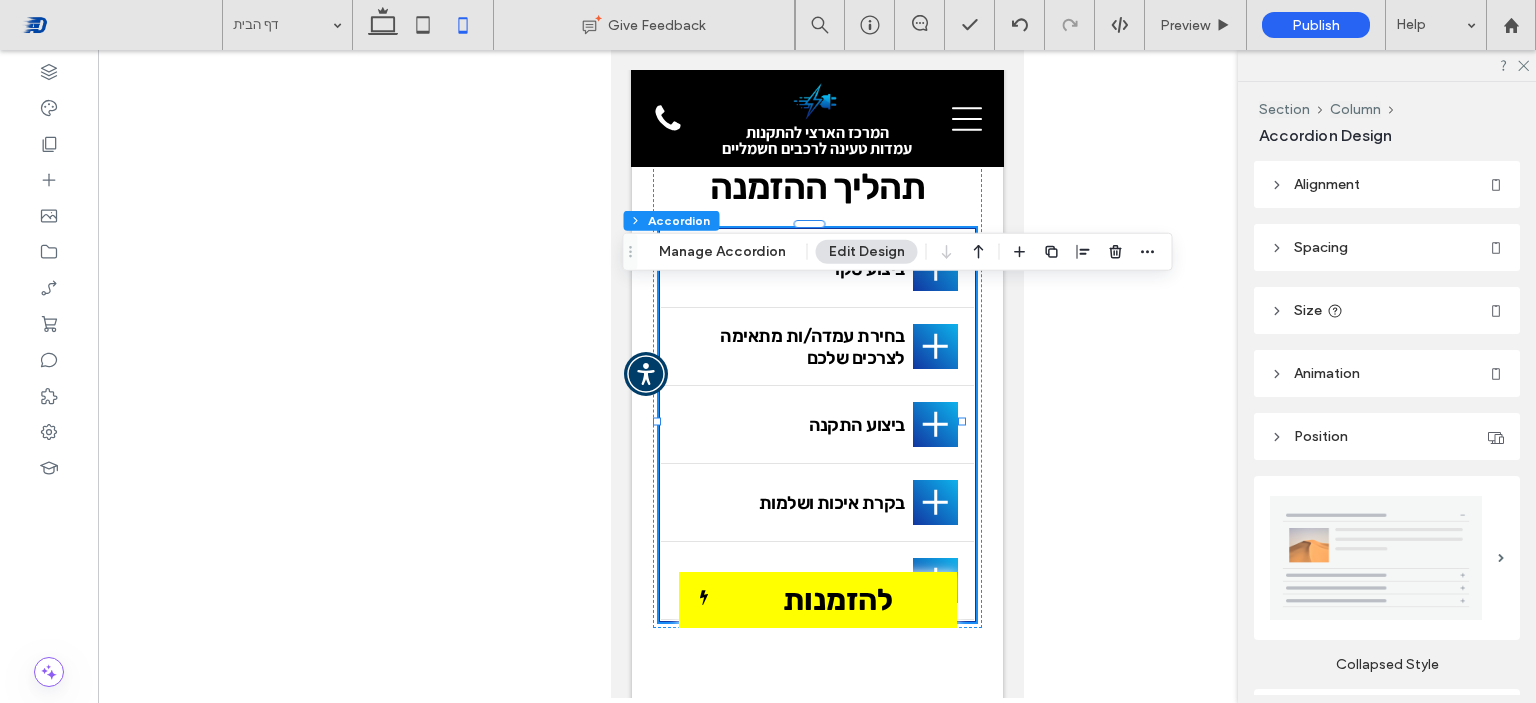 click at bounding box center [934, 268] 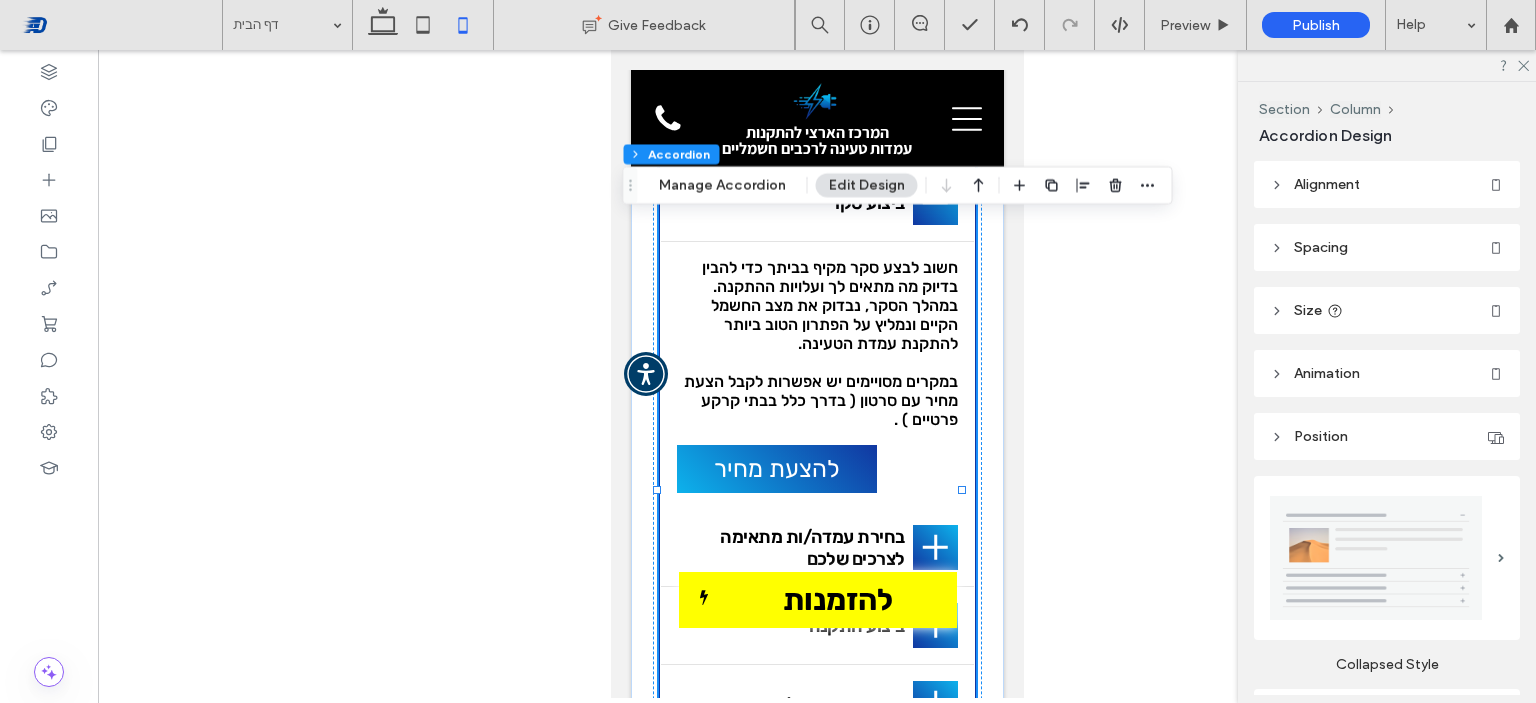 scroll, scrollTop: 1366, scrollLeft: 0, axis: vertical 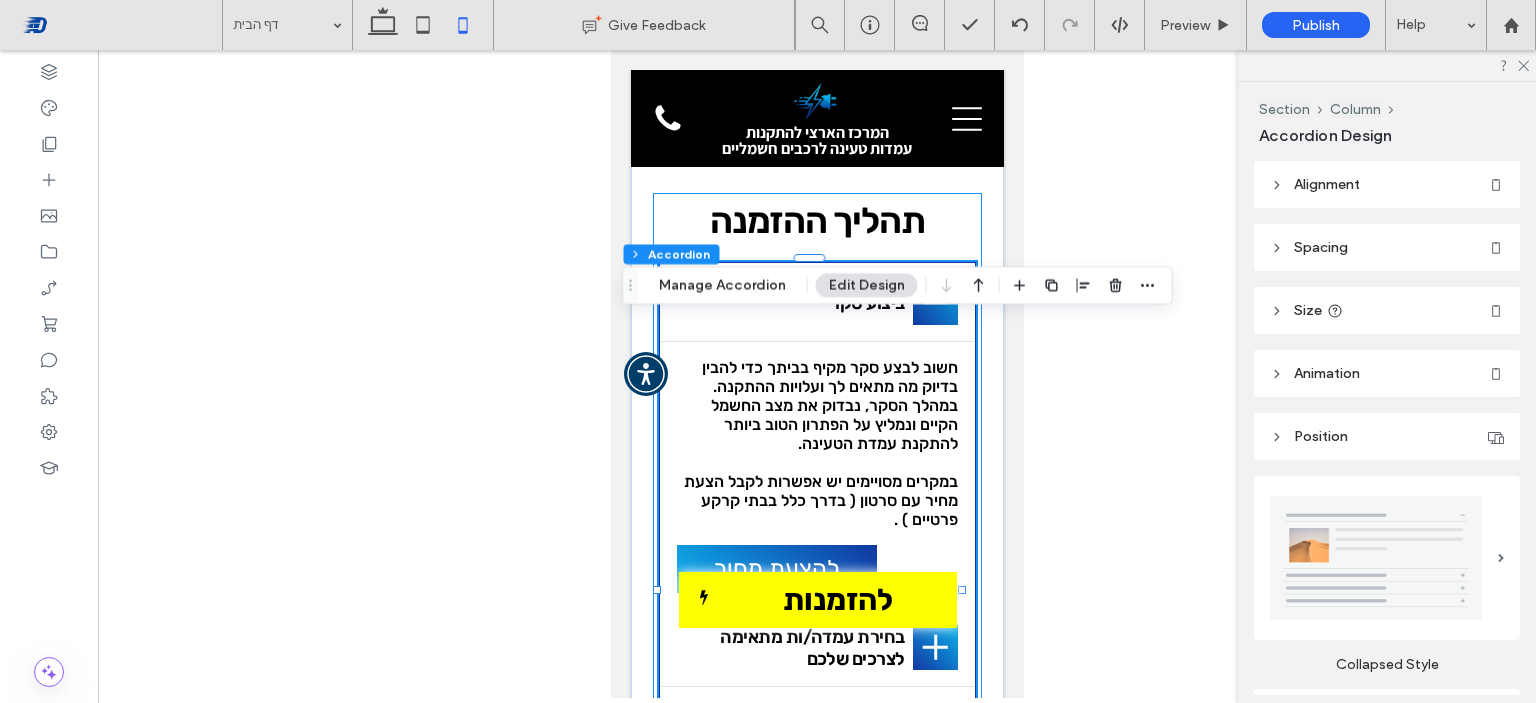 click on "תהליך ההזמנה
ביצוע סקר  חשוב לבצע סקר מקיף בביתך כדי להבין בדיוק מה מתאים לך ועלויות ההתקנה. במהלך הסקר, נבדוק את מצב החשמל הקיים ונמליץ על הפתרון הטוב ביותר להתקנת עמדת הטעינה. במקרים מסויימים יש אפשרות לקבל הצעת מחיר עם סרטון ( בדרך כלל בבתי קרקע פרטיים ) . להצעת מחיר  להצעת מחיר  בחירת עמדה/ות מתאימה לצרכים שלכם  אם טרם רכשתם עמדת טעינה לרכב חשמלי, נשמח לספק לכם ייעוץ והכוונה מקצועיים כדי שתבחרו את העמדה המתאימה ביותר לצרכים שלכם. קיימים הבדלים מהותיים בין עמדות הטעינה השונות, והם באים לידי ביטוי במספר היבטים:
ביצוע התקנה בקרת איכות ושלמות" at bounding box center [816, 561] 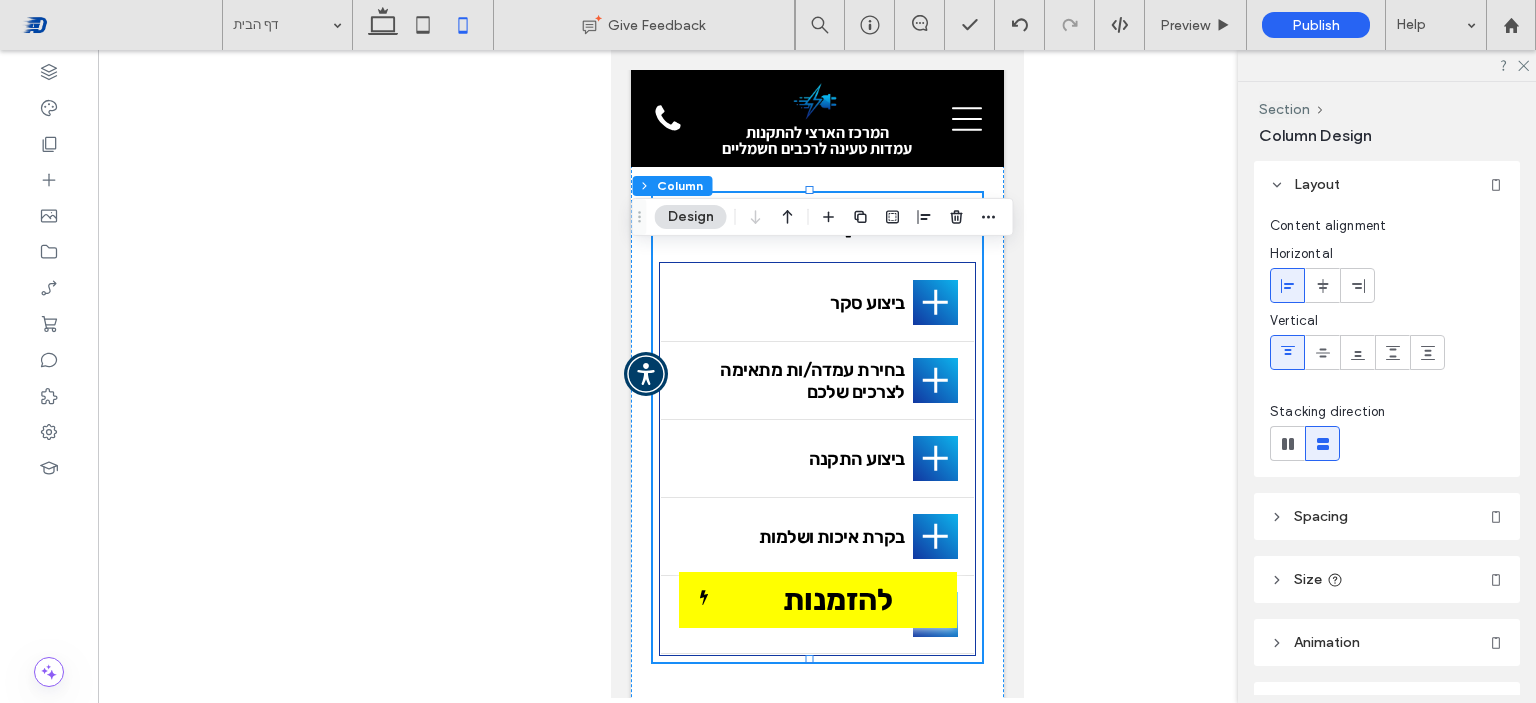 click on "תהליך ההזמנה
ביצוע סקר  חשוב לבצע סקר מקיף בביתך כדי להבין בדיוק מה מתאים לך ועלויות ההתקנה. במהלך הסקר, נבדוק את מצב החשמל הקיים ונמליץ על הפתרון הטוב ביותר להתקנת עמדת הטעינה. במקרים מסויימים יש אפשרות לקבל הצעת מחיר עם סרטון ( בדרך כלל בבתי קרקע פרטיים ) . להצעת מחיר  להצעת מחיר  בחירת עמדה/ות מתאימה לצרכים שלכם  אם טרם רכשתם עמדת טעינה לרכב חשמלי, נשמח לספק לכם ייעוץ והכוונה מקצועיים כדי שתבחרו את העמדה המתאימה ביותר לצרכים שלכם. קיימים הבדלים מהותיים בין עמדות הטעינה השונות, והם באים לידי ביטוי במספר היבטים:
ביצוע התקנה בקרת איכות ושלמות" at bounding box center [816, 427] 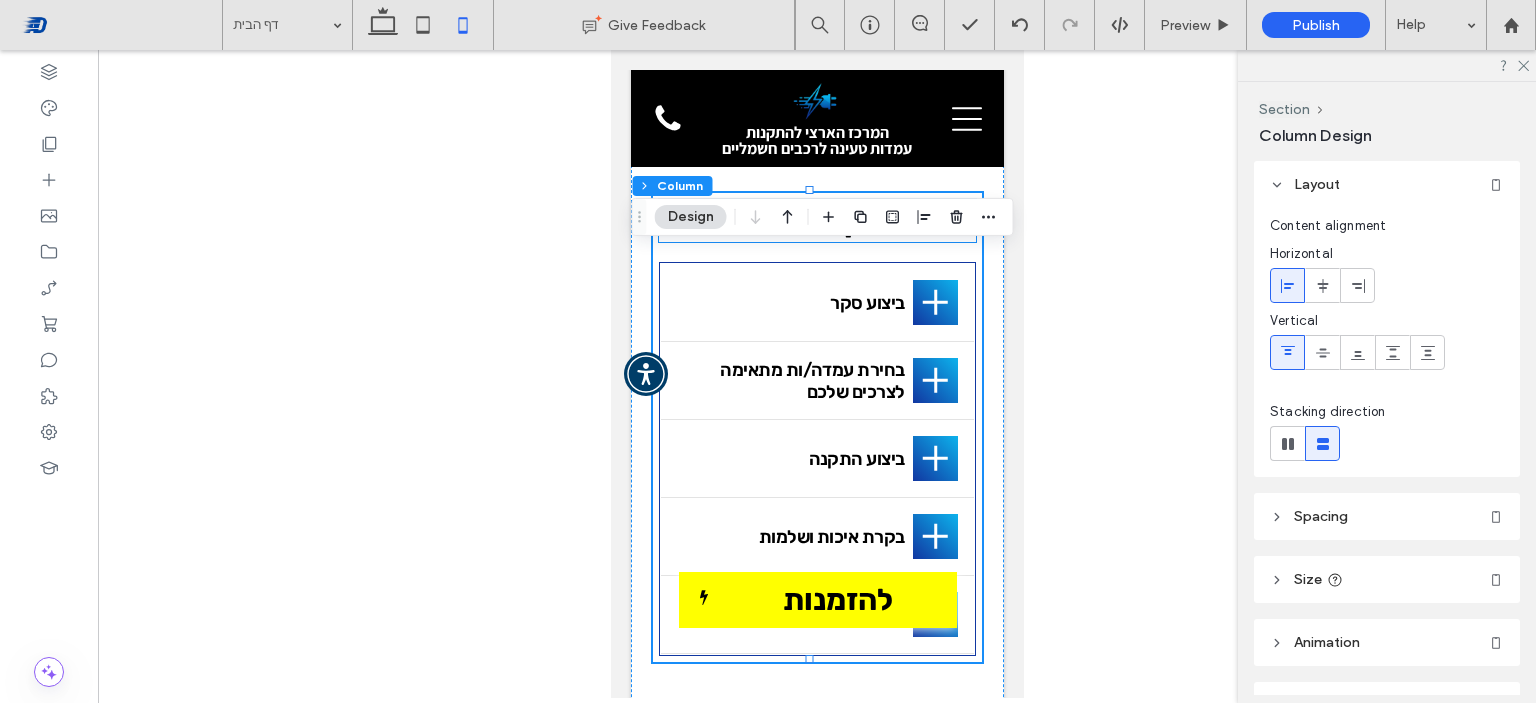 click on "תהליך ההזמנה" at bounding box center (816, 220) 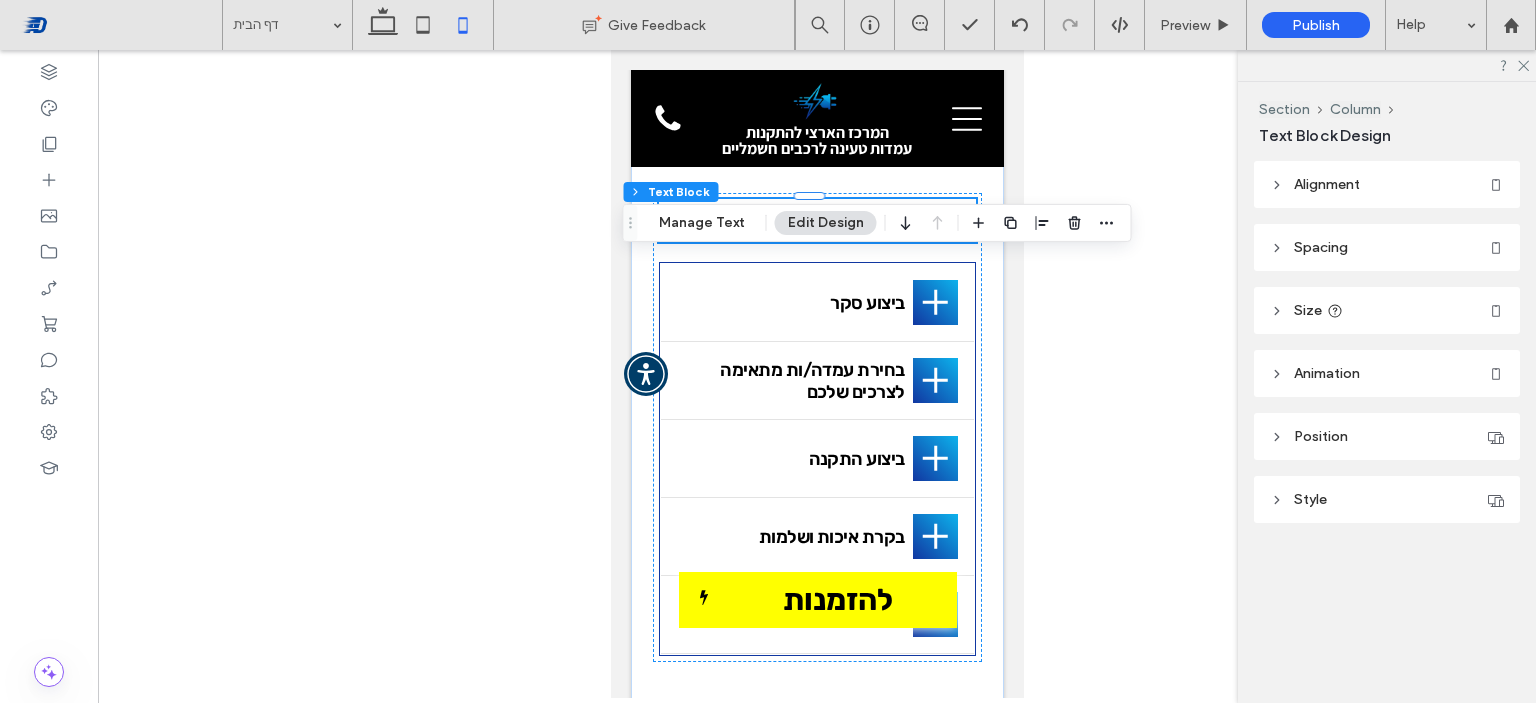 click on "תהליך ההזמנה" at bounding box center [816, 220] 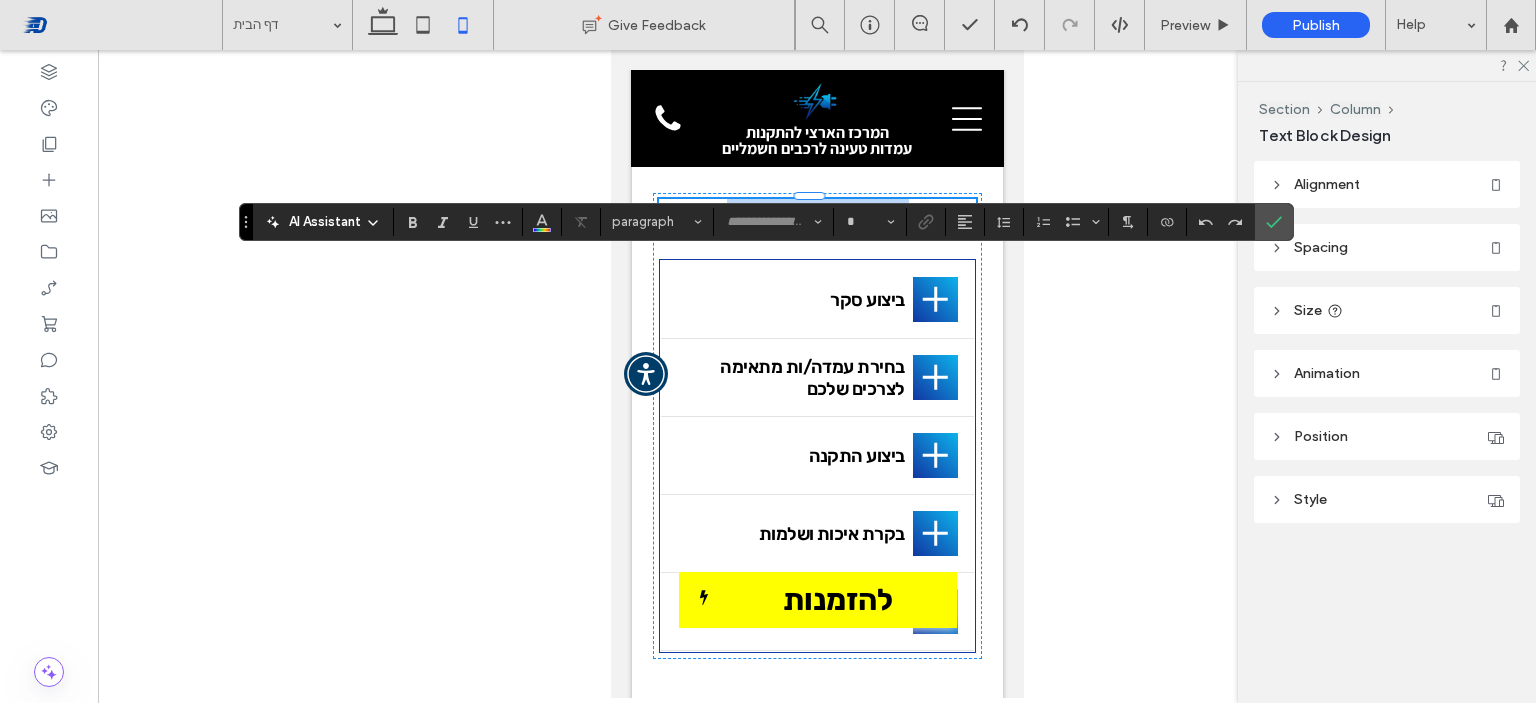 type on "*****" 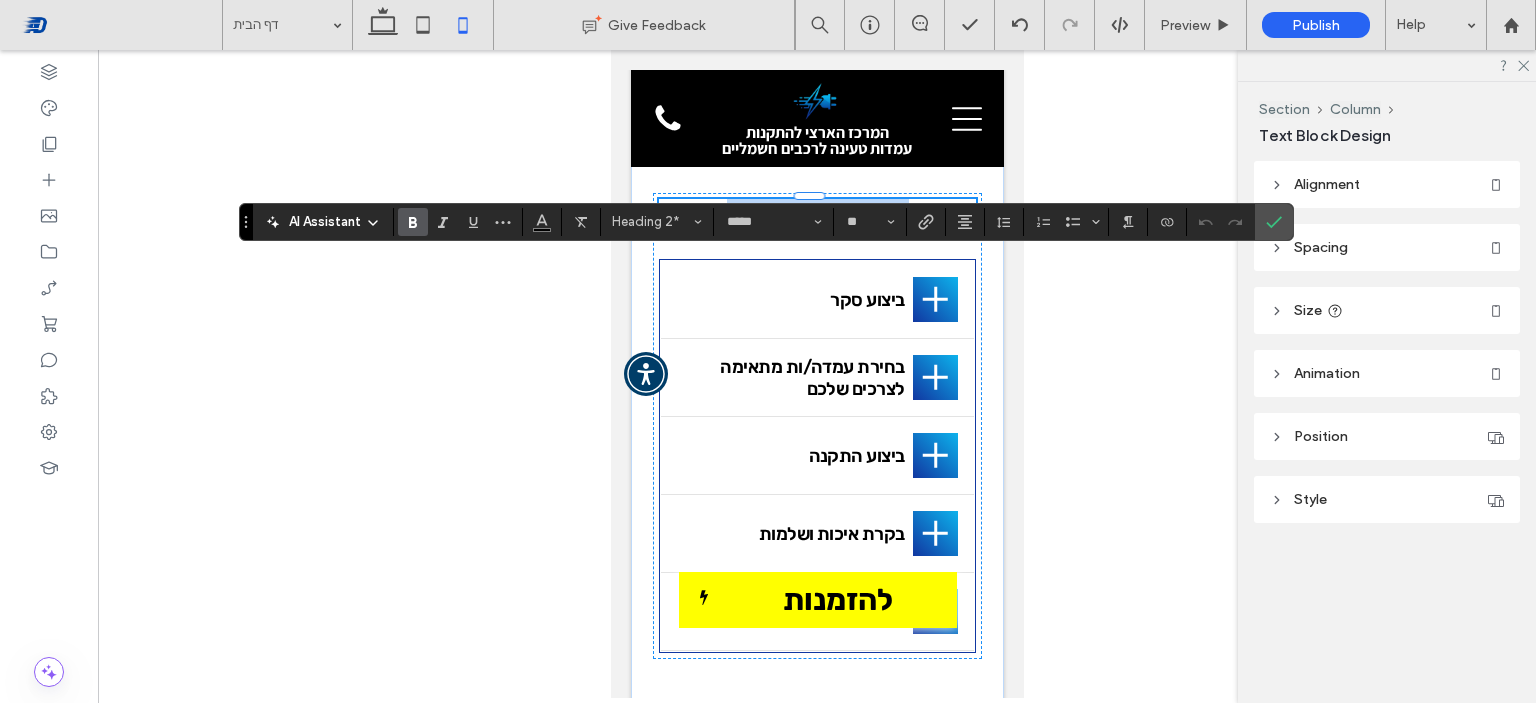click on "**********" at bounding box center [817, 219] 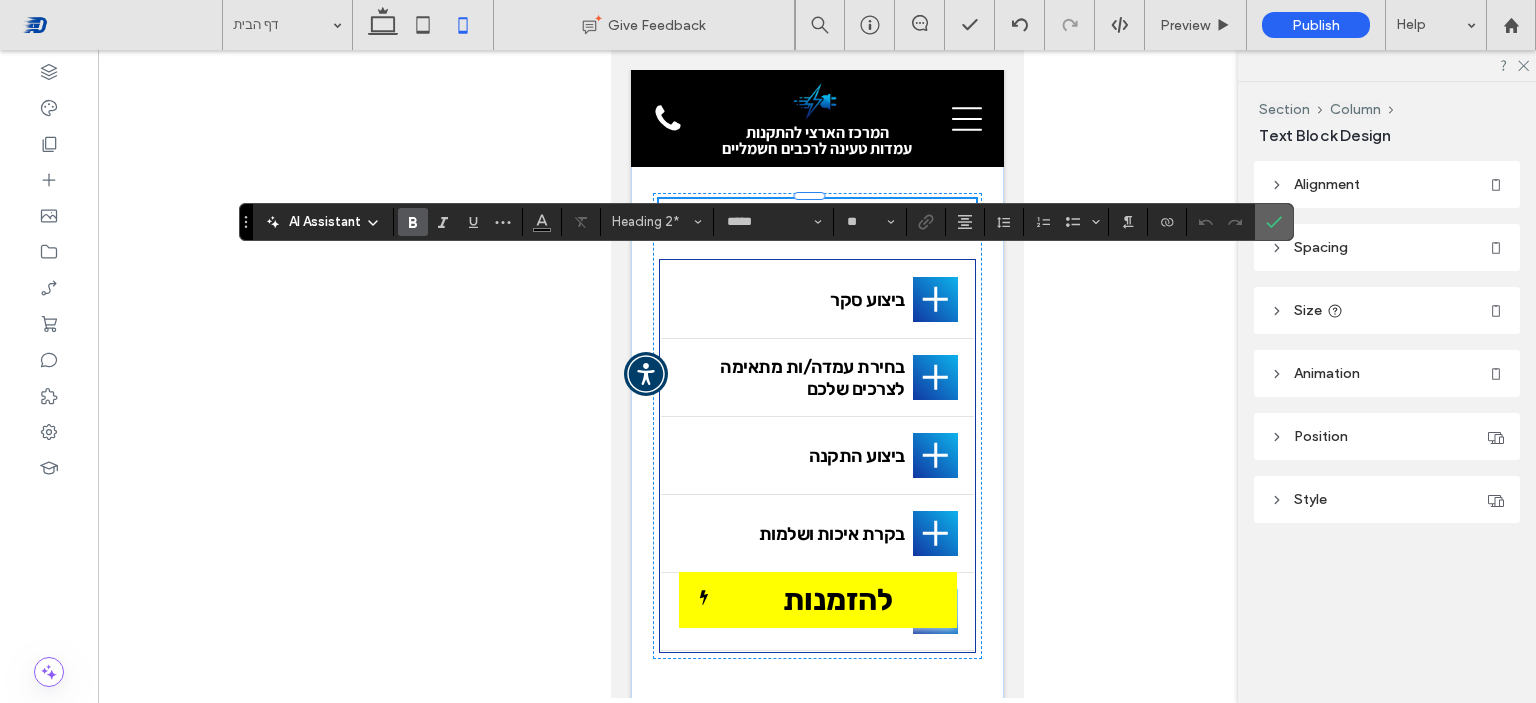 click 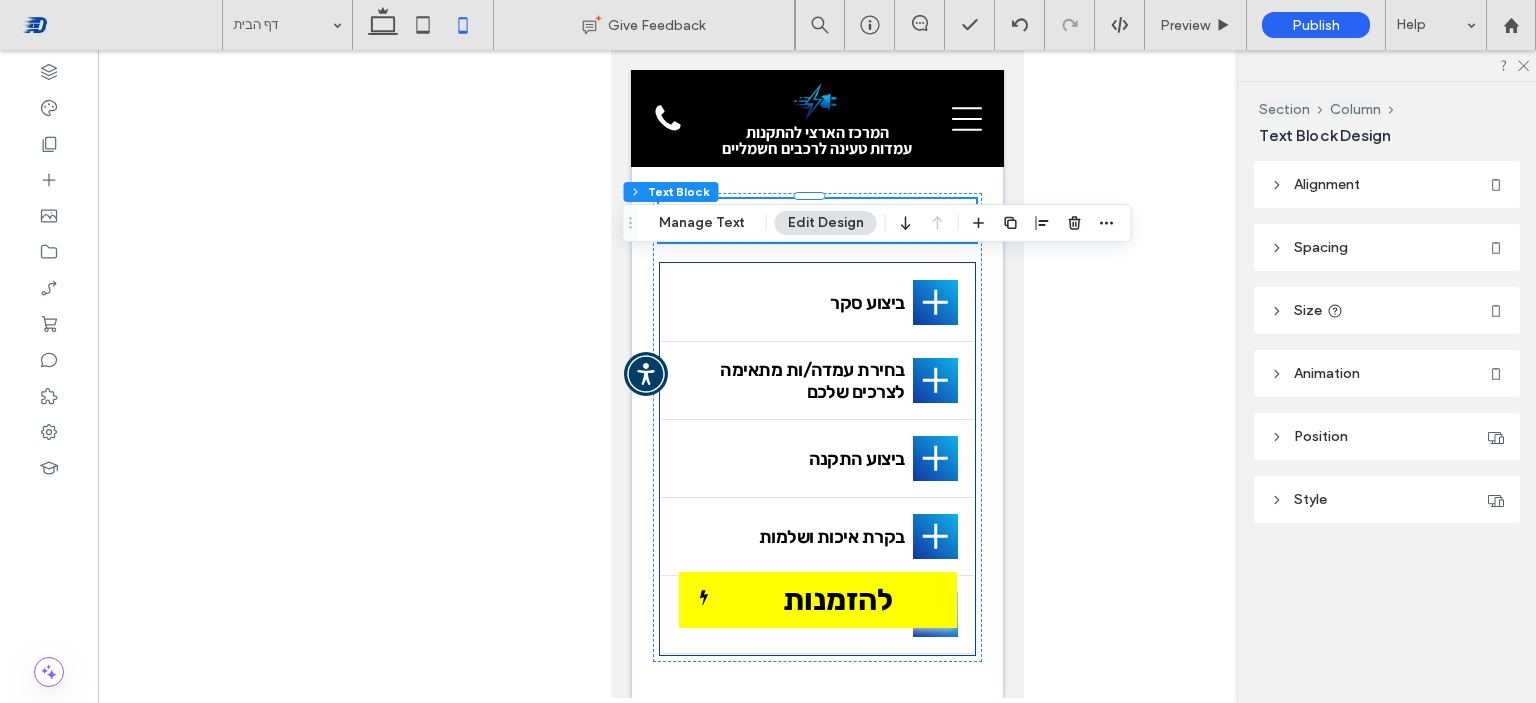 click at bounding box center [817, 374] 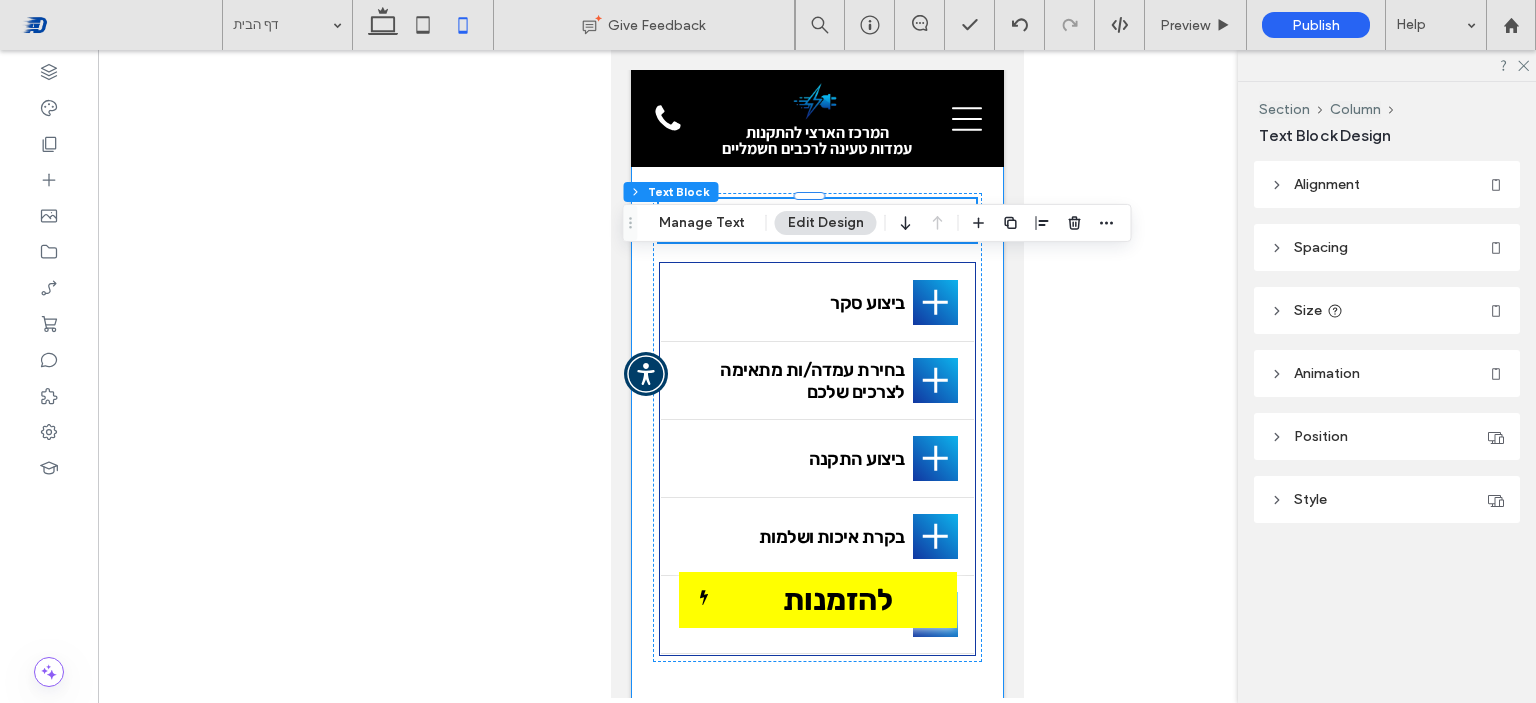 click on "300+
מתקינים ובודקים מוסמכים בעלי רשיון בפריסה ארצית
תהליך ההזמנה
ביצוע סקר  חשוב לבצע סקר מקיף בביתך כדי להבין בדיוק מה מתאים לך ועלויות ההתקנה. במהלך הסקר, נבדוק את מצב החשמל הקיים ונמליץ על הפתרון הטוב ביותר להתקנת עמדת הטעינה. במקרים מסויימים יש אפשרות לקבל הצעת מחיר עם סרטון ( בדרך כלל בבתי קרקע פרטיים ) . להצעת מחיר  להצעת מחיר  בחירת עמדה/ות מתאימה לצרכים שלכם  אם טרם רכשתם עמדת טעינה לרכב חשמלי, נשמח לספק לכם ייעוץ והכוונה מקצועיים כדי שתבחרו את העמדה המתאימה ביותר לצרכים שלכם.
ביצוע התקנה Title or Question Button" at bounding box center (816, 203) 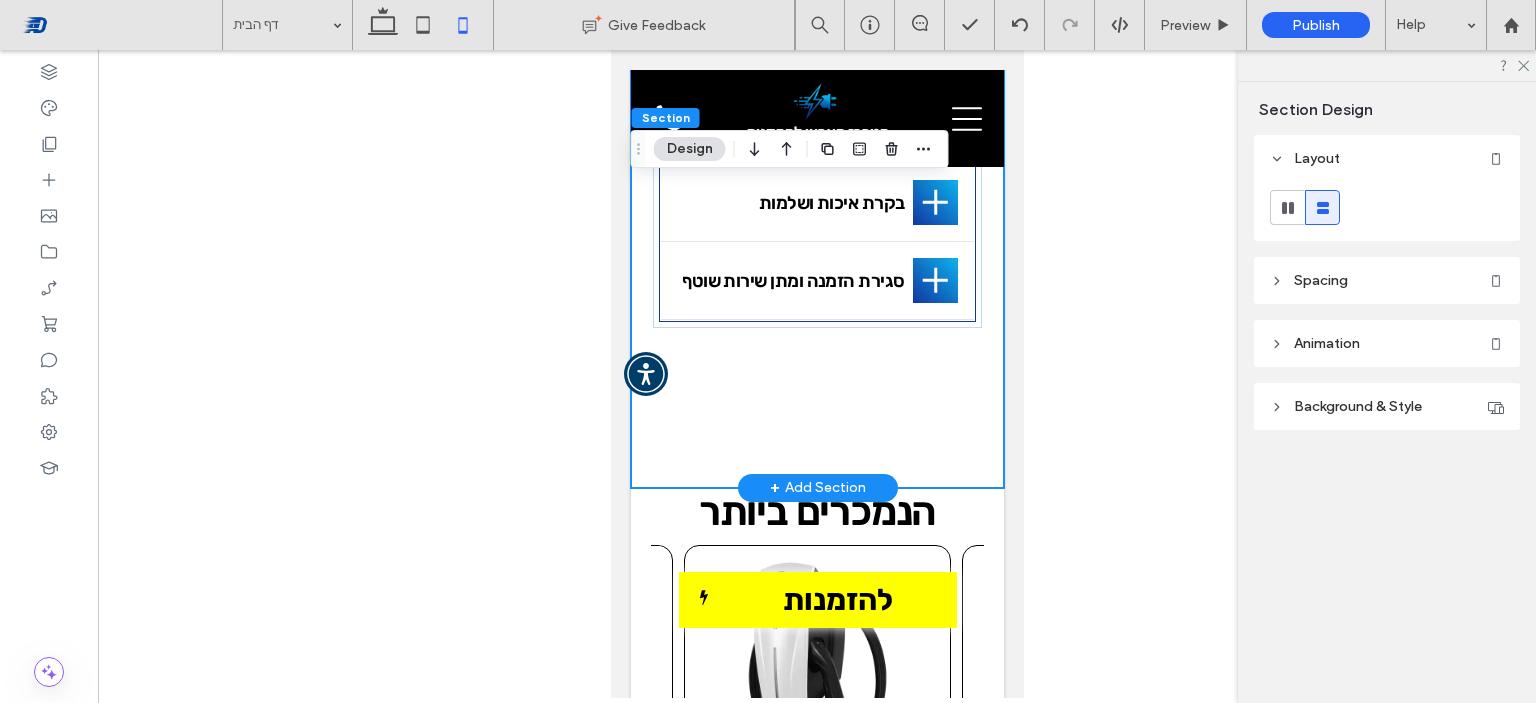 scroll, scrollTop: 1900, scrollLeft: 0, axis: vertical 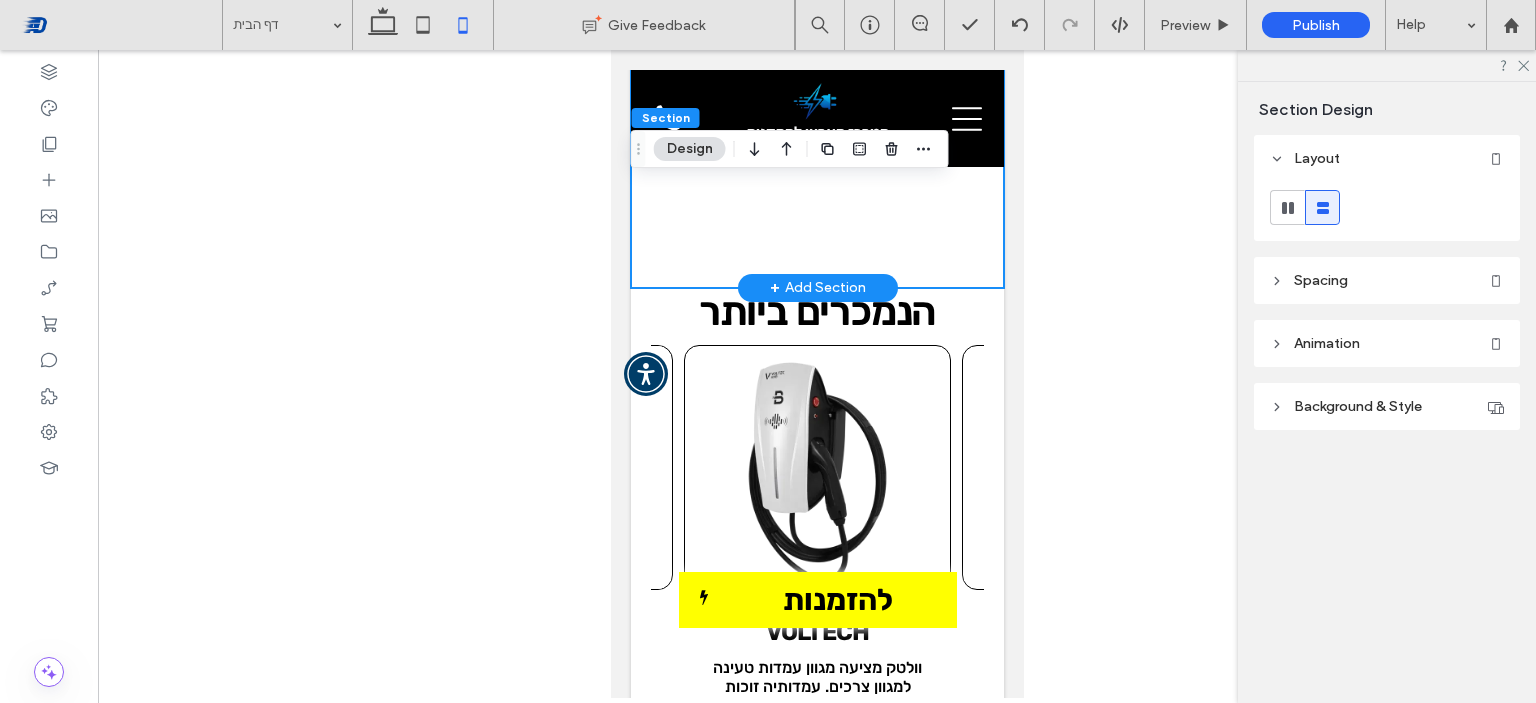 click on "+ Add Section" at bounding box center (817, 288) 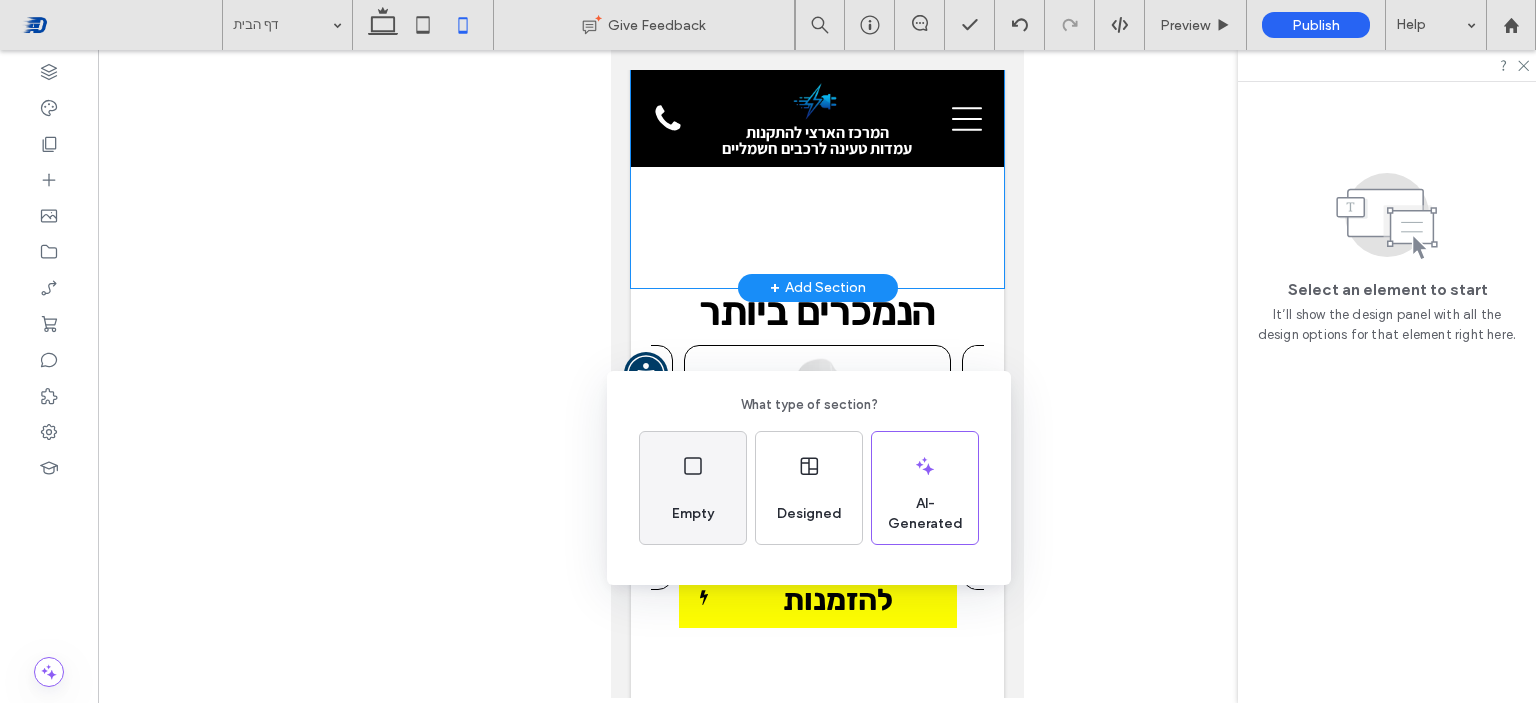 click on "Empty" at bounding box center [693, 514] 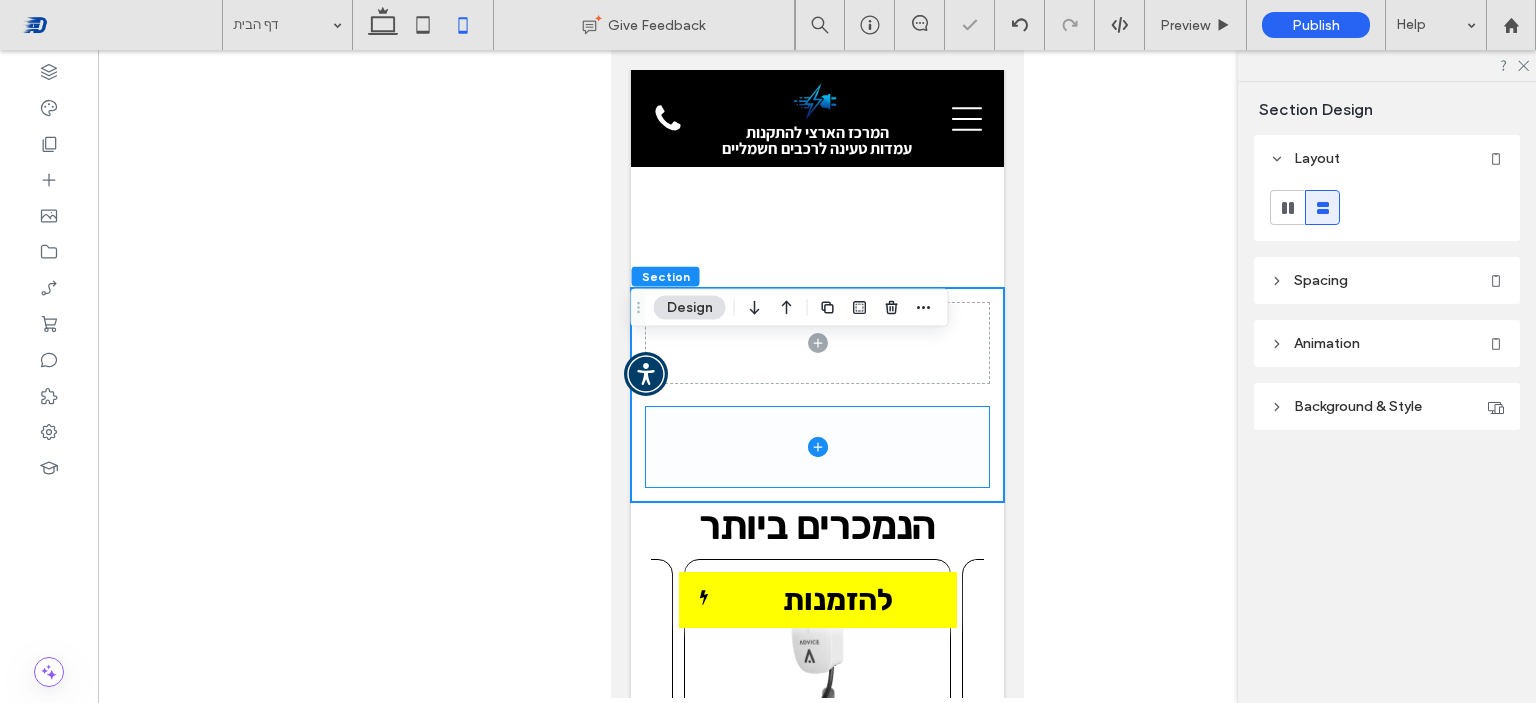 click at bounding box center (816, 447) 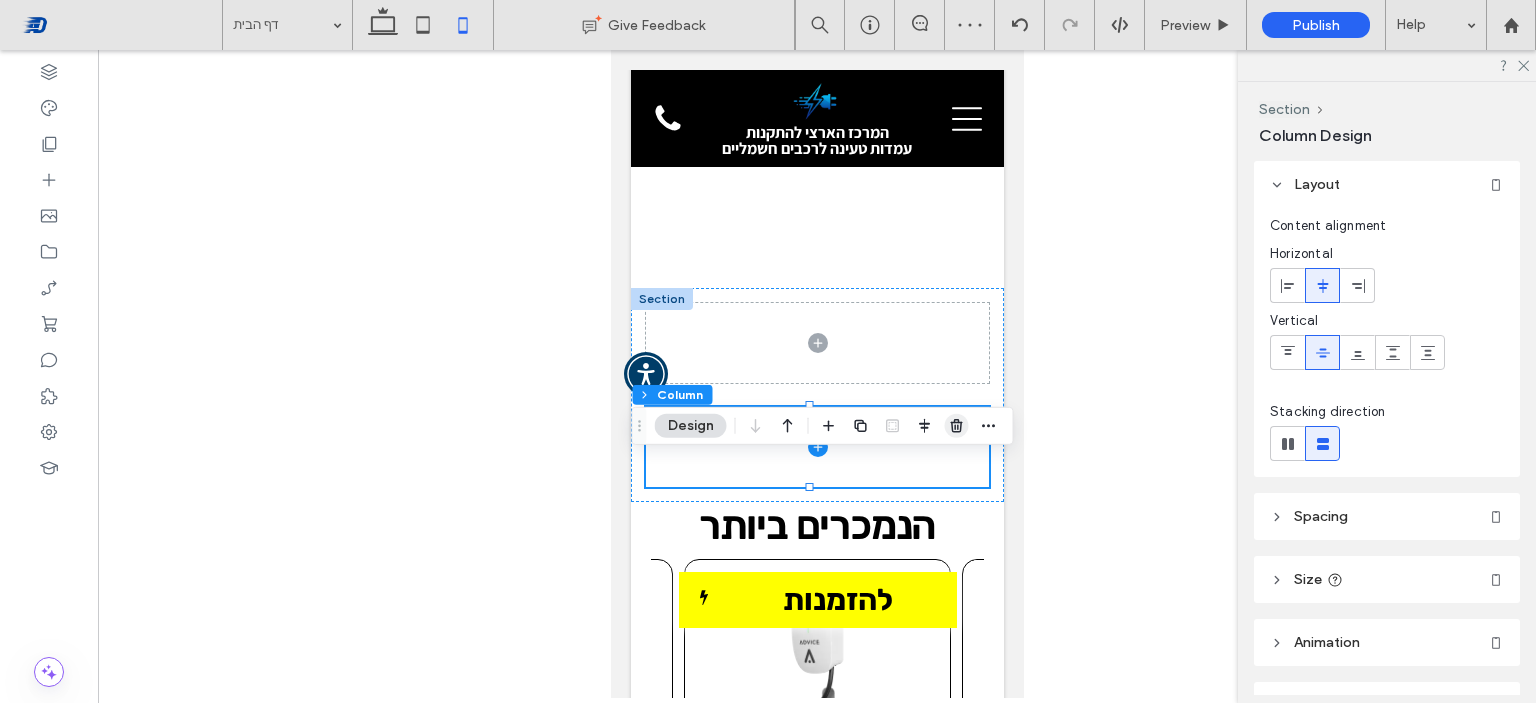 click at bounding box center (957, 426) 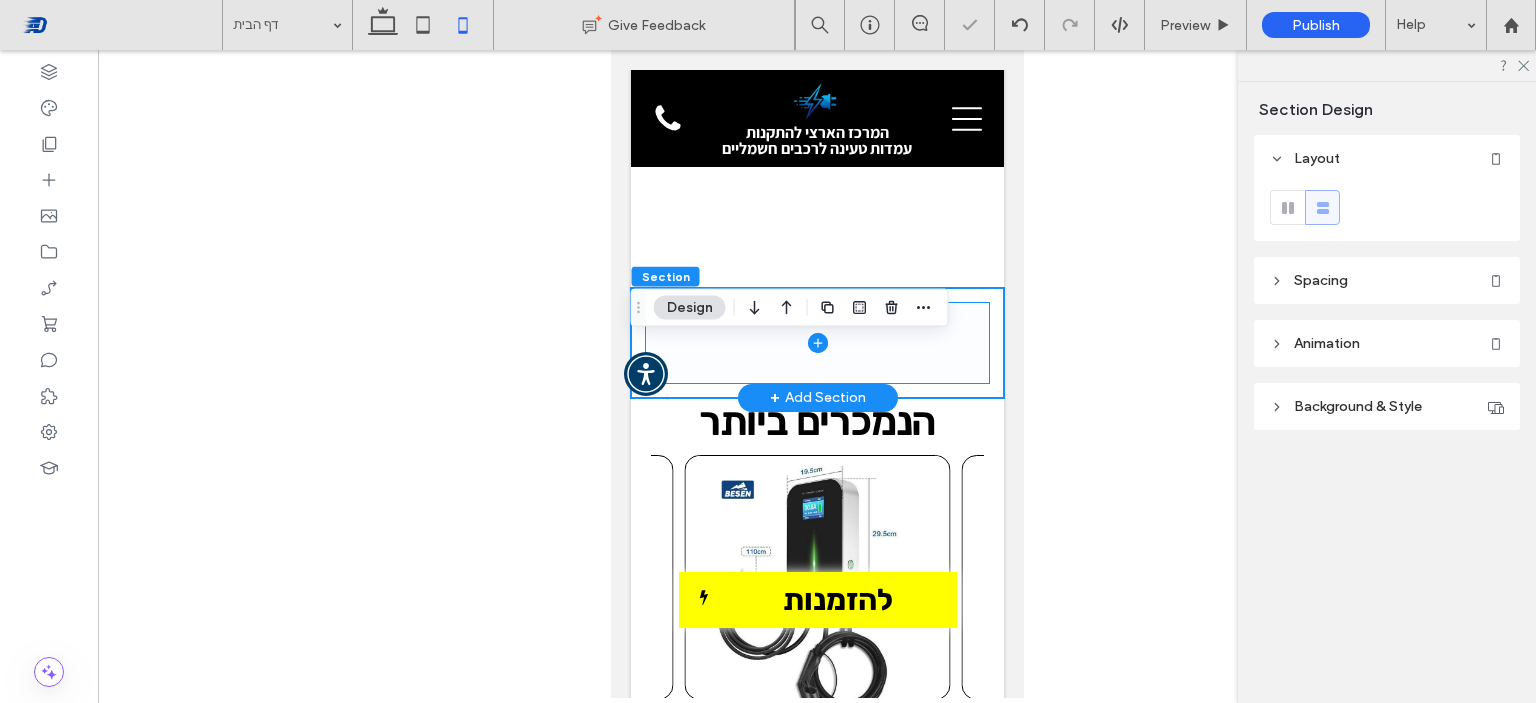 click 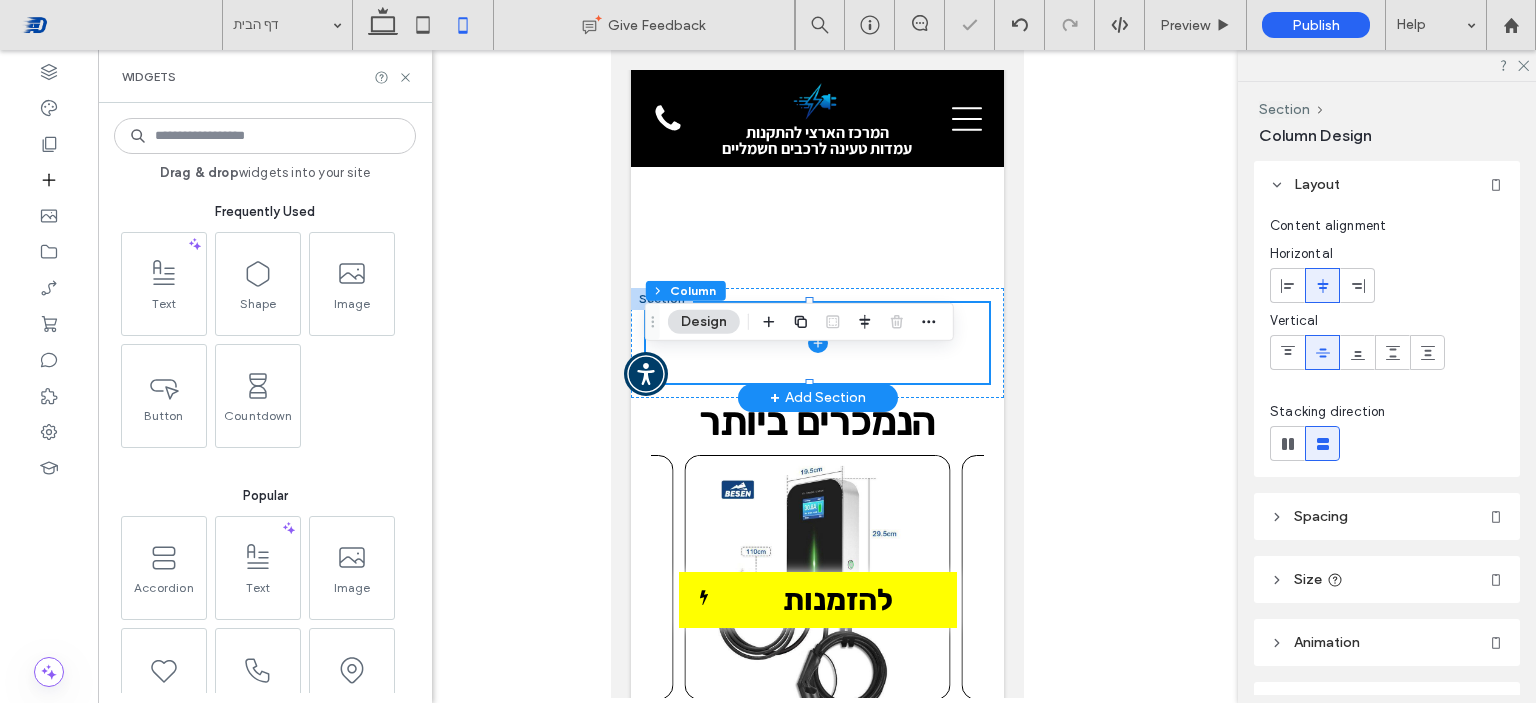 click at bounding box center [265, 136] 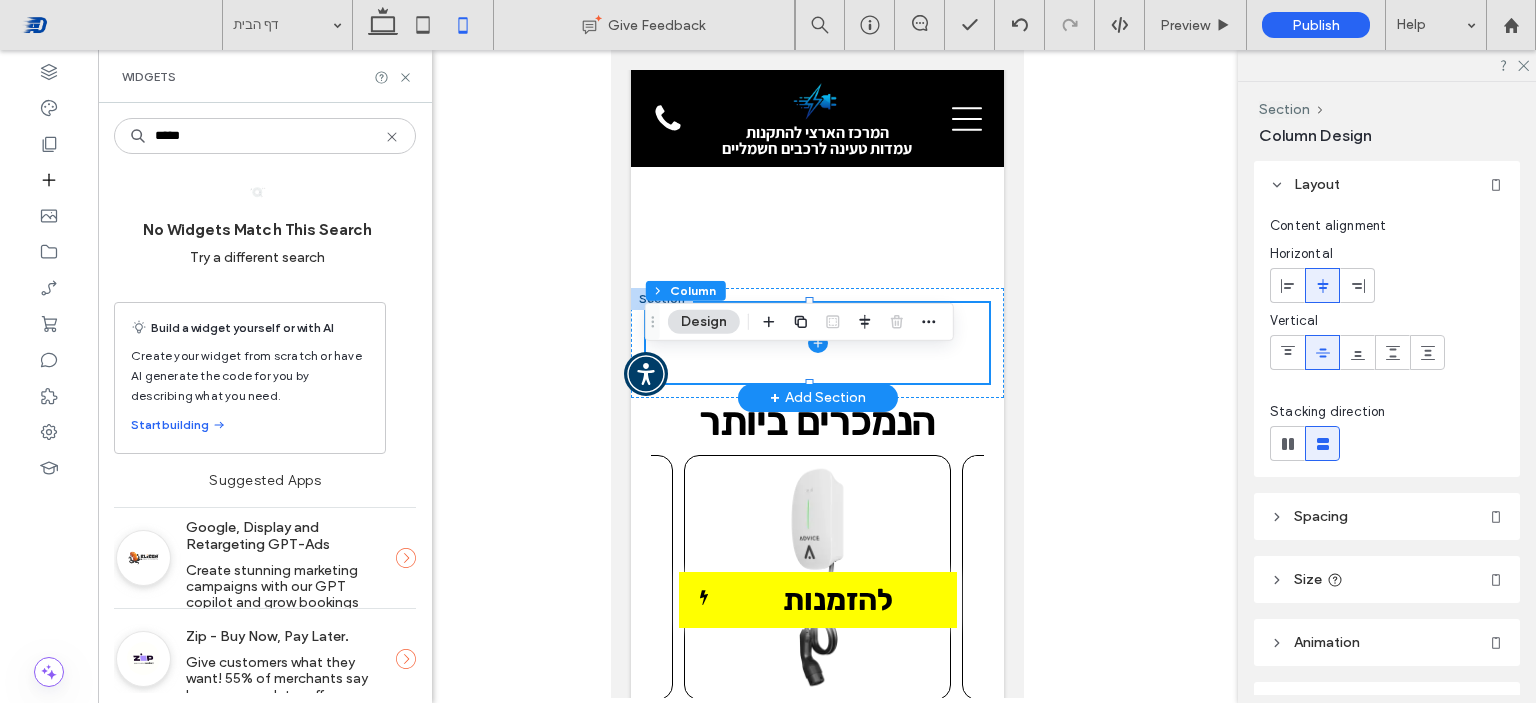 type on "******" 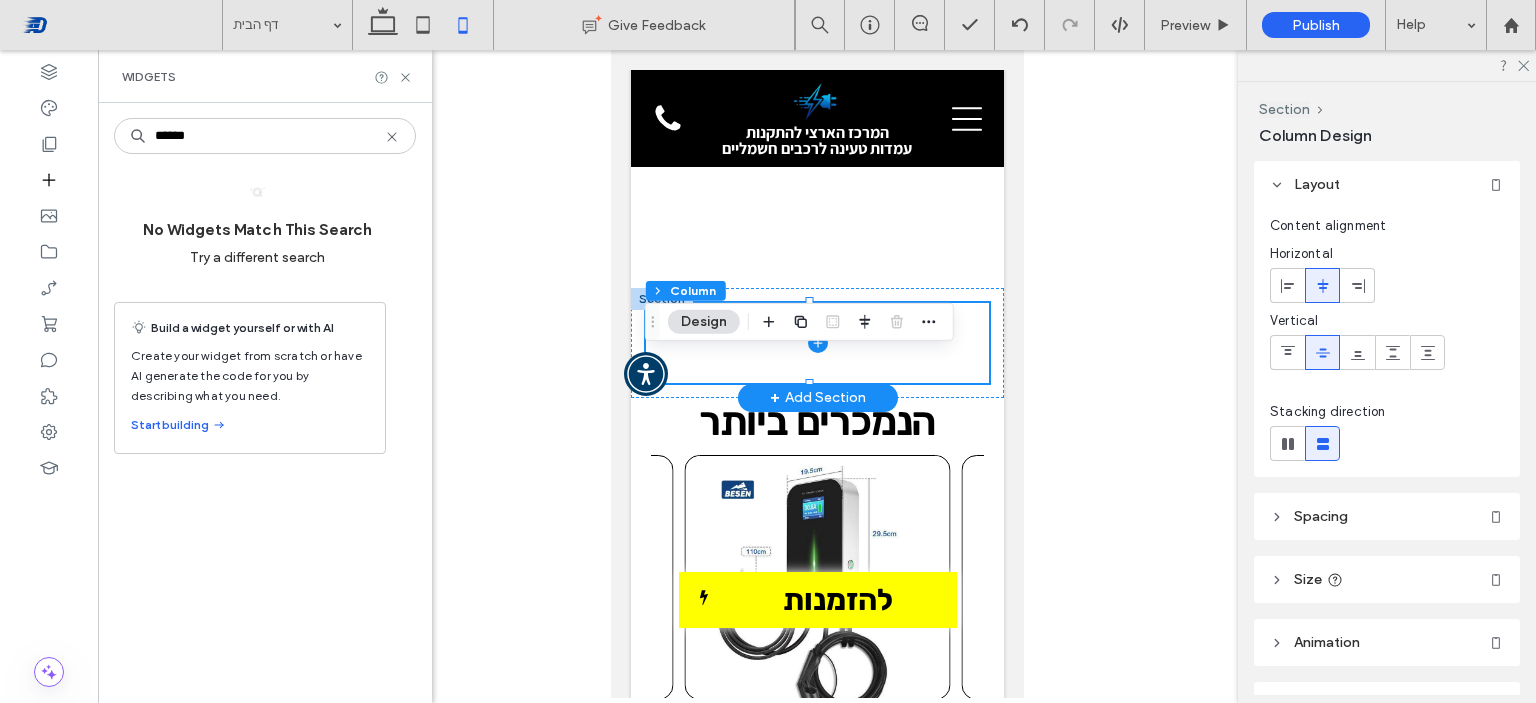 click on "******" at bounding box center (265, 136) 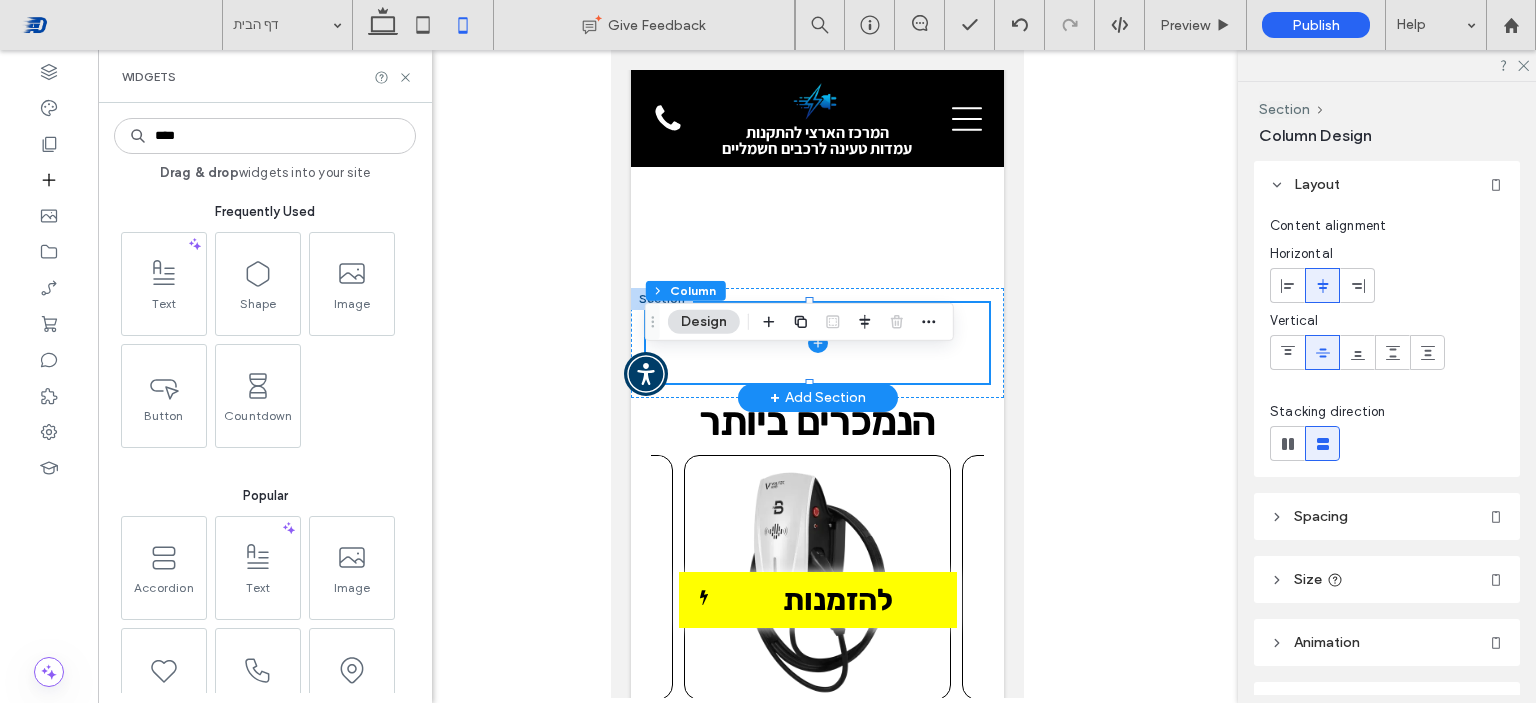 type on "*****" 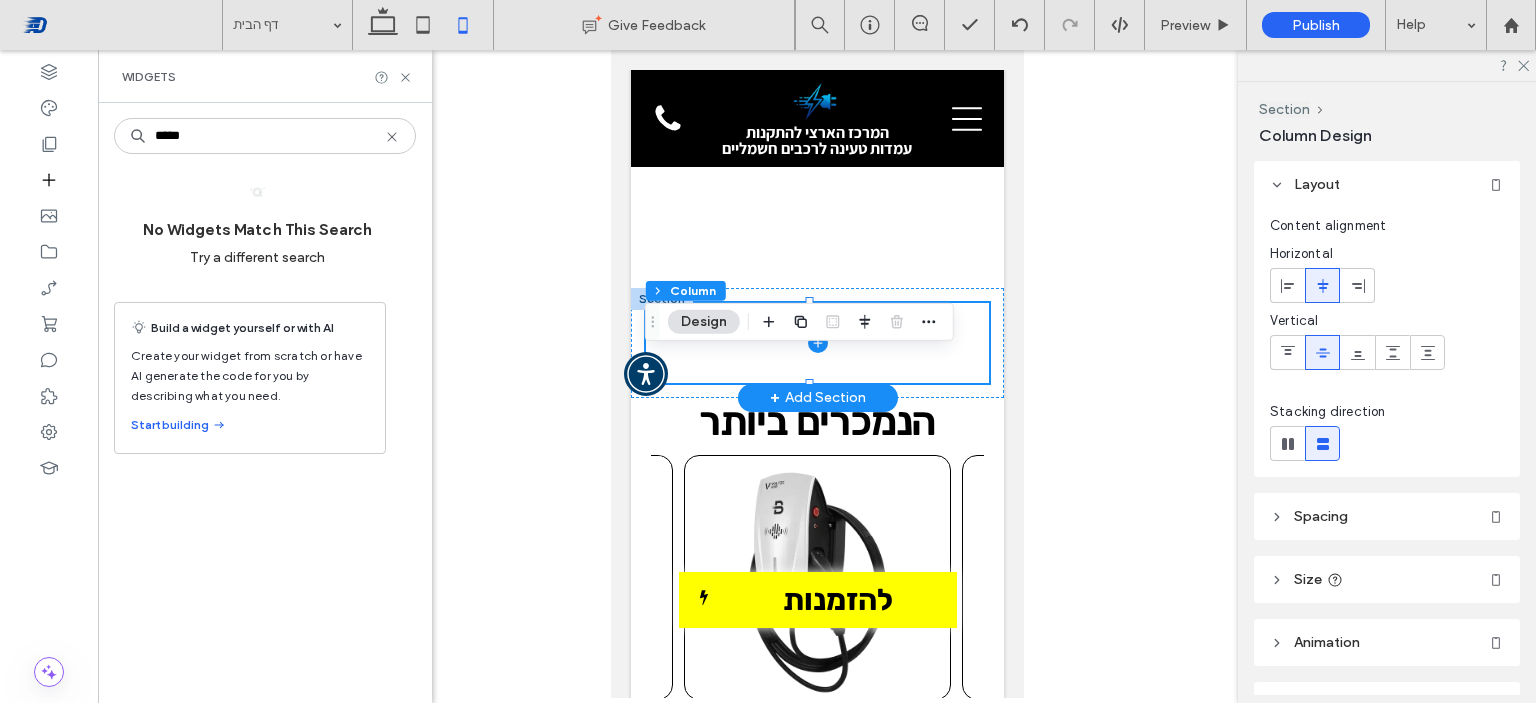 click on "*****" at bounding box center (265, 136) 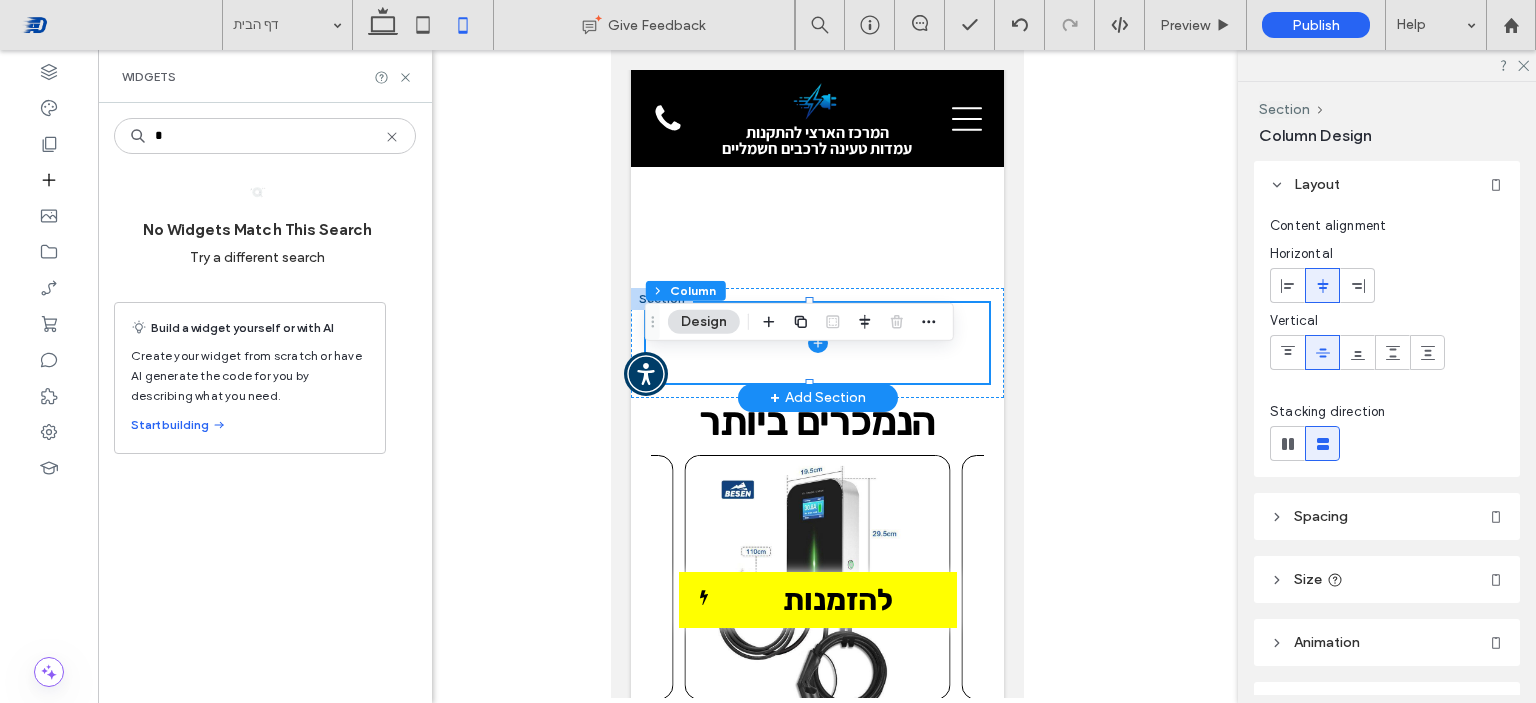 type on "*" 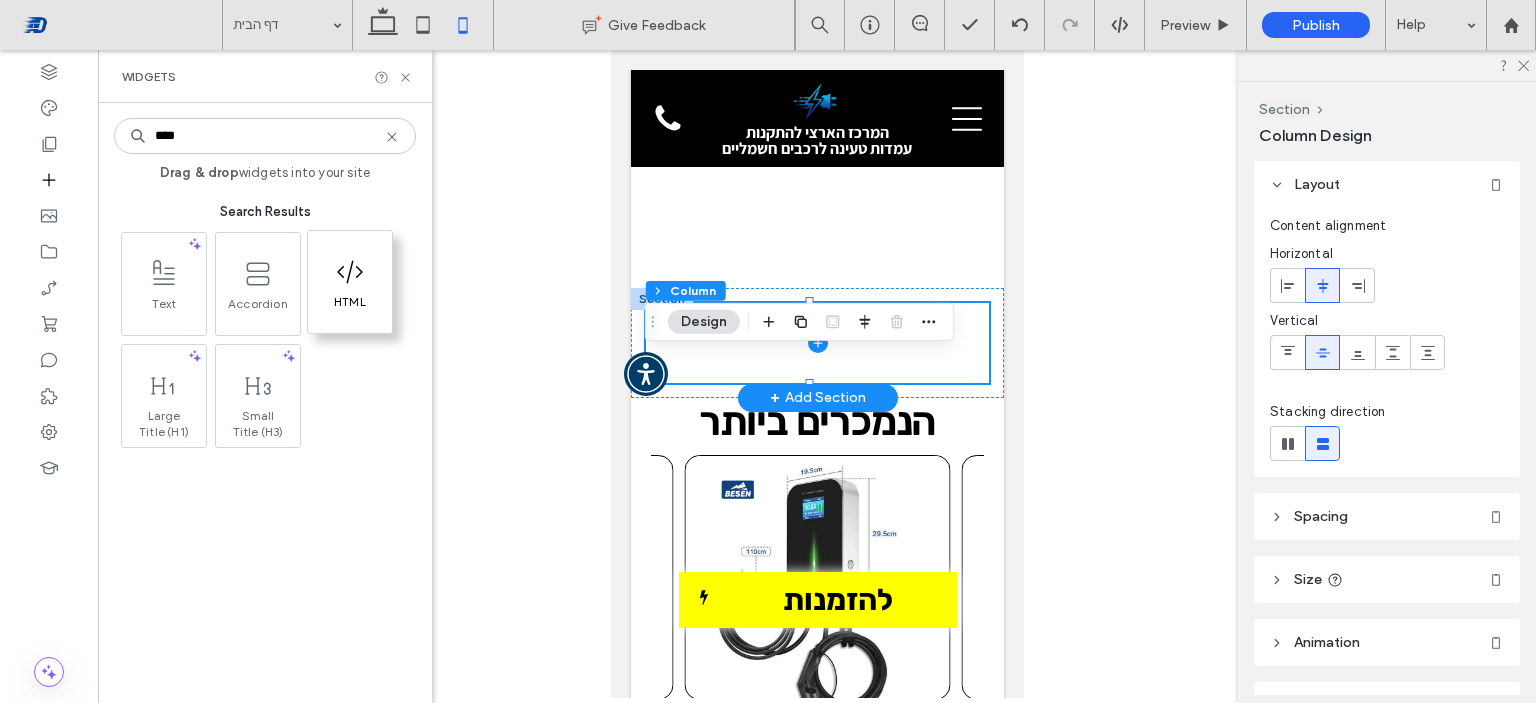 type on "****" 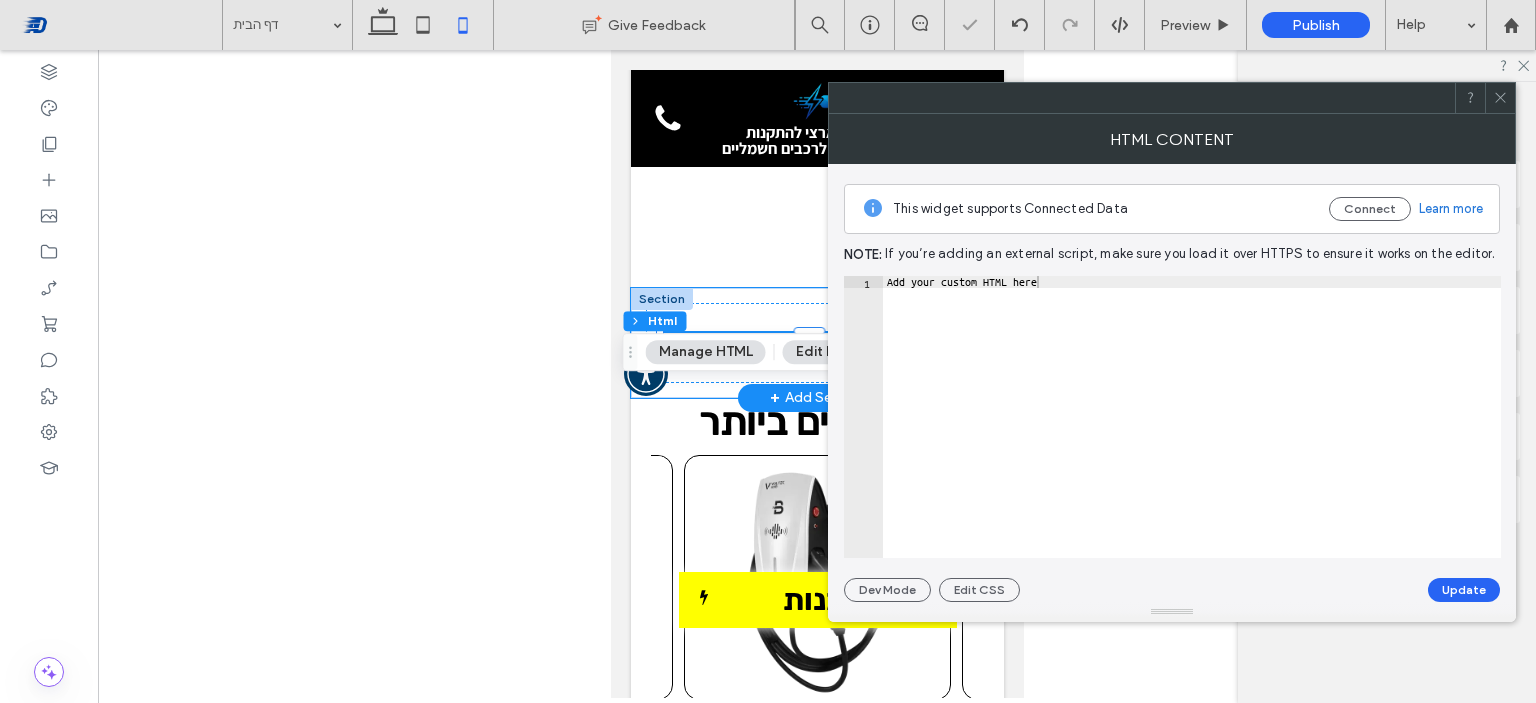 click on "Add your custom HTML here" at bounding box center (1192, 429) 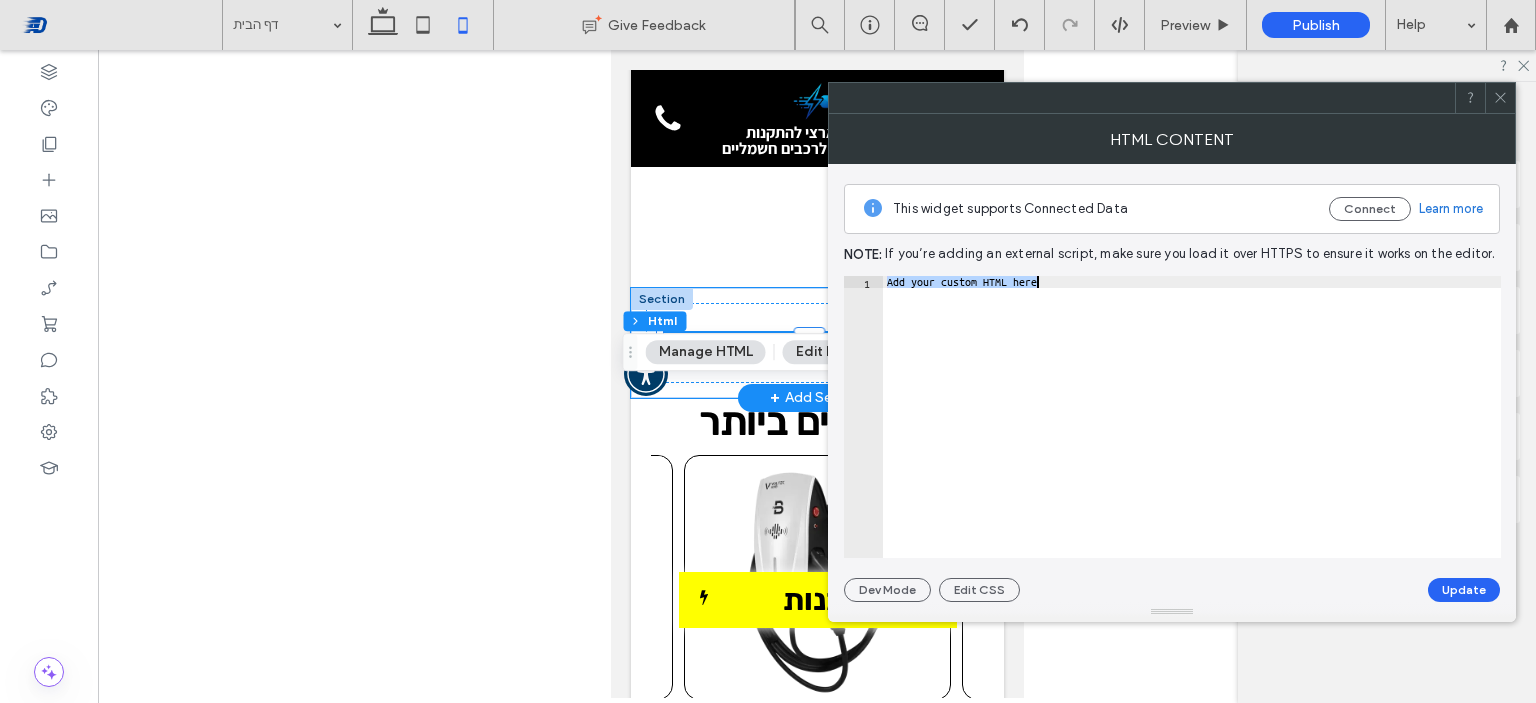 paste on "**********" 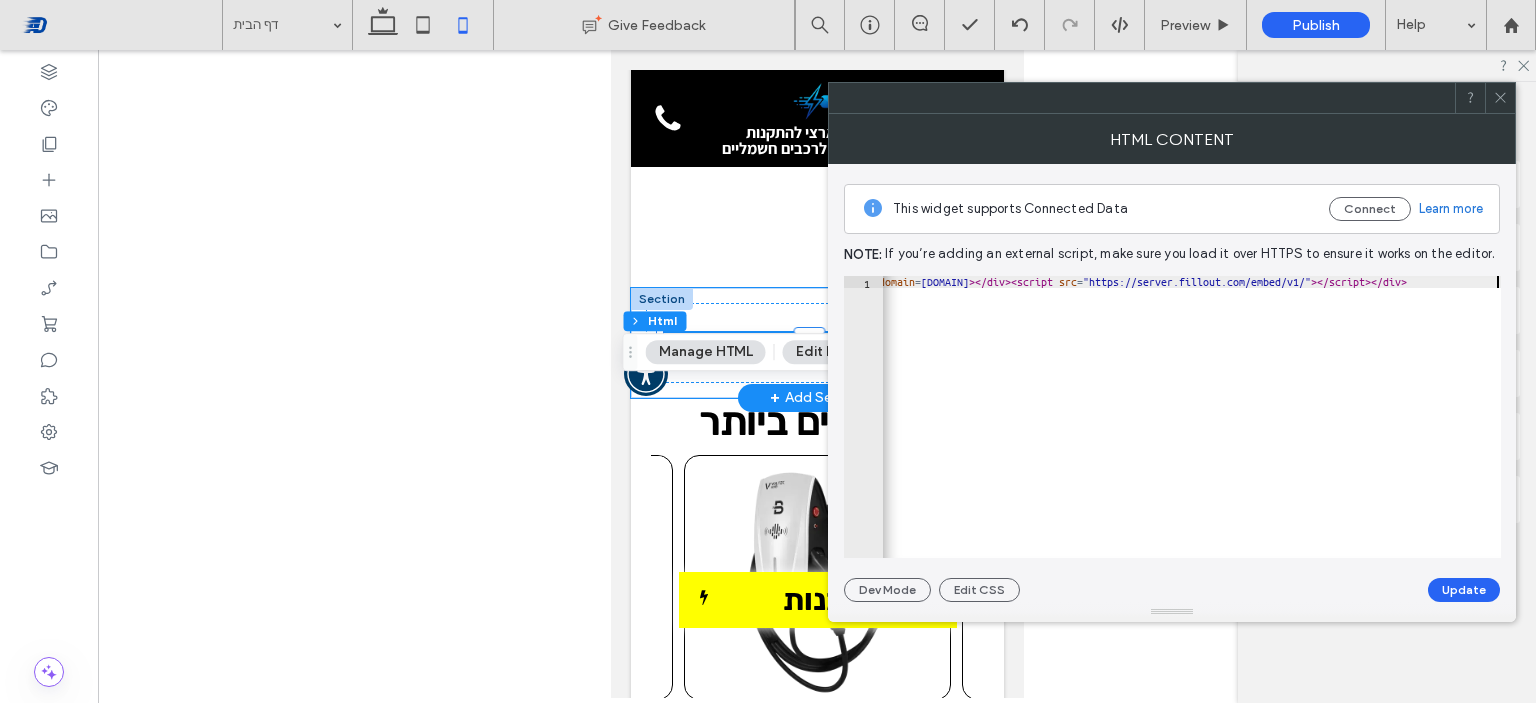 scroll, scrollTop: 0, scrollLeft: 1309, axis: horizontal 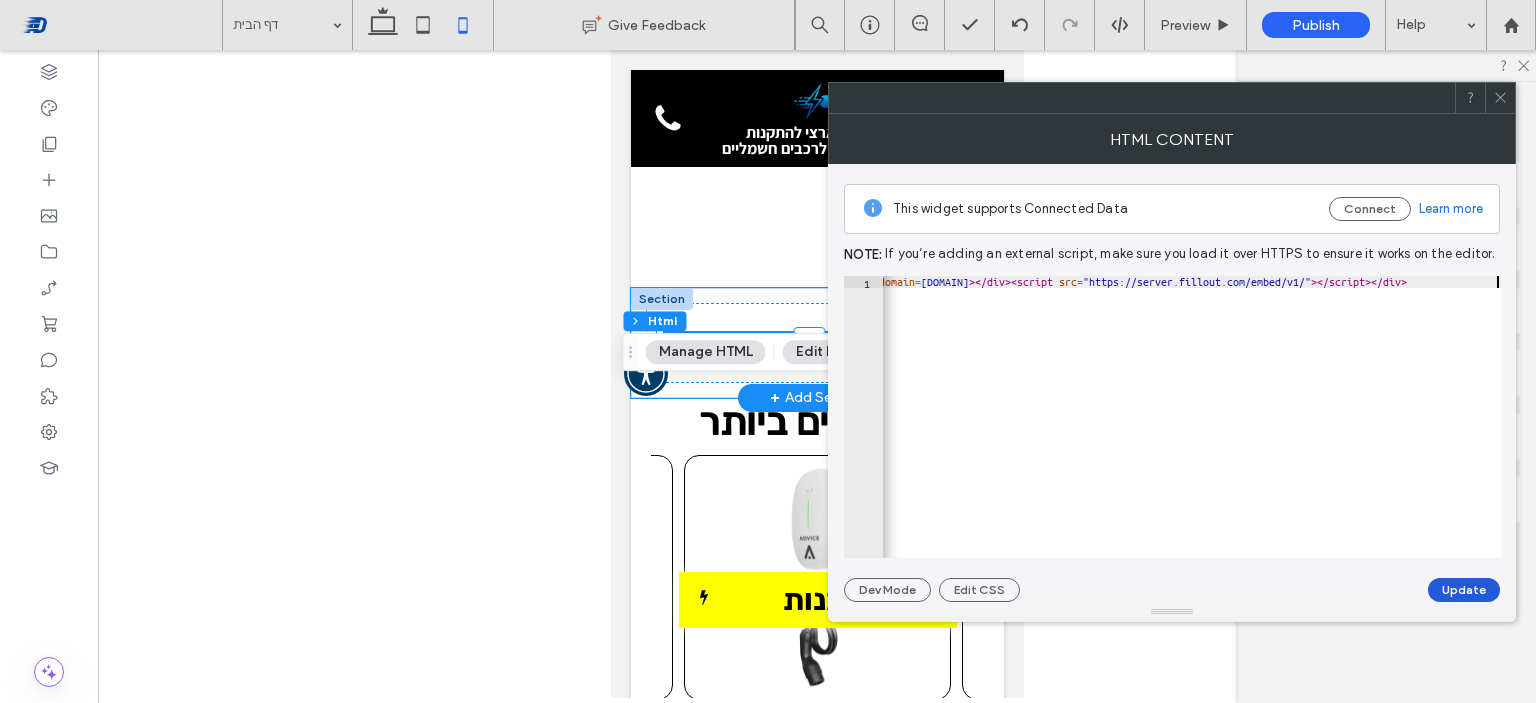 click on "Update" at bounding box center [1464, 590] 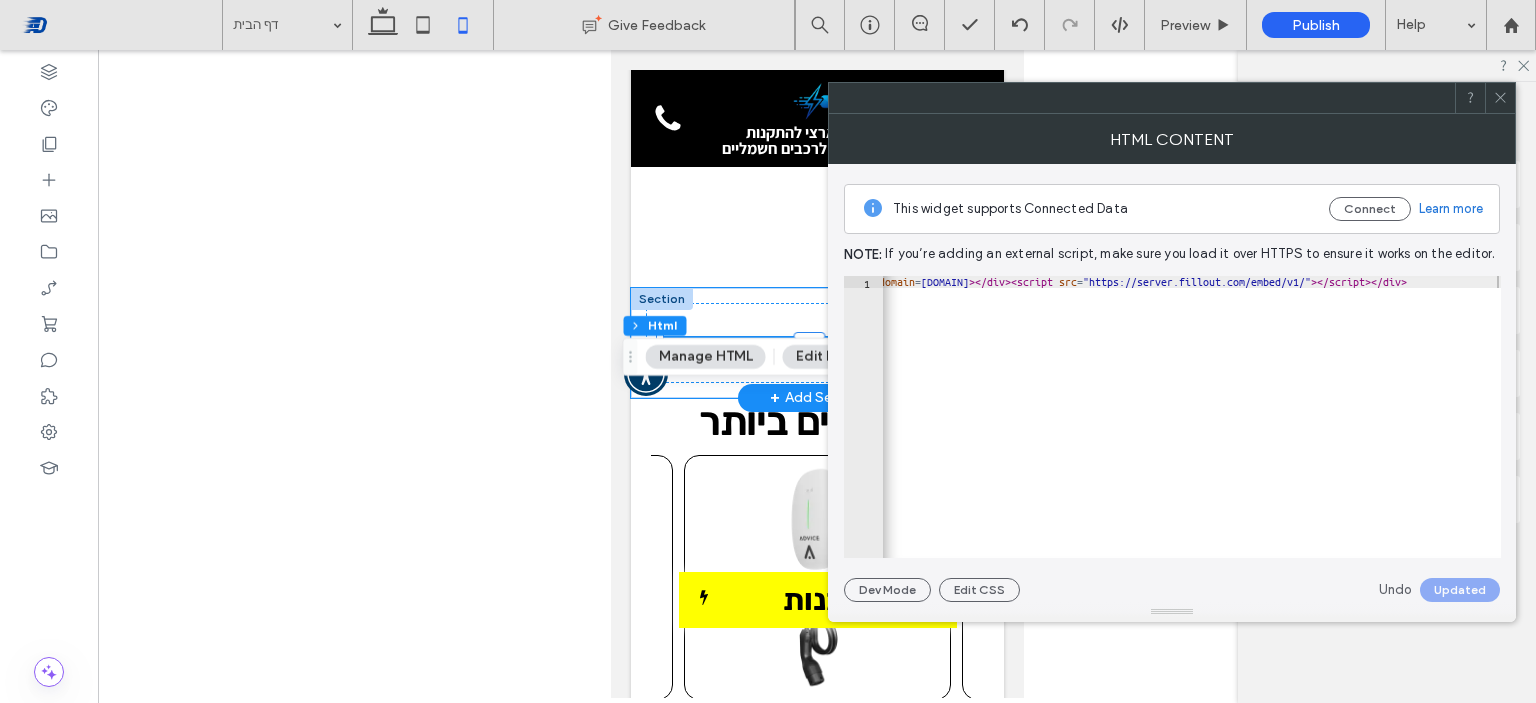click 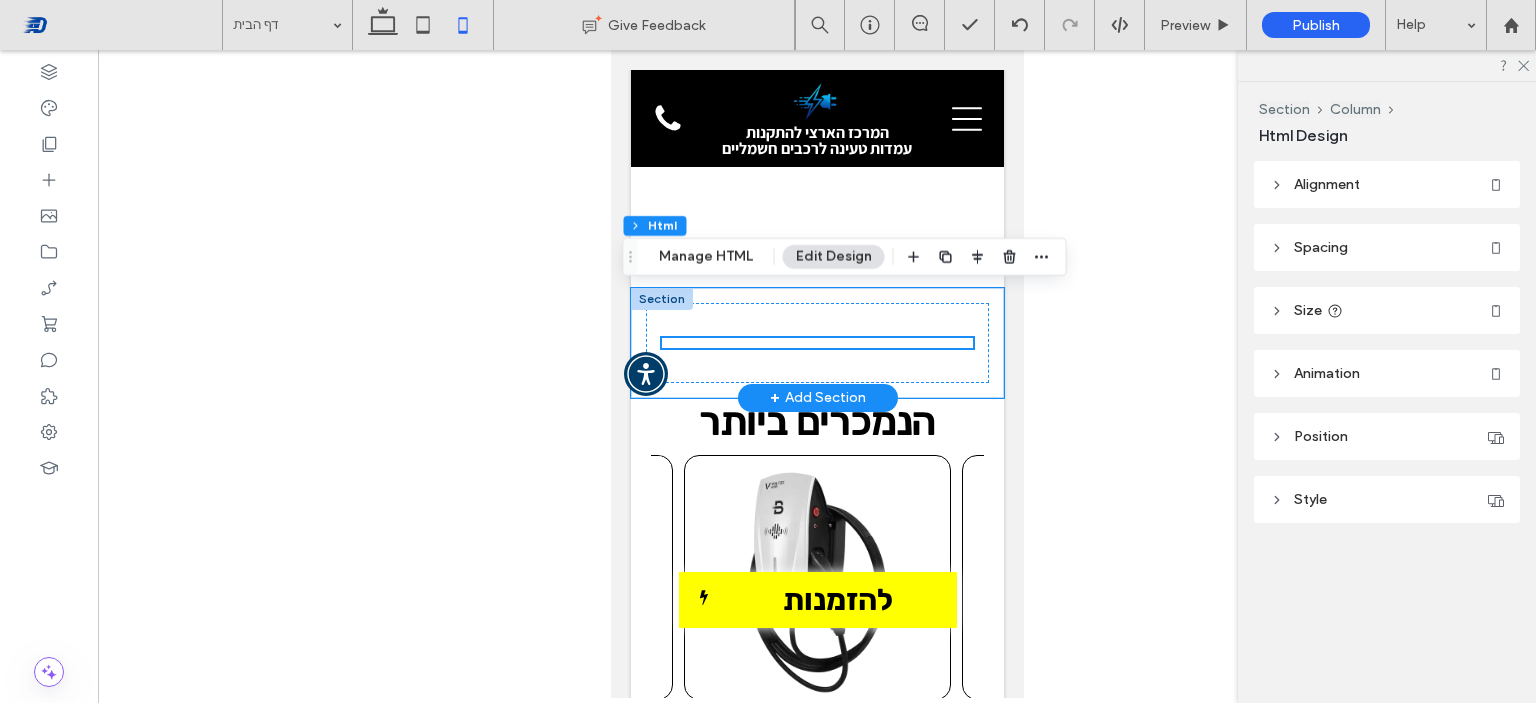 scroll, scrollTop: 2000, scrollLeft: 0, axis: vertical 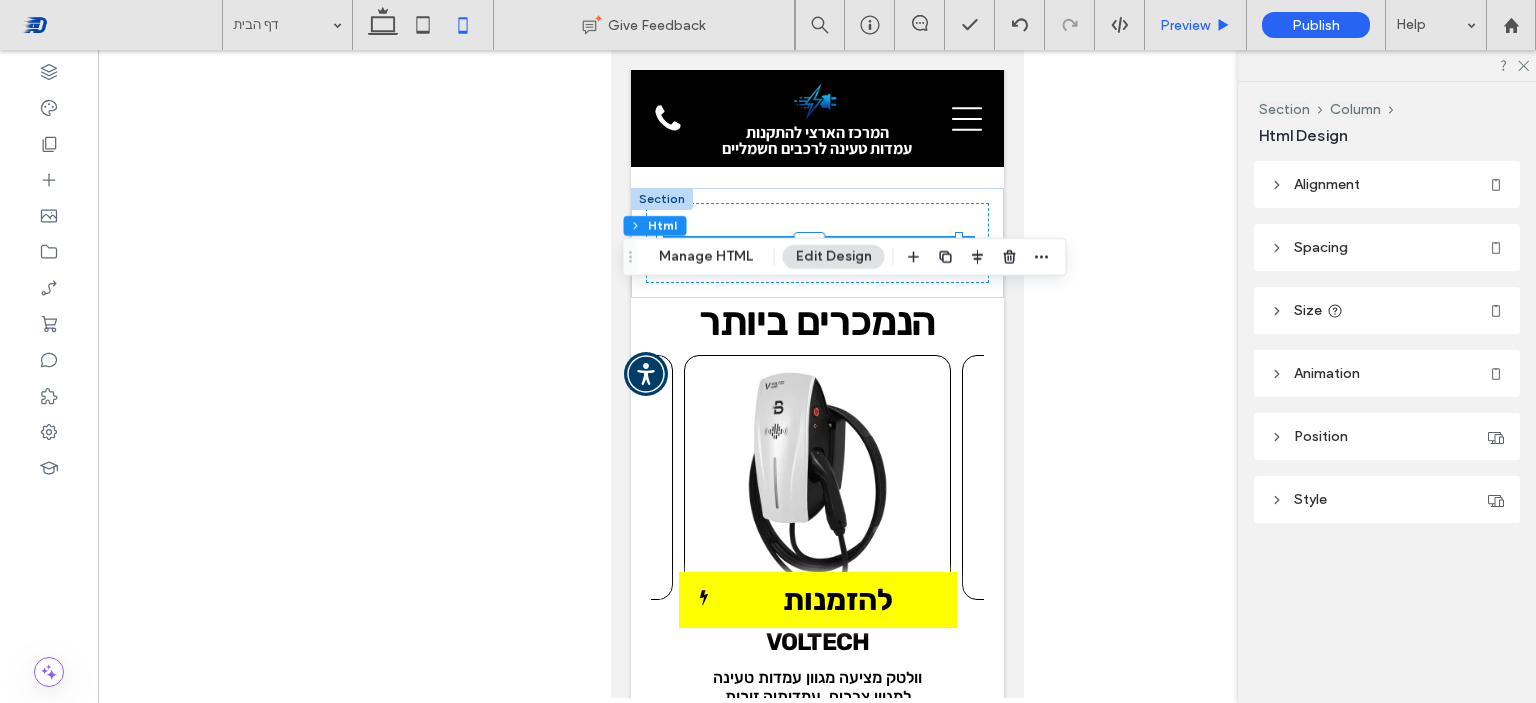 click on "Preview" at bounding box center [1196, 25] 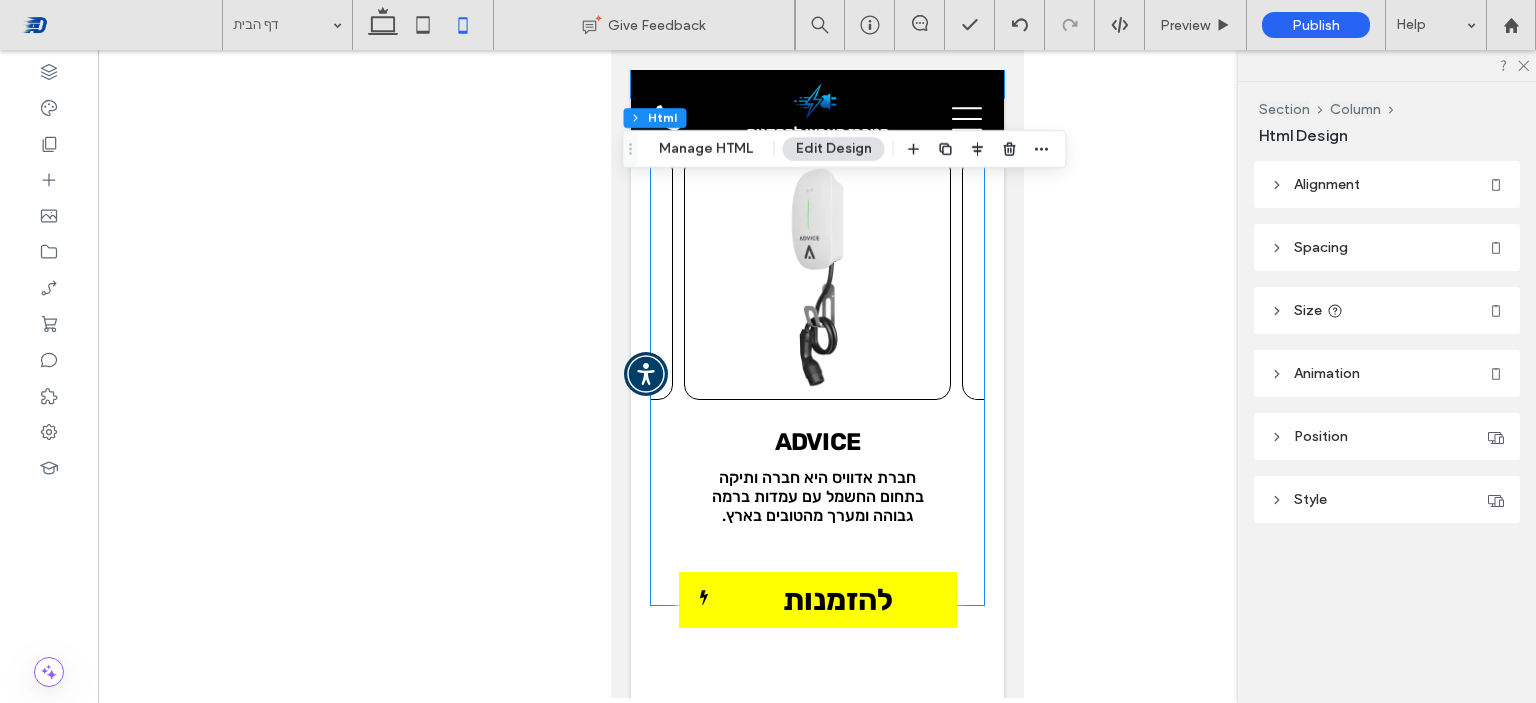 scroll, scrollTop: 2000, scrollLeft: 0, axis: vertical 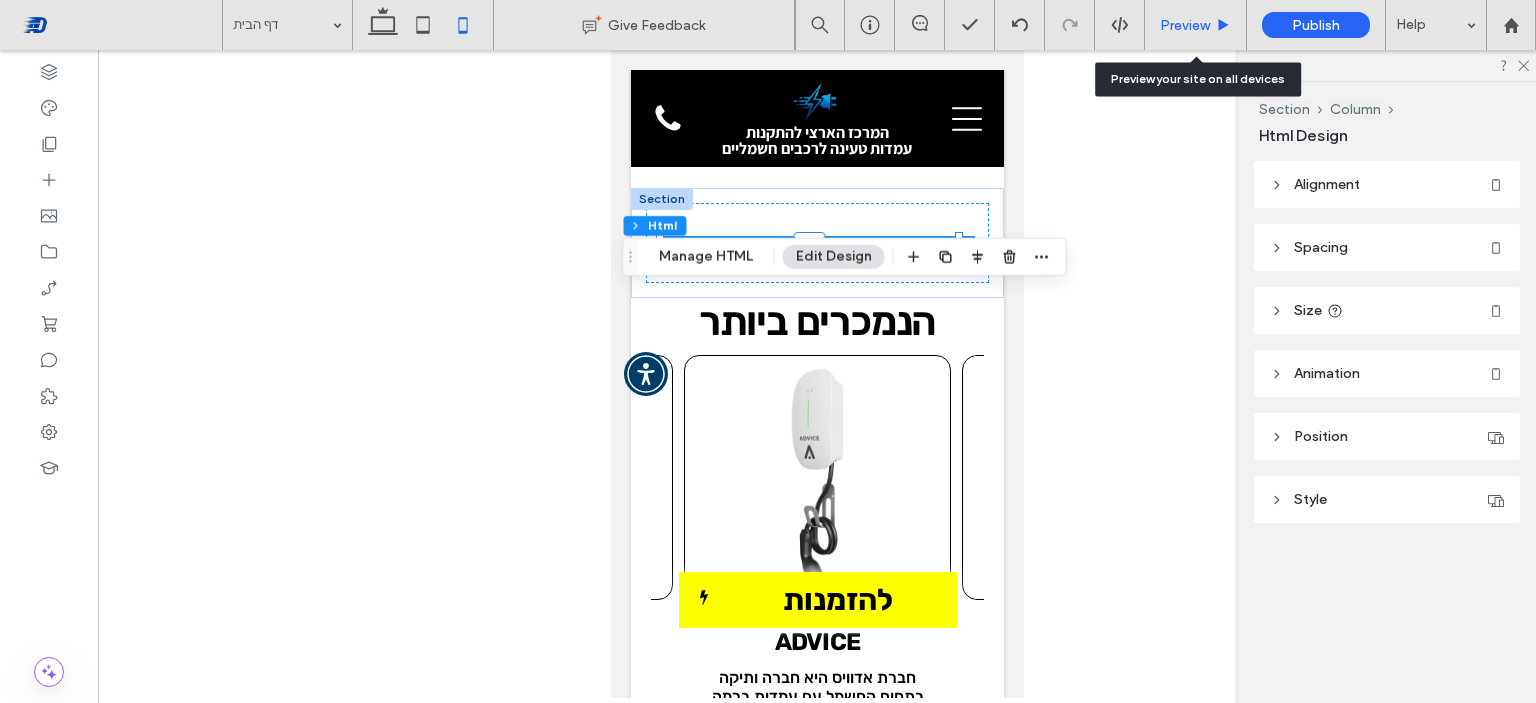 click on "Preview" at bounding box center [1195, 25] 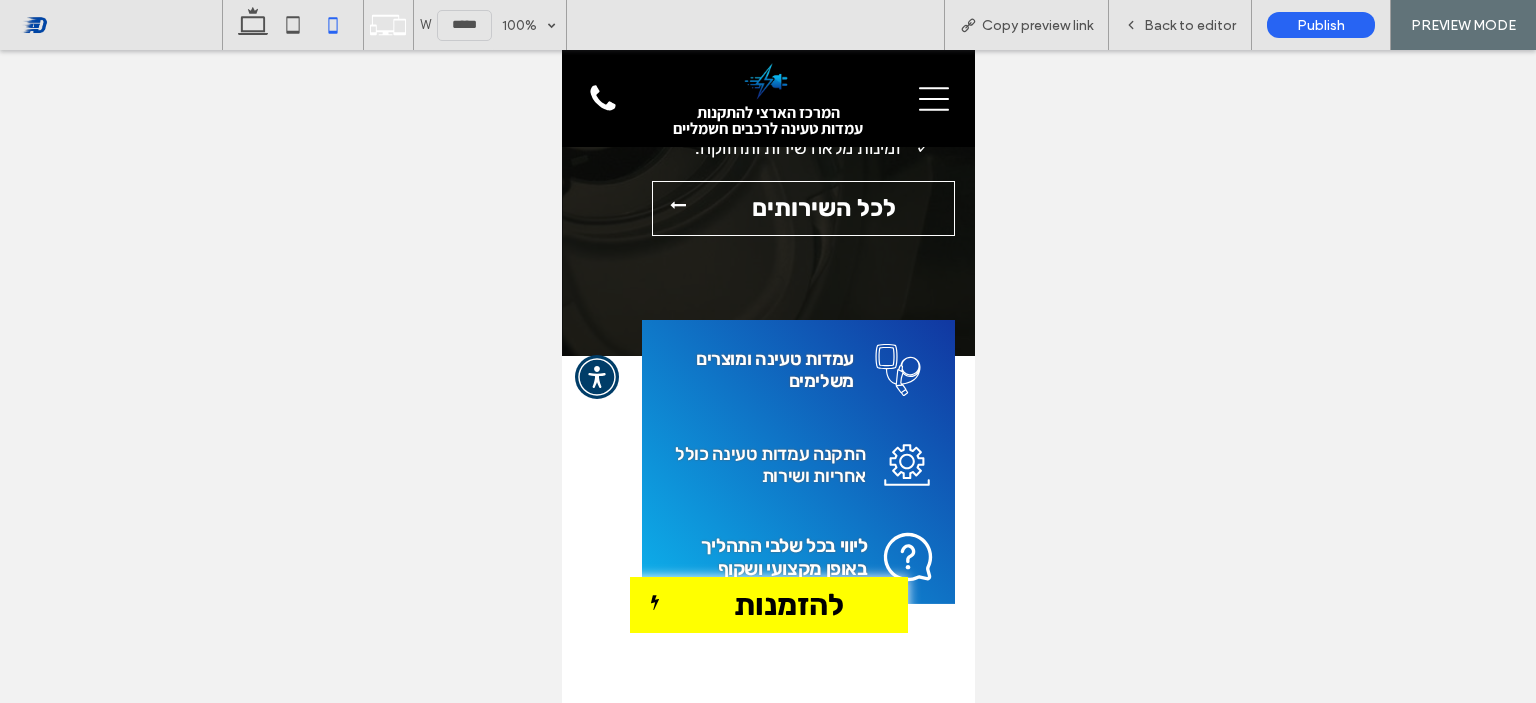 scroll, scrollTop: 700, scrollLeft: 0, axis: vertical 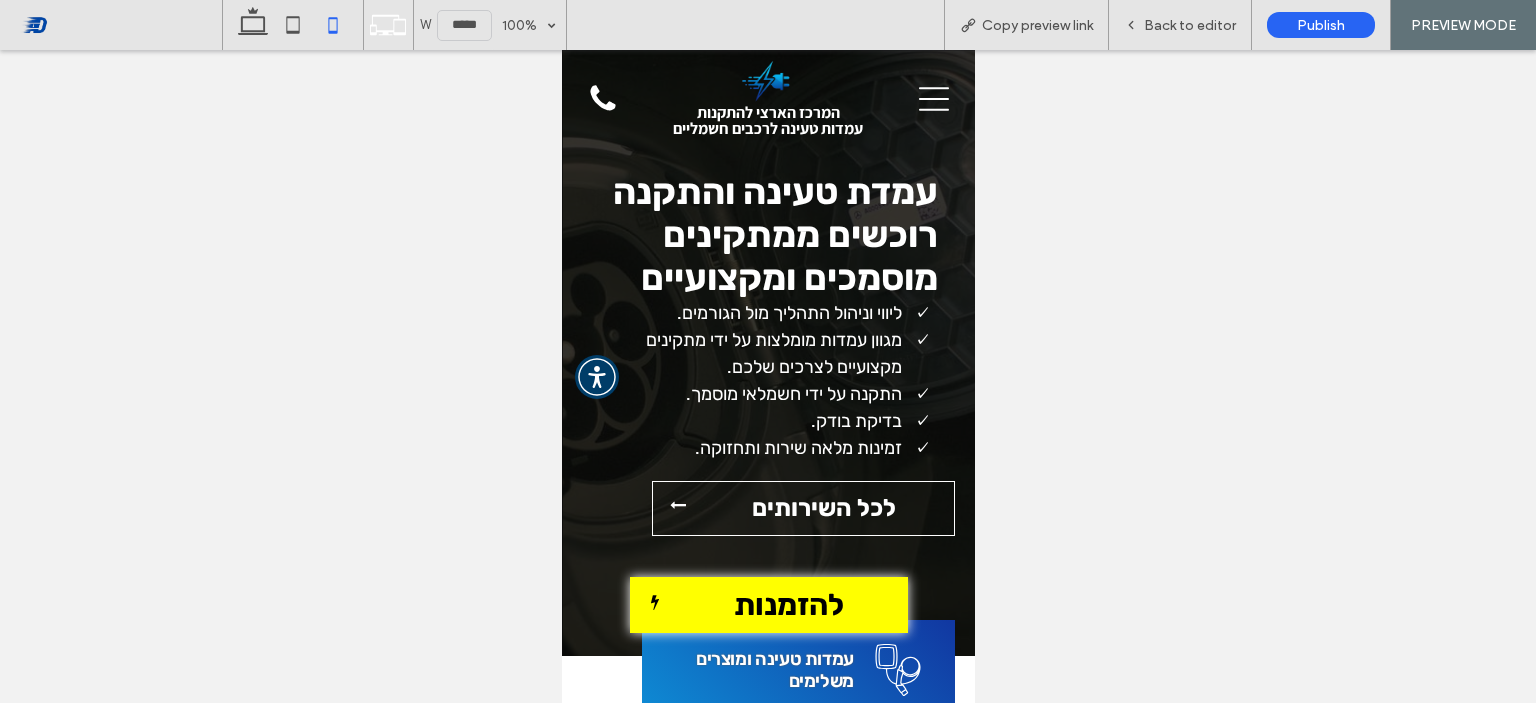 drag, startPoint x: 968, startPoint y: 139, endPoint x: 1540, endPoint y: 97, distance: 573.53986 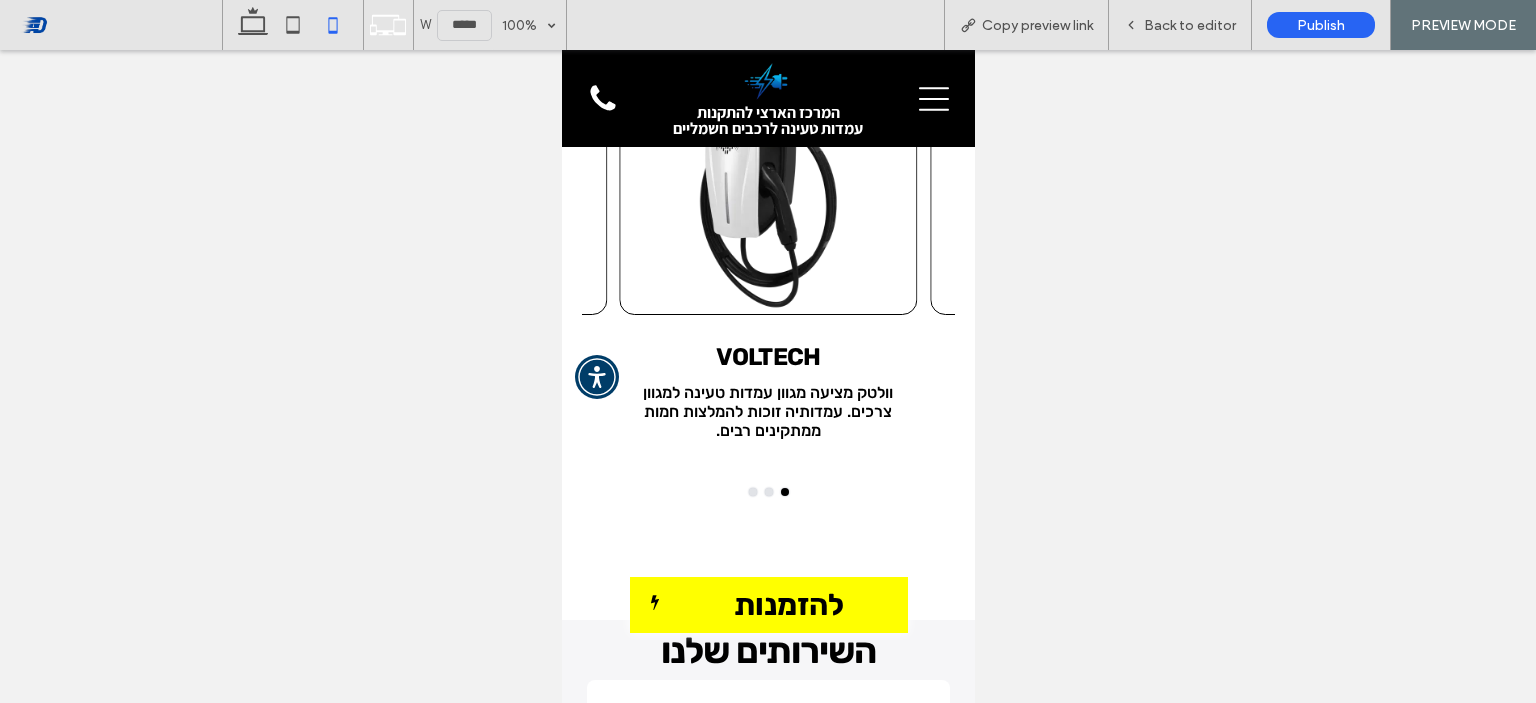 scroll, scrollTop: 2400, scrollLeft: 0, axis: vertical 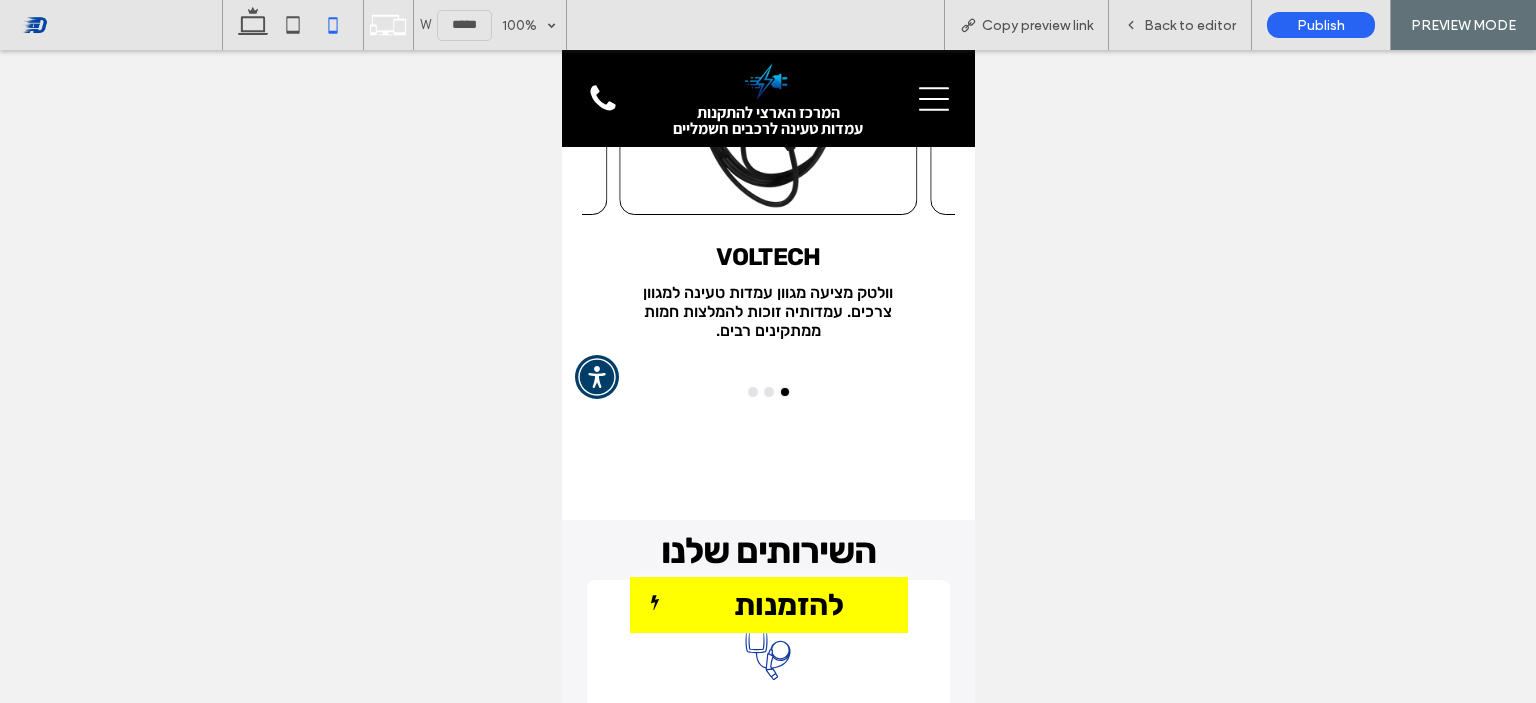 drag, startPoint x: 949, startPoint y: 331, endPoint x: 960, endPoint y: 215, distance: 116.520386 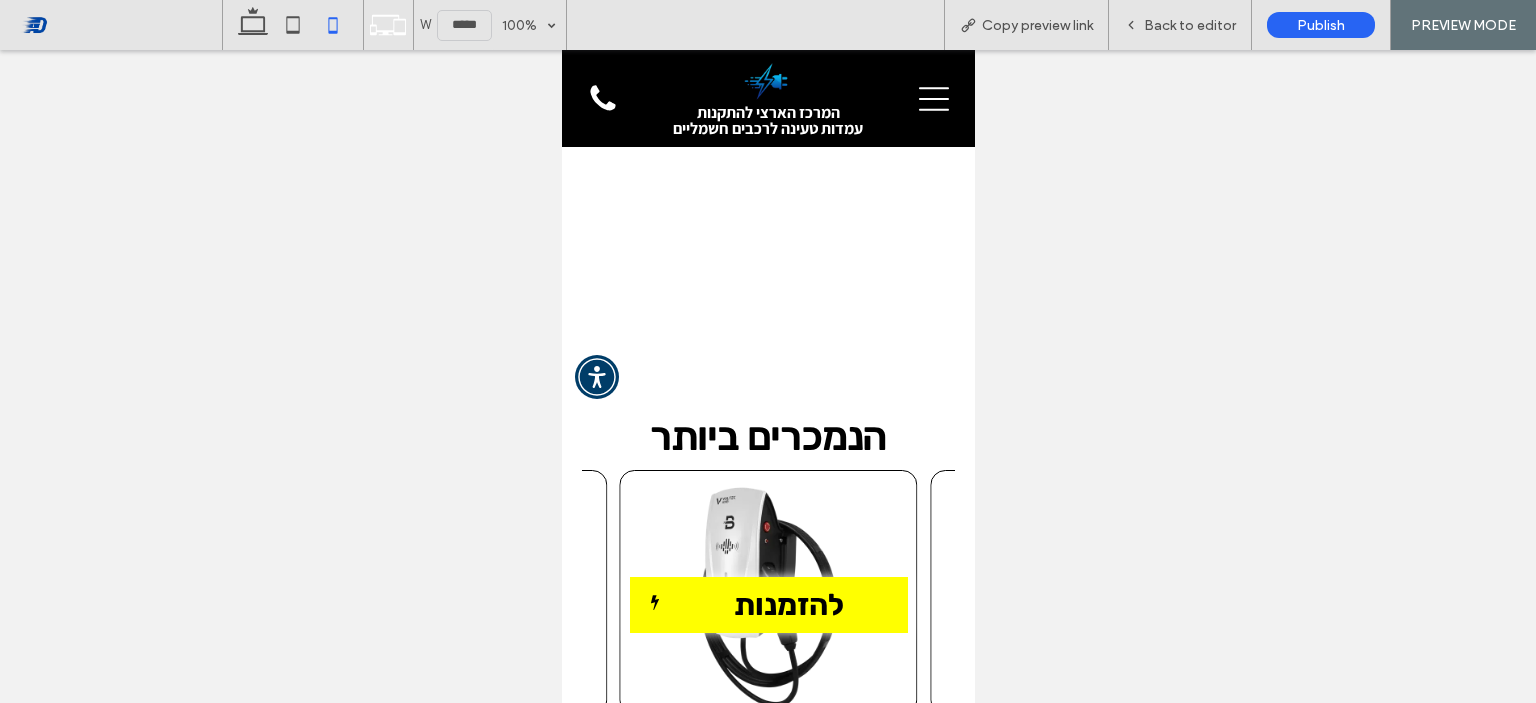 scroll, scrollTop: 2200, scrollLeft: 0, axis: vertical 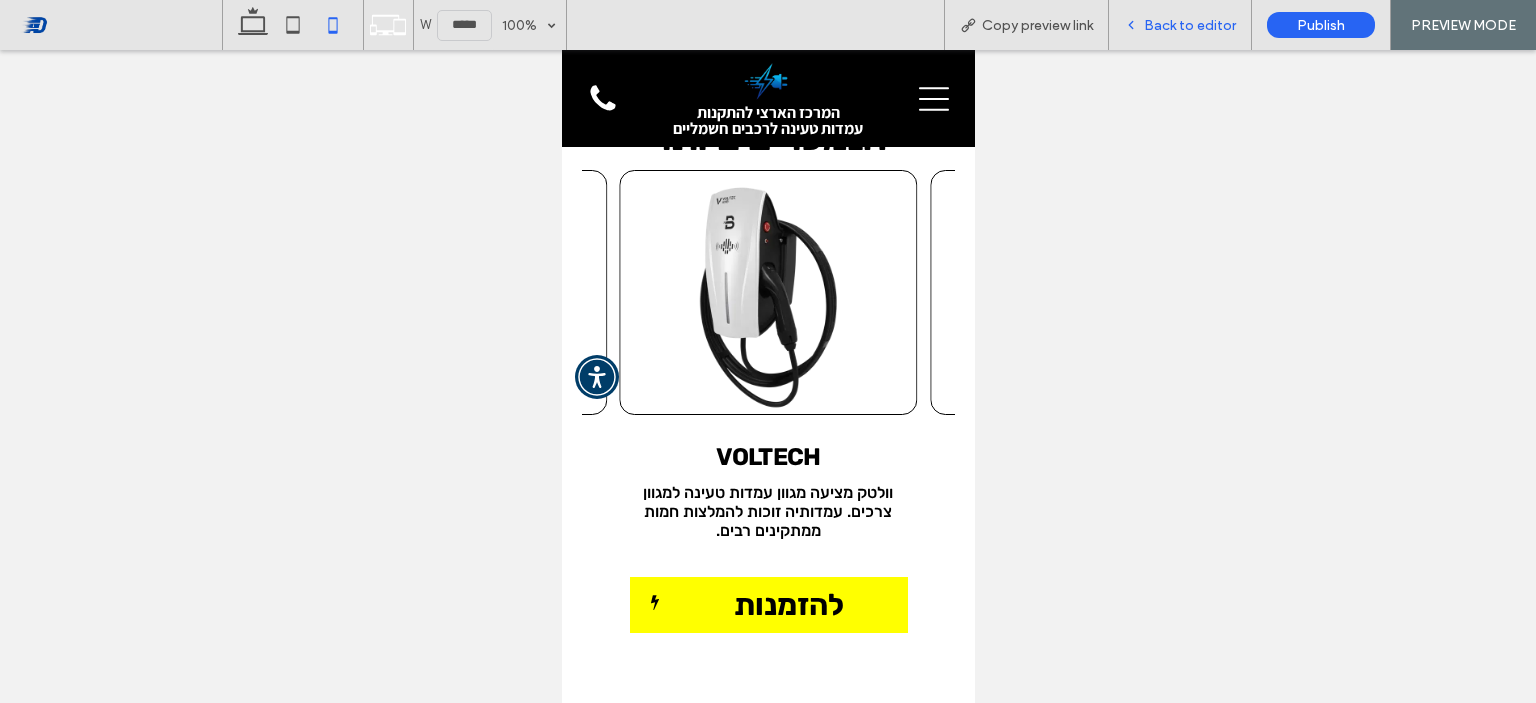 click on "Back to editor" at bounding box center (1190, 25) 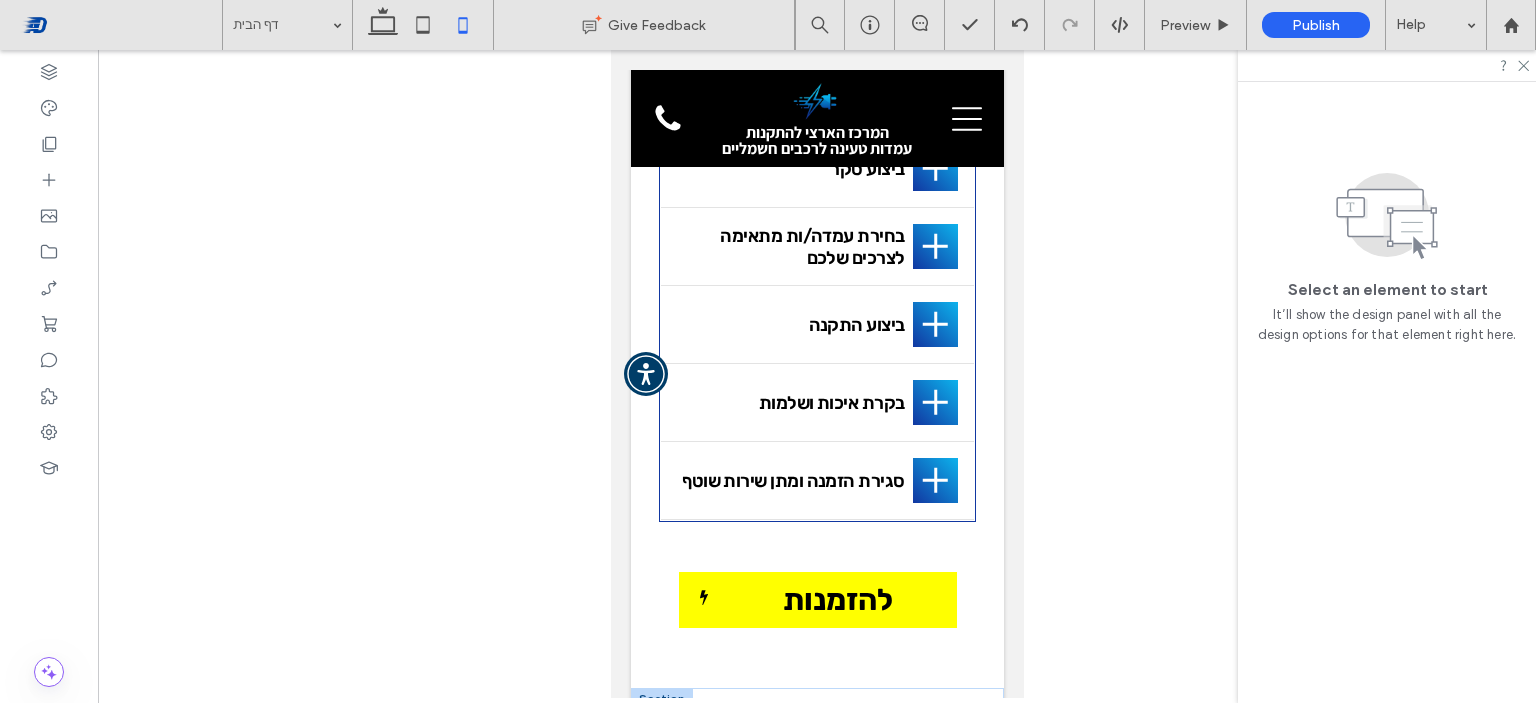 scroll, scrollTop: 2000, scrollLeft: 0, axis: vertical 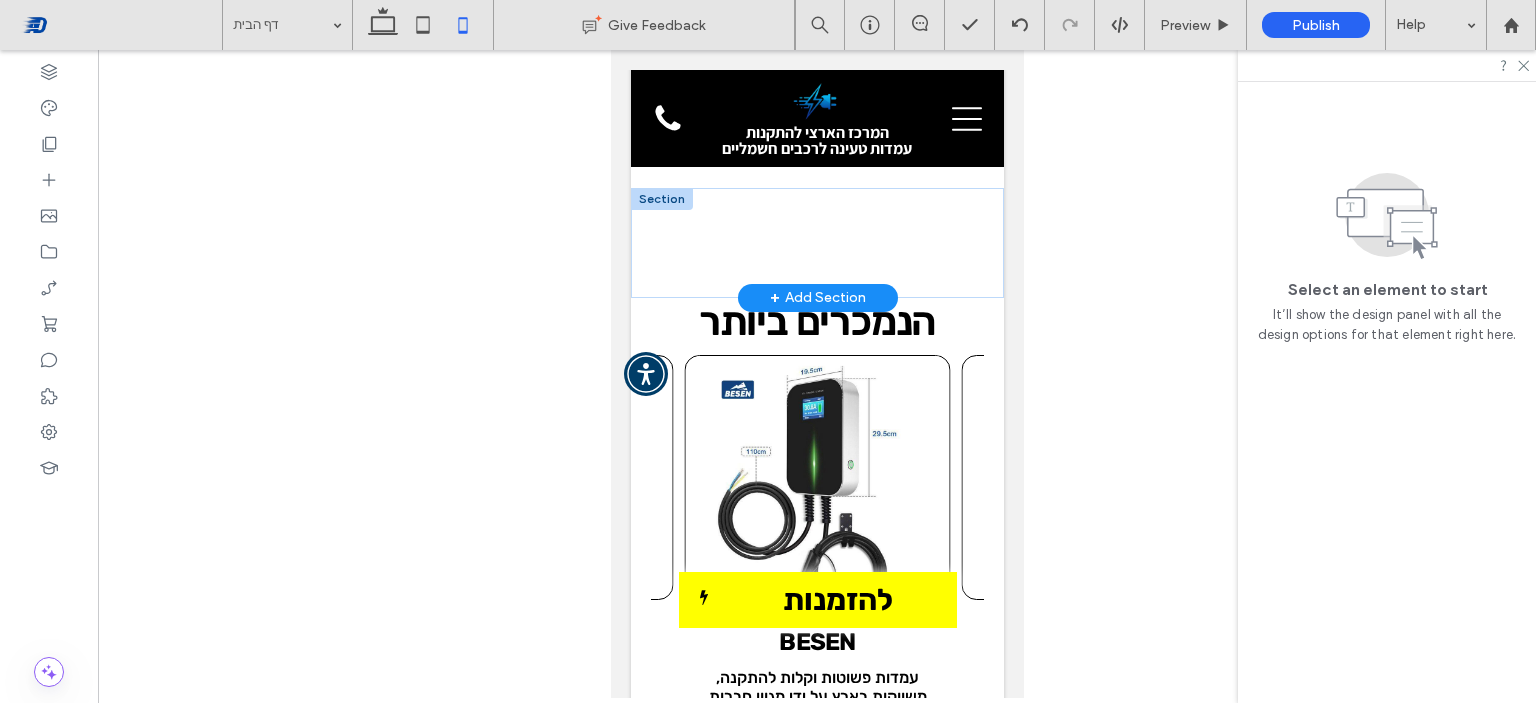 click on "+ Add Section" at bounding box center [817, 298] 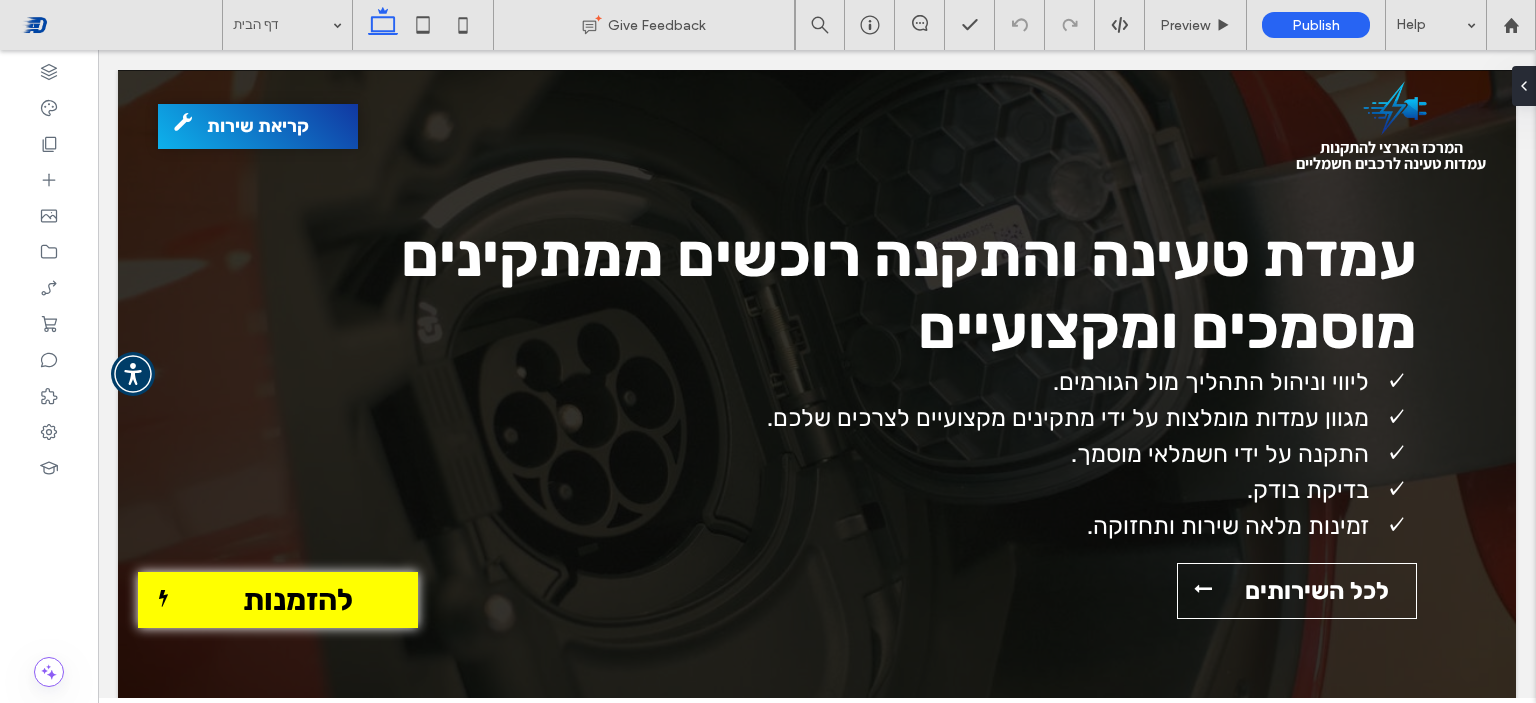 scroll, scrollTop: 0, scrollLeft: 0, axis: both 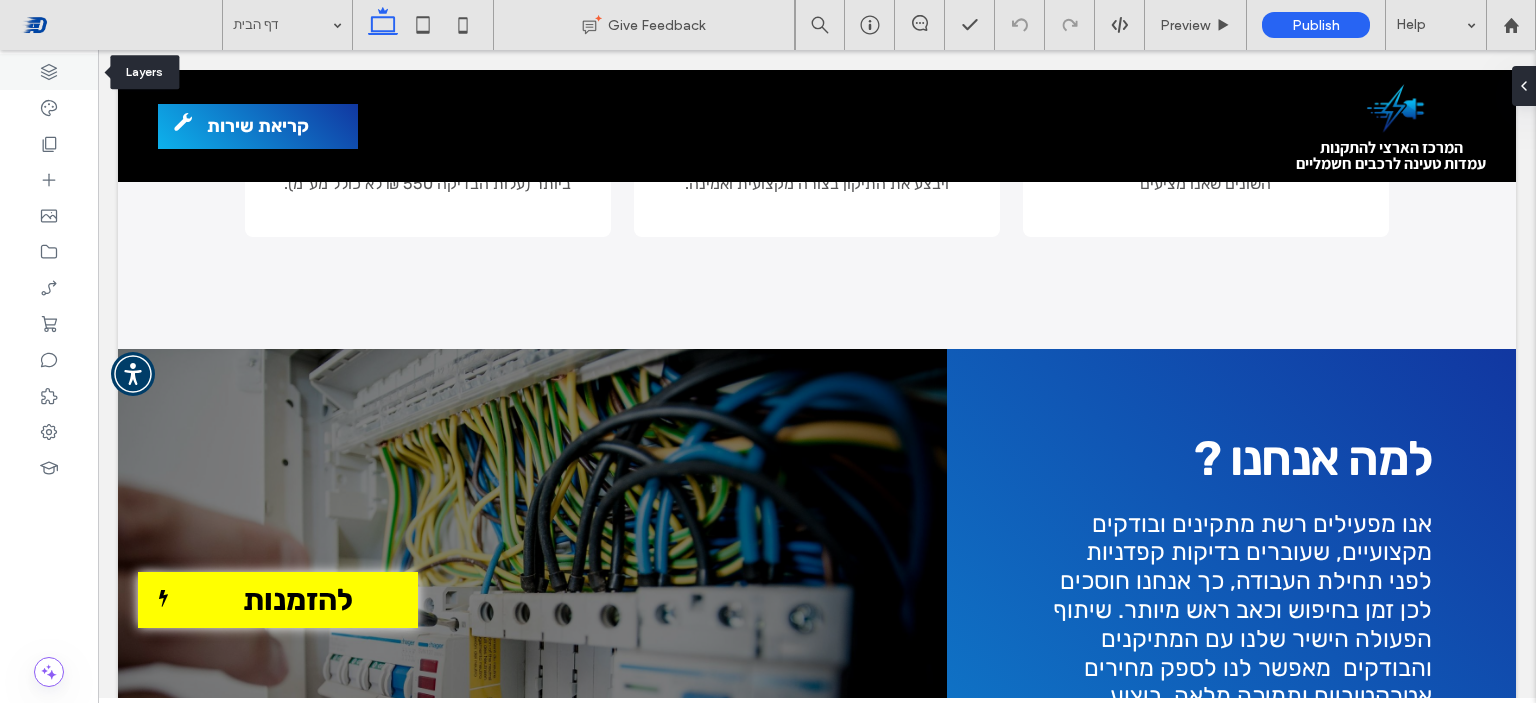click 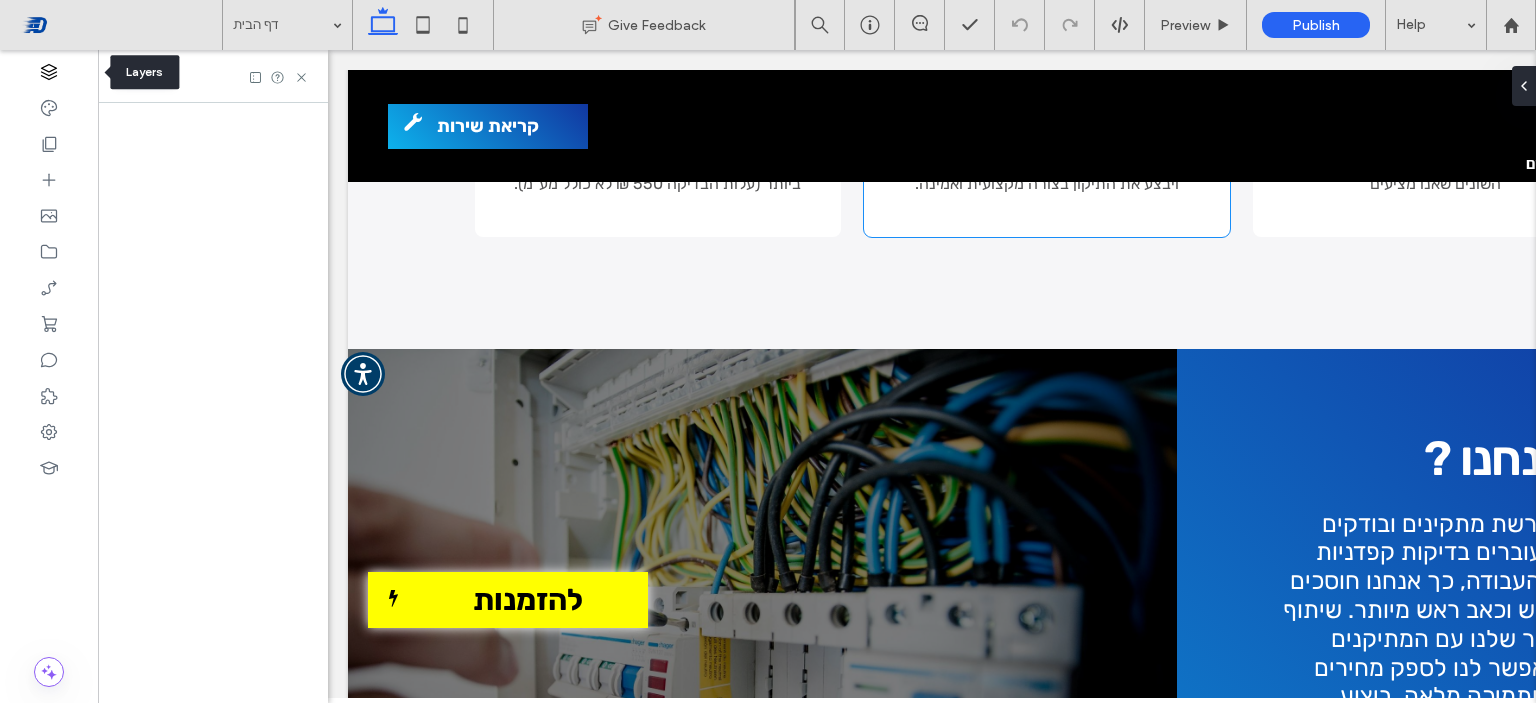 scroll, scrollTop: 0, scrollLeft: 229, axis: horizontal 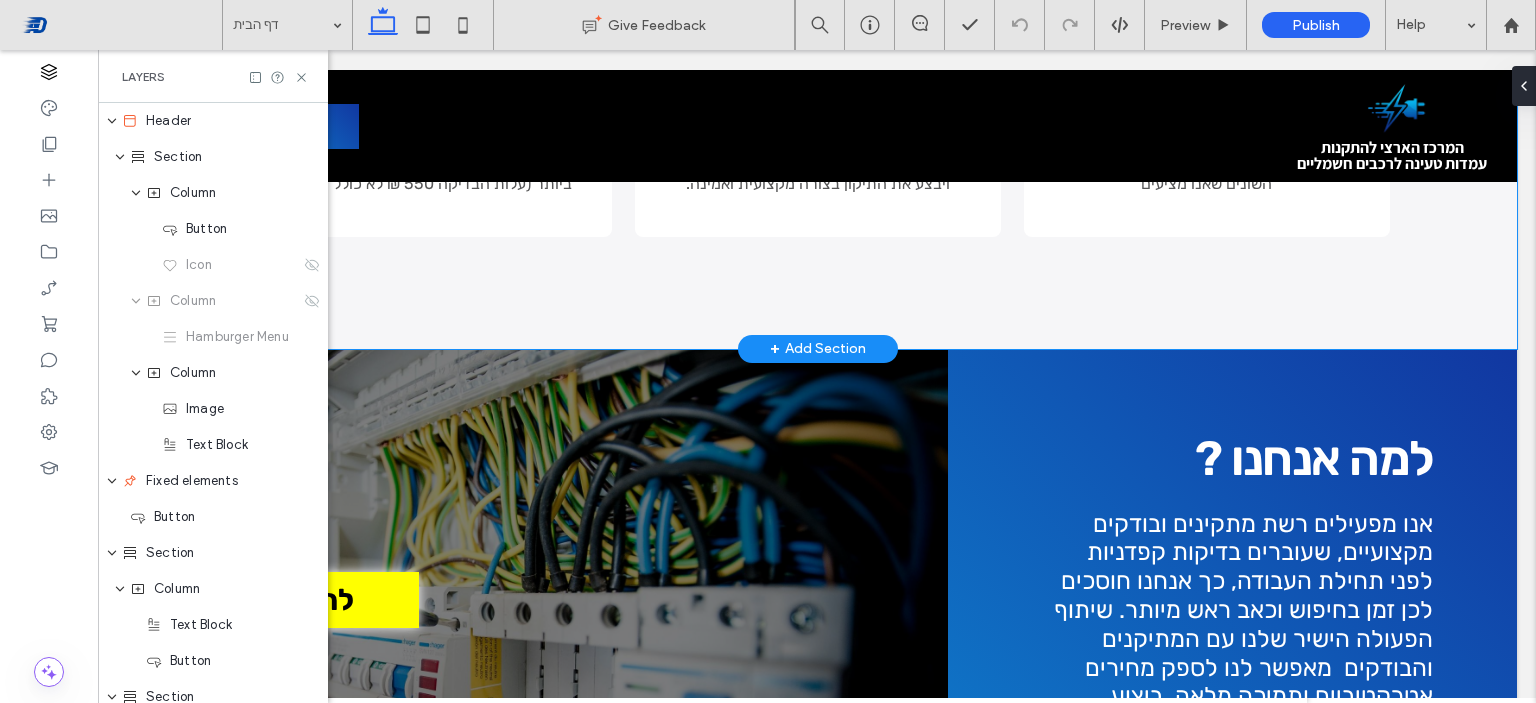 click on "בדיקת בודק
במידה ואתם זקוקים לבדיקת בודק, אין שום בעיה. אחד מהבודקים המוסמכים שלנו יגיע אליכם ויבצע את הבדיקה באופן המקצועי ביותר (עלות הבדיקה 550 ₪ לא כולל מע"מ).
החלפת כבל לעמדת טעינה
זקוקים להארכה או החלפה של כבל עמדת הטעינה? בין אם הכבל נחתך או התבלה, צוות הטכנאים המיומן שלנו יגיע אליכם במהירות ויבצע את התיקון בצורה מקצועית ואמינה.
בקרה ותחזוק שוטף" at bounding box center (818, 140) 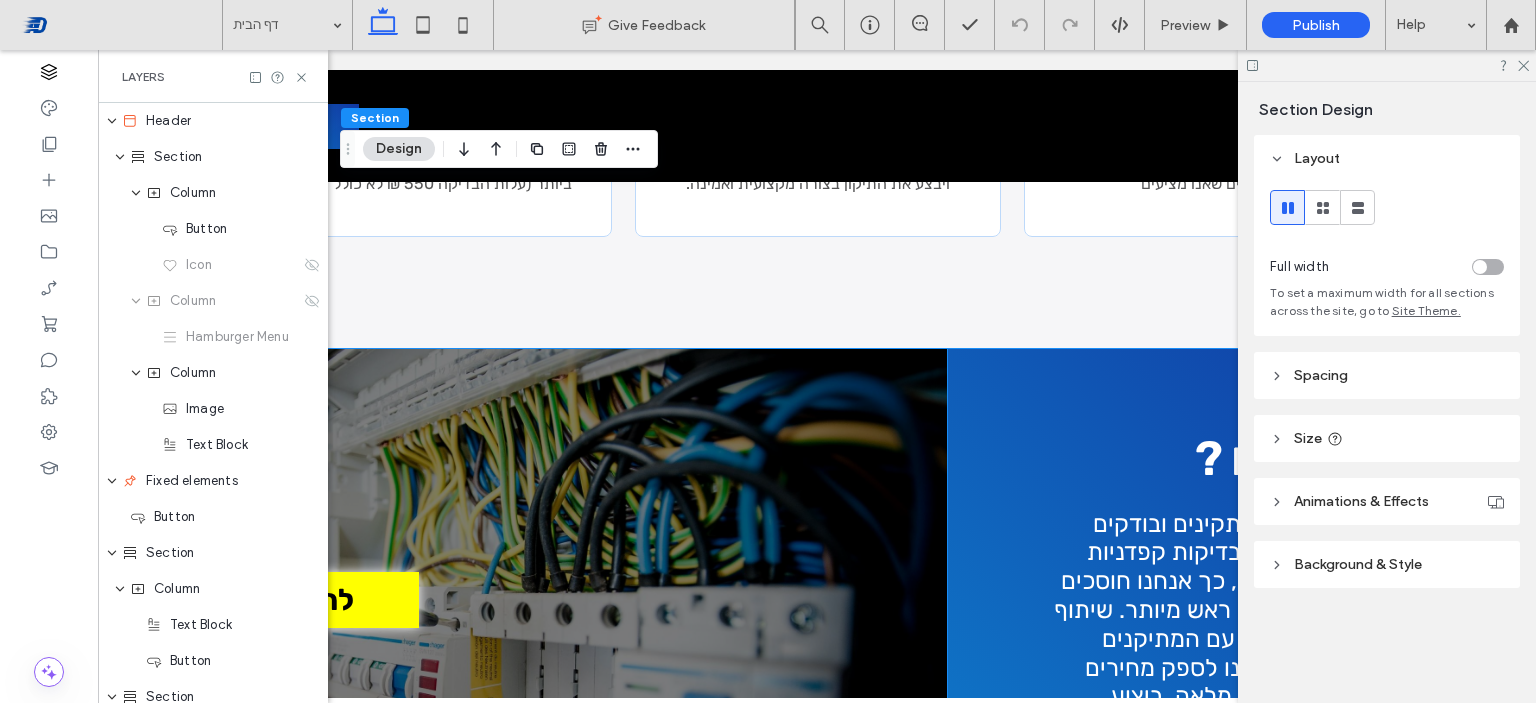 scroll, scrollTop: 1949, scrollLeft: 0, axis: vertical 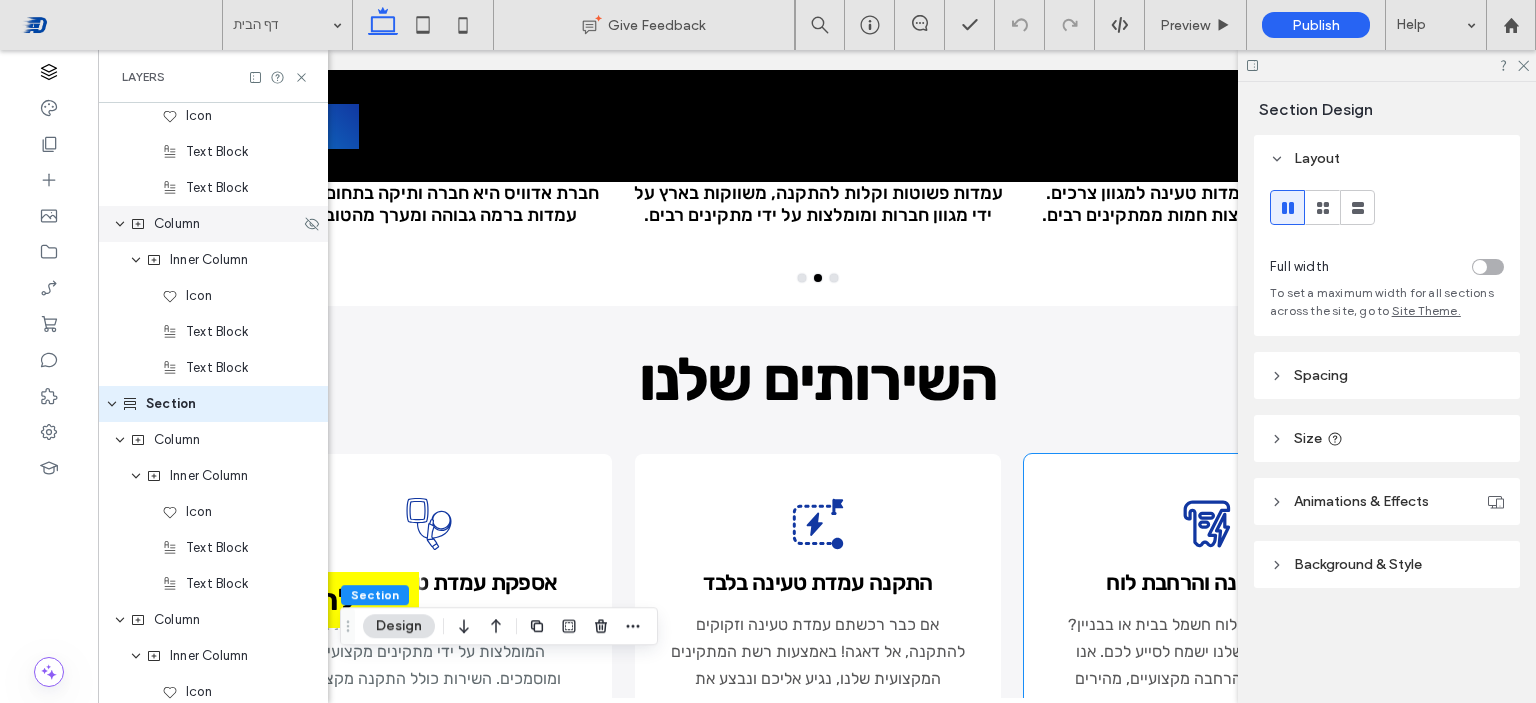 click 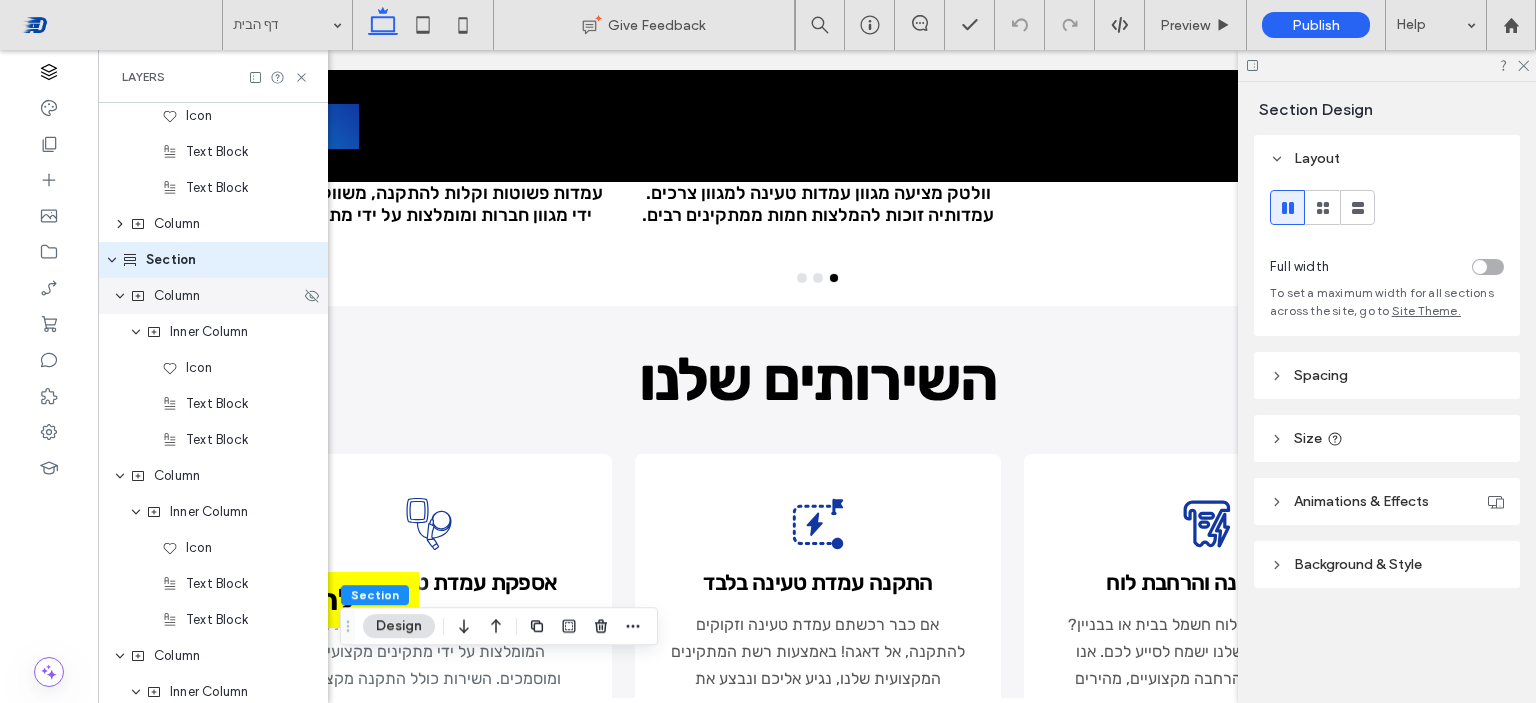 click on "Column" at bounding box center (213, 296) 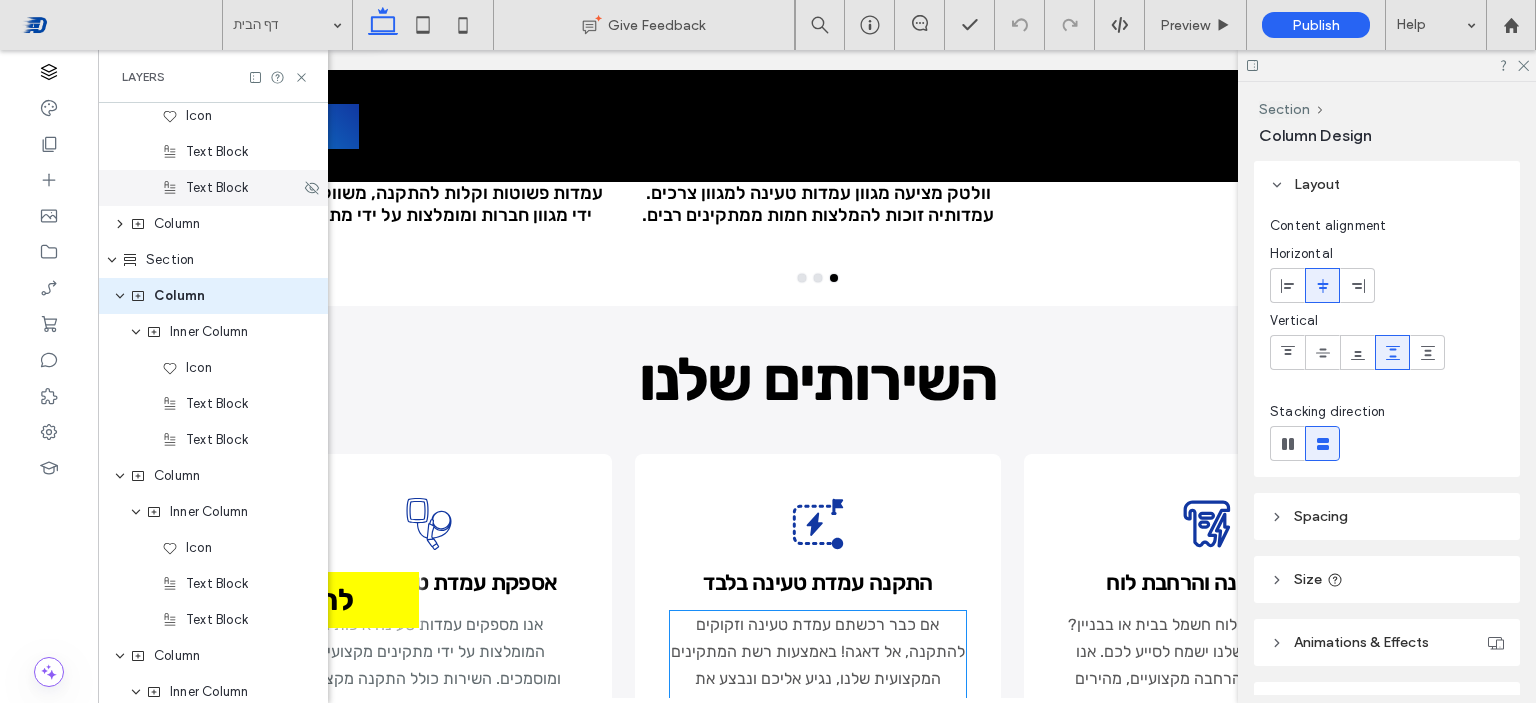 scroll, scrollTop: 1841, scrollLeft: 0, axis: vertical 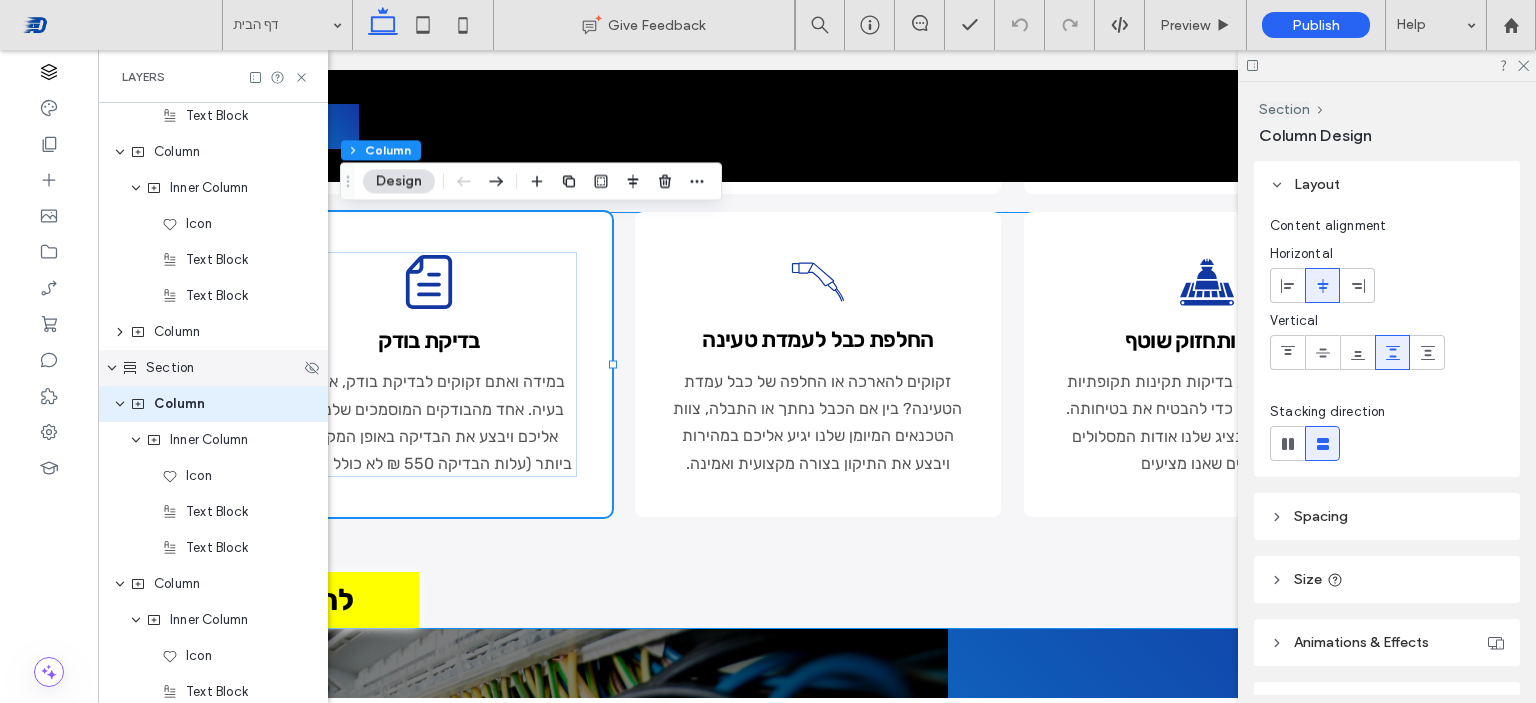click on "Section" at bounding box center (170, 368) 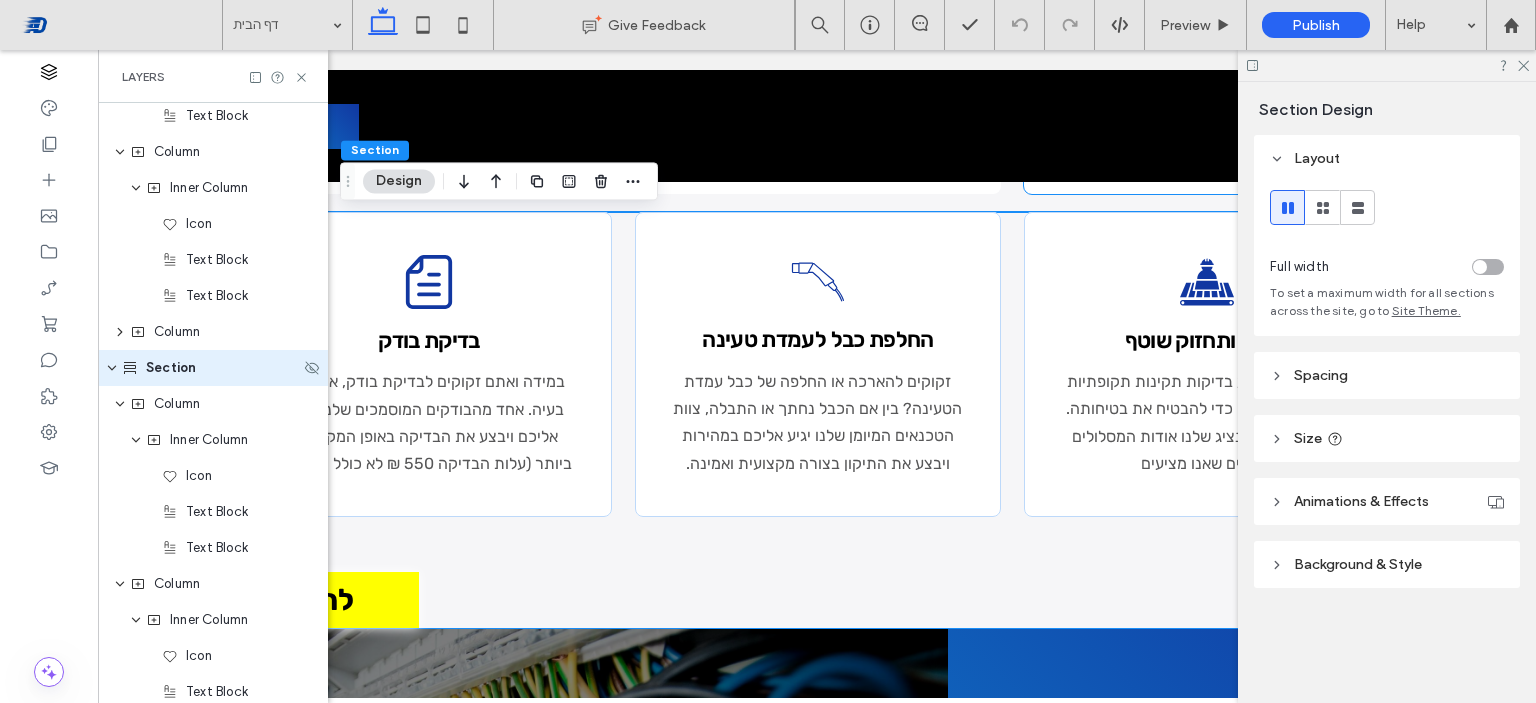 scroll, scrollTop: 1805, scrollLeft: 0, axis: vertical 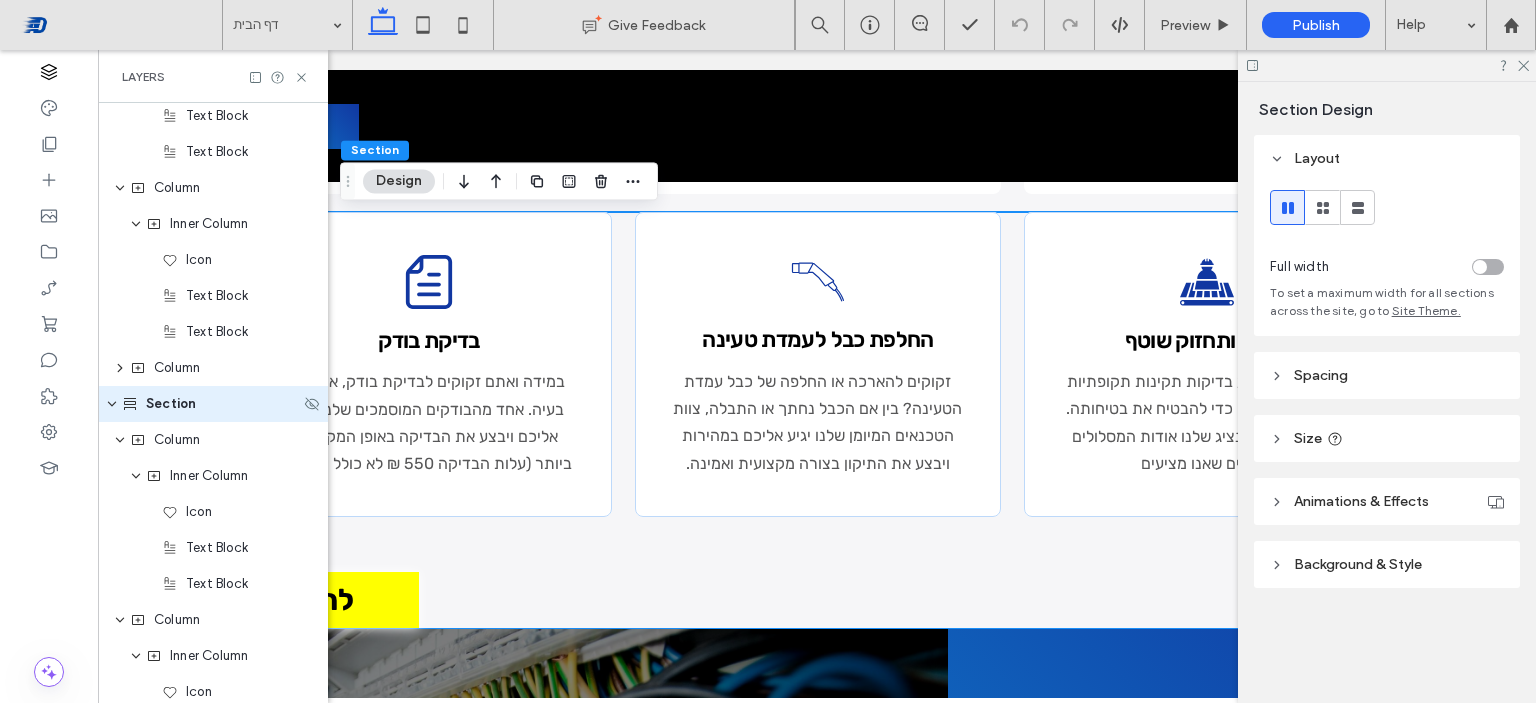 click on "Section" at bounding box center [171, 404] 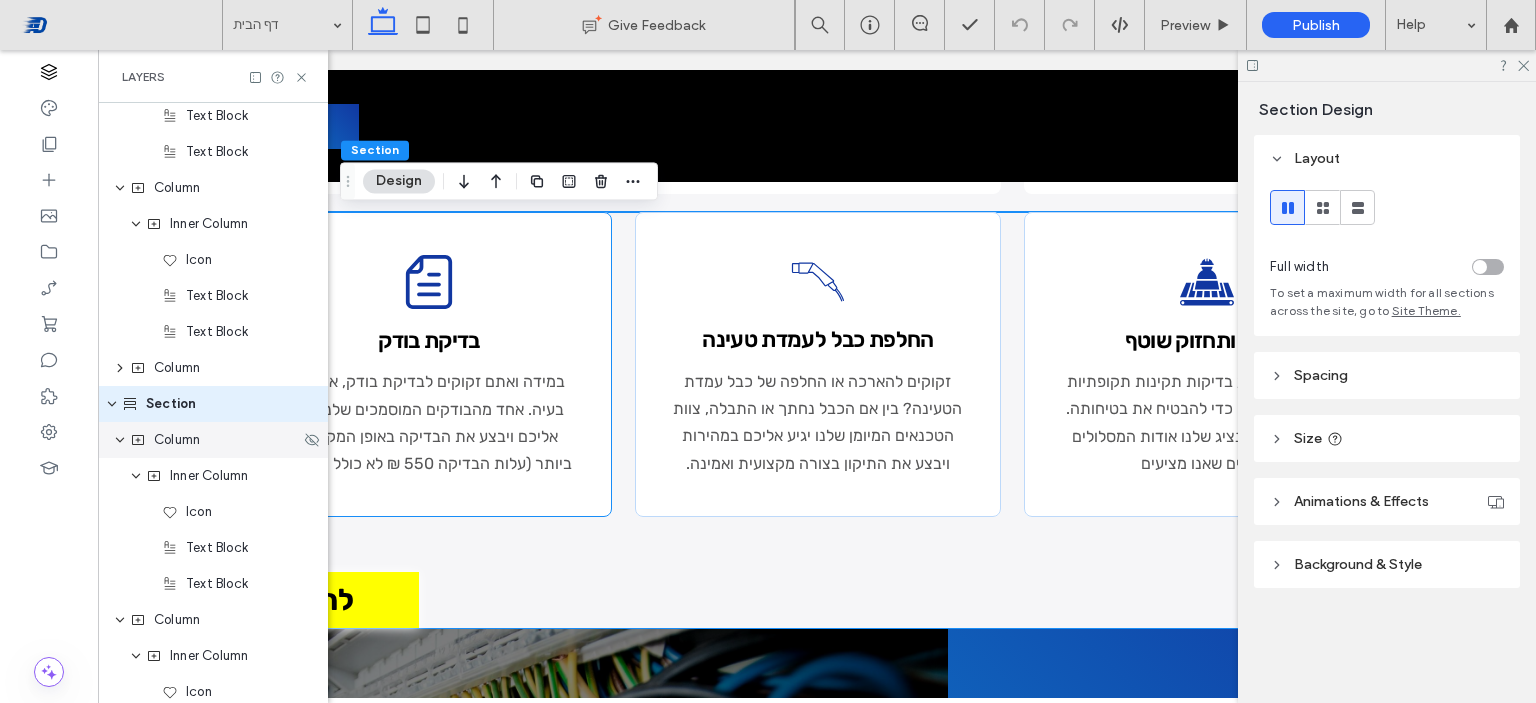 click on "Column" at bounding box center (177, 440) 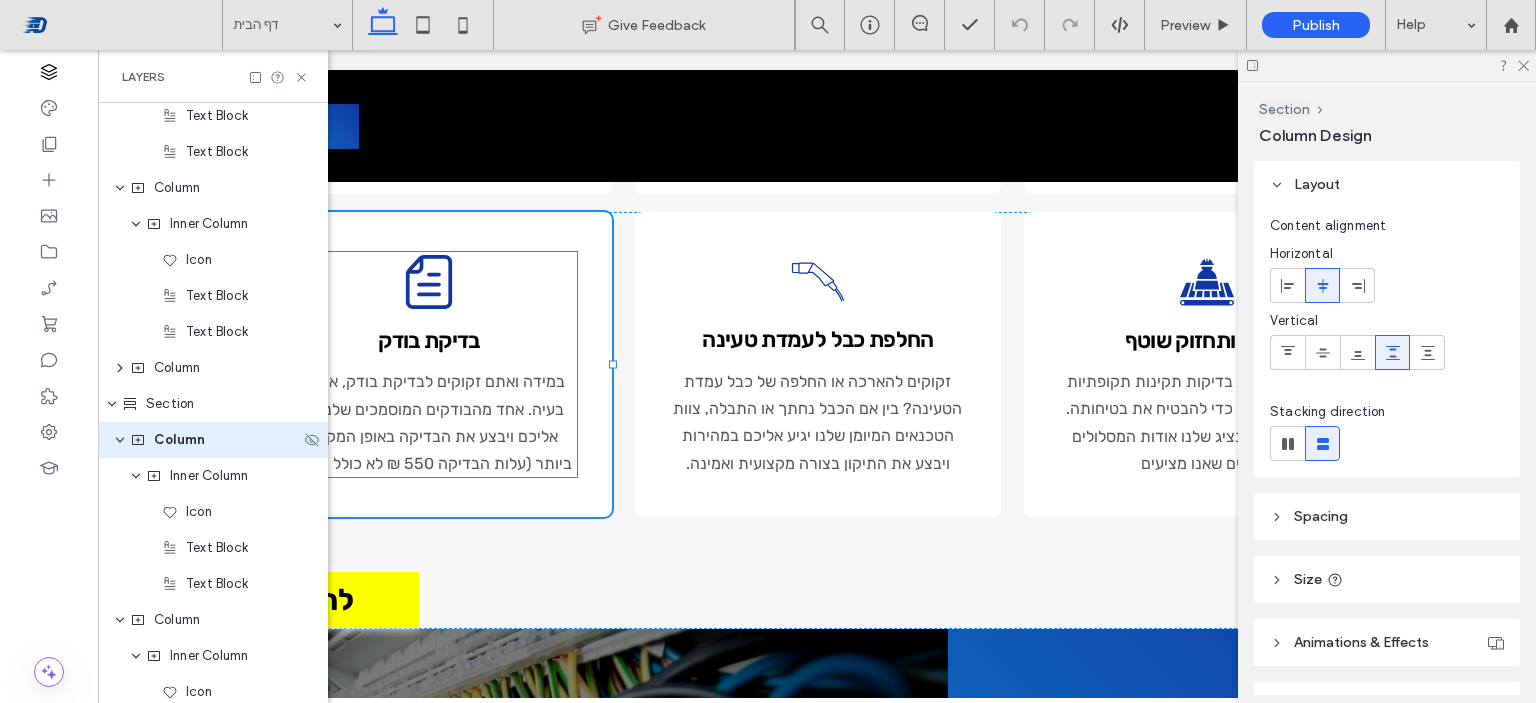 scroll, scrollTop: 1841, scrollLeft: 0, axis: vertical 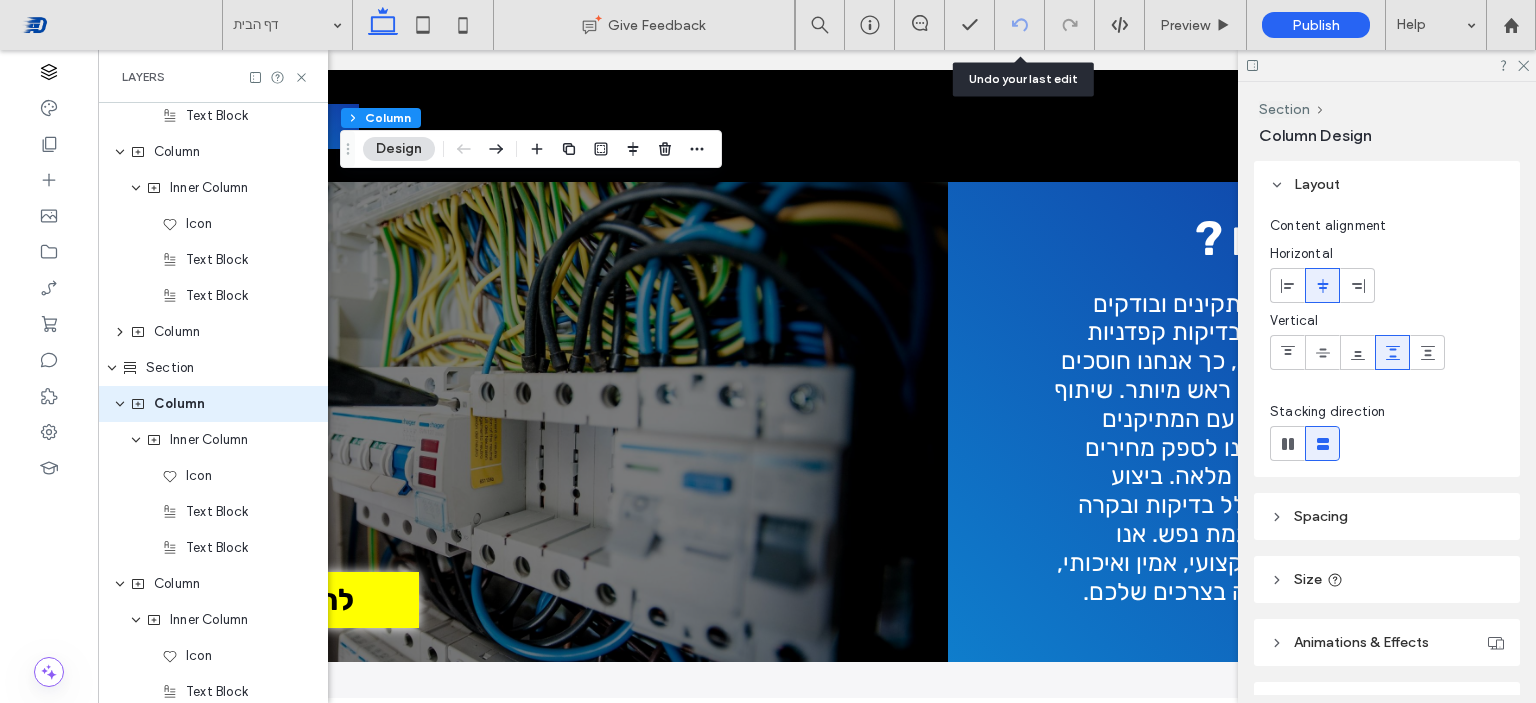 click 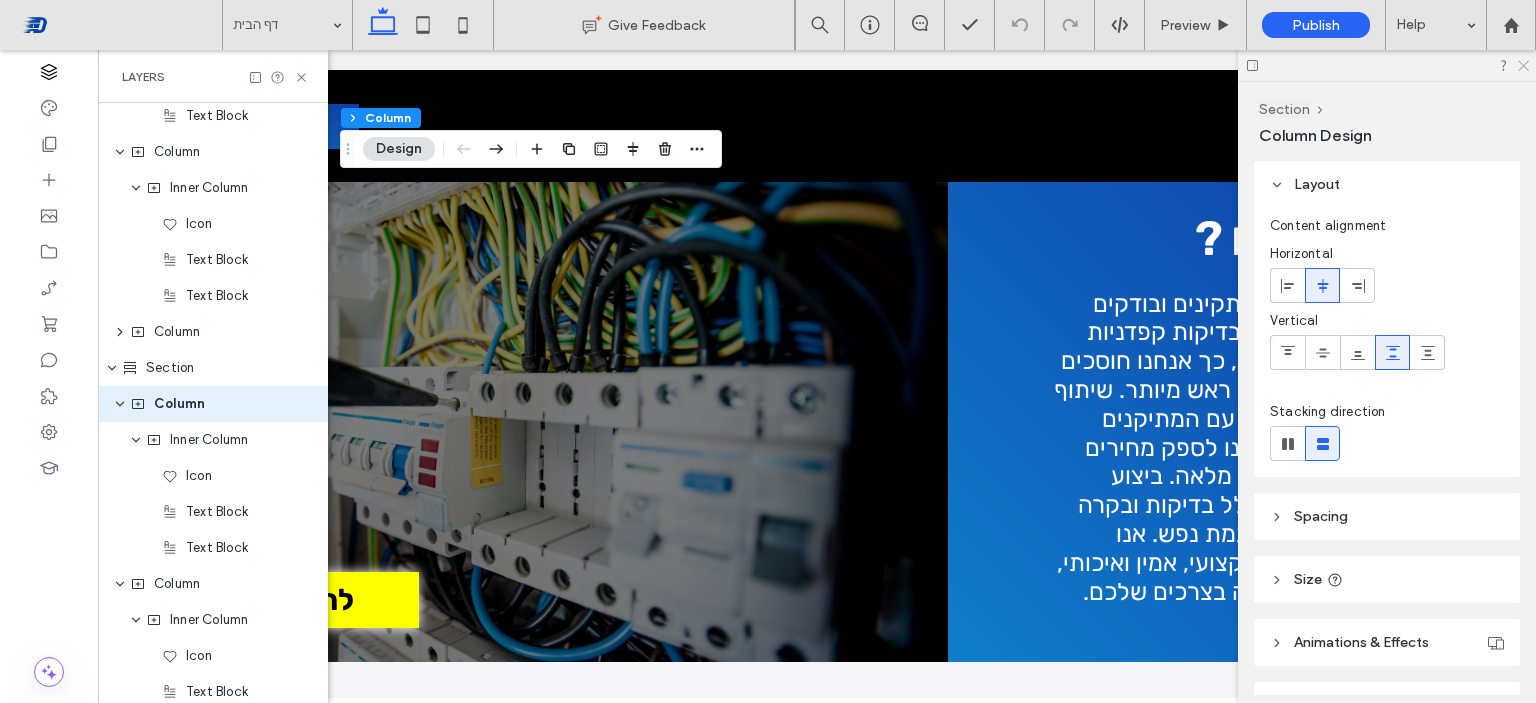 click 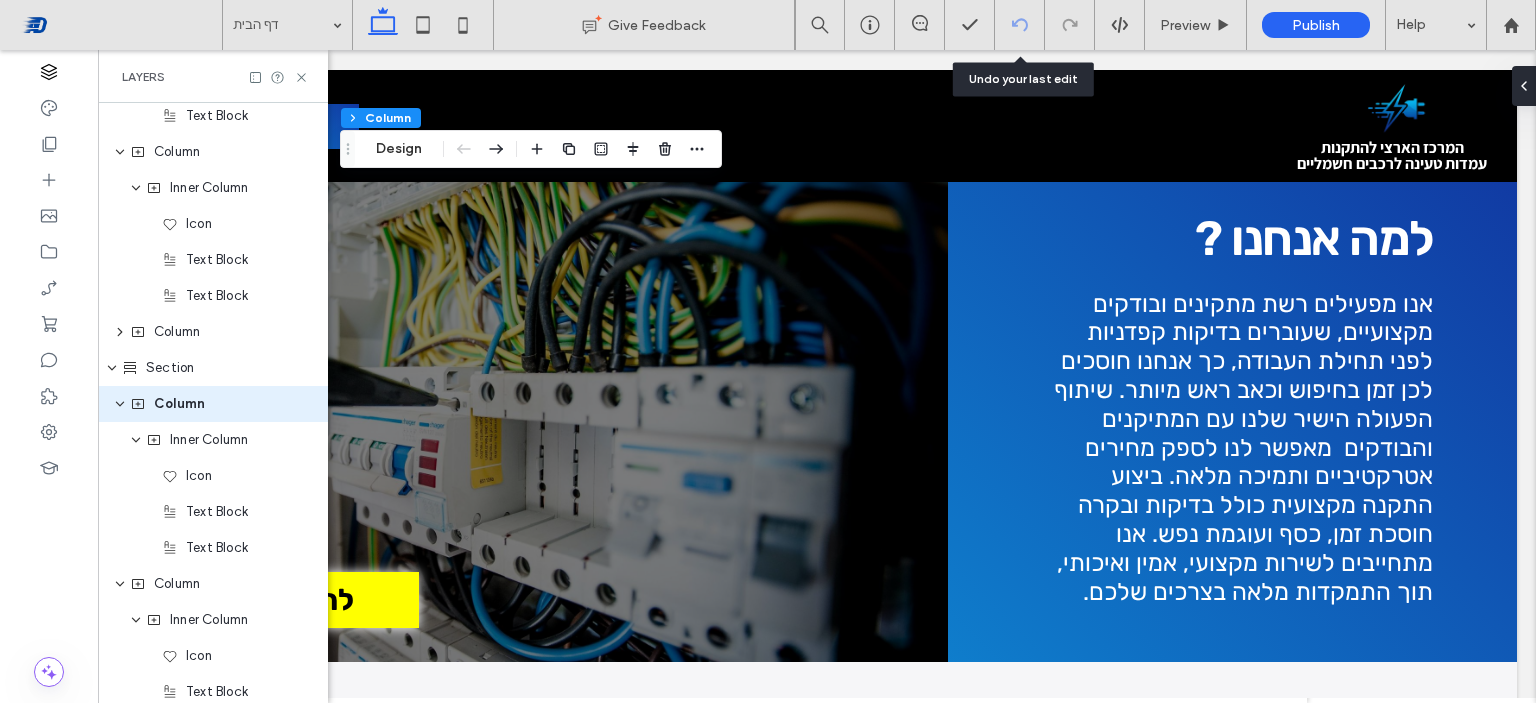 click at bounding box center [1020, 25] 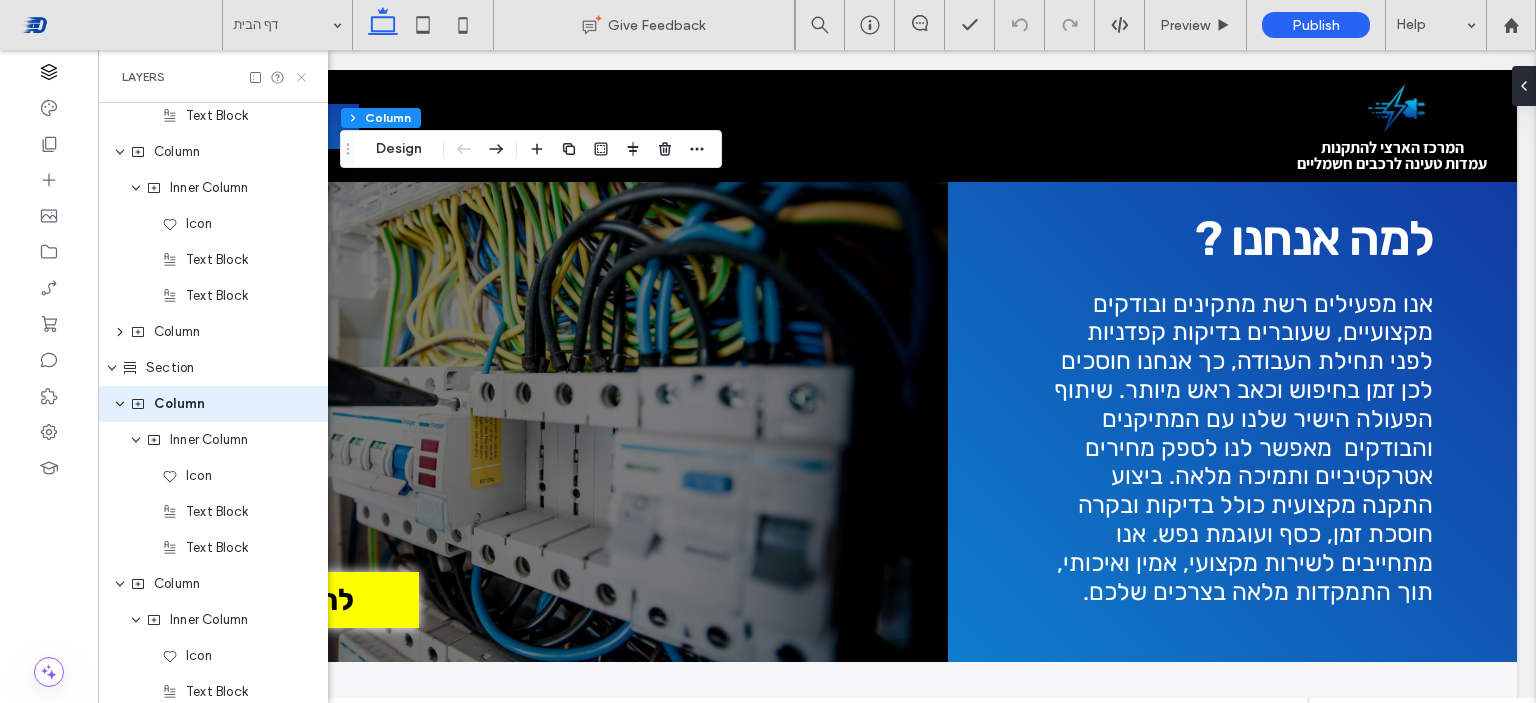 drag, startPoint x: 305, startPoint y: 76, endPoint x: 906, endPoint y: 68, distance: 601.0532 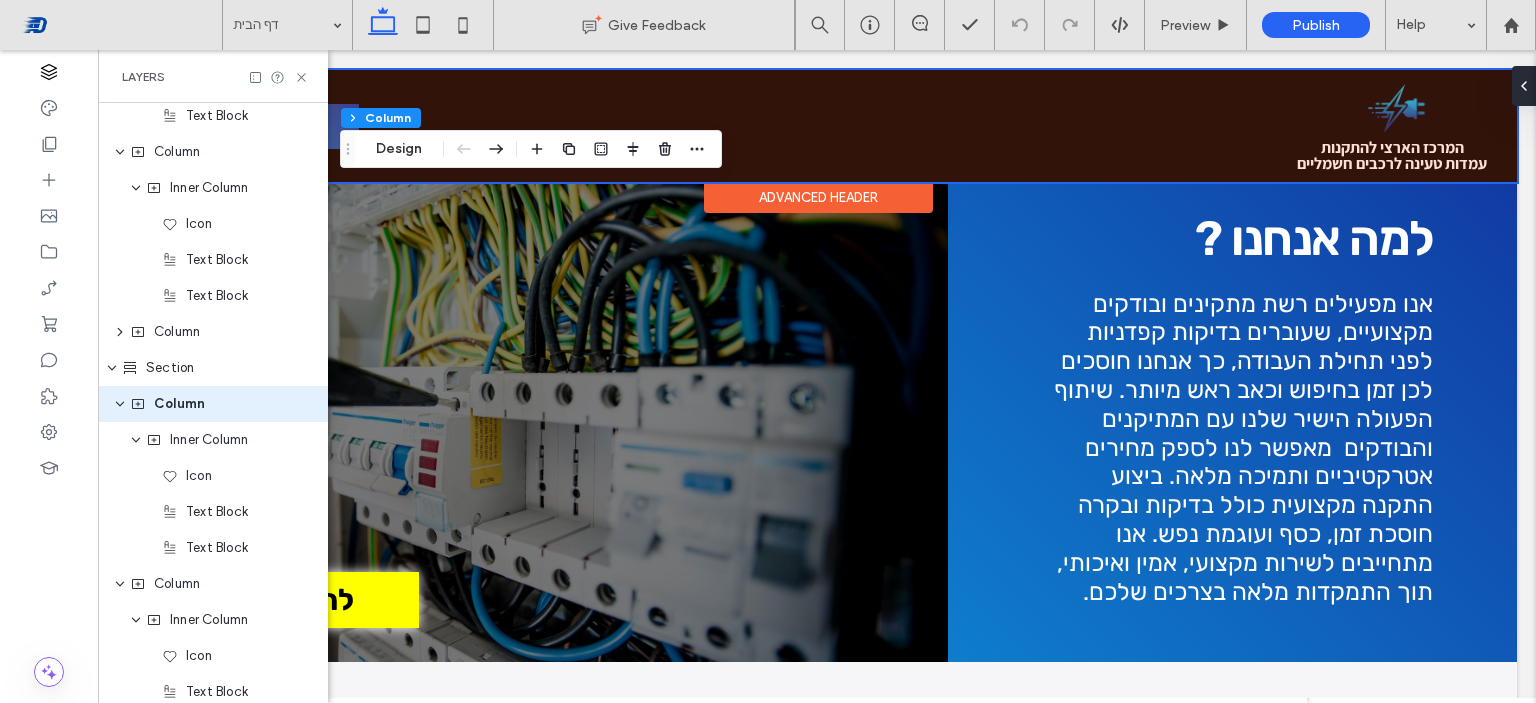 scroll, scrollTop: 0, scrollLeft: 0, axis: both 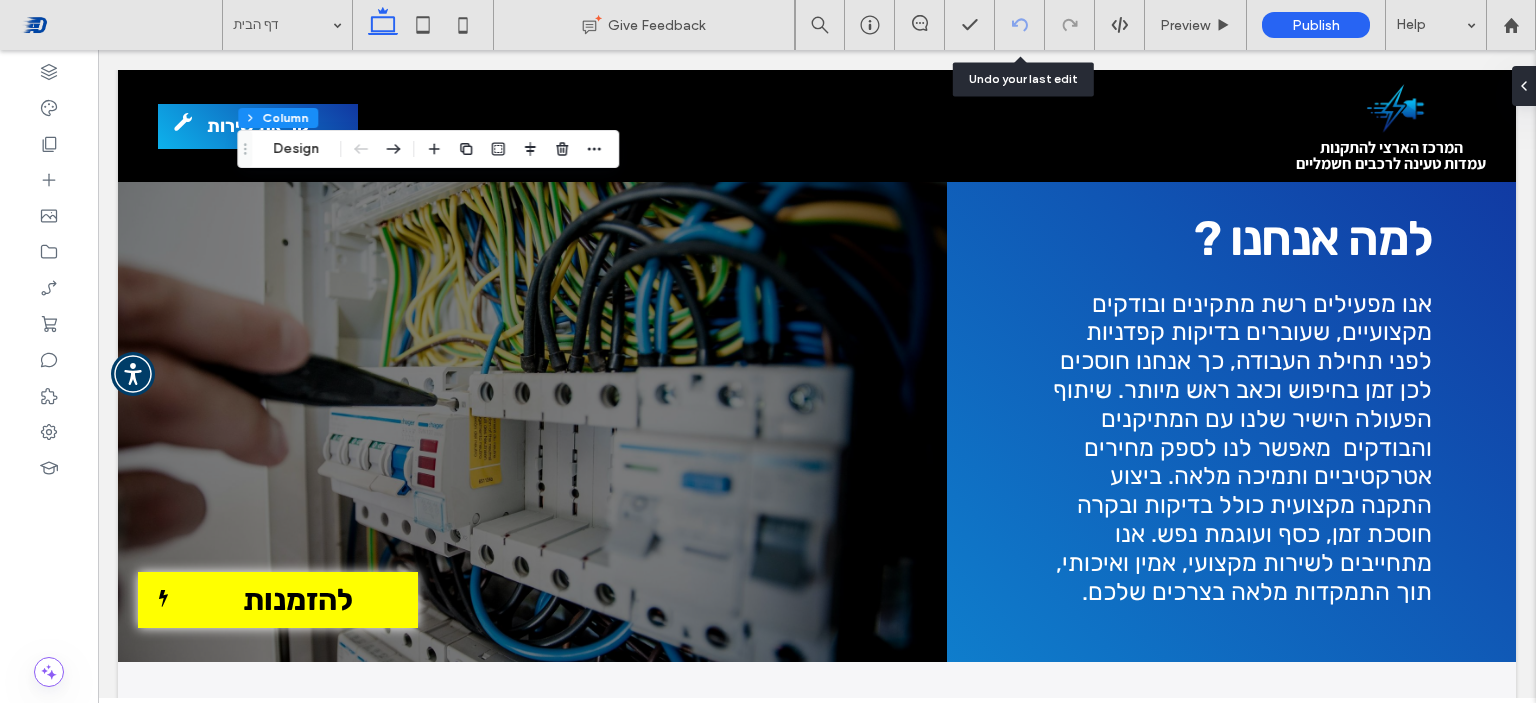 click 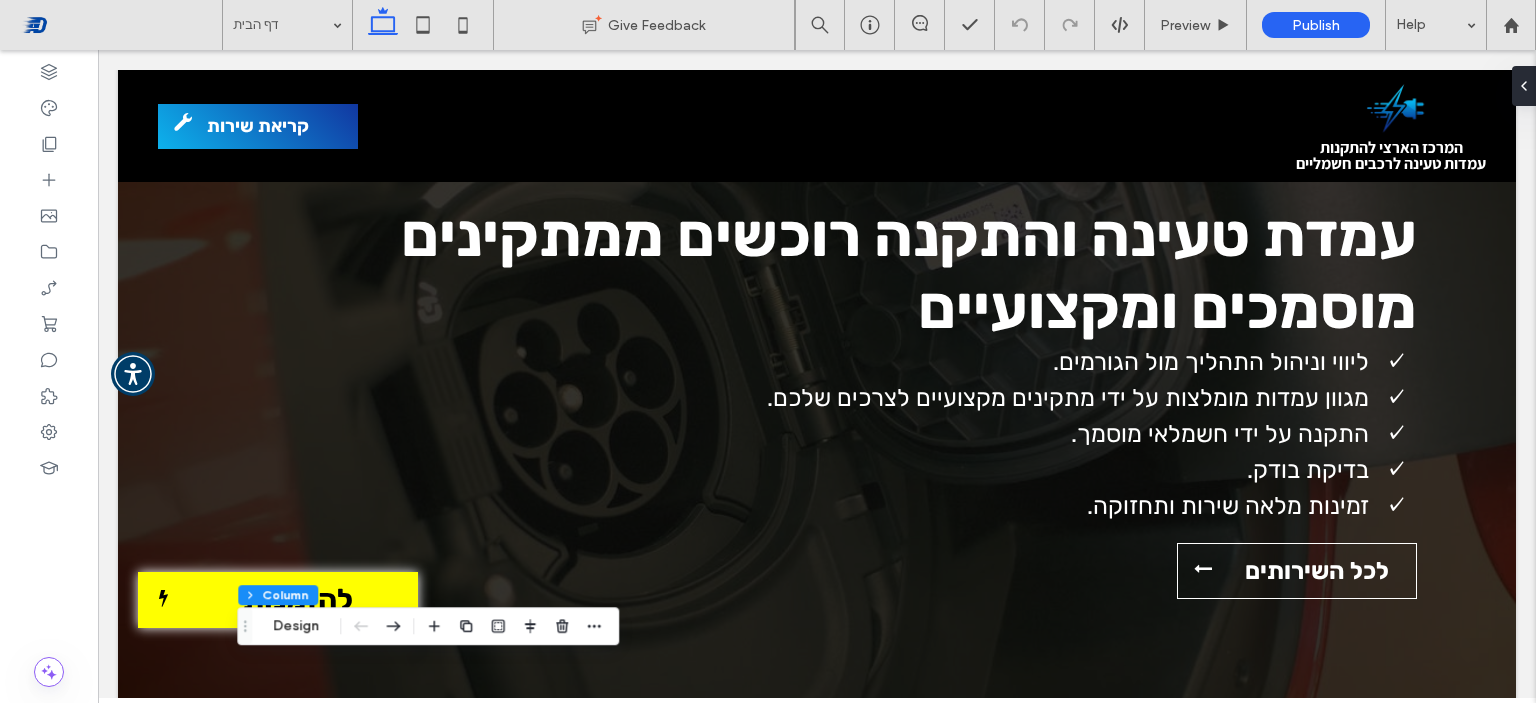 scroll, scrollTop: 0, scrollLeft: 0, axis: both 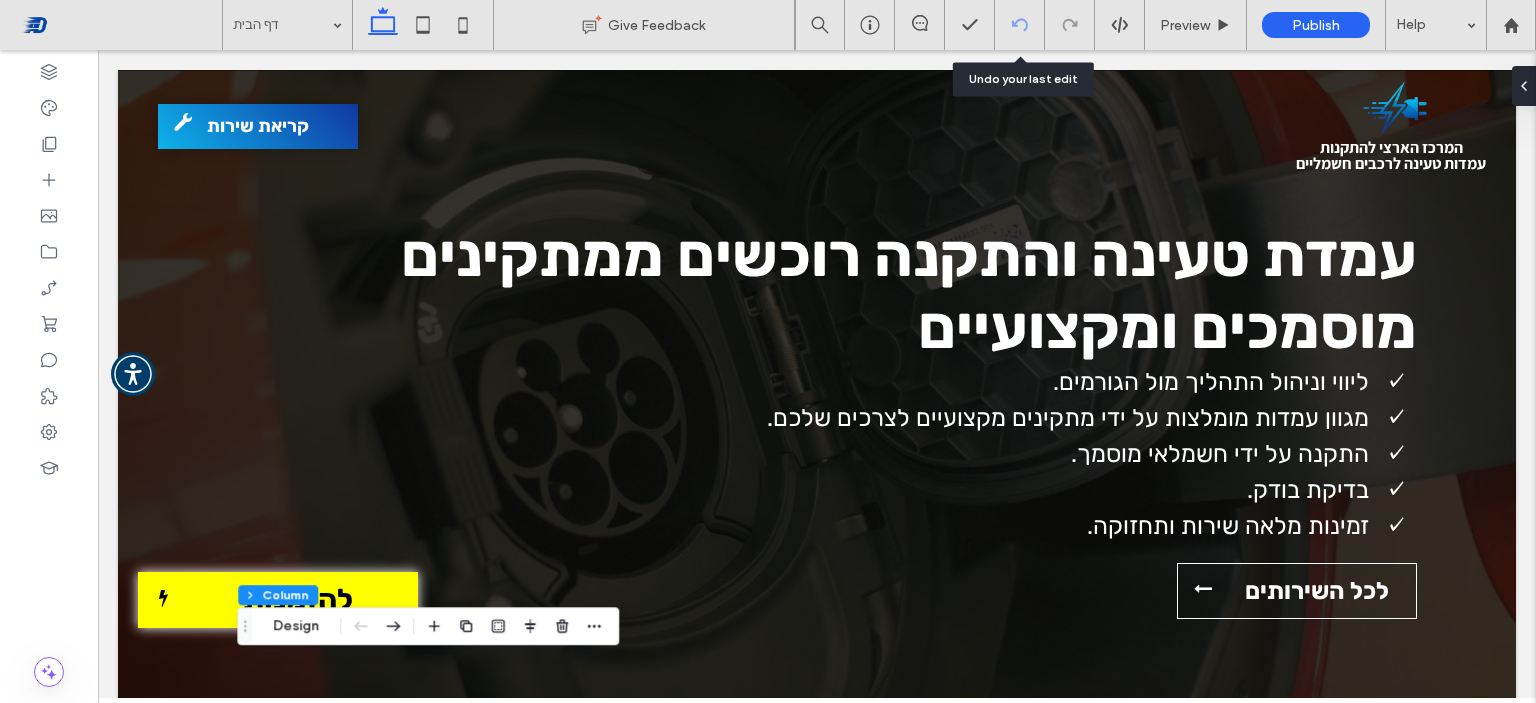 click 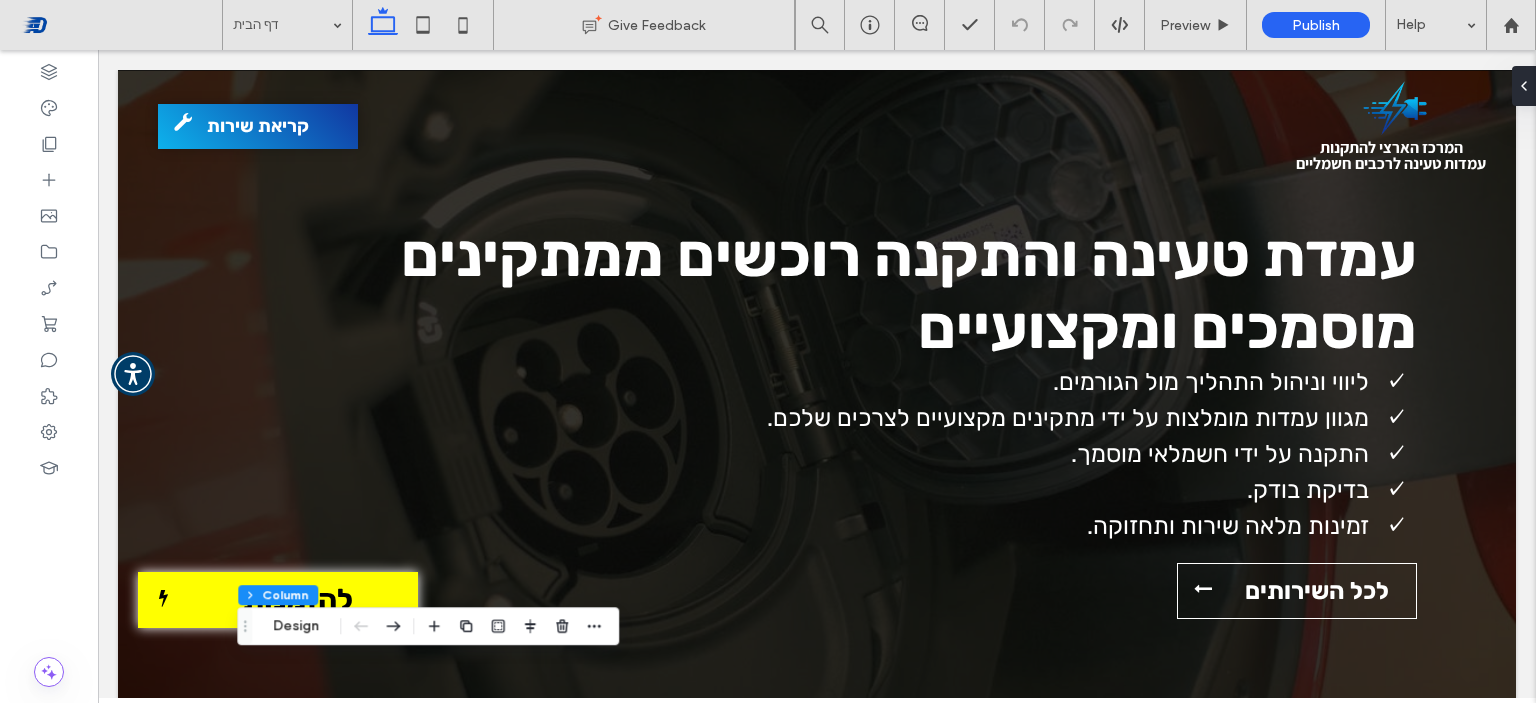click at bounding box center [817, 374] 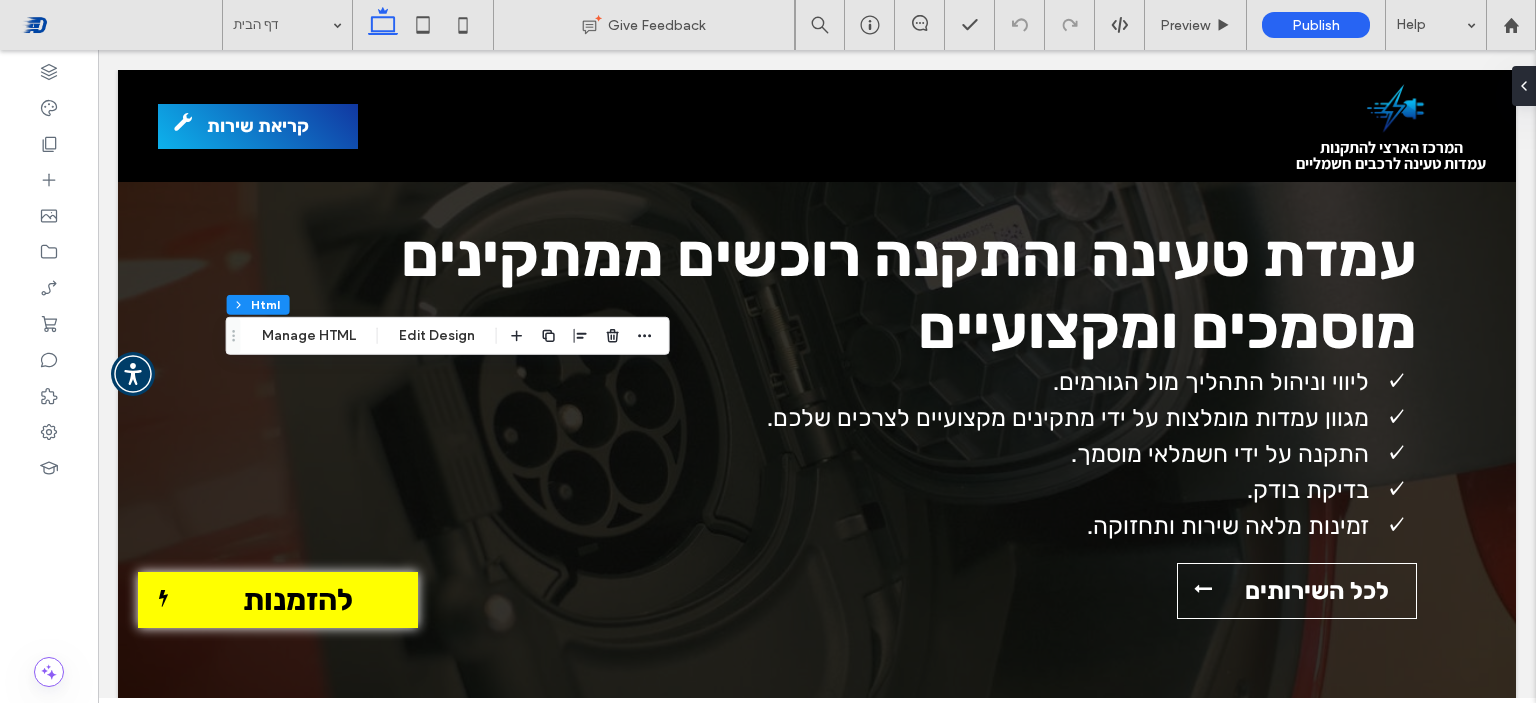 scroll, scrollTop: 1382, scrollLeft: 0, axis: vertical 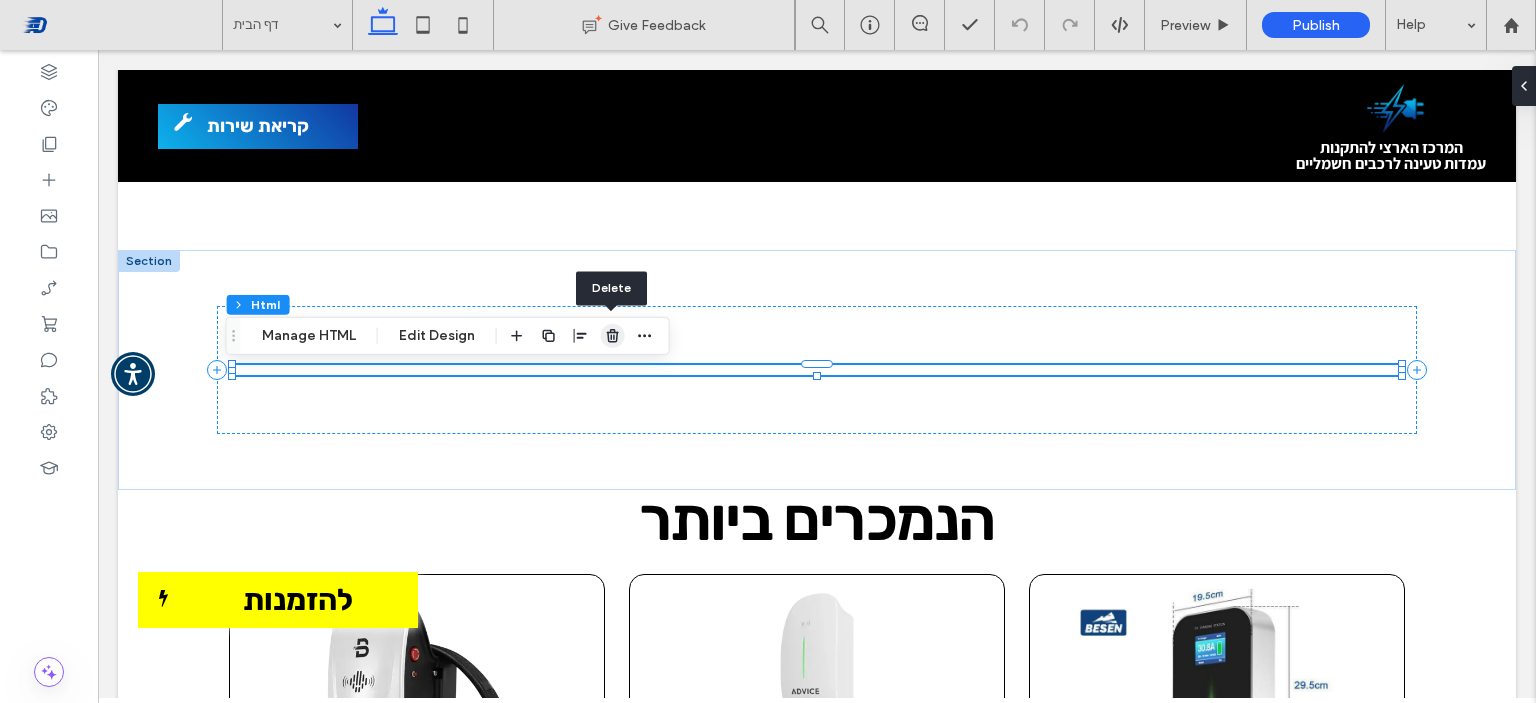 click at bounding box center (613, 336) 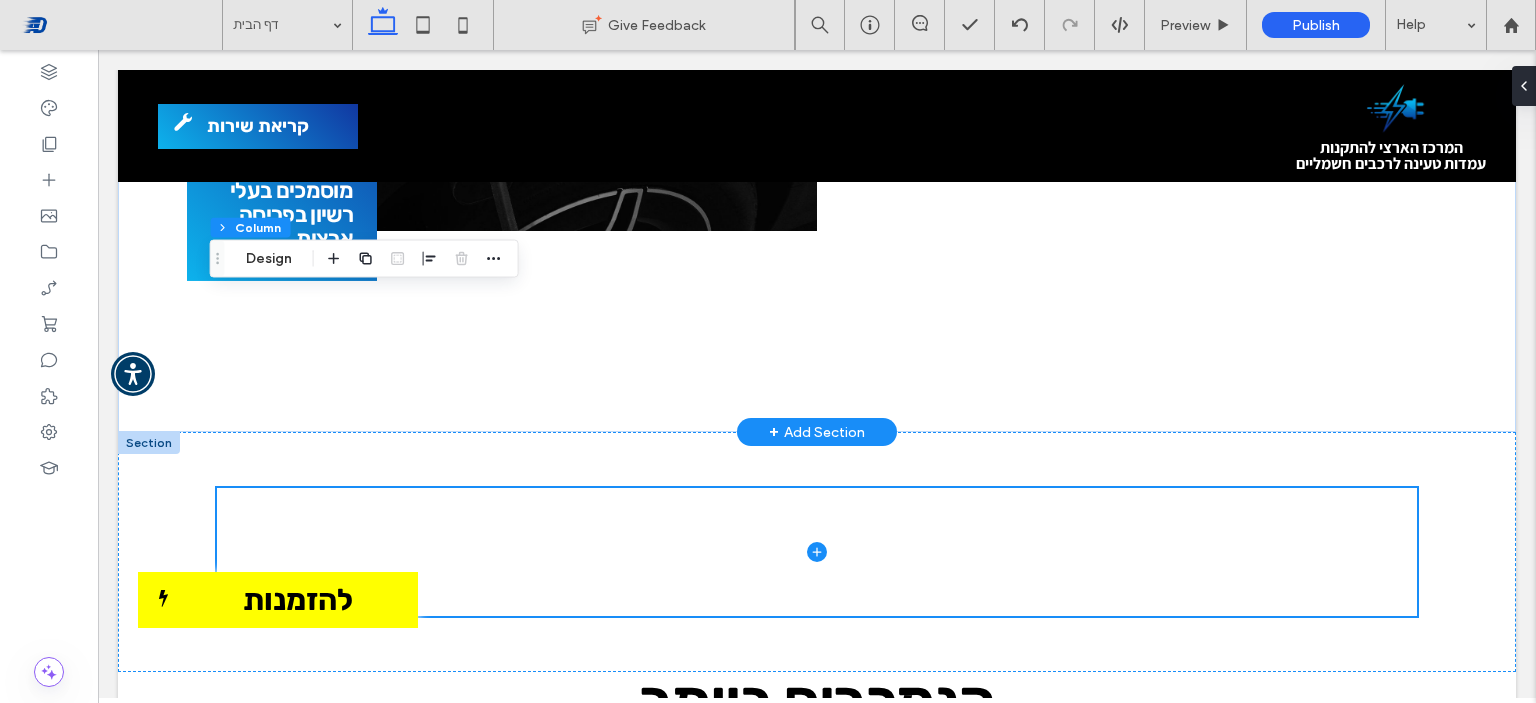 scroll, scrollTop: 1400, scrollLeft: 0, axis: vertical 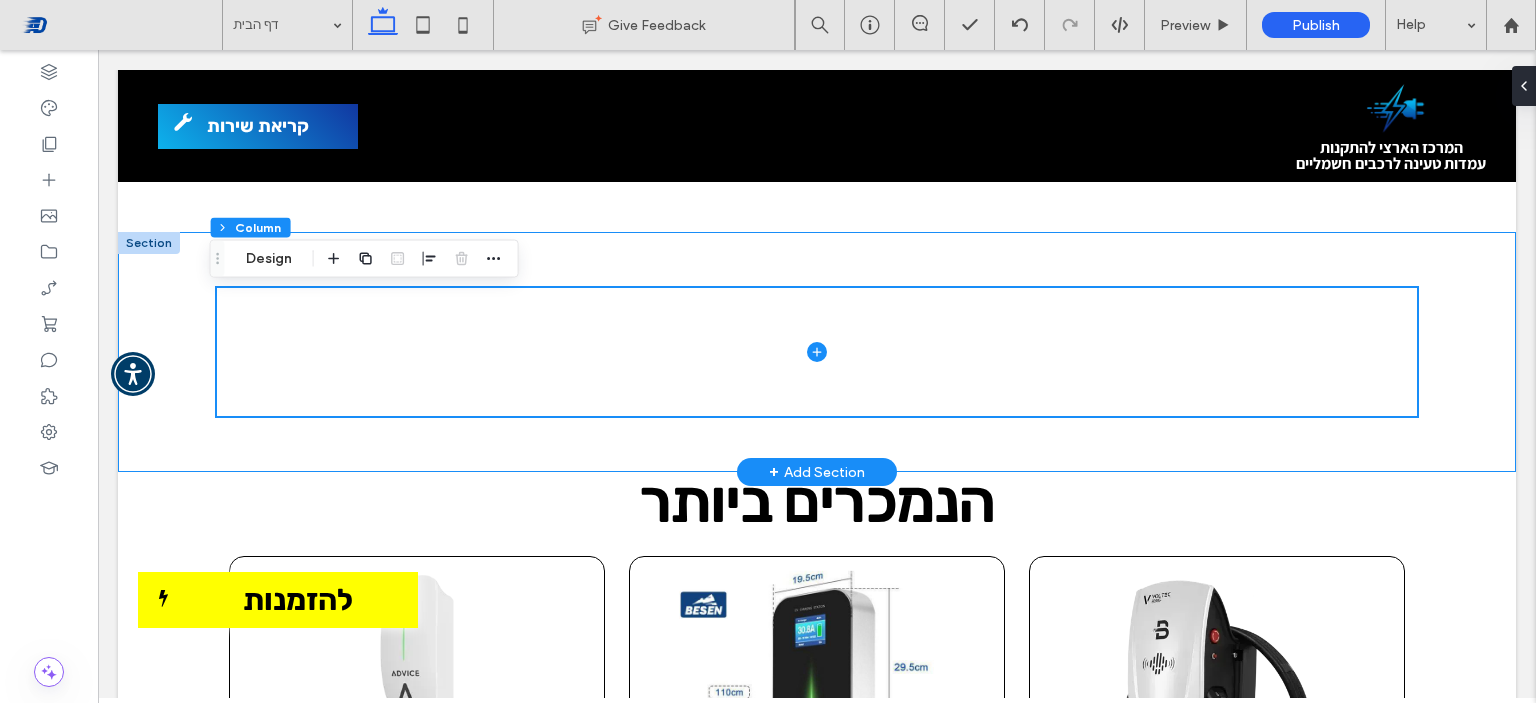 click at bounding box center [817, 352] 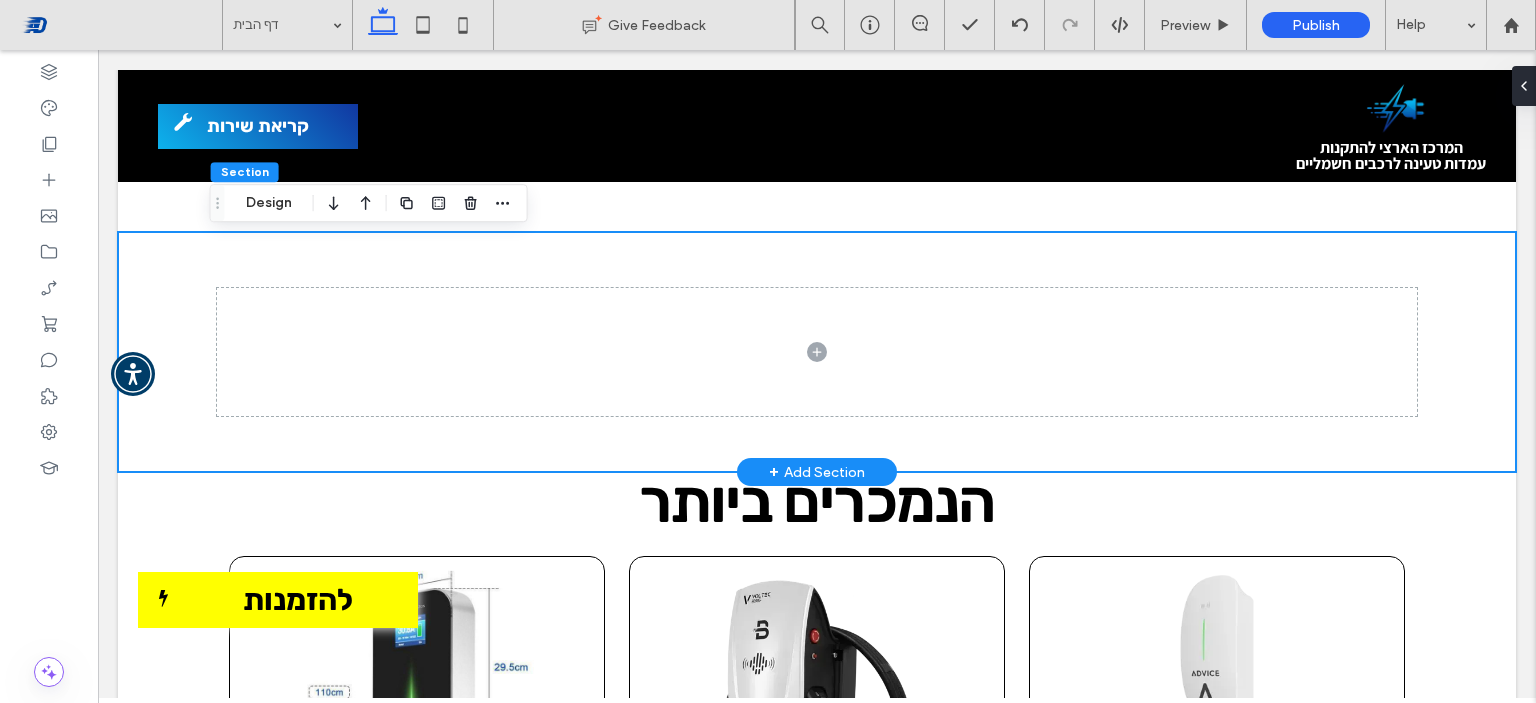 click at bounding box center [817, 352] 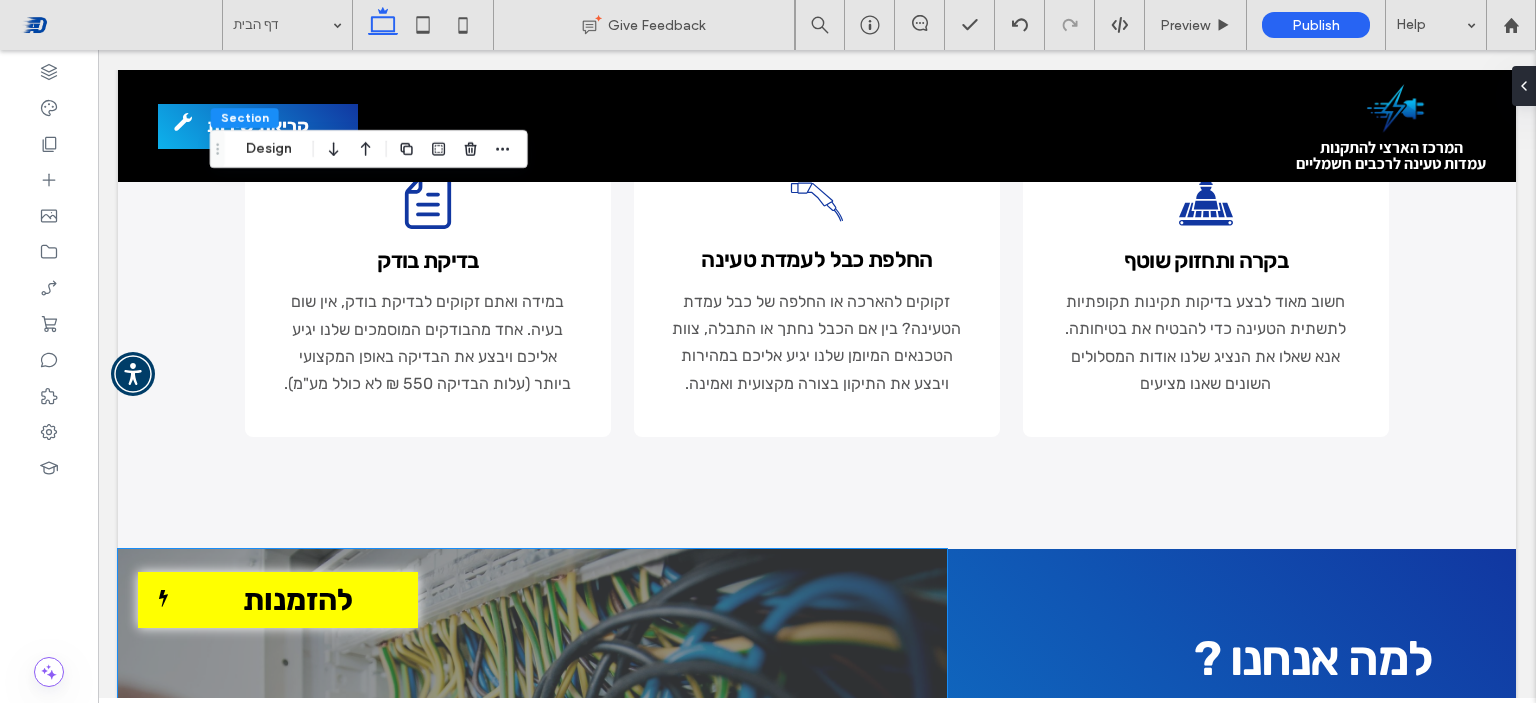 scroll, scrollTop: 3400, scrollLeft: 0, axis: vertical 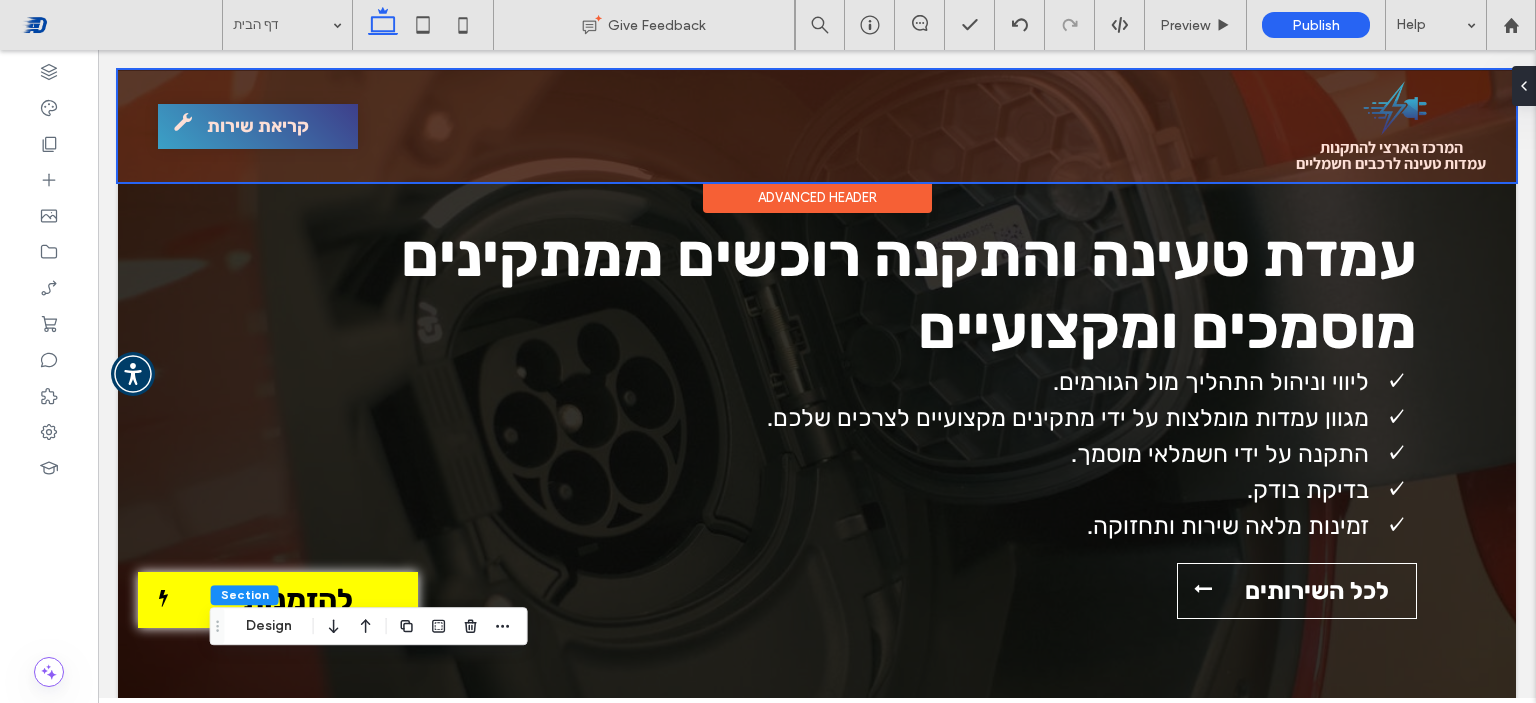 click at bounding box center (817, 126) 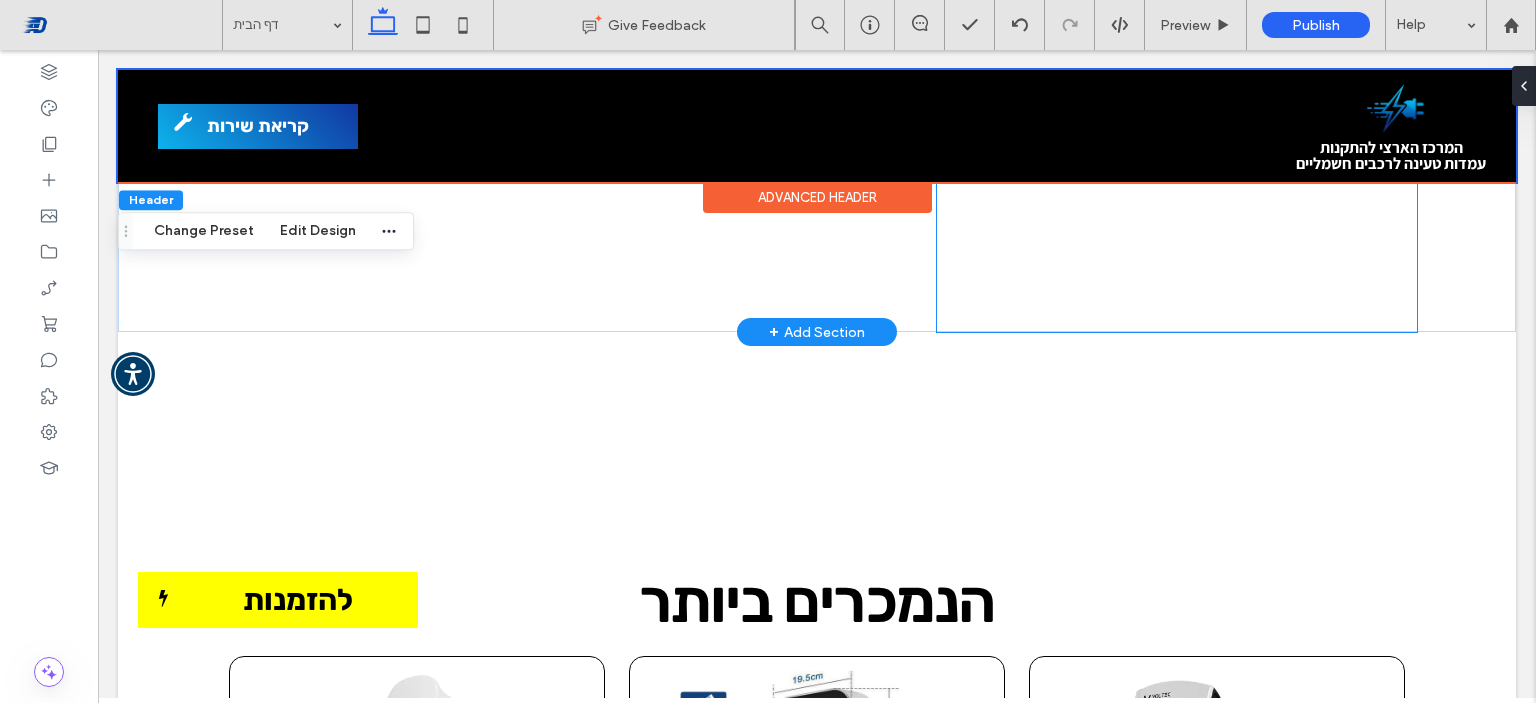scroll, scrollTop: 1200, scrollLeft: 0, axis: vertical 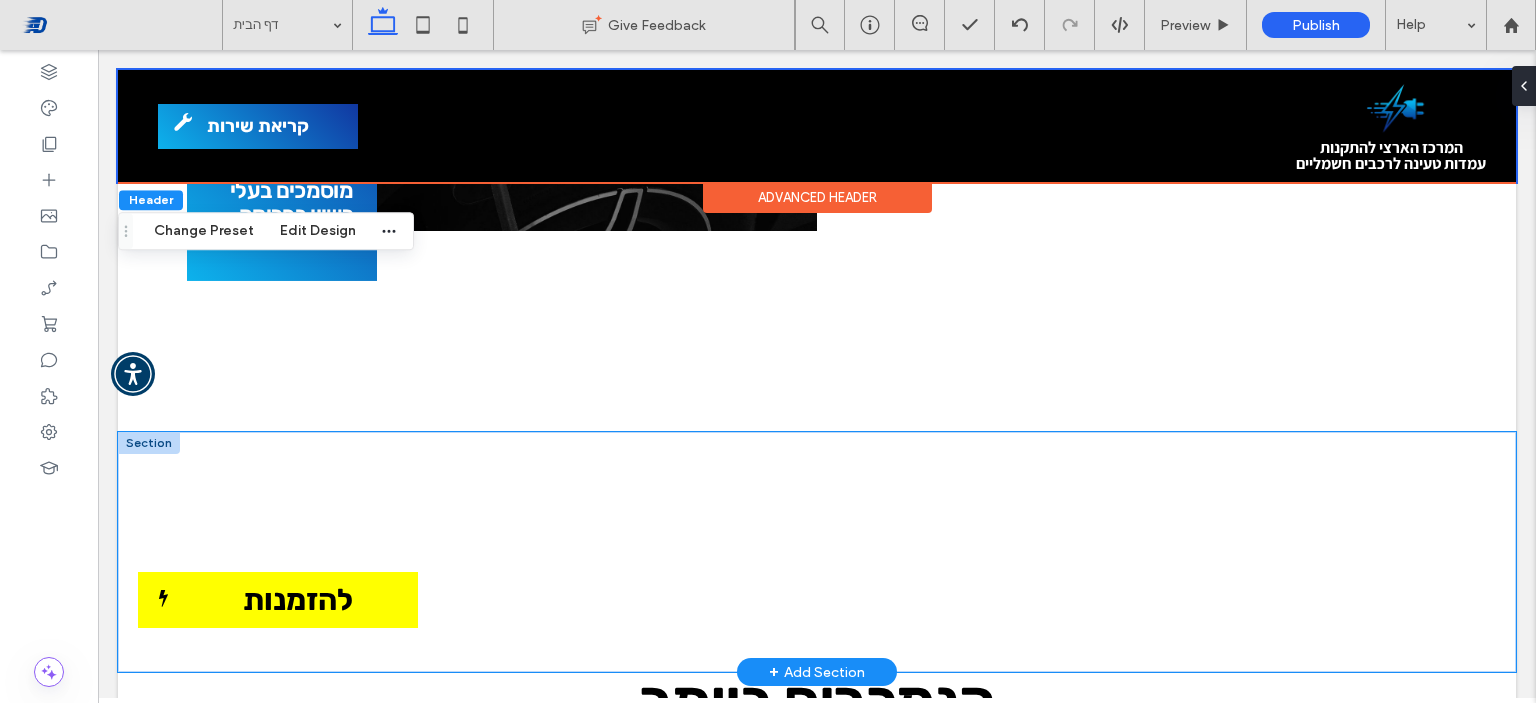 click at bounding box center [817, 552] 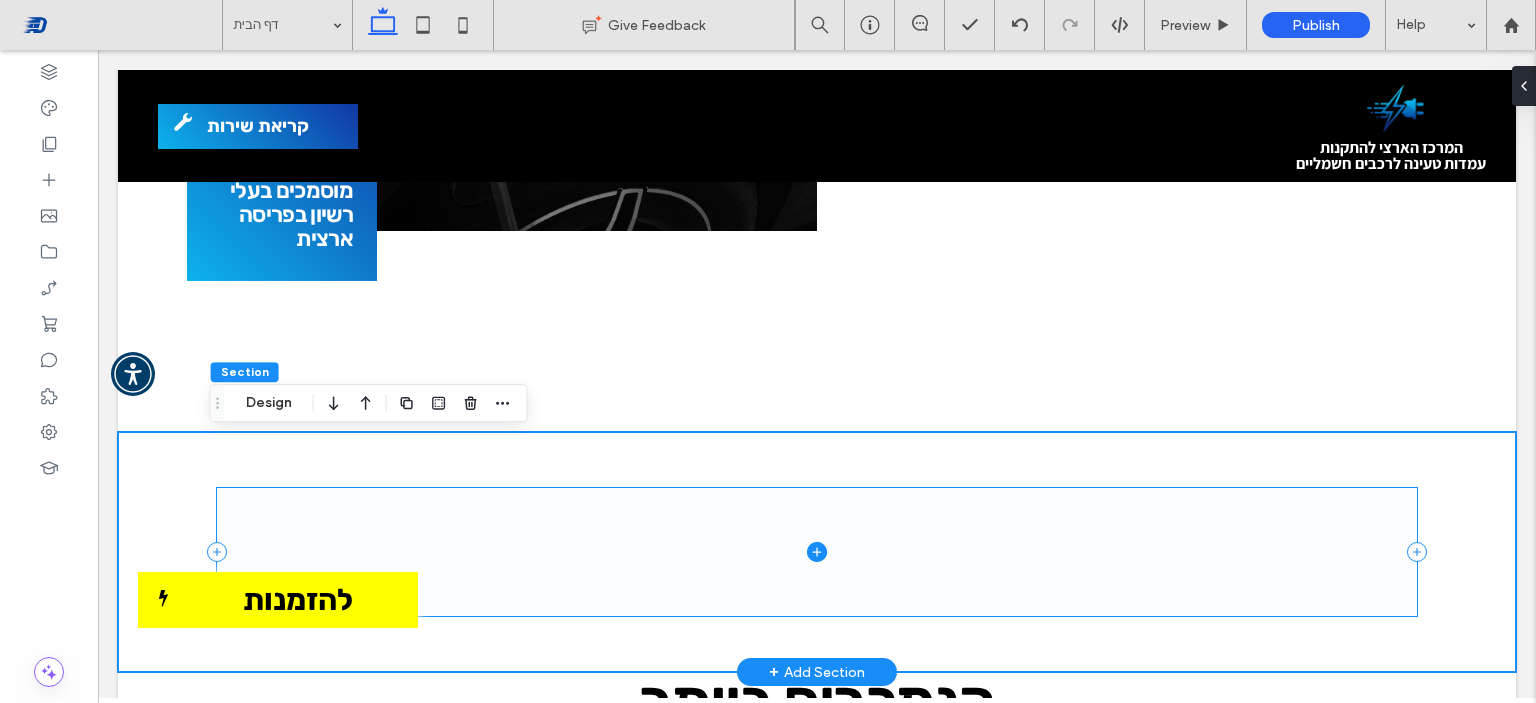 scroll, scrollTop: 1300, scrollLeft: 0, axis: vertical 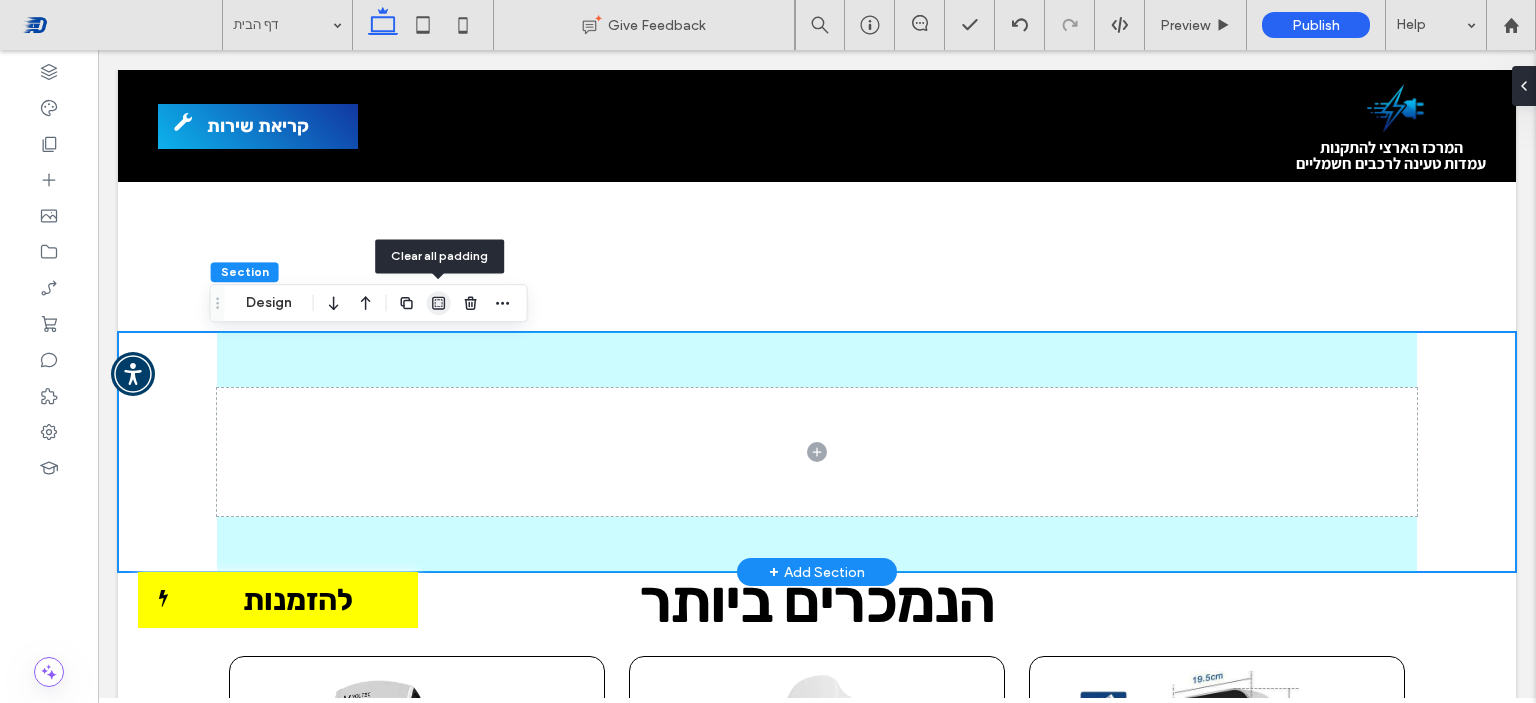 click 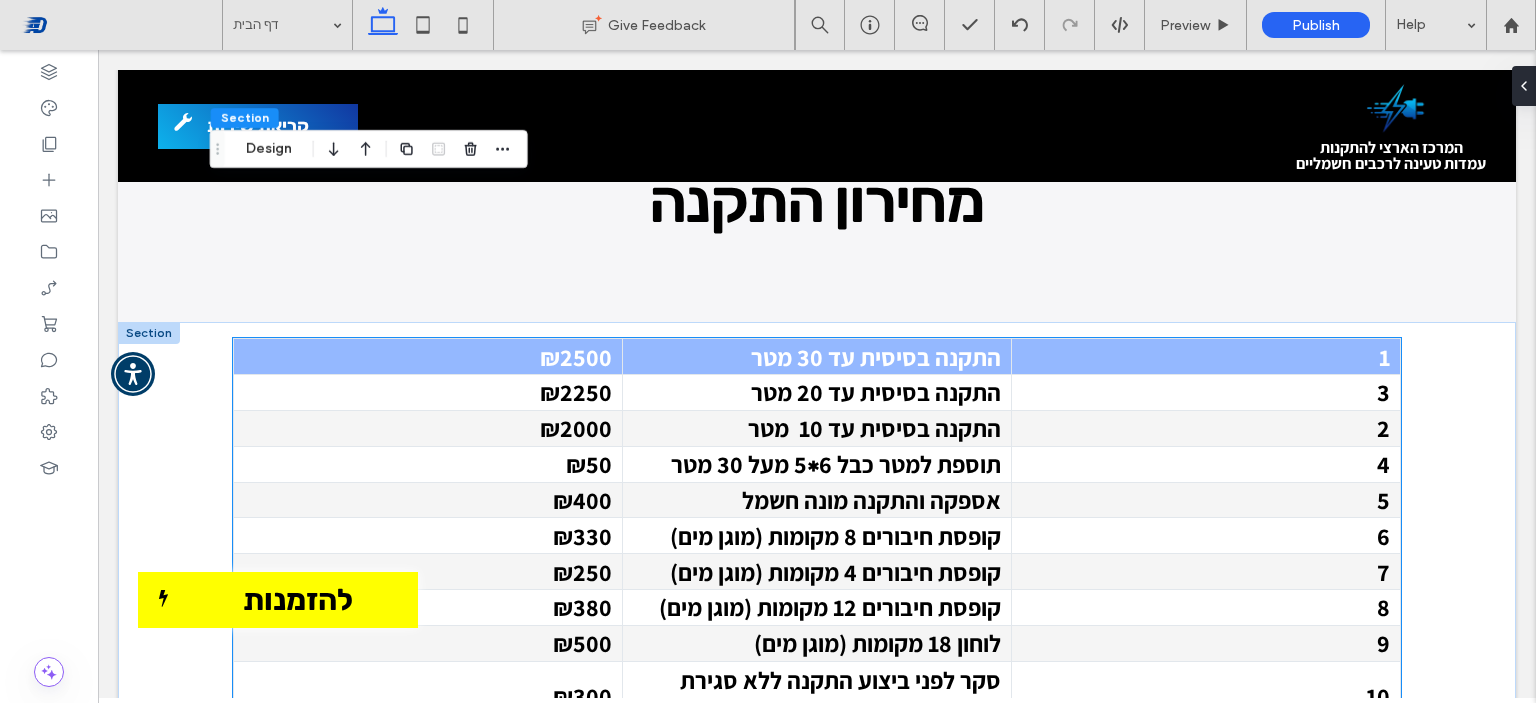 scroll, scrollTop: 3700, scrollLeft: 0, axis: vertical 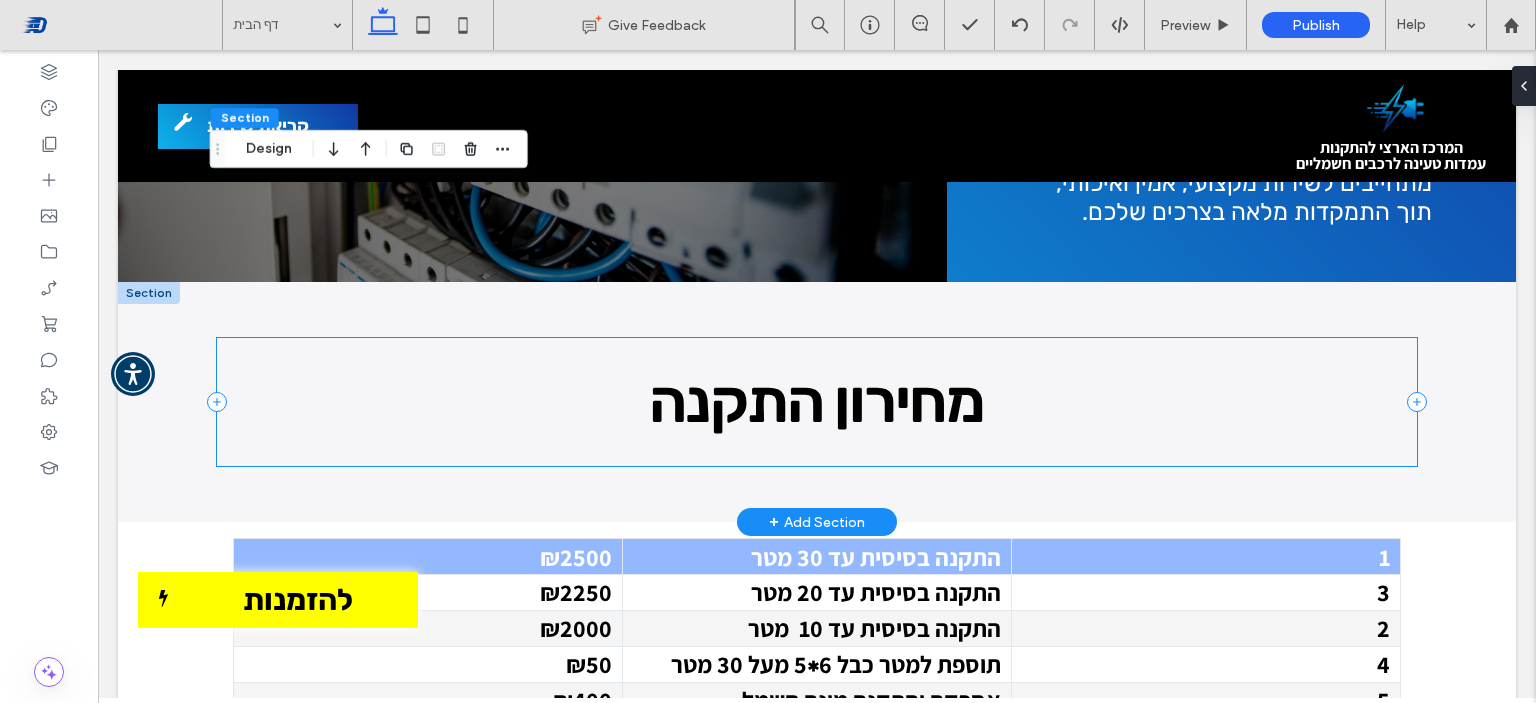 click on "מחירון התקנה" at bounding box center (817, 402) 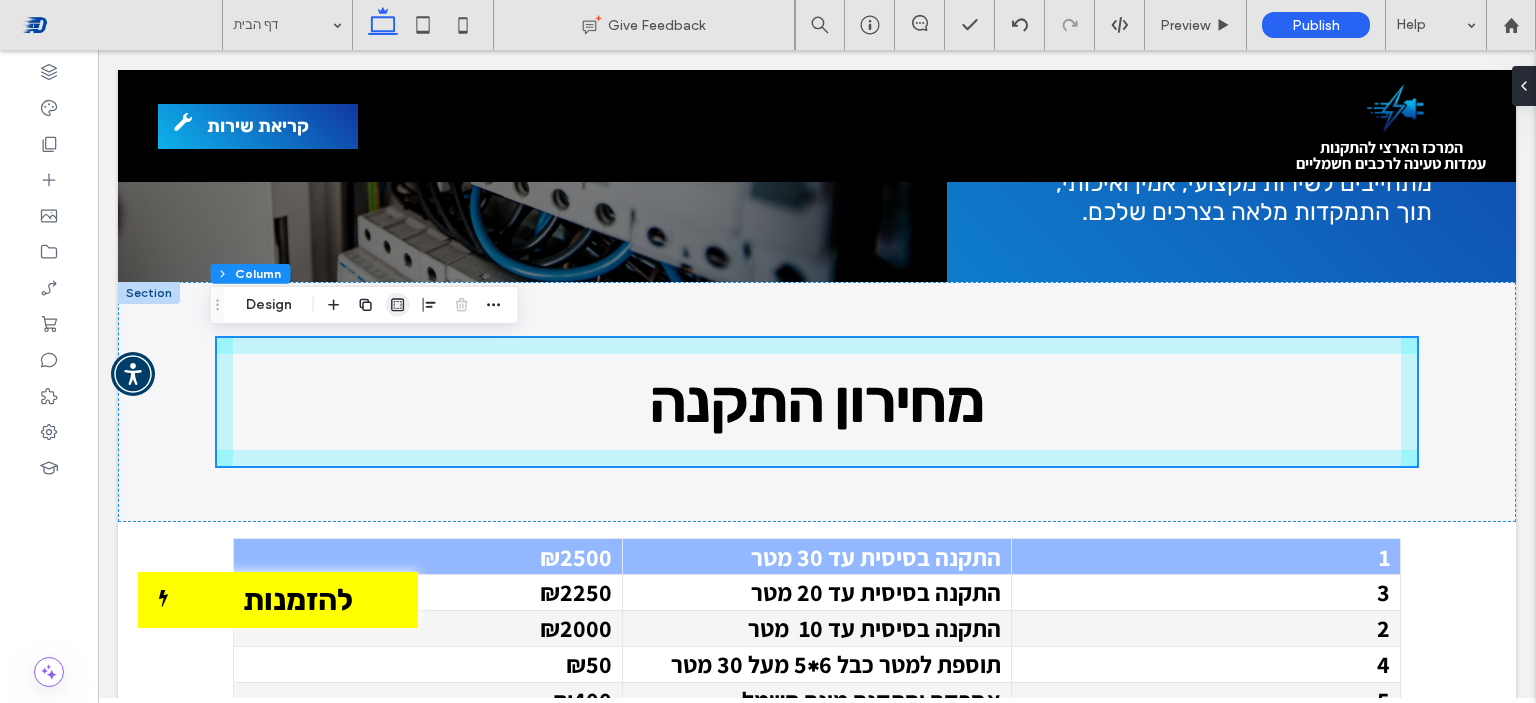 click 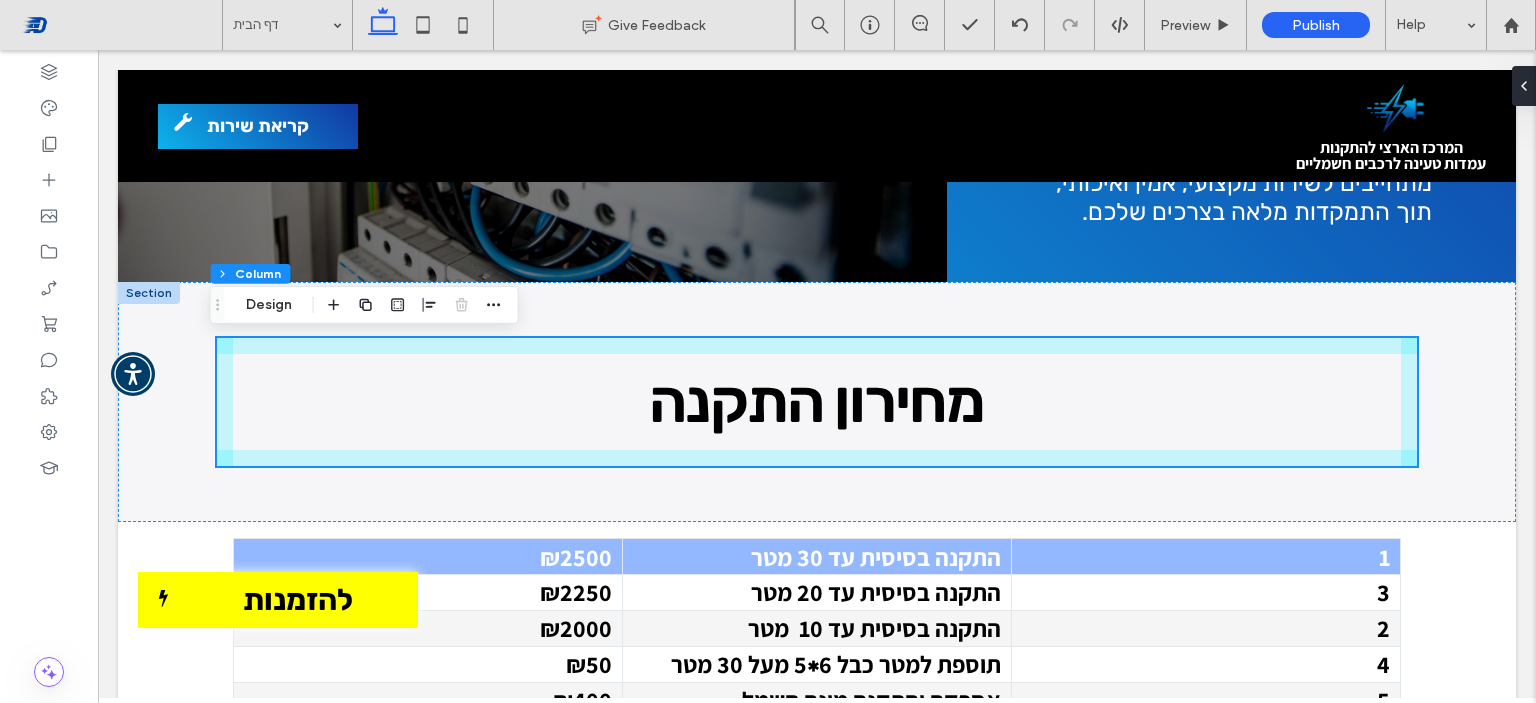 type on "*" 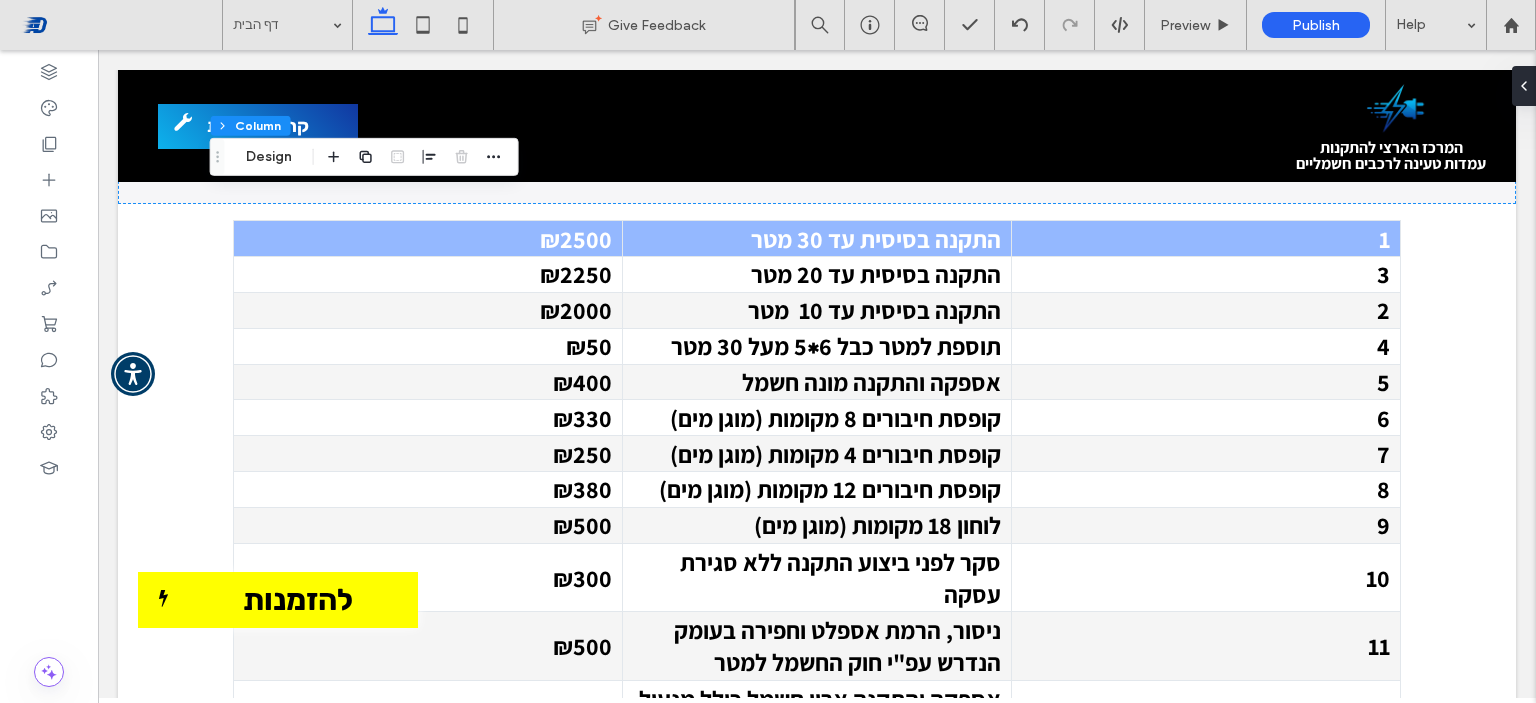scroll, scrollTop: 3768, scrollLeft: 0, axis: vertical 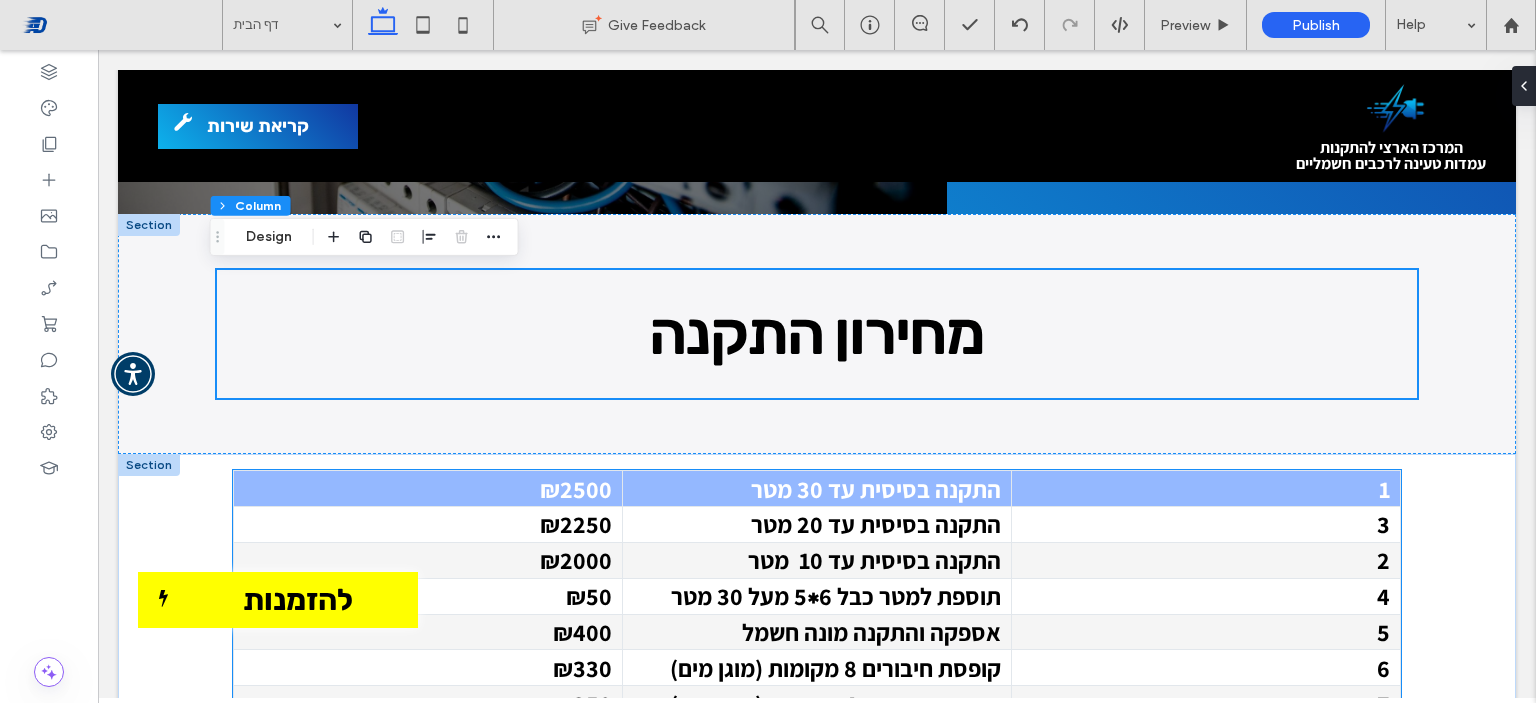 click on "התקנה בסיסית עד 30 מטר" at bounding box center (817, 489) 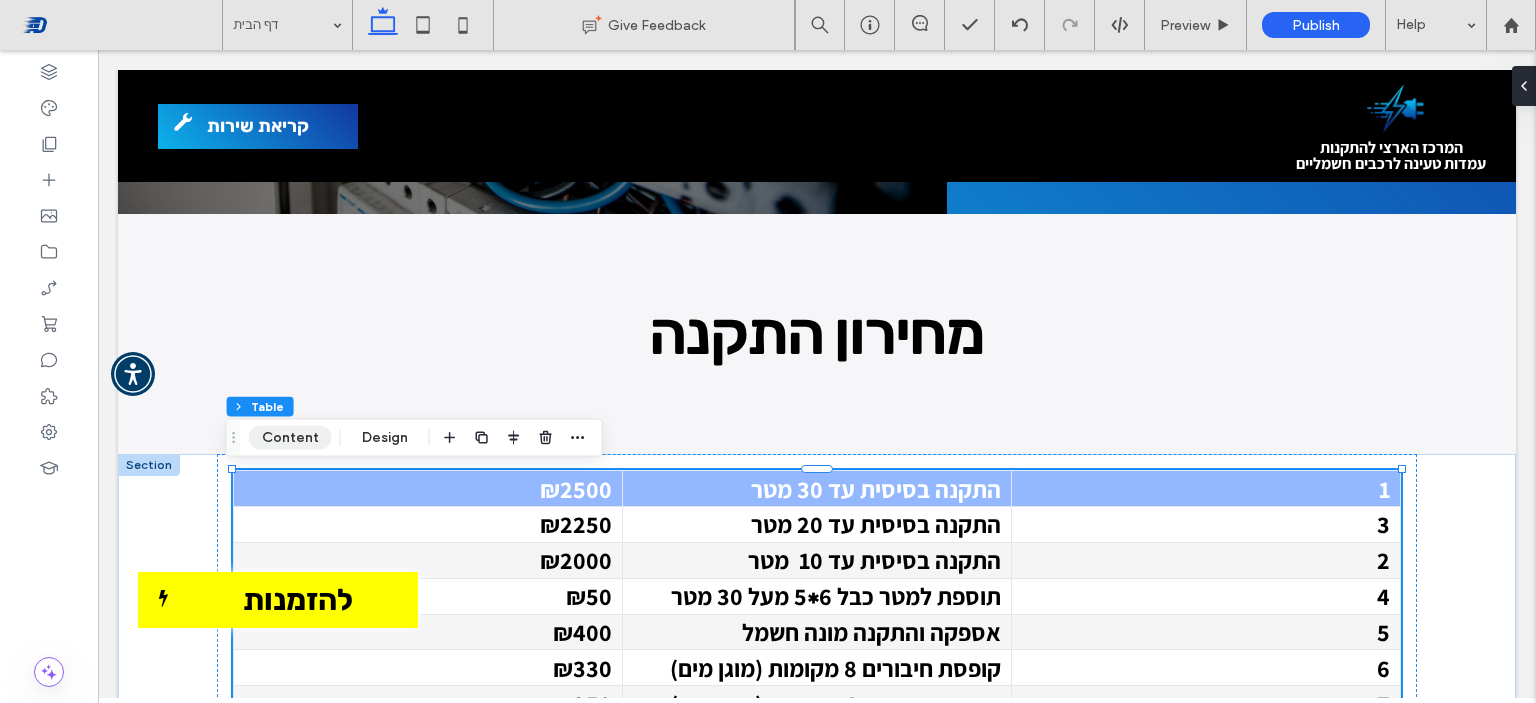 drag, startPoint x: 271, startPoint y: 436, endPoint x: 361, endPoint y: 448, distance: 90.79648 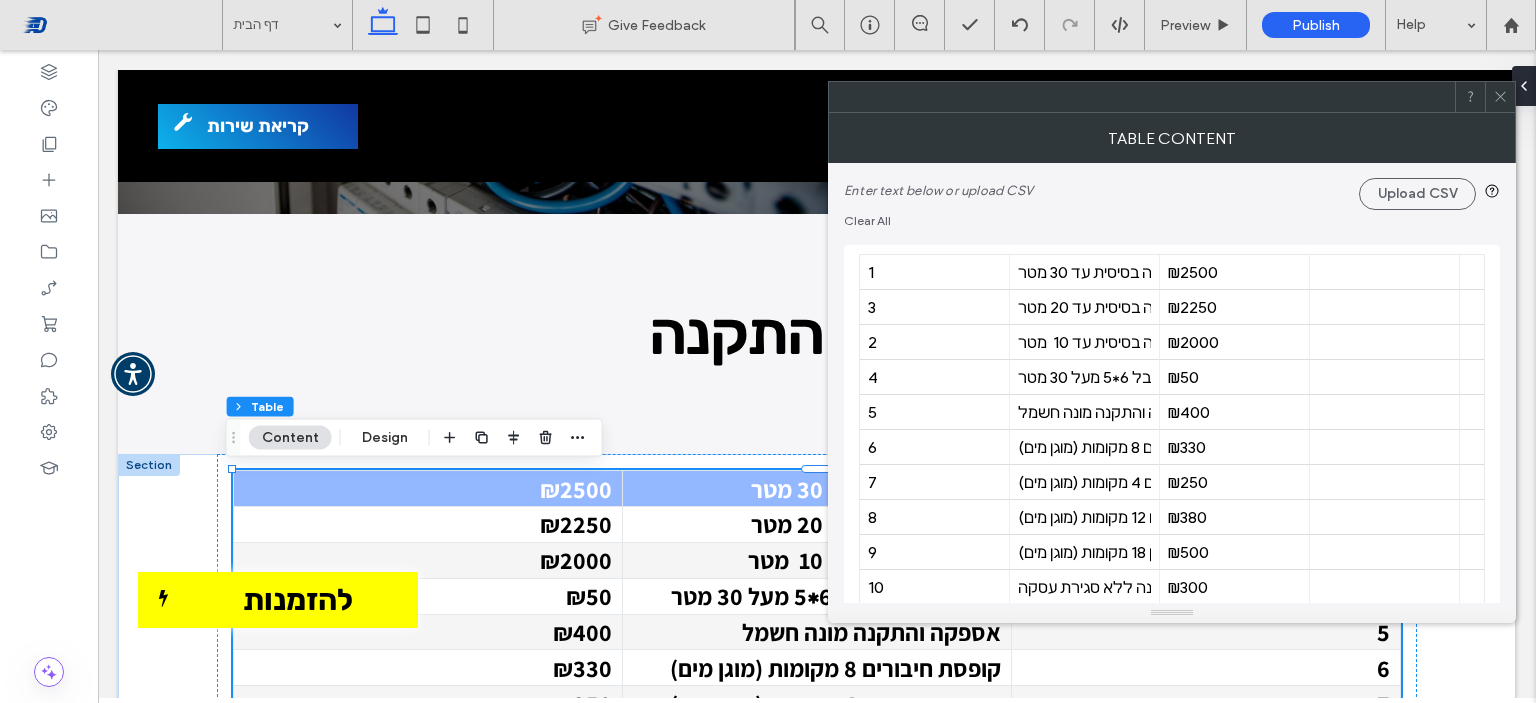 click 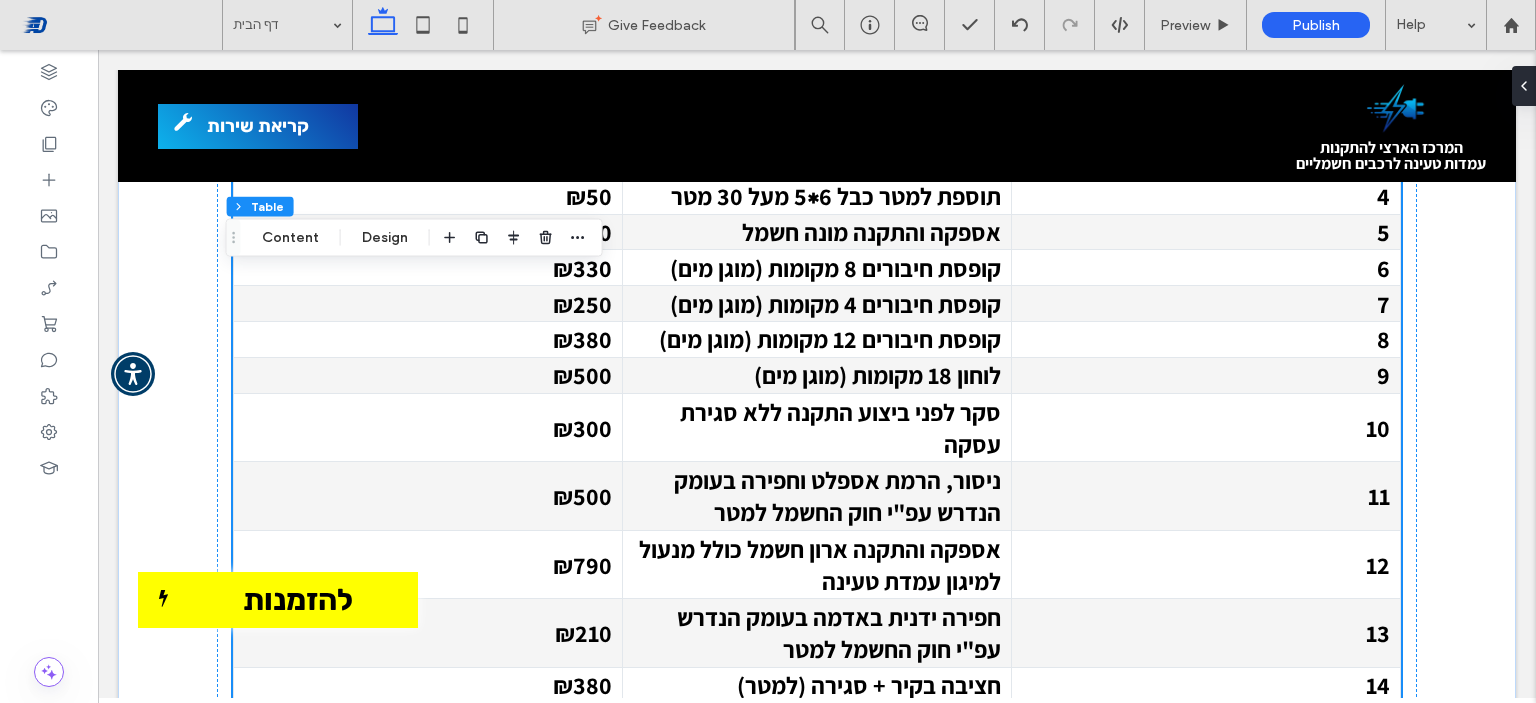 scroll, scrollTop: 3968, scrollLeft: 0, axis: vertical 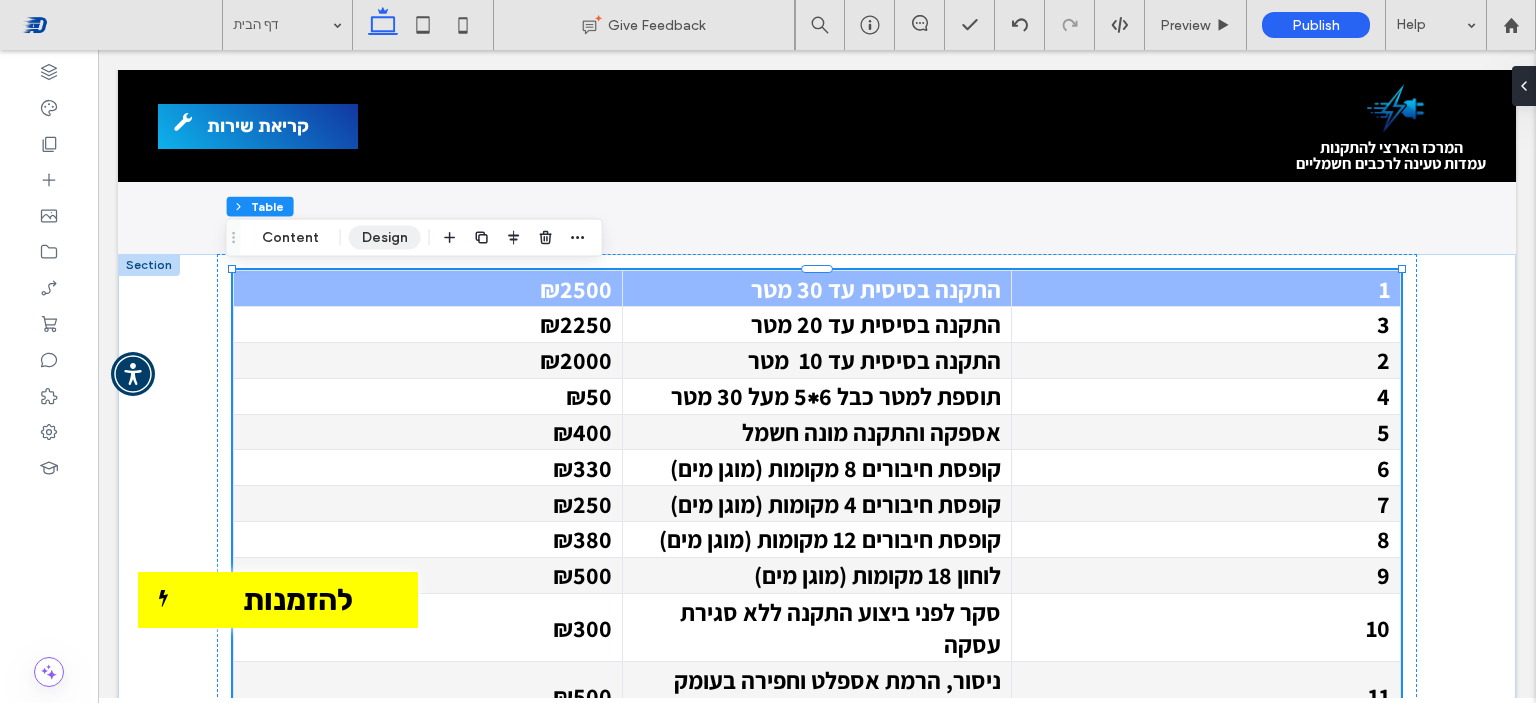 click on "Design" at bounding box center [385, 238] 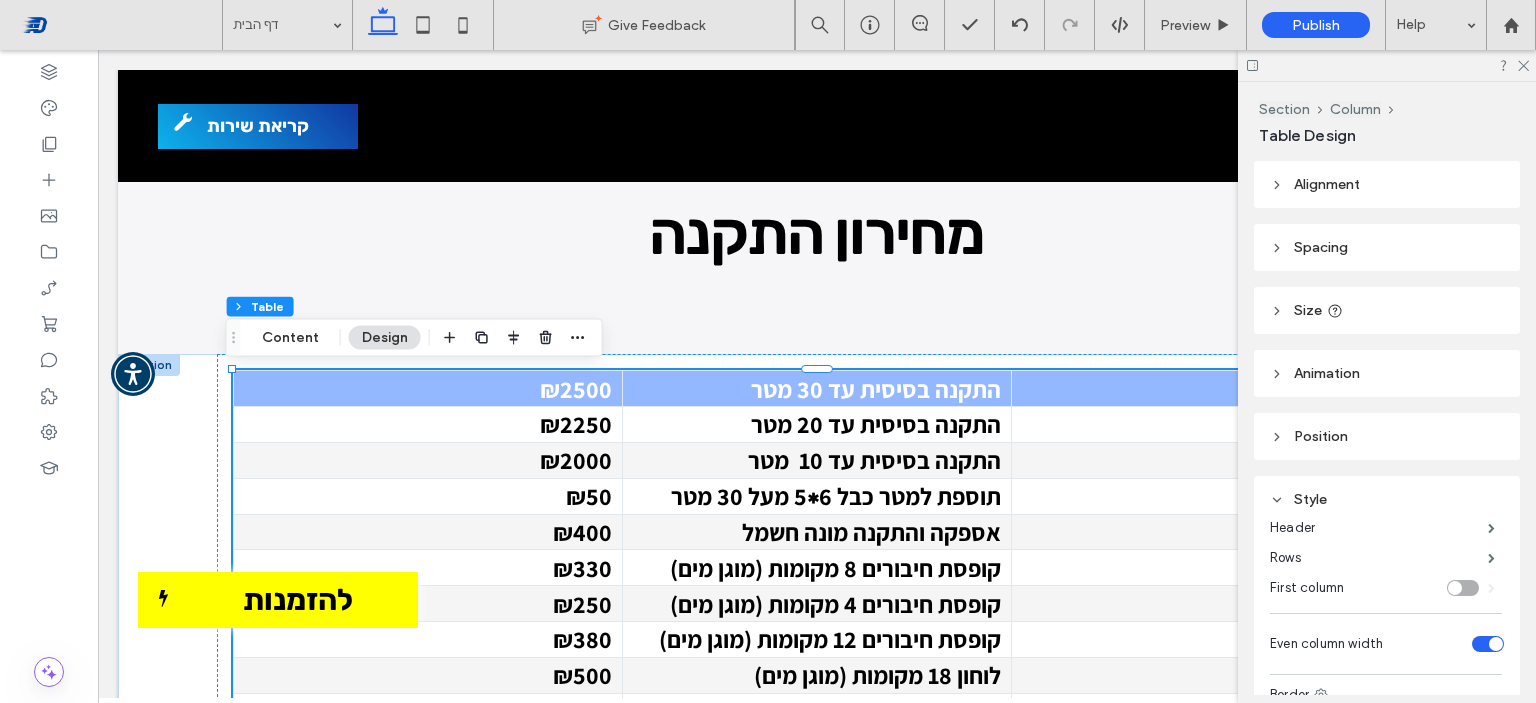 scroll, scrollTop: 3668, scrollLeft: 0, axis: vertical 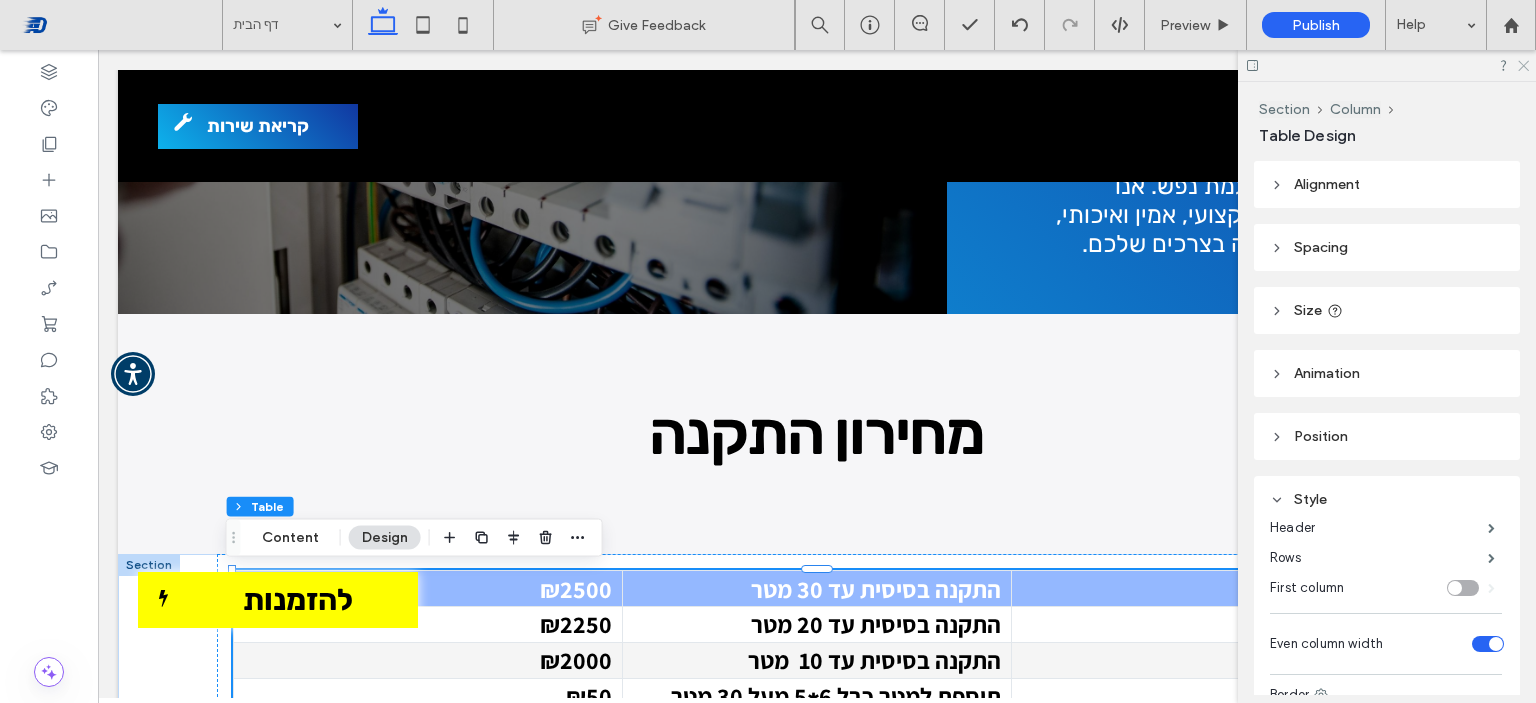 click 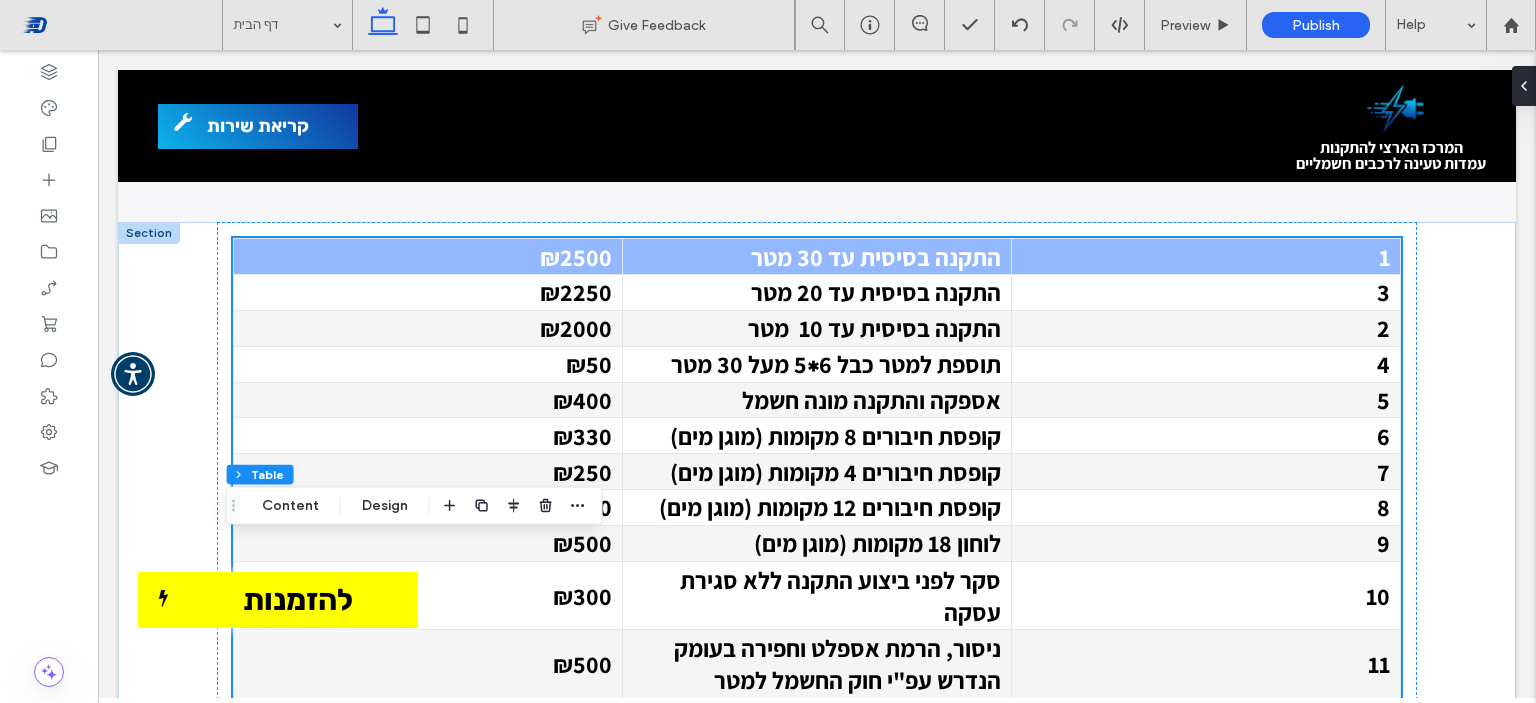 scroll, scrollTop: 3700, scrollLeft: 0, axis: vertical 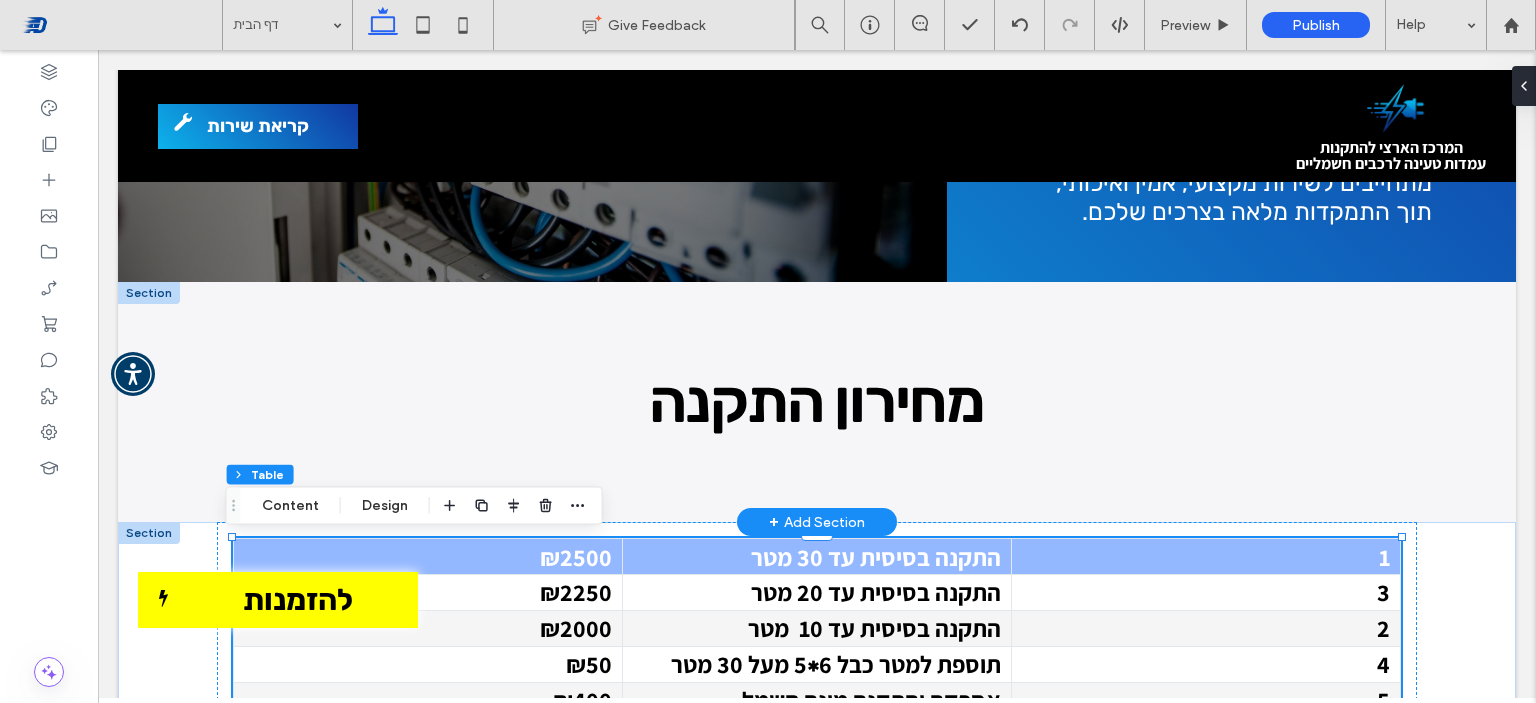 click at bounding box center (149, 293) 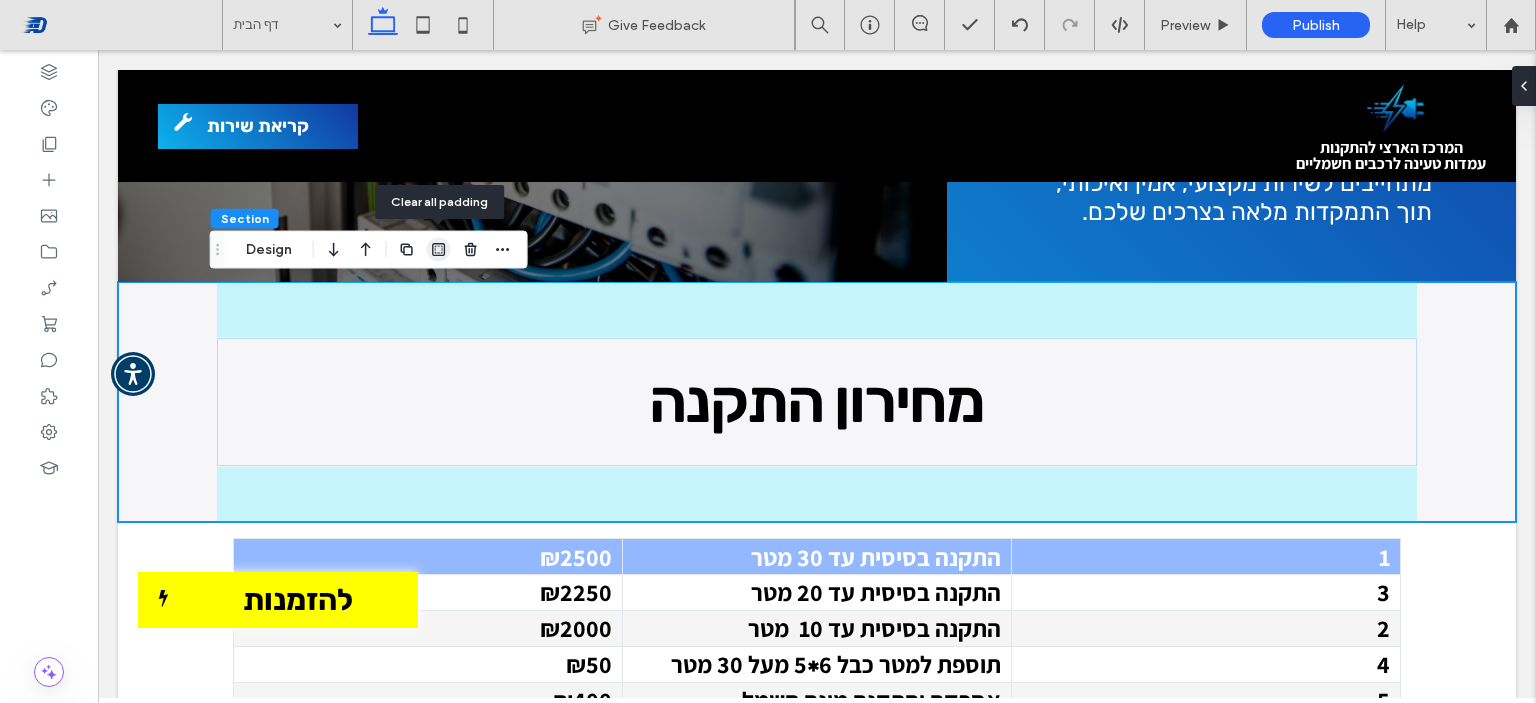 click 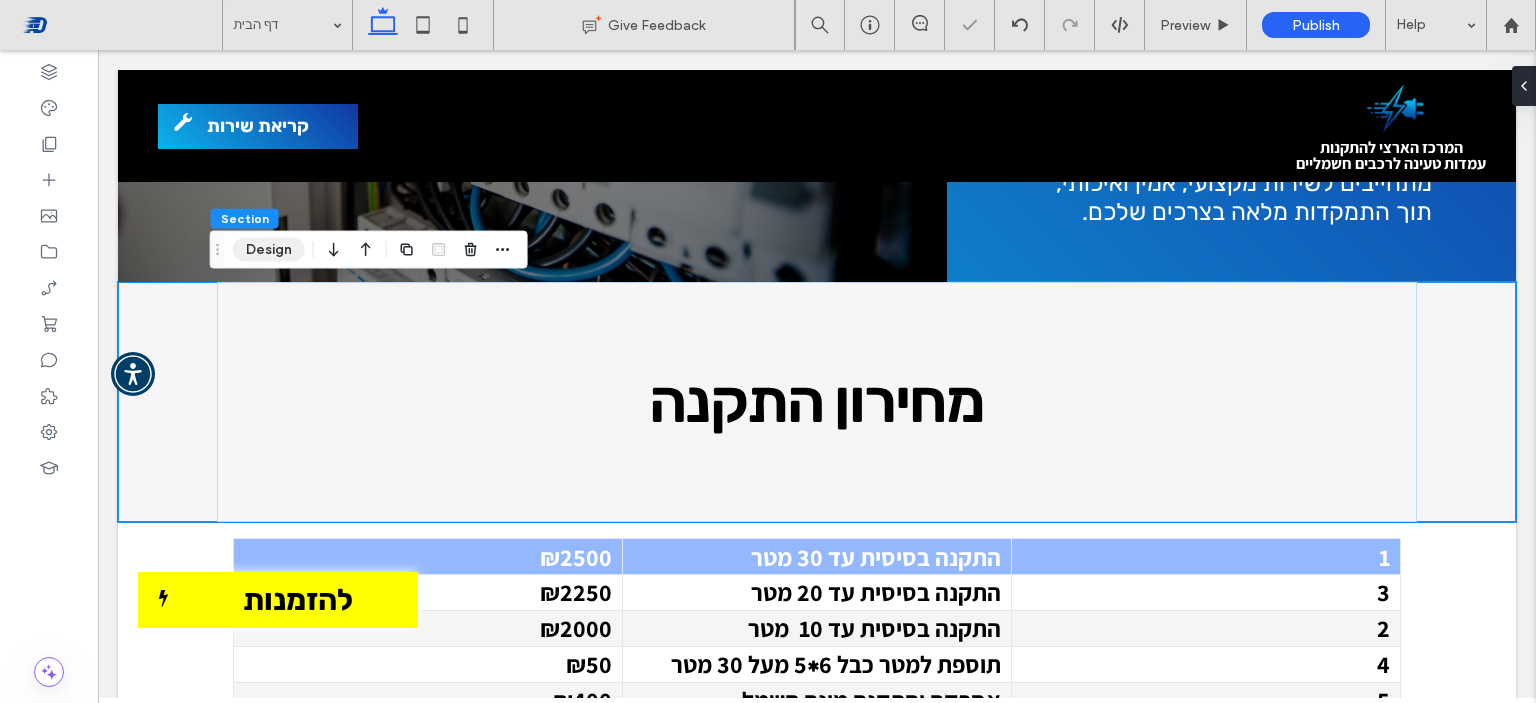 click on "Design" at bounding box center (269, 250) 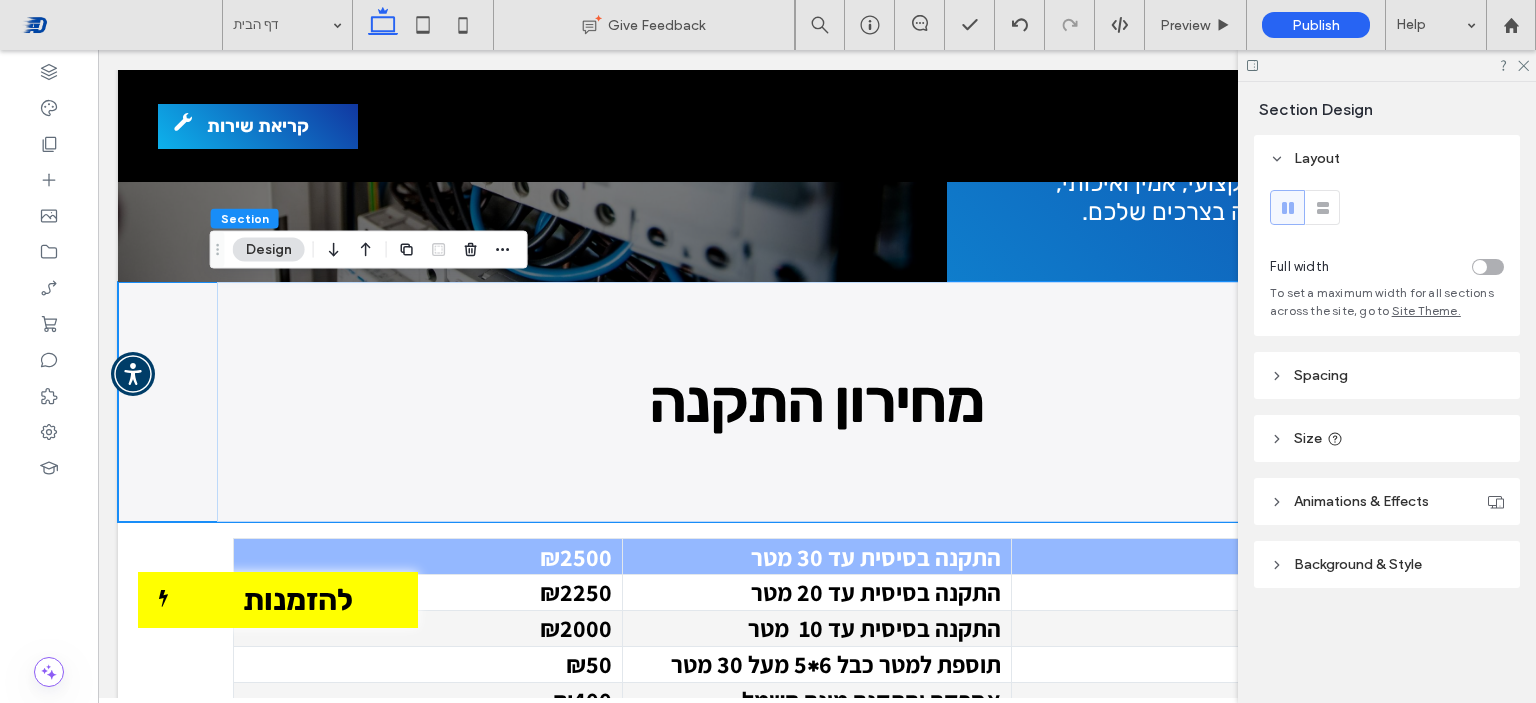 click on "Spacing" at bounding box center (1387, 375) 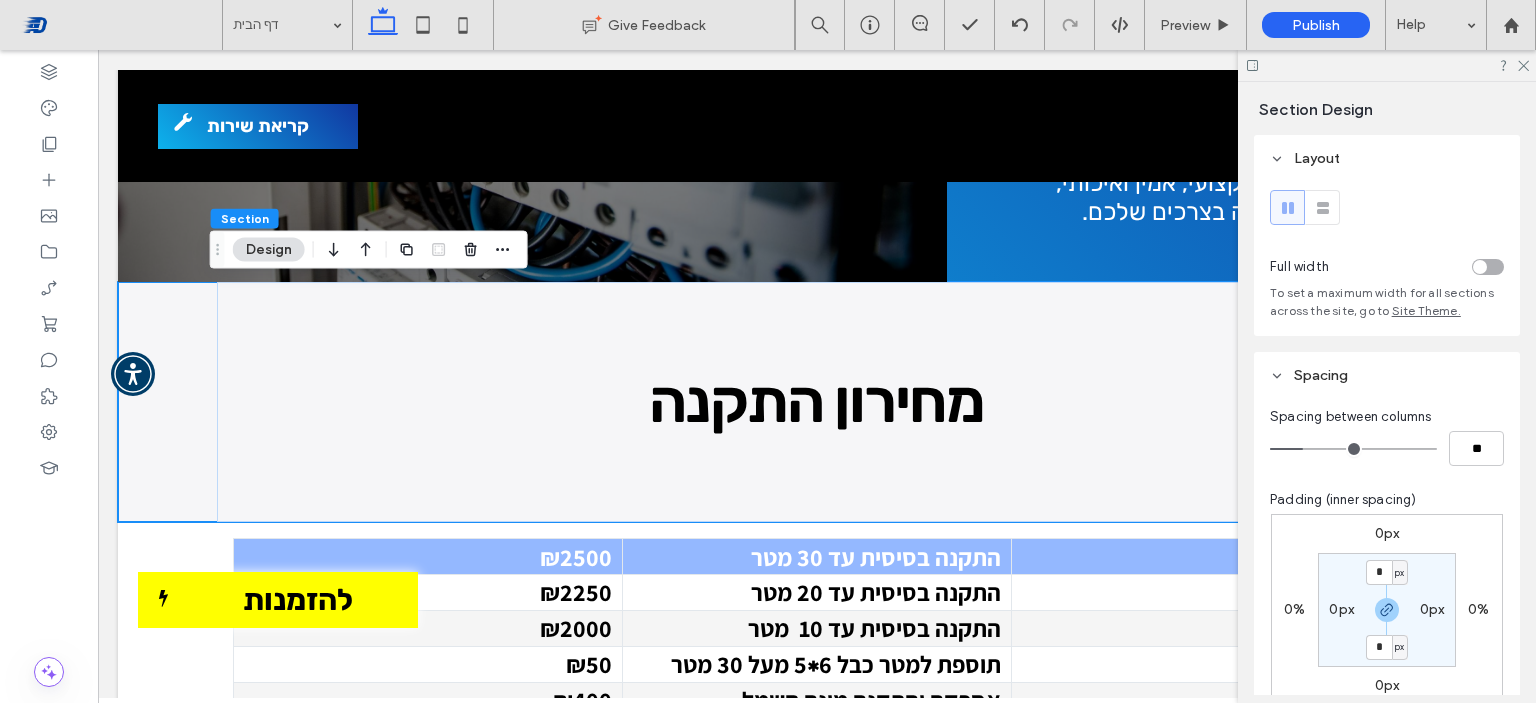 click on "0px" at bounding box center (1387, 533) 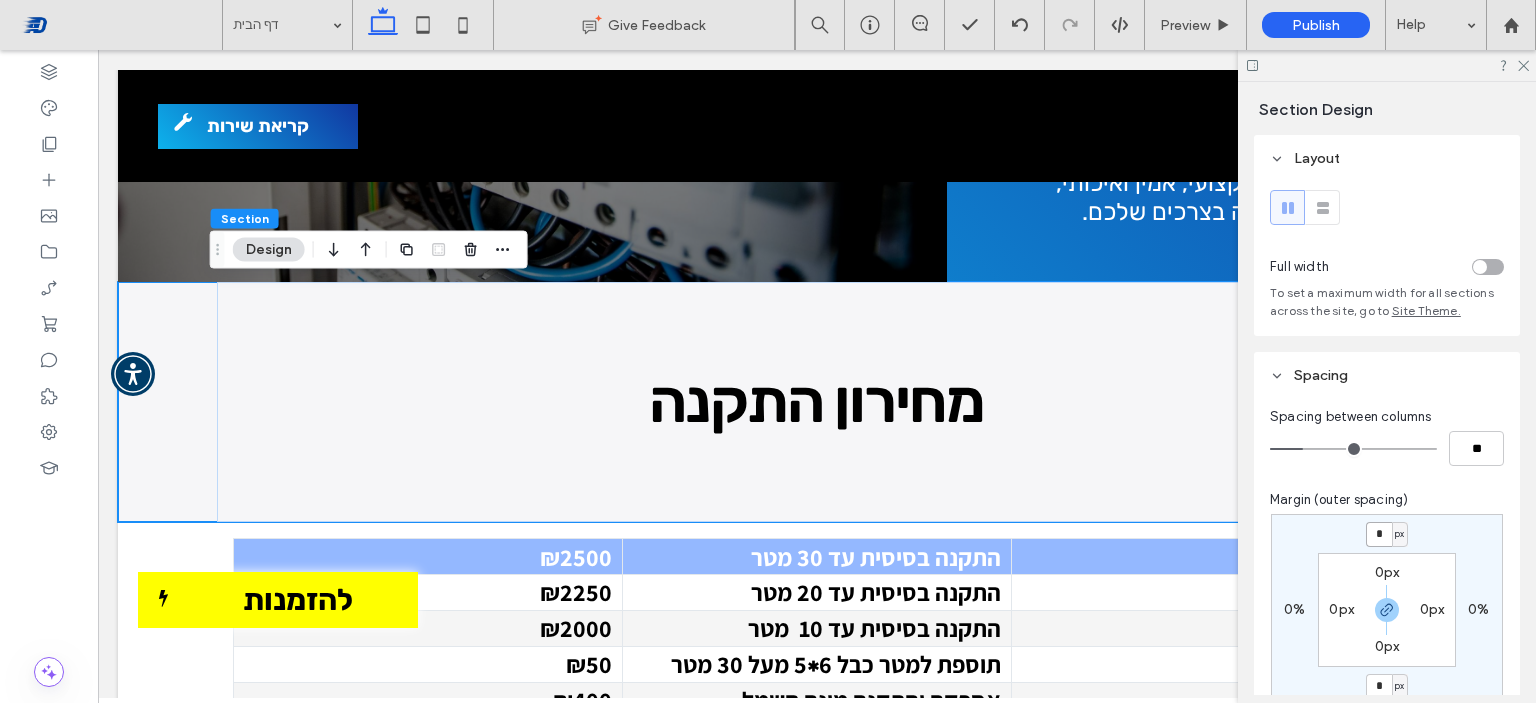 click on "*" at bounding box center [1379, 534] 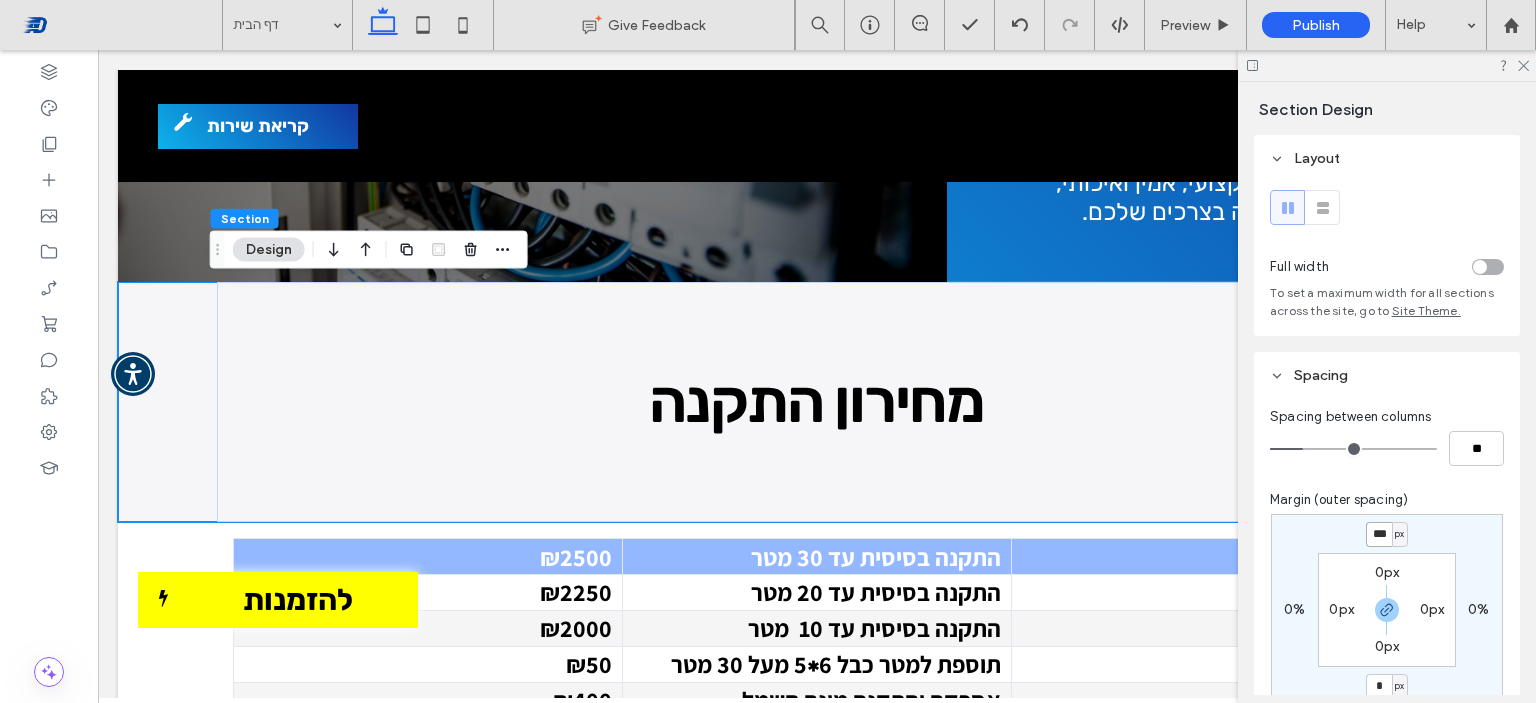 type on "***" 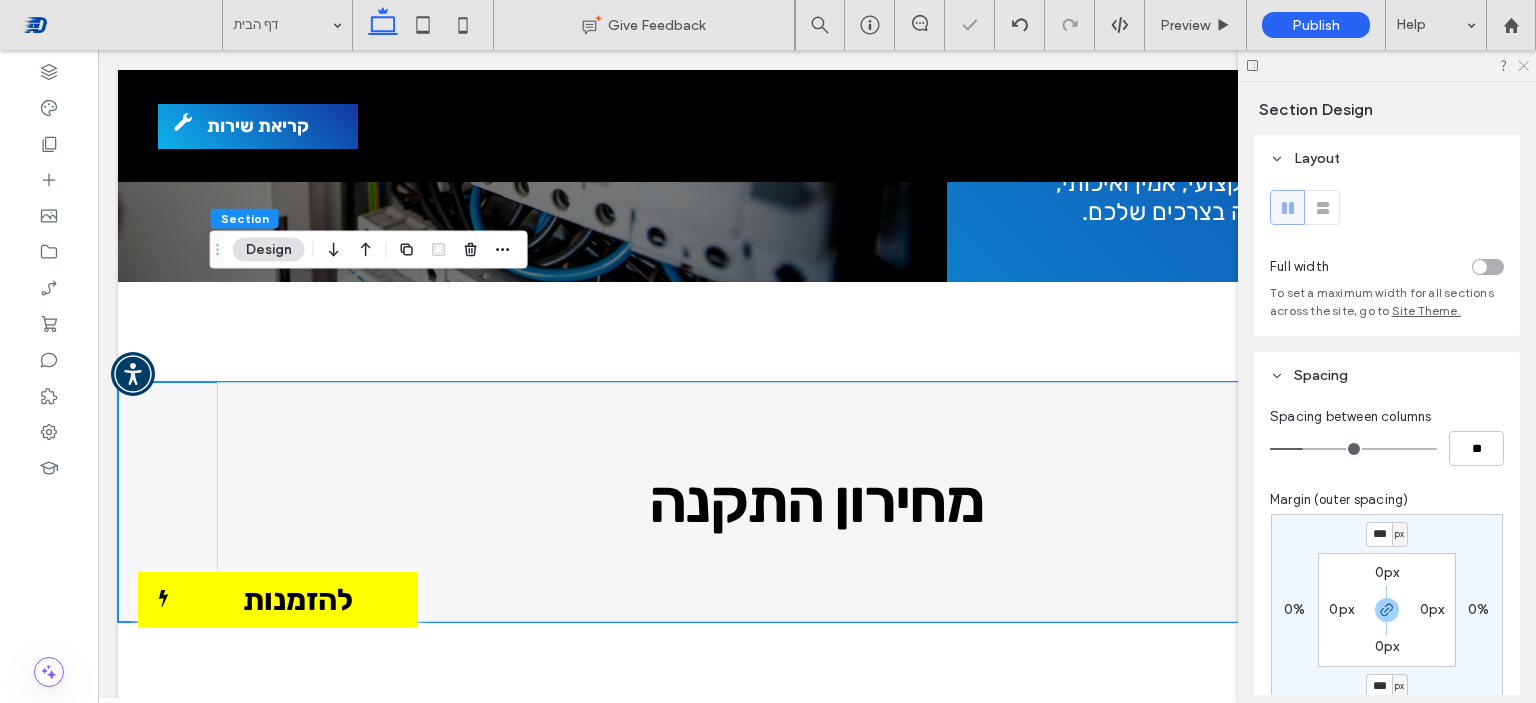 click 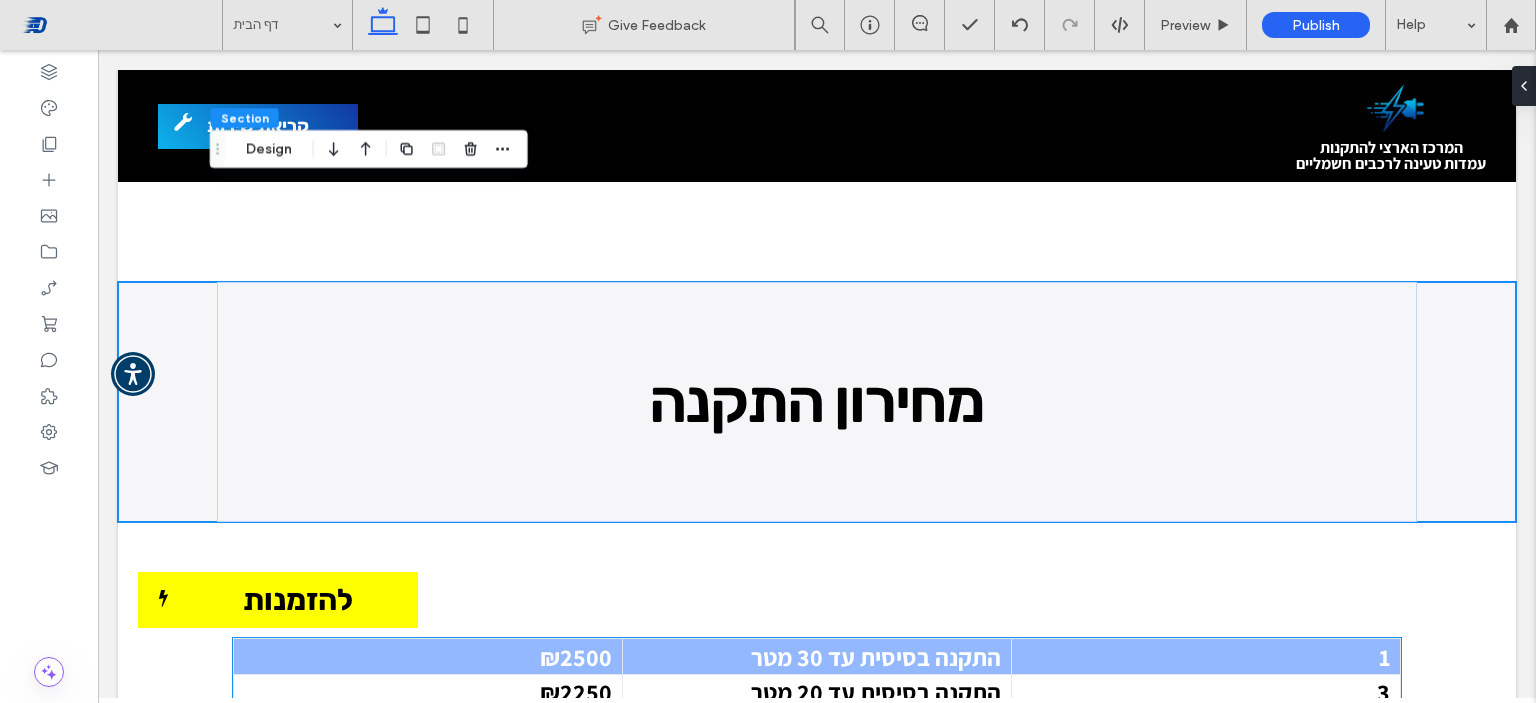 scroll, scrollTop: 4000, scrollLeft: 0, axis: vertical 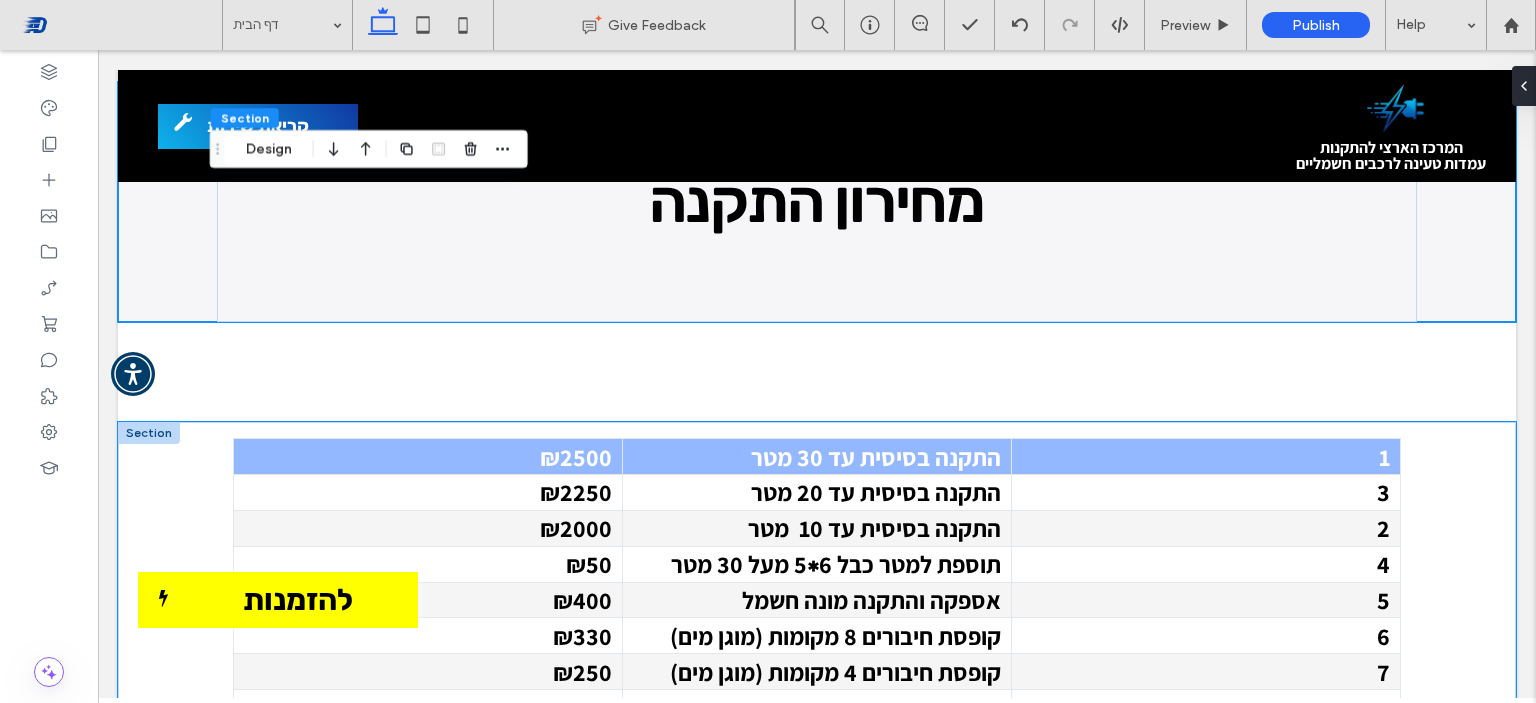 click on "1
התקנה בסיסית עד 30 מטר
₪2500
3
התקנה בסיסית עד 20 מטר
₪2250
2
התקנה בסיסית עד 10  מטר
₪2000
4
תוספת למטר כבל 6∗5 מעל 30 מטר
₪50
5
אספקה והתקנה מונה חשמל
₪400
6
קופסת חיבורים 8 מקומות (מוגן מים)
₪330
7
קופסת חיבורים 4 מקומות (מוגן מים)
₪250
8
קופסת חיבורים 12 מקומות (מוגן מים)
₪380
9
לוחון 18 מקומות (מוגן מים)
₪500
10
סקר לפני ביצוע התקנה ללא סגירת עסקה
₪300
11
ניסור, הרמת אספלט וחפירה בעומק הנדרש עפ"י חוק החשמל למטר
₪500
12
אספקה והתקנה ארון חשמל כולל מנעול למיגון עמדת טעינה
₪790" at bounding box center [817, 1231] 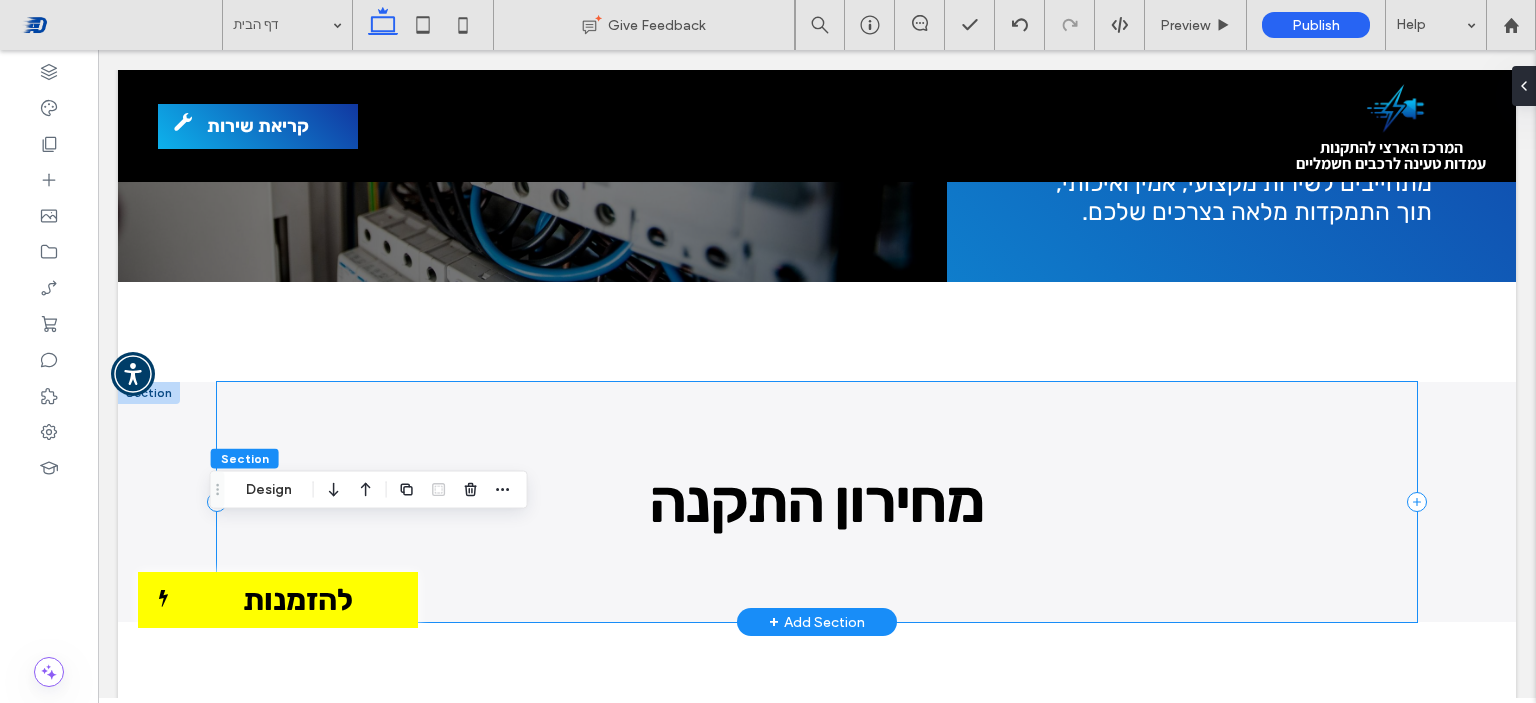 scroll, scrollTop: 3900, scrollLeft: 0, axis: vertical 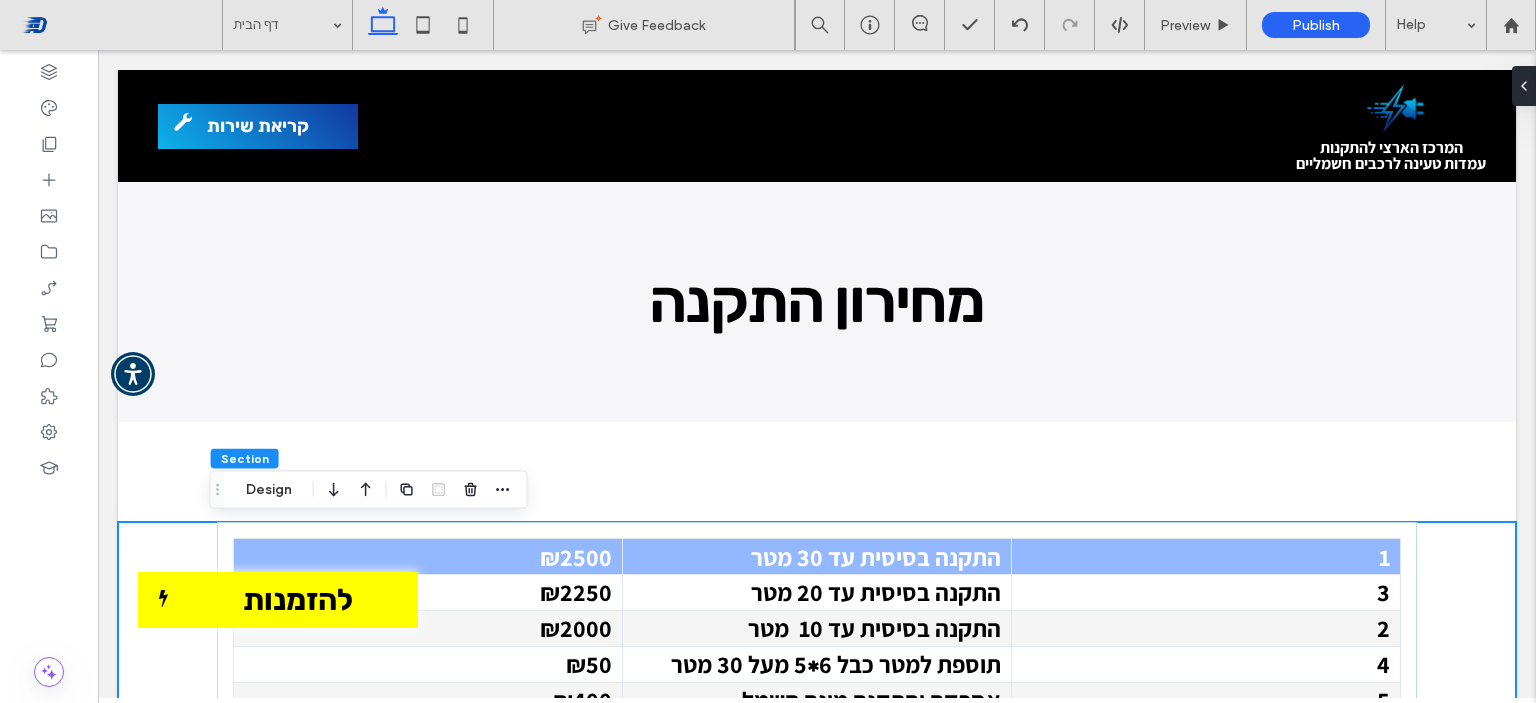 click on "1
התקנה בסיסית עד 30 מטר
₪2500
3
התקנה בסיסית עד 20 מטר
₪2250
2
התקנה בסיסית עד 10  מטר
₪2000
4
תוספת למטר כבל 6∗5 מעל 30 מטר
₪50
5
אספקה והתקנה מונה חשמל
₪400
6
קופסת חיבורים 8 מקומות (מוגן מים)
₪330
7
קופסת חיבורים 4 מקומות (מוגן מים)
₪250
8
קופסת חיבורים 12 מקומות (מוגן מים)
₪380
9
לוחון 18 מקומות (מוגן מים)
₪500
10
סקר לפני ביצוע התקנה ללא סגירת עסקה
₪300
11
ניסור, הרמת אספלט וחפירה בעומק הנדרש עפ"י חוק החשמל למטר
₪500
12
אספקה והתקנה ארון חשמל כולל מנעול למיגון עמדת טעינה
₪790" at bounding box center [817, 1331] 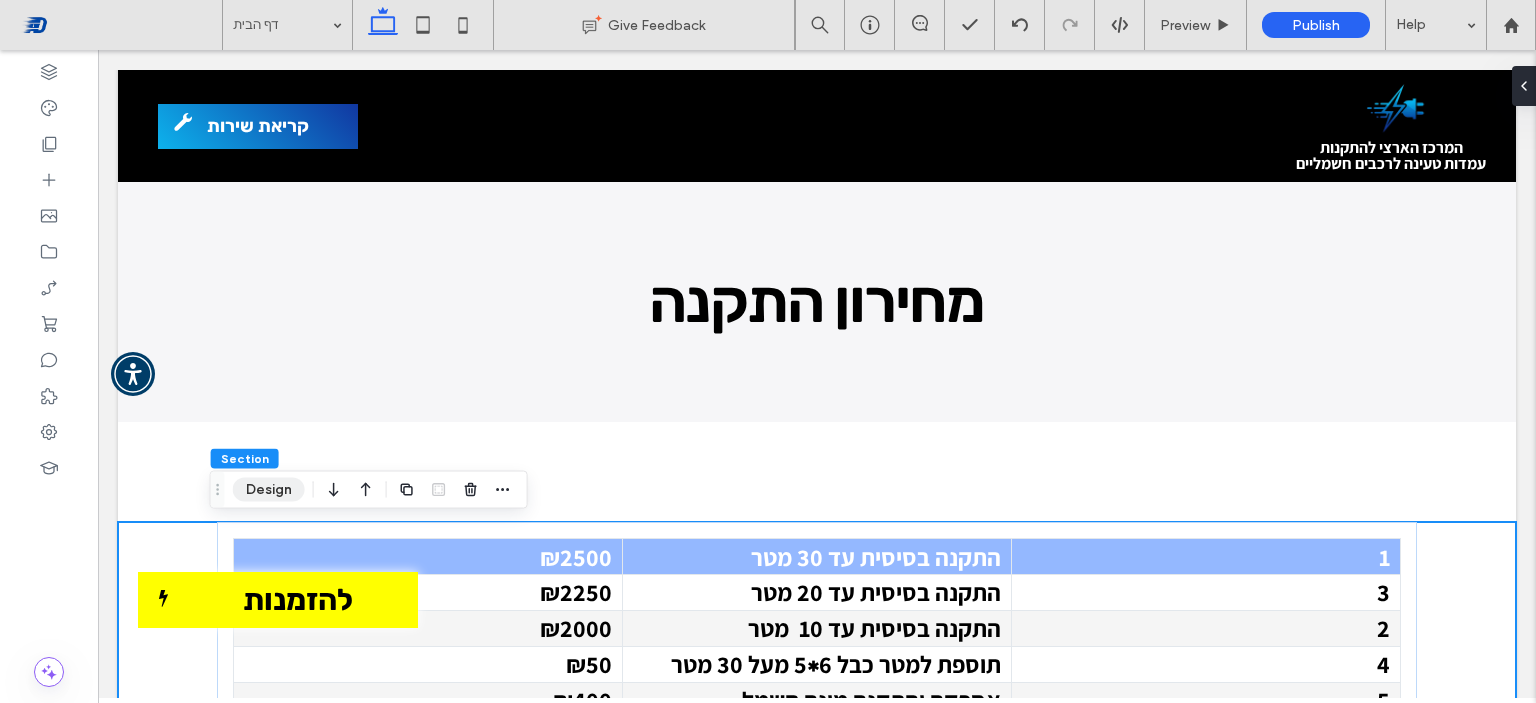 click on "Design" at bounding box center [269, 490] 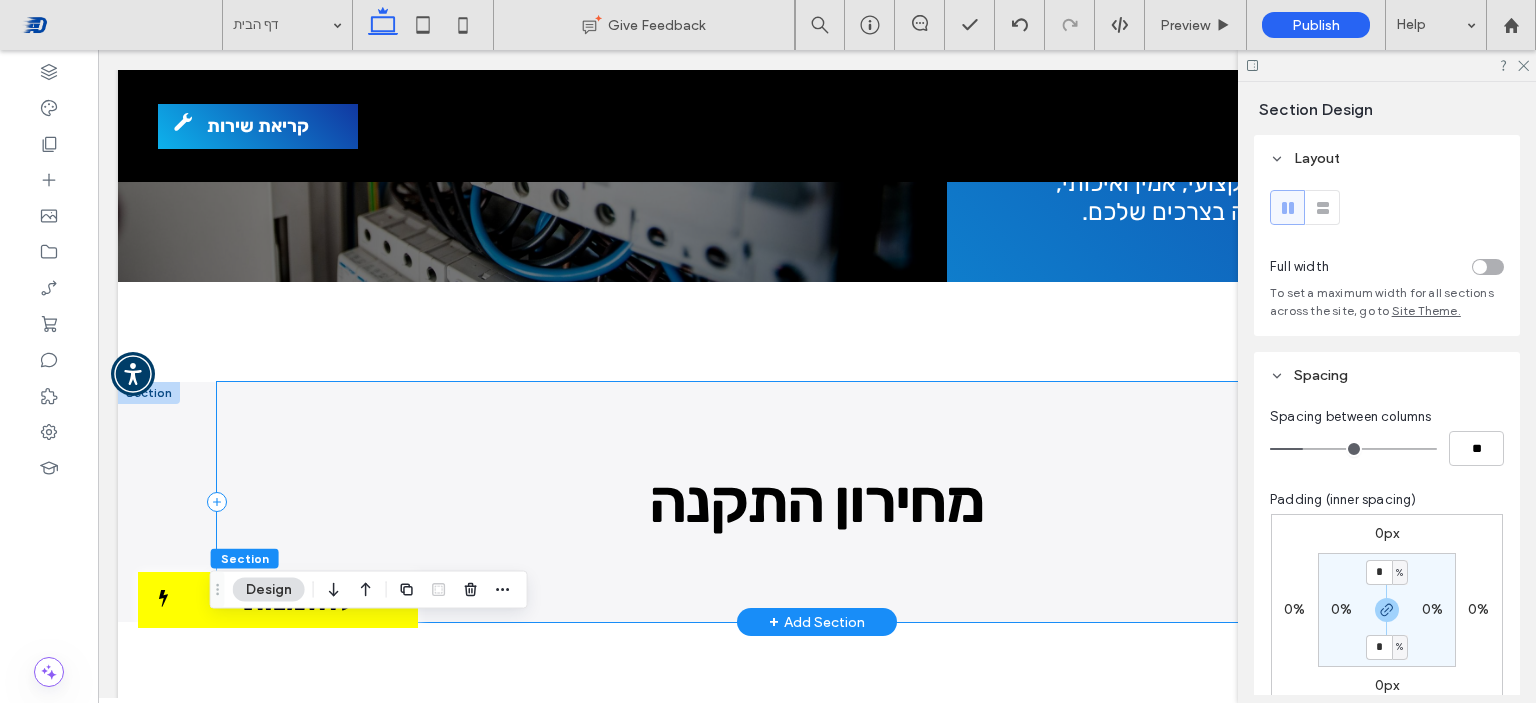 scroll, scrollTop: 3800, scrollLeft: 0, axis: vertical 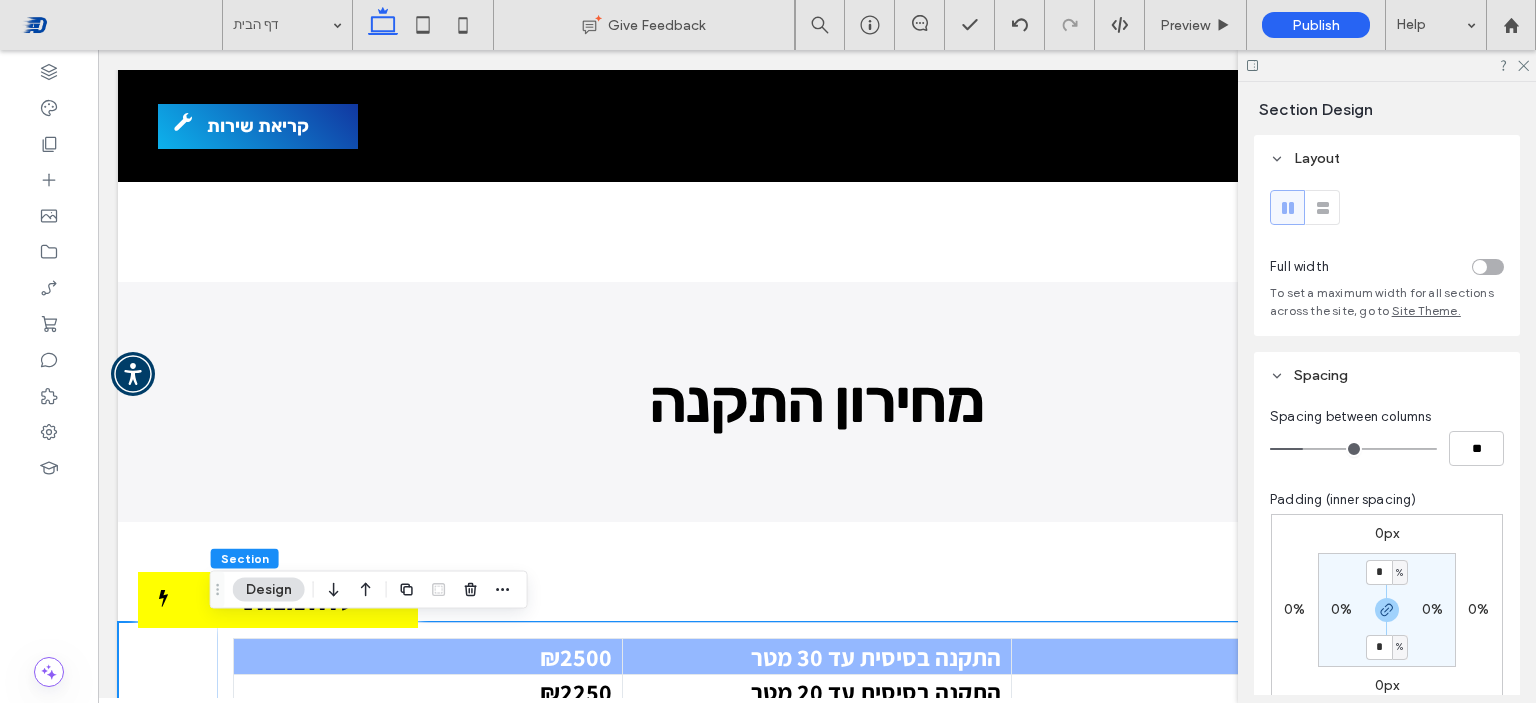click on "0px" at bounding box center (1387, 533) 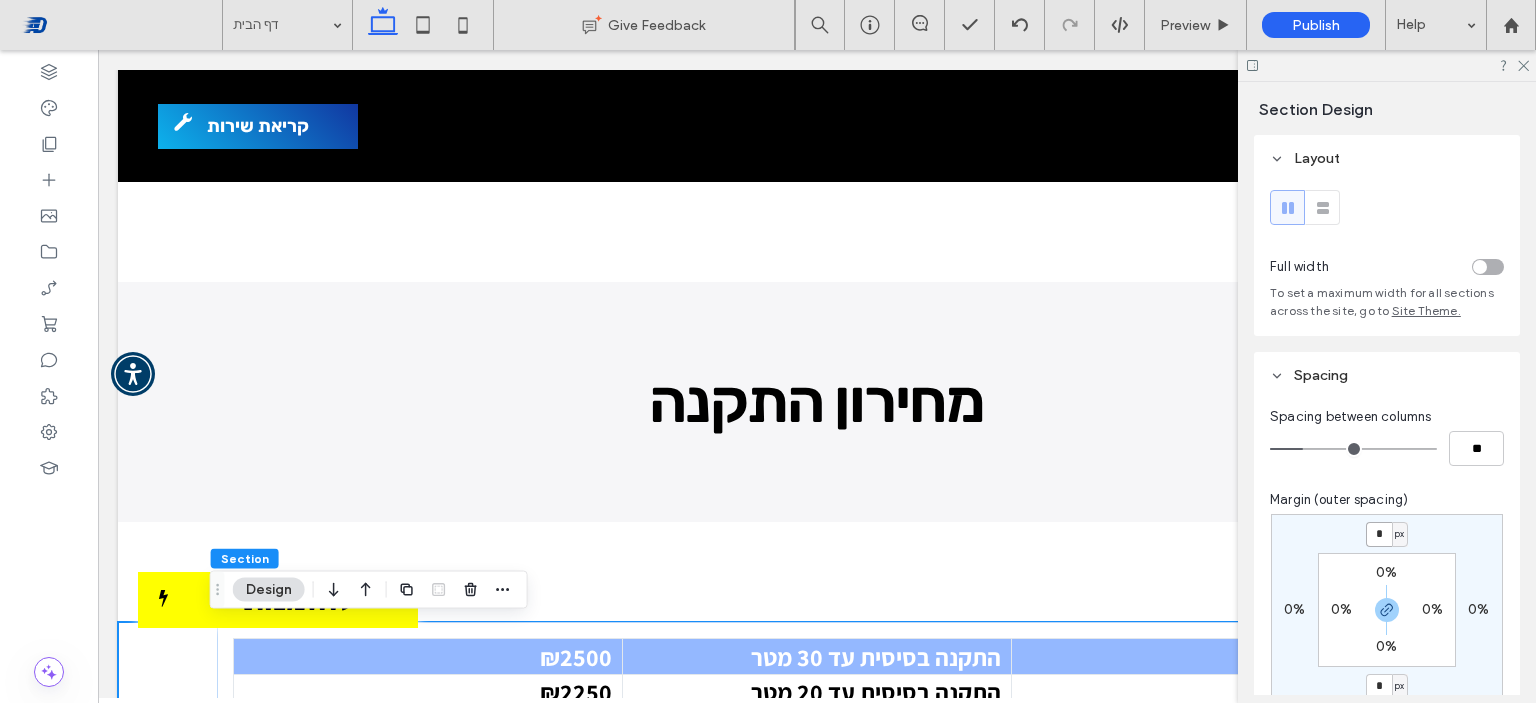 click on "*" at bounding box center (1379, 534) 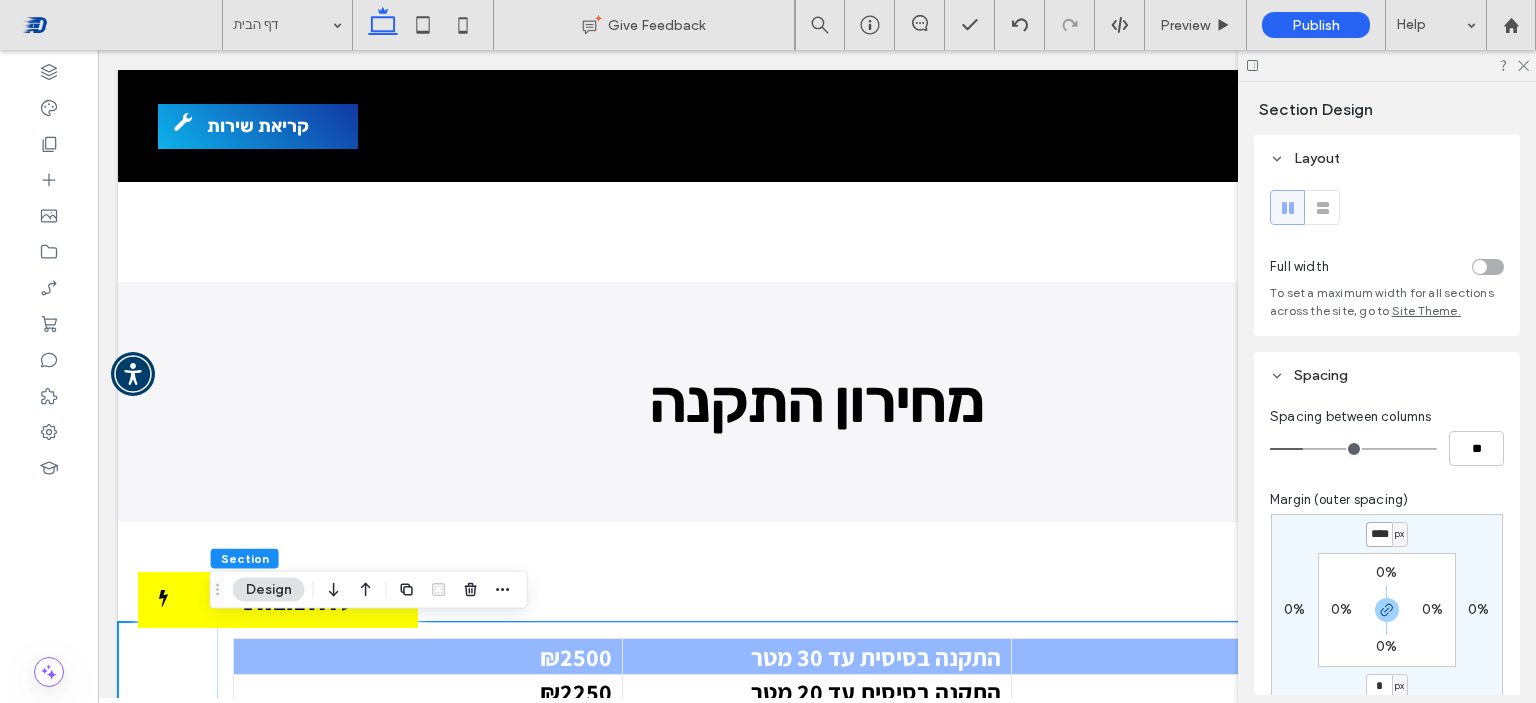 scroll, scrollTop: 0, scrollLeft: 1, axis: horizontal 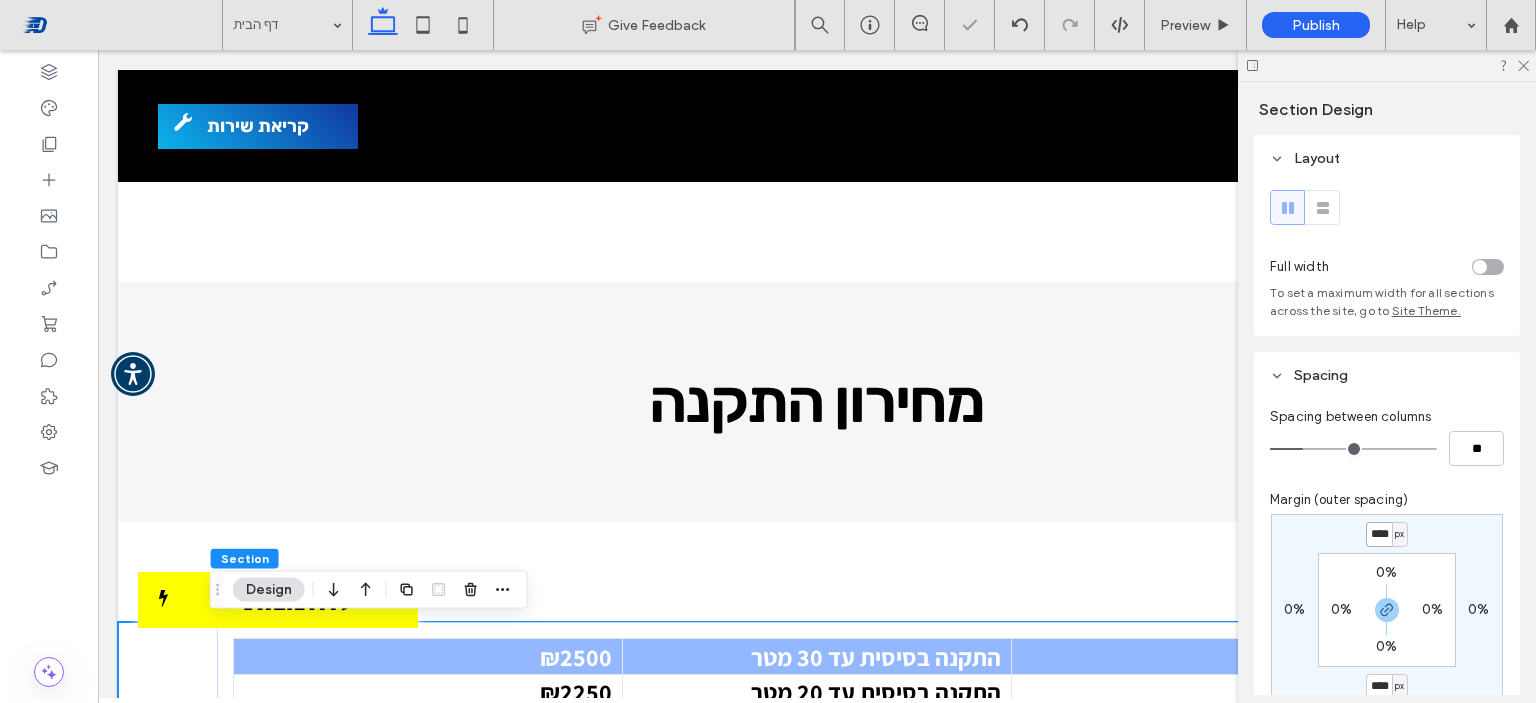 type on "*" 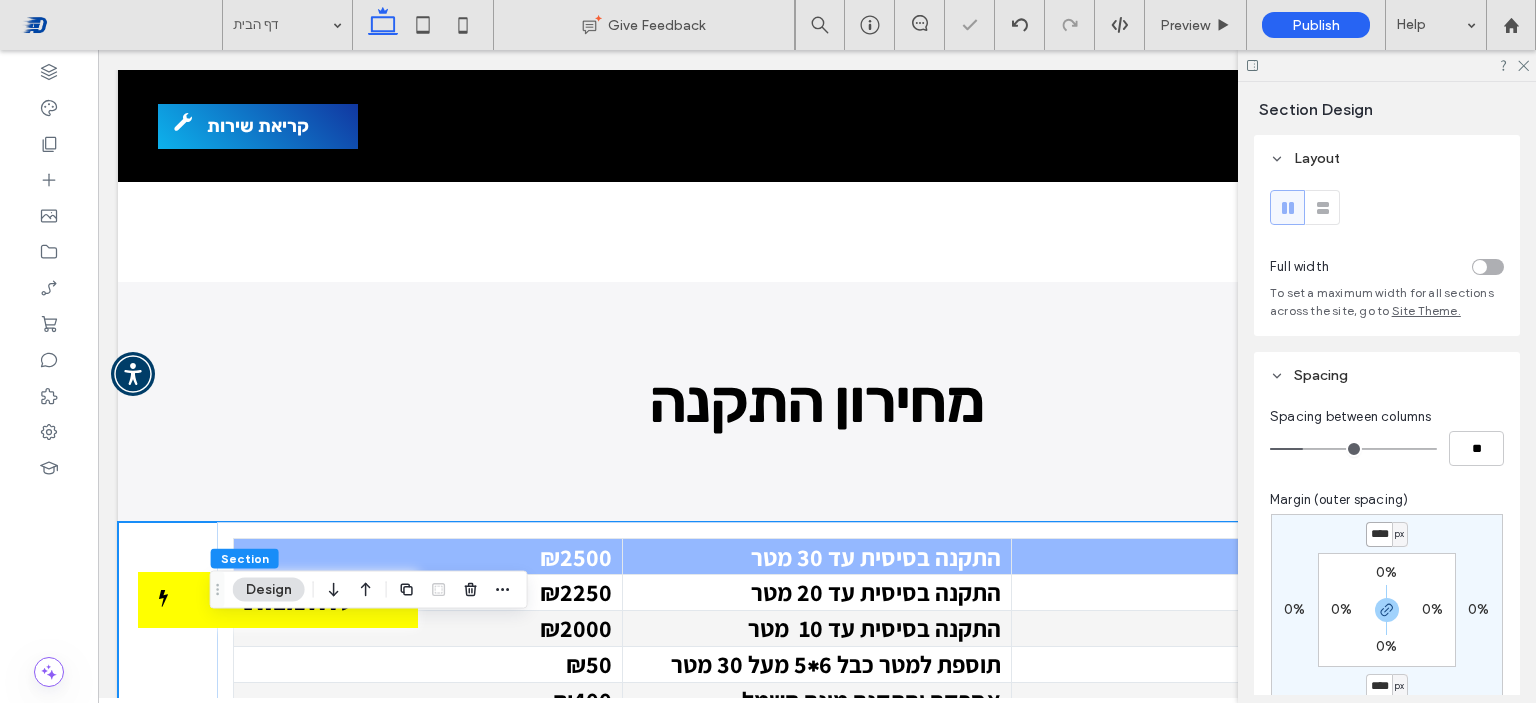 click on "****" at bounding box center (1379, 534) 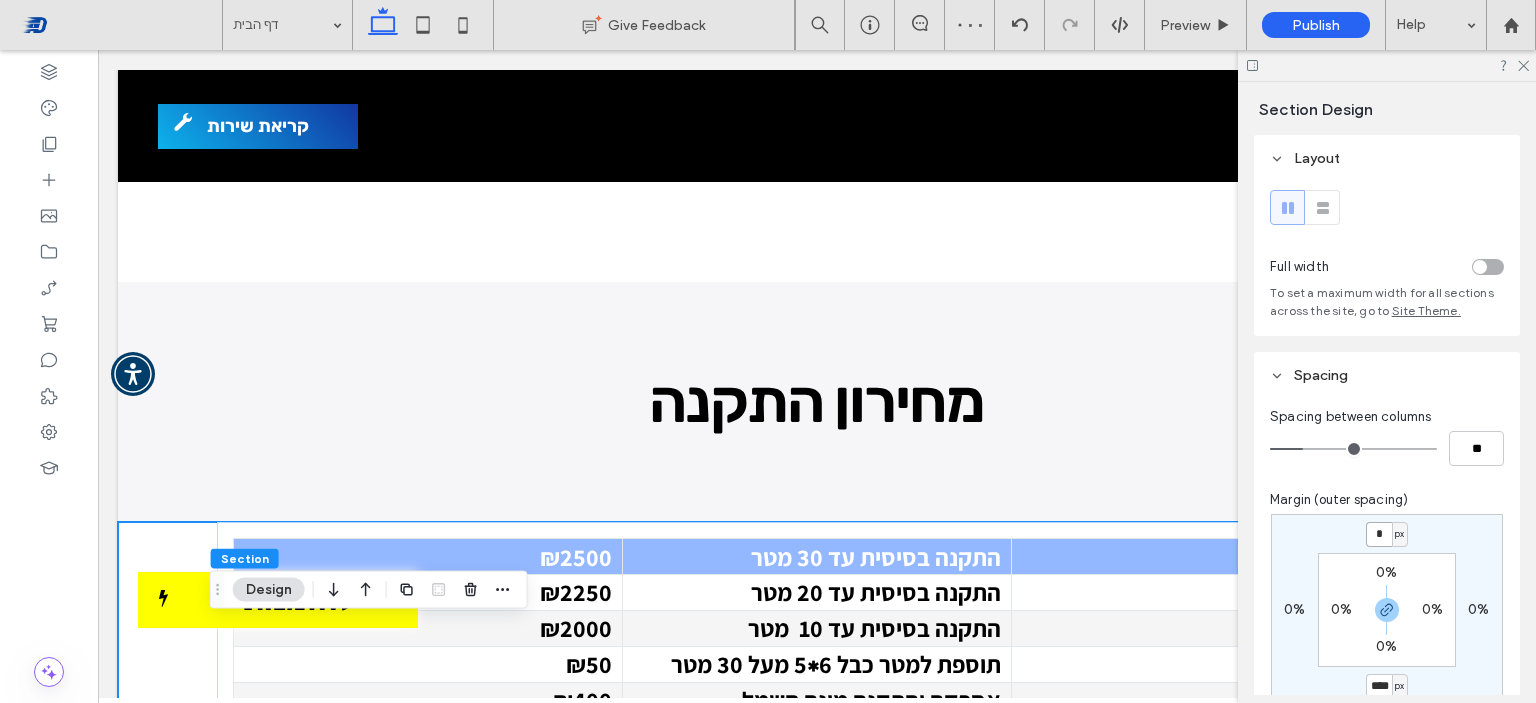 scroll, scrollTop: 0, scrollLeft: 0, axis: both 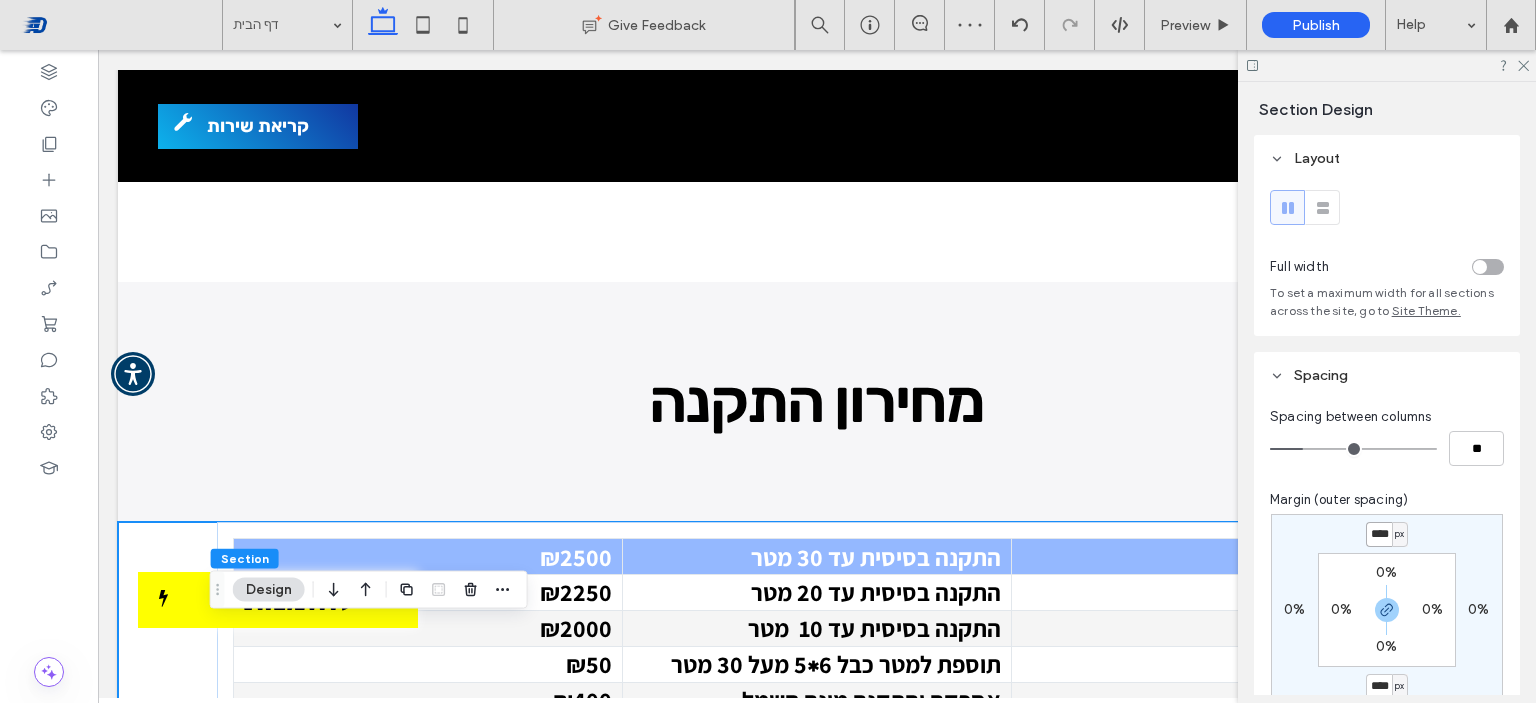 type on "****" 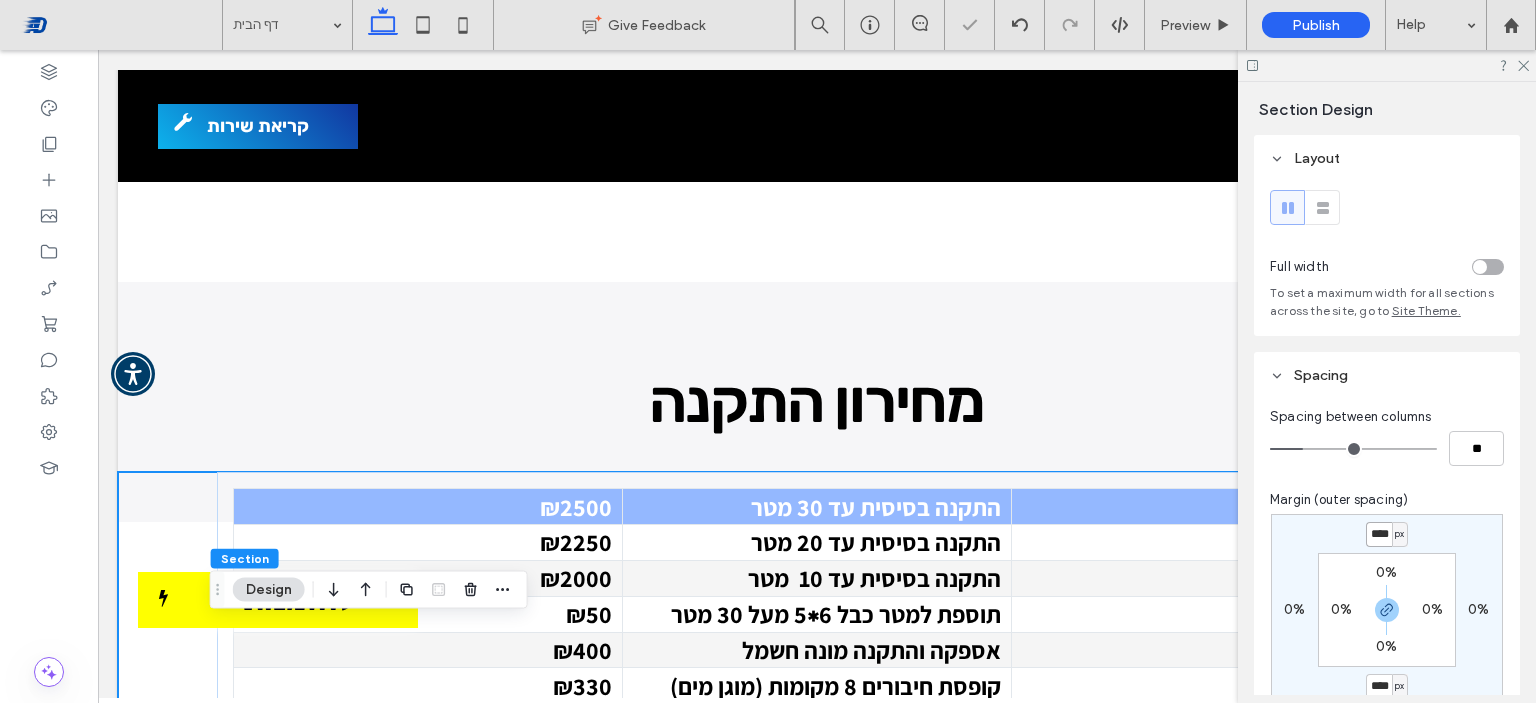 type on "*" 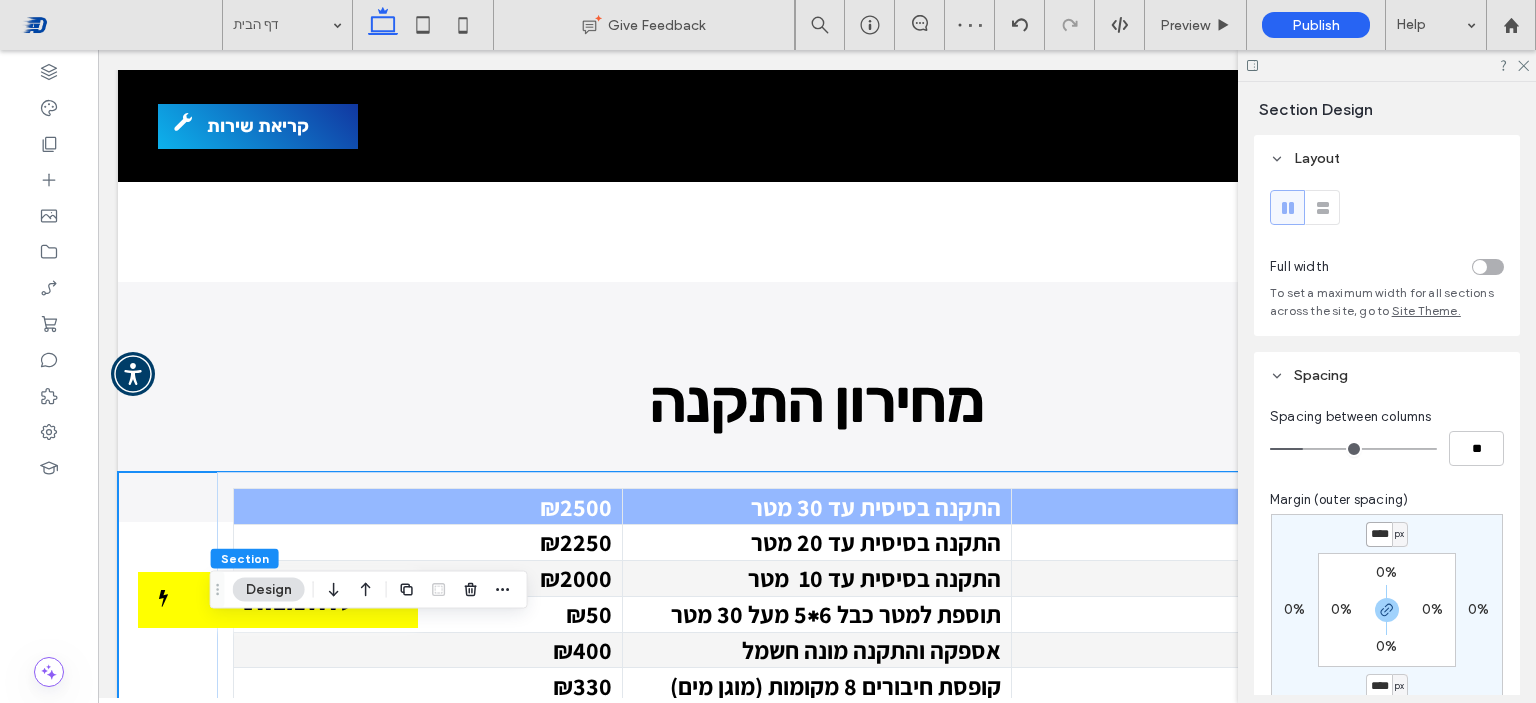scroll, scrollTop: 0, scrollLeft: 8, axis: horizontal 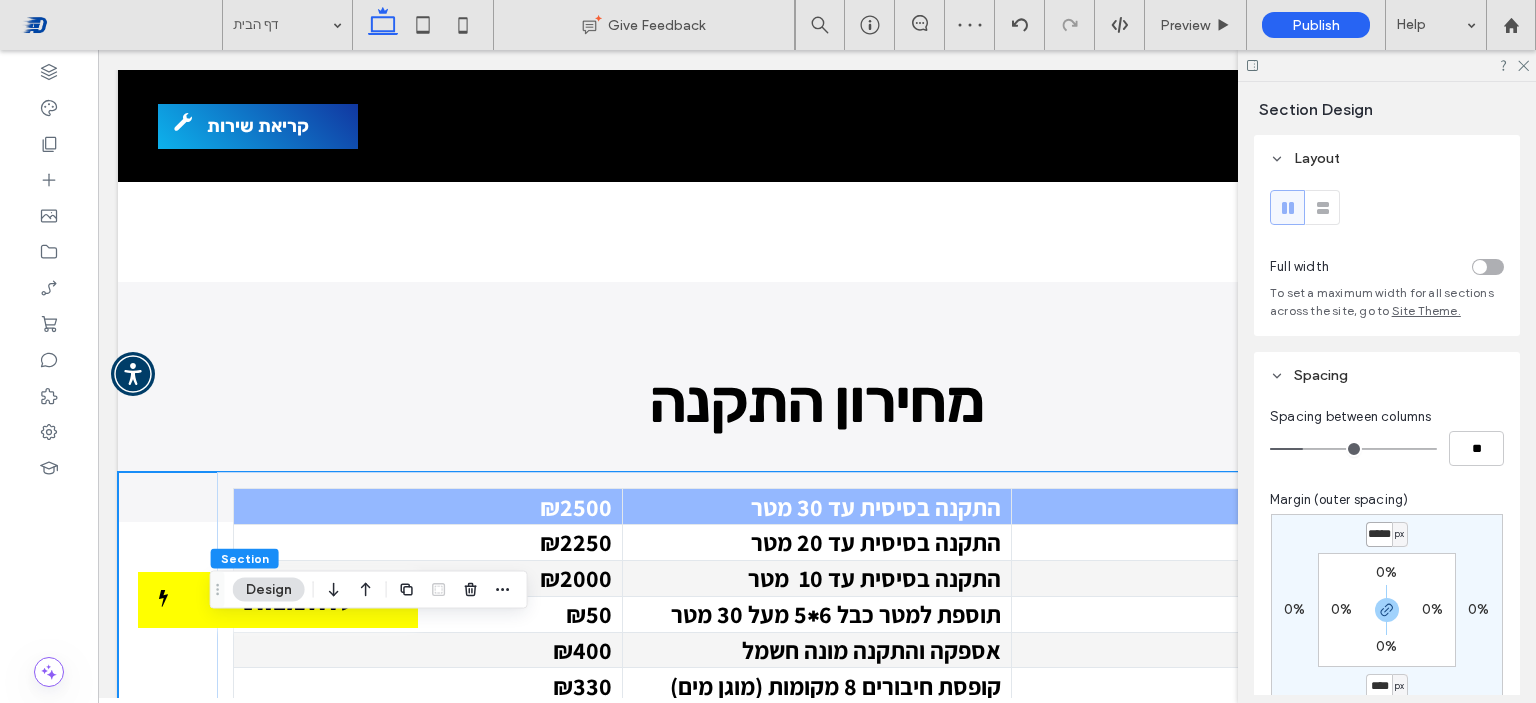 type on "*****" 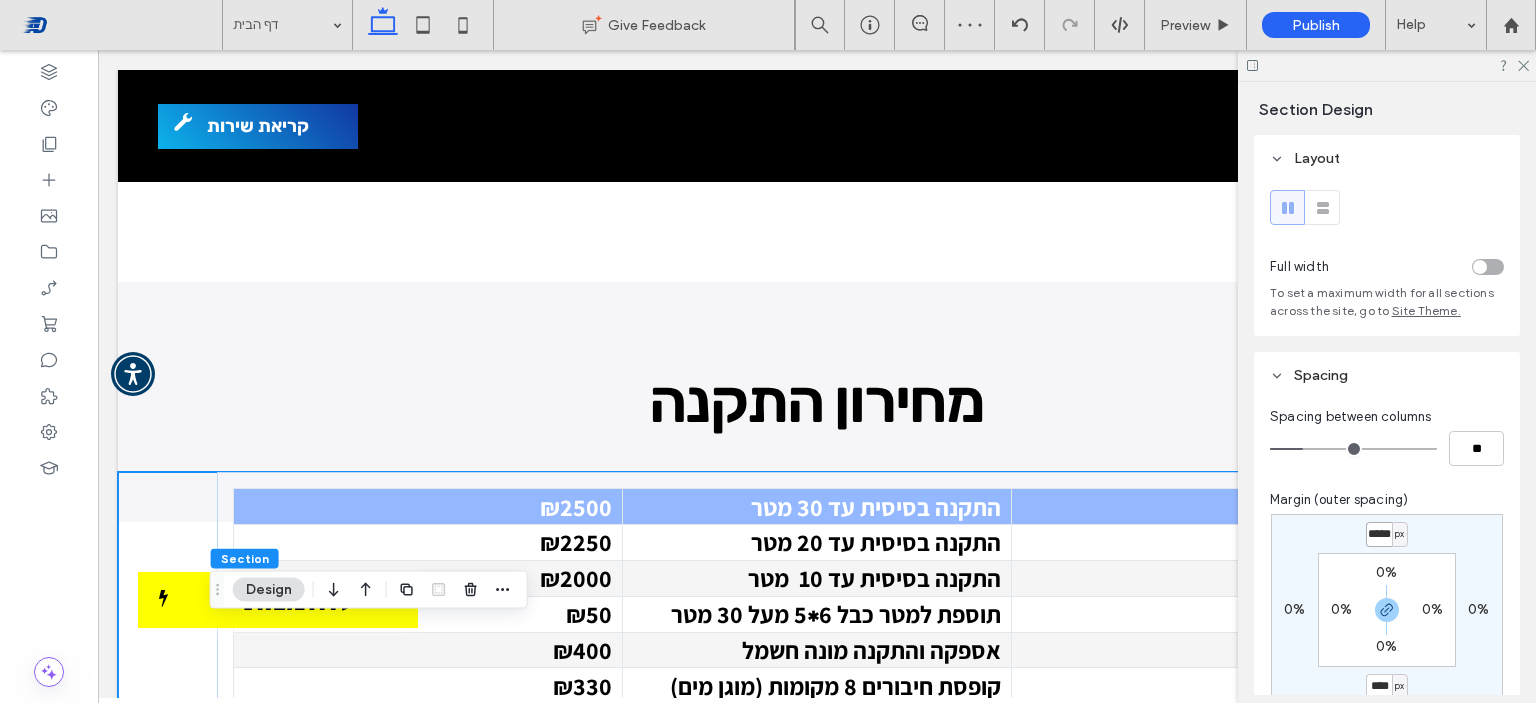 type on "*" 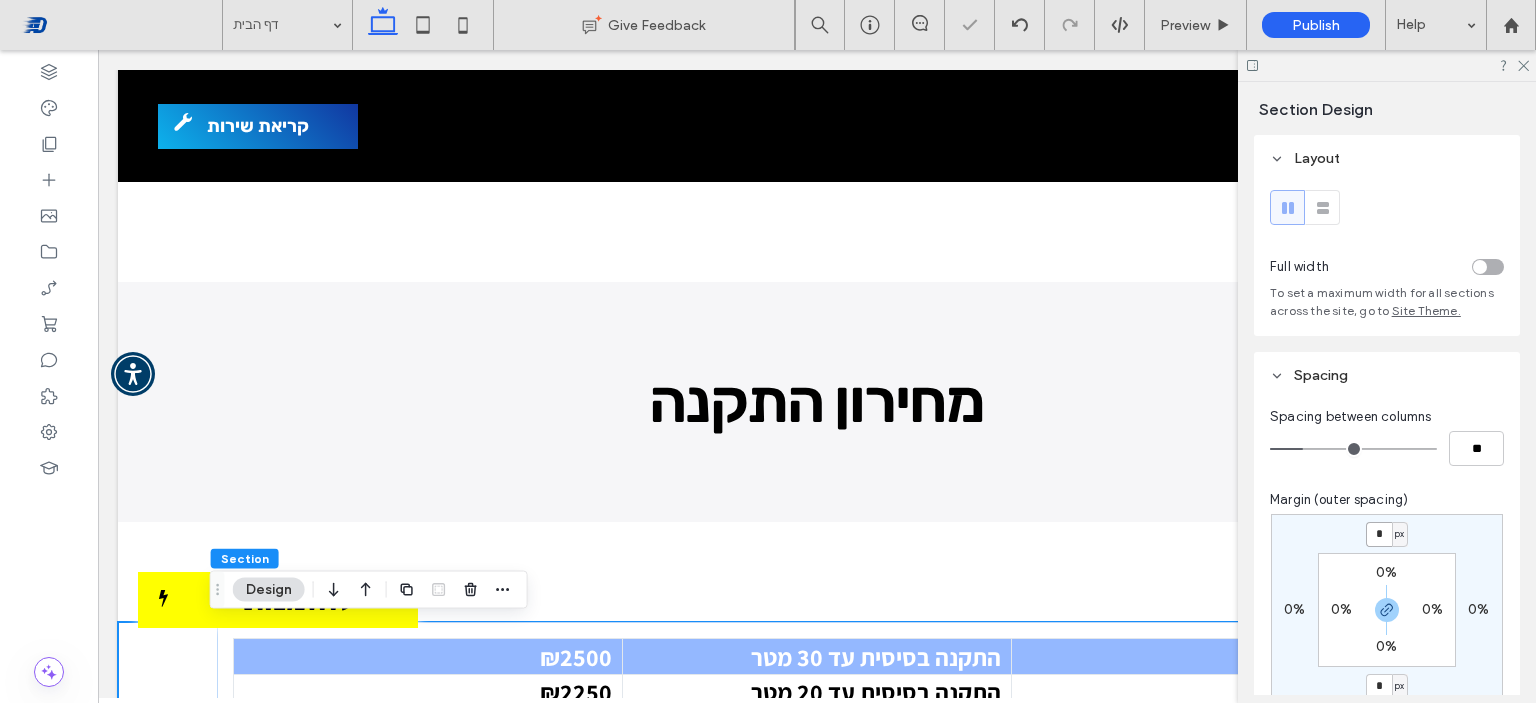 scroll, scrollTop: 0, scrollLeft: 0, axis: both 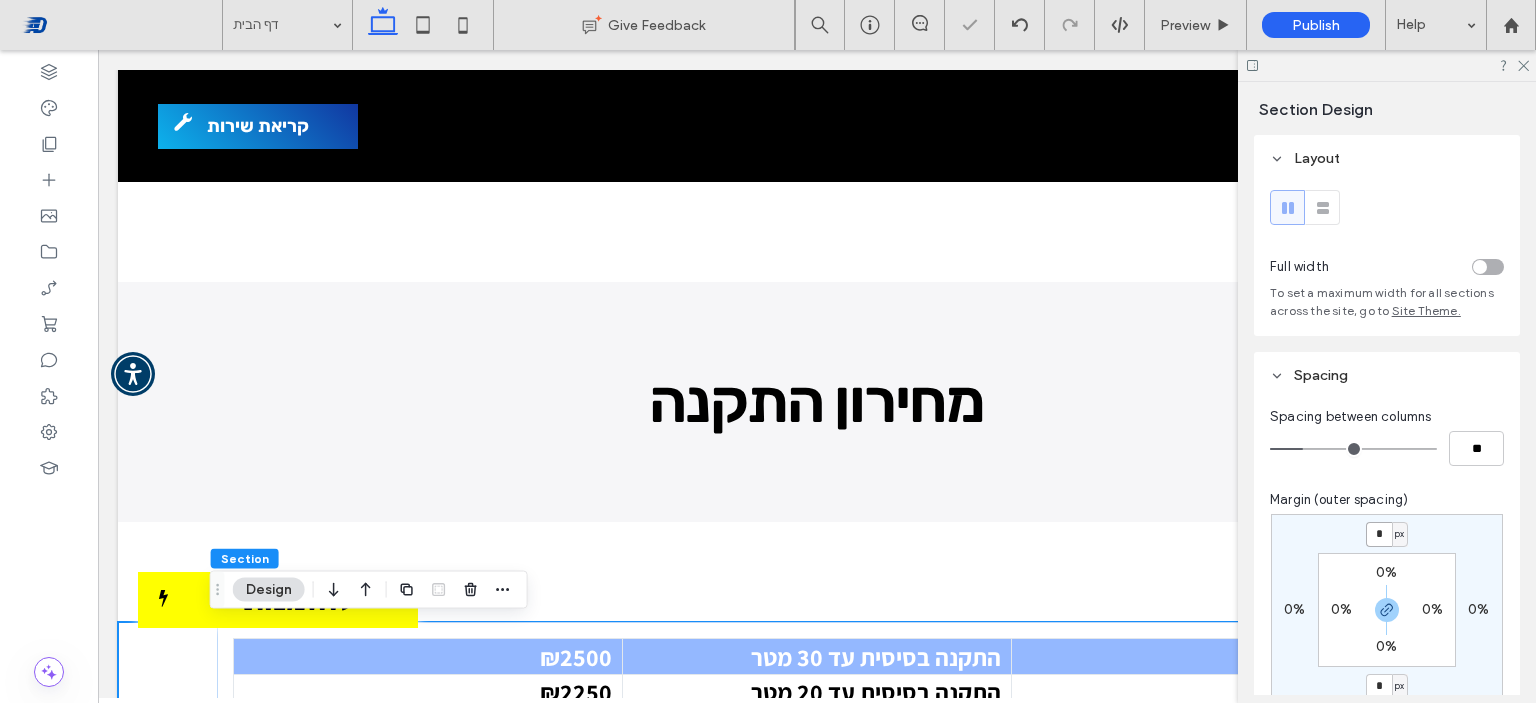 click on "*" at bounding box center (1379, 534) 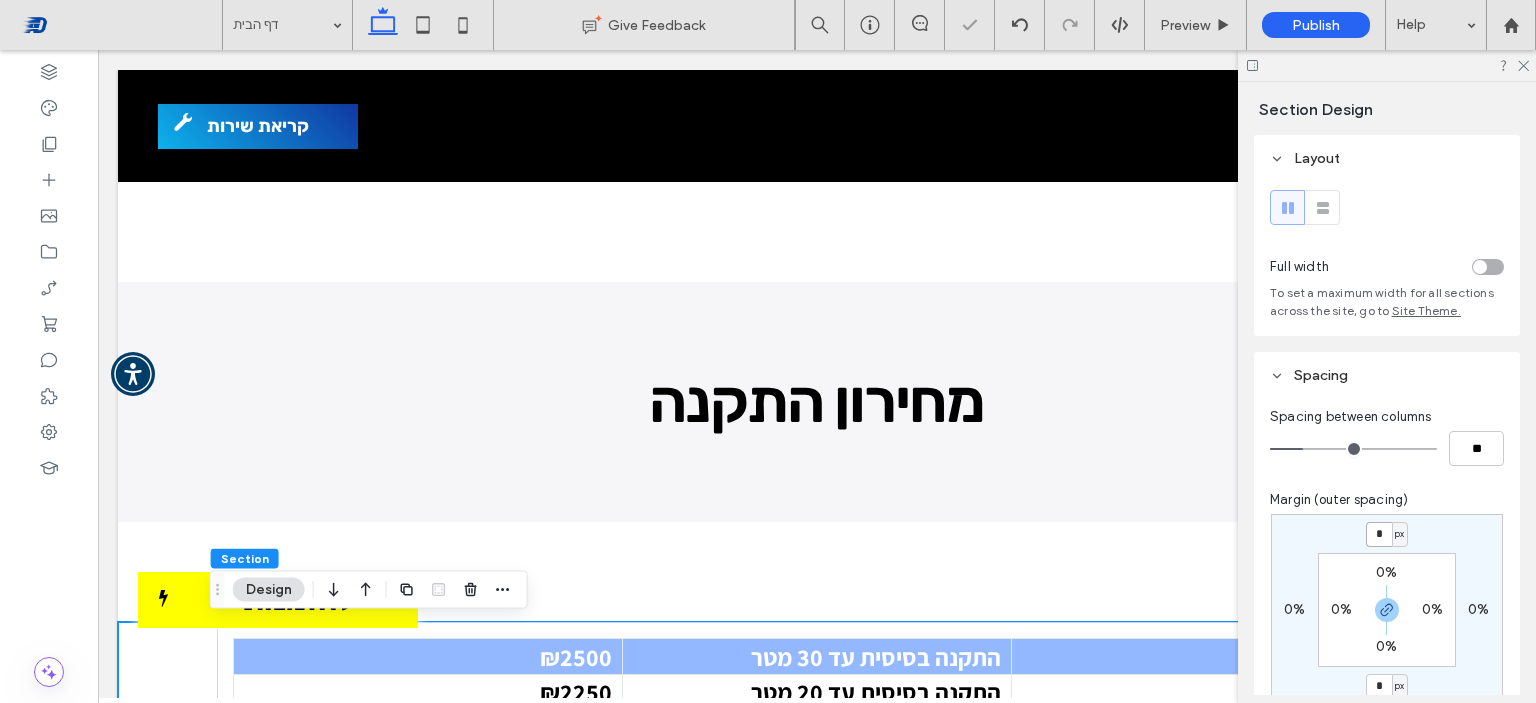 click on "*" at bounding box center [1379, 534] 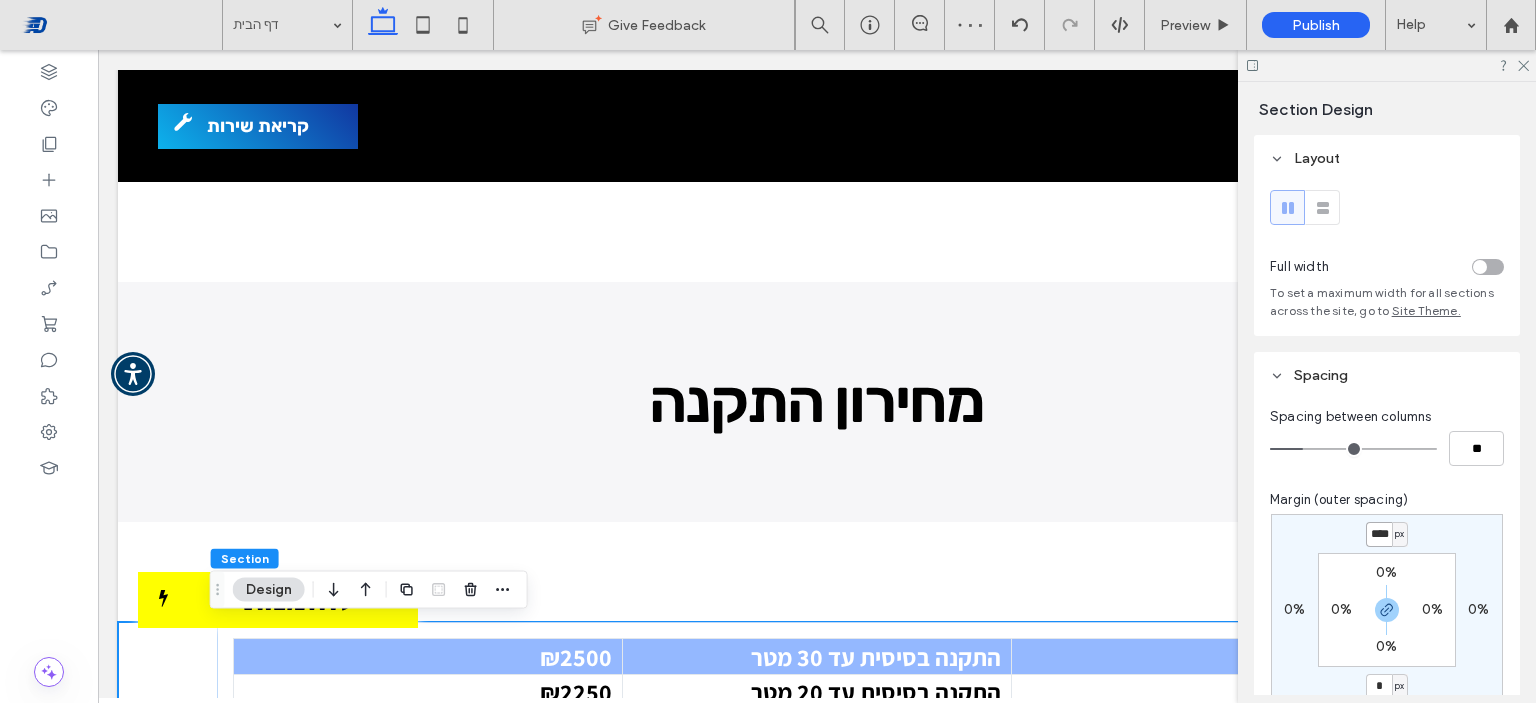 scroll, scrollTop: 0, scrollLeft: 3, axis: horizontal 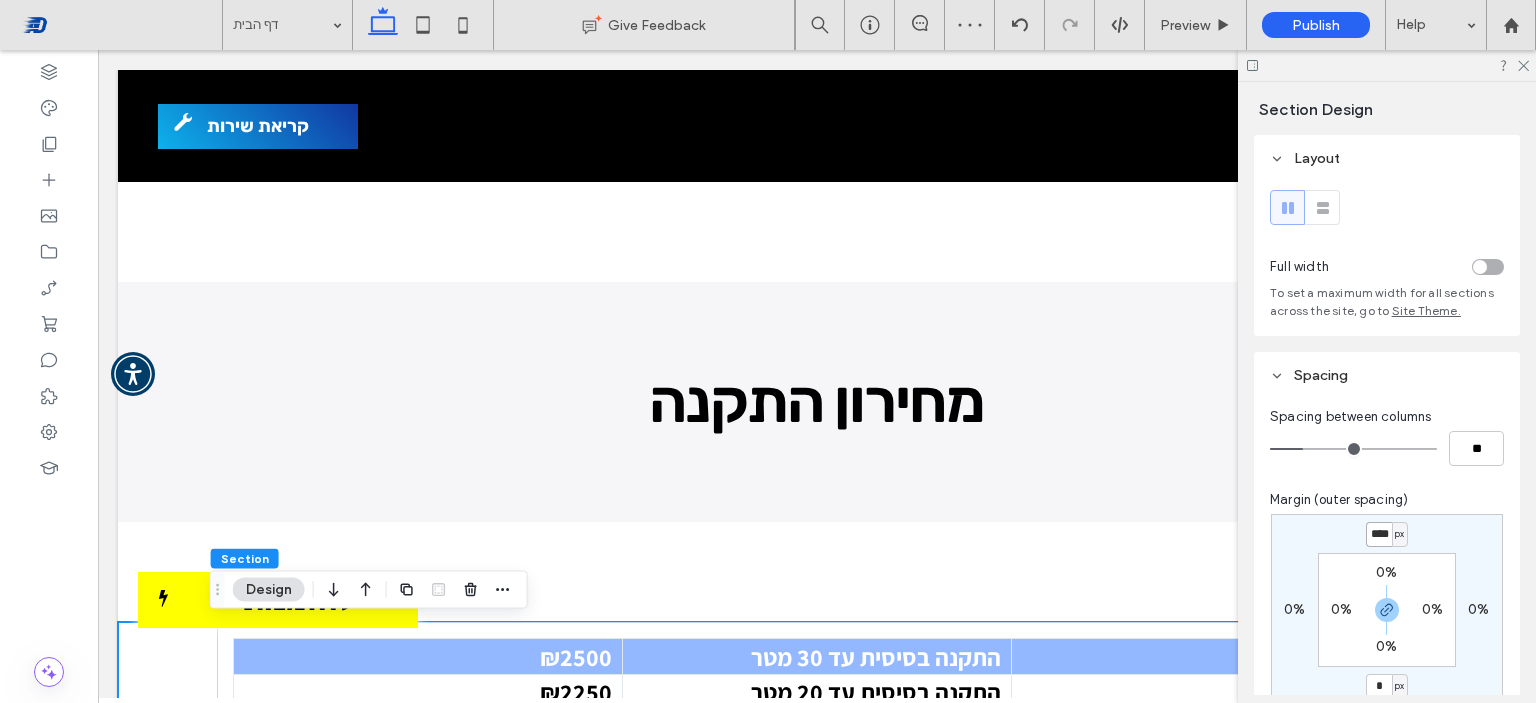 type on "****" 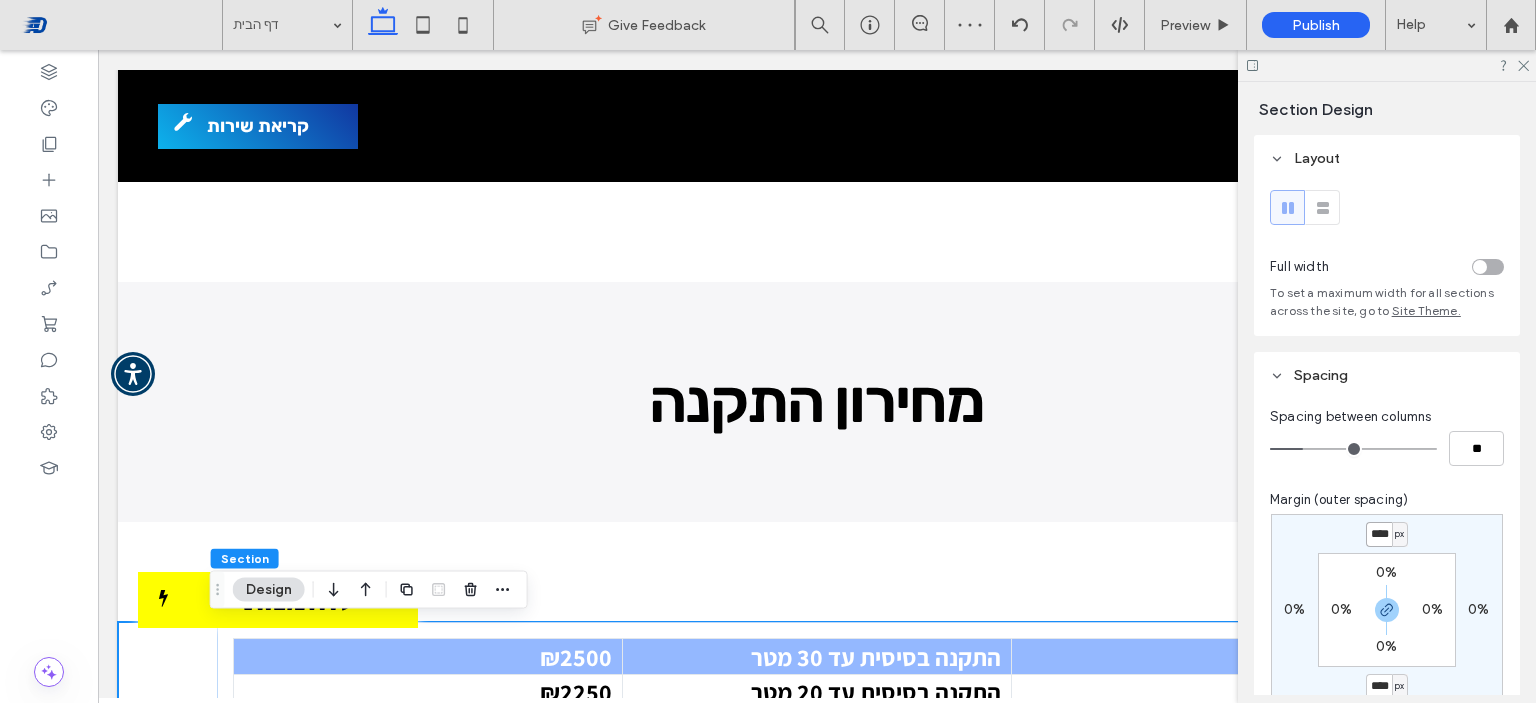 type on "*" 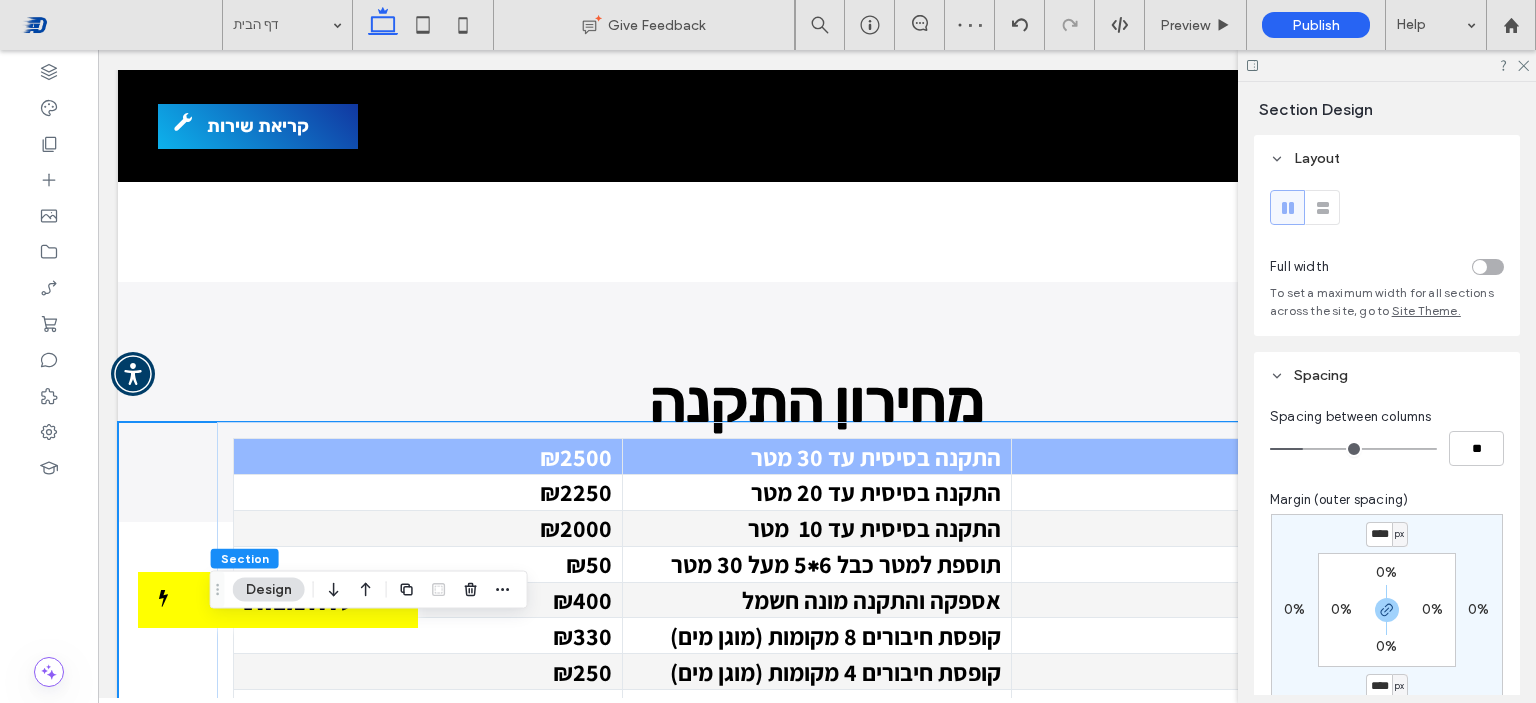 click at bounding box center (1387, 65) 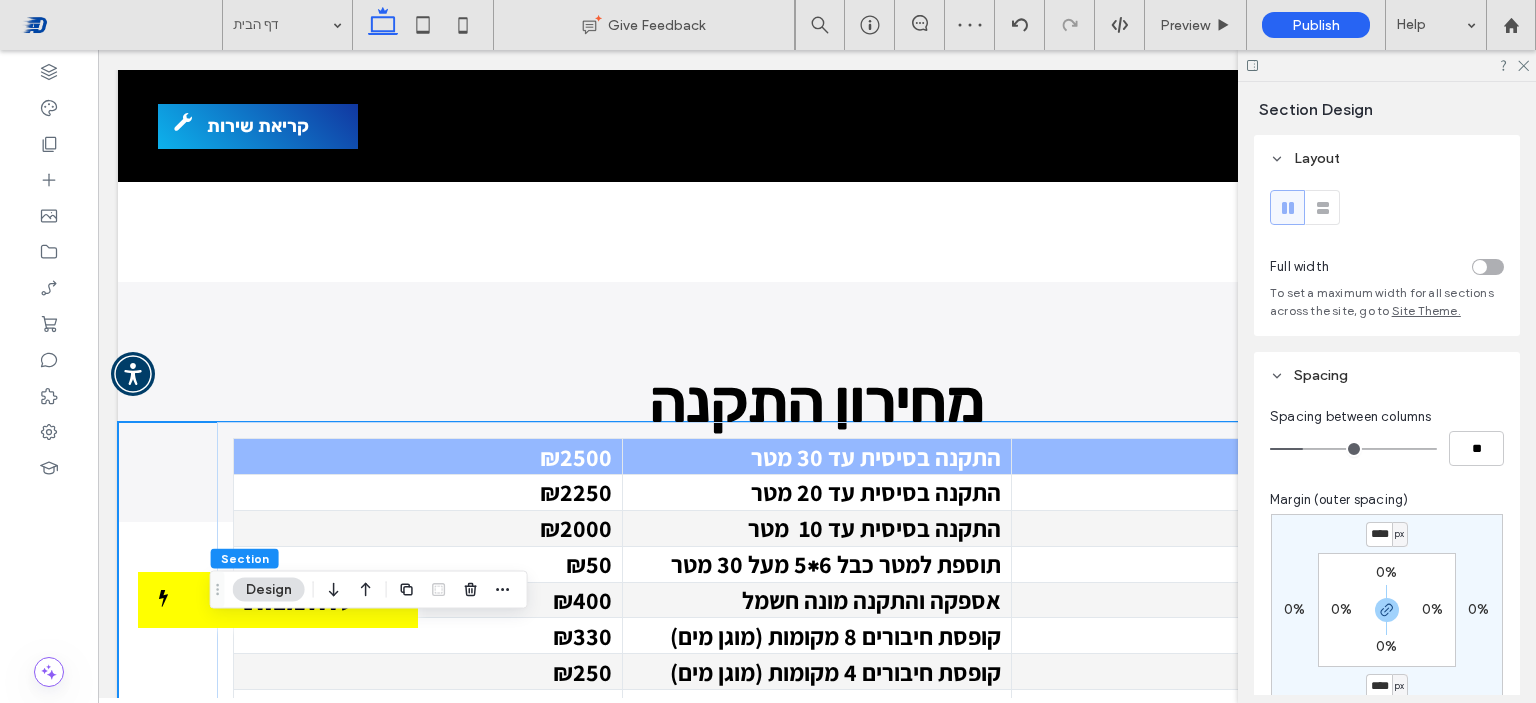 scroll, scrollTop: 0, scrollLeft: 0, axis: both 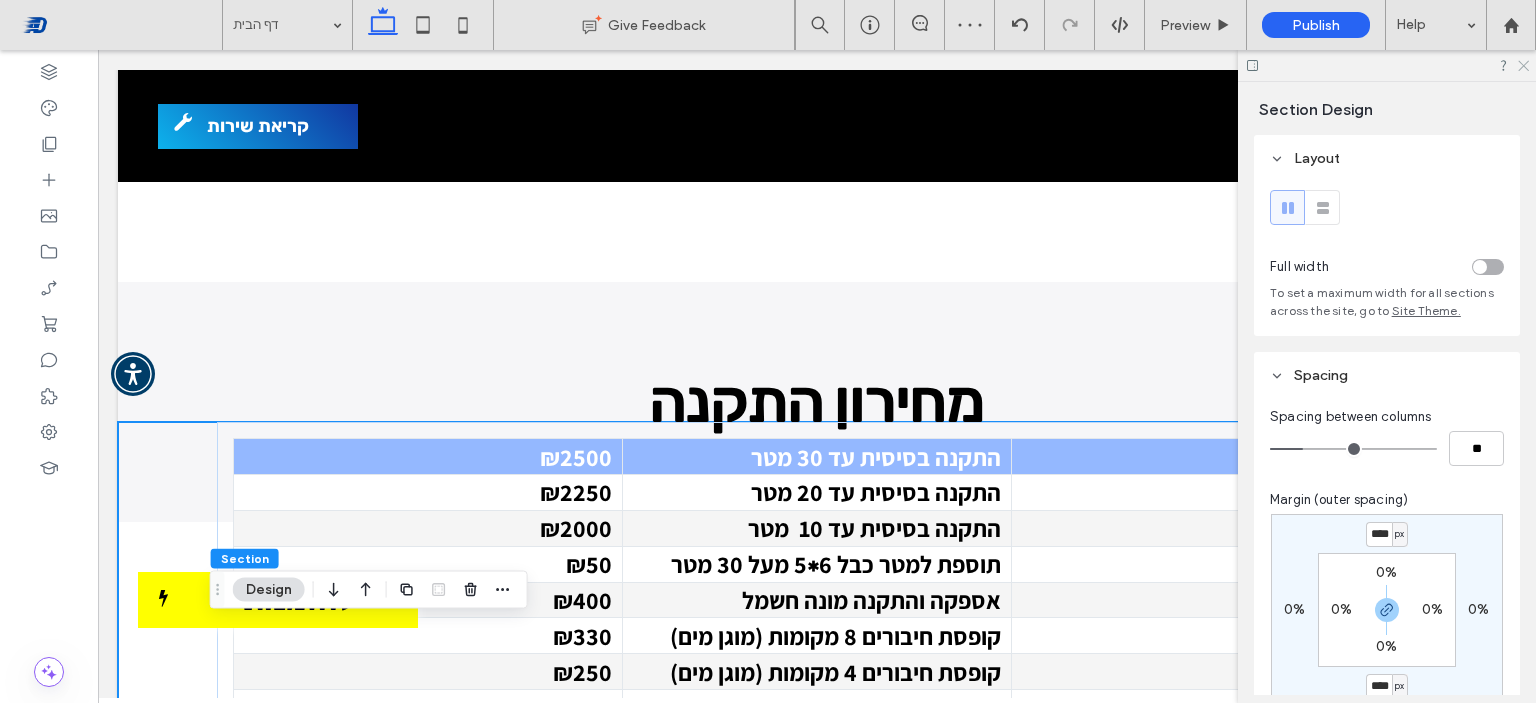 click 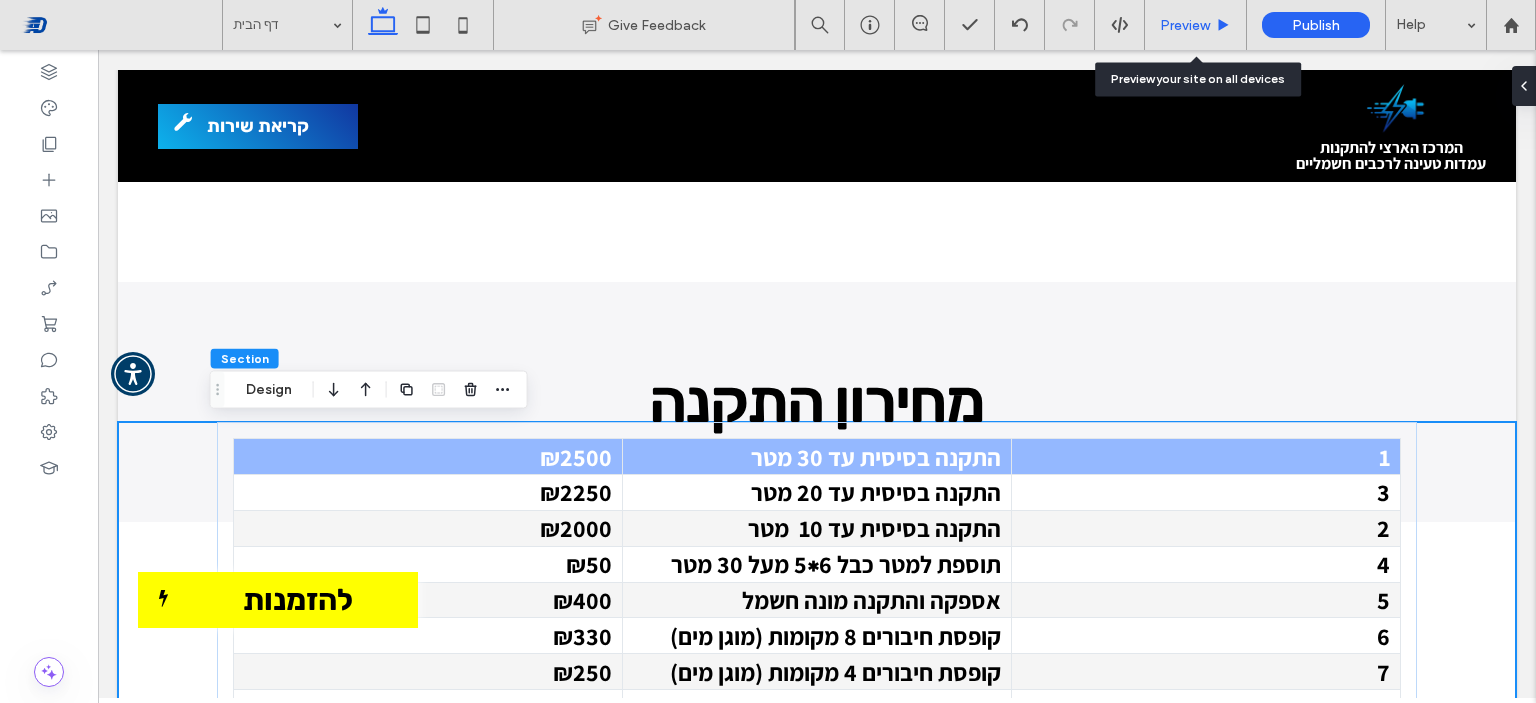 click on "Preview" at bounding box center (1196, 25) 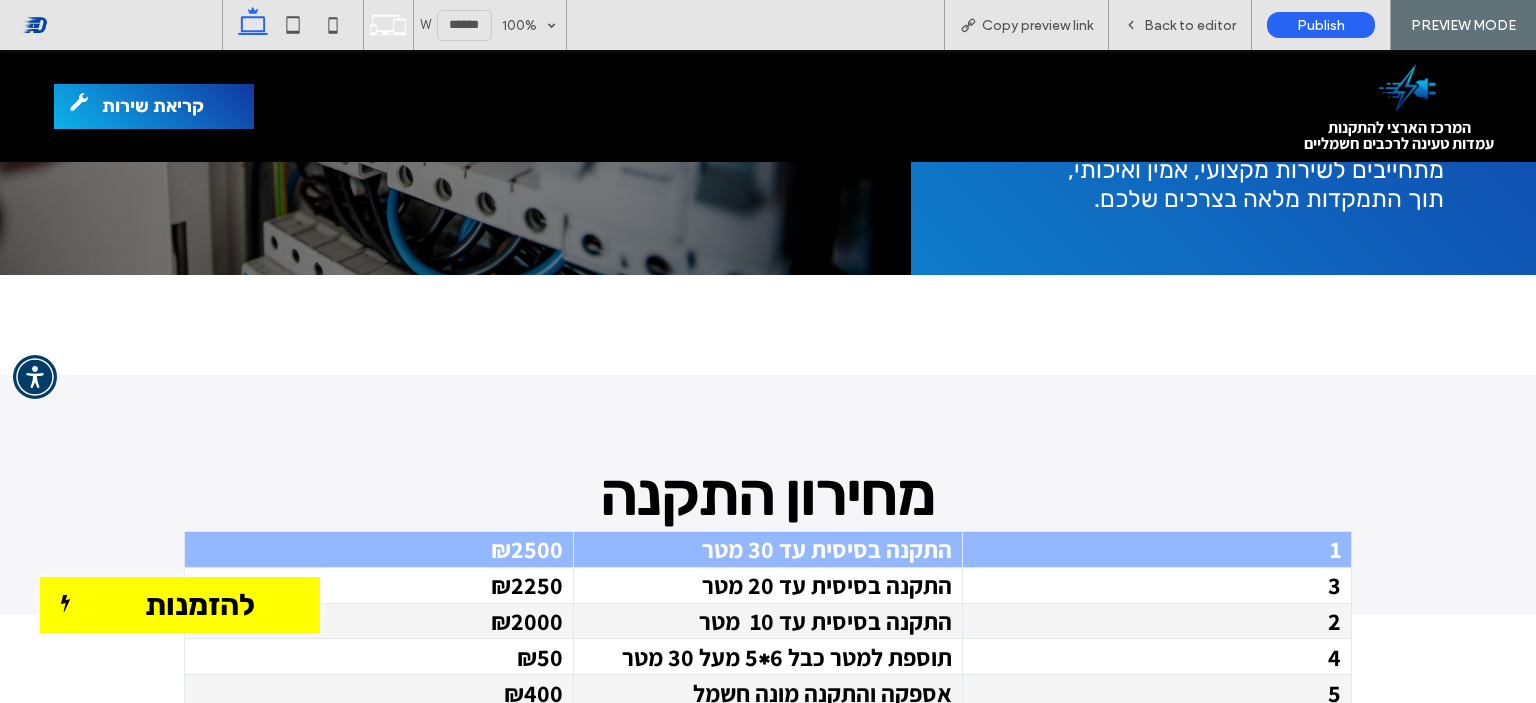 scroll, scrollTop: 3813, scrollLeft: 0, axis: vertical 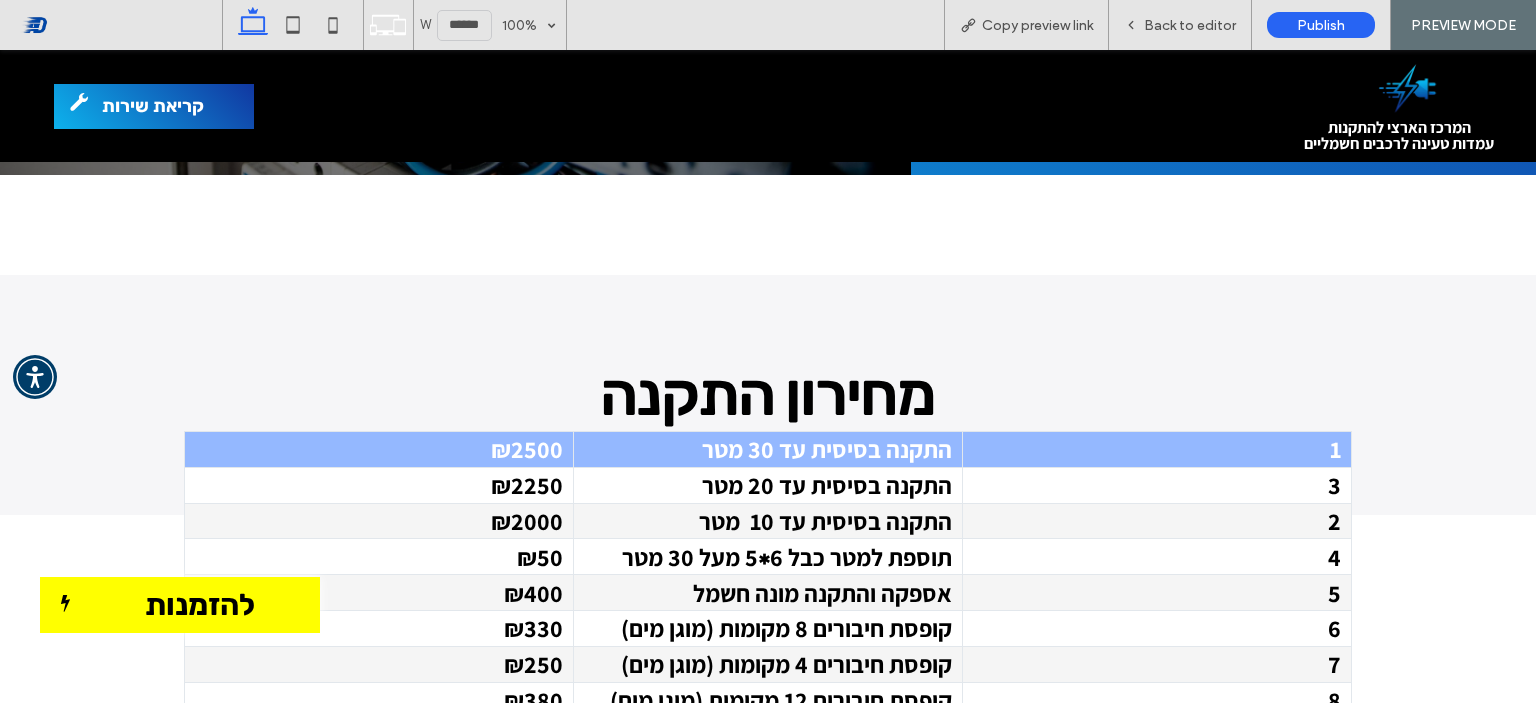 click on "מחירון התקנה" at bounding box center (768, 395) 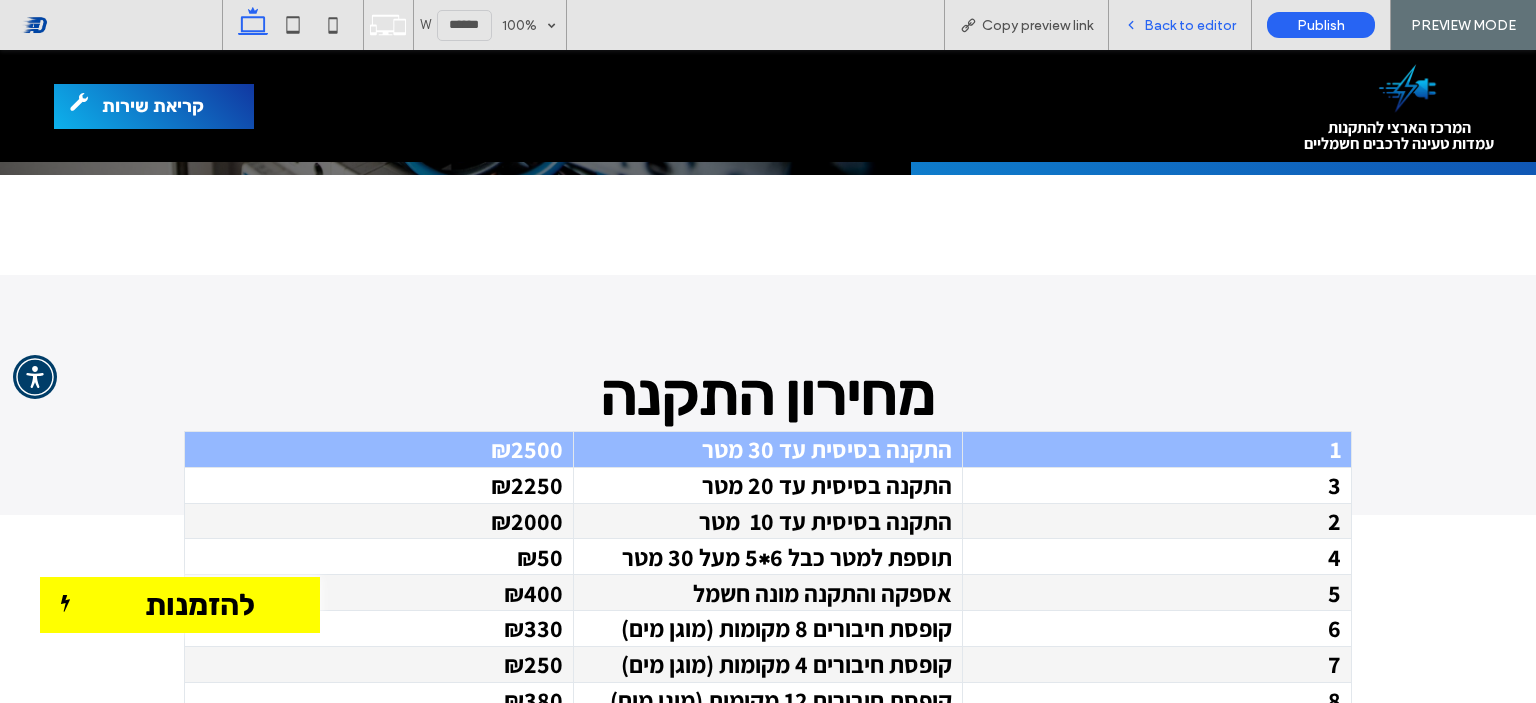 click on "Back to editor" at bounding box center [1190, 25] 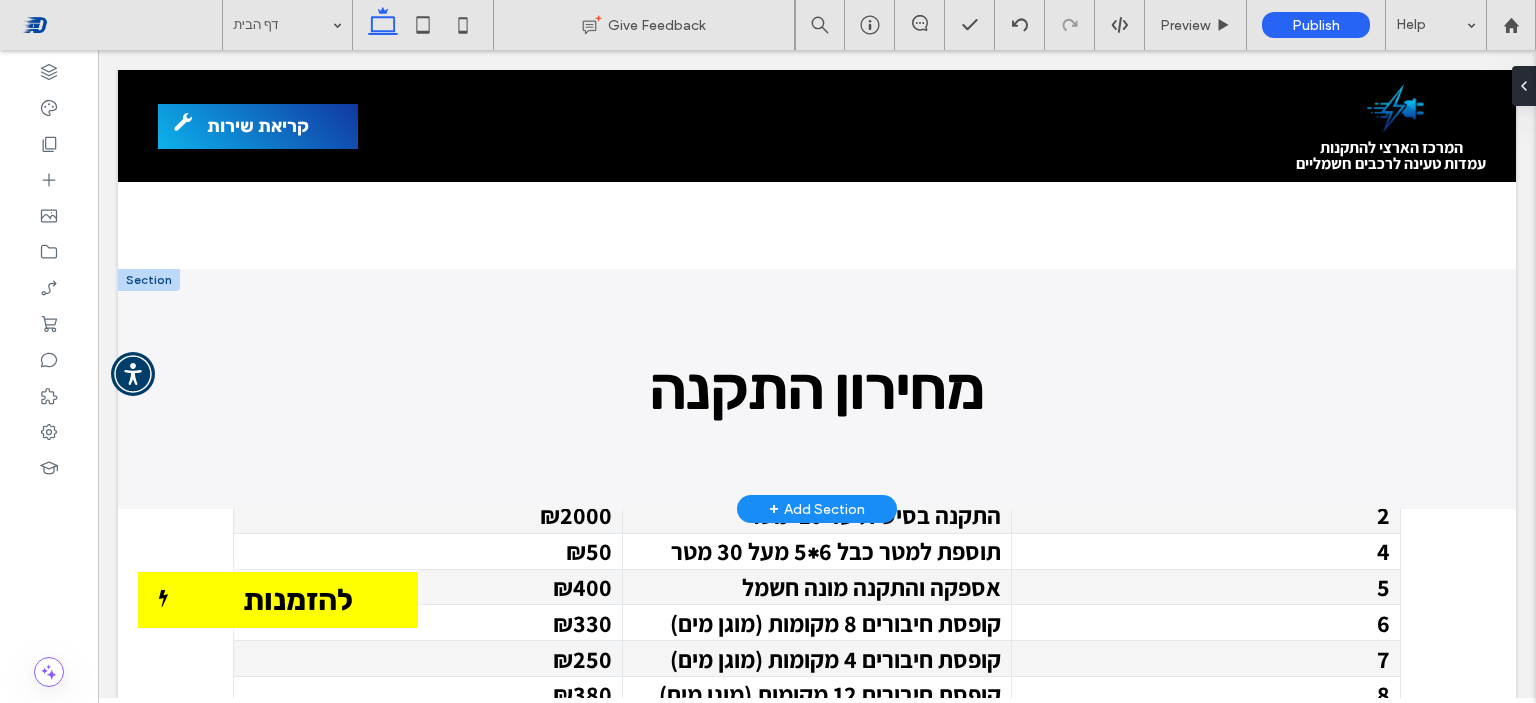 scroll, scrollTop: 3800, scrollLeft: 0, axis: vertical 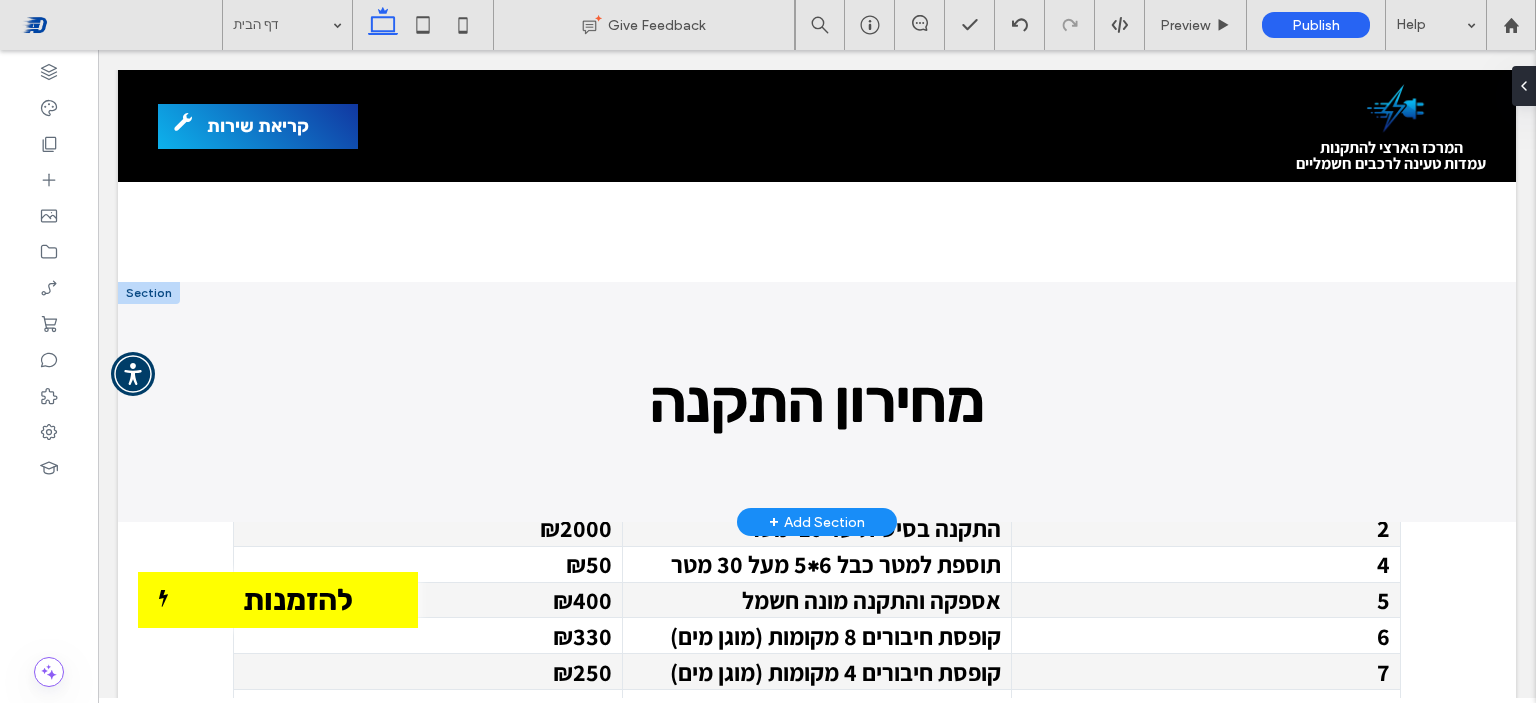 click at bounding box center [149, 293] 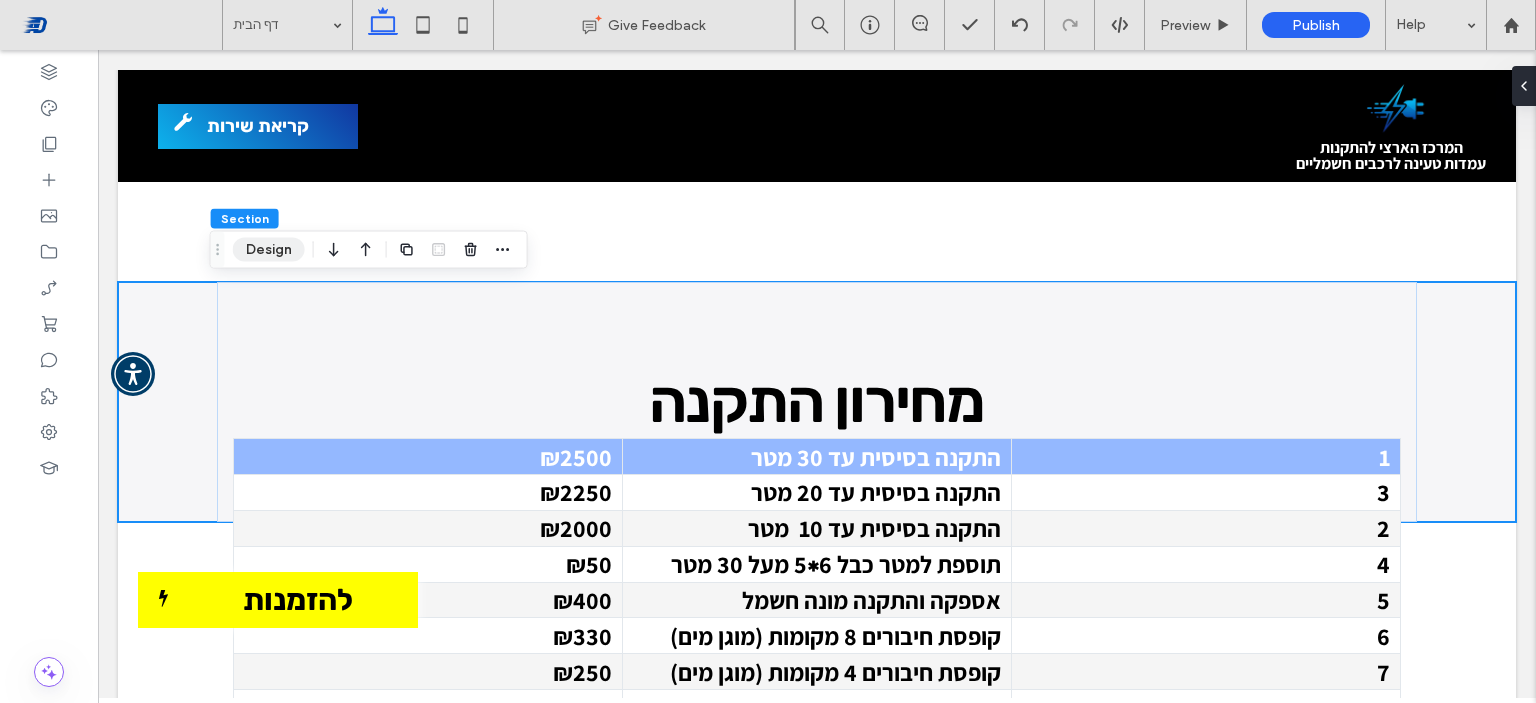click on "Design" at bounding box center (269, 250) 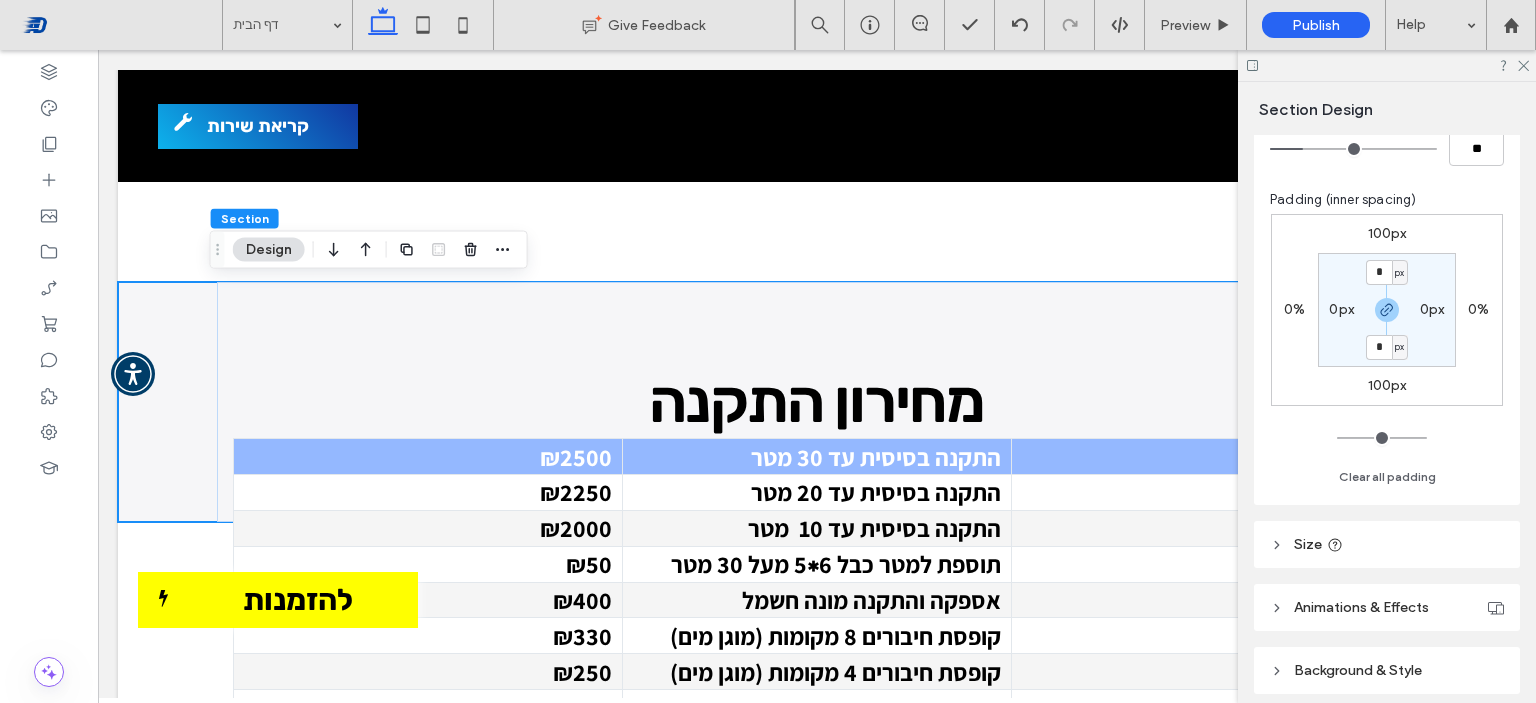 scroll, scrollTop: 379, scrollLeft: 0, axis: vertical 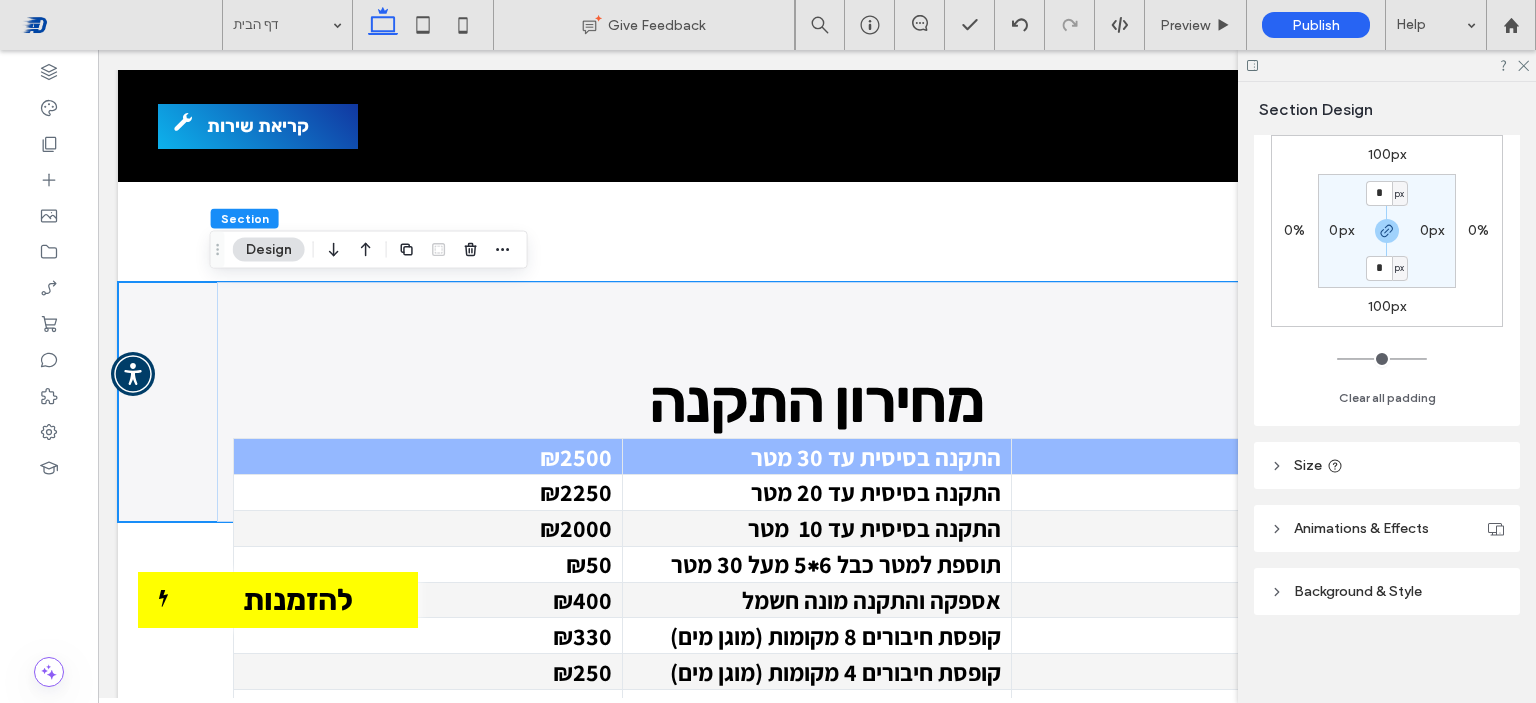 click on "Background & Style" at bounding box center [1358, 591] 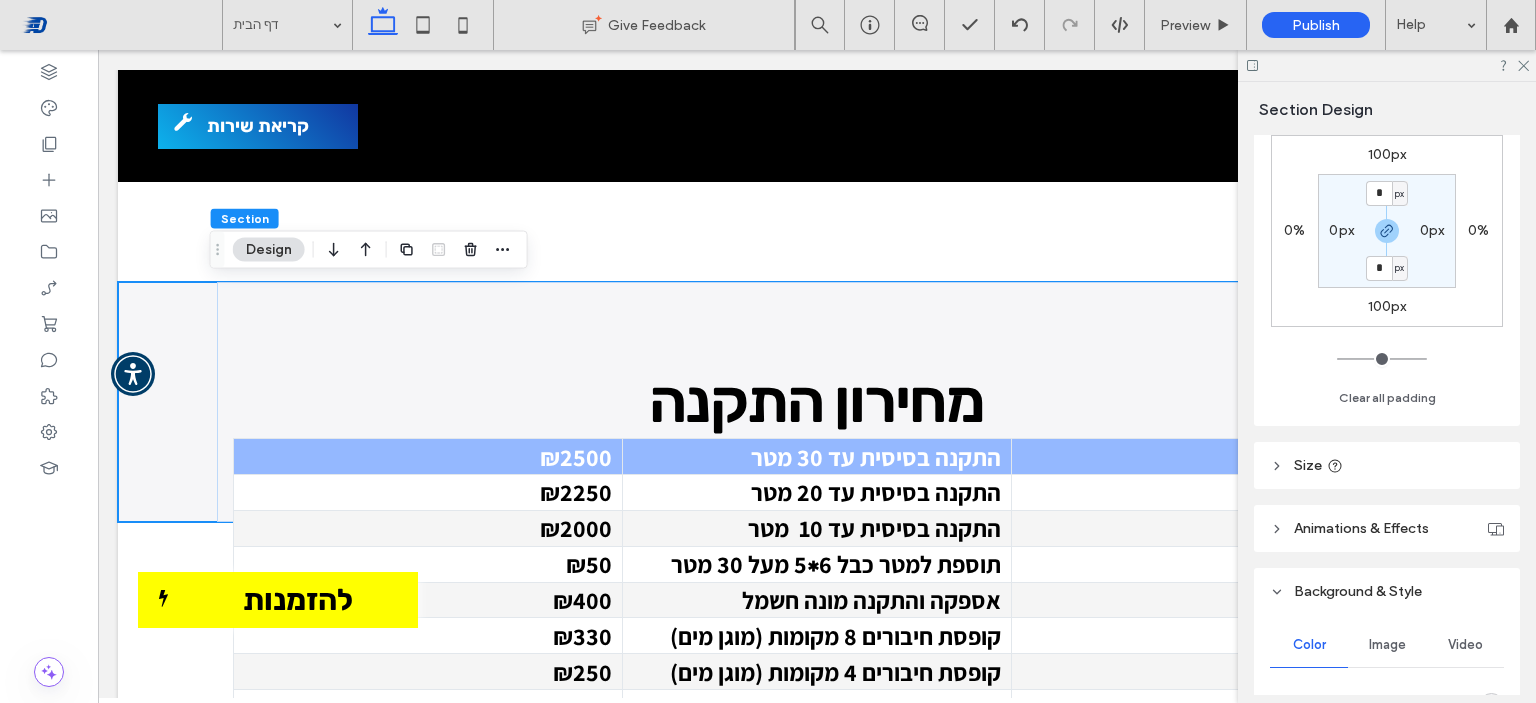 scroll, scrollTop: 669, scrollLeft: 0, axis: vertical 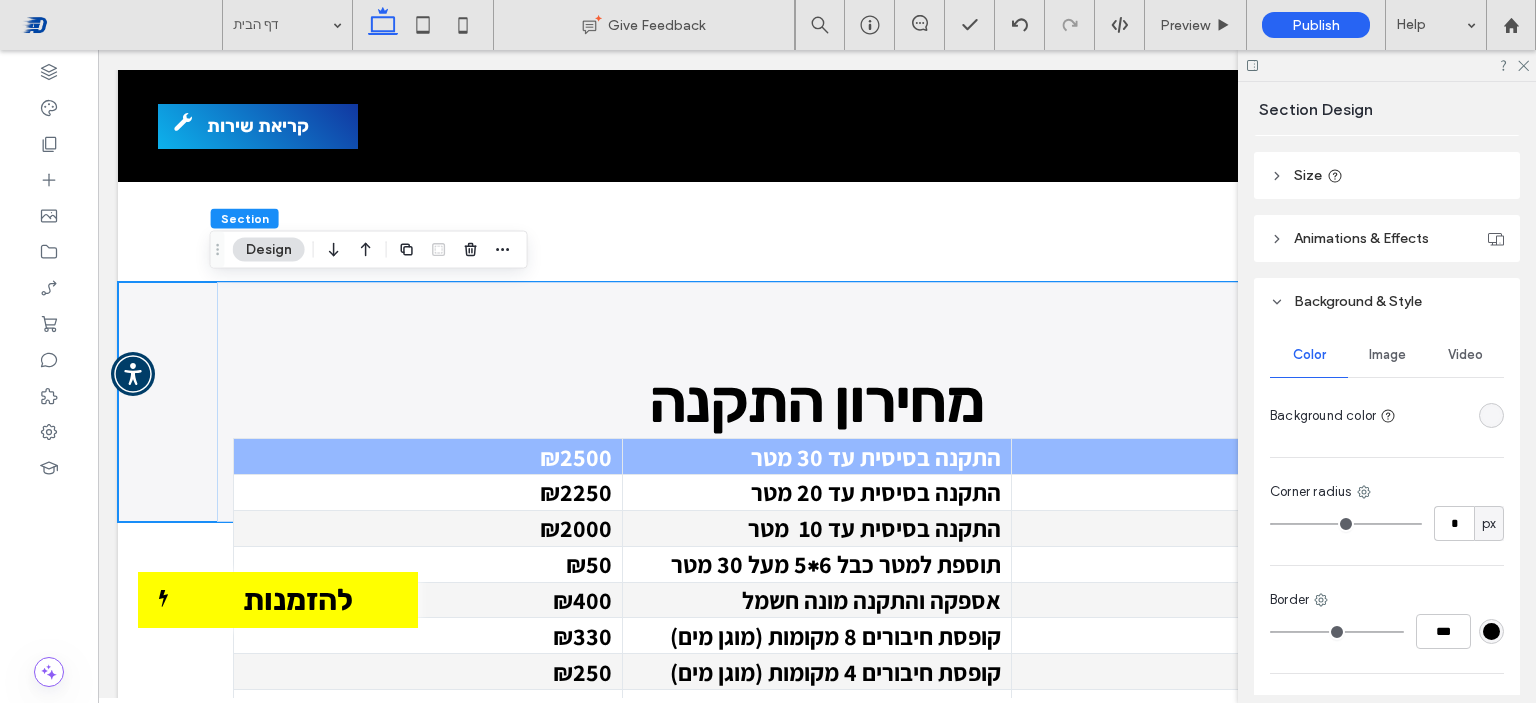 click at bounding box center [1491, 415] 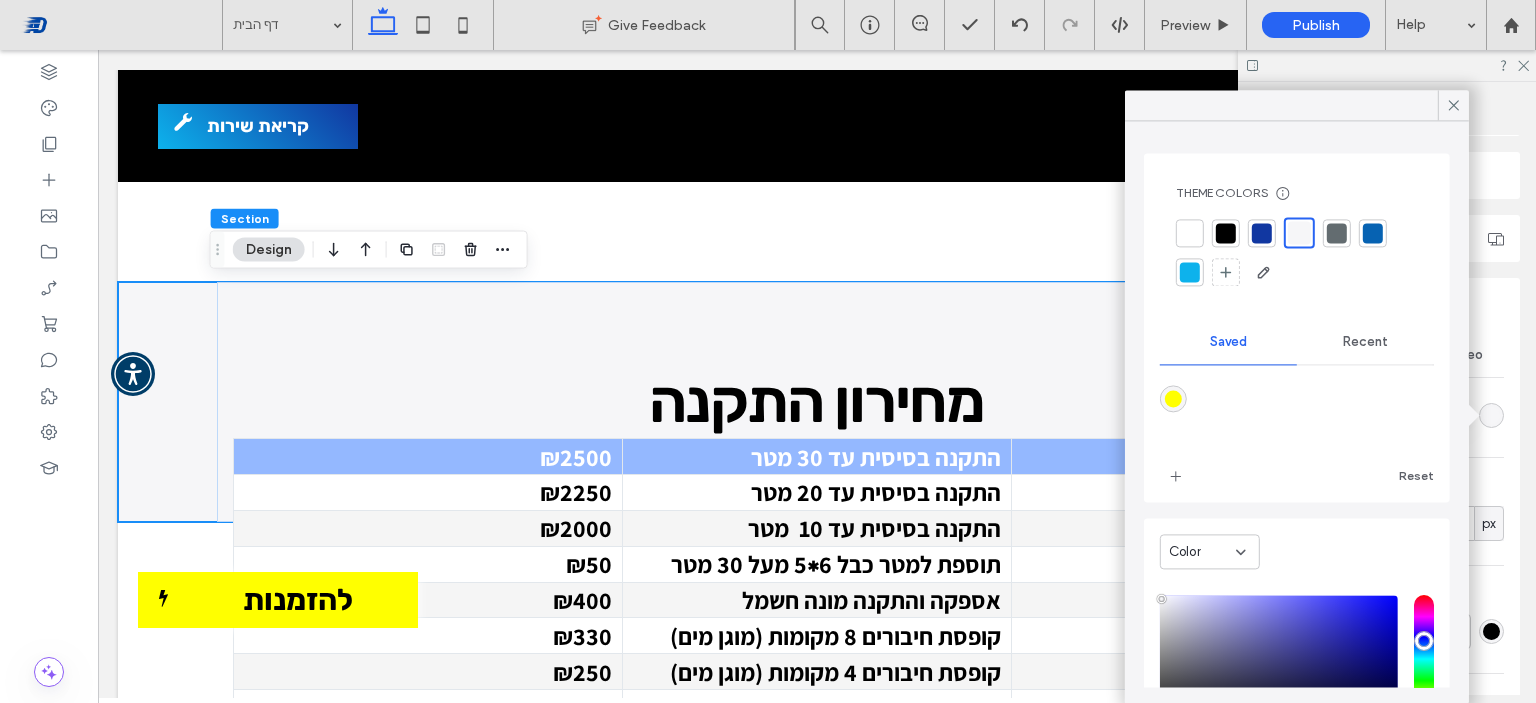 click on "Recent" at bounding box center [1365, 342] 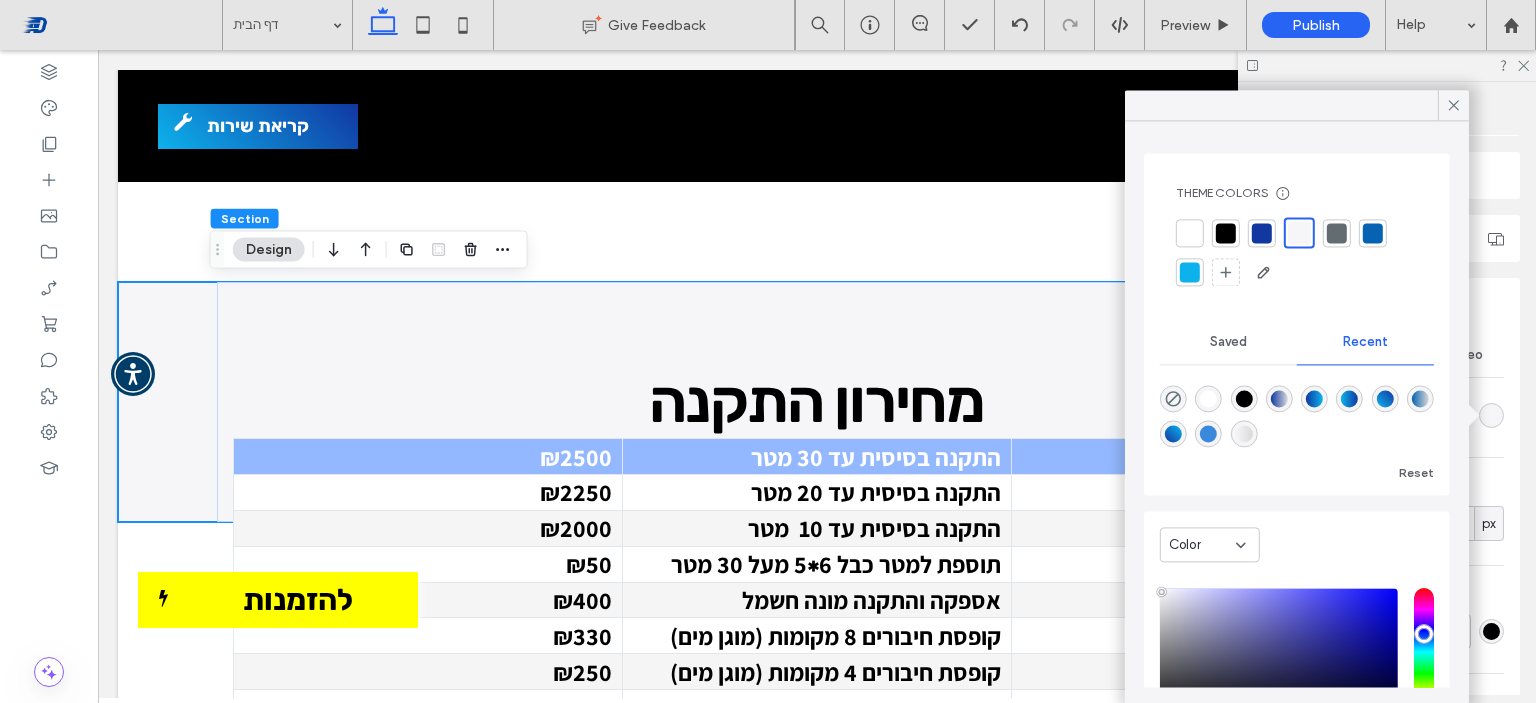 click at bounding box center [1314, 398] 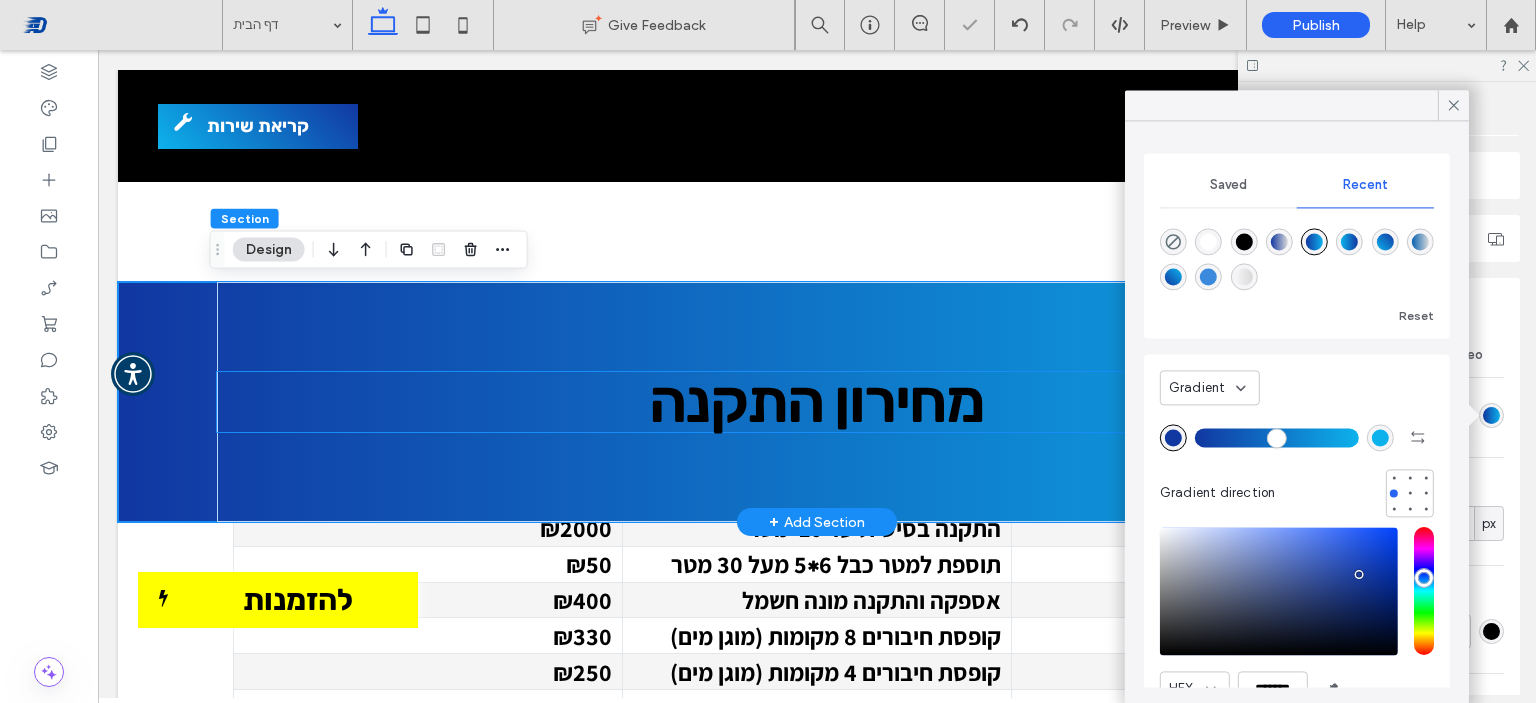 click on "מחירון התקנה" at bounding box center [816, 401] 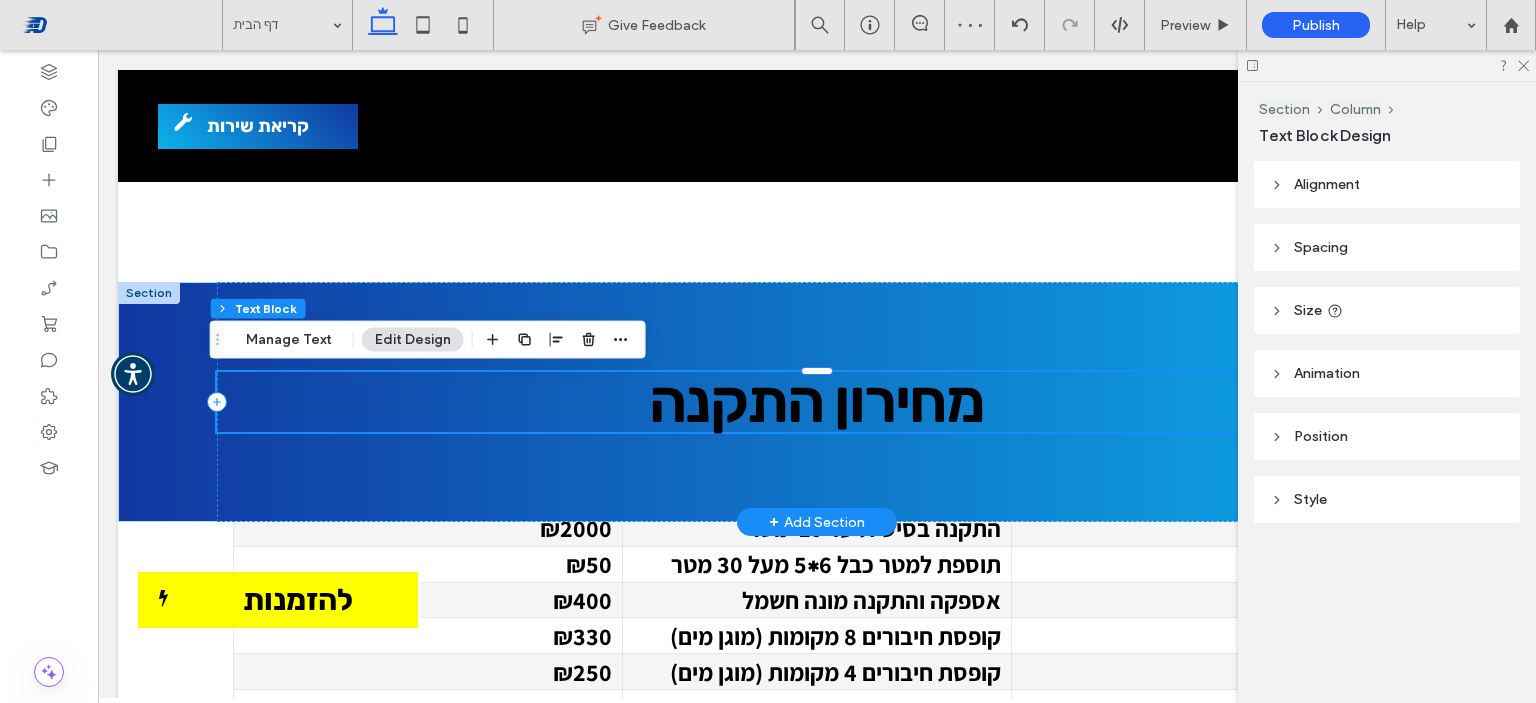 click on "מחירון התקנה" at bounding box center (816, 401) 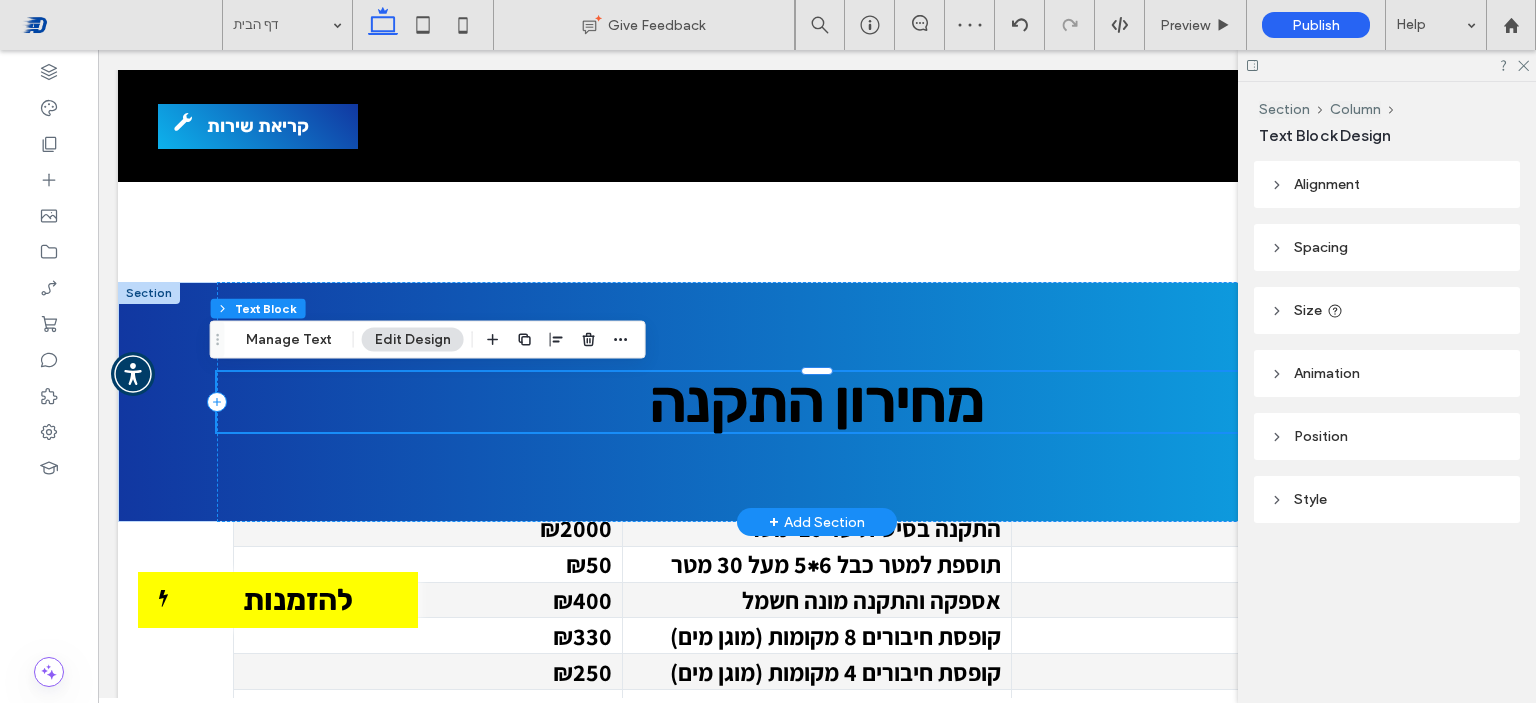 click on "מחירון התקנה" at bounding box center (816, 401) 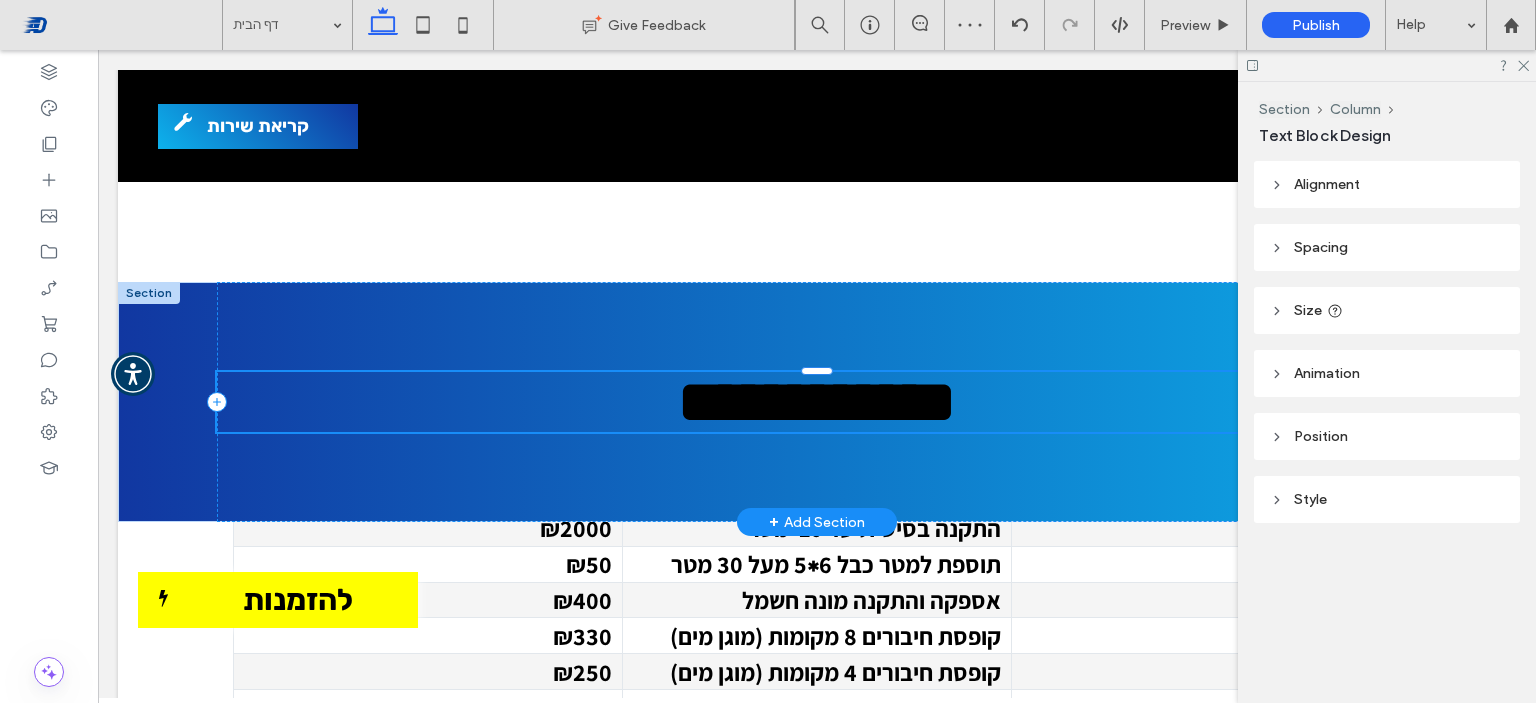 click on "**********" at bounding box center [817, 402] 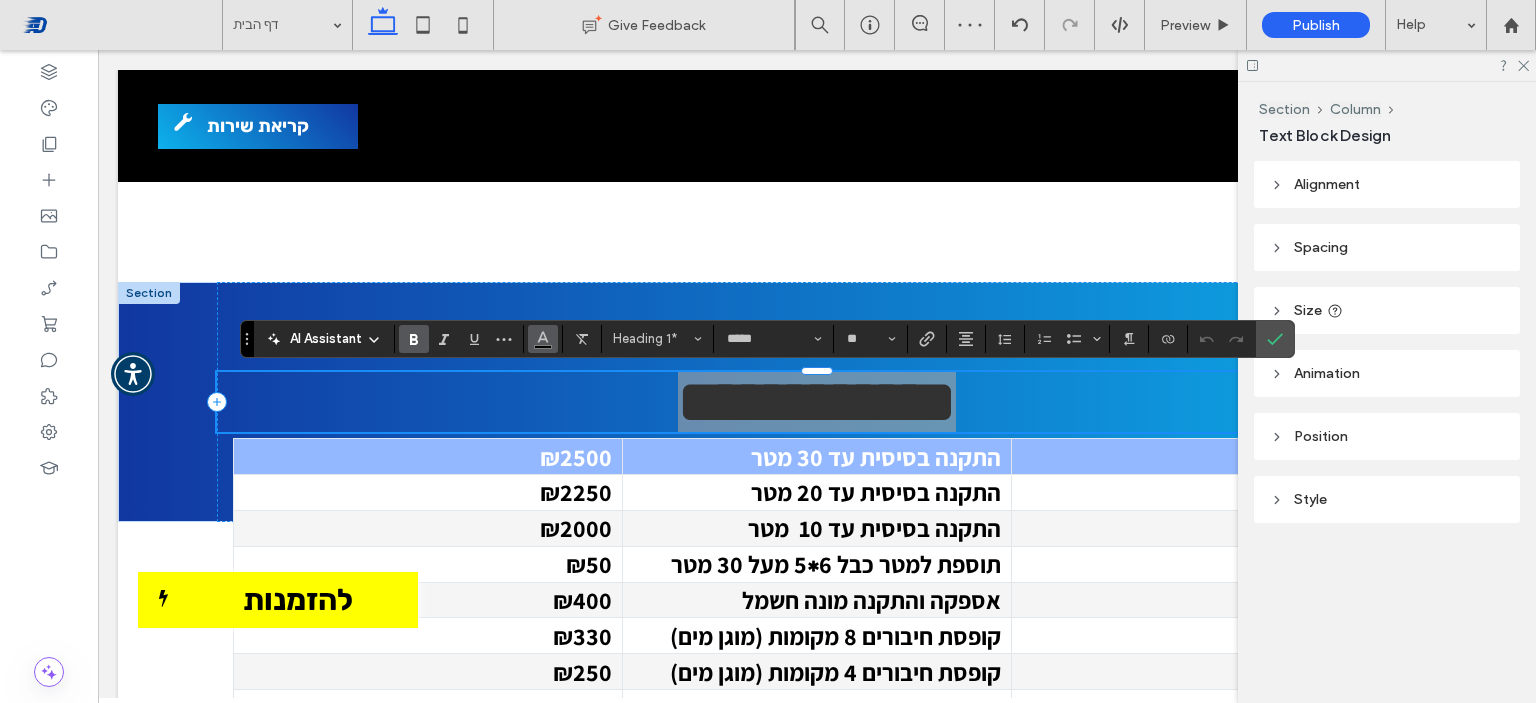 click 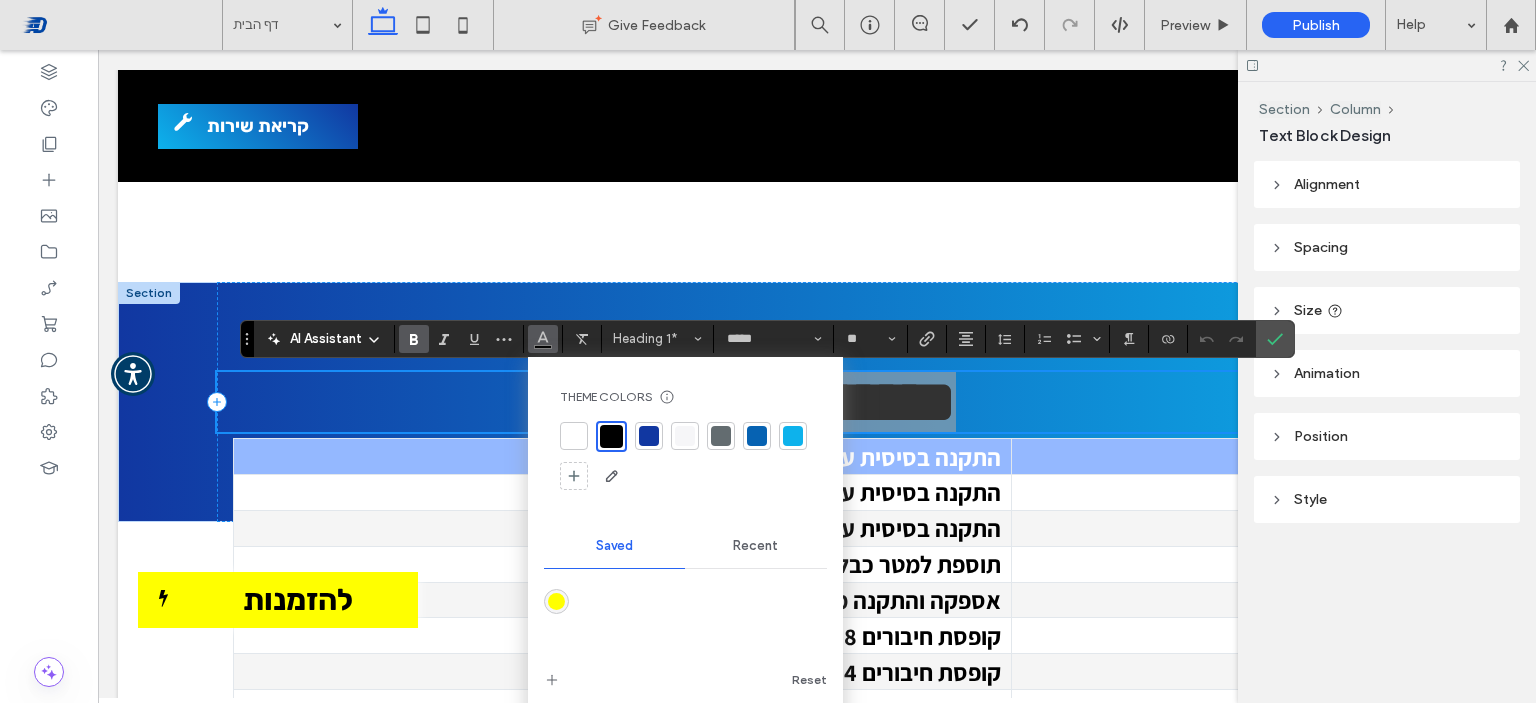click at bounding box center (574, 436) 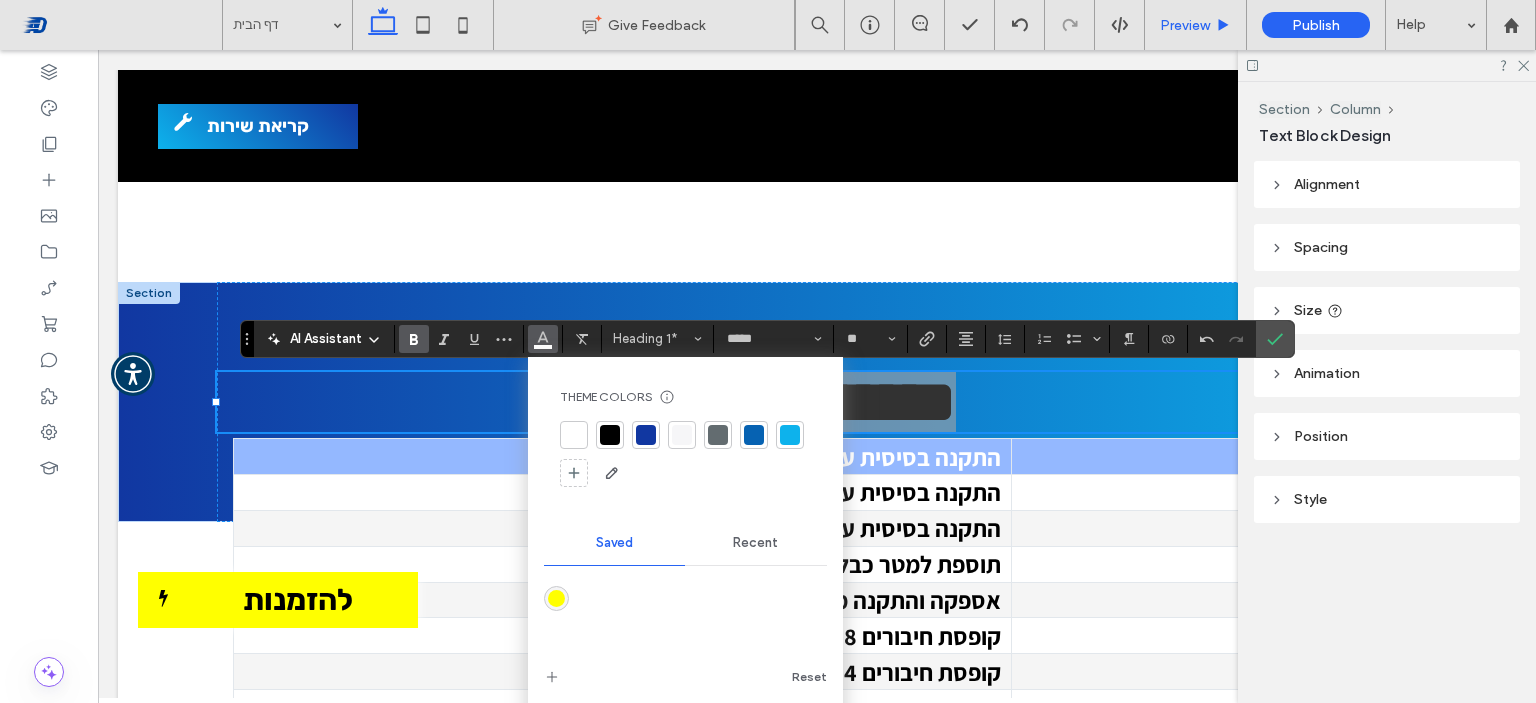 drag, startPoint x: 1236, startPoint y: 34, endPoint x: 1029, endPoint y: 270, distance: 313.9188 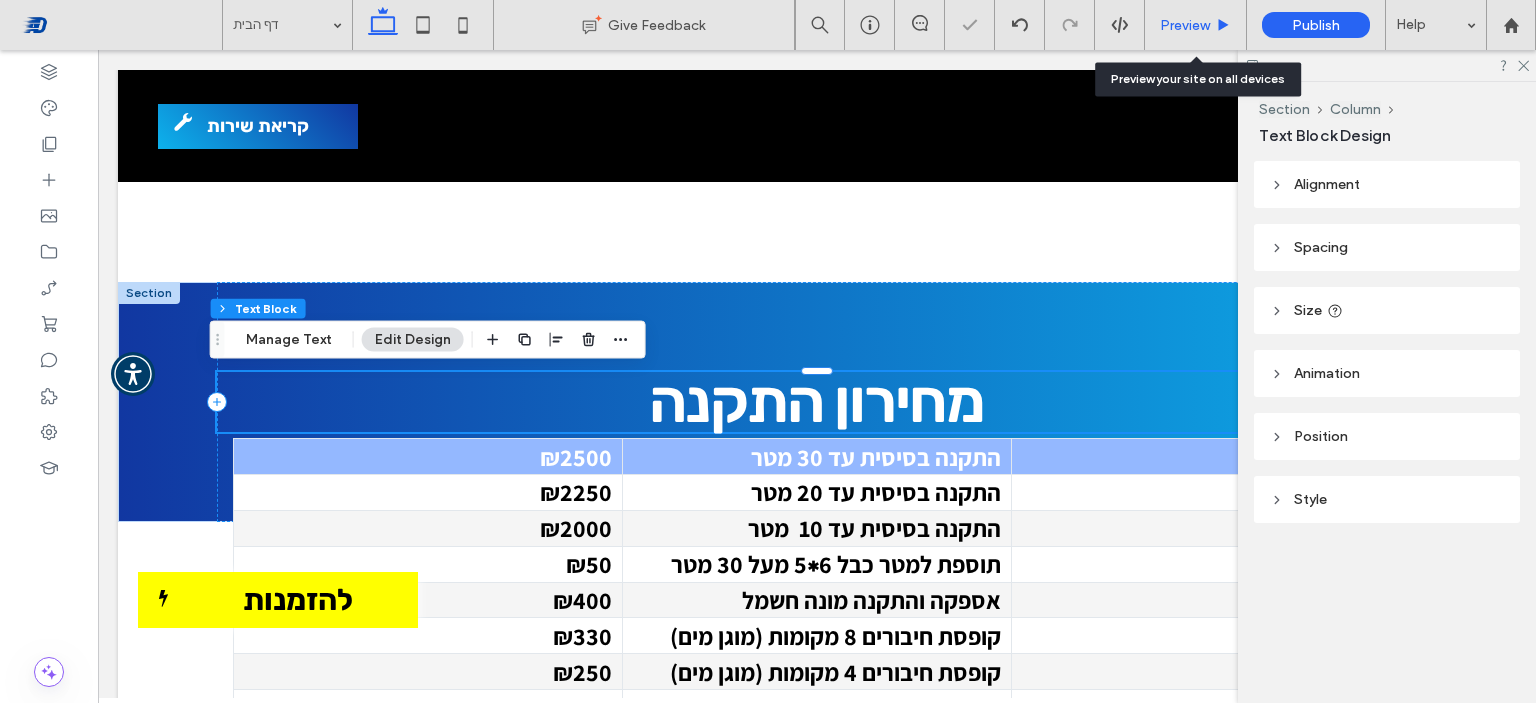 drag, startPoint x: 1215, startPoint y: 37, endPoint x: 1112, endPoint y: 113, distance: 128.0039 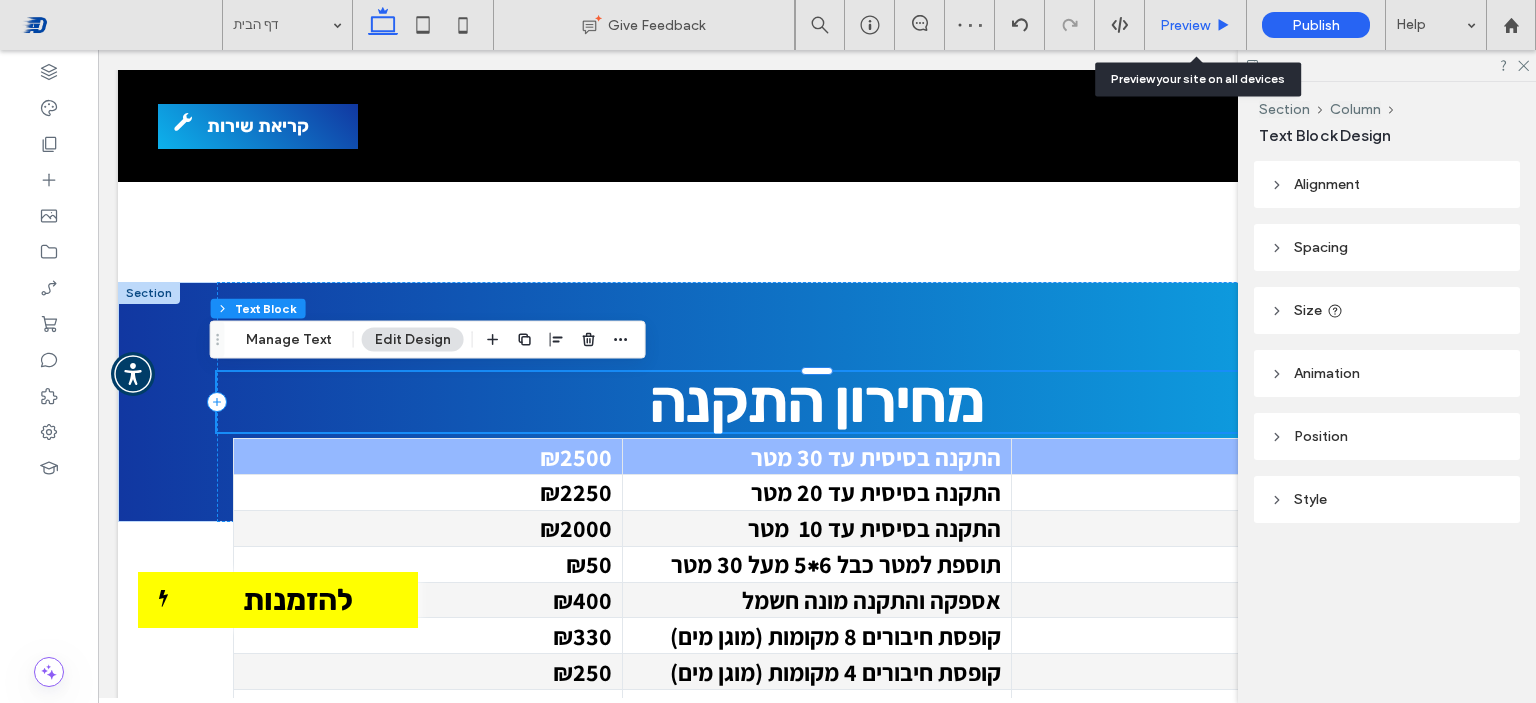 click on "Preview" at bounding box center (1196, 25) 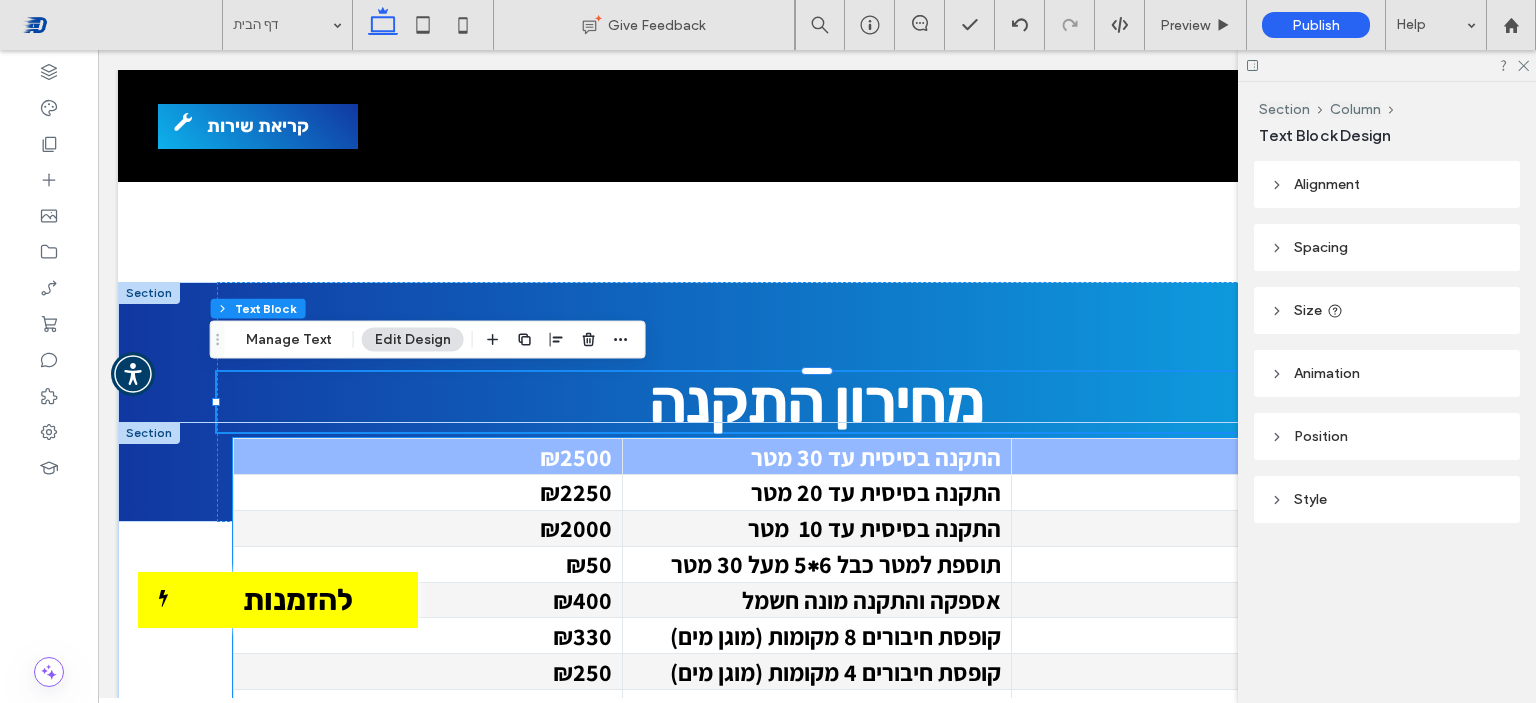 click on "₪2250" at bounding box center (428, 493) 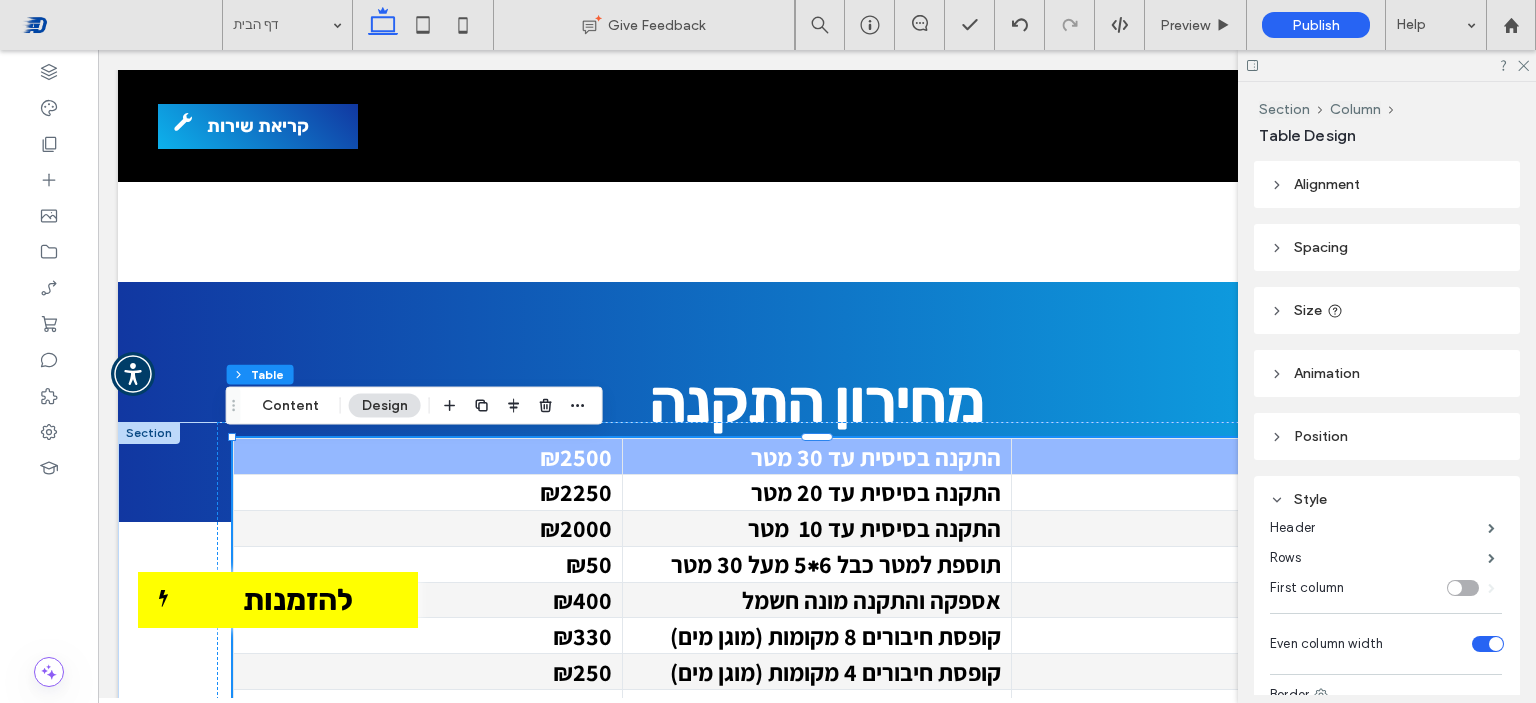 click at bounding box center (149, 433) 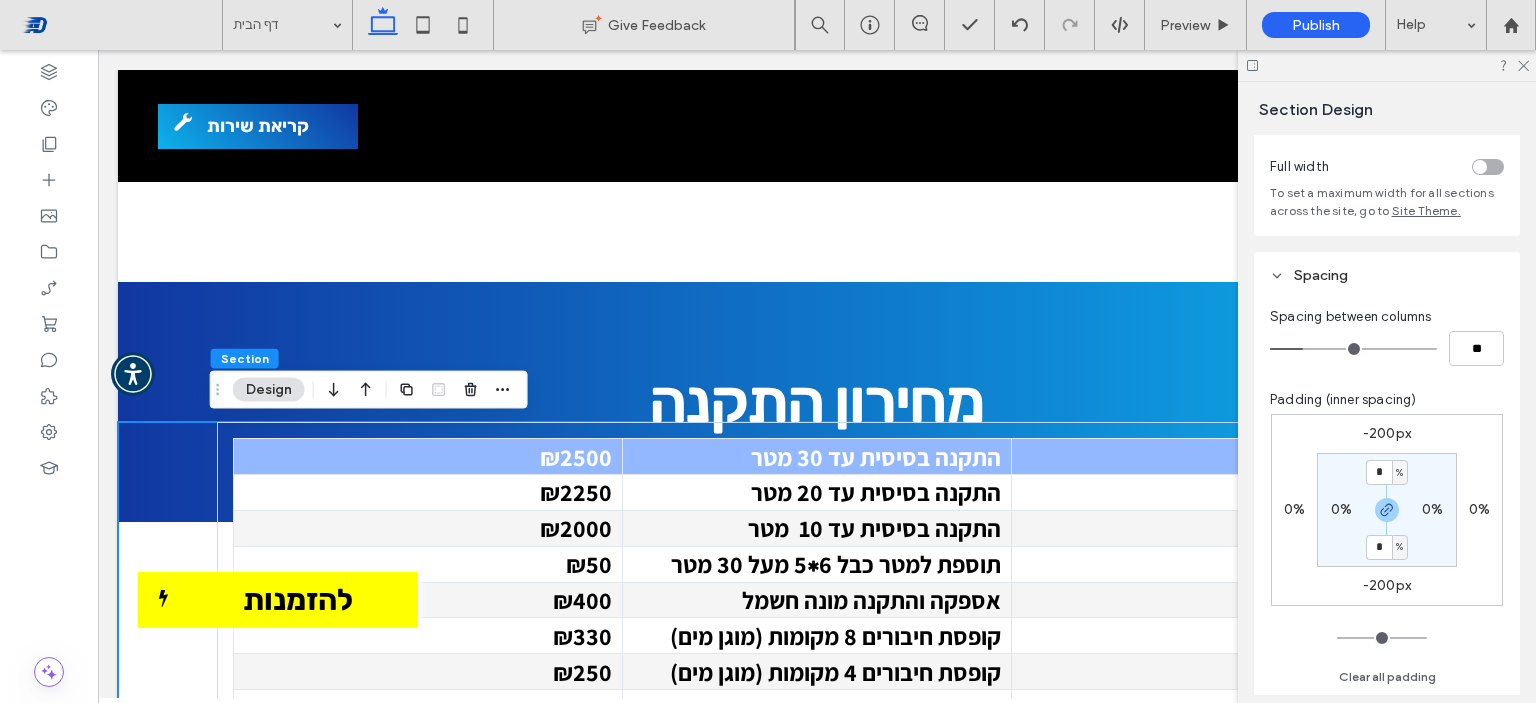 scroll, scrollTop: 200, scrollLeft: 0, axis: vertical 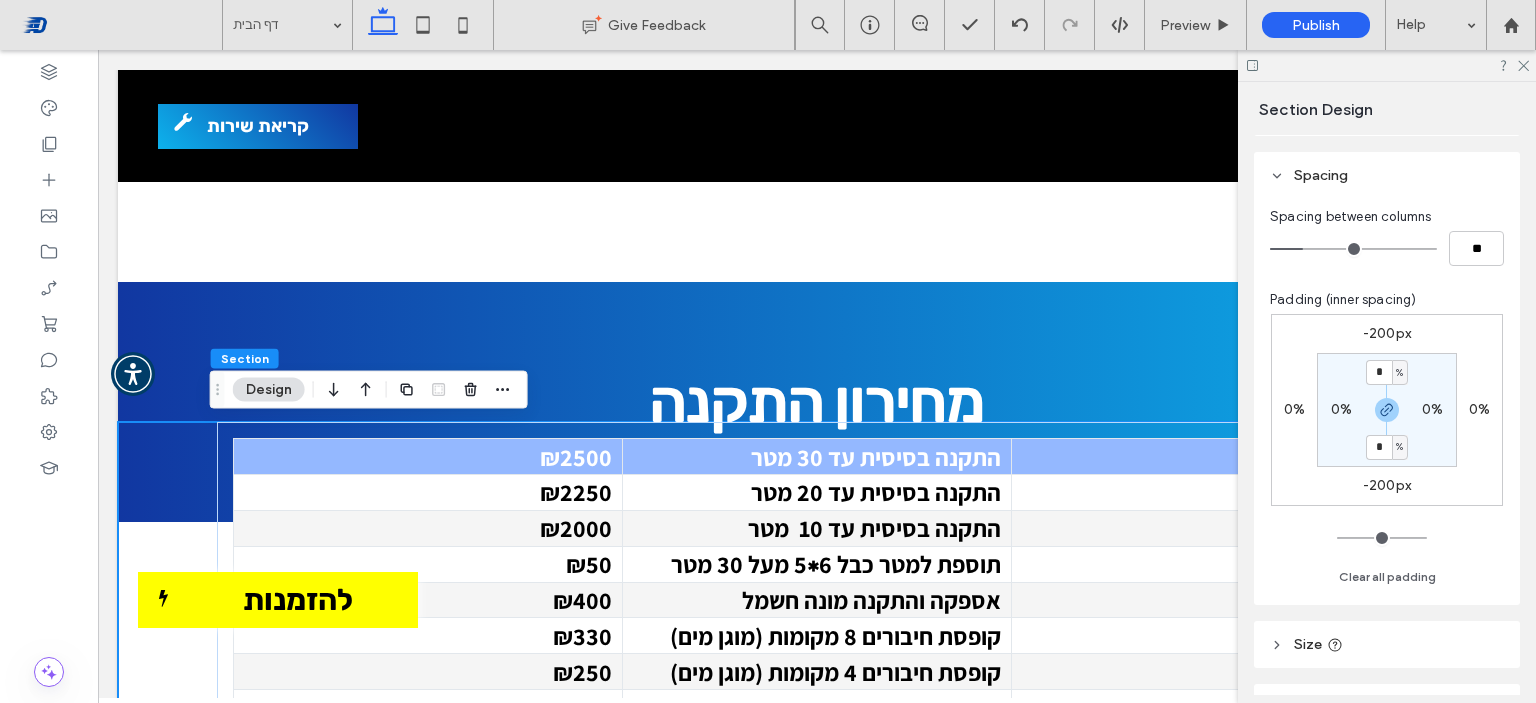 click on "-200px" at bounding box center [1387, 333] 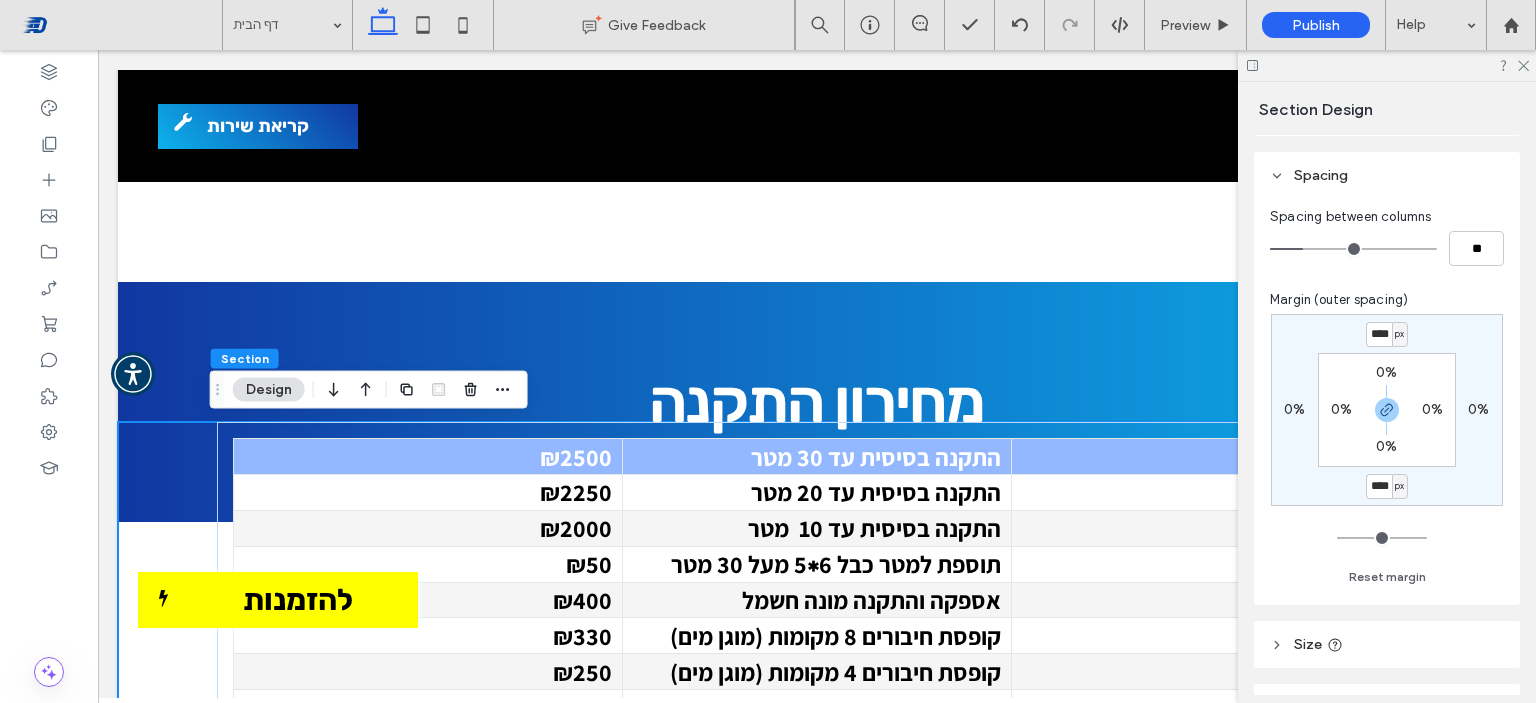 type on "****" 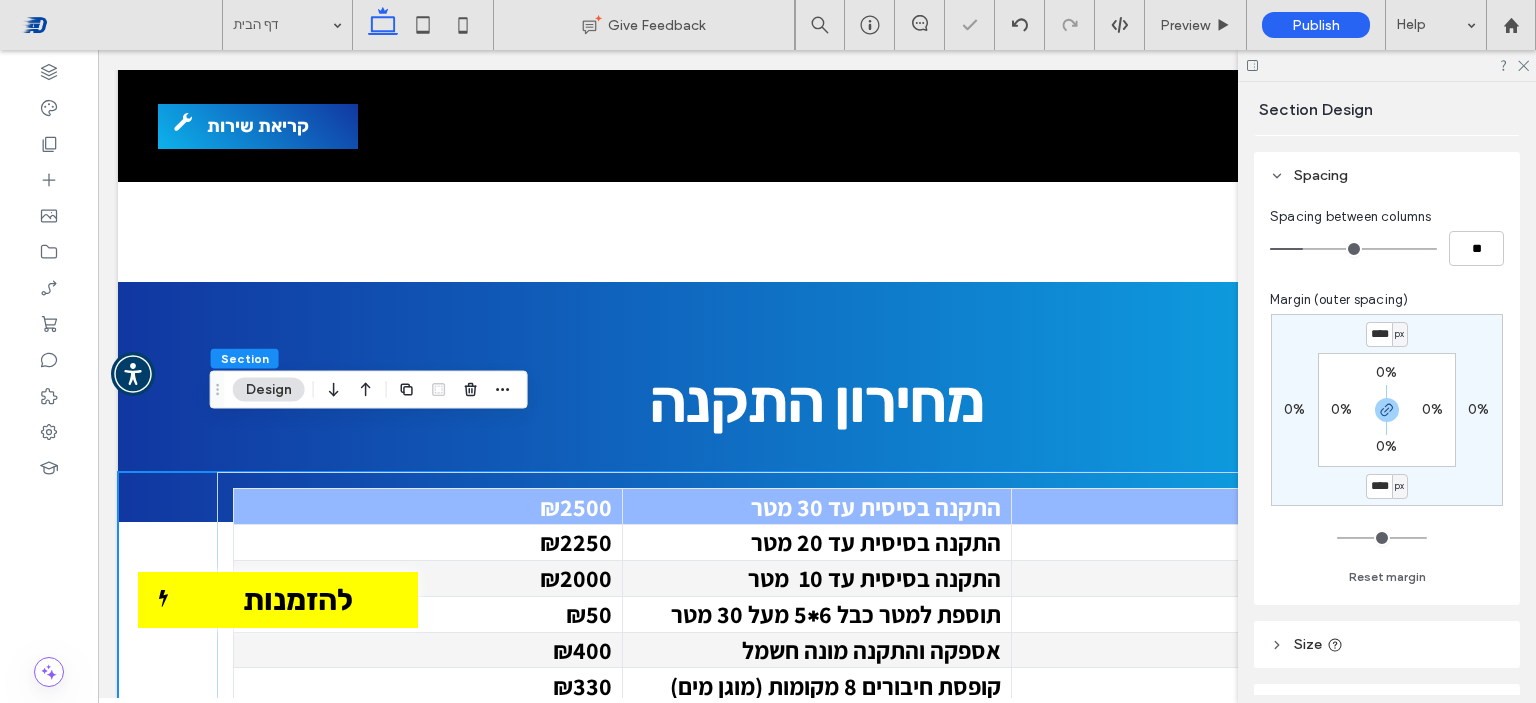 click on "****" at bounding box center [1379, 334] 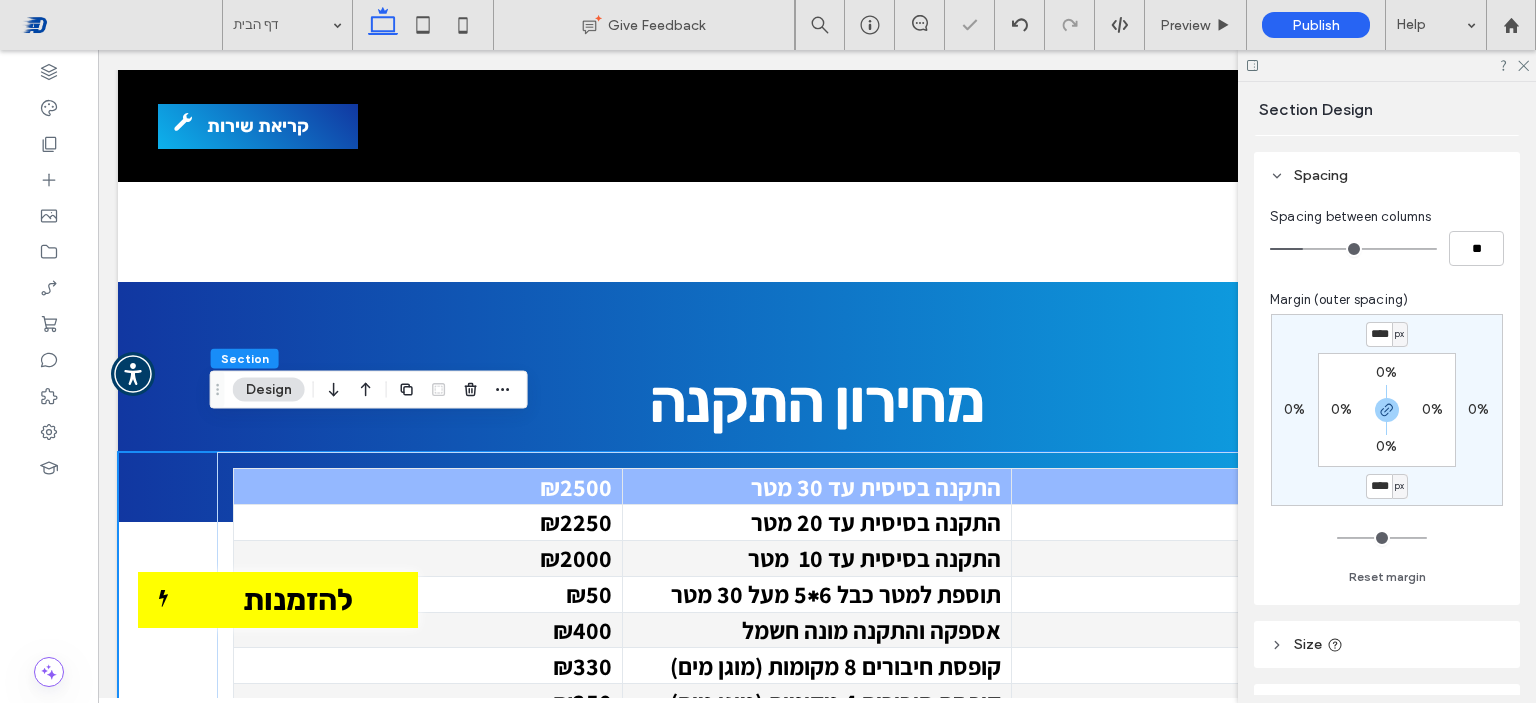 click at bounding box center (1387, 65) 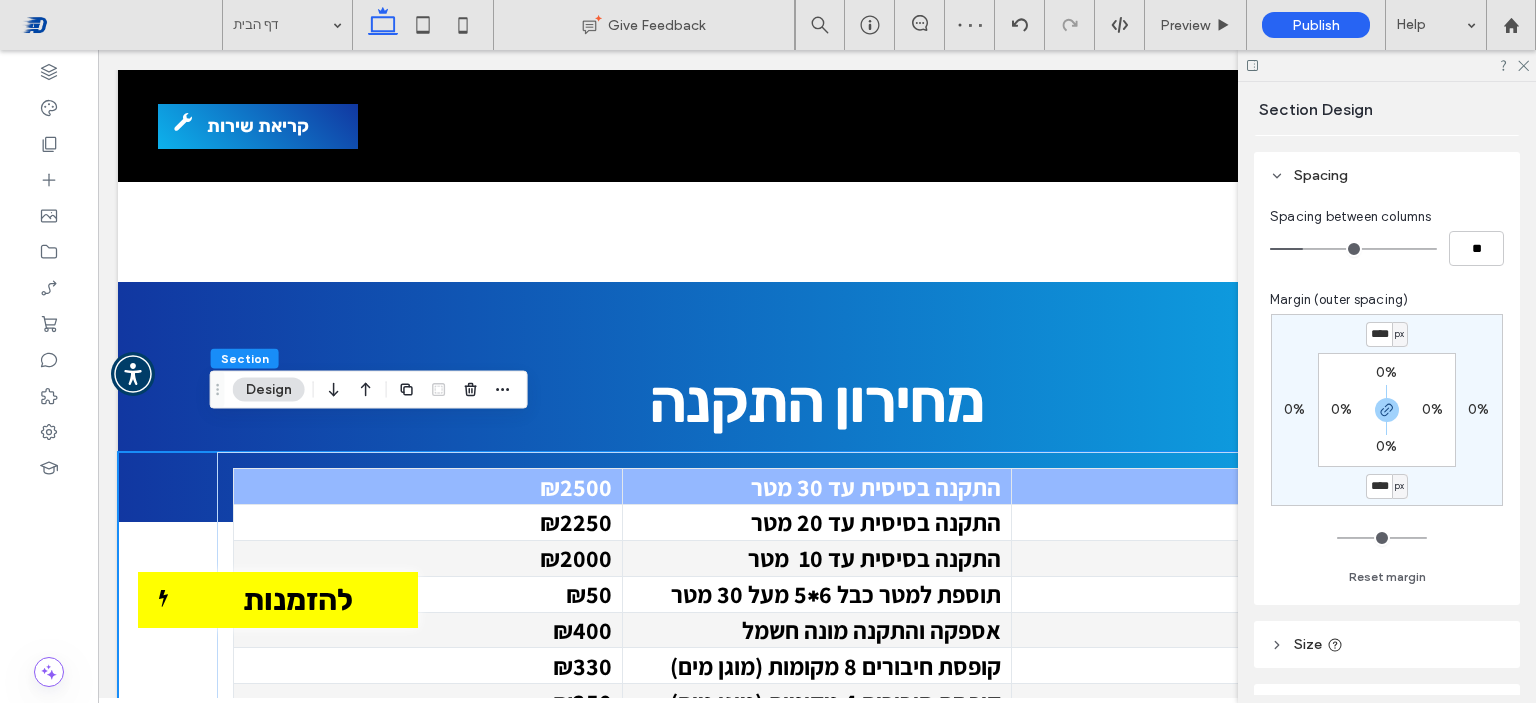 click at bounding box center [1387, 65] 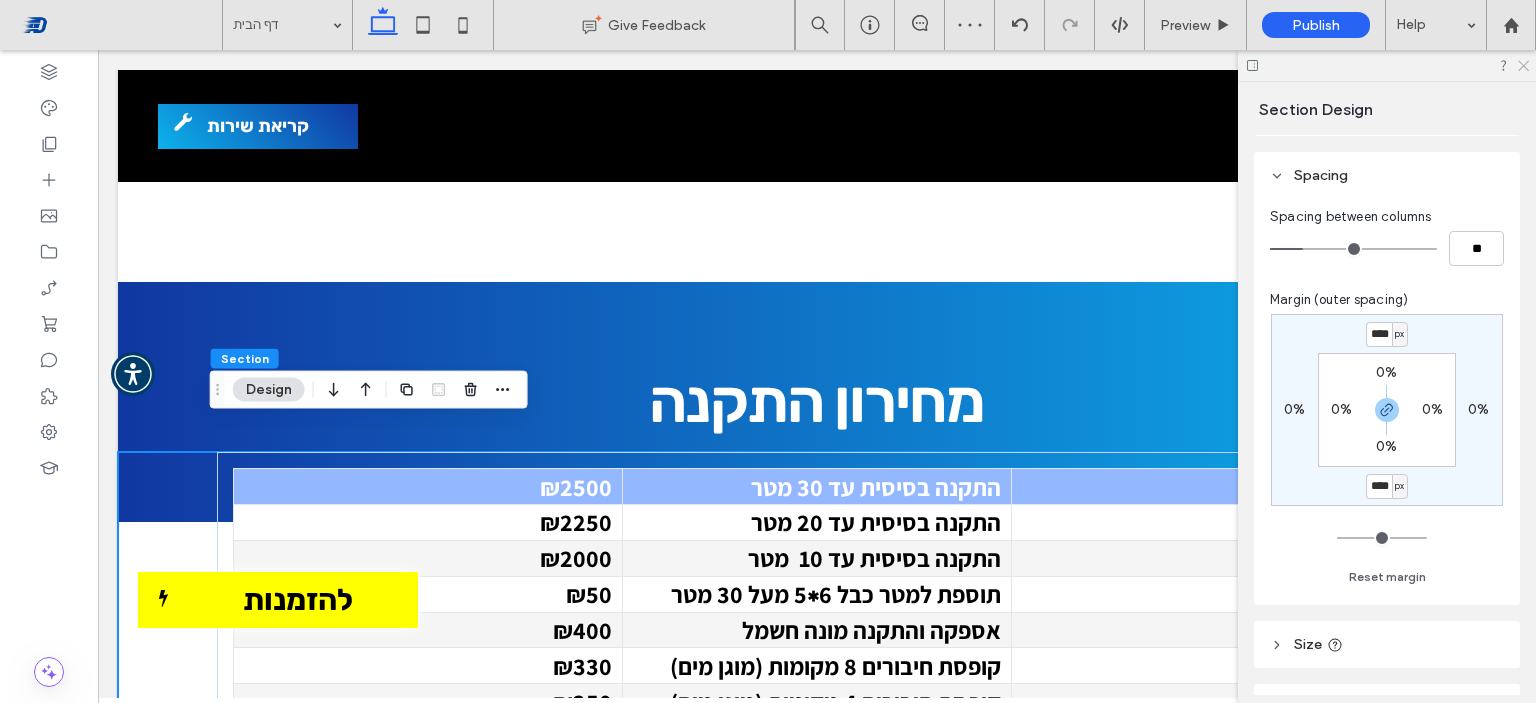 click 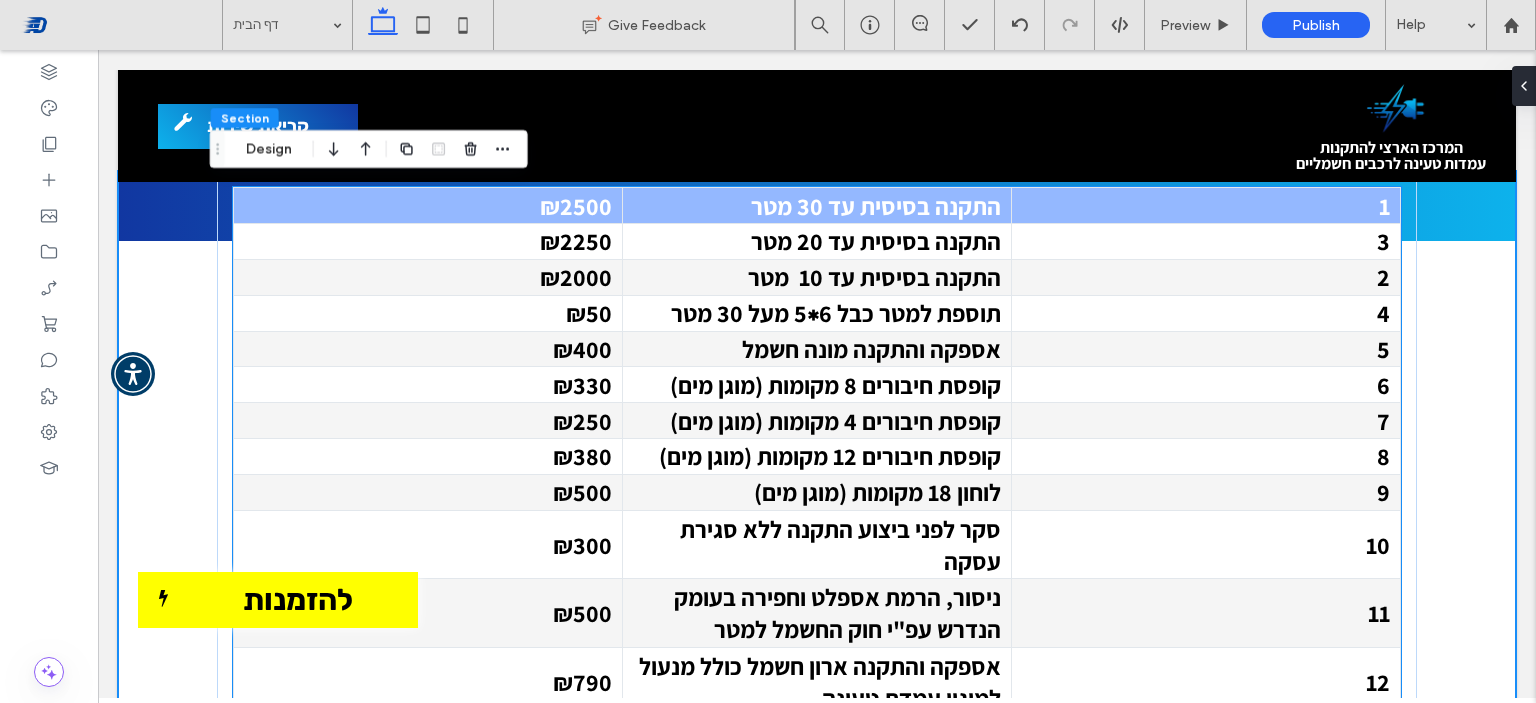 scroll, scrollTop: 3981, scrollLeft: 0, axis: vertical 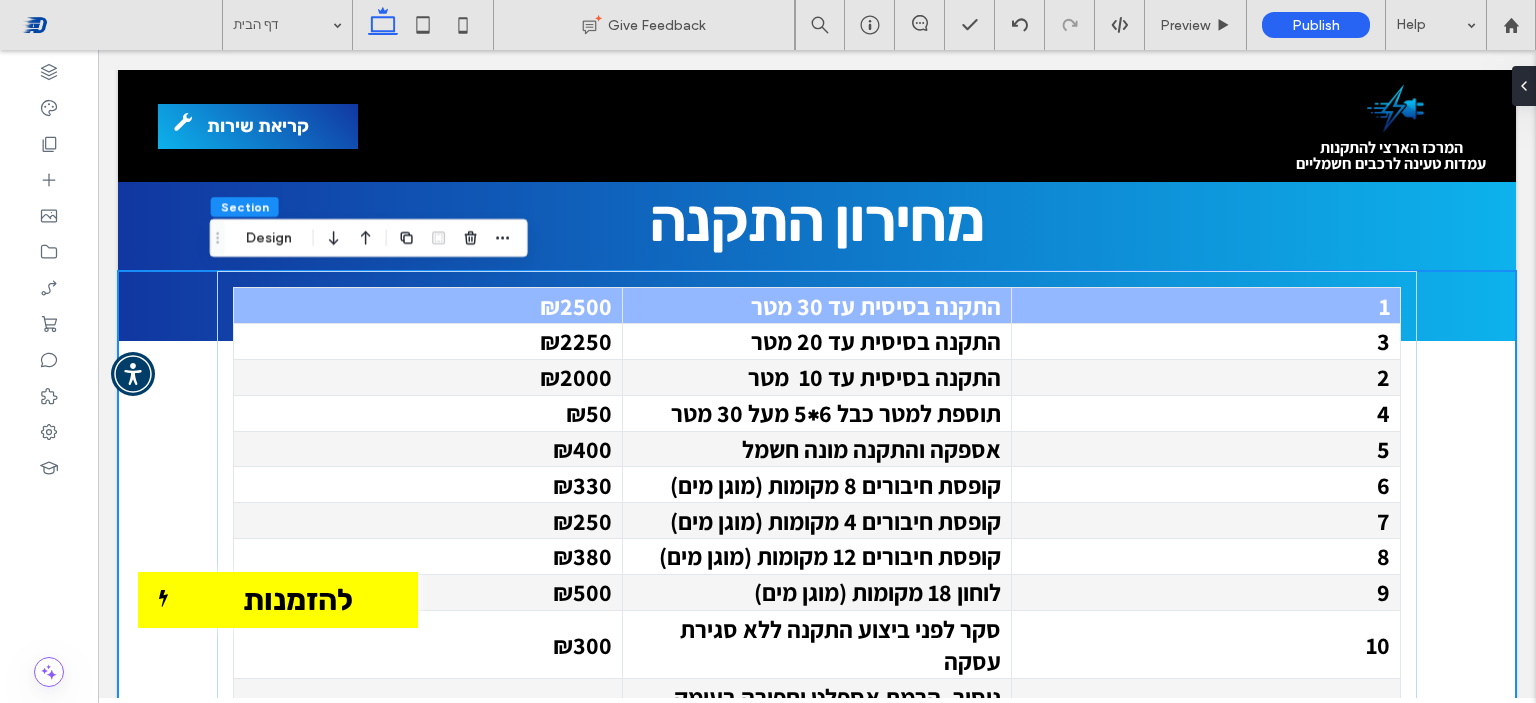 click on "Section Design" at bounding box center (369, 238) 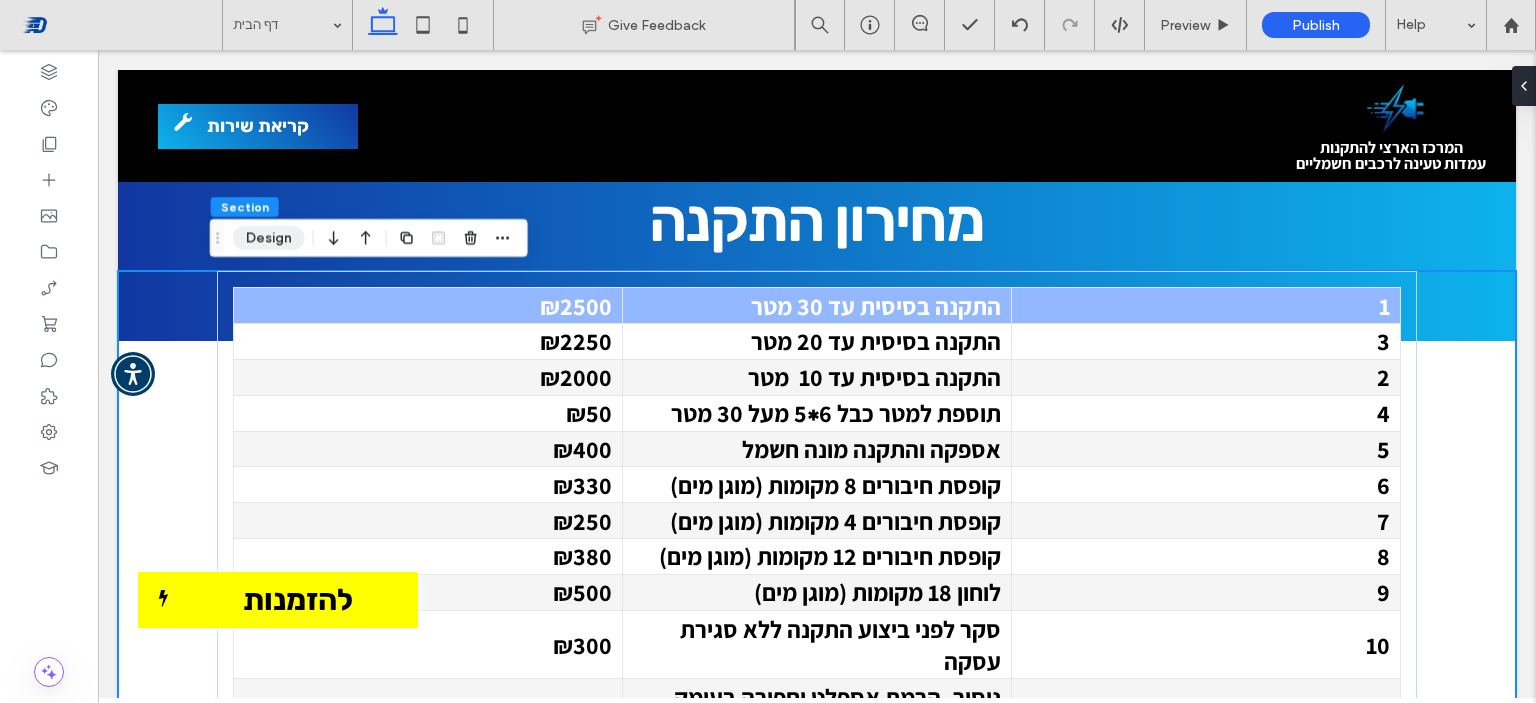 click on "Design" at bounding box center (269, 238) 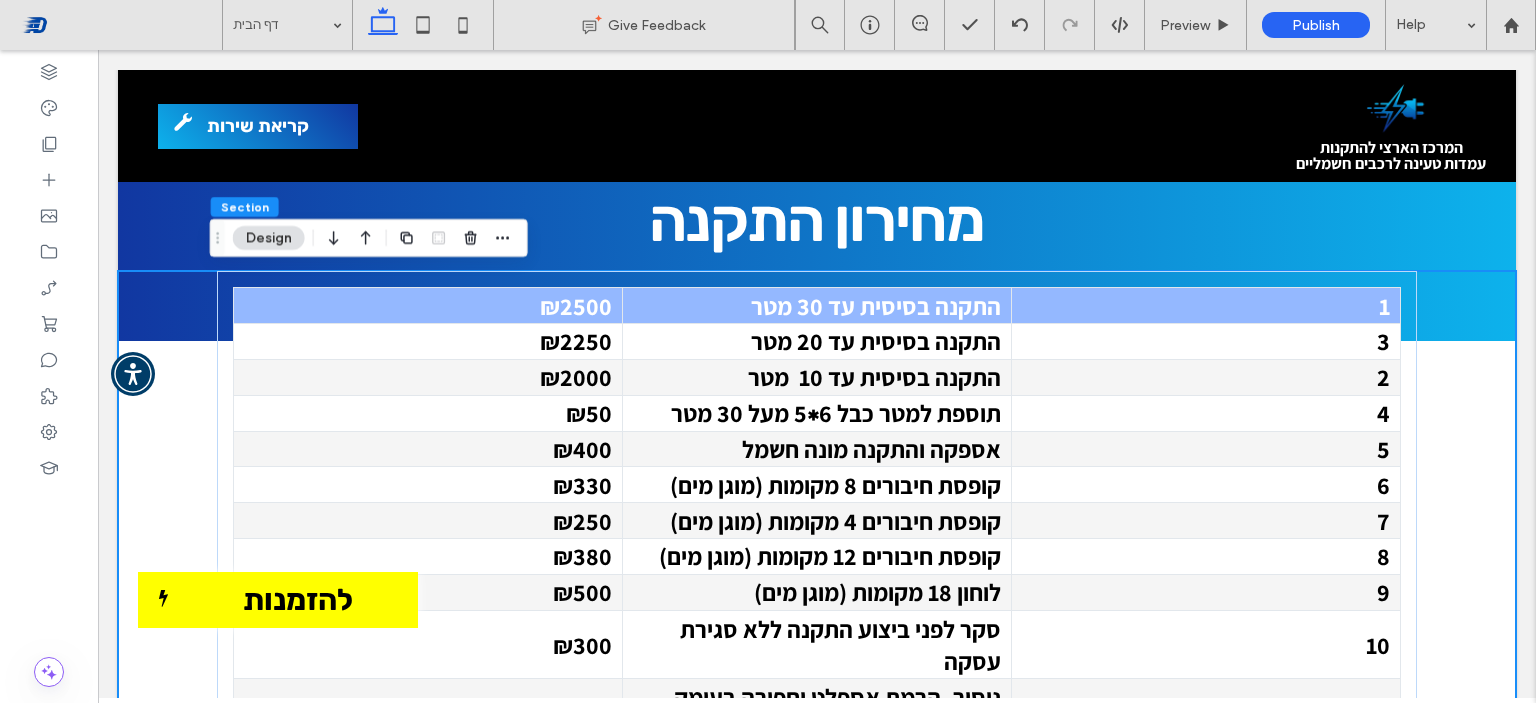click on "Design" at bounding box center [269, 238] 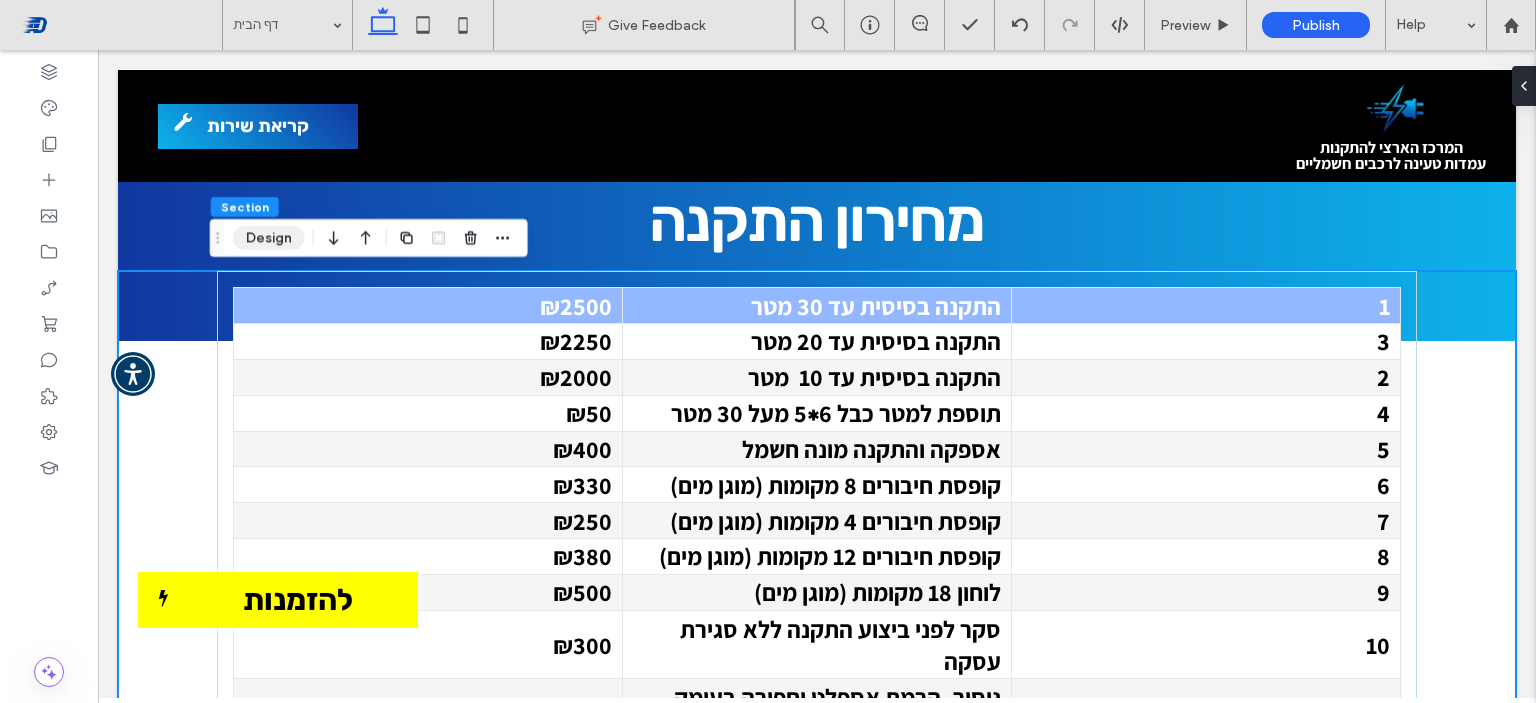 click on "Design" at bounding box center (269, 238) 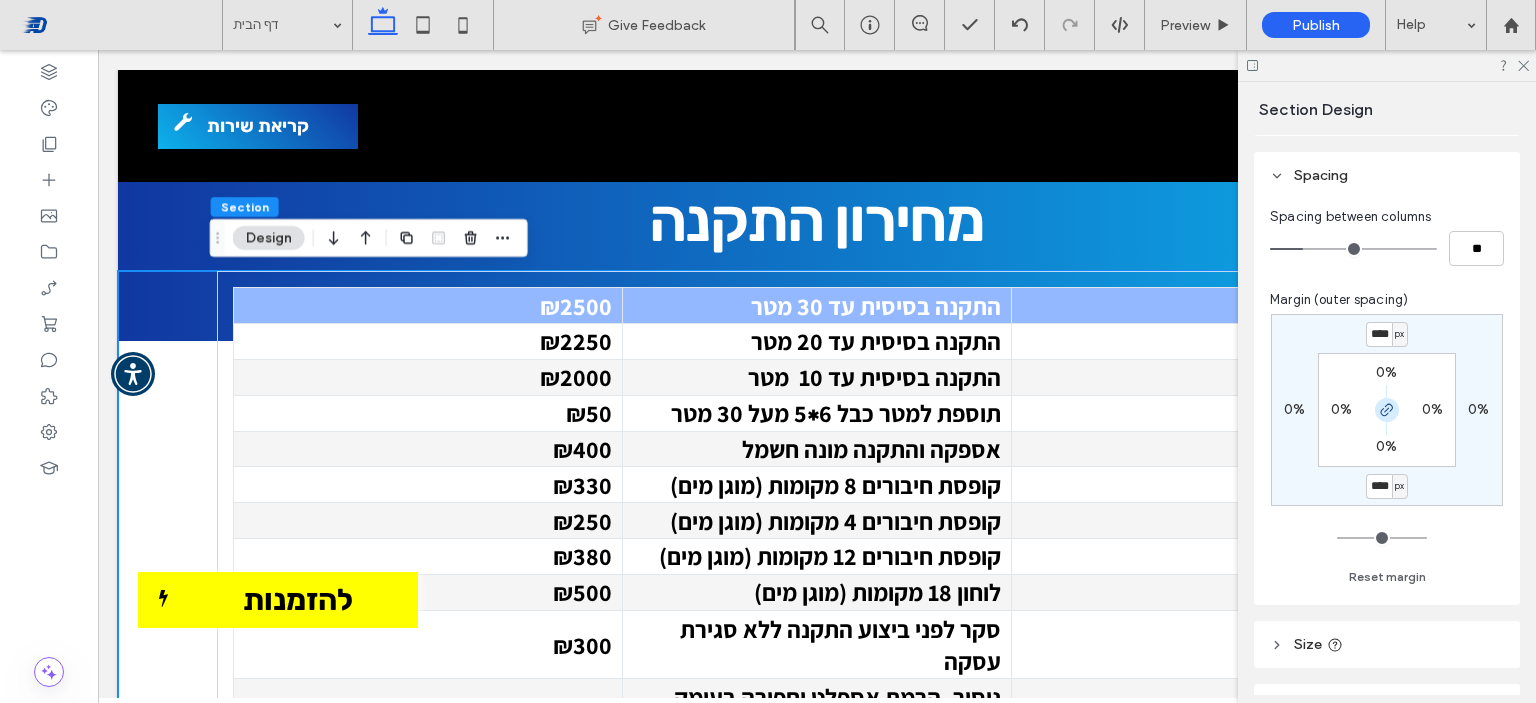 click 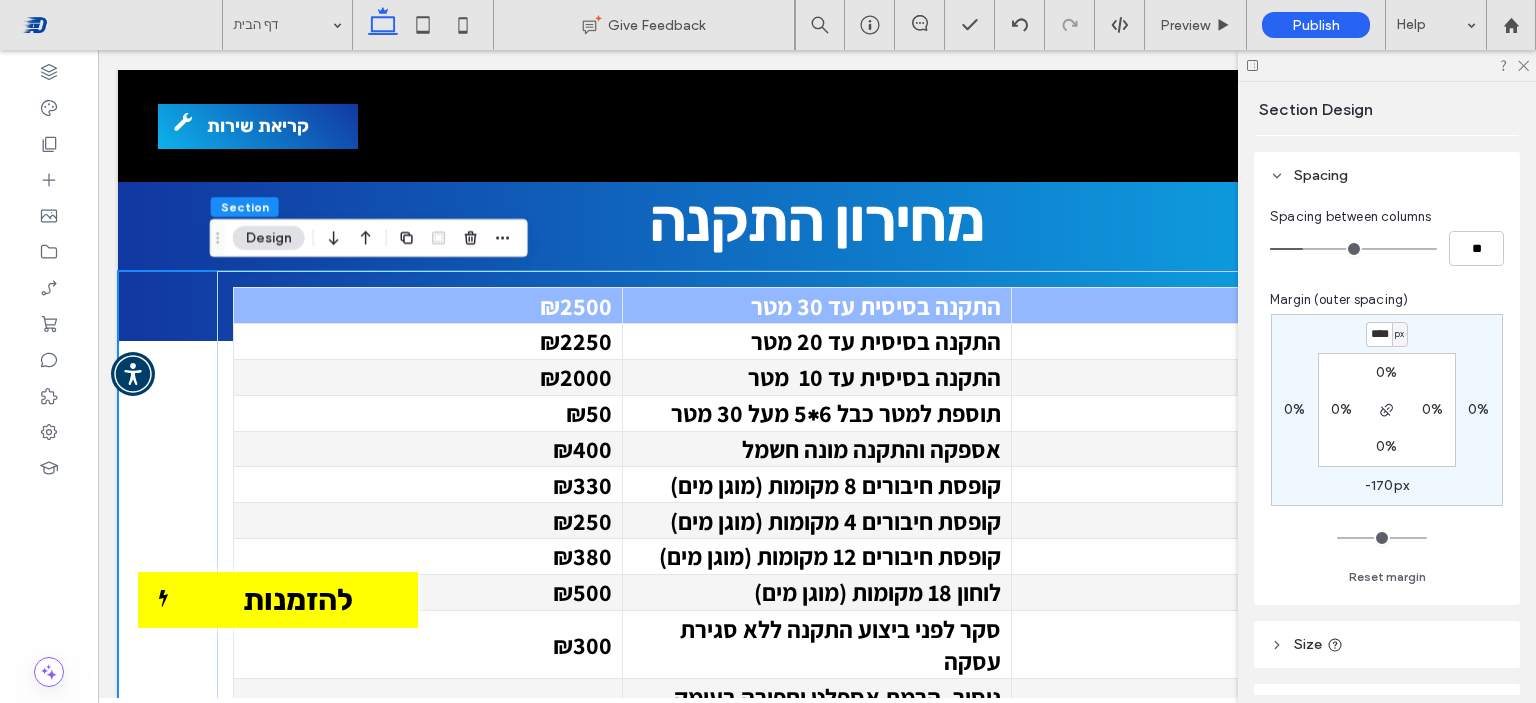 click on "-170px" at bounding box center (1387, 485) 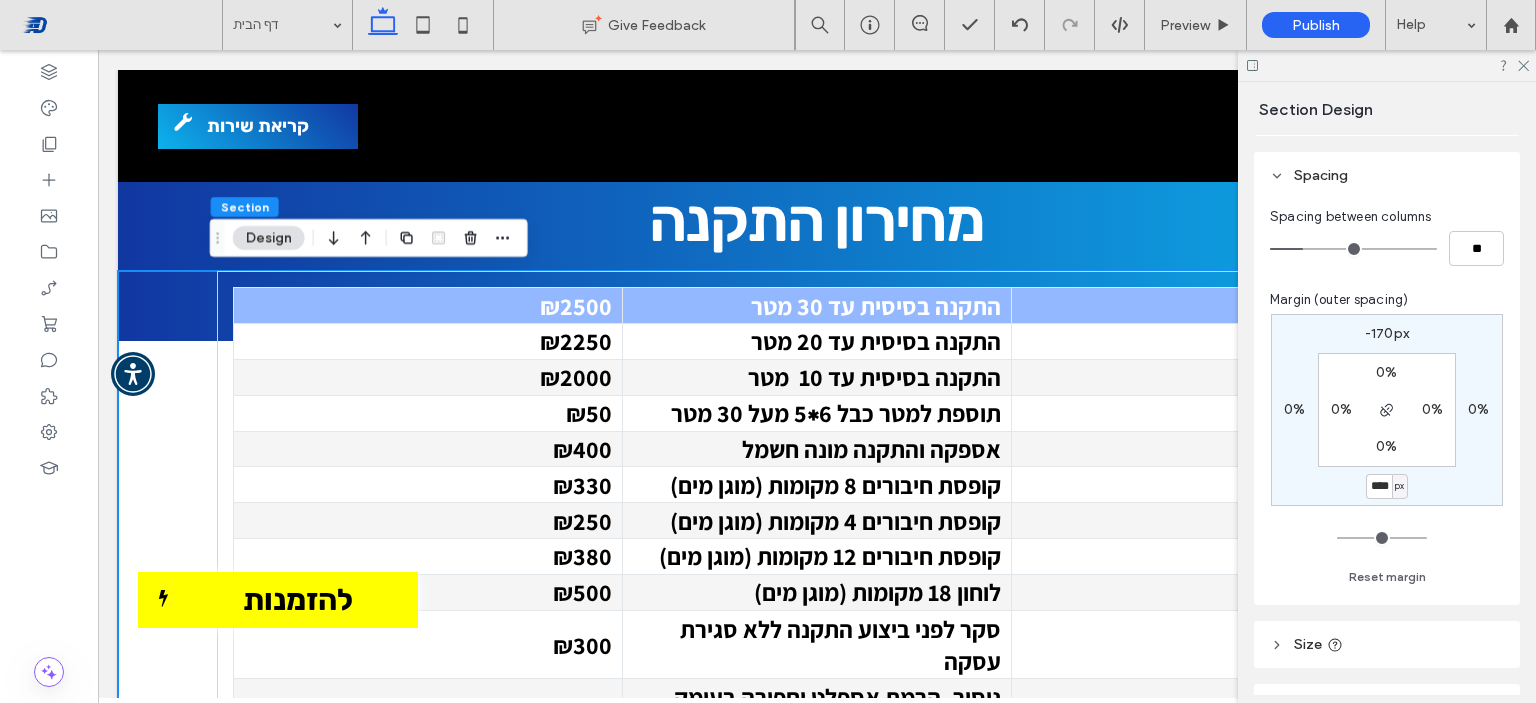 click on "****" at bounding box center (1379, 486) 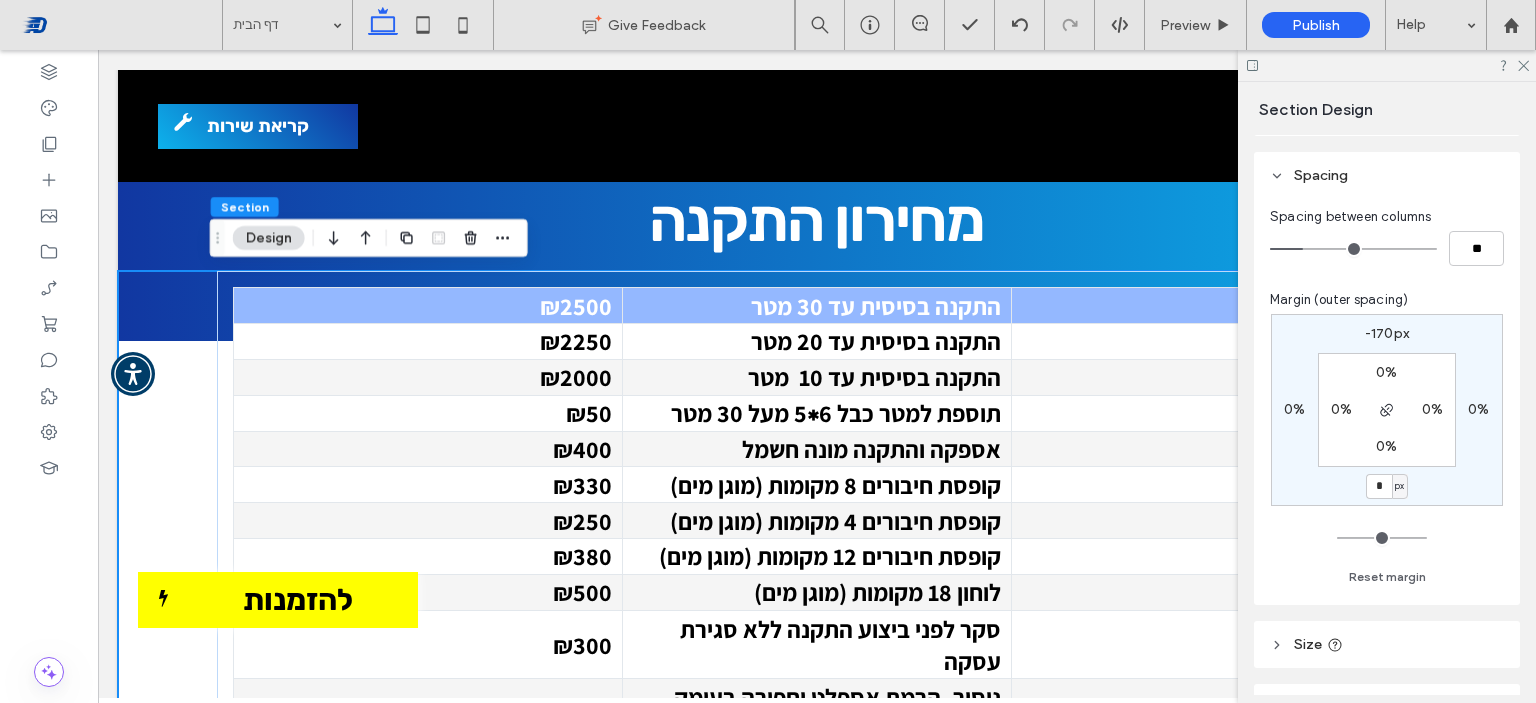 type on "*" 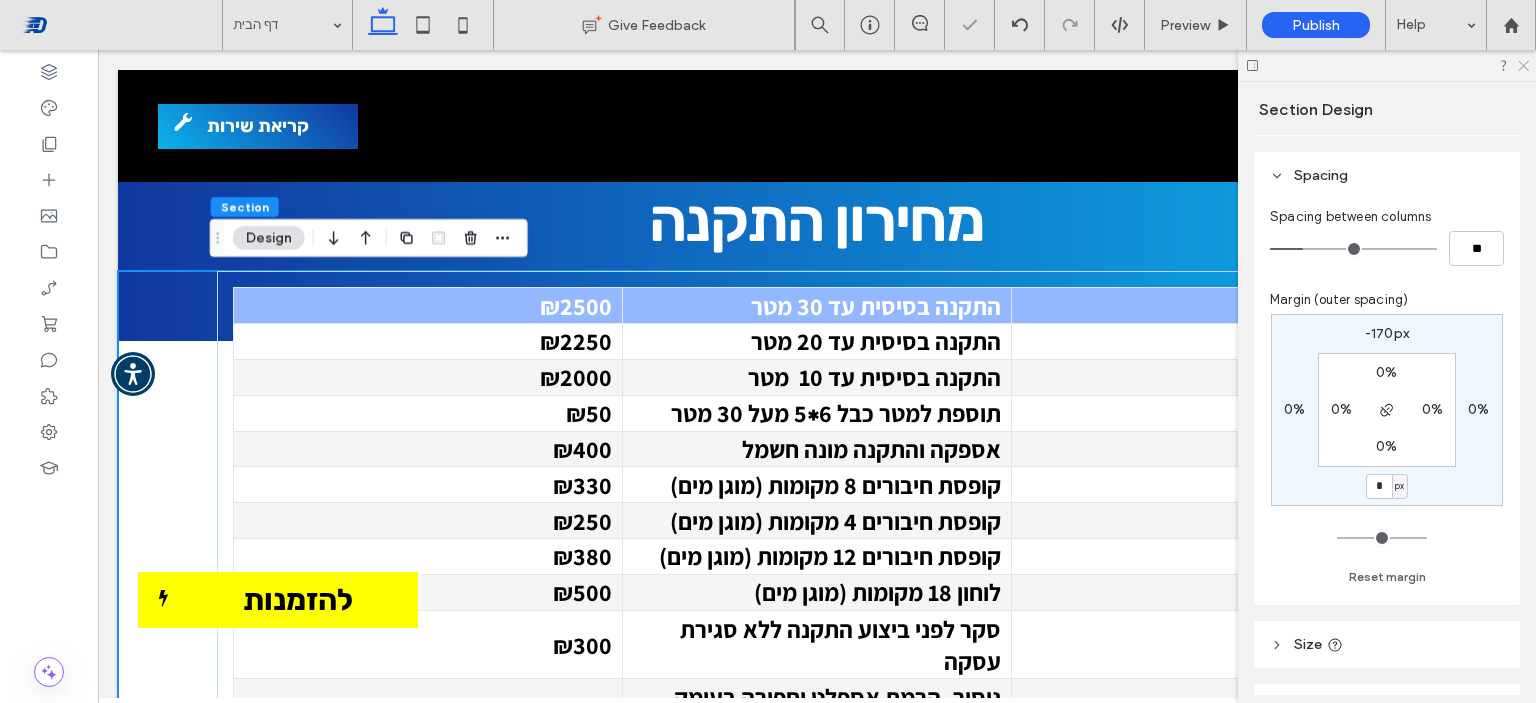 click 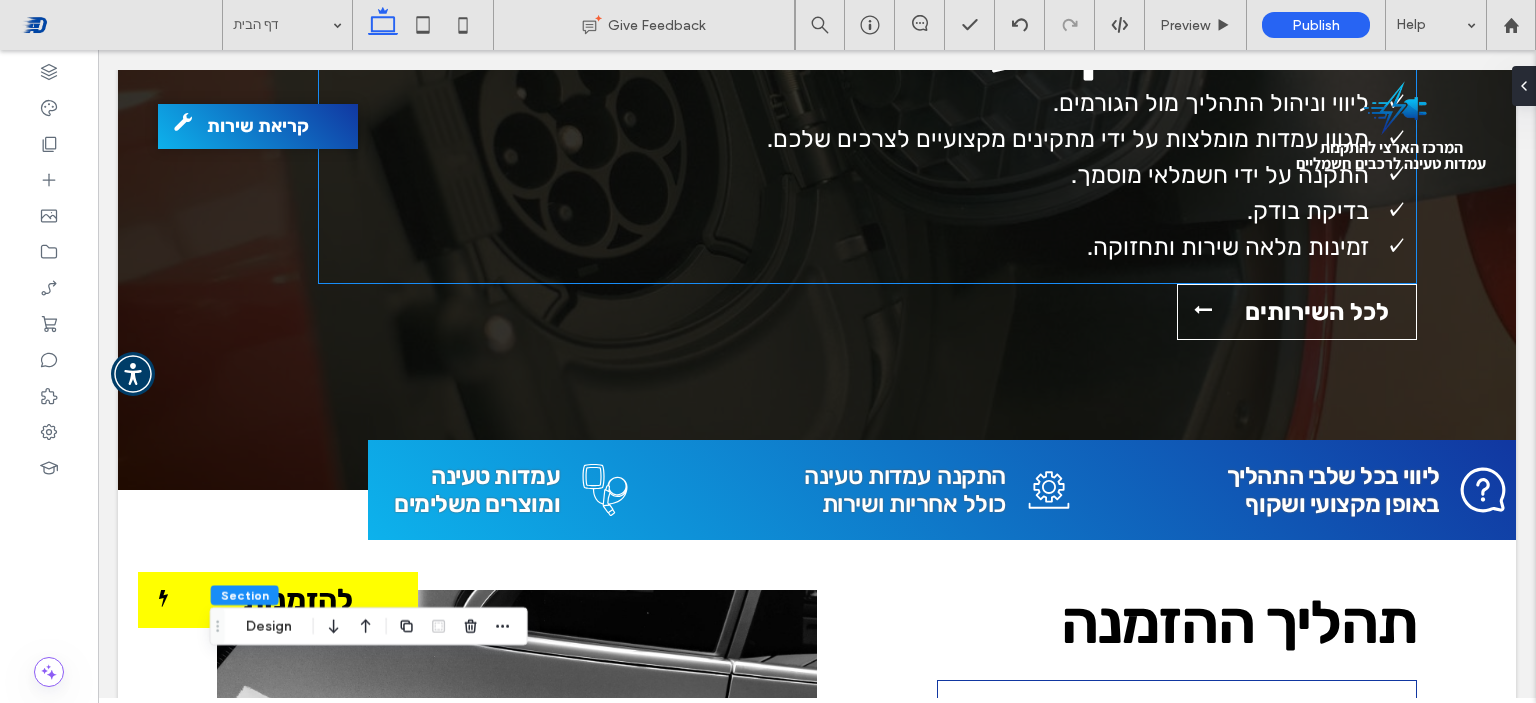 scroll, scrollTop: 0, scrollLeft: 0, axis: both 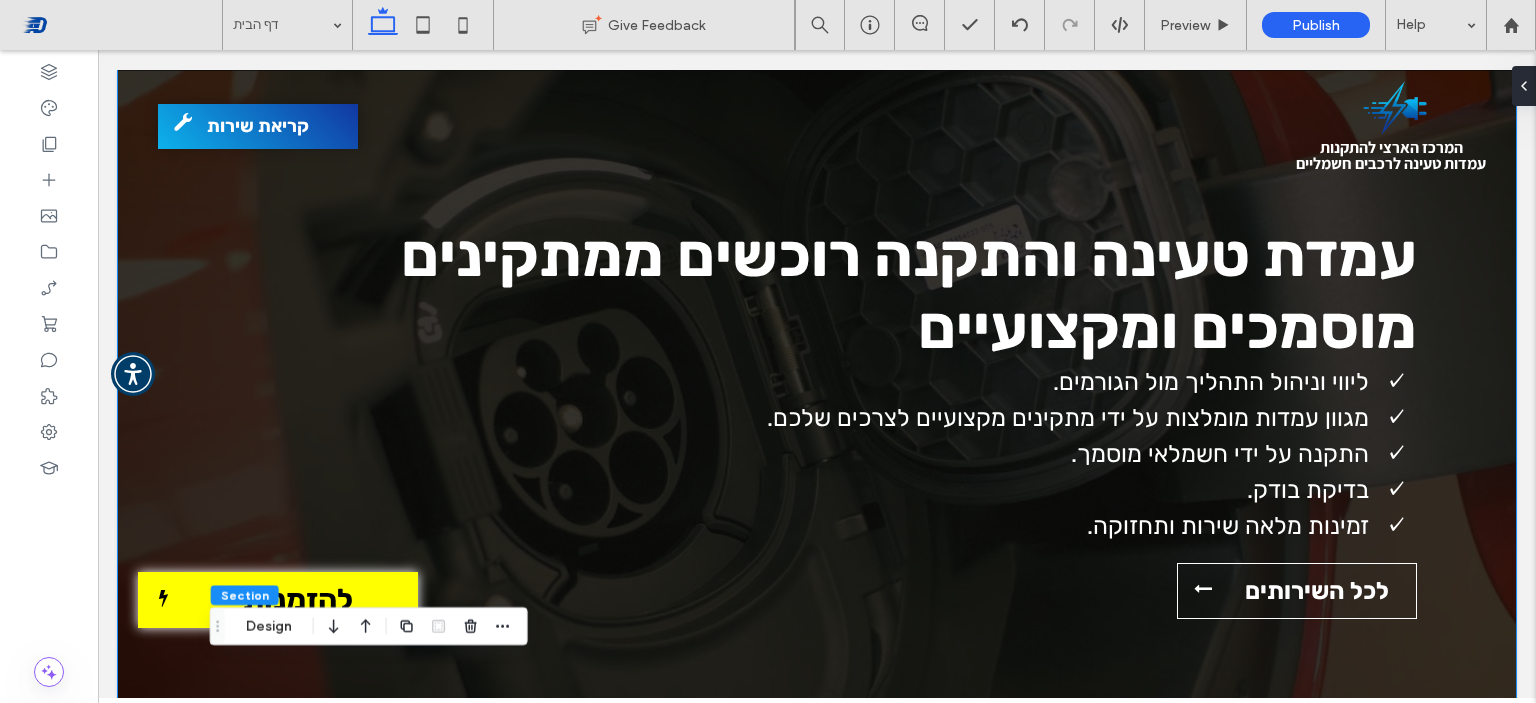 click at bounding box center [817, 419] 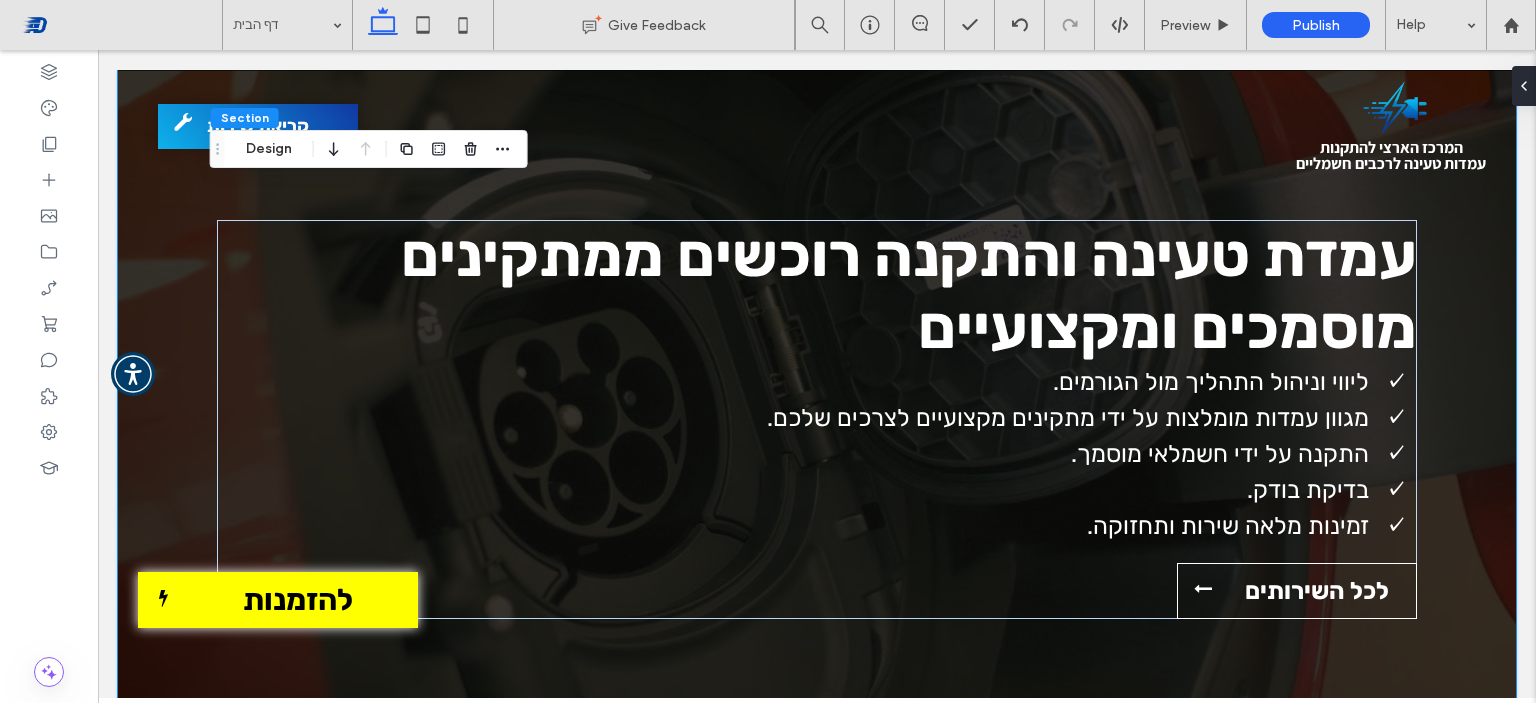 click on "עמדת טעינה והתקנה רוכשים ממתקינים מוסמכים ומקצועיים   ליווי וניהול התהליך מול הגורמים. מגוון עמדות מומלצות על ידי מתקינים מקצועיים לצרכים שלכם. התקנה על ידי חשמלאי מוסמך. בדיקת בודק. זמינות מלאה שירות ותחזוקה.
לכל השירותים" at bounding box center (817, 419) 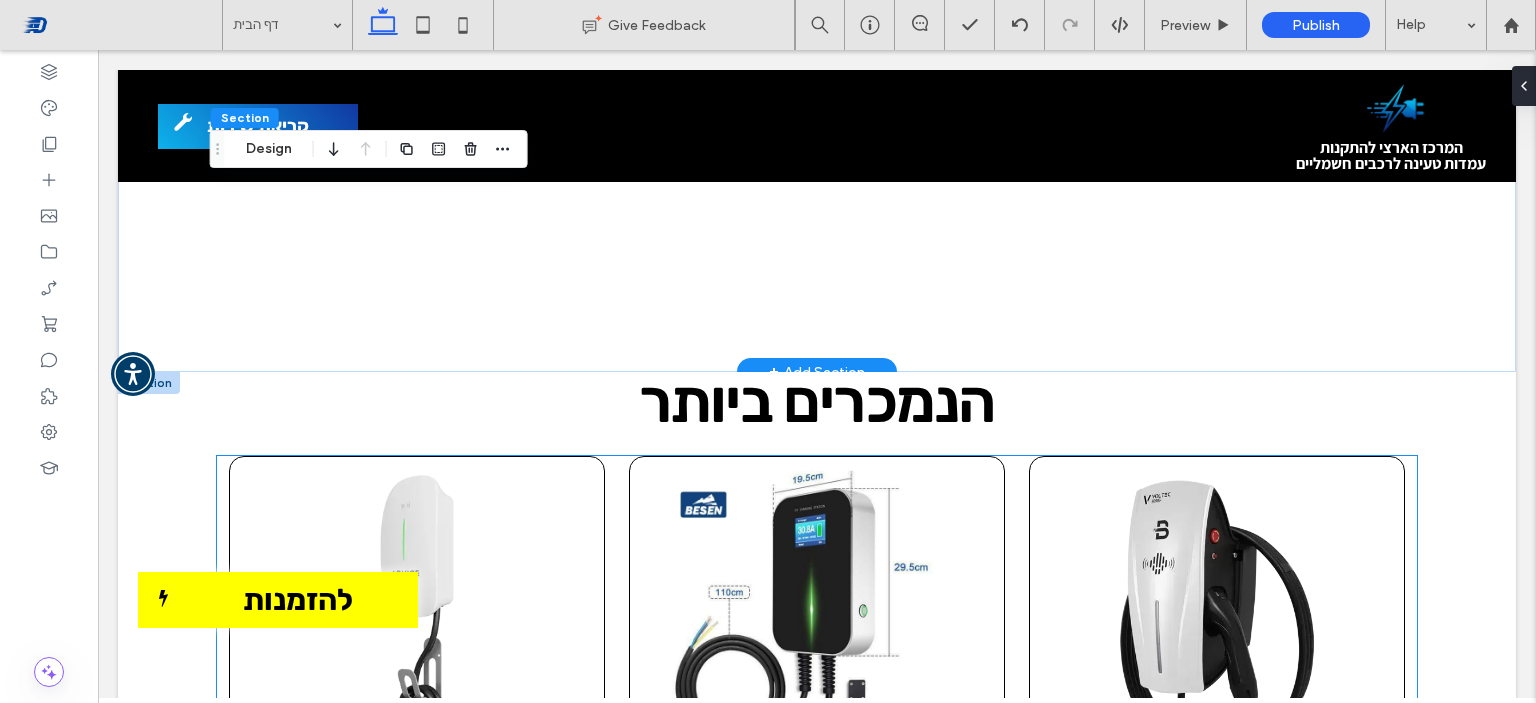 scroll, scrollTop: 1600, scrollLeft: 0, axis: vertical 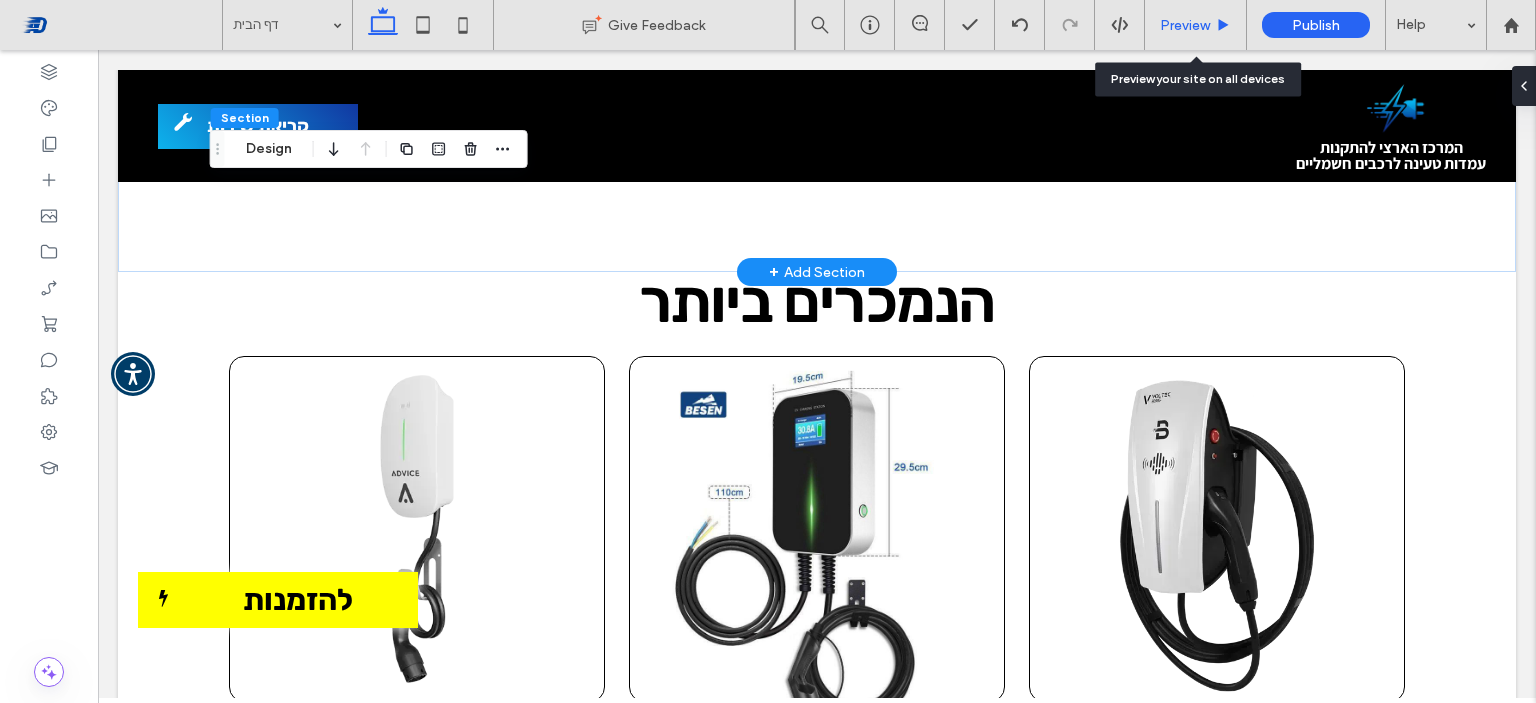 click on "Preview" at bounding box center [1185, 25] 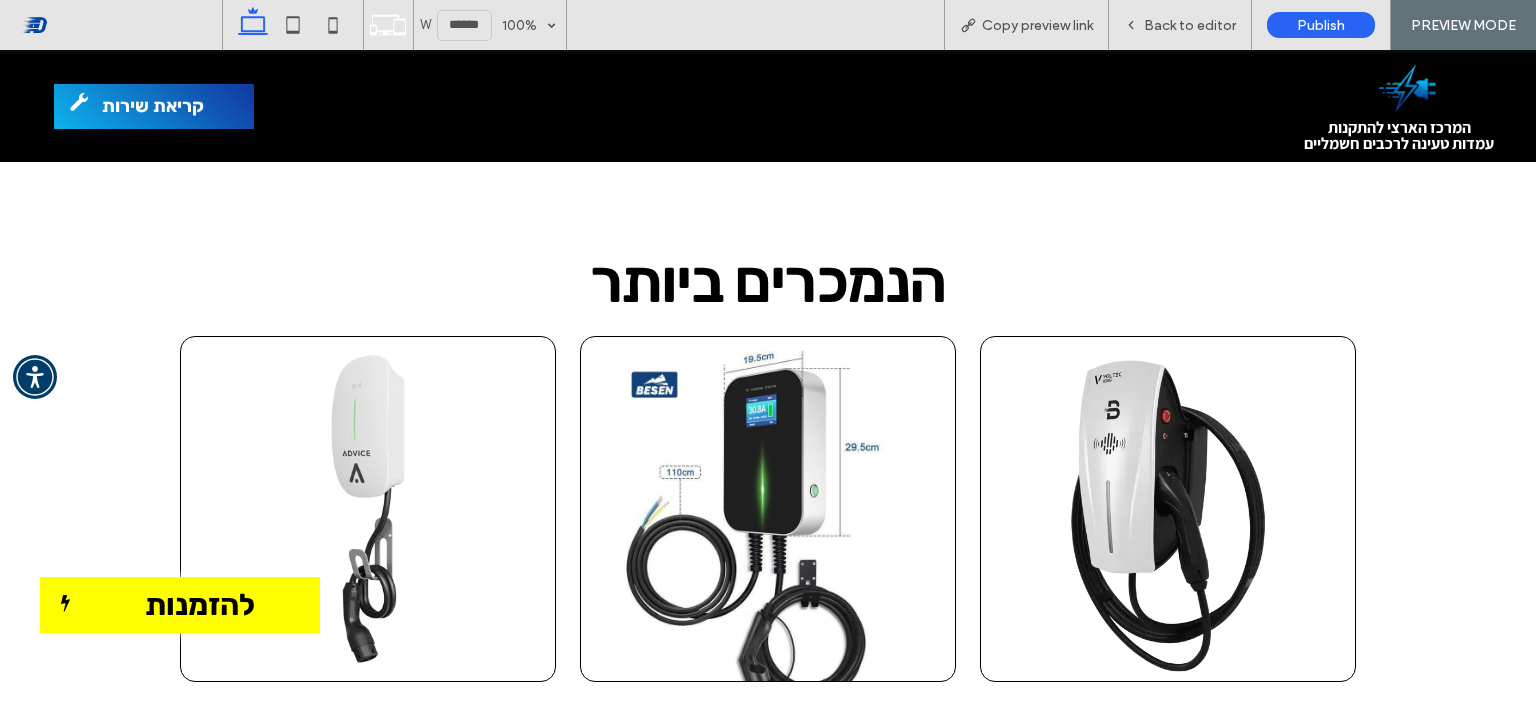click on "להזמנות" at bounding box center (180, 605) 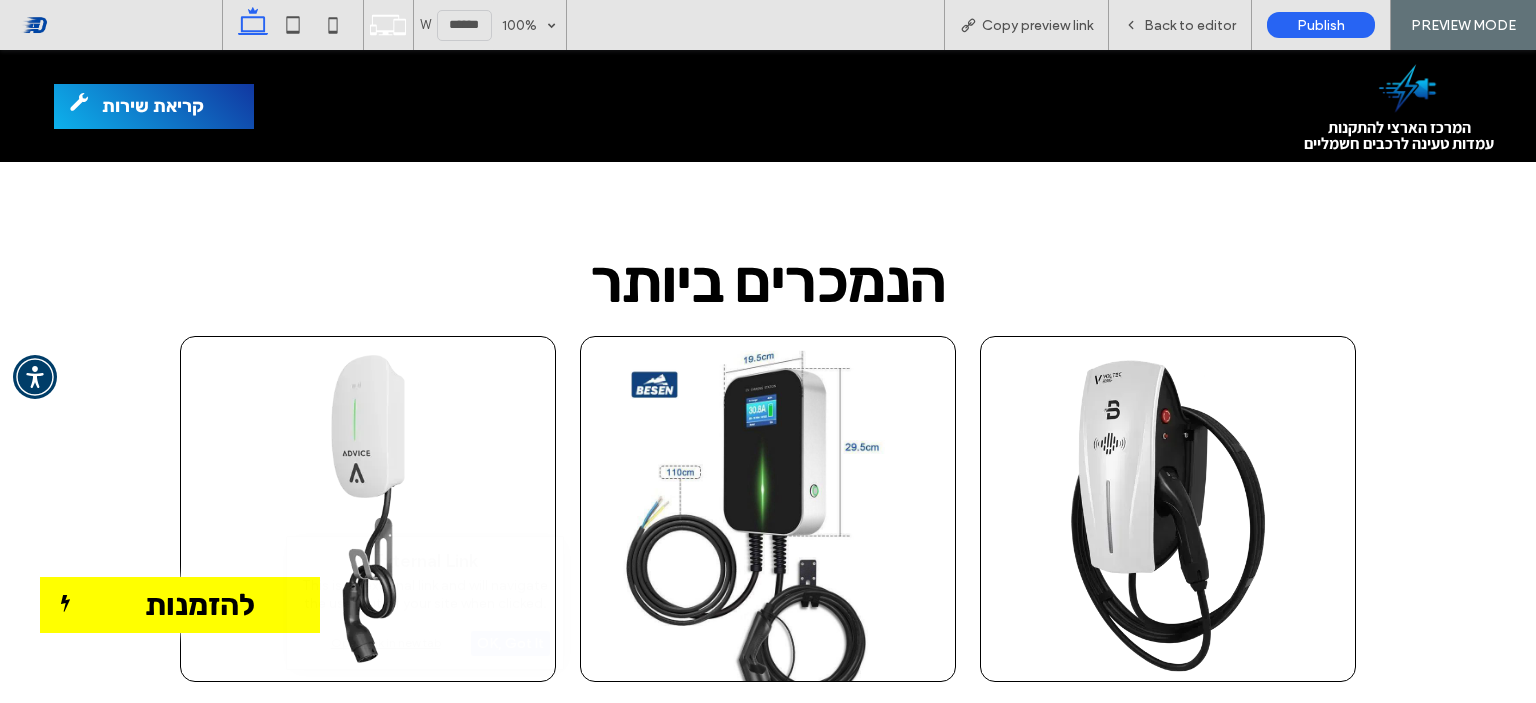 click at bounding box center (368, 509) 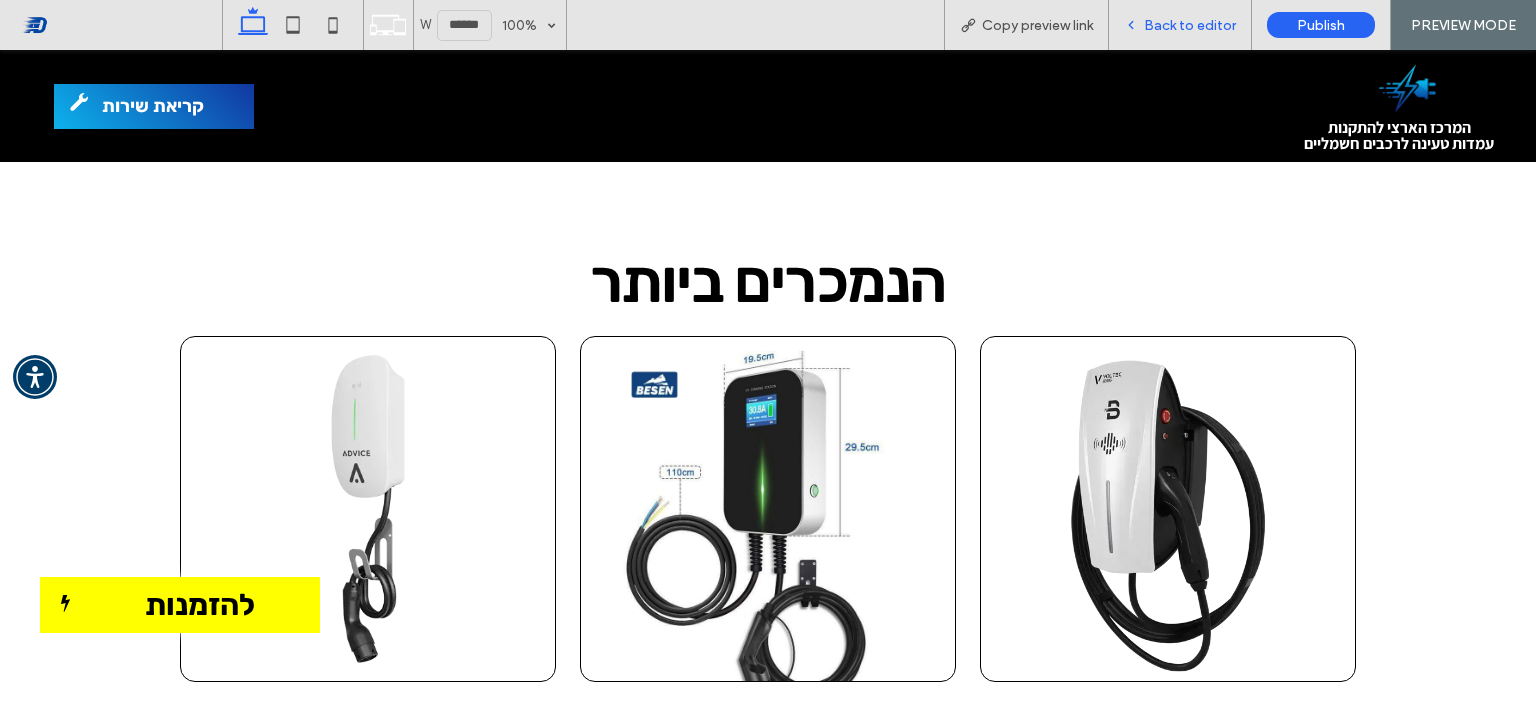 drag, startPoint x: 1169, startPoint y: 27, endPoint x: 1018, endPoint y: 321, distance: 330.51022 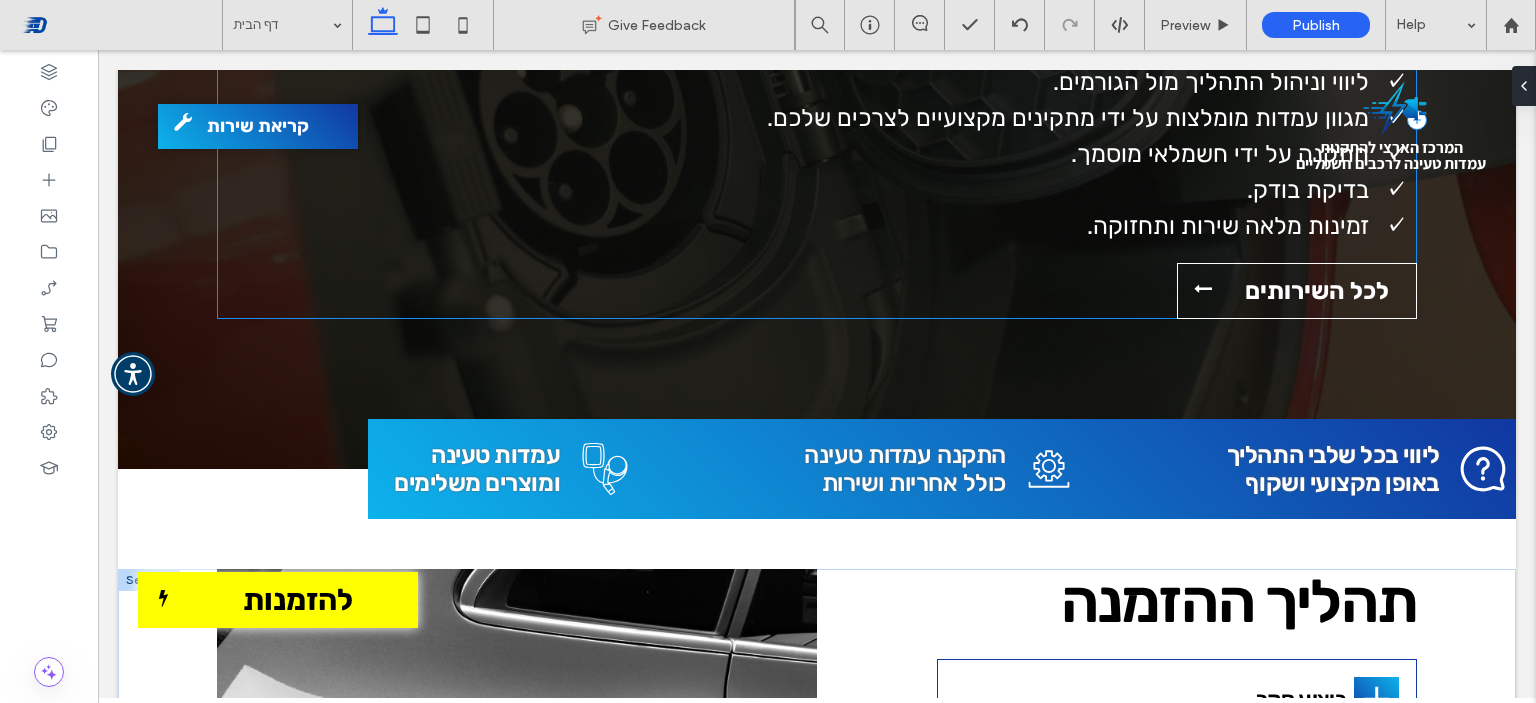 scroll, scrollTop: 0, scrollLeft: 0, axis: both 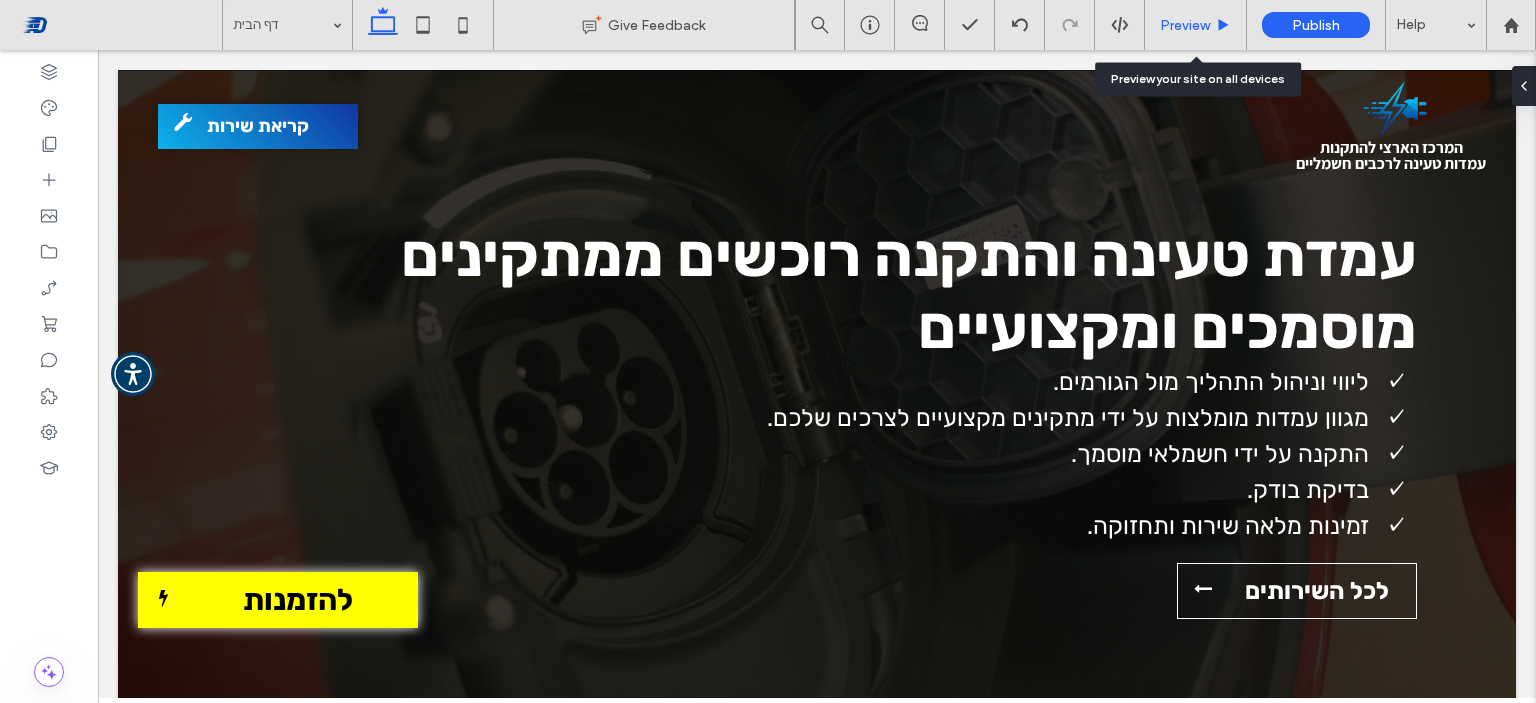click 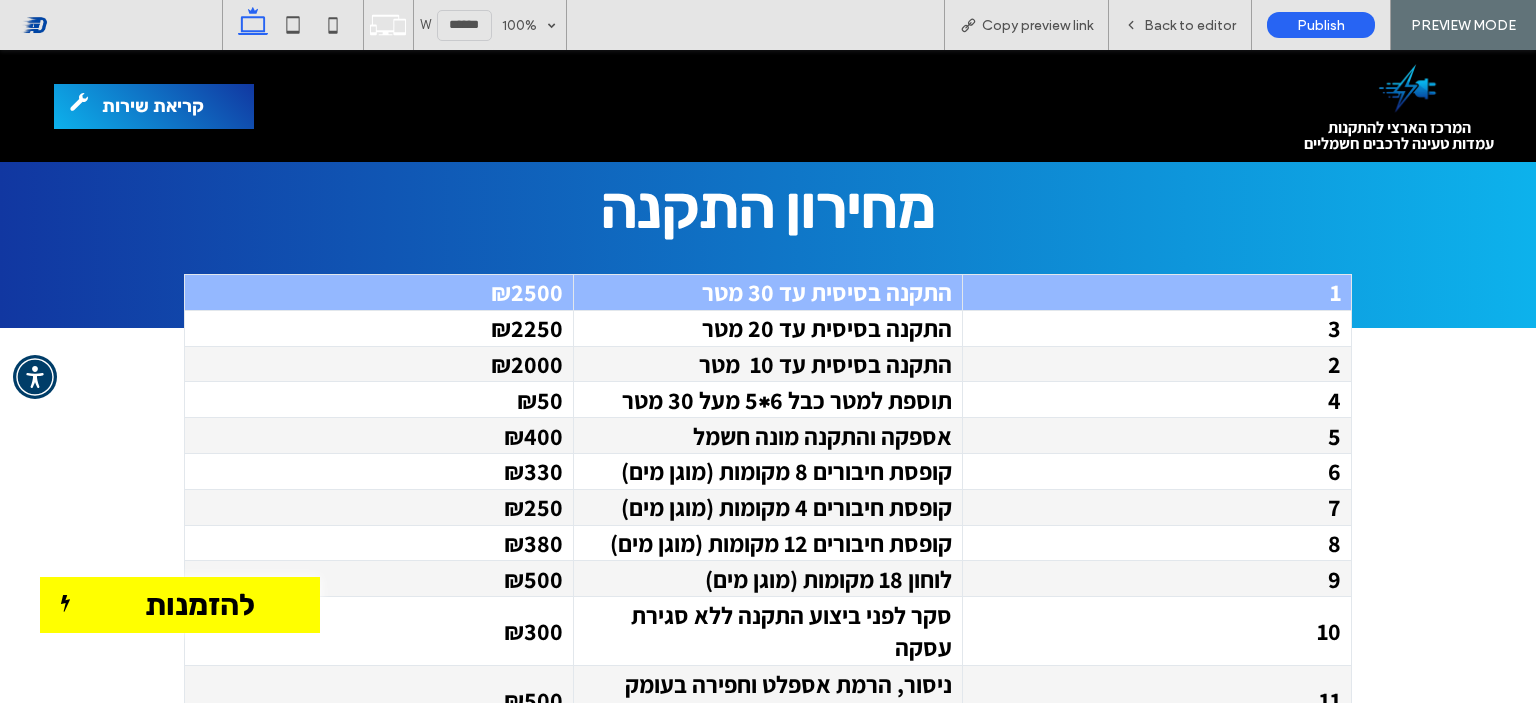 scroll, scrollTop: 3900, scrollLeft: 0, axis: vertical 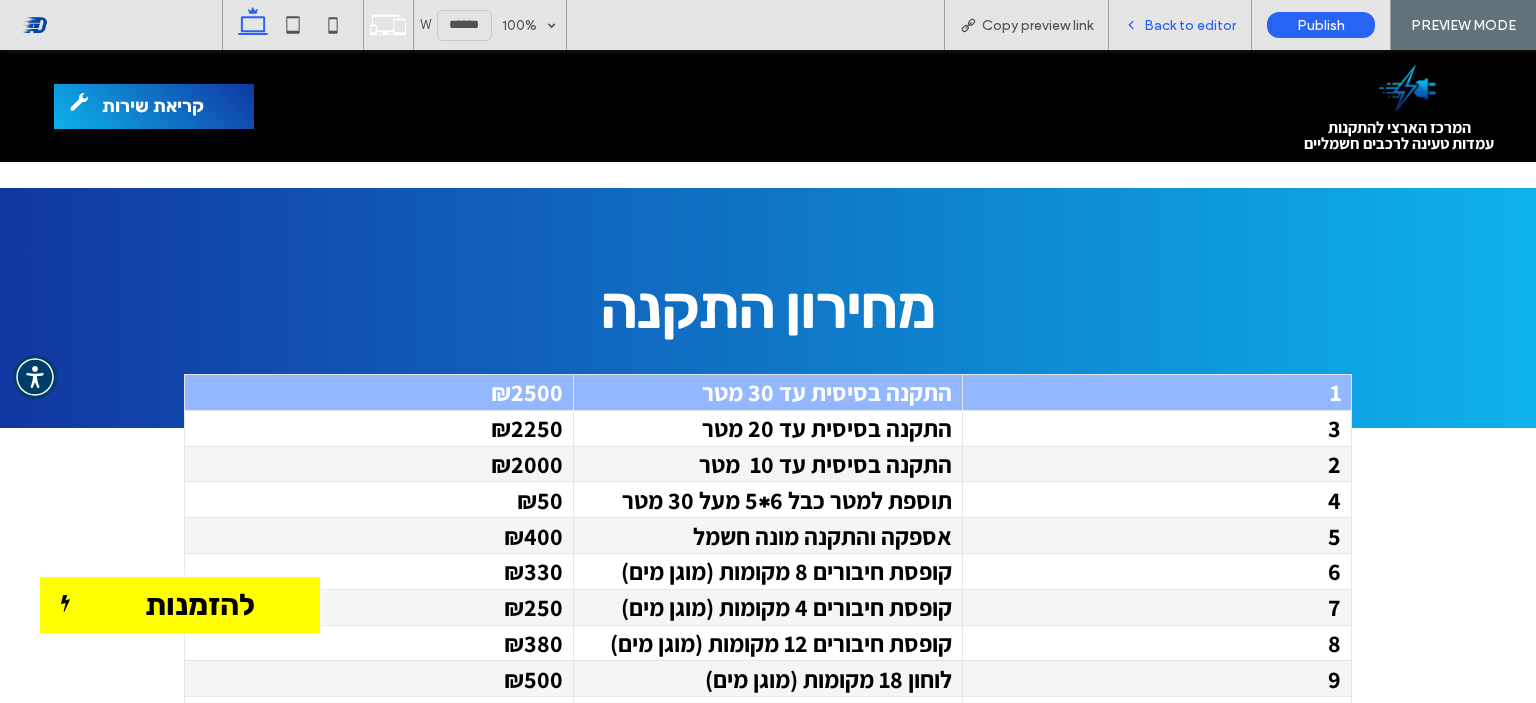 click on "Back to editor" at bounding box center [1190, 25] 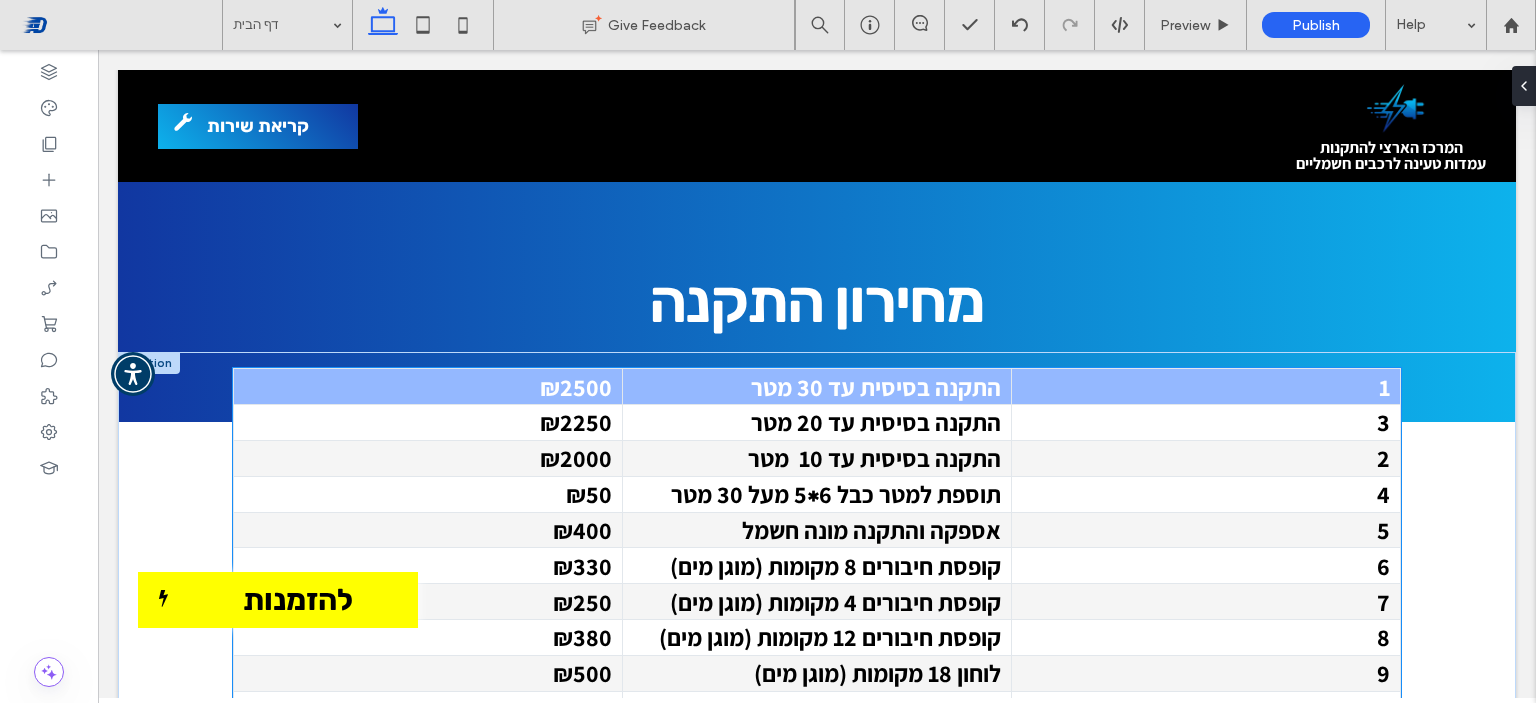 scroll, scrollTop: 3892, scrollLeft: 0, axis: vertical 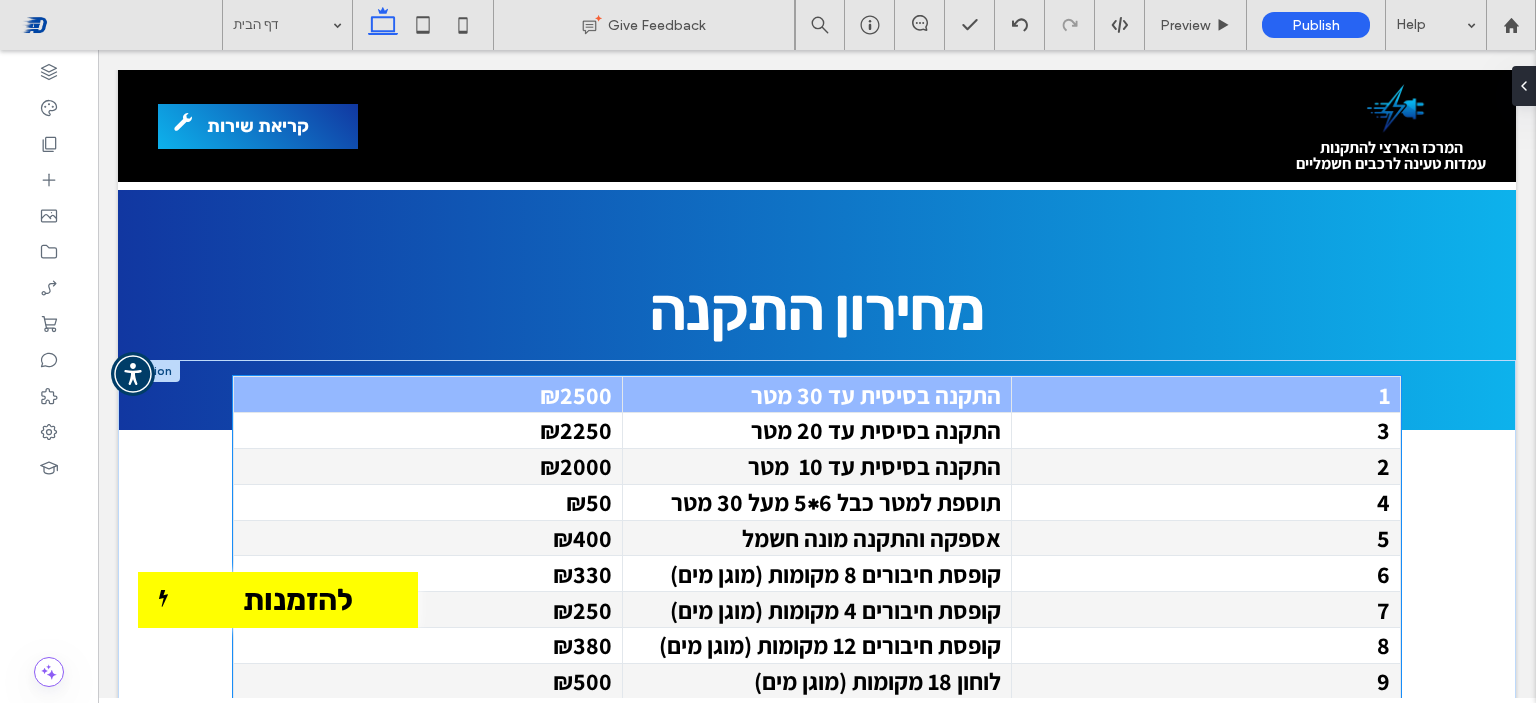 click on "₪2250" at bounding box center (428, 431) 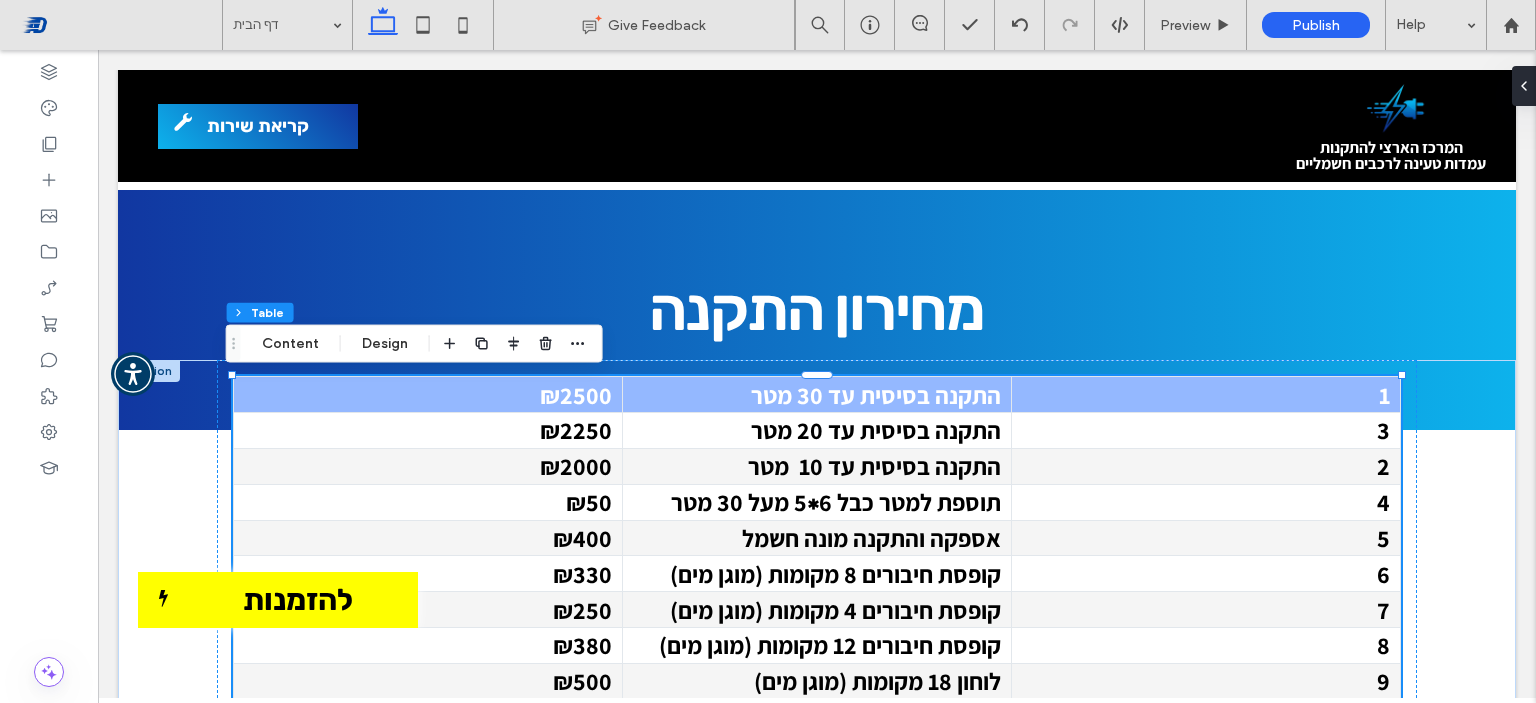 click on "Design" at bounding box center (385, 344) 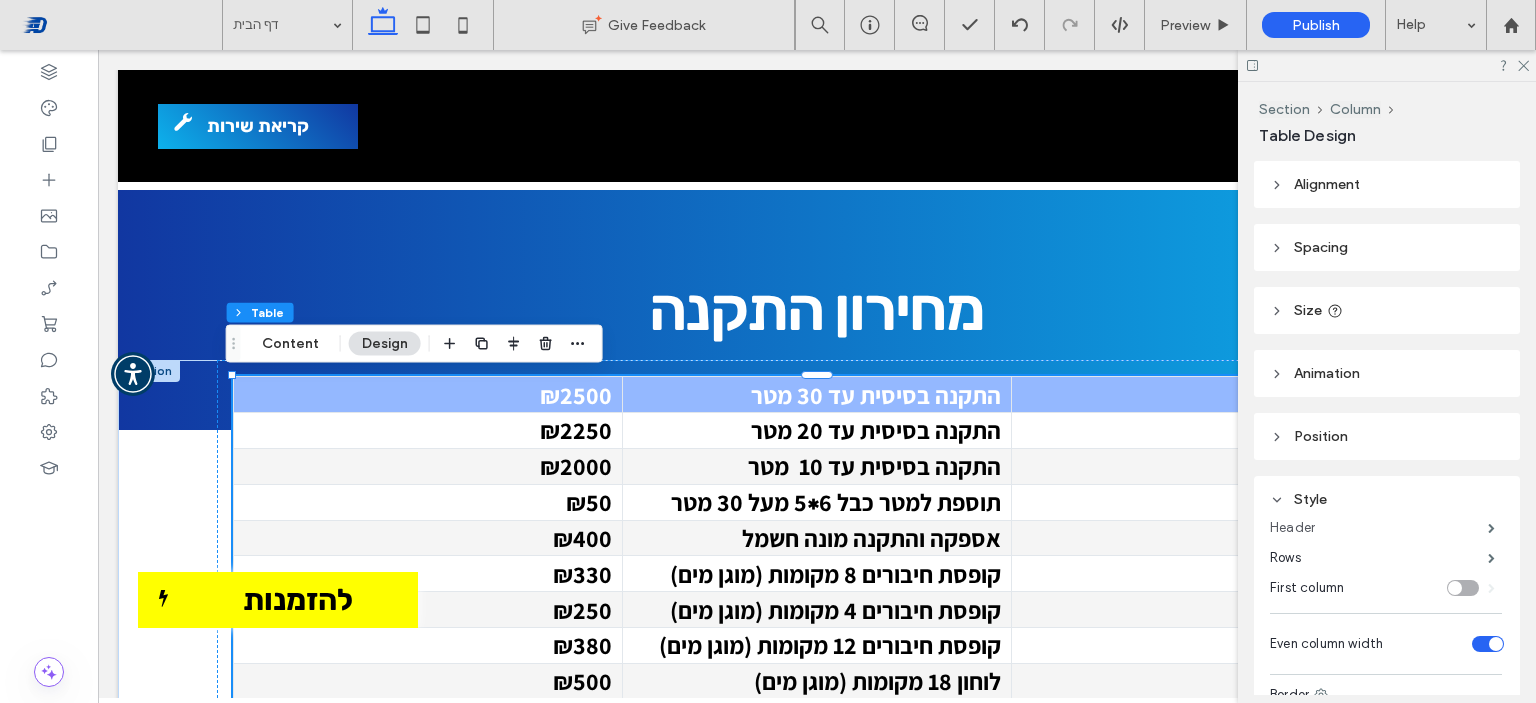 click on "Header" at bounding box center [1379, 528] 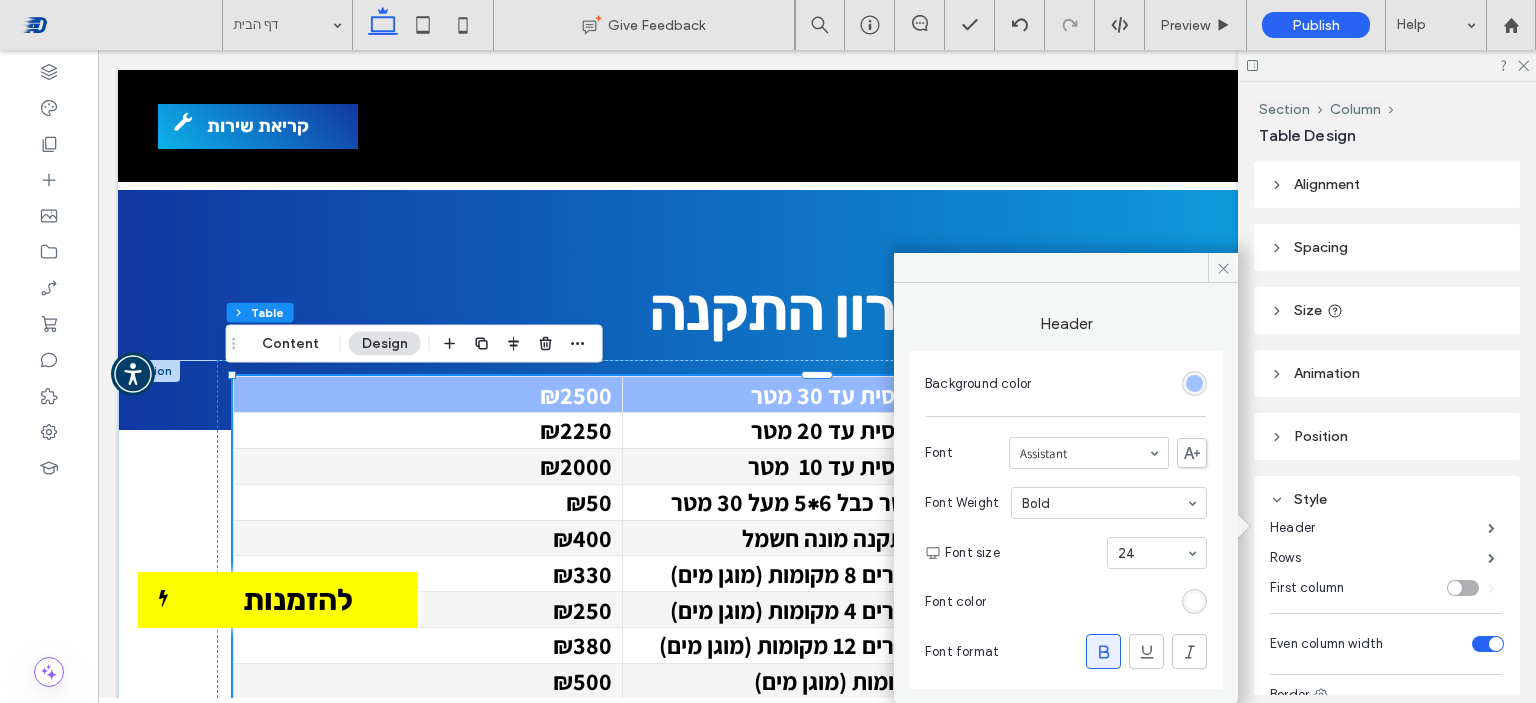 click at bounding box center (1194, 383) 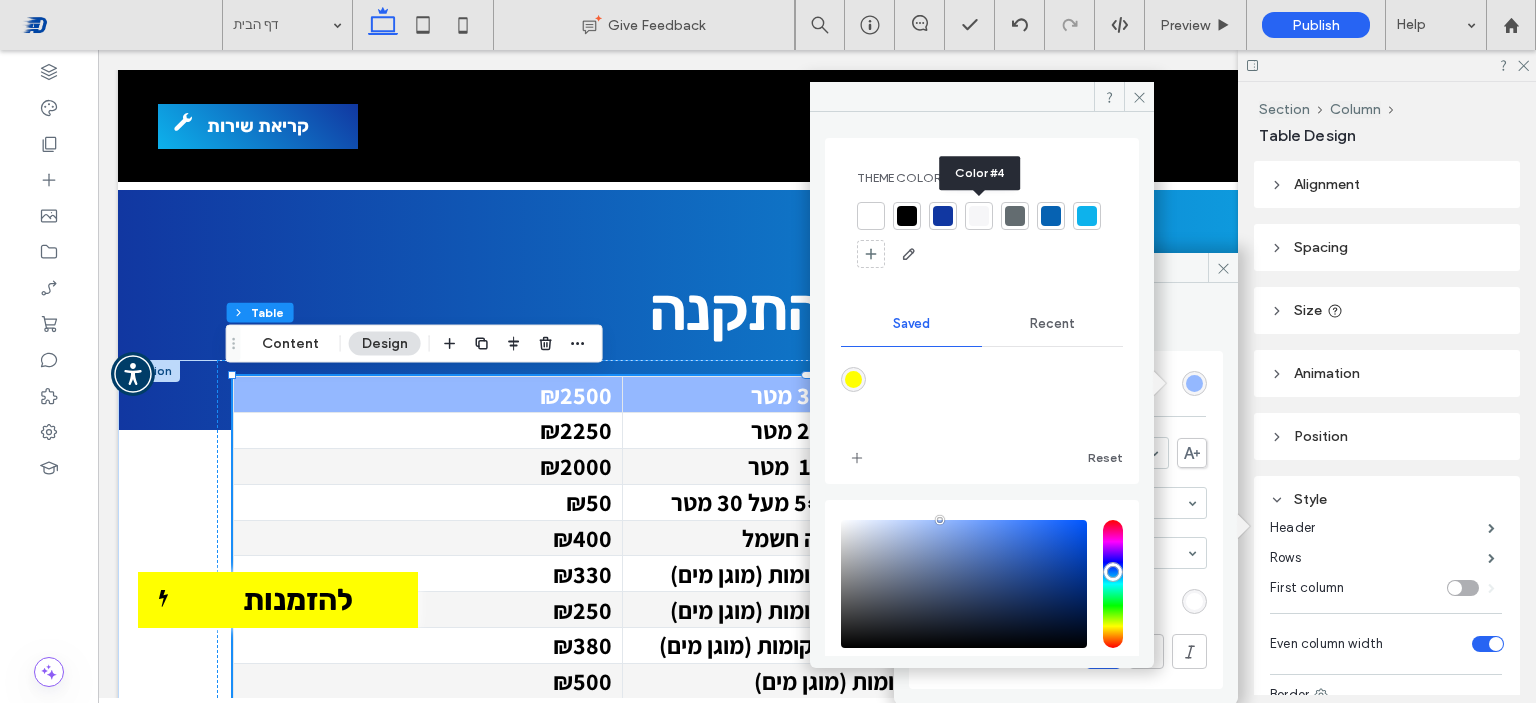 click at bounding box center (979, 216) 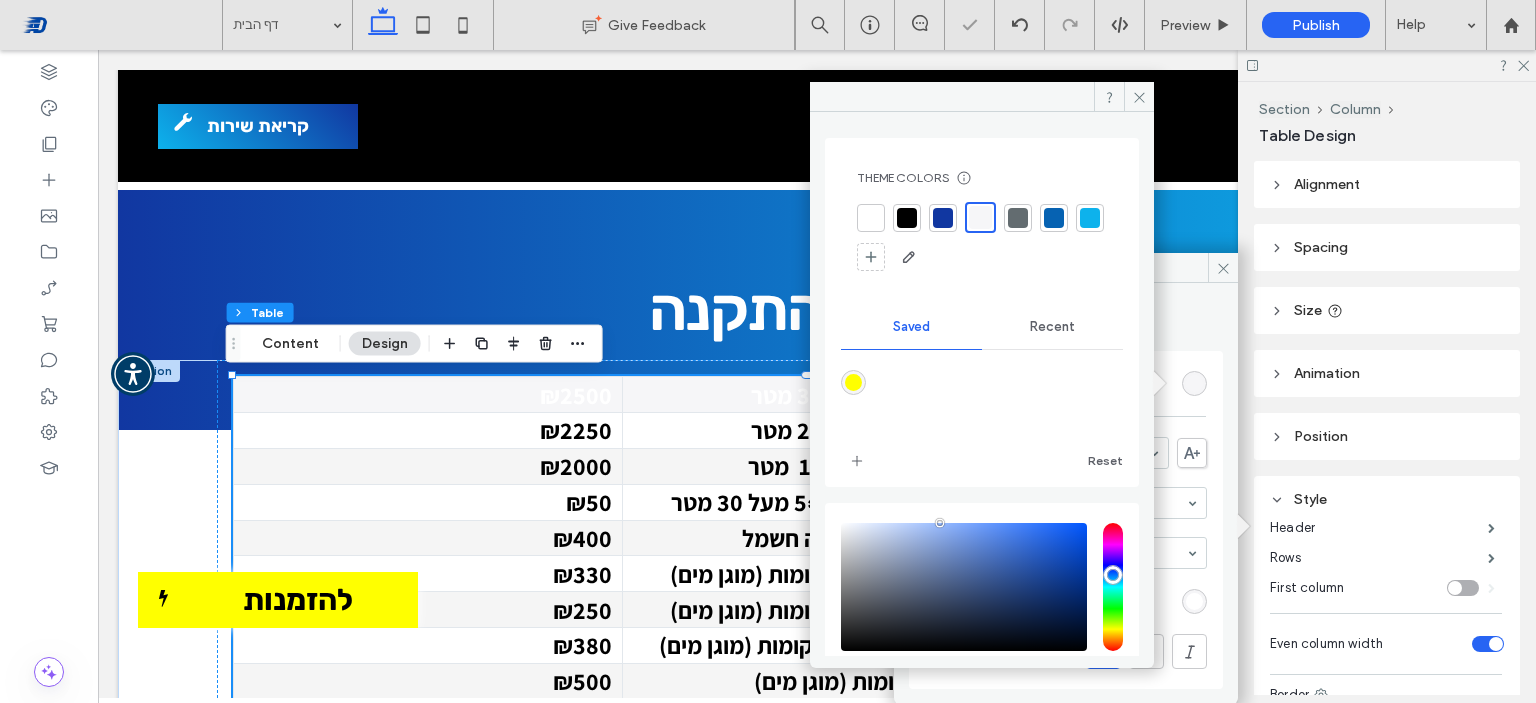 click on "Recent" at bounding box center (1052, 327) 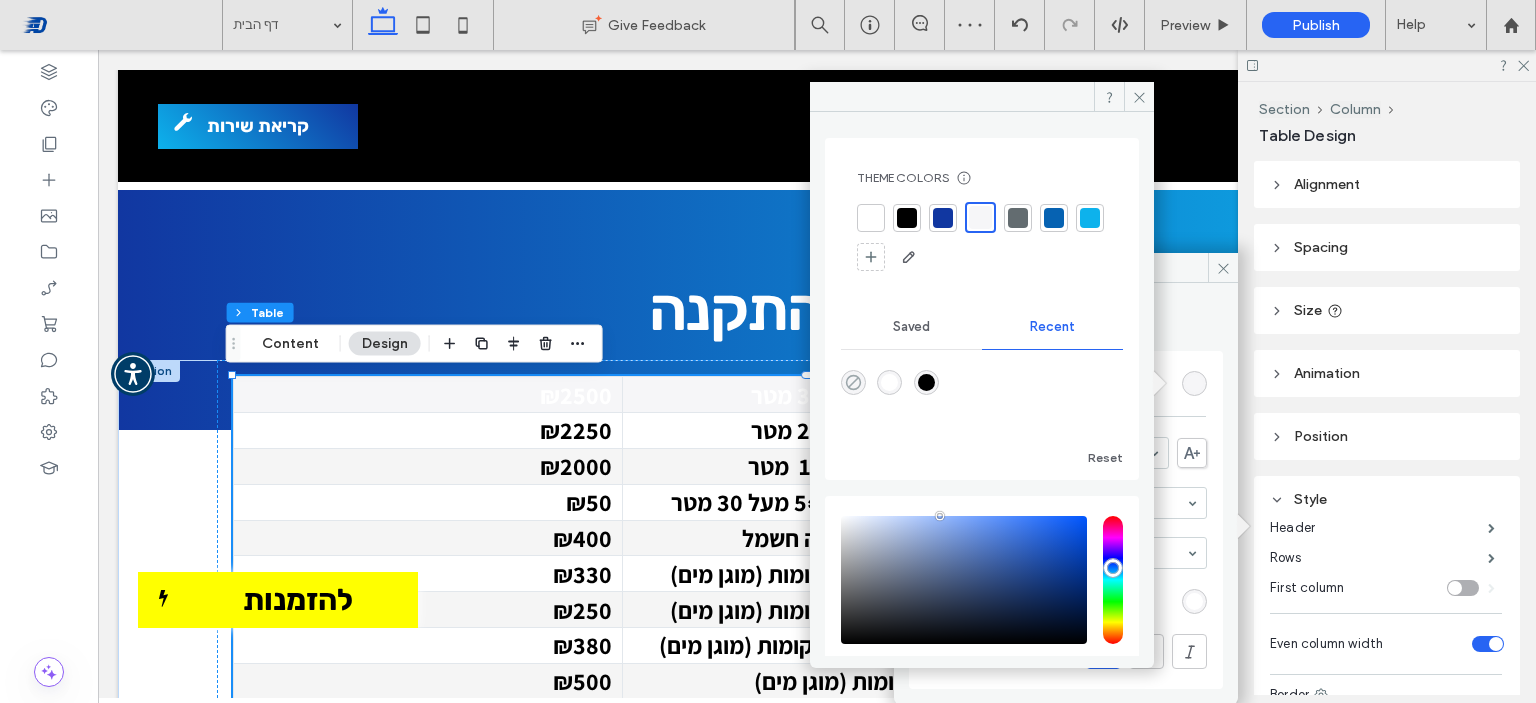 click at bounding box center (853, 382) 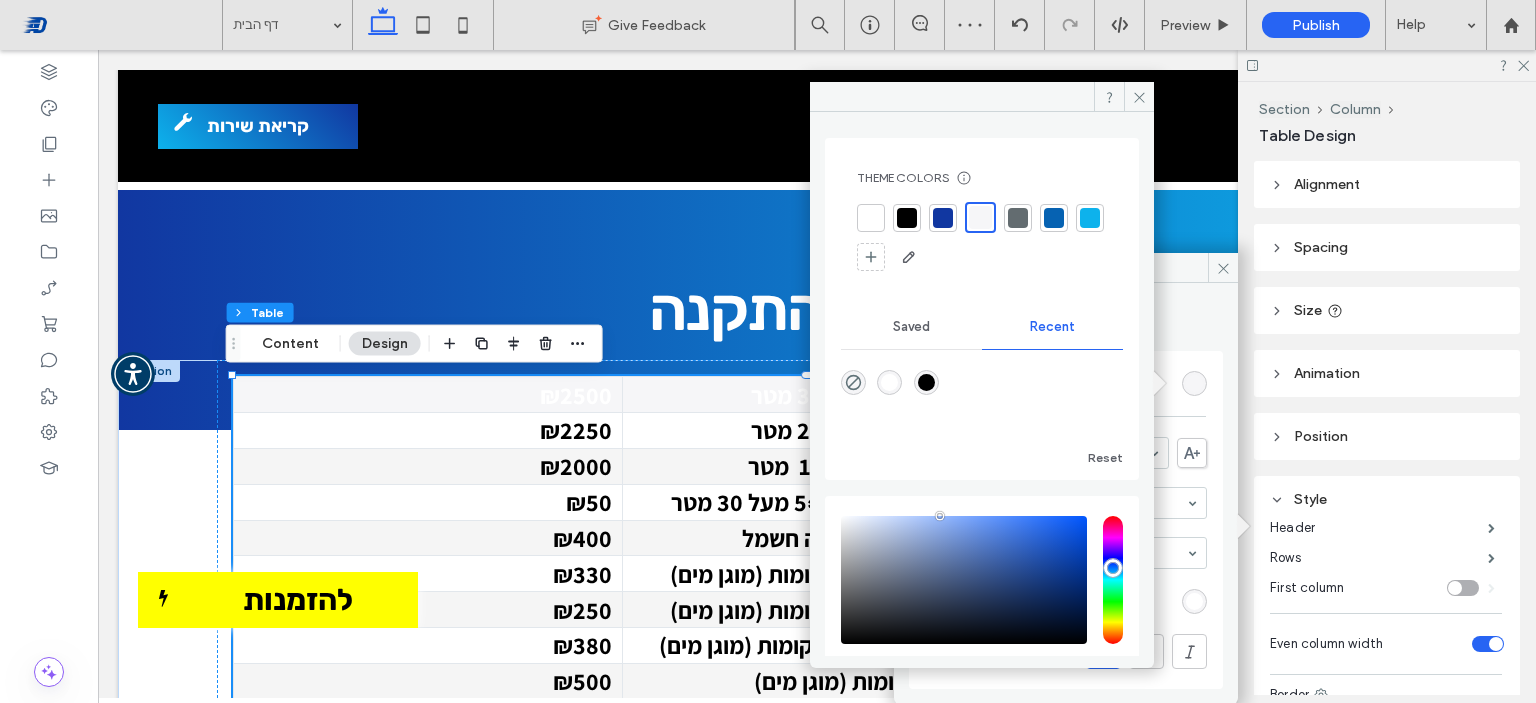 type on "*******" 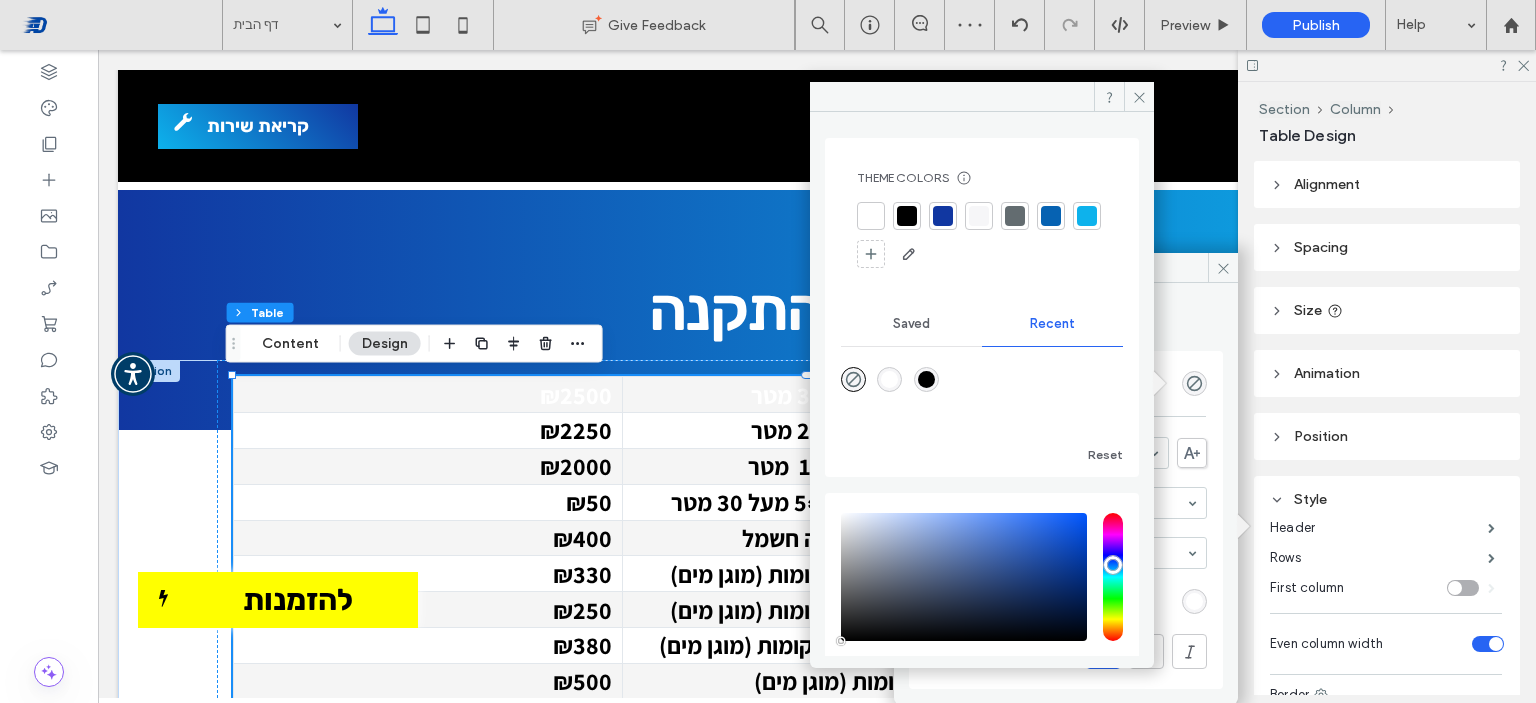 click at bounding box center (979, 216) 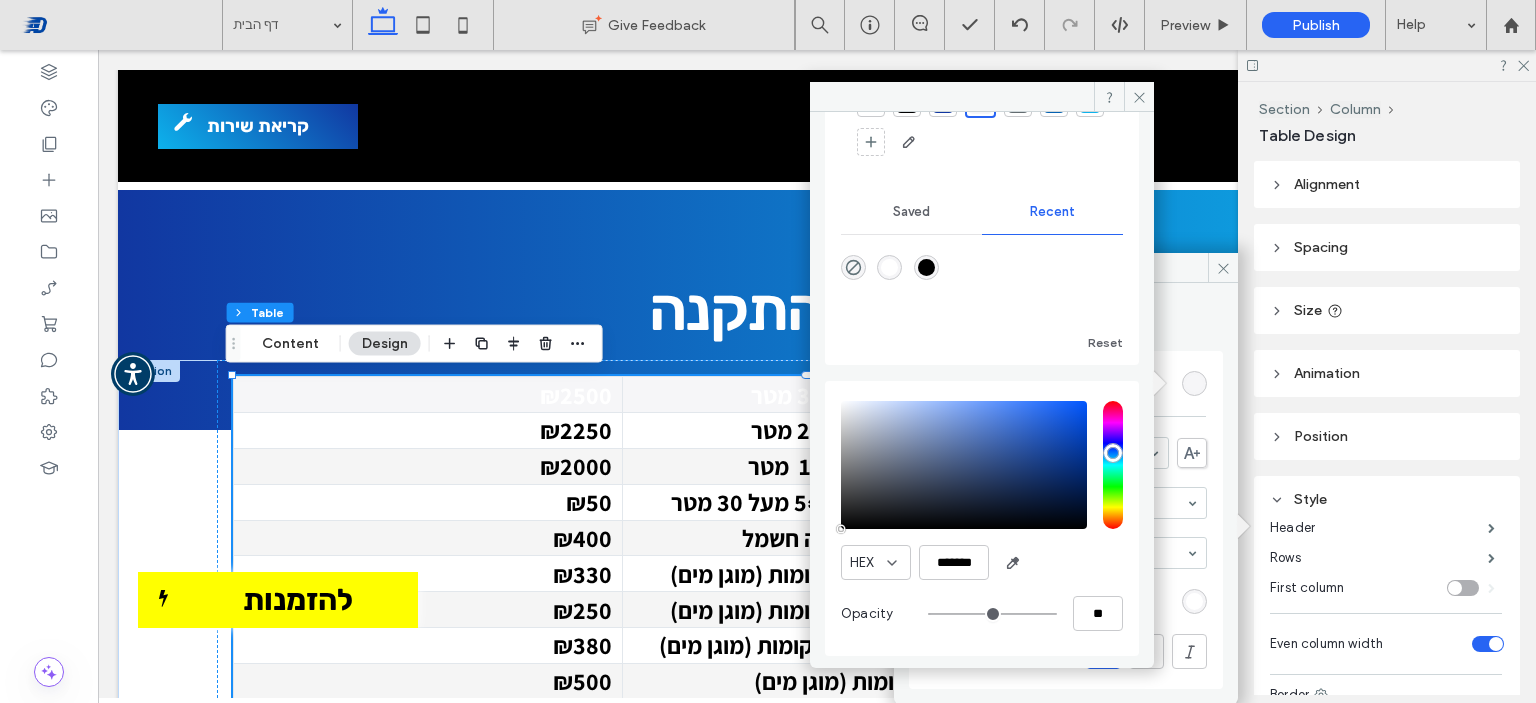 scroll, scrollTop: 0, scrollLeft: 0, axis: both 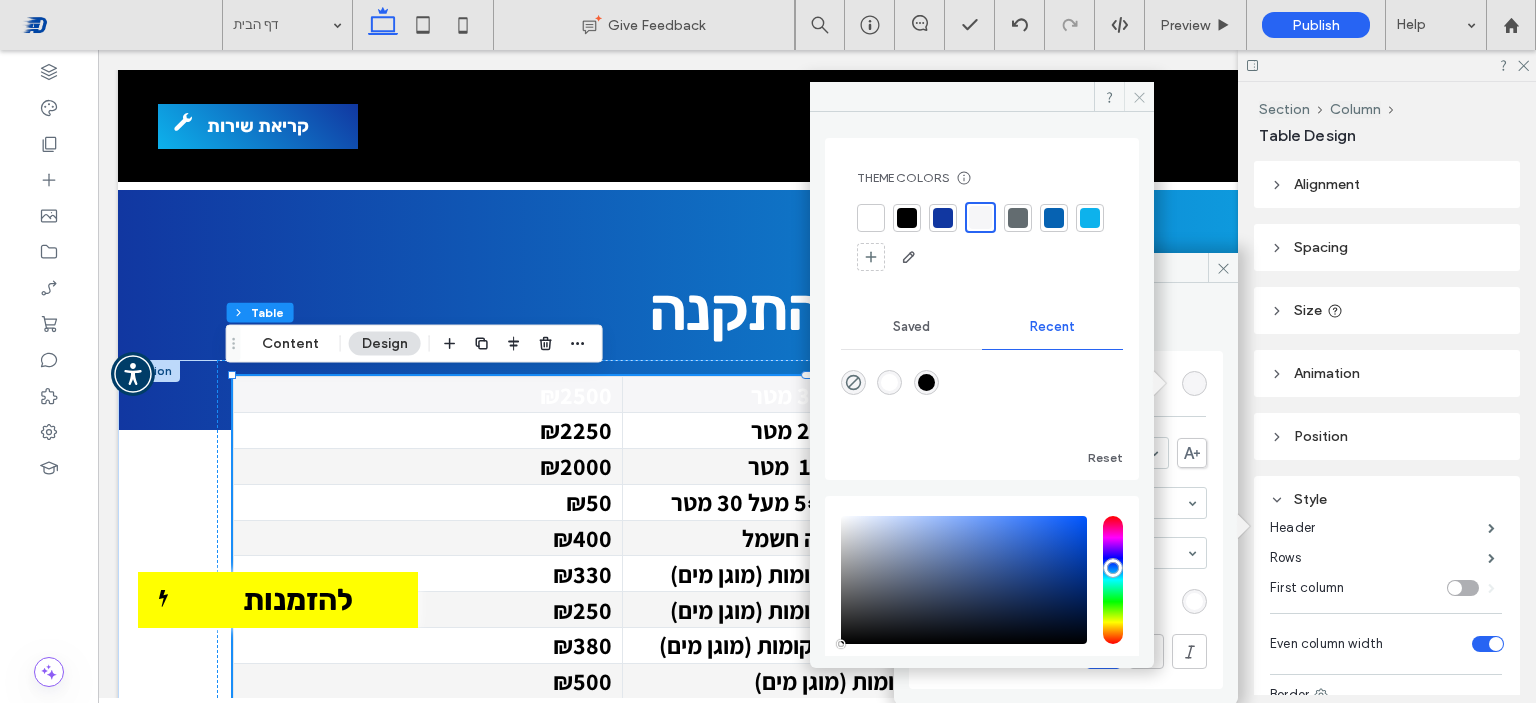 drag, startPoint x: 1132, startPoint y: 102, endPoint x: 1038, endPoint y: 55, distance: 105.09519 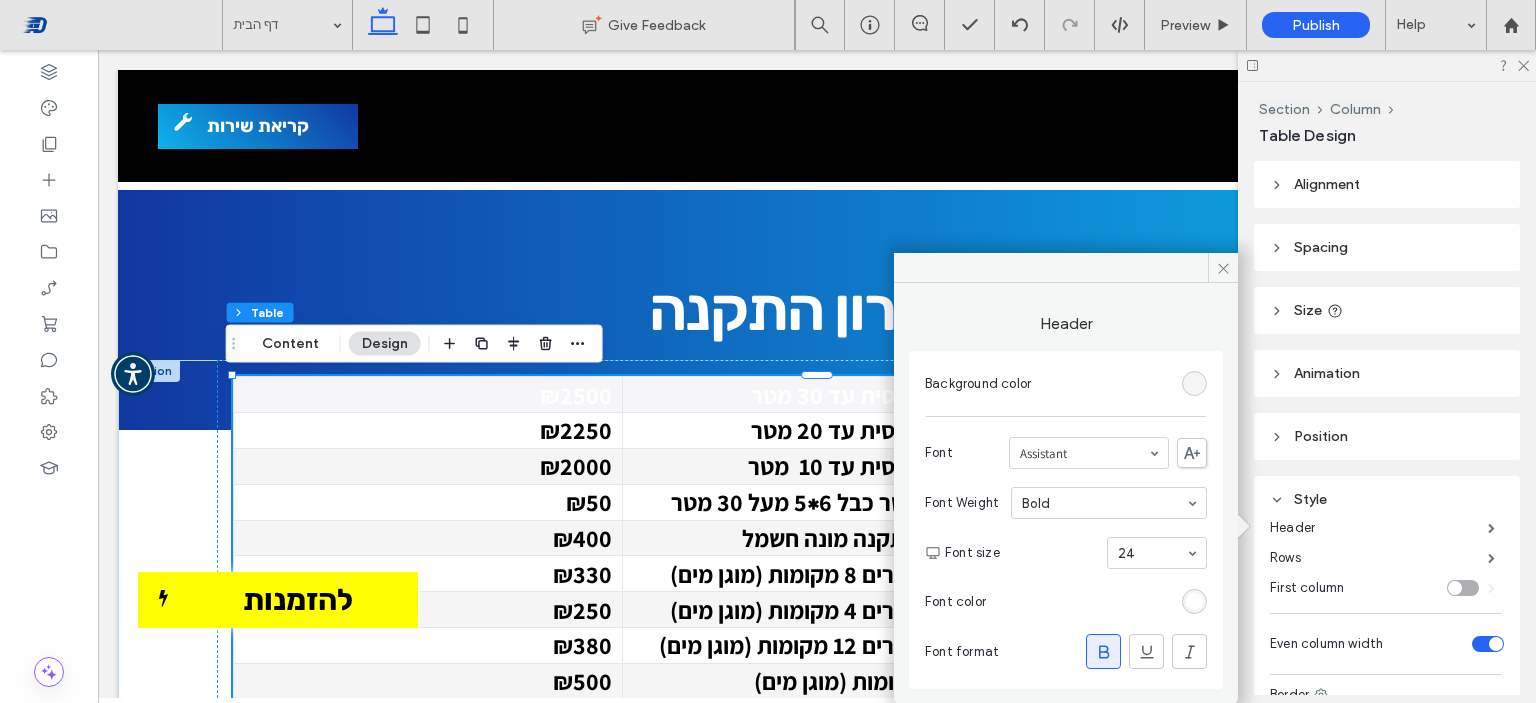 click at bounding box center [1194, 601] 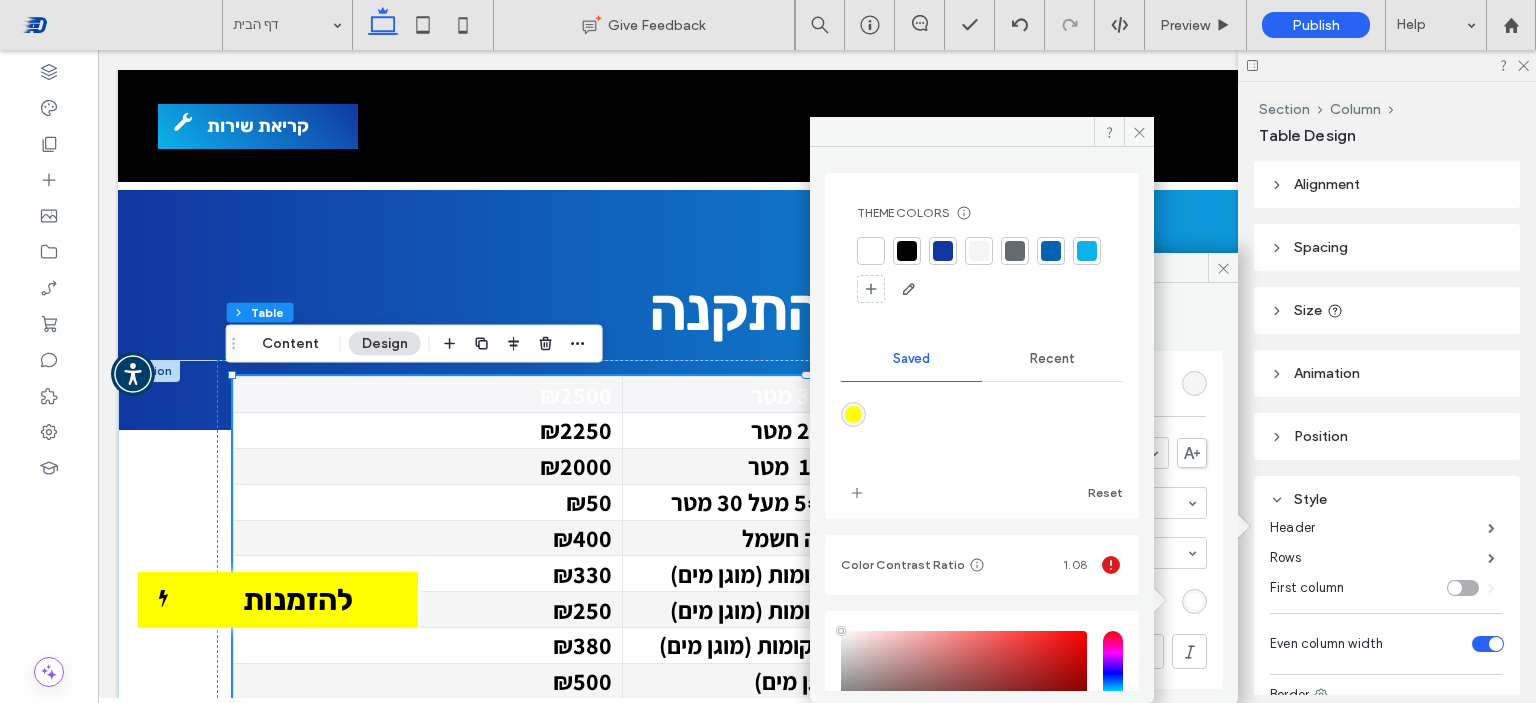 click at bounding box center [907, 251] 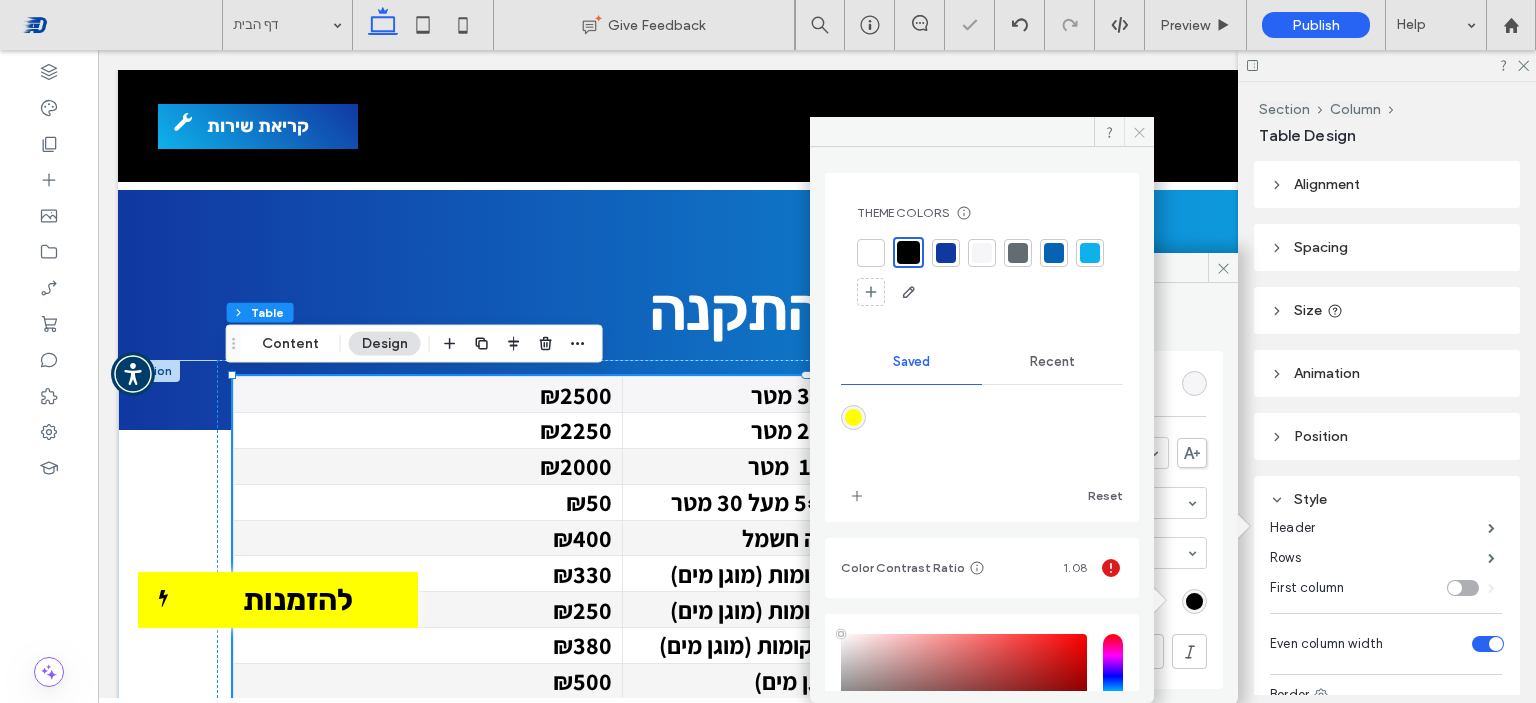 drag, startPoint x: 1133, startPoint y: 127, endPoint x: 1091, endPoint y: 149, distance: 47.41308 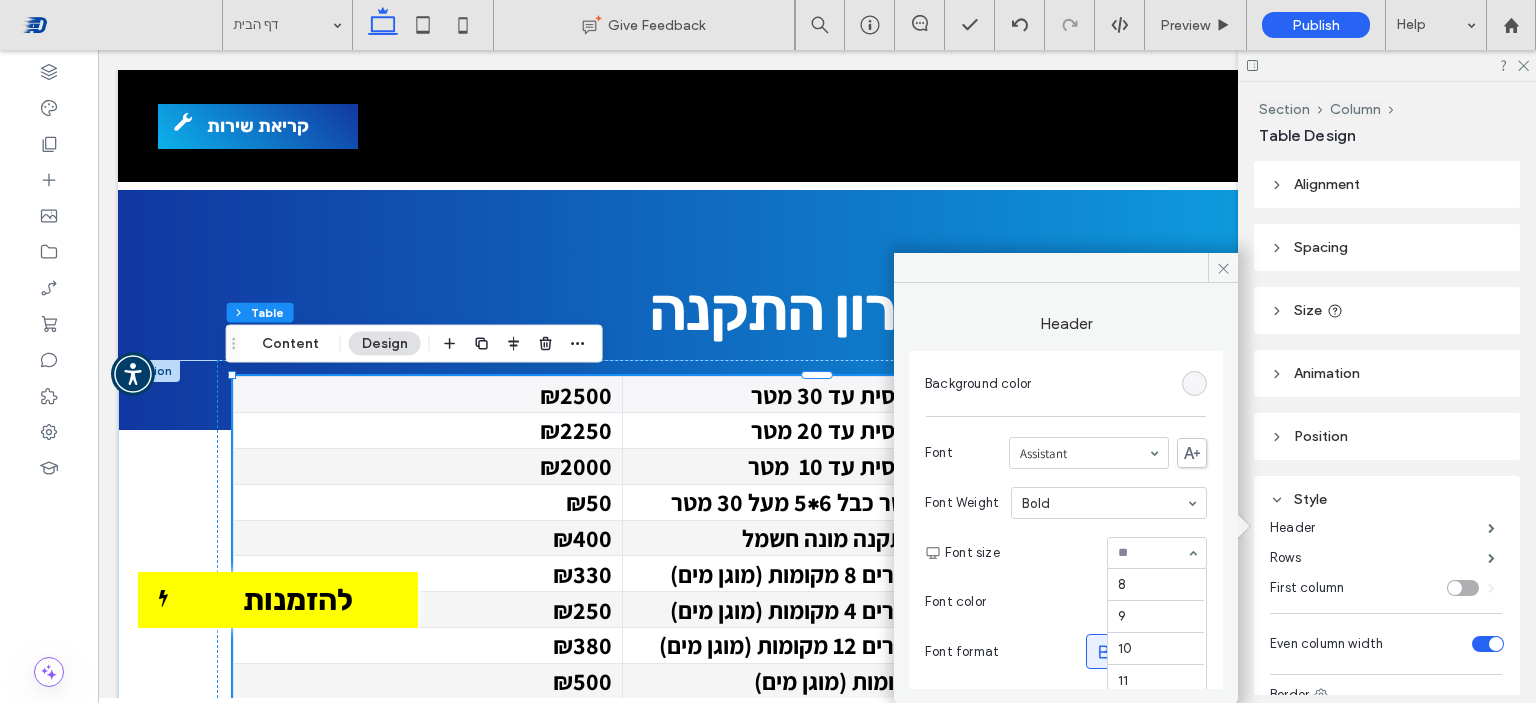 scroll, scrollTop: 262, scrollLeft: 0, axis: vertical 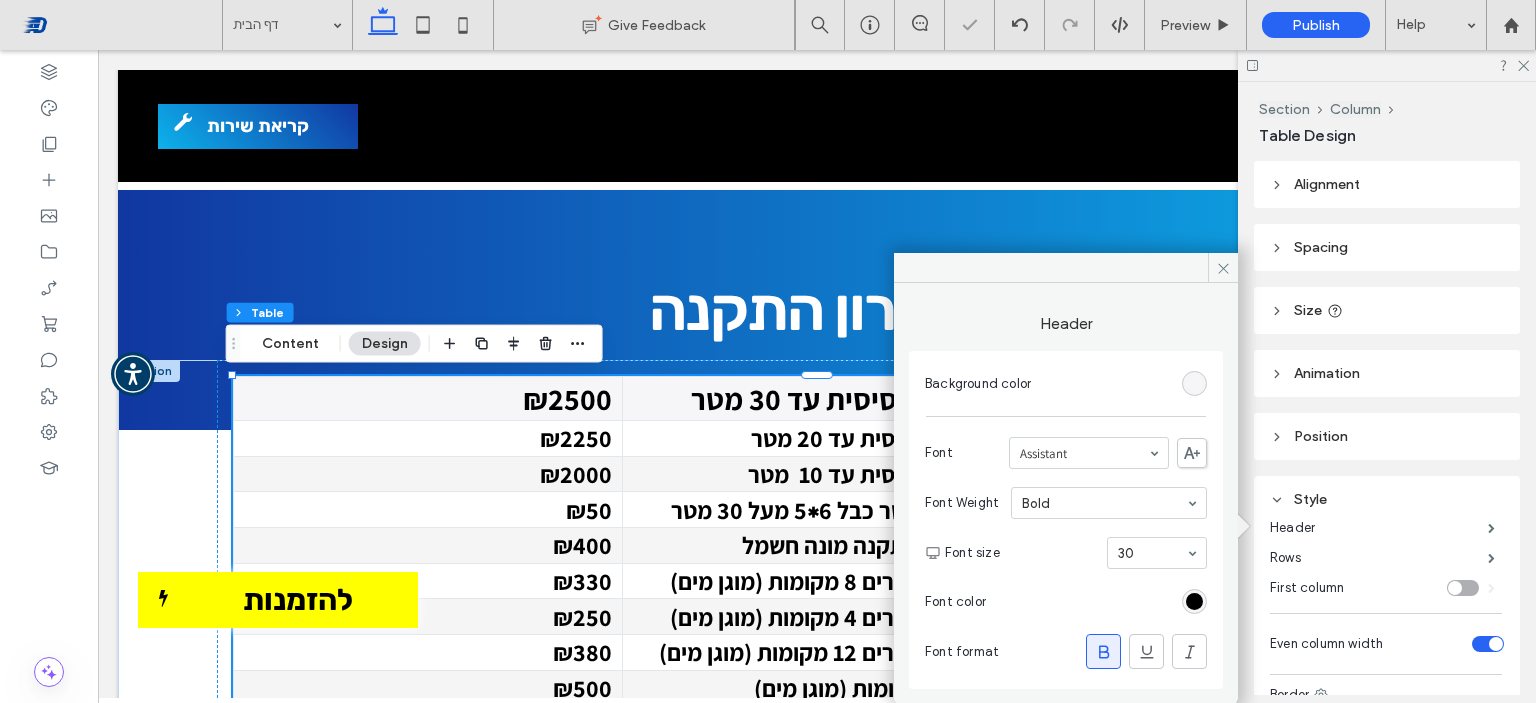 click on "30" at bounding box center (1157, 553) 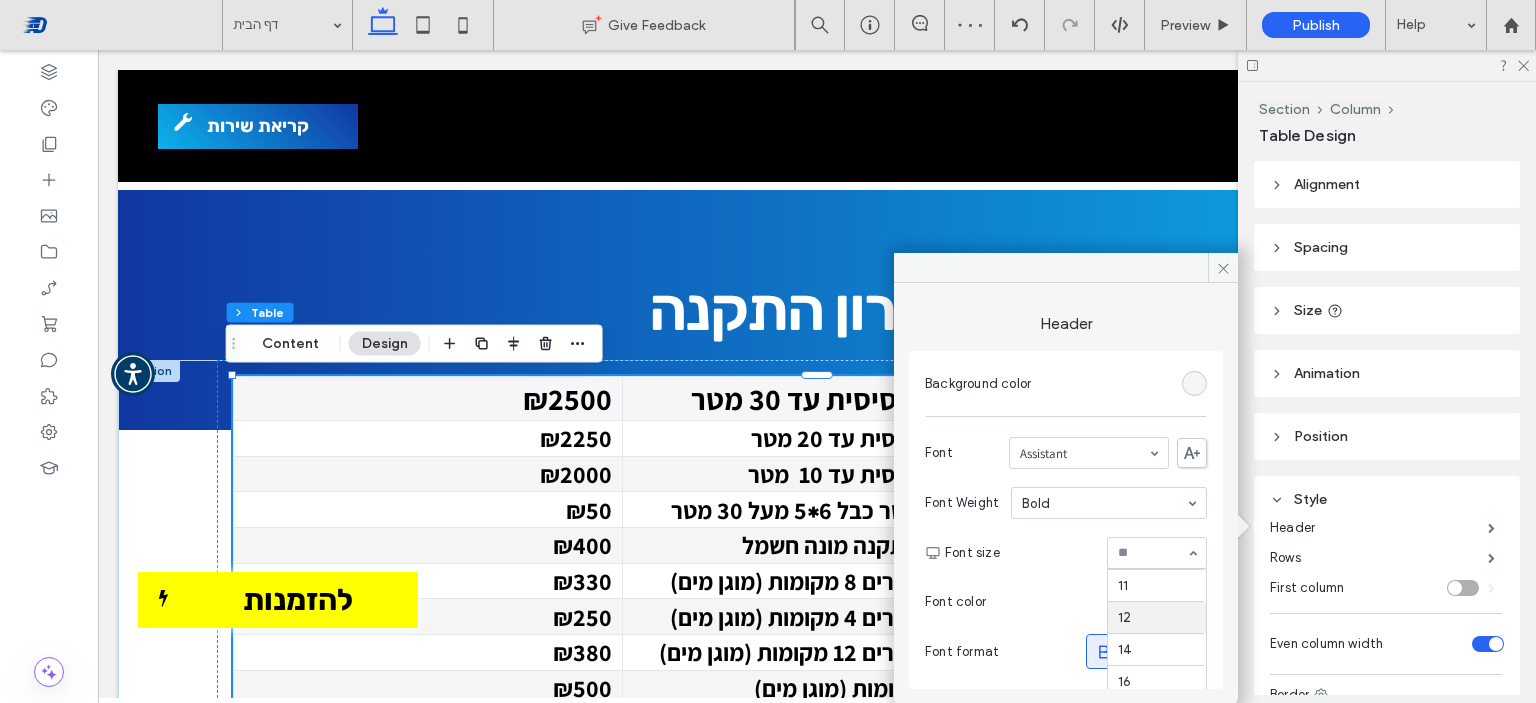 scroll, scrollTop: 195, scrollLeft: 0, axis: vertical 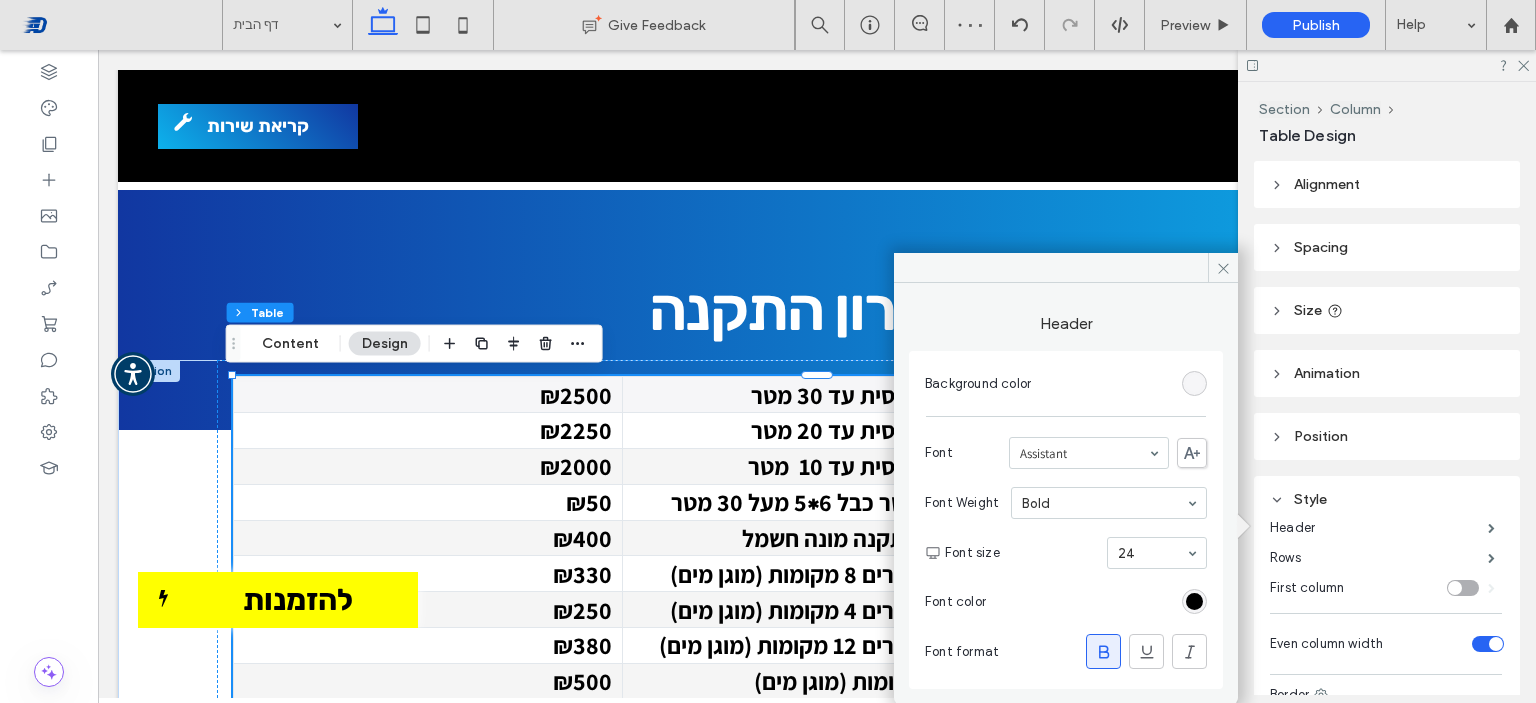 click at bounding box center (1455, 588) 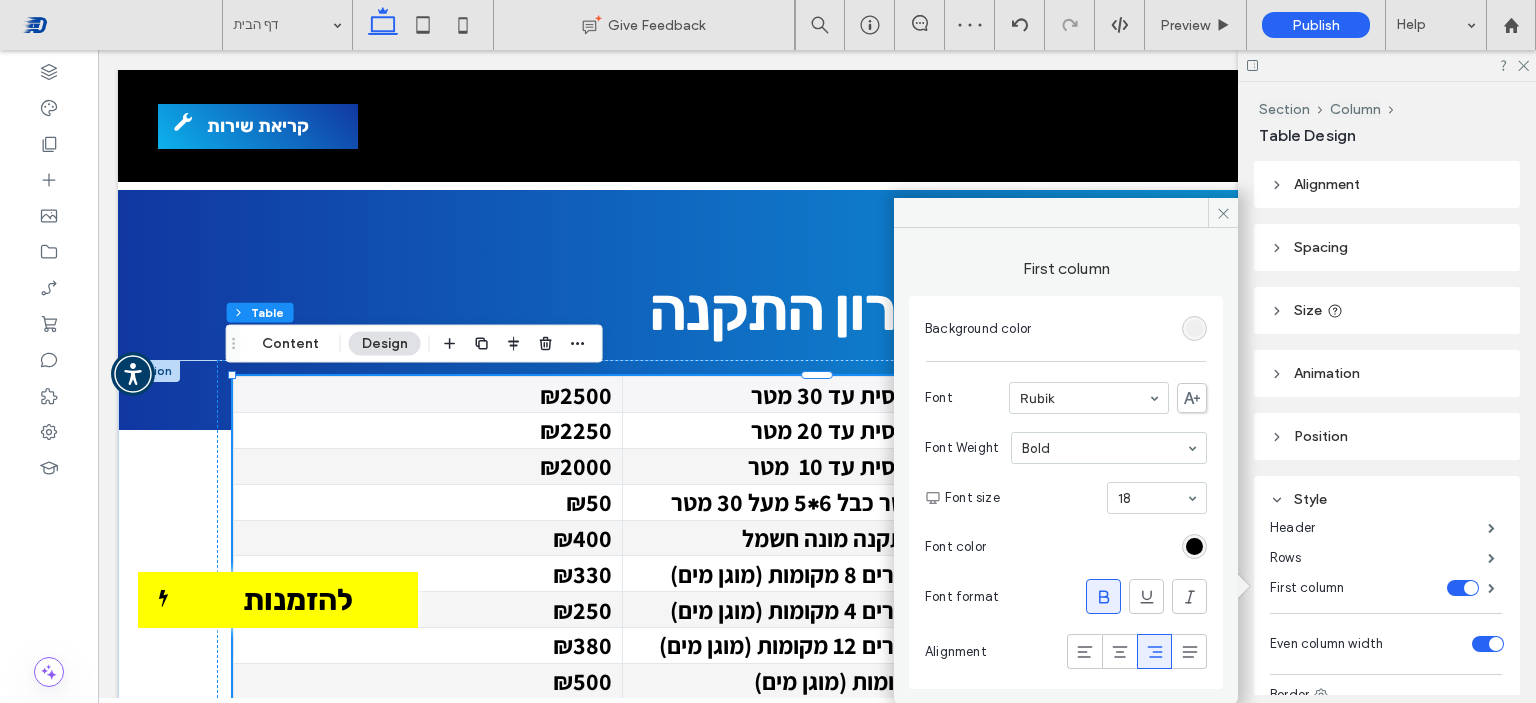 click at bounding box center (1463, 588) 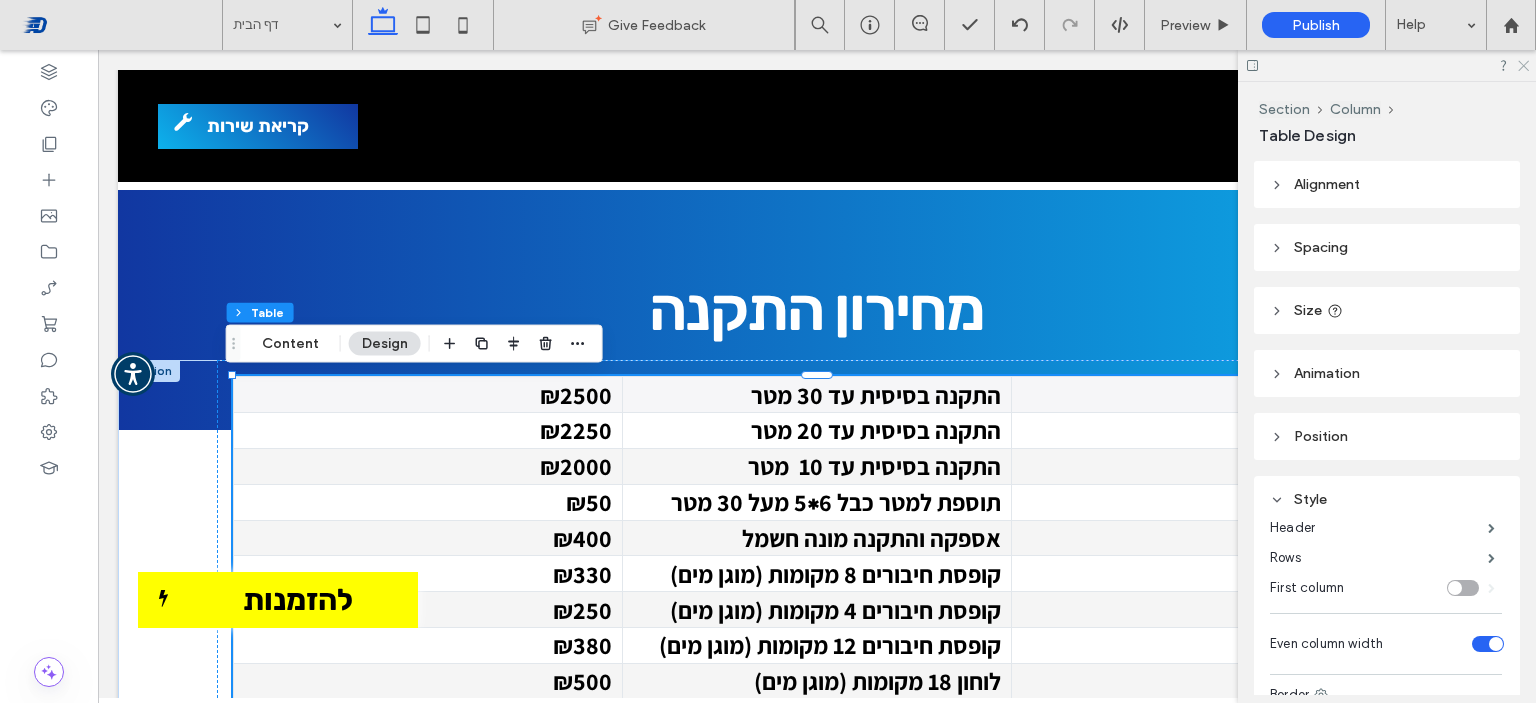click 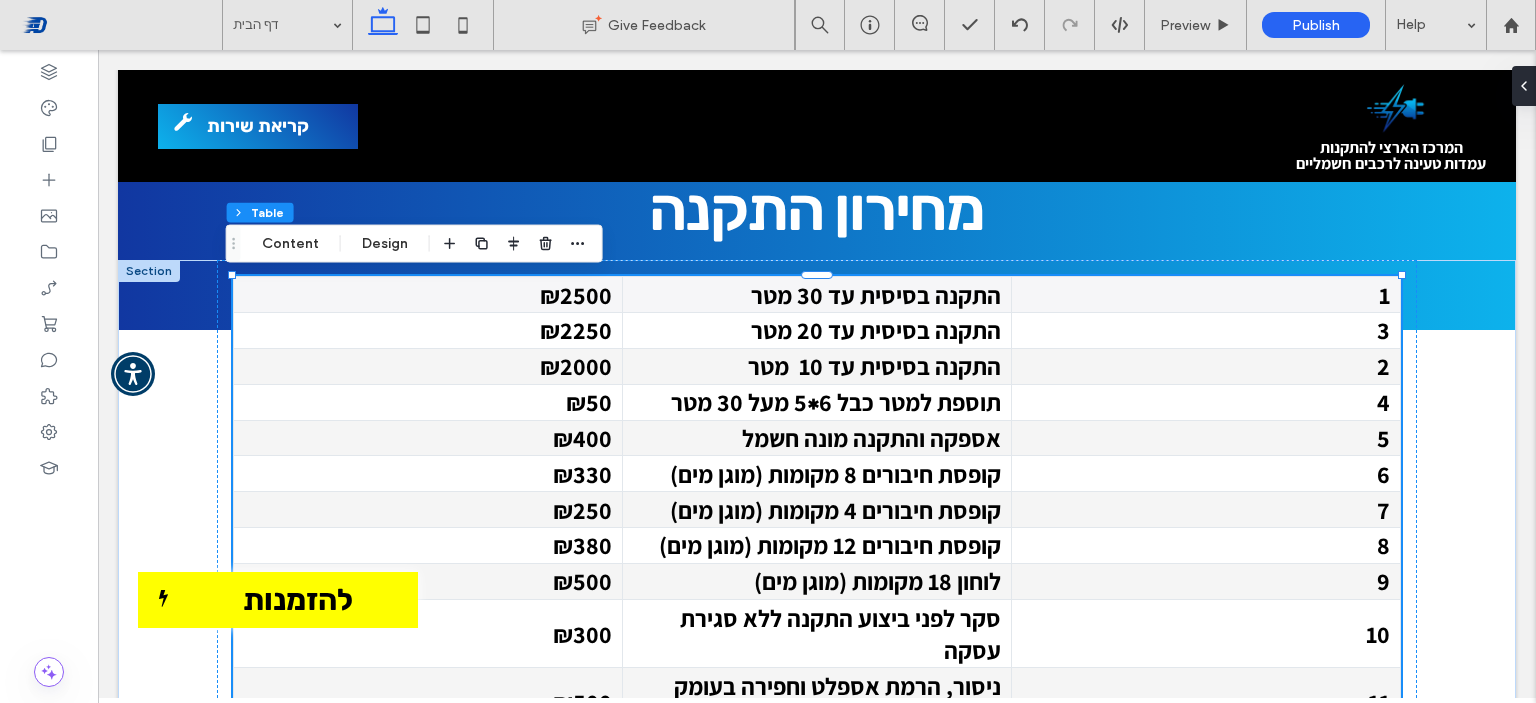 scroll, scrollTop: 3892, scrollLeft: 0, axis: vertical 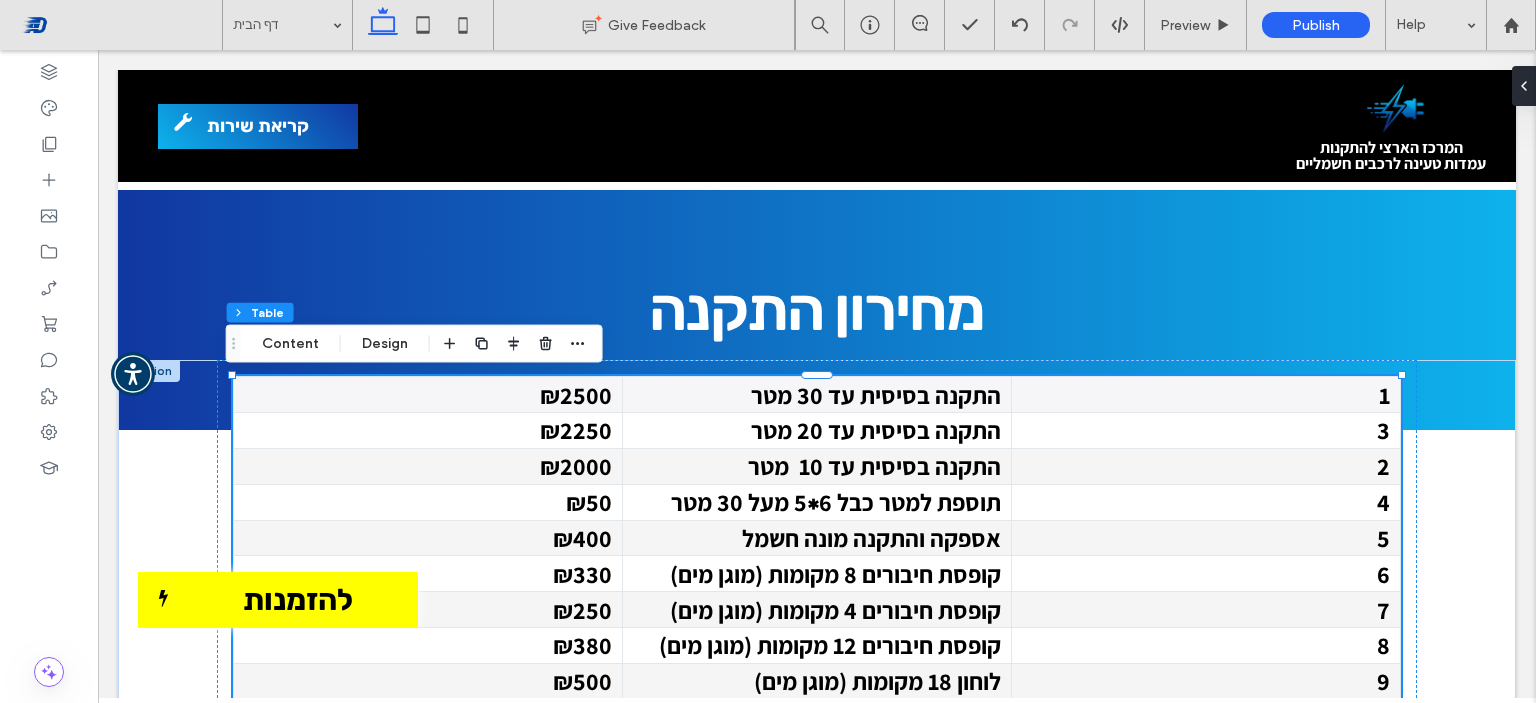 click on "4" at bounding box center (1206, 502) 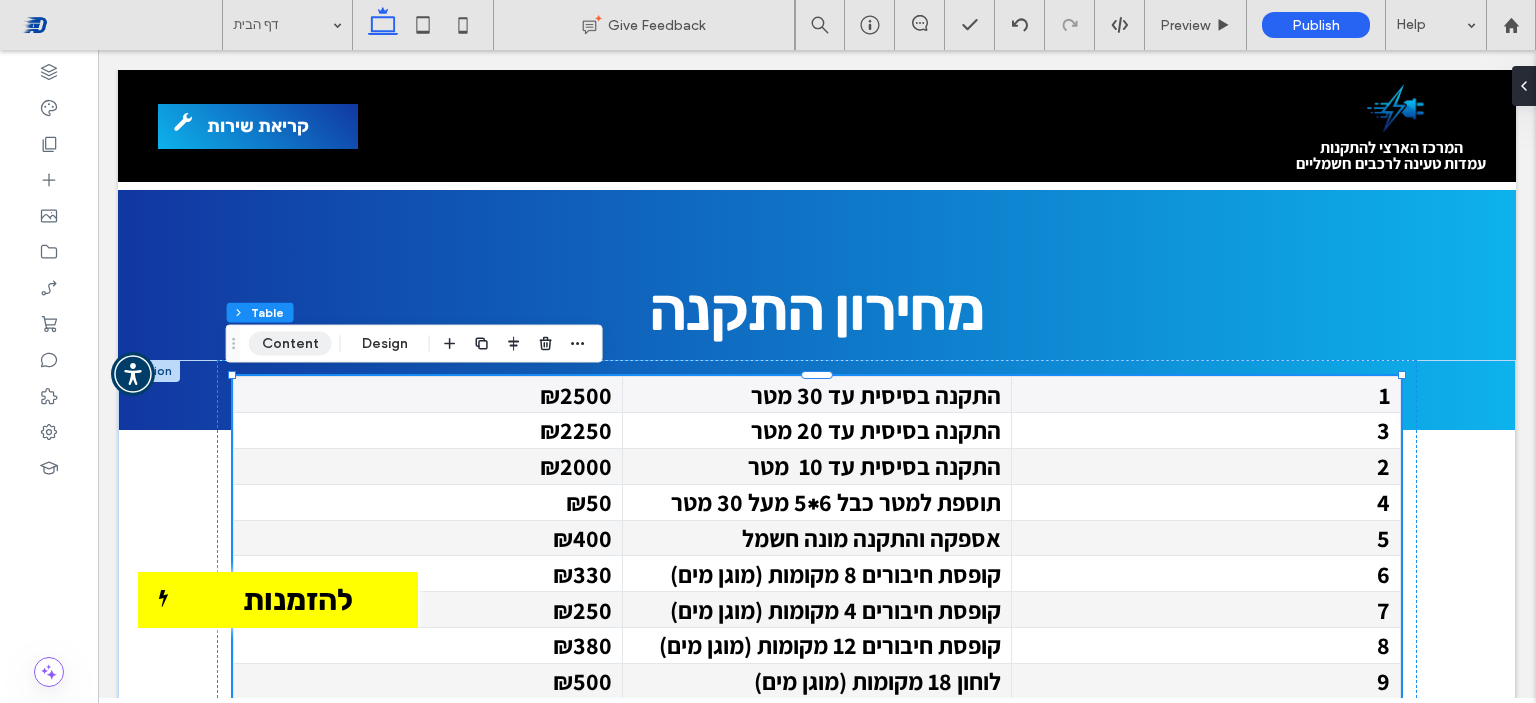 click on "Content" at bounding box center [290, 344] 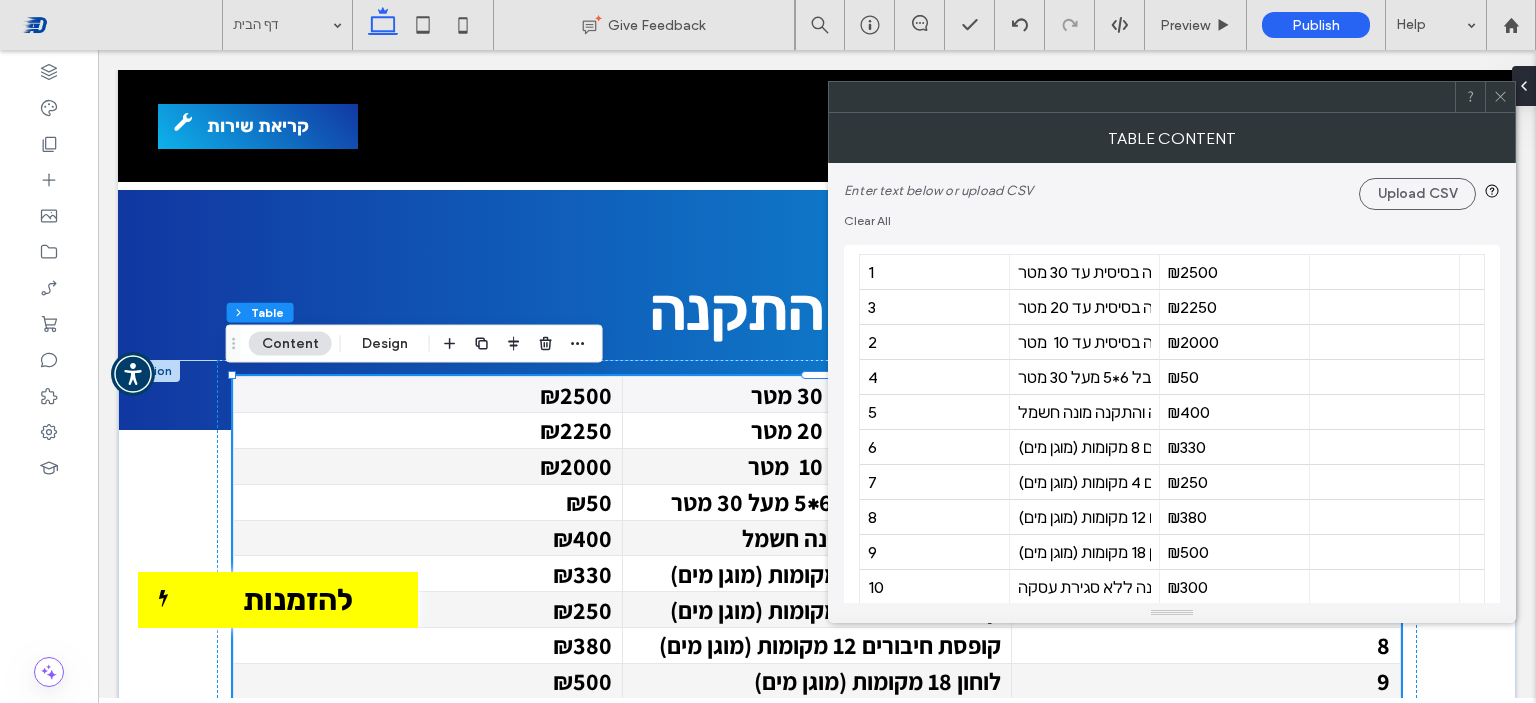 click on "Content" at bounding box center (290, 344) 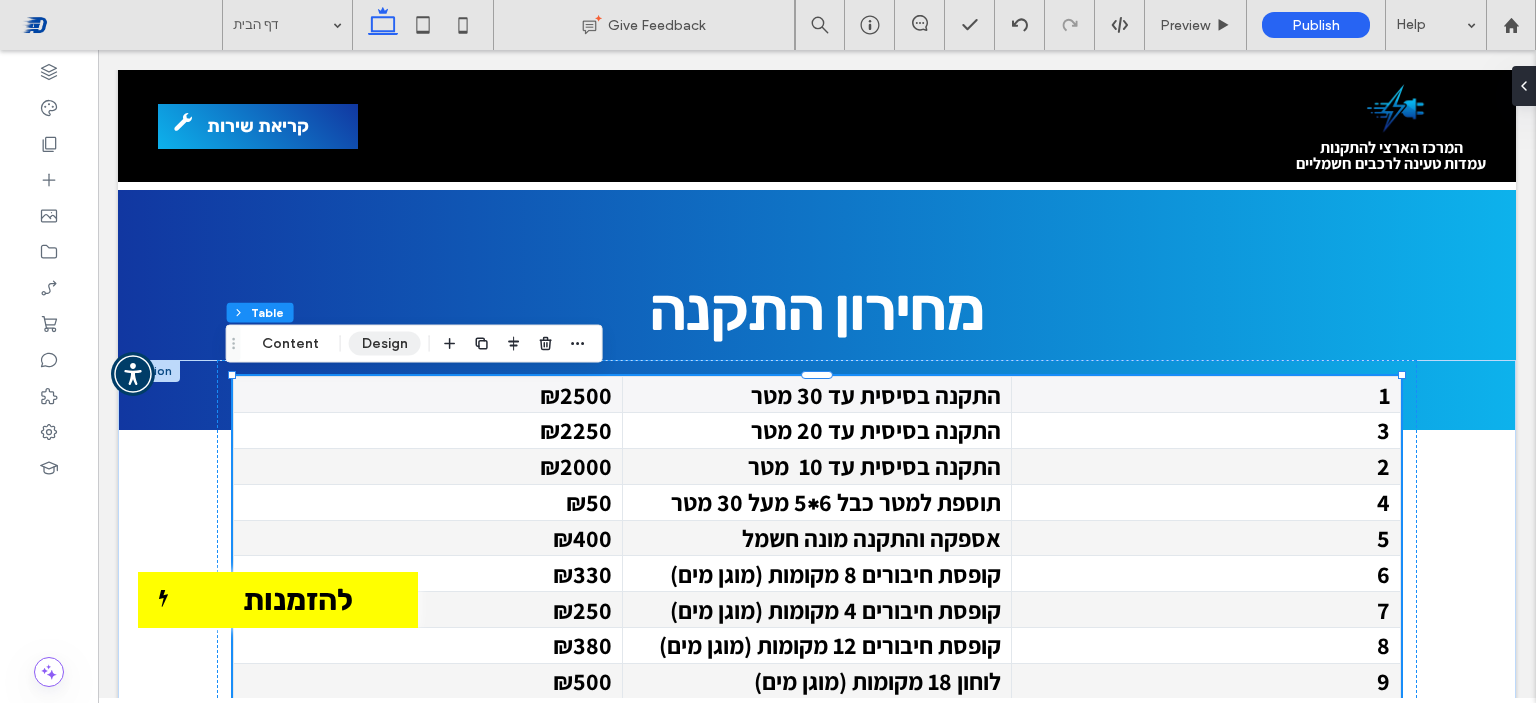 click on "Design" at bounding box center [385, 344] 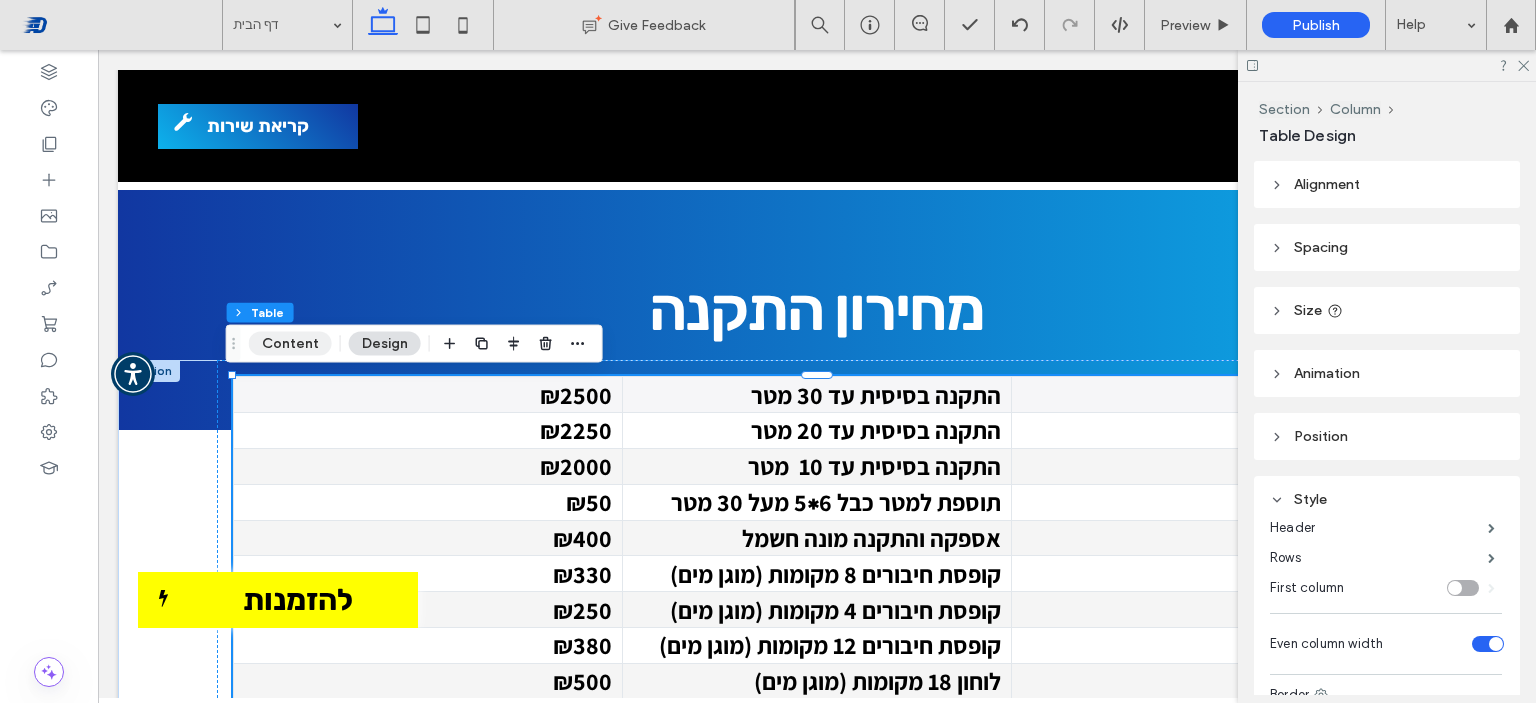 click on "Content" at bounding box center (290, 344) 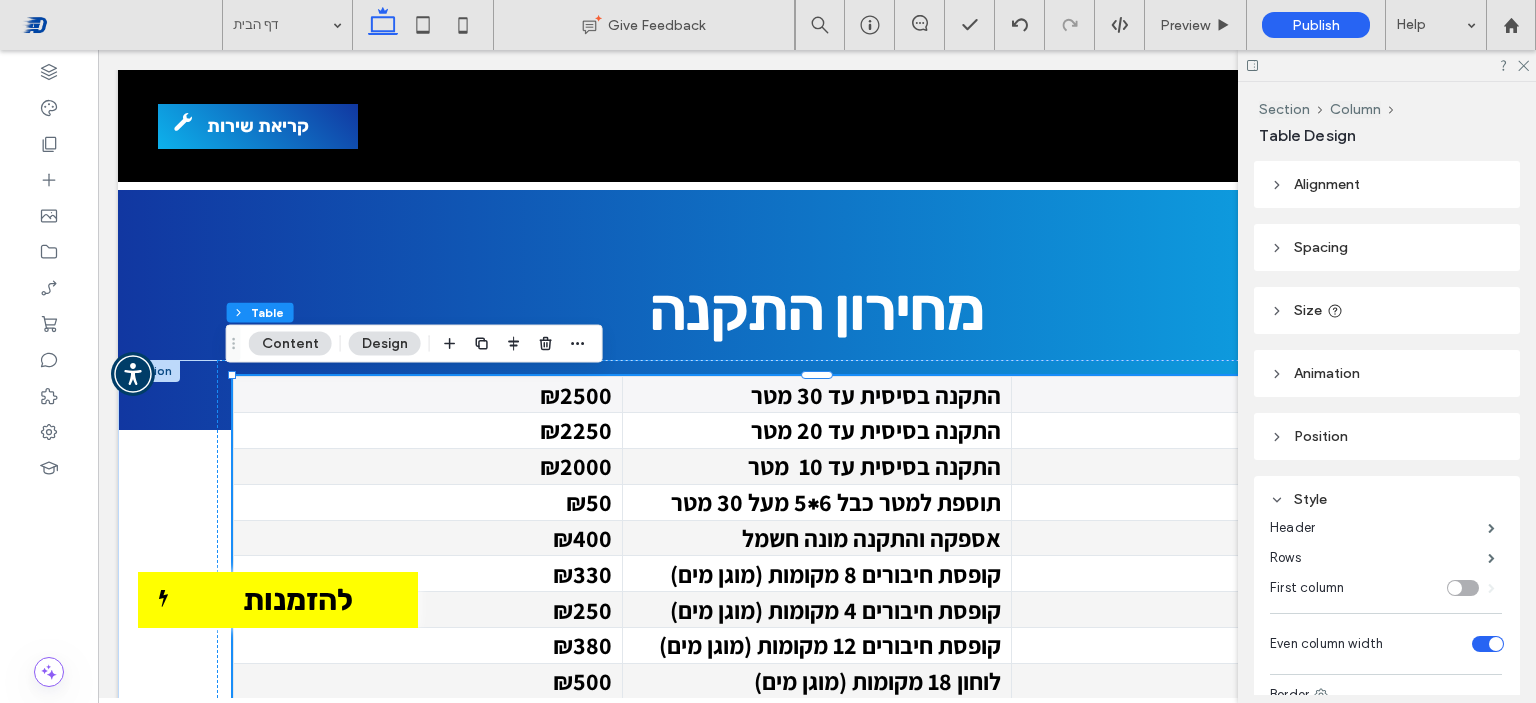 click on "Content" at bounding box center (290, 344) 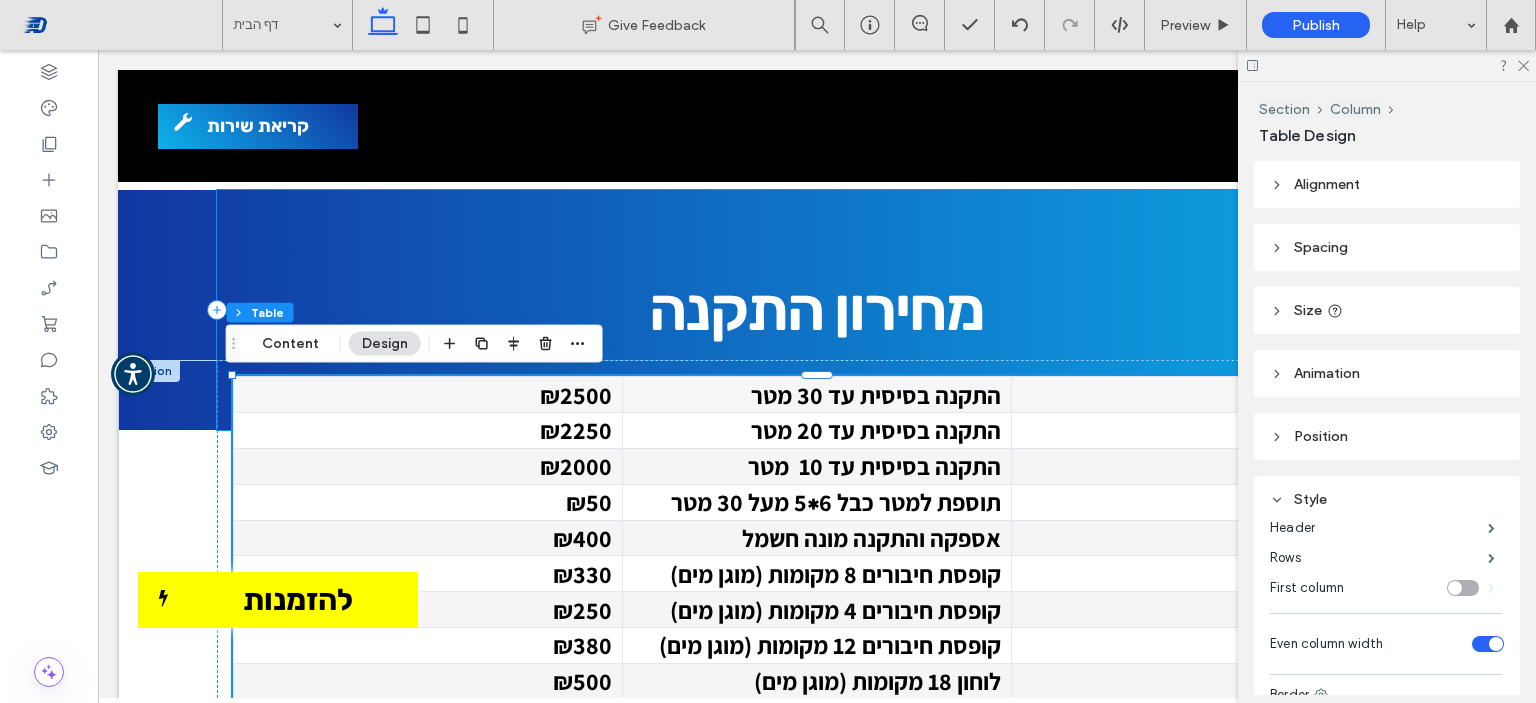 scroll, scrollTop: 3992, scrollLeft: 0, axis: vertical 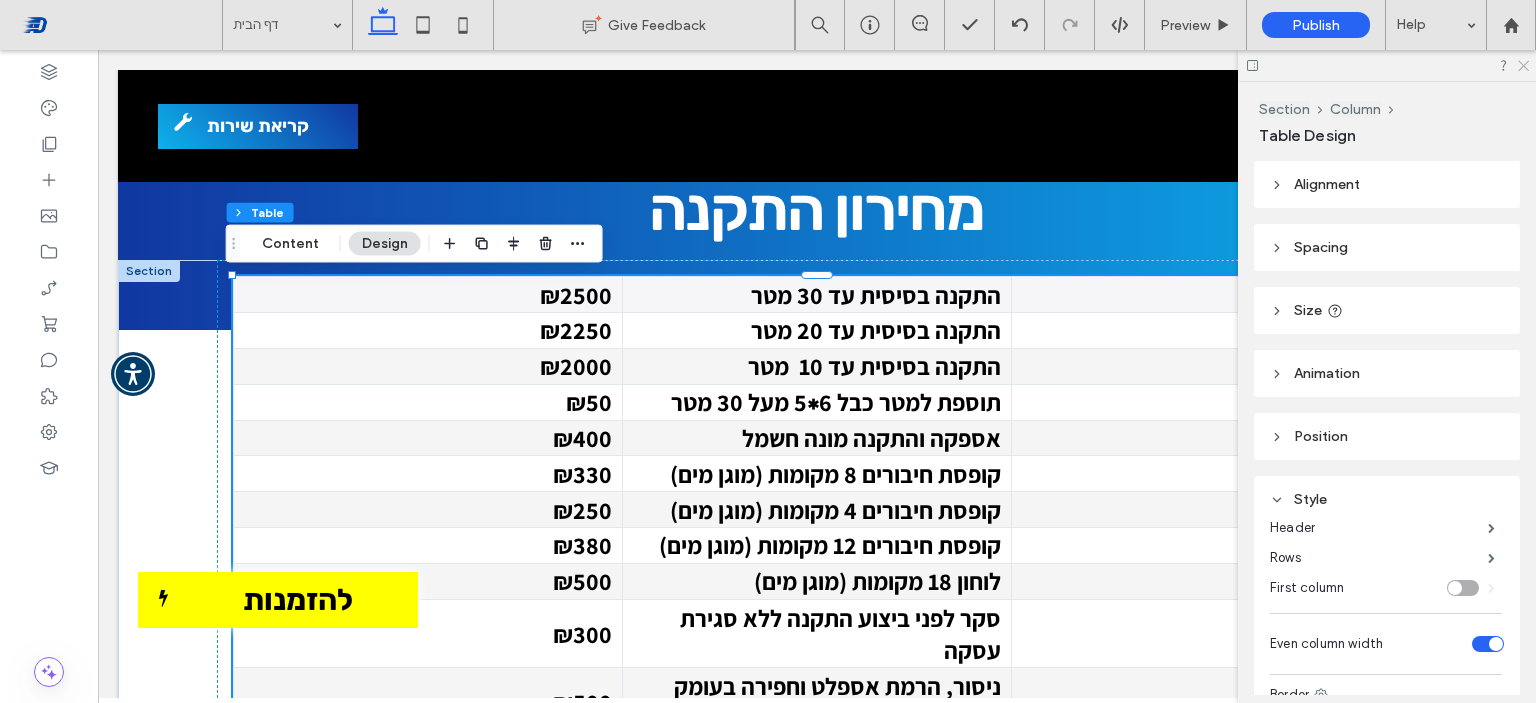 click 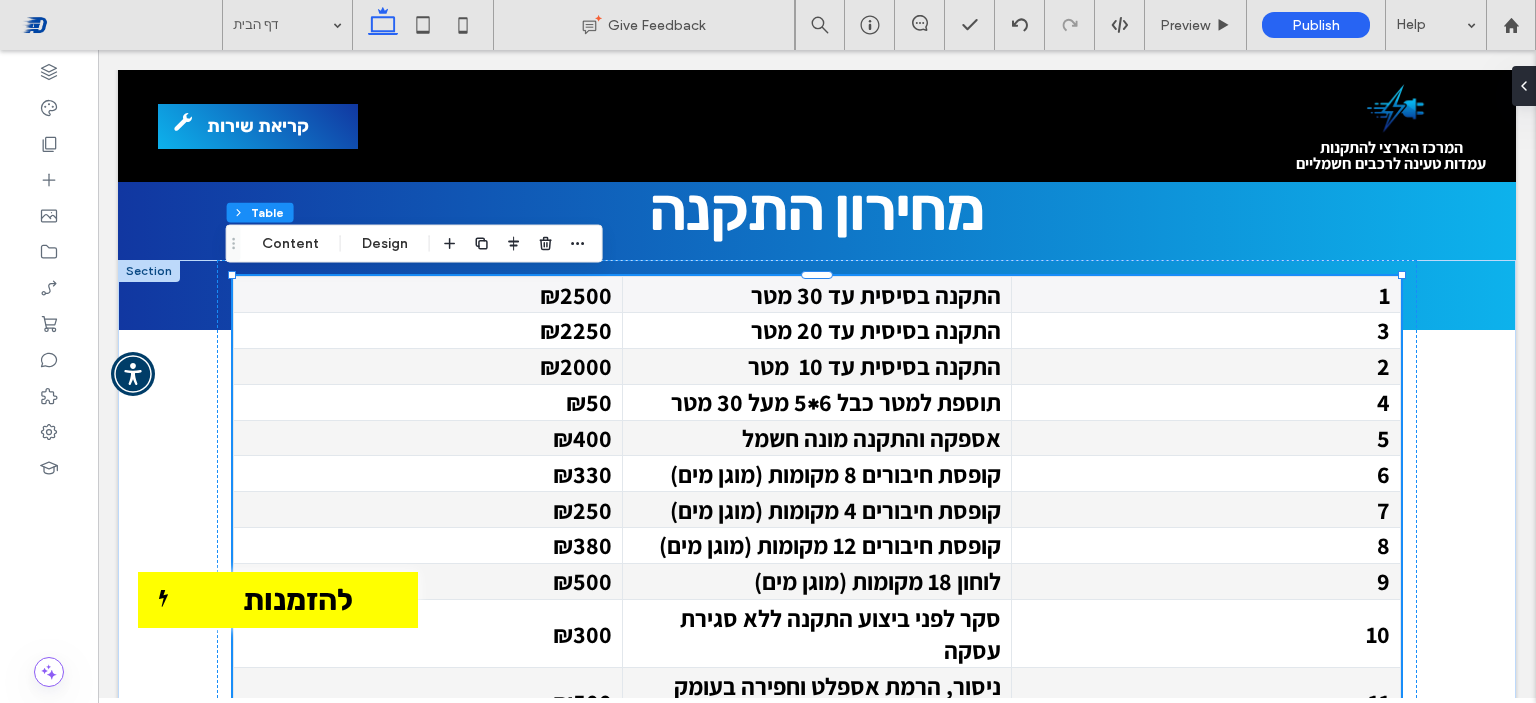 click on "4" at bounding box center [1206, 402] 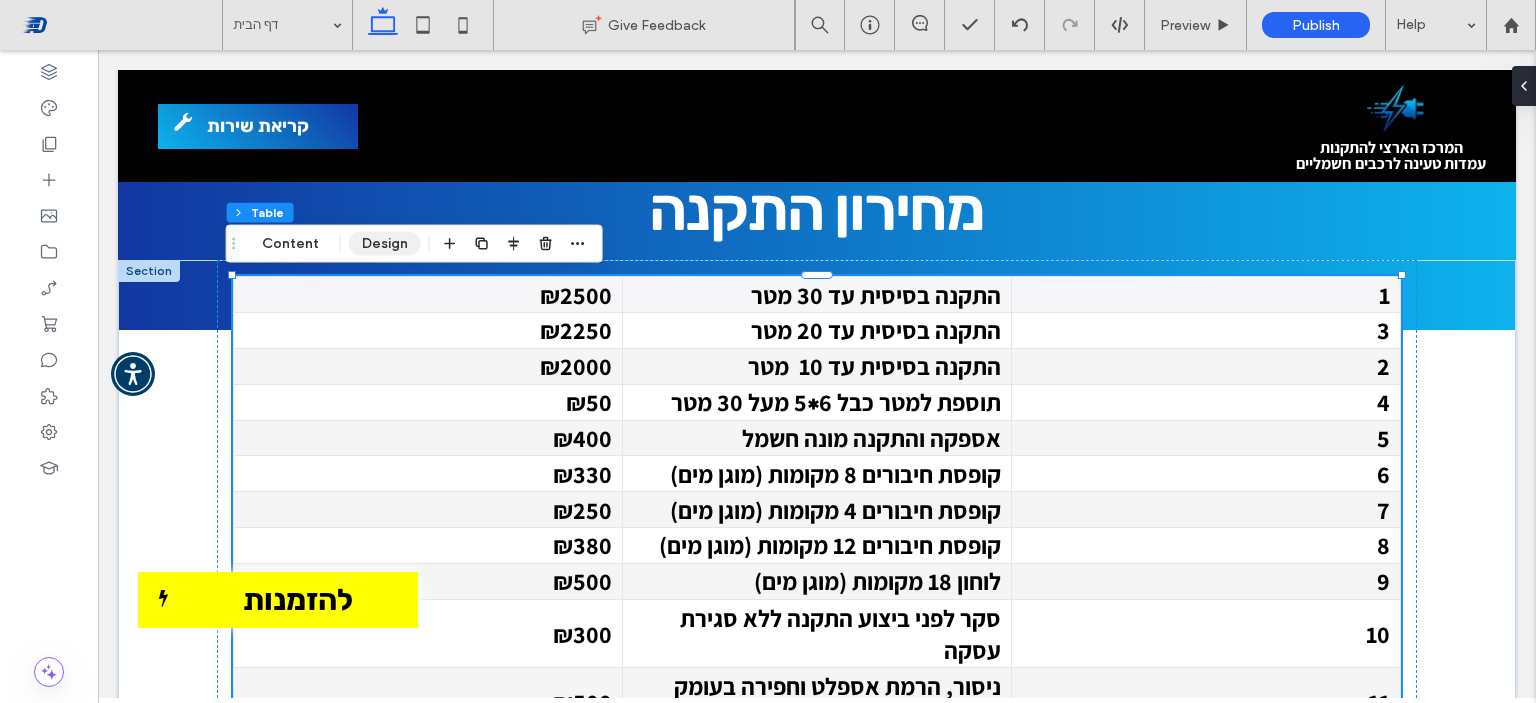 click on "Design" at bounding box center (385, 244) 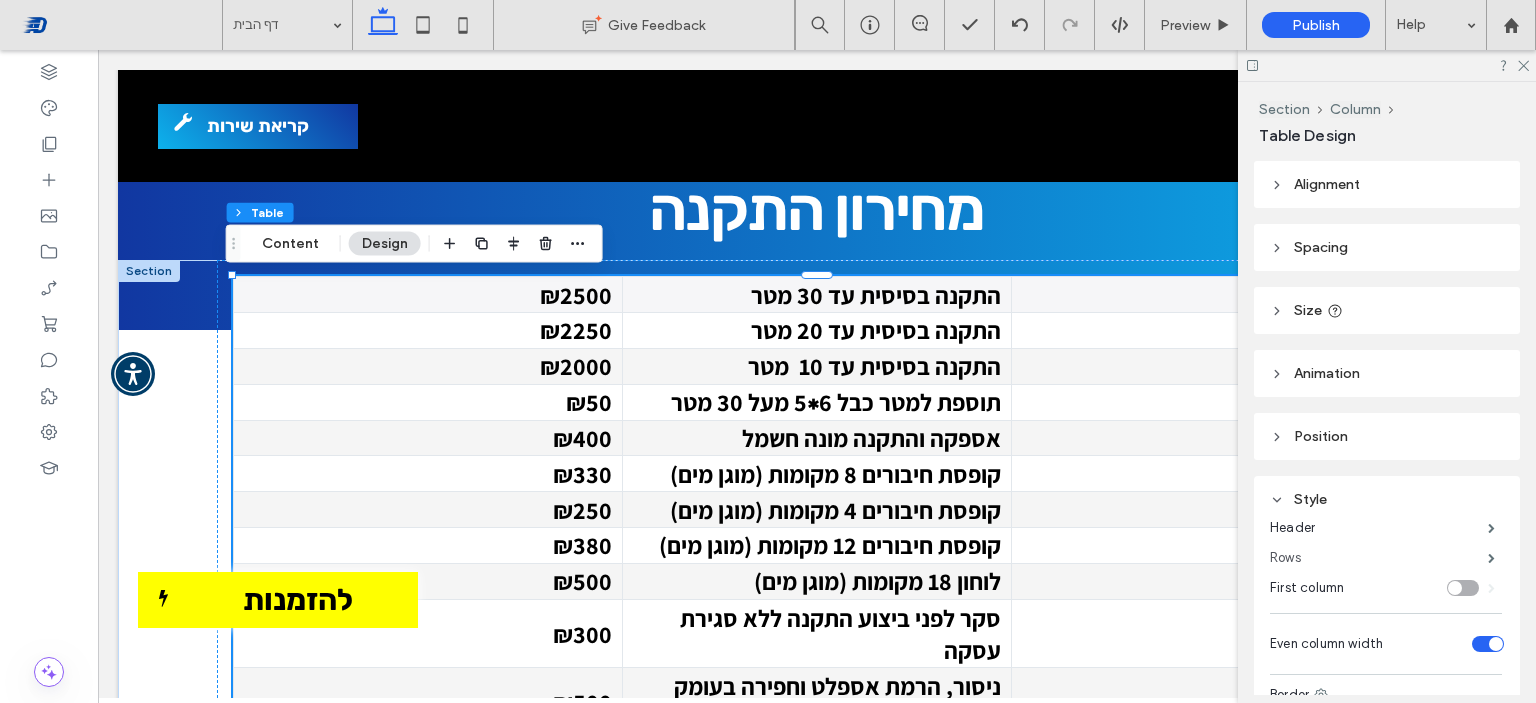 click on "Rows" at bounding box center [1379, 558] 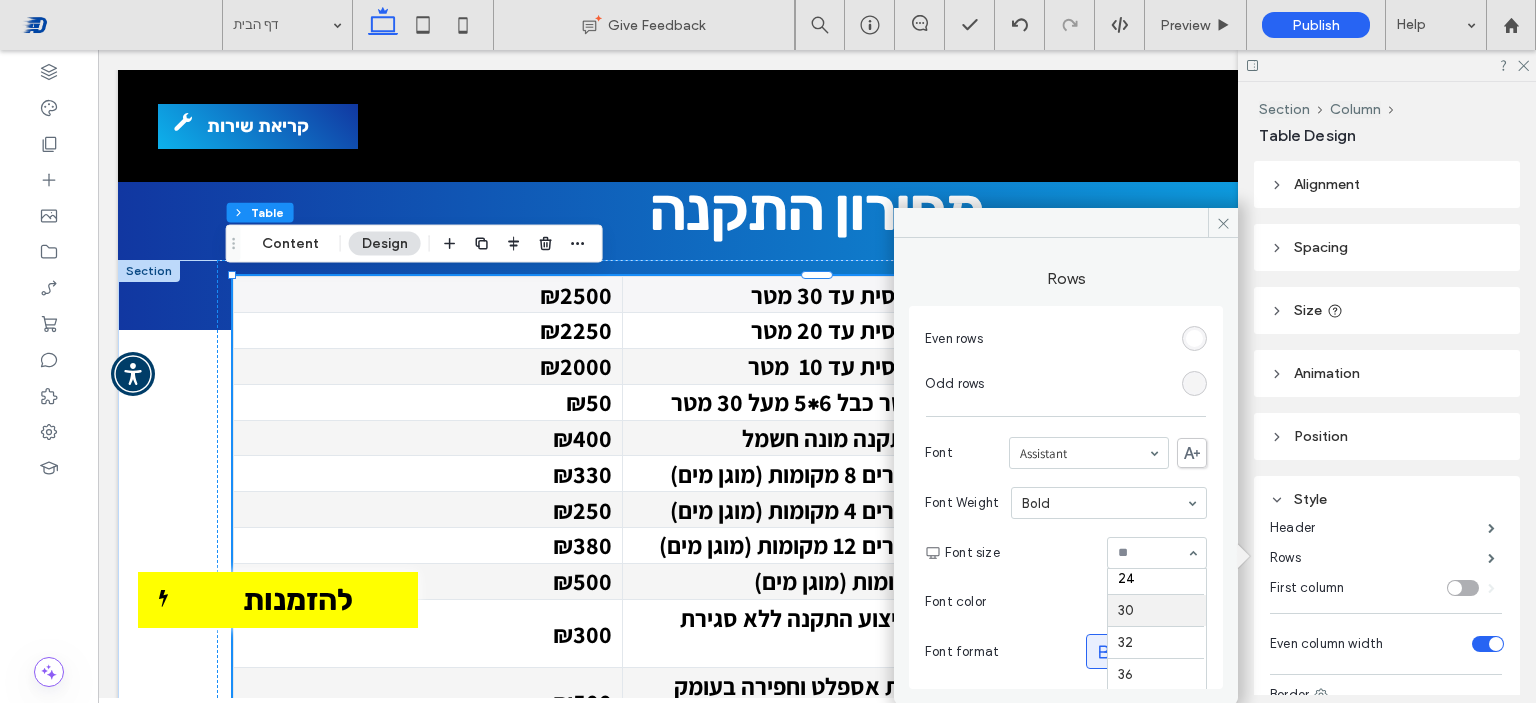 scroll, scrollTop: 162, scrollLeft: 0, axis: vertical 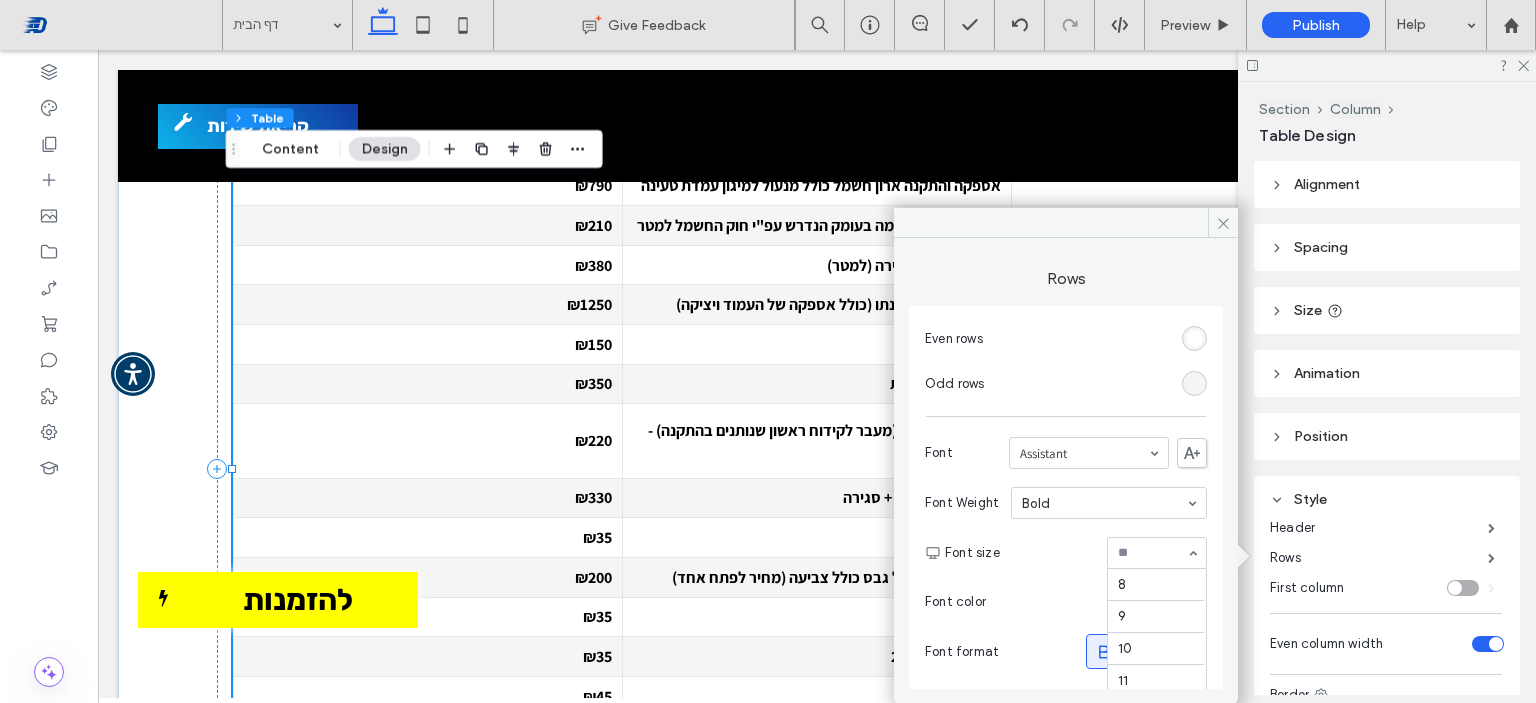 click at bounding box center (1152, 553) 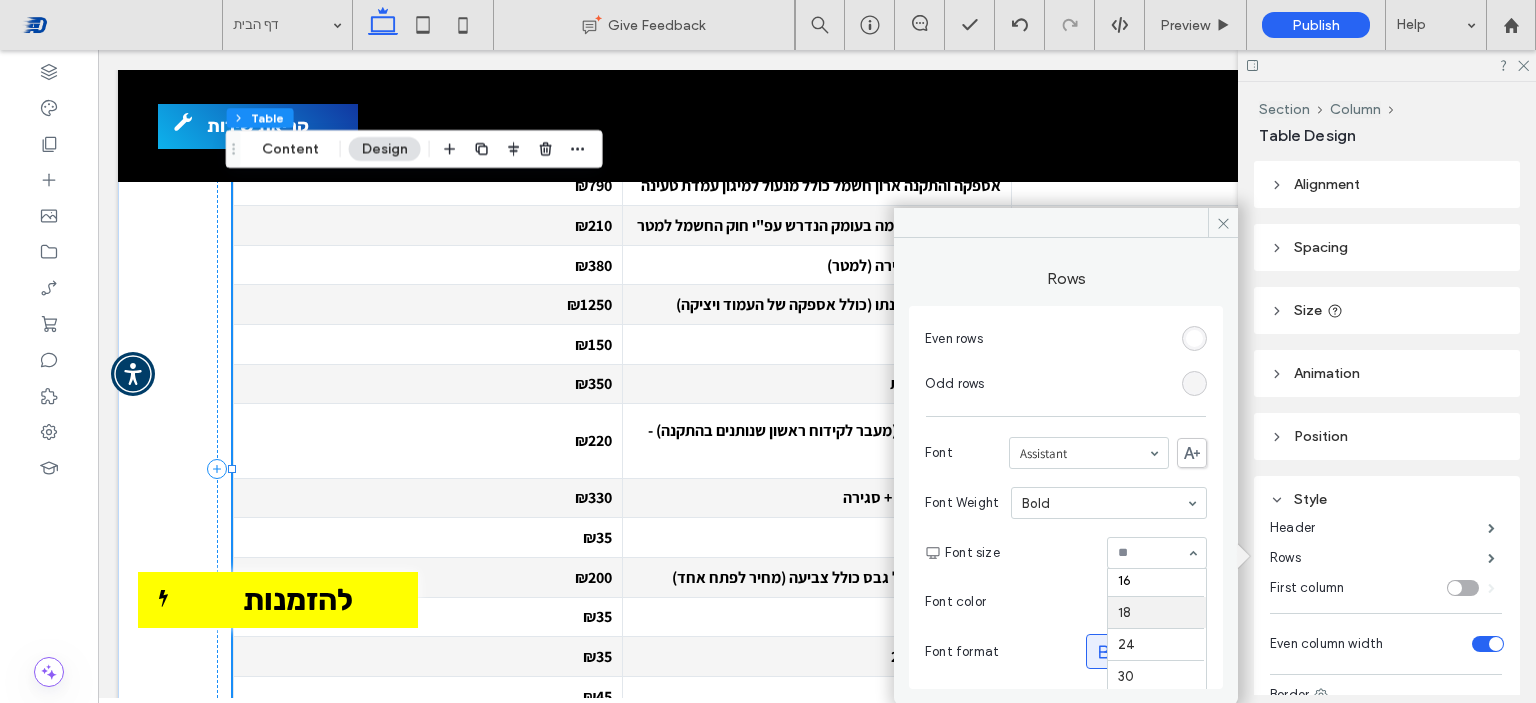 scroll, scrollTop: 4561, scrollLeft: 0, axis: vertical 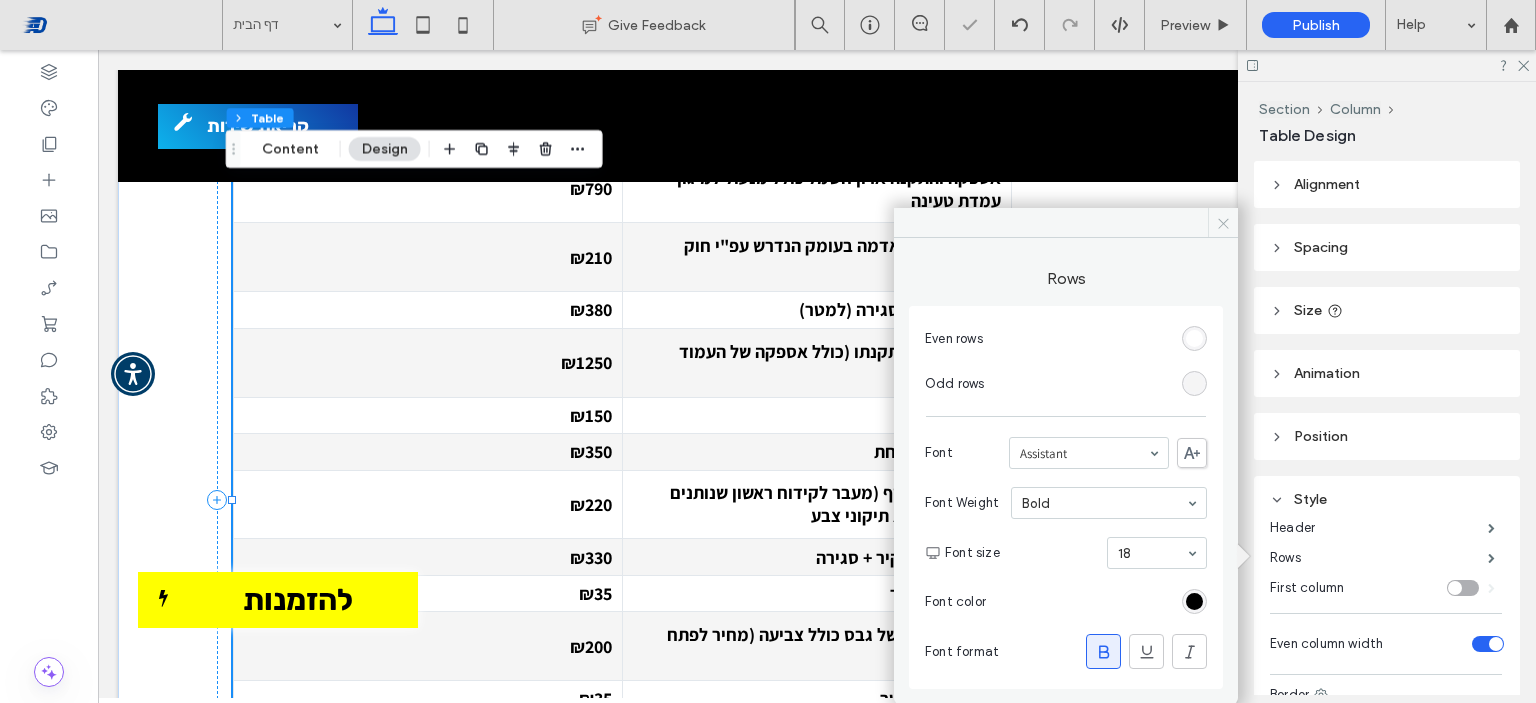 click at bounding box center (1223, 223) 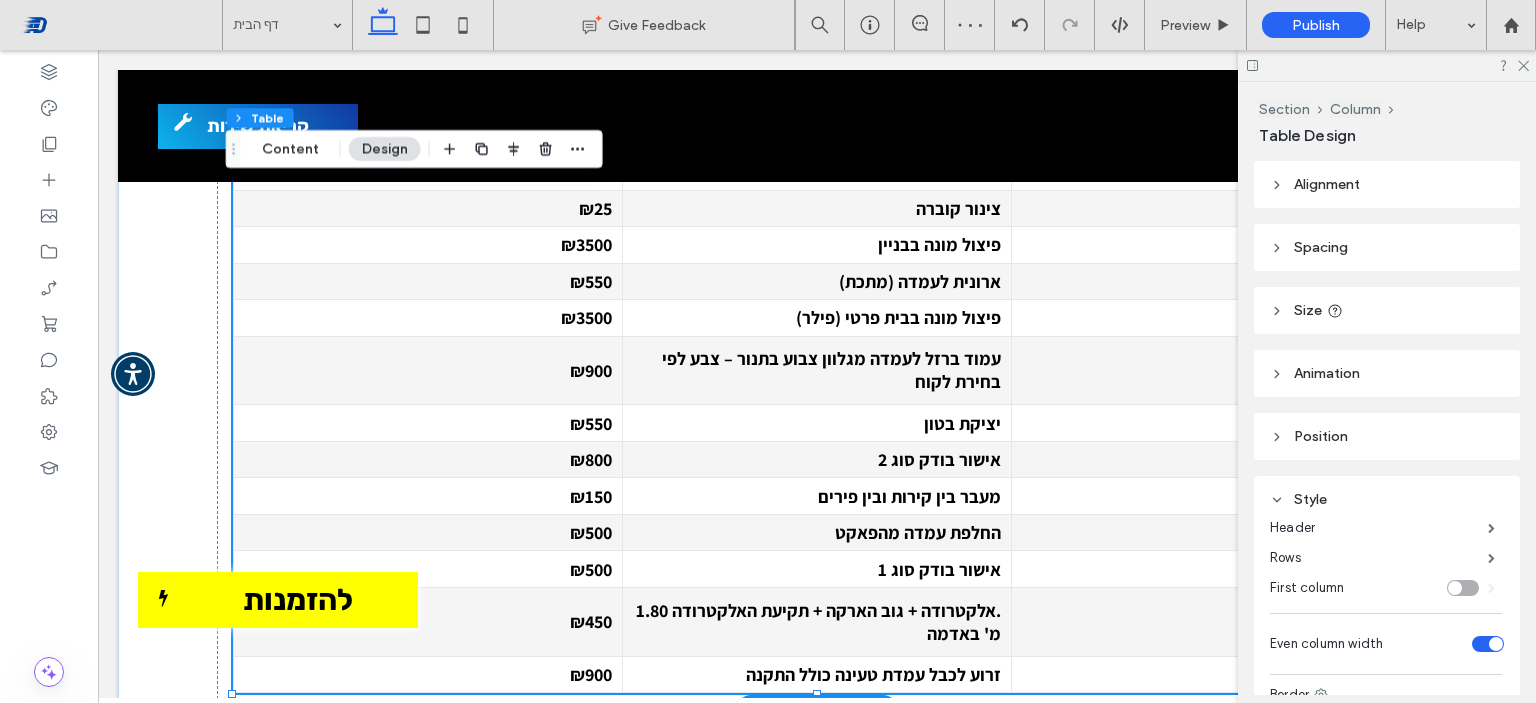 scroll, scrollTop: 5261, scrollLeft: 0, axis: vertical 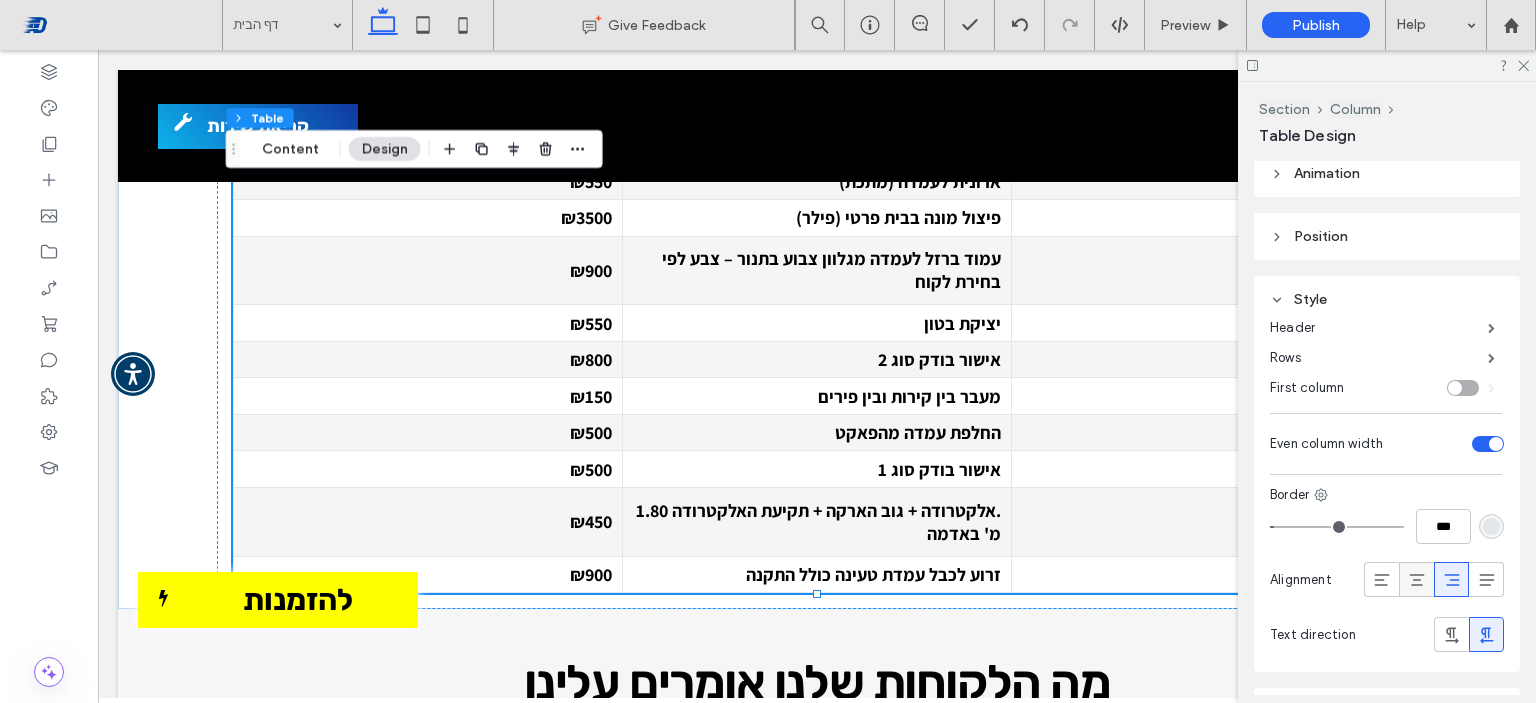 click at bounding box center [1416, 579] 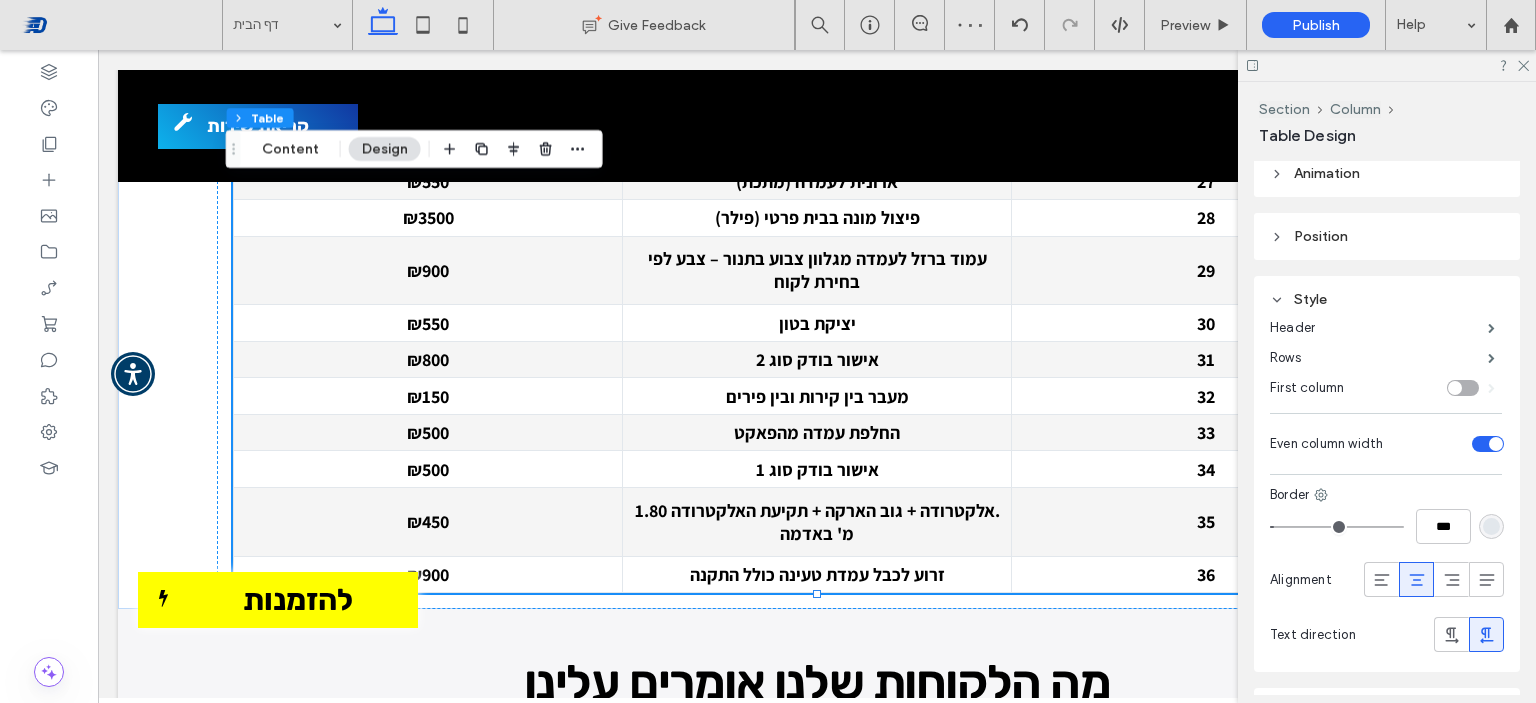 scroll, scrollTop: 317, scrollLeft: 0, axis: vertical 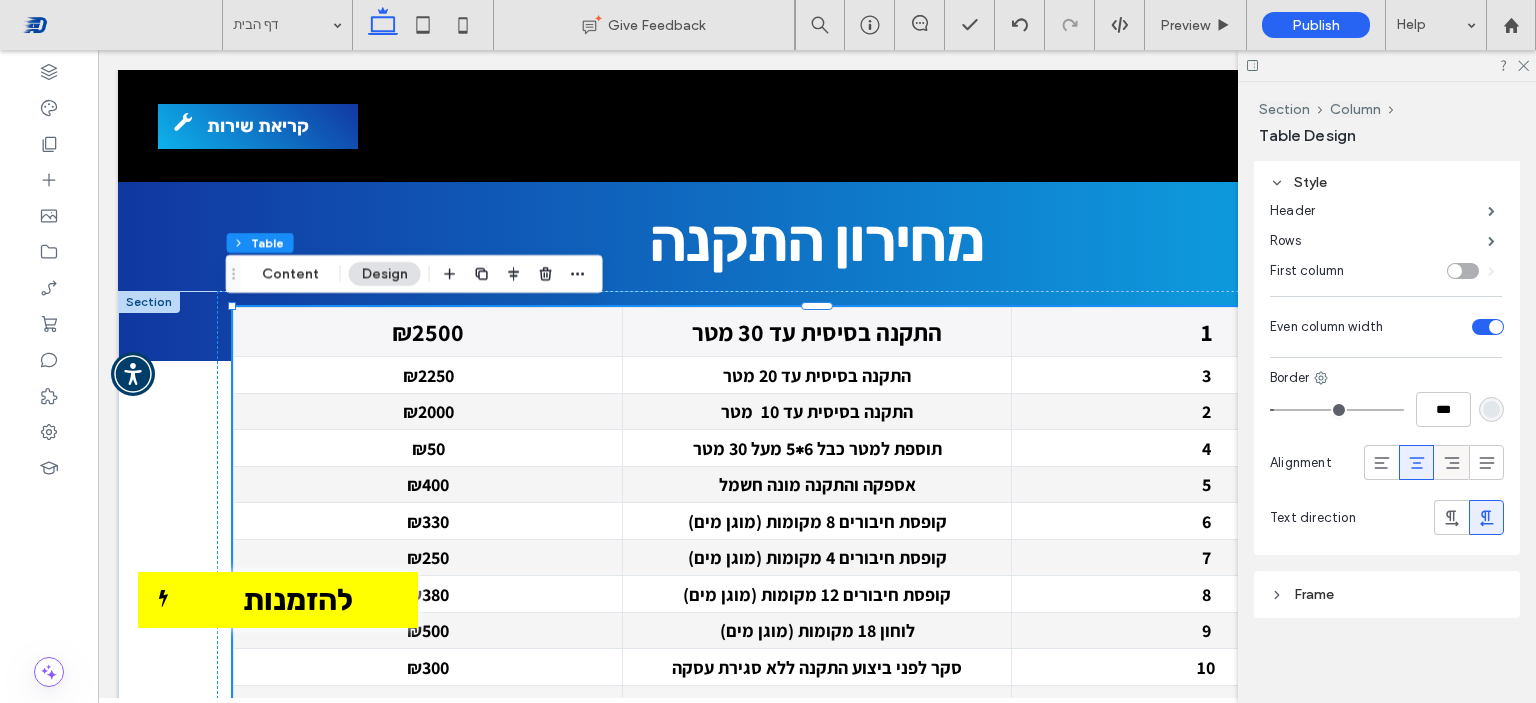 click 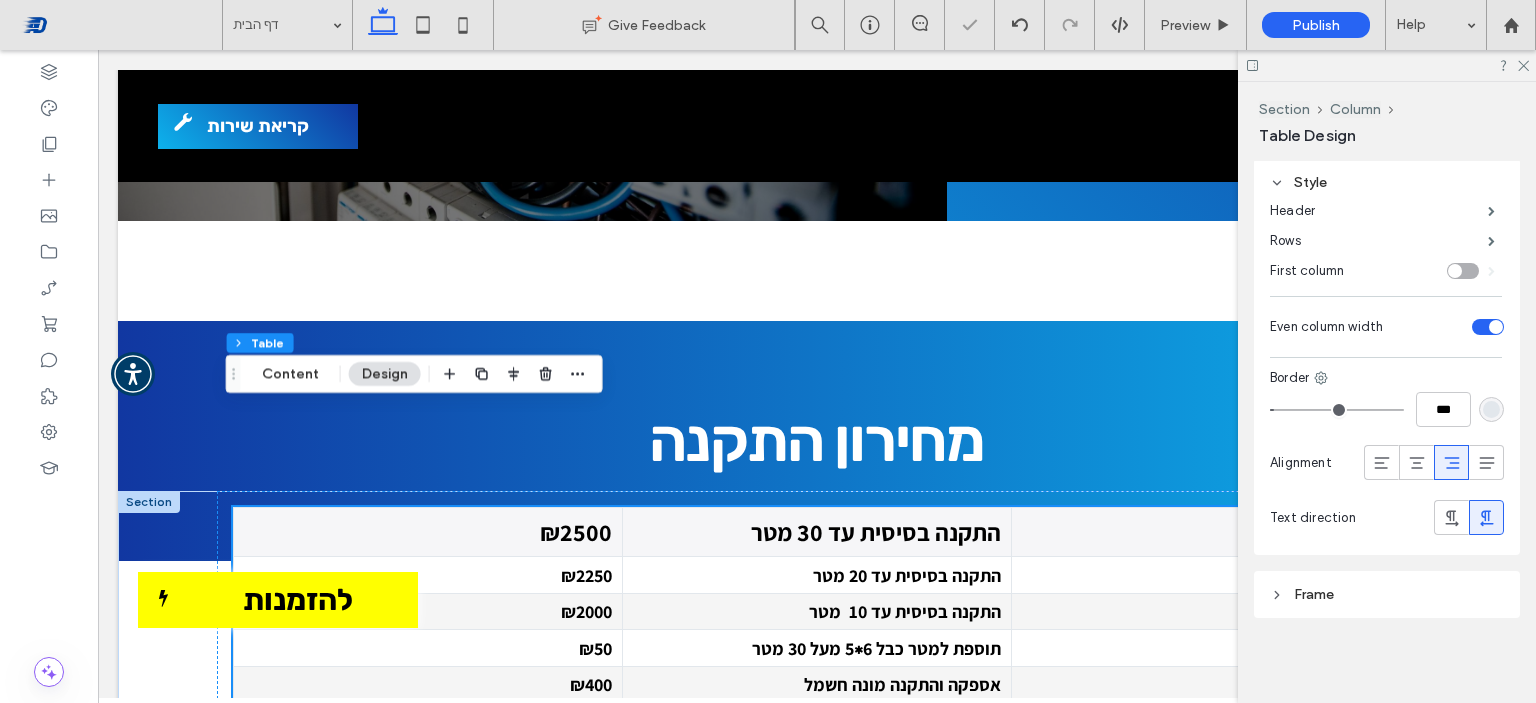 scroll, scrollTop: 3961, scrollLeft: 0, axis: vertical 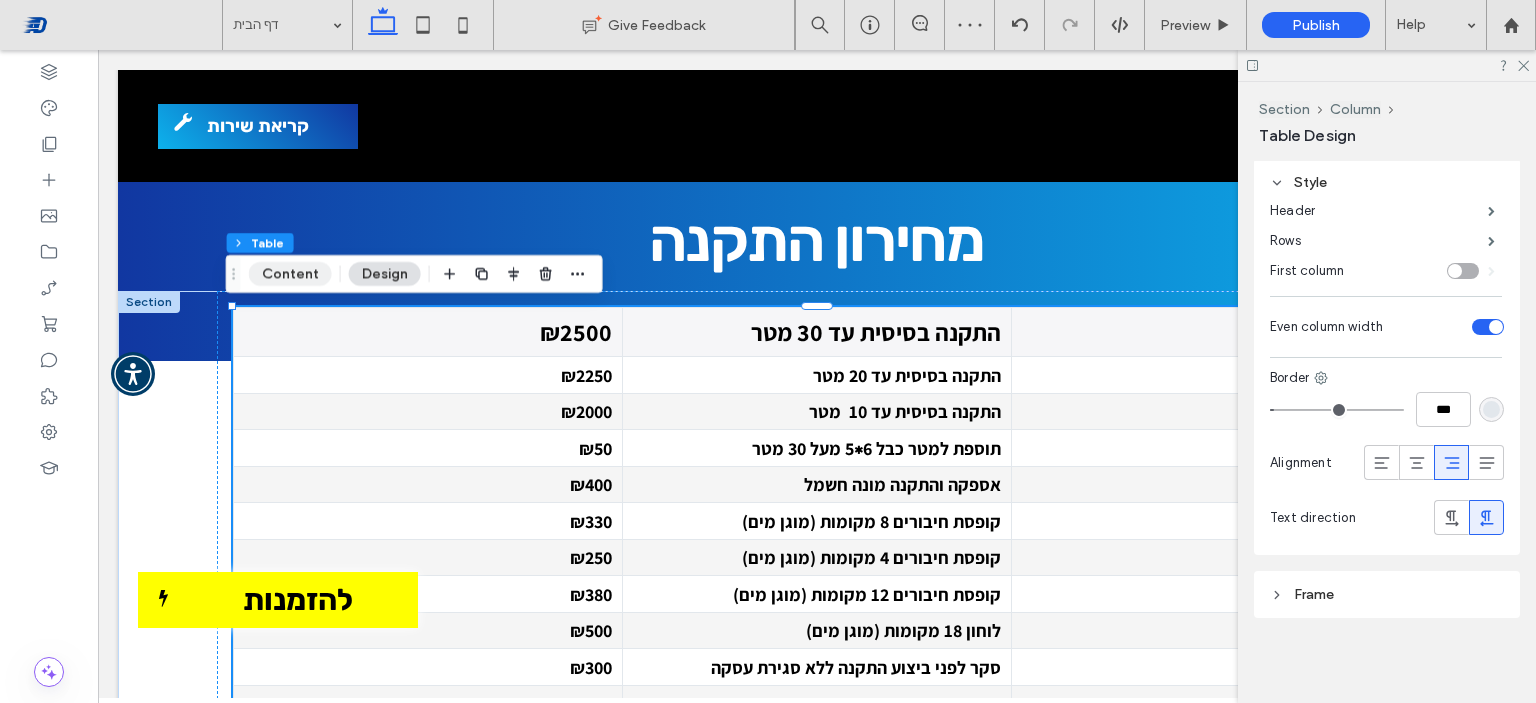 click on "Content" at bounding box center (290, 274) 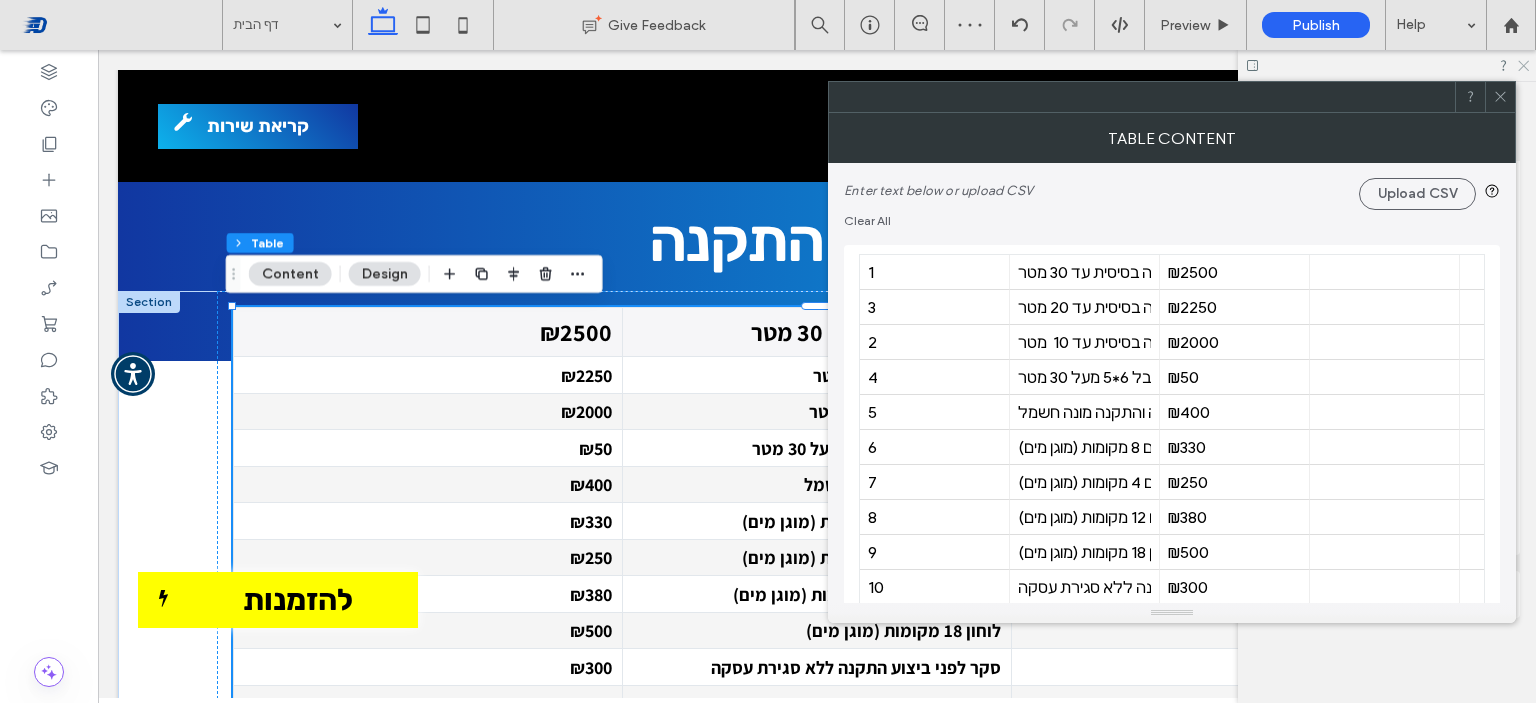 click 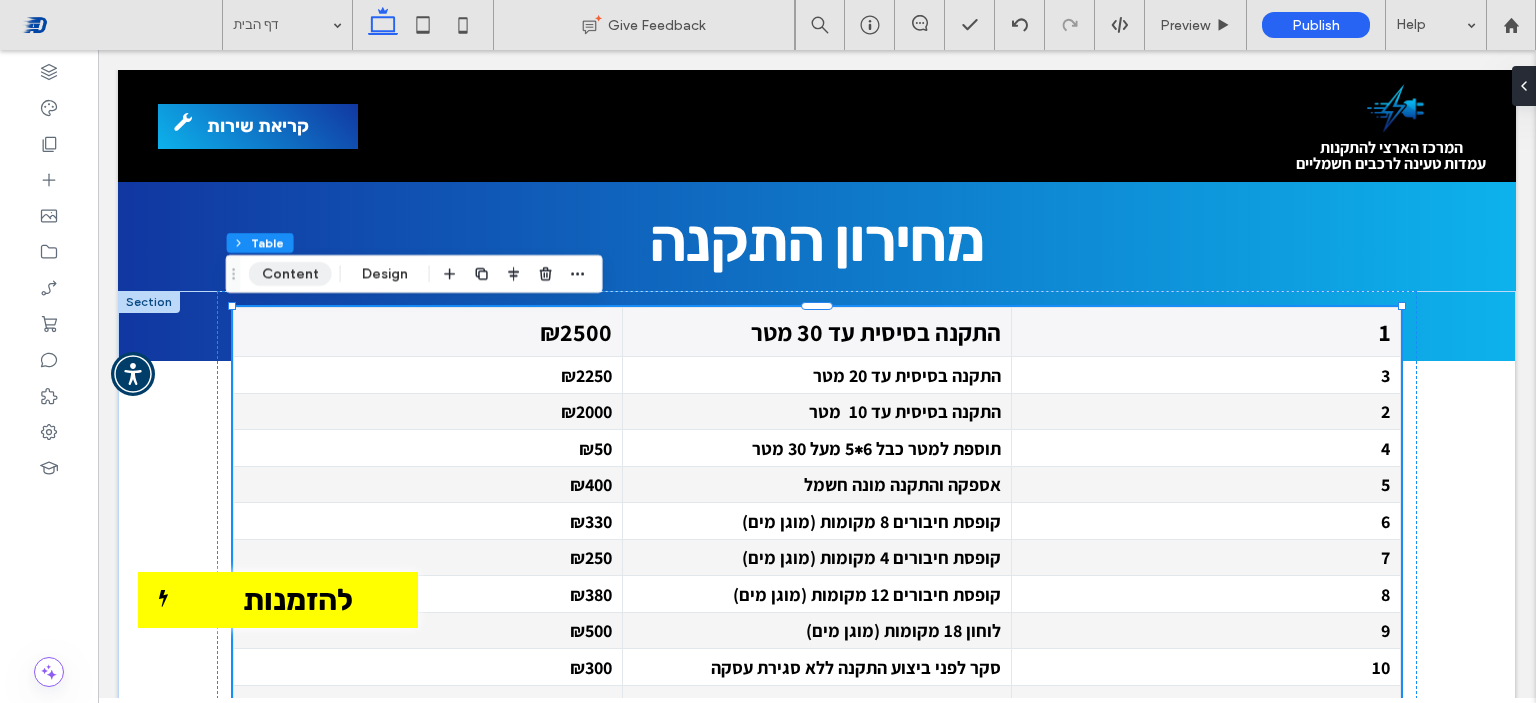 click on "Content" at bounding box center [290, 274] 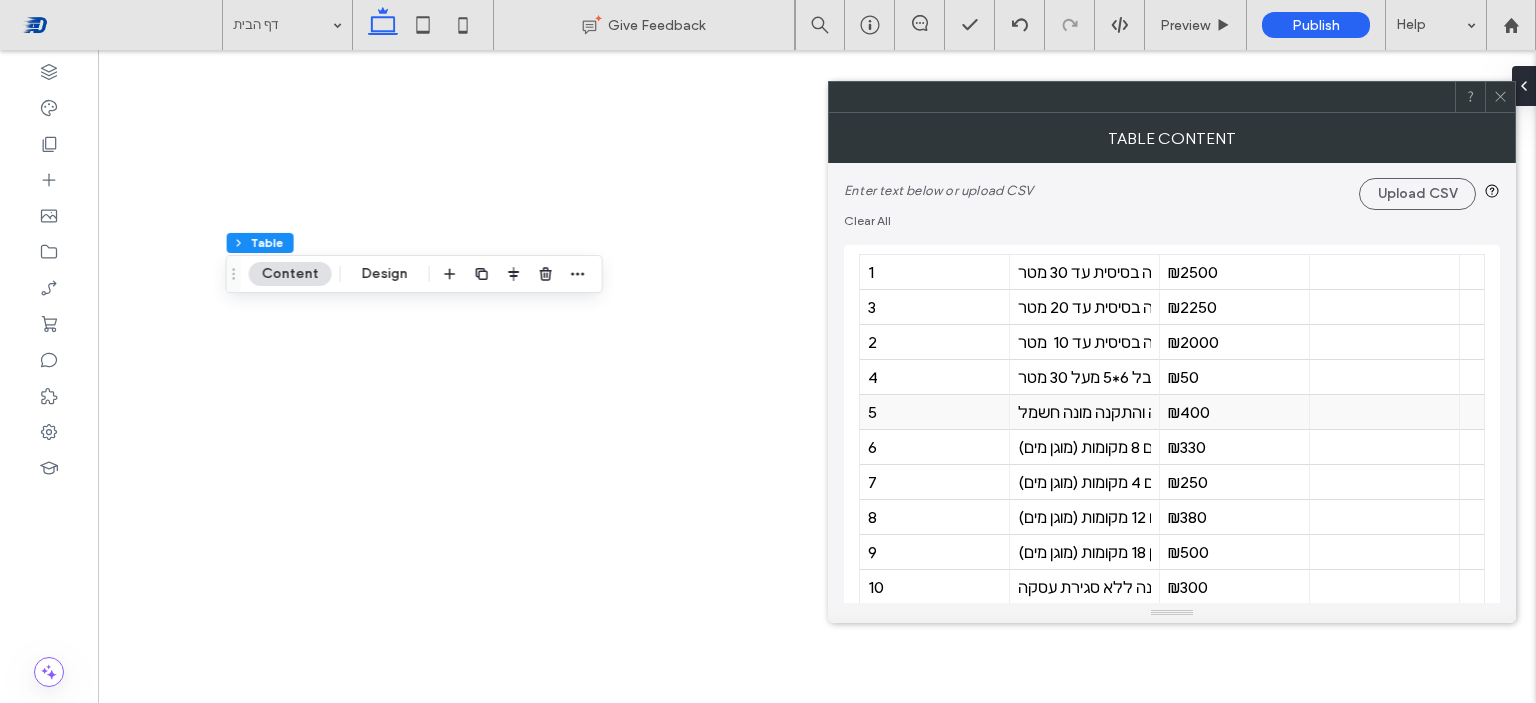 scroll, scrollTop: 0, scrollLeft: 0, axis: both 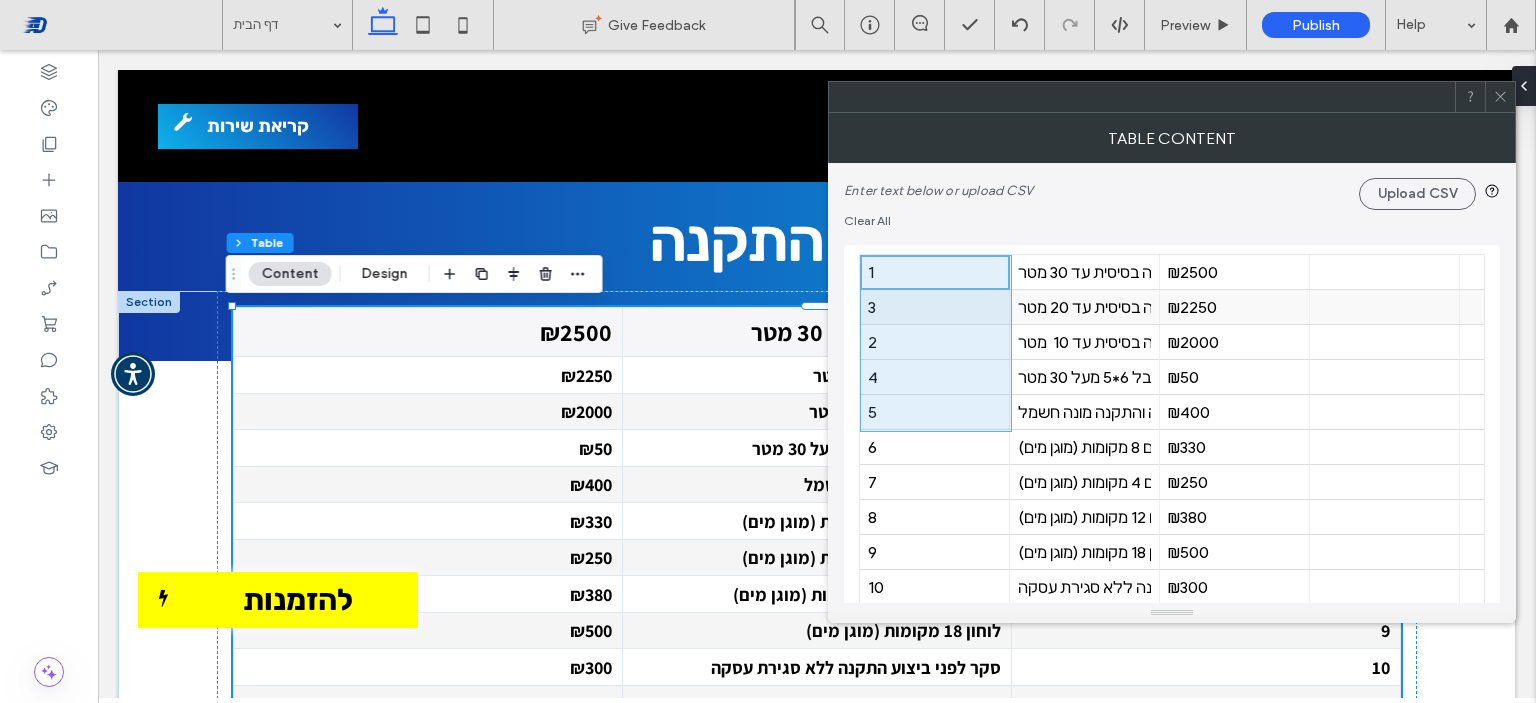 click on "3" at bounding box center (934, 307) 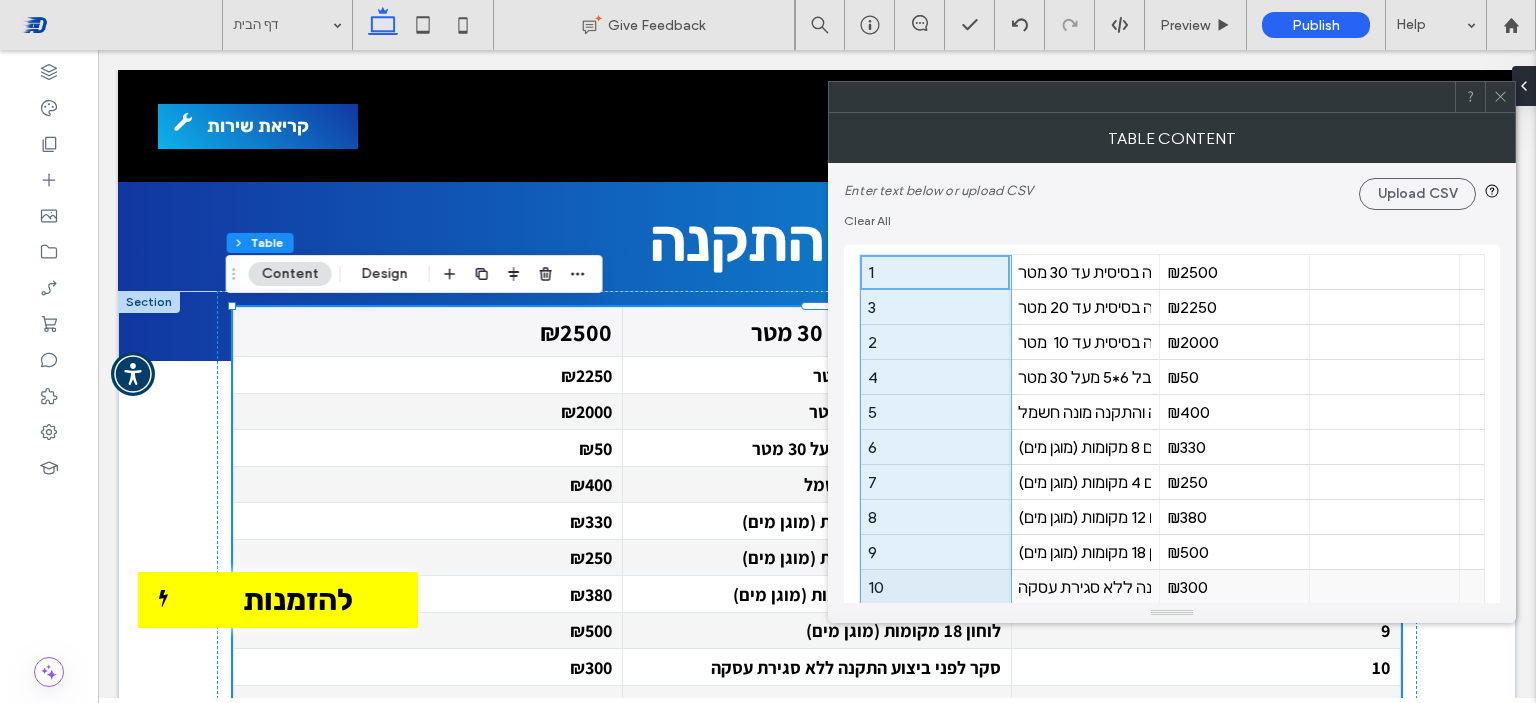 drag, startPoint x: 934, startPoint y: 275, endPoint x: 952, endPoint y: 570, distance: 295.54865 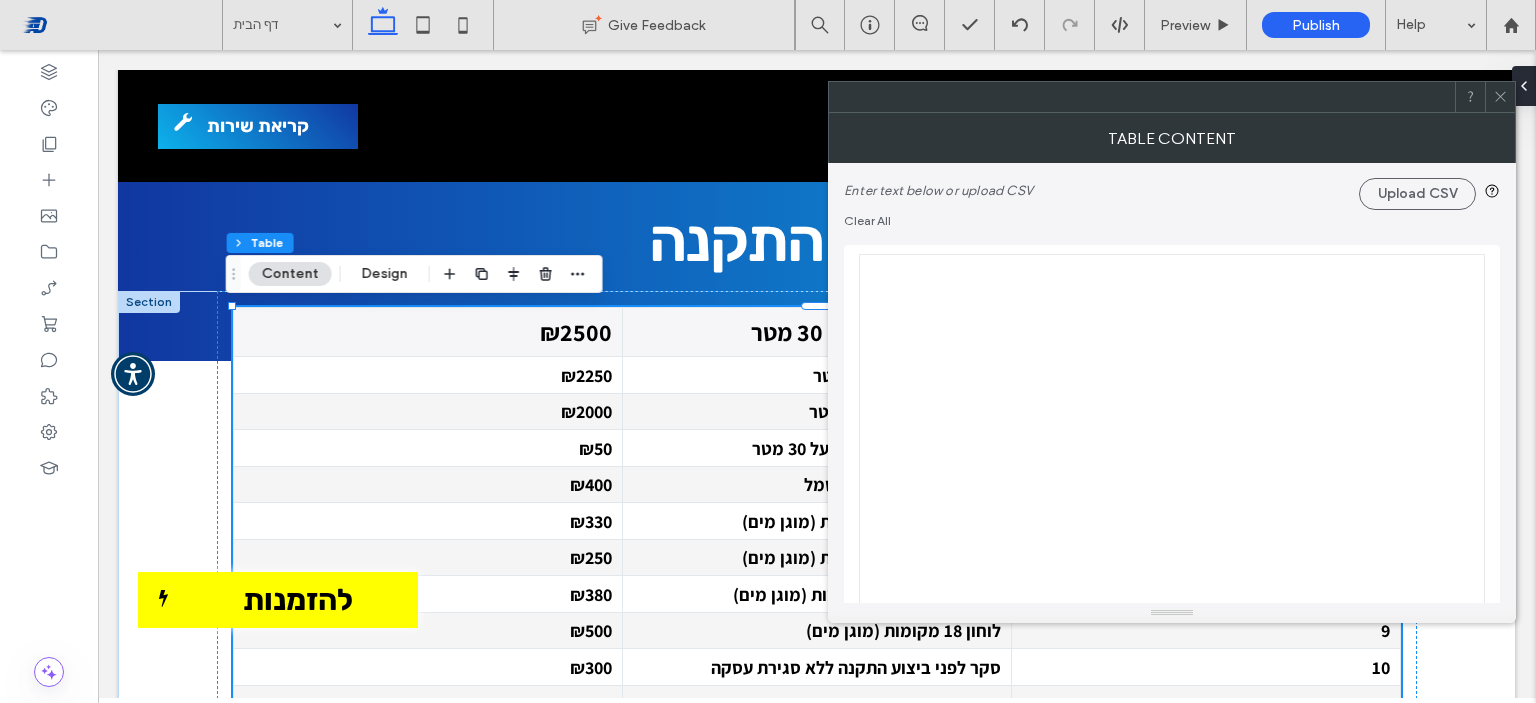 scroll, scrollTop: 0, scrollLeft: 0, axis: both 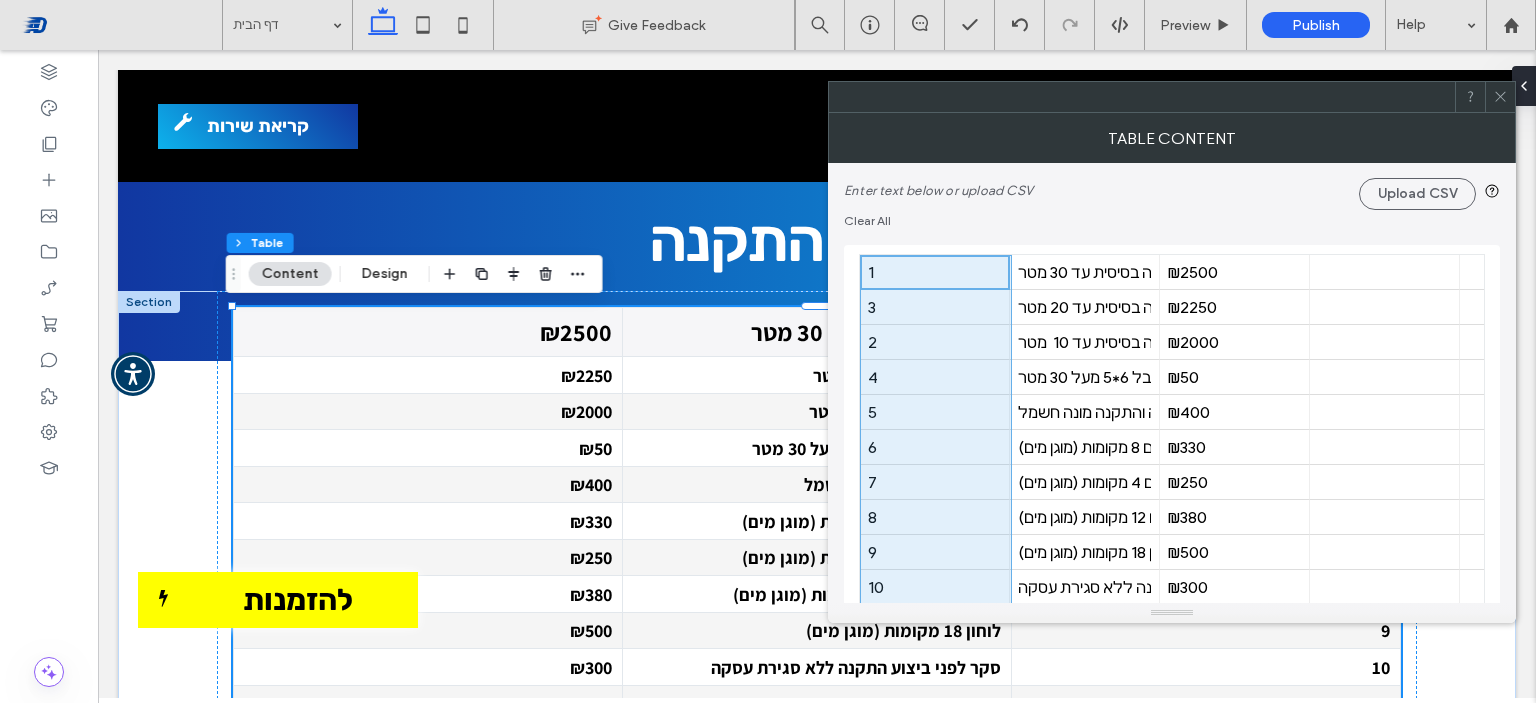 click on "1 התקנה בסיסית עד 30 מטר ₪2500 3 התקנה בסיסית עד 20 מטר ₪2250 2 התקנה בסיסית עד 10  מטר ₪2000 4 תוספת למטר כבל 6∗5 מעל 30 מטר ₪50 5 אספקה והתקנה מונה חשמל ₪400 6 קופסת חיבורים 8 מקומות (מוגן מים) ₪330 7 קופסת חיבורים 4 מקומות (מוגן מים) ₪250 8 קופסת חיבורים 12 מקומות (מוגן מים) ₪380 9 לוחון 18 מקומות (מוגן מים) ₪500 10 סקר לפני ביצוע התקנה ללא סגירת עסקה ₪300" at bounding box center (12185, 2897) 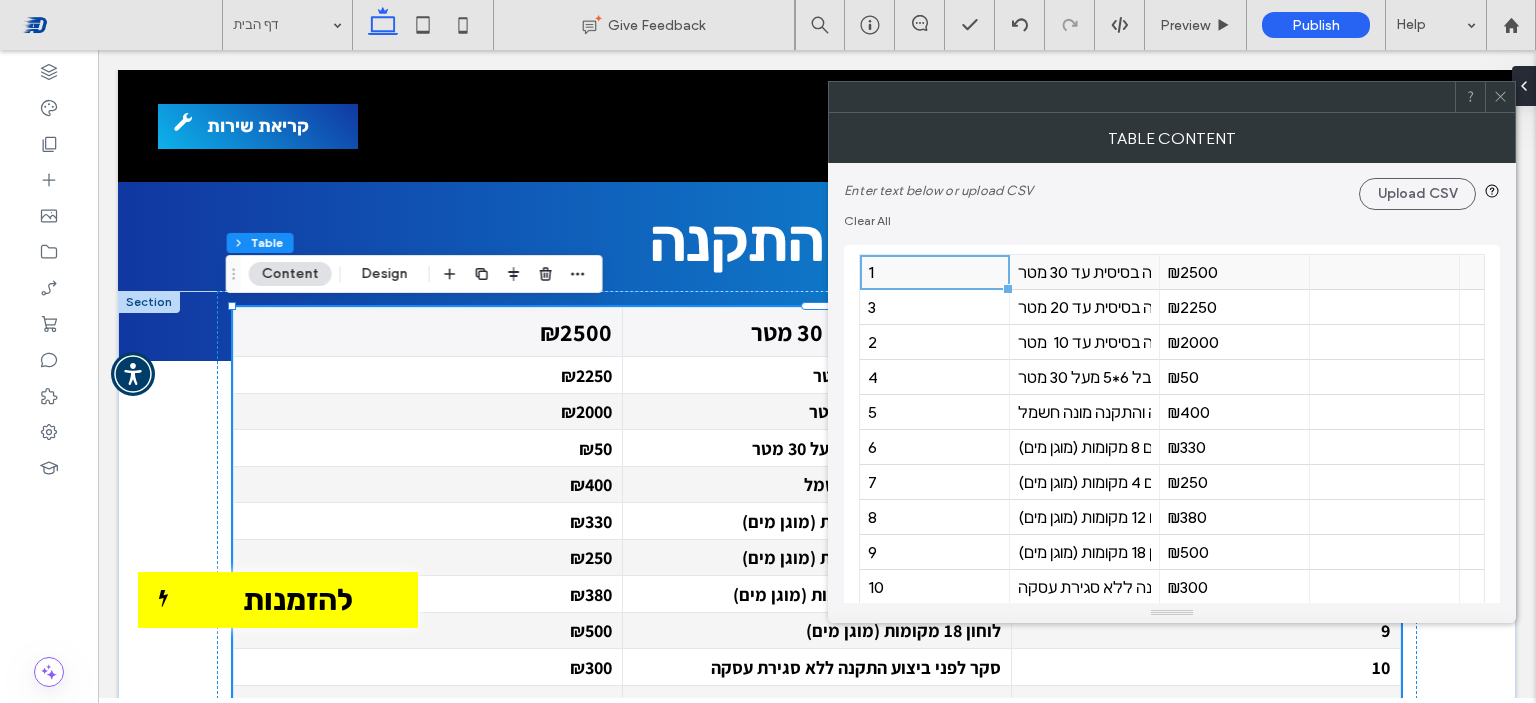 click on "1" at bounding box center [934, 272] 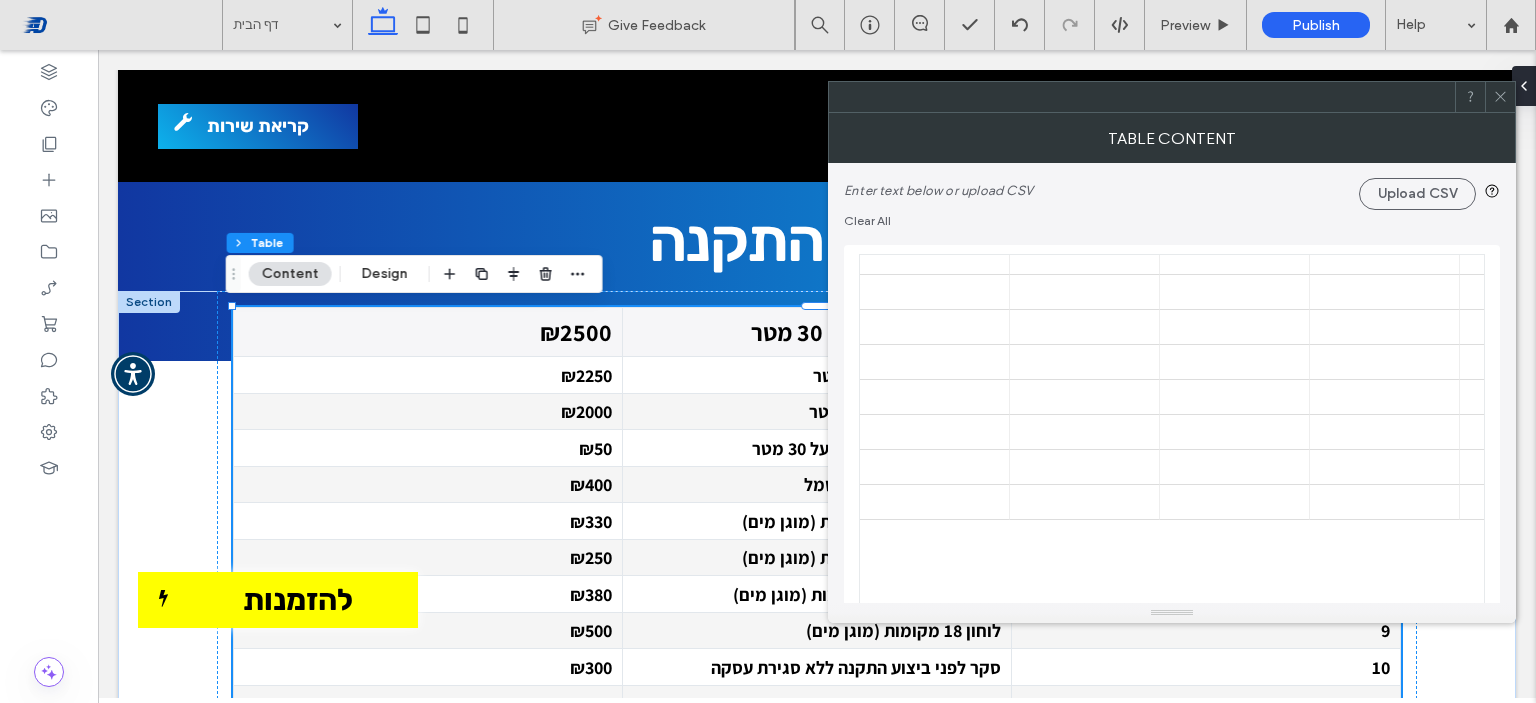 scroll, scrollTop: 1110, scrollLeft: 0, axis: vertical 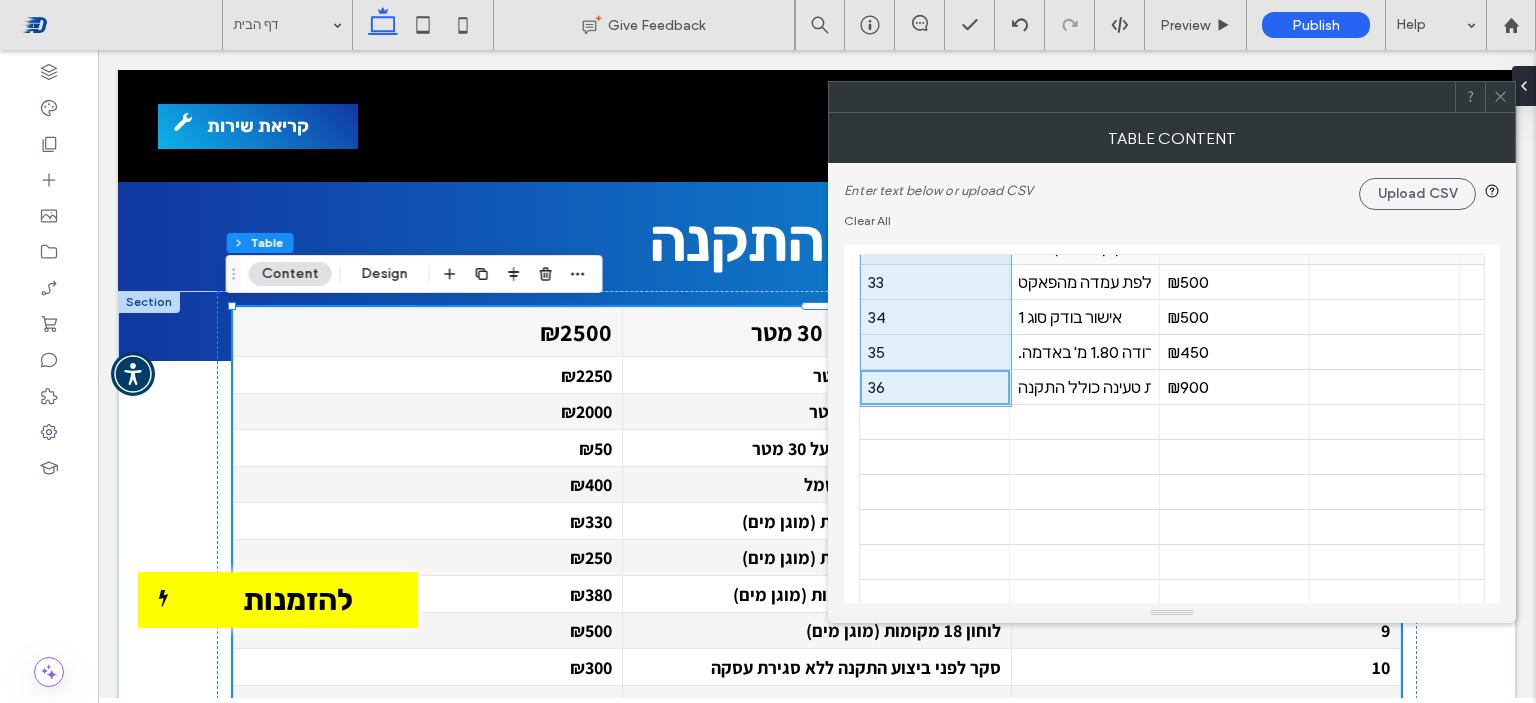drag, startPoint x: 976, startPoint y: 392, endPoint x: 942, endPoint y: 259, distance: 137.2771 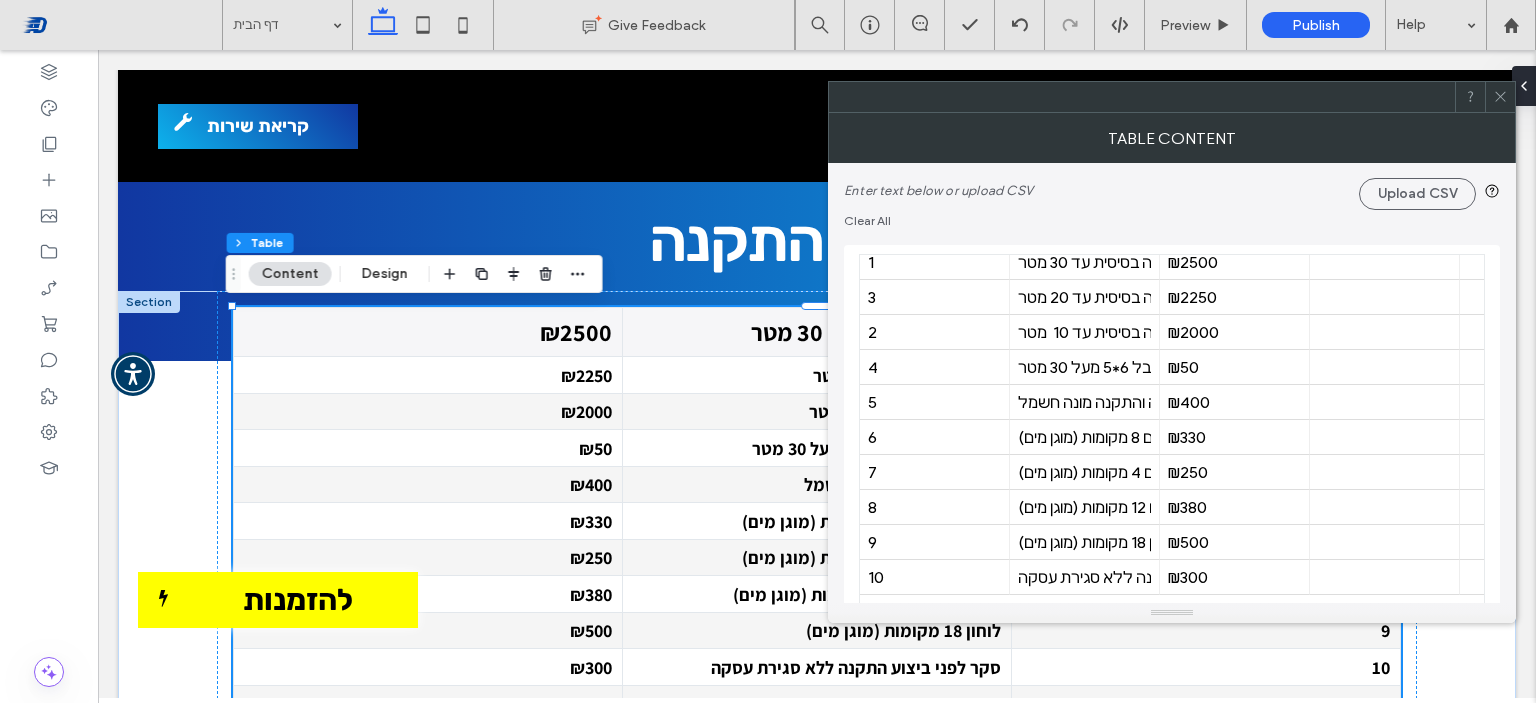 scroll, scrollTop: 0, scrollLeft: 0, axis: both 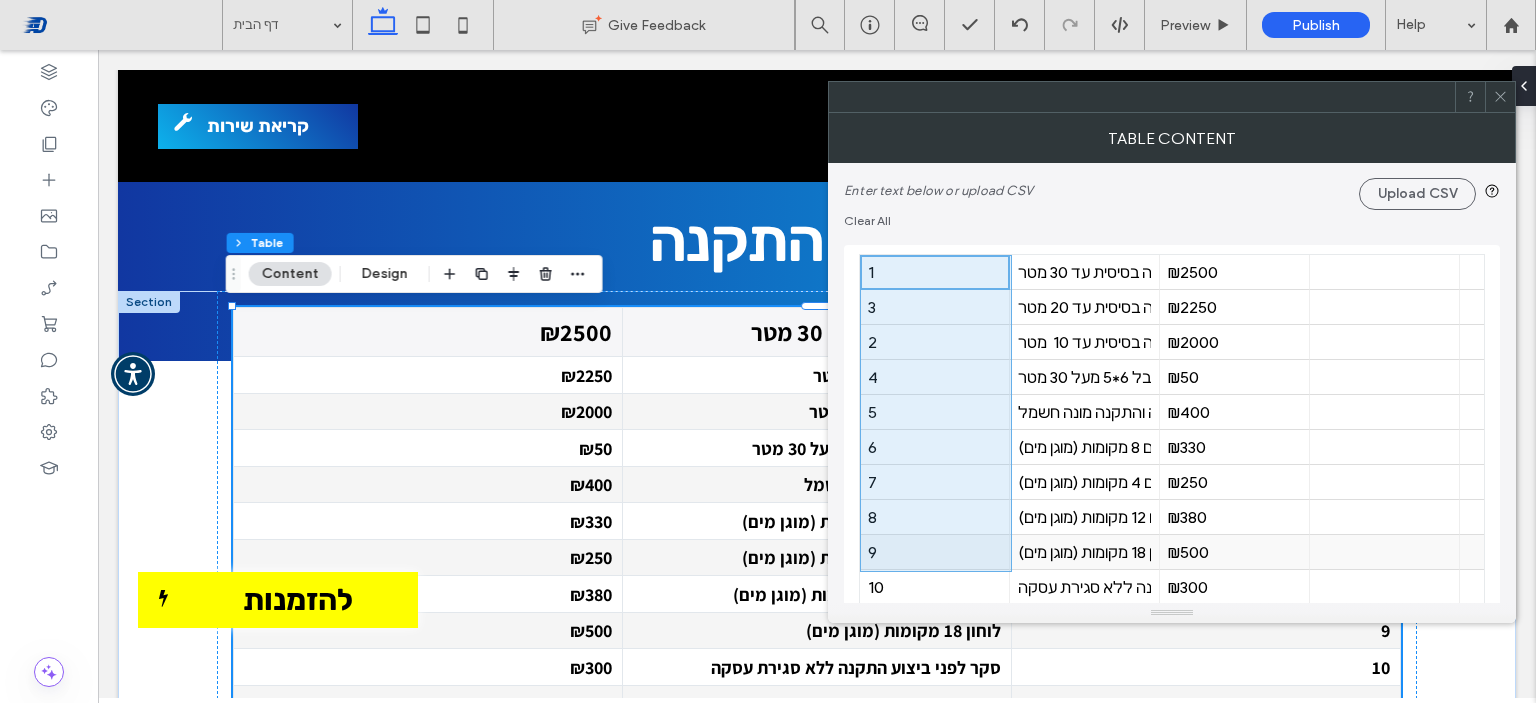drag, startPoint x: 940, startPoint y: 271, endPoint x: 949, endPoint y: 551, distance: 280.1446 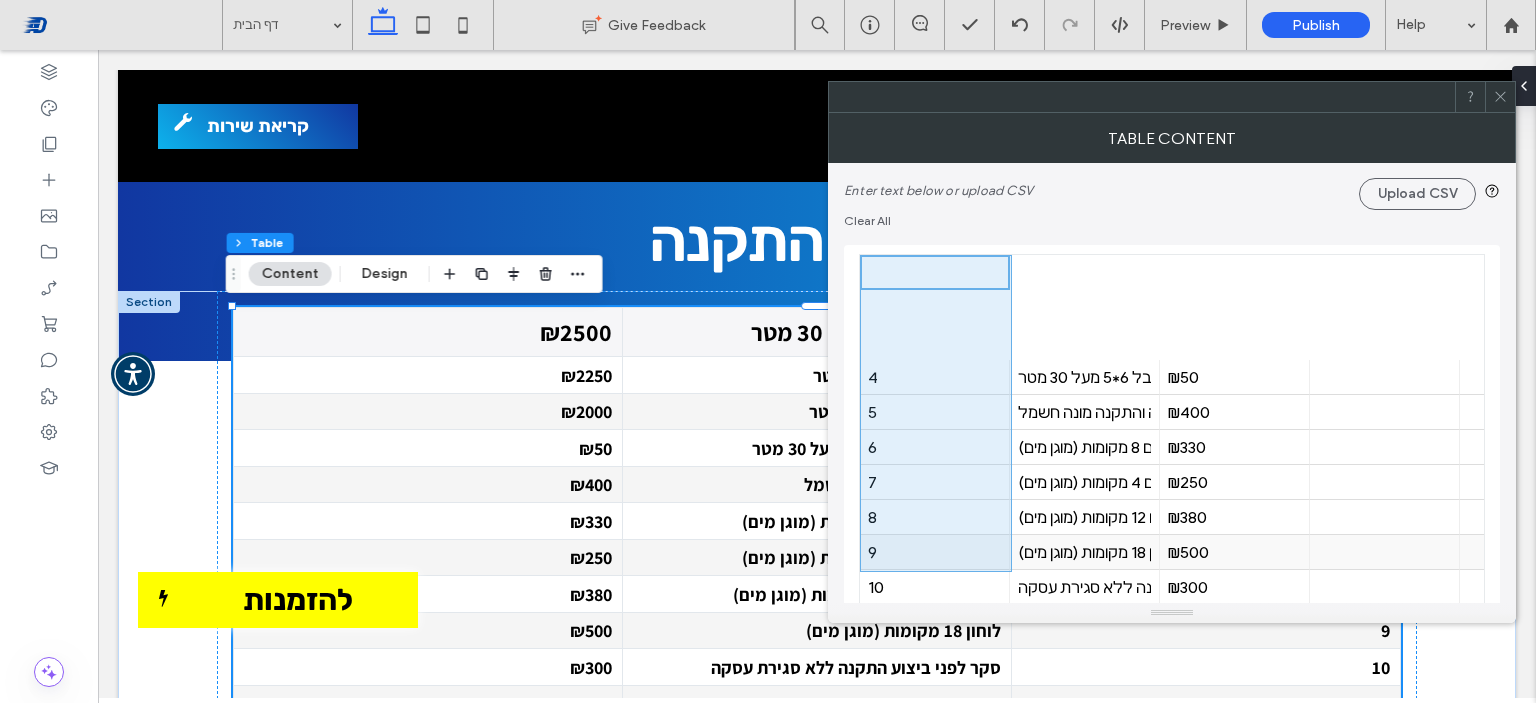scroll, scrollTop: 200, scrollLeft: 0, axis: vertical 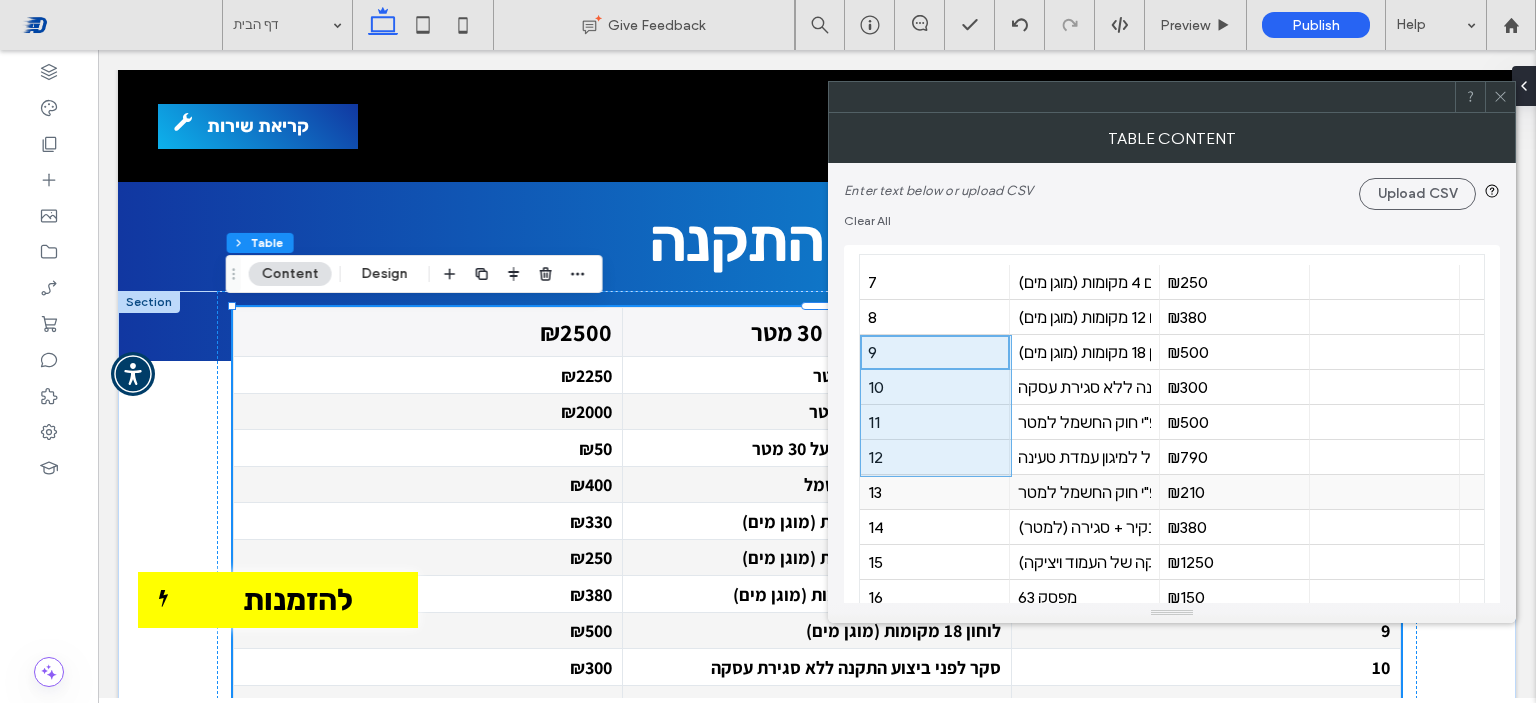 drag, startPoint x: 921, startPoint y: 363, endPoint x: 930, endPoint y: 479, distance: 116.34862 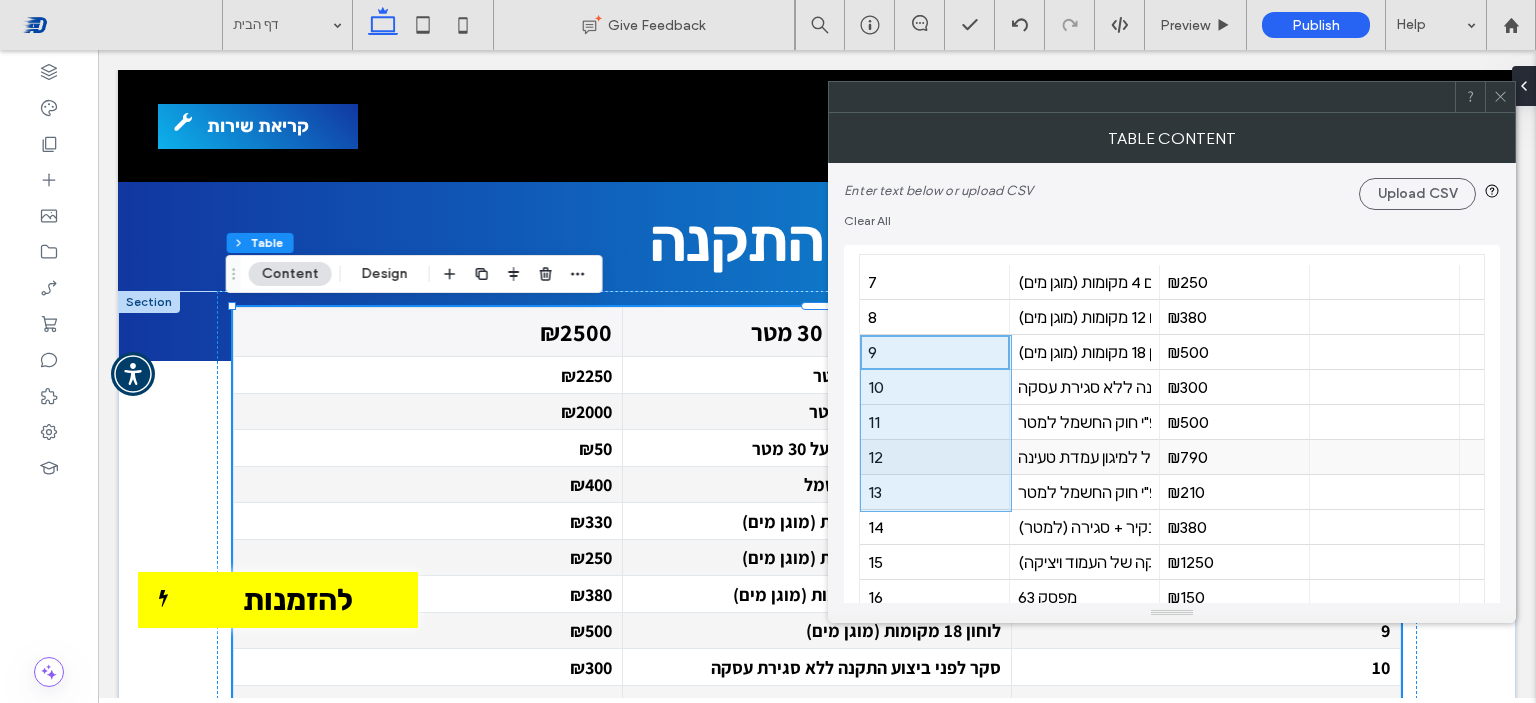 scroll, scrollTop: 0, scrollLeft: 0, axis: both 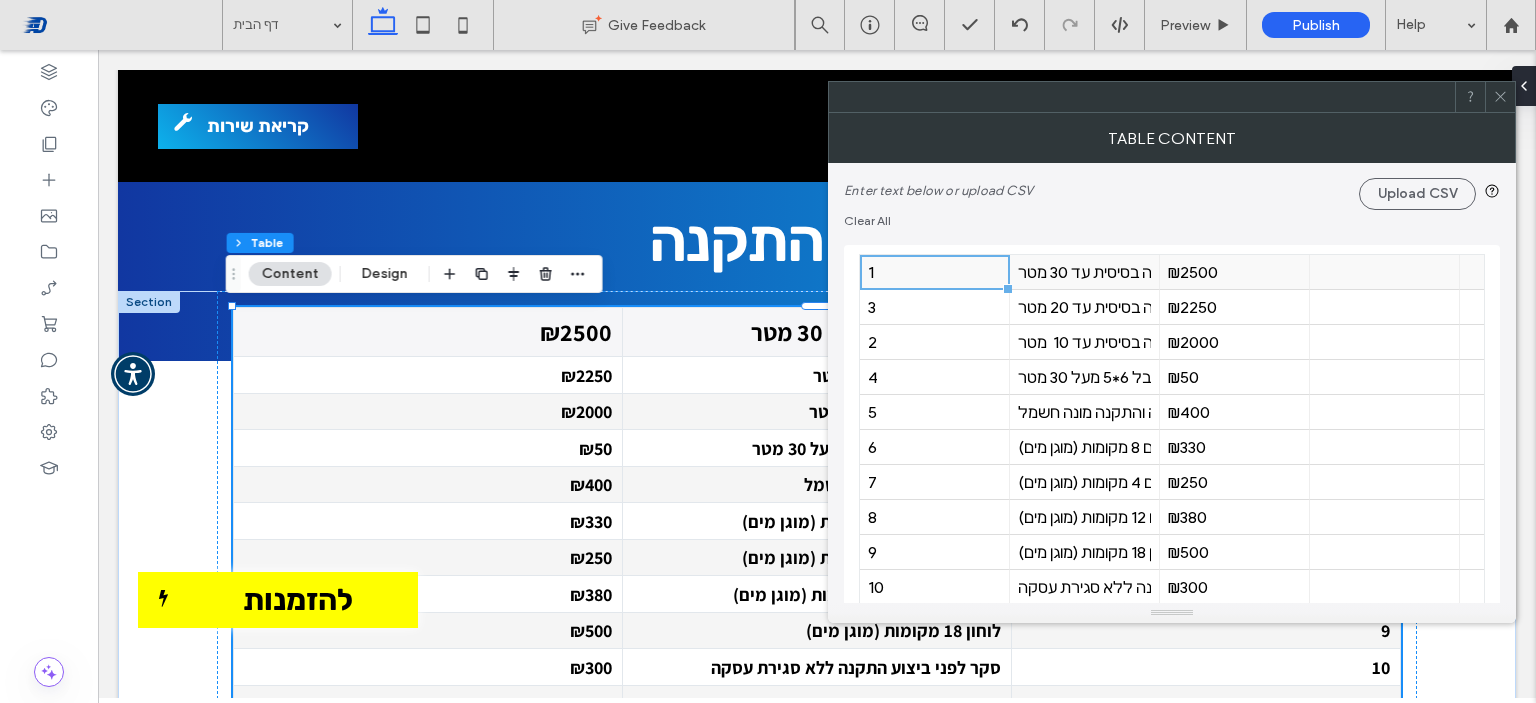 click on "1" at bounding box center (934, 272) 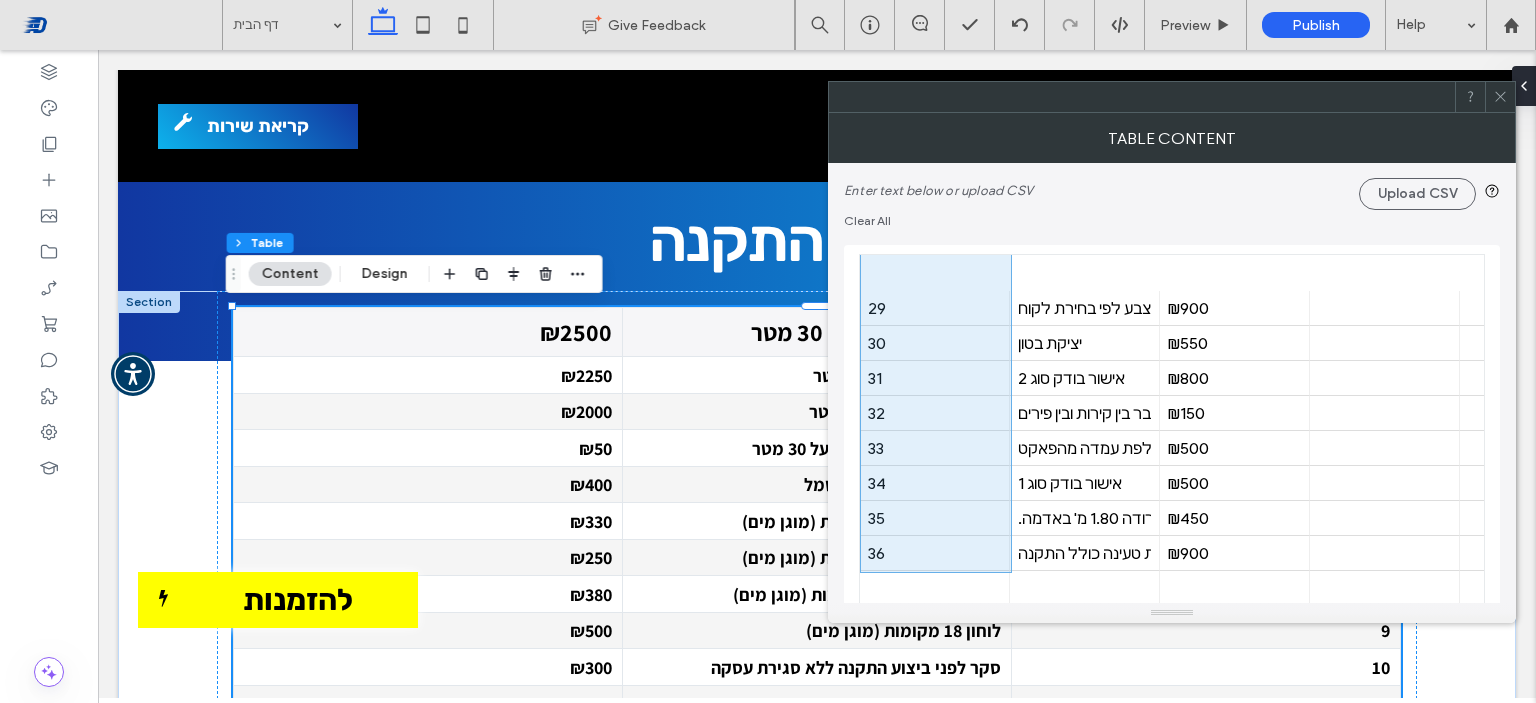 scroll, scrollTop: 980, scrollLeft: 0, axis: vertical 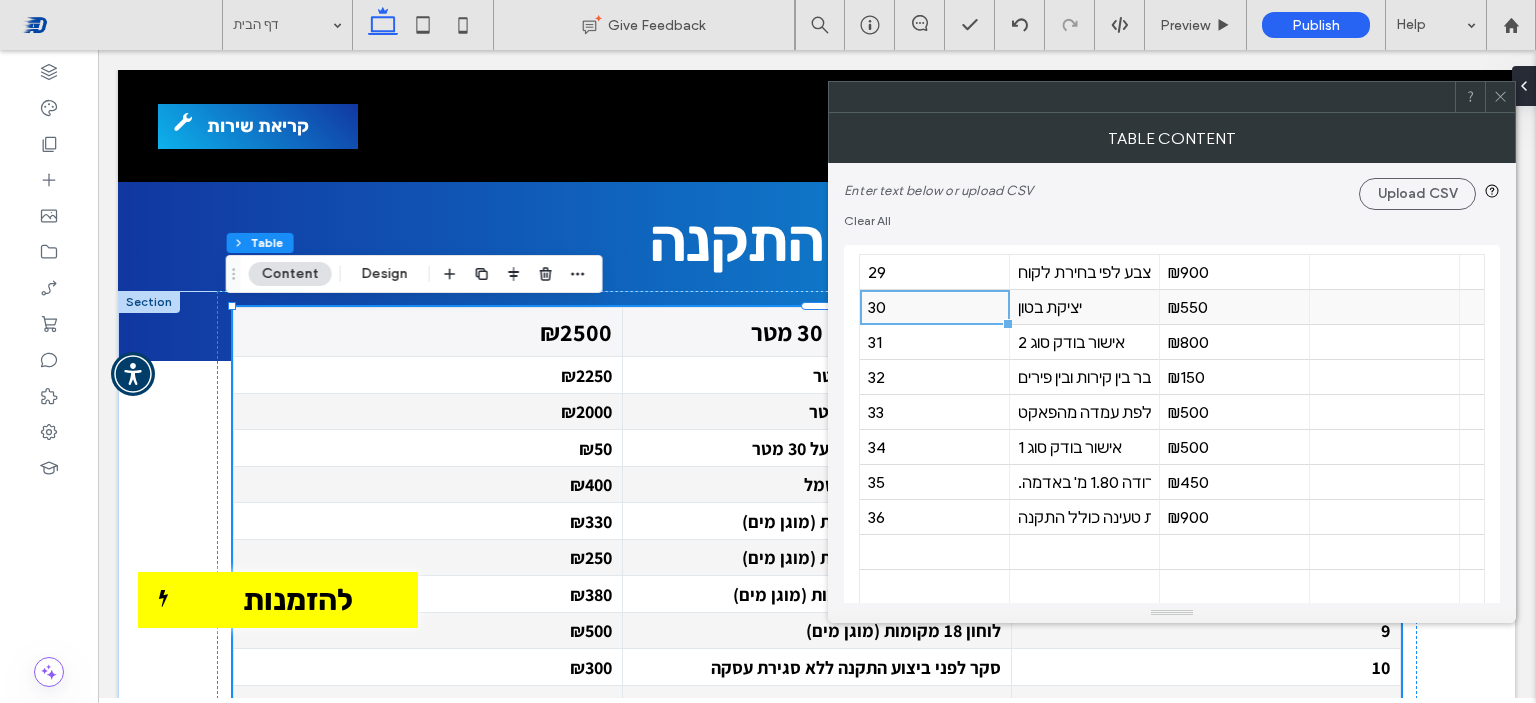 drag, startPoint x: 969, startPoint y: 322, endPoint x: 918, endPoint y: 319, distance: 51.088158 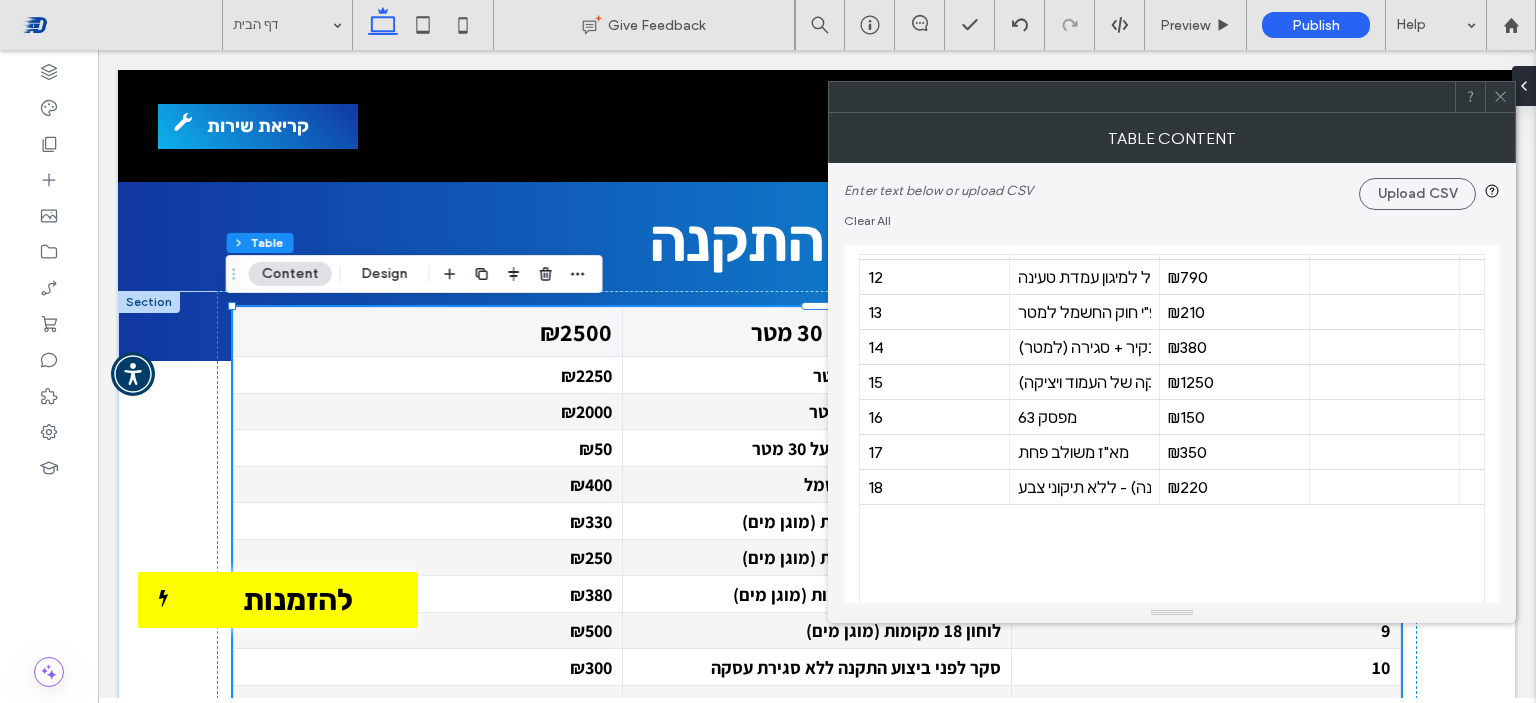 scroll, scrollTop: 0, scrollLeft: 0, axis: both 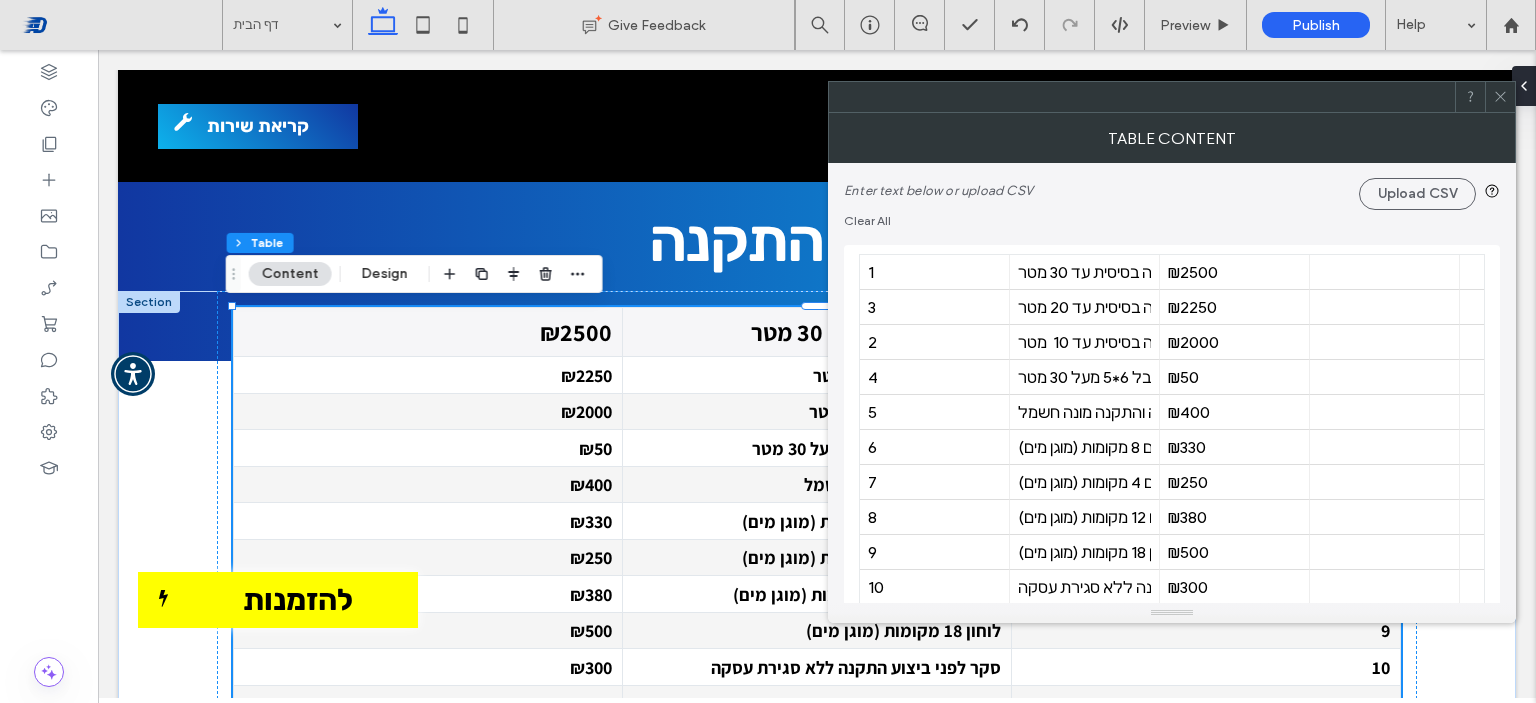 click 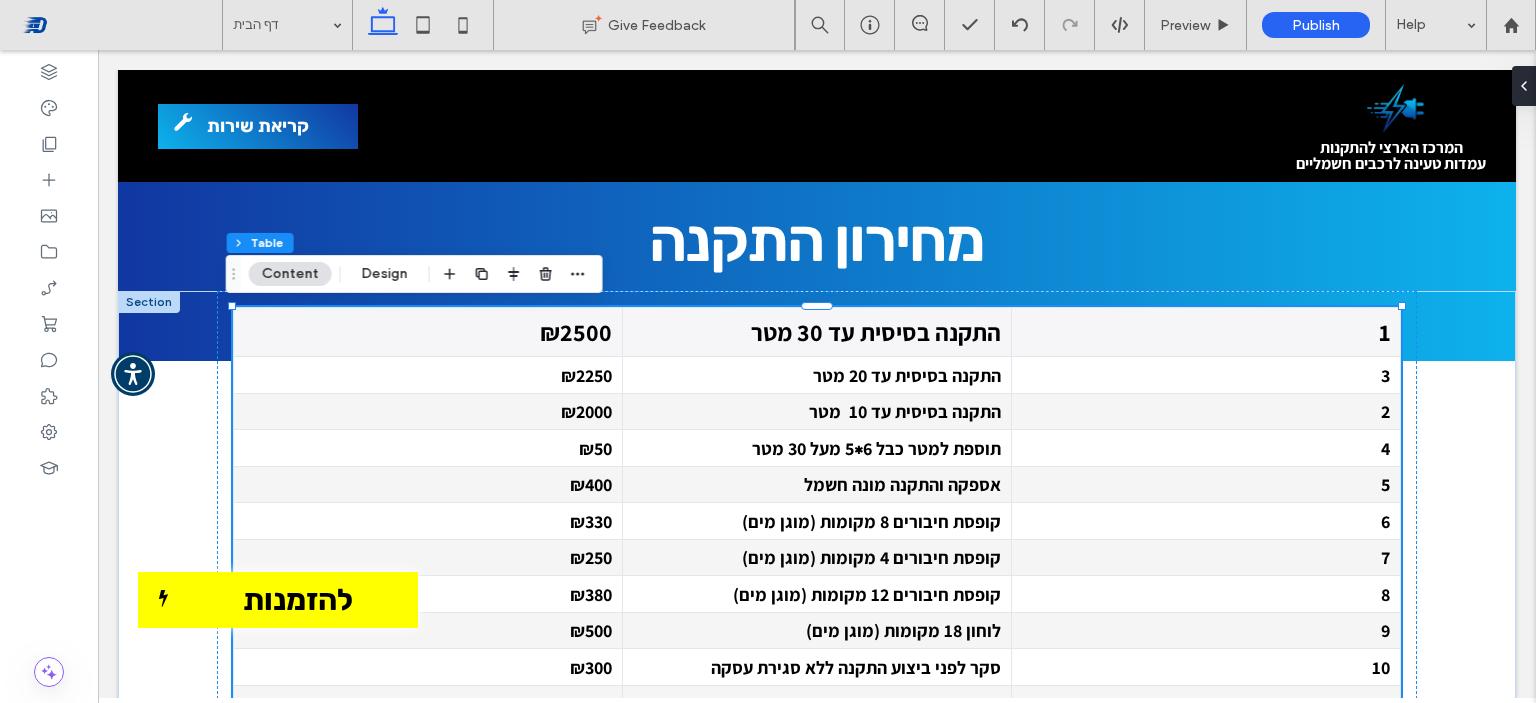 scroll, scrollTop: 864, scrollLeft: 0, axis: vertical 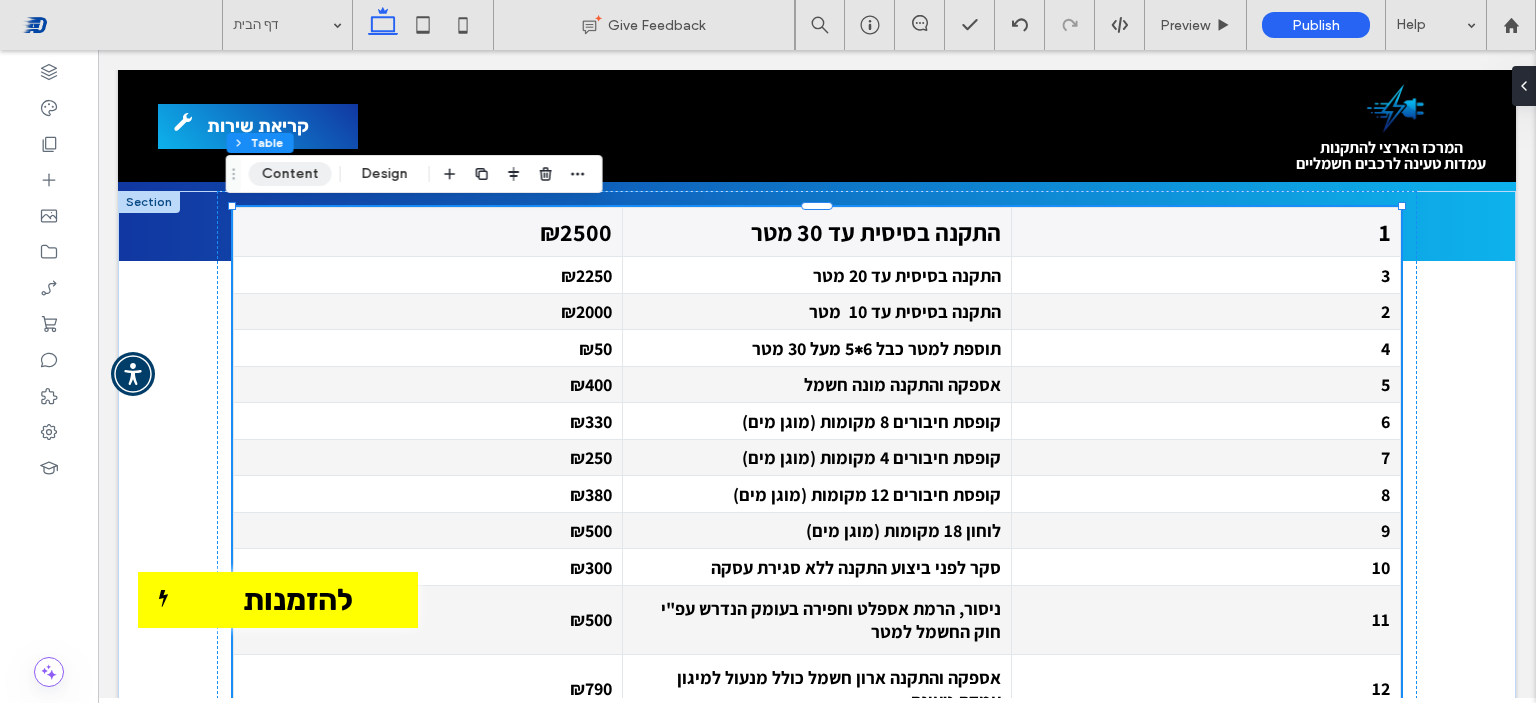 click on "Content" at bounding box center (290, 174) 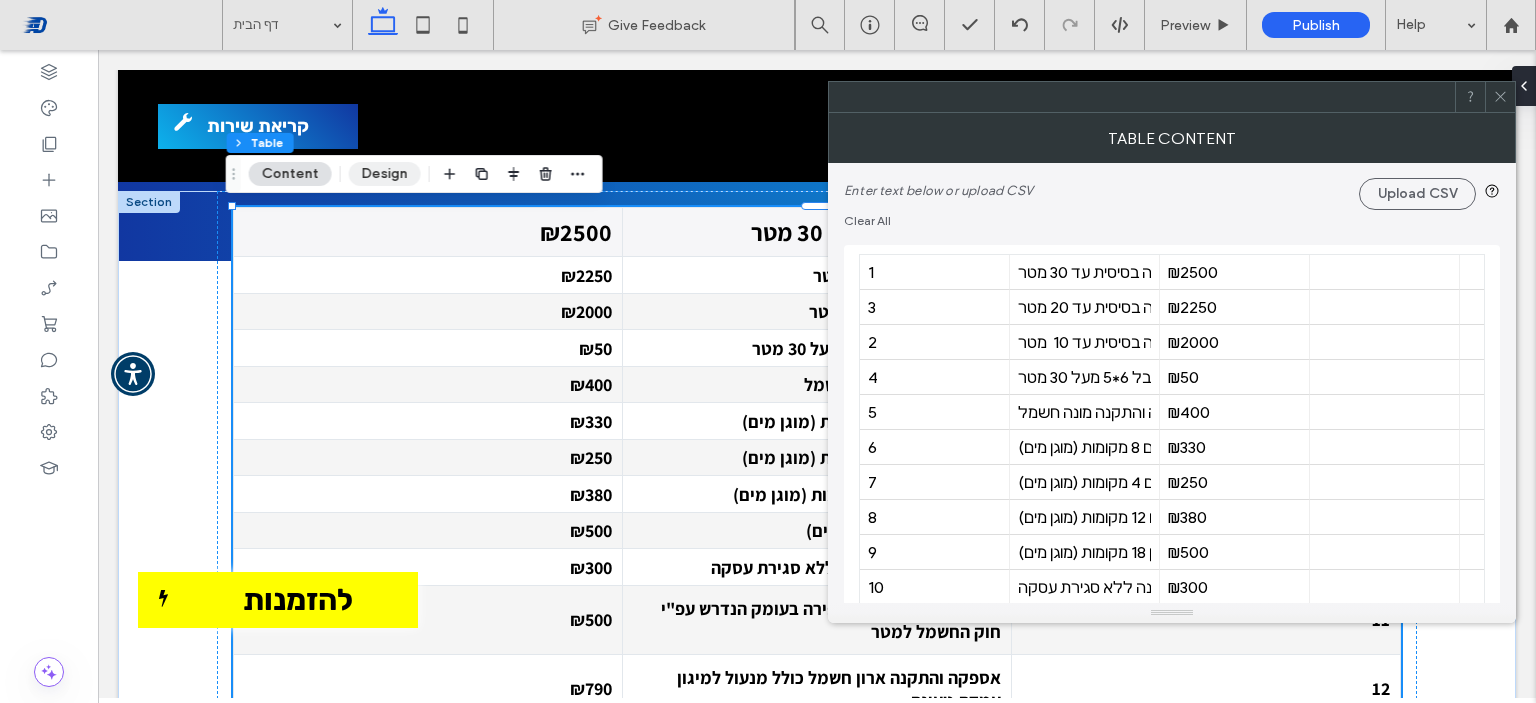 click on "Design" at bounding box center (385, 174) 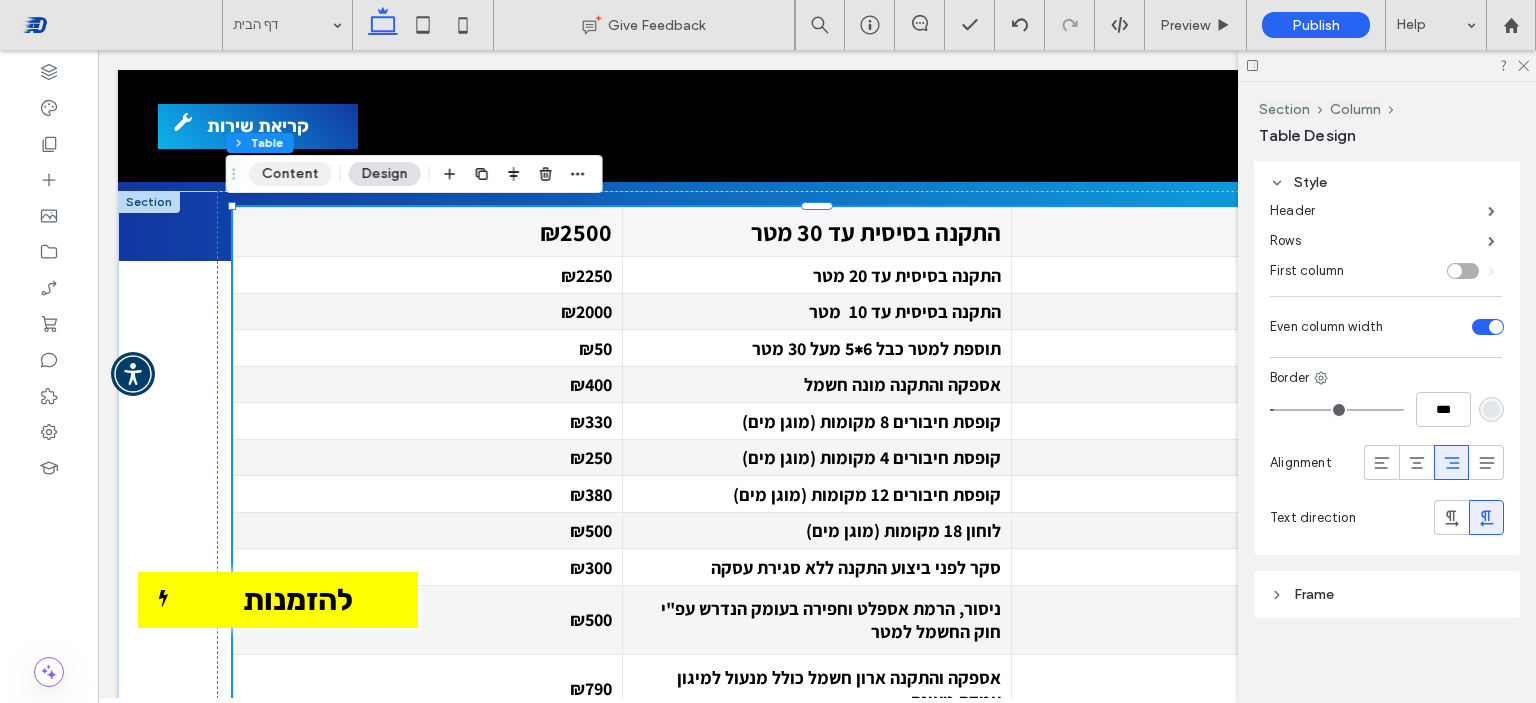 click on "Content" at bounding box center [290, 174] 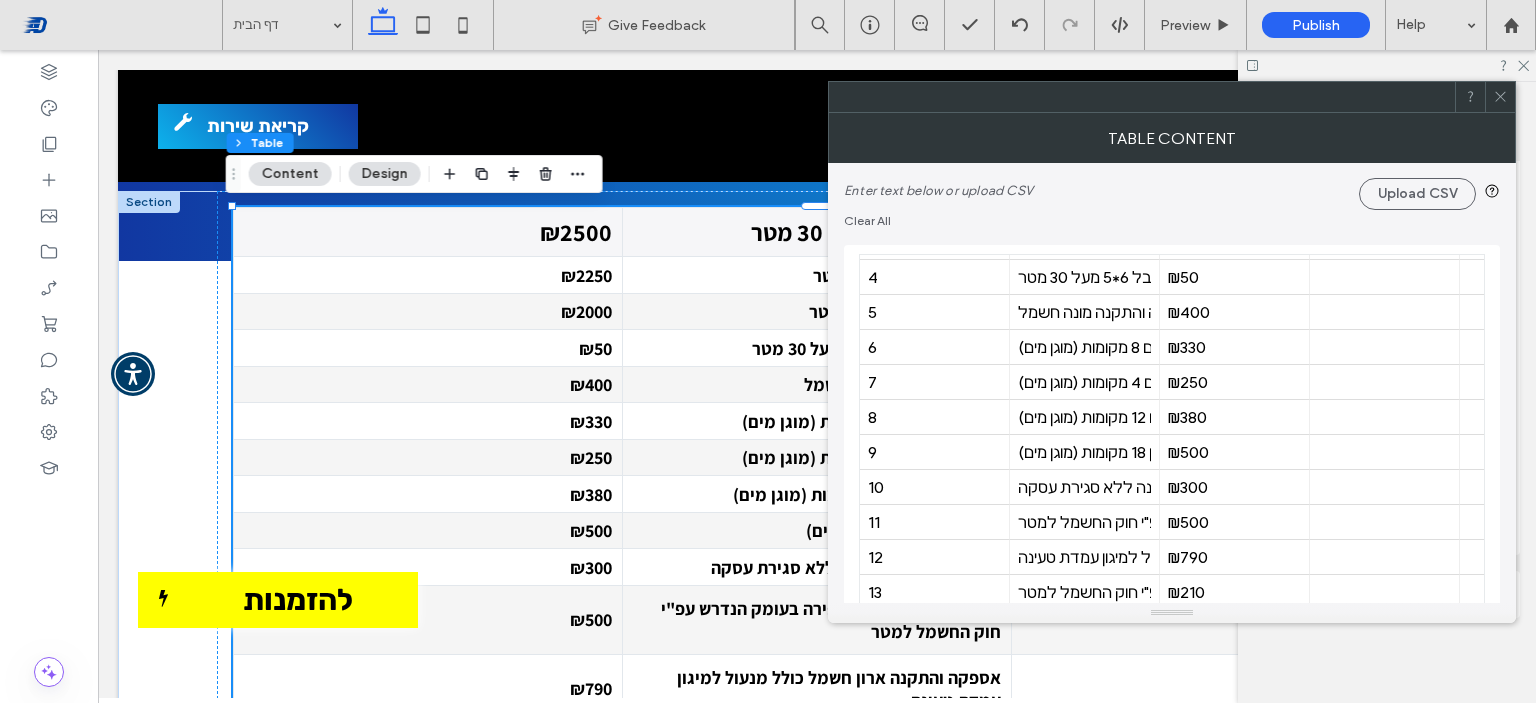 scroll, scrollTop: 0, scrollLeft: 0, axis: both 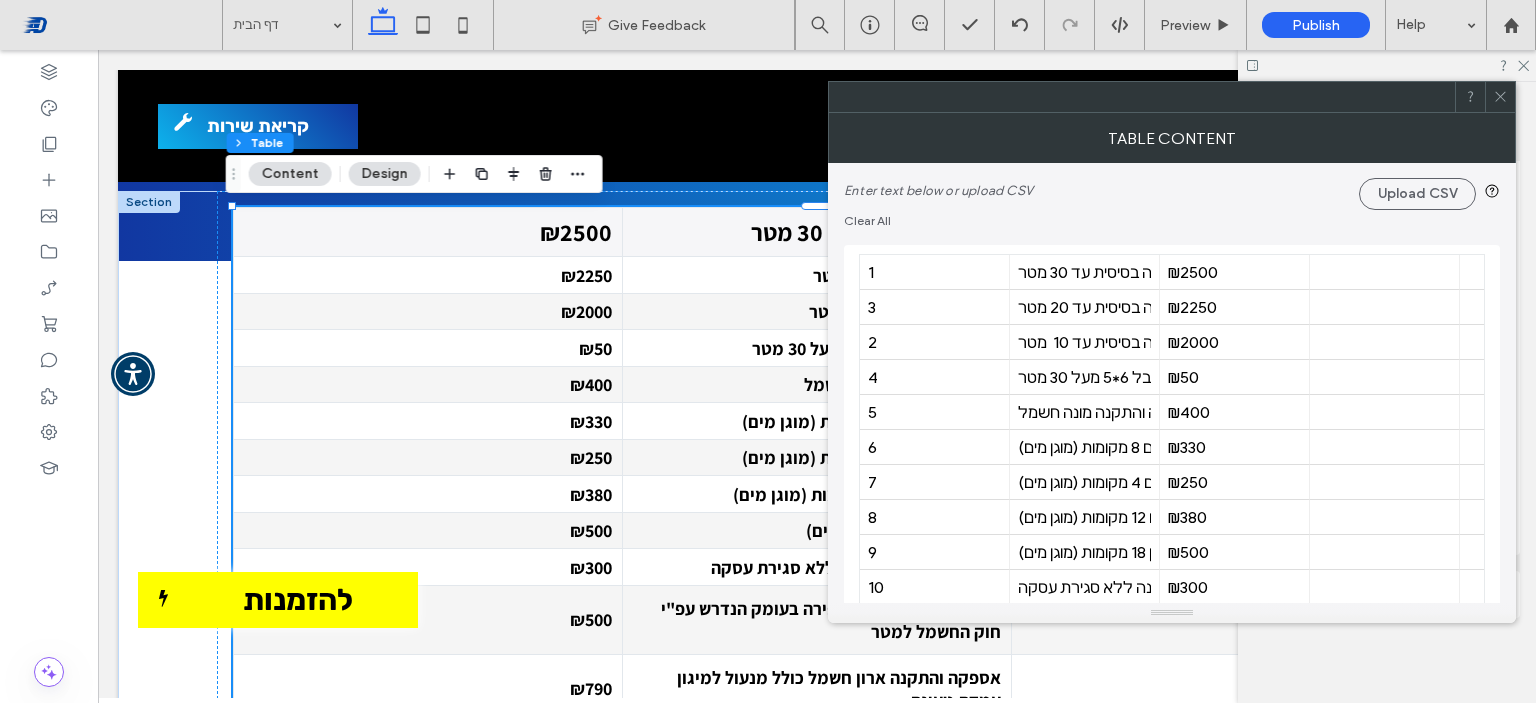click 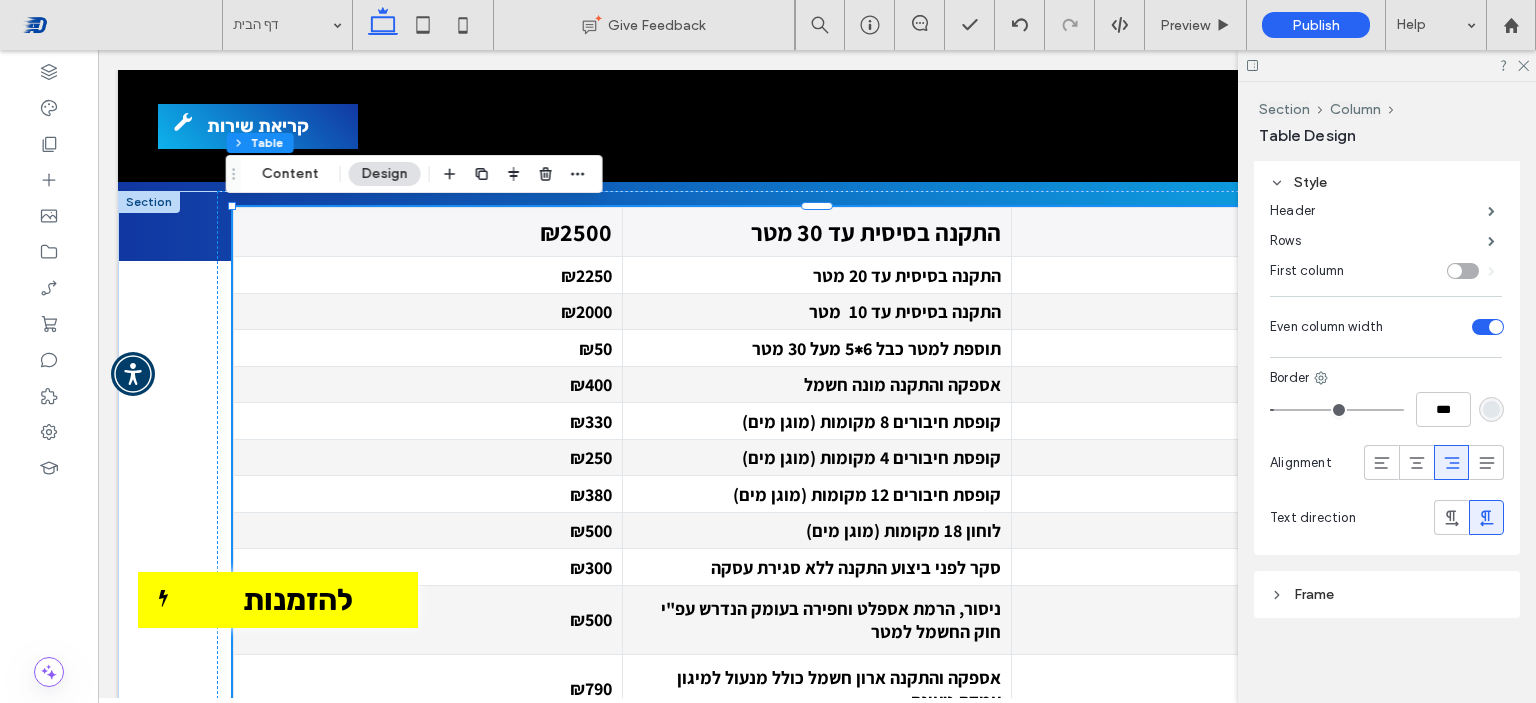 click on "התקנה בסיסית עד 10  מטר" at bounding box center [817, 311] 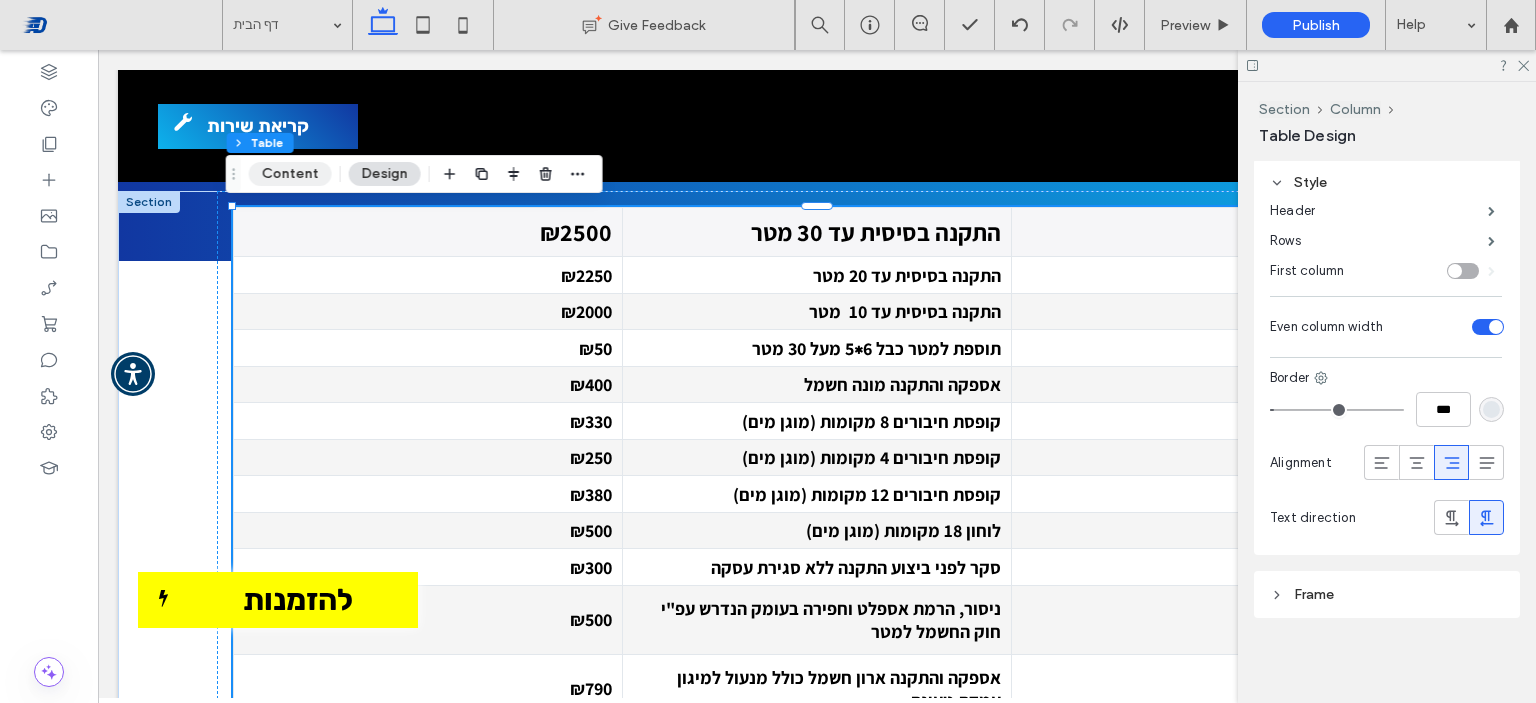 click on "Content" at bounding box center [290, 174] 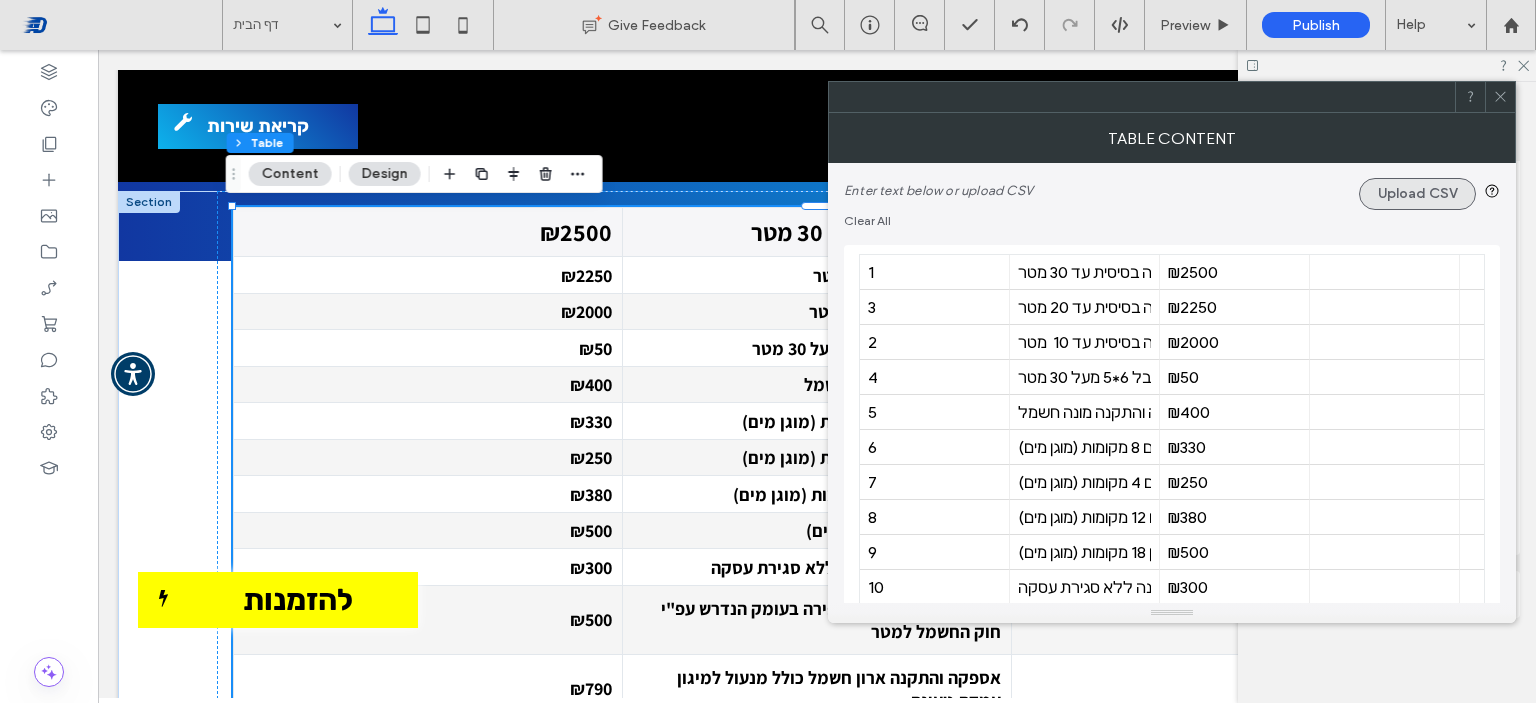 click on "Upload CSV" at bounding box center [1417, 194] 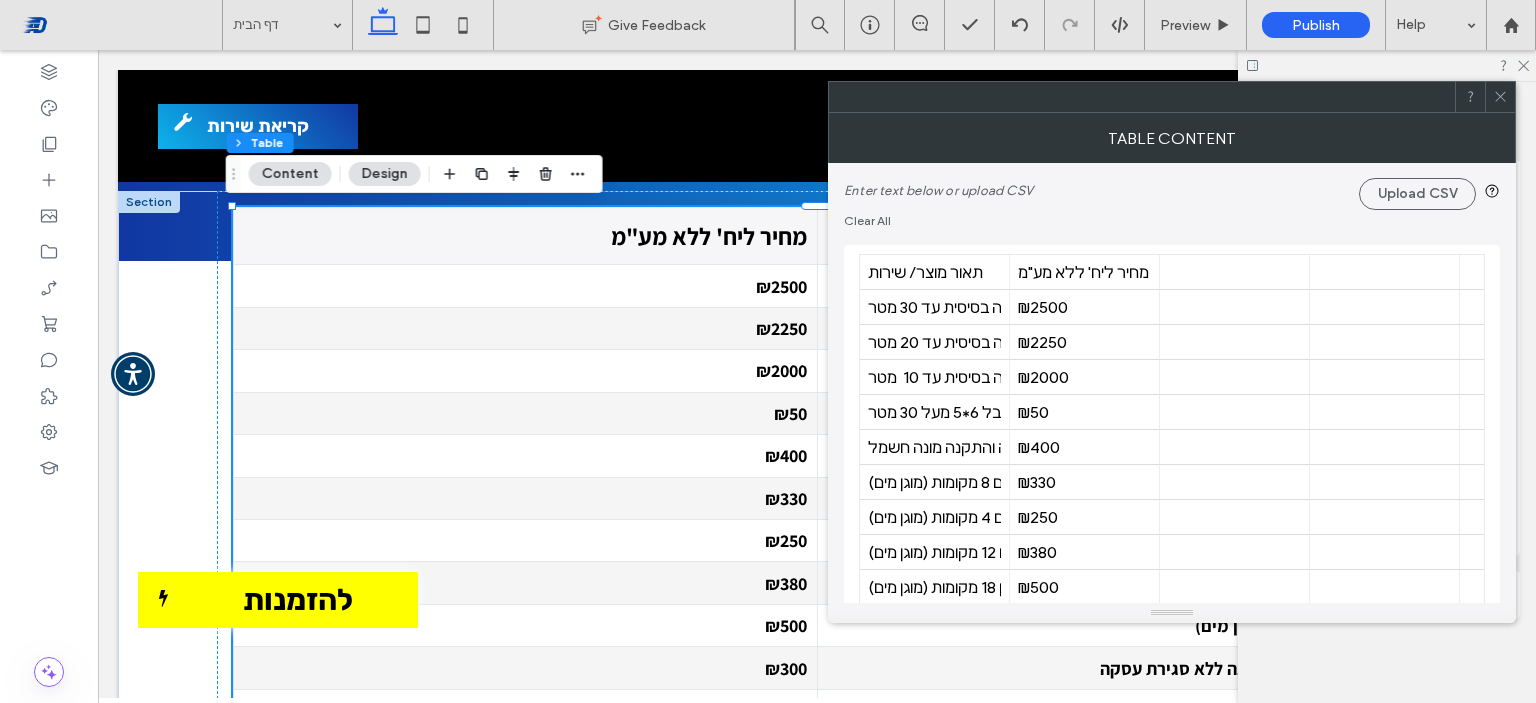 click at bounding box center [1500, 97] 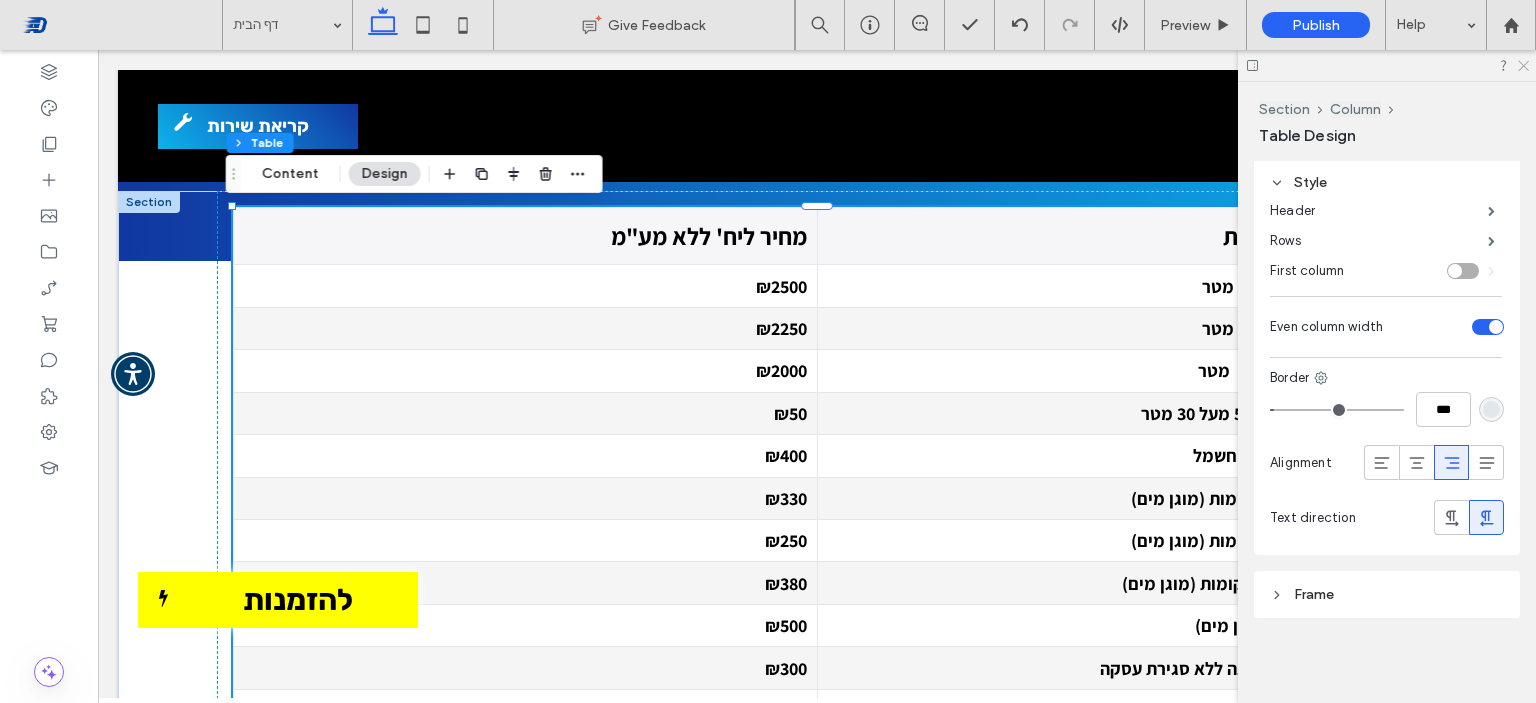 click 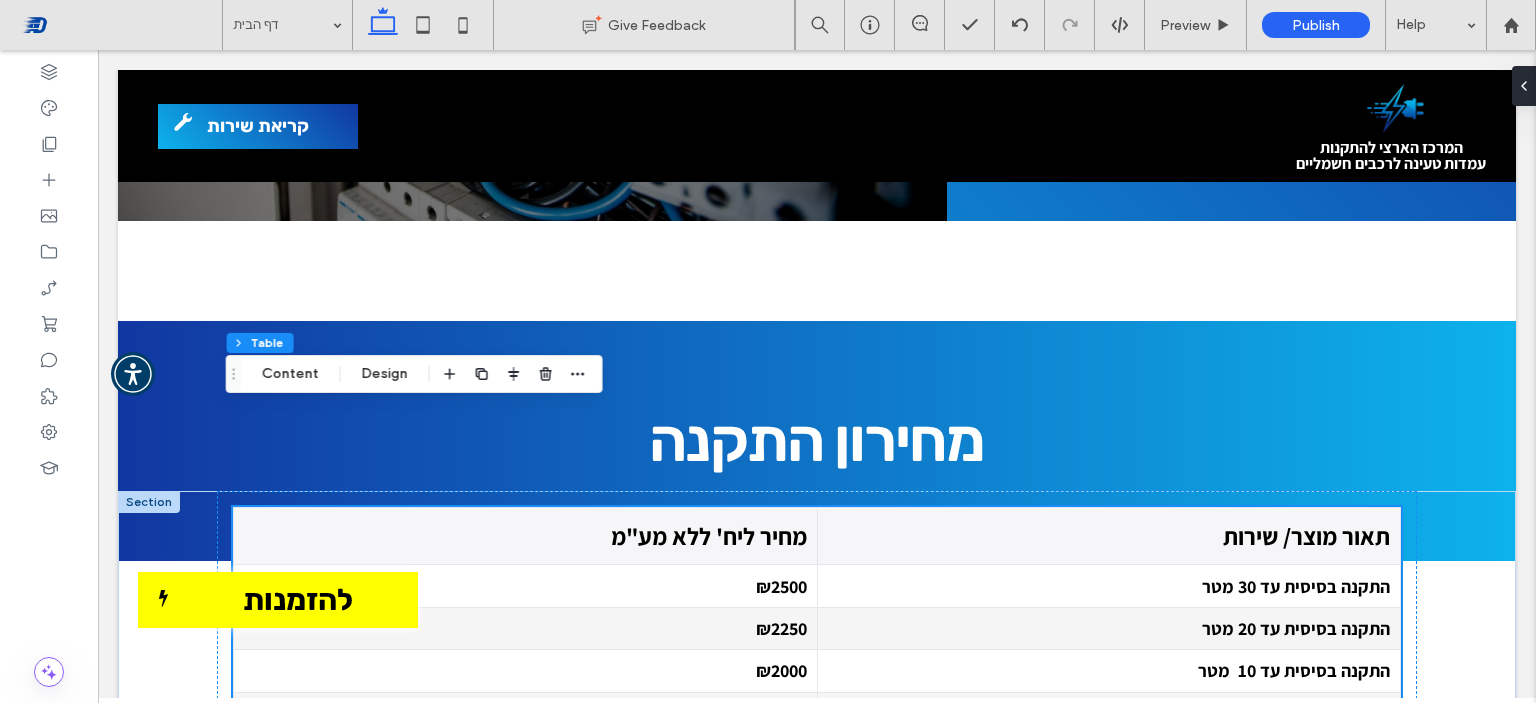 scroll, scrollTop: 3861, scrollLeft: 0, axis: vertical 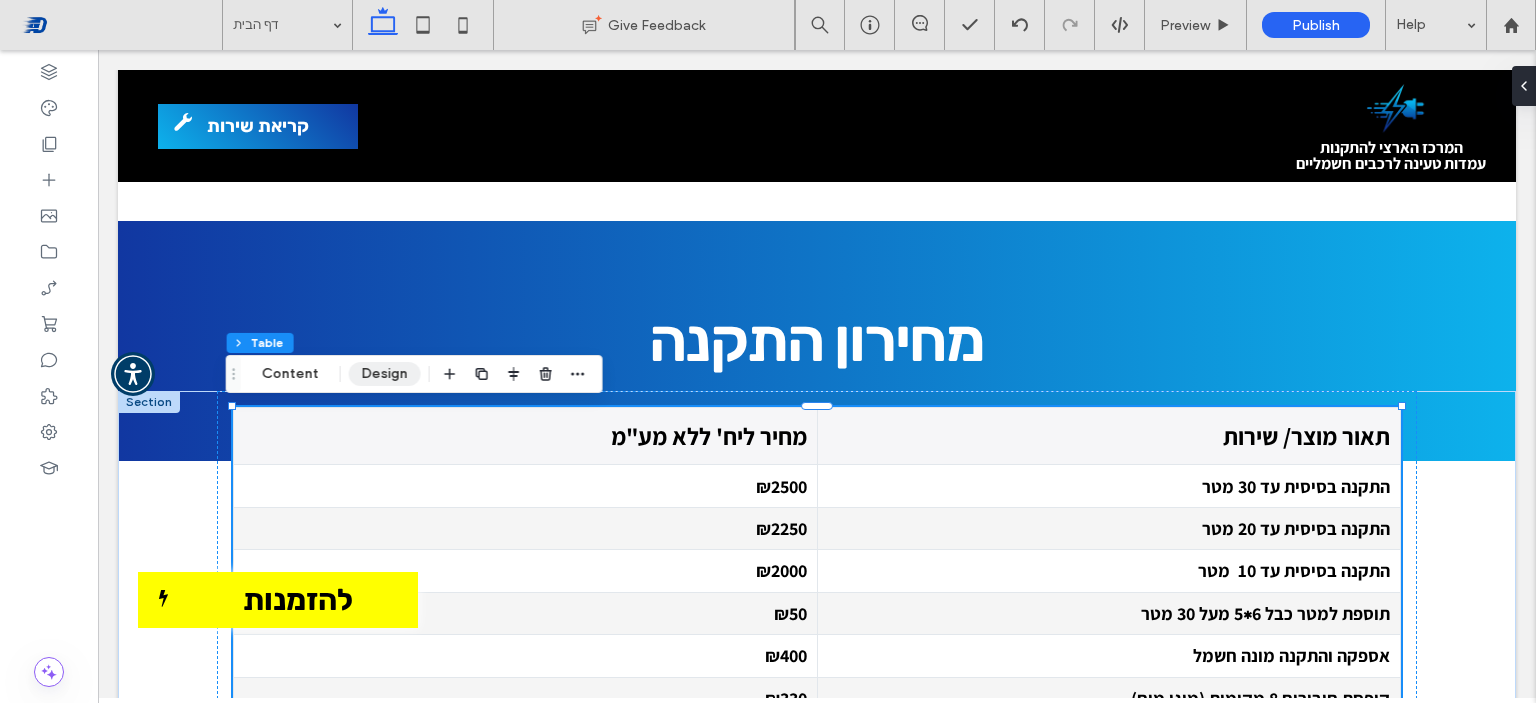 click on "Design" at bounding box center [385, 374] 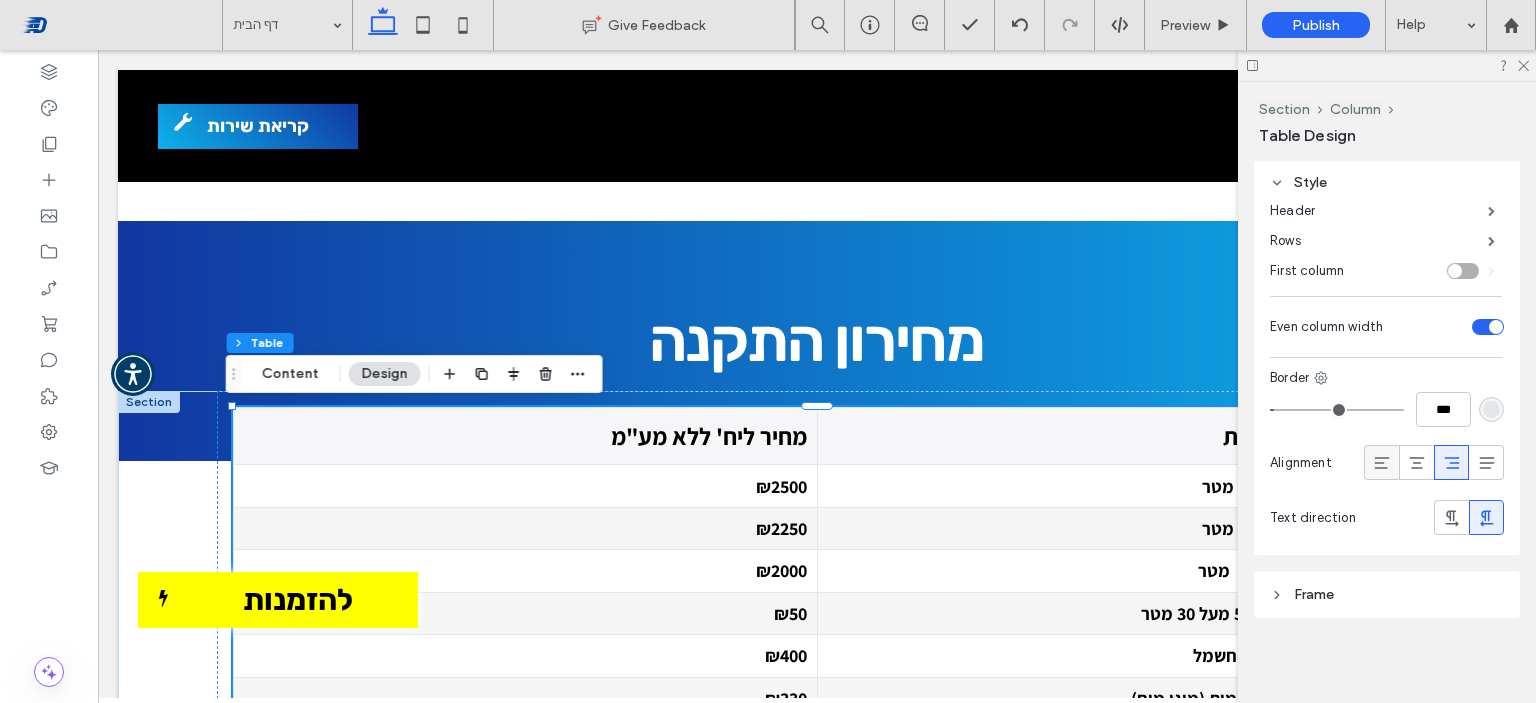 scroll, scrollTop: 0, scrollLeft: 0, axis: both 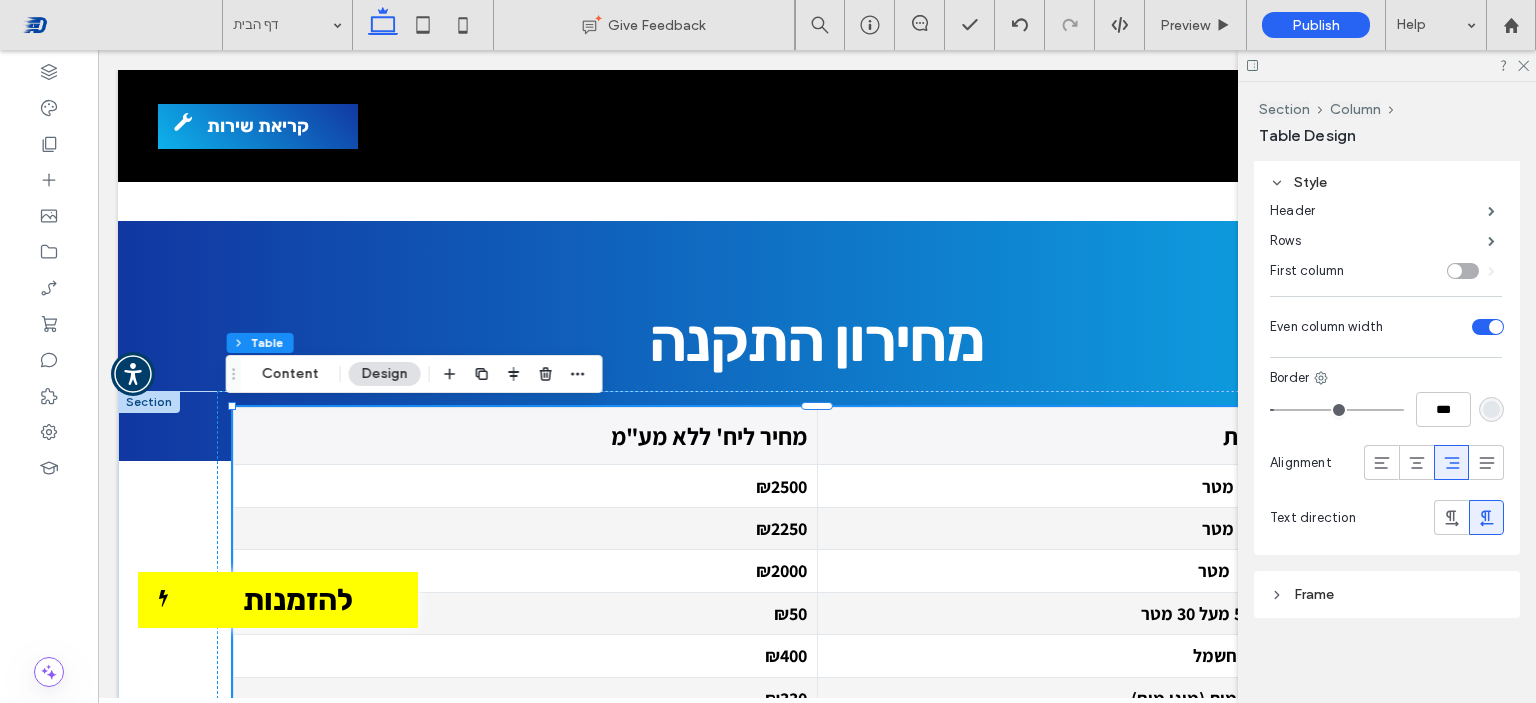 click on "Frame" at bounding box center (1387, 594) 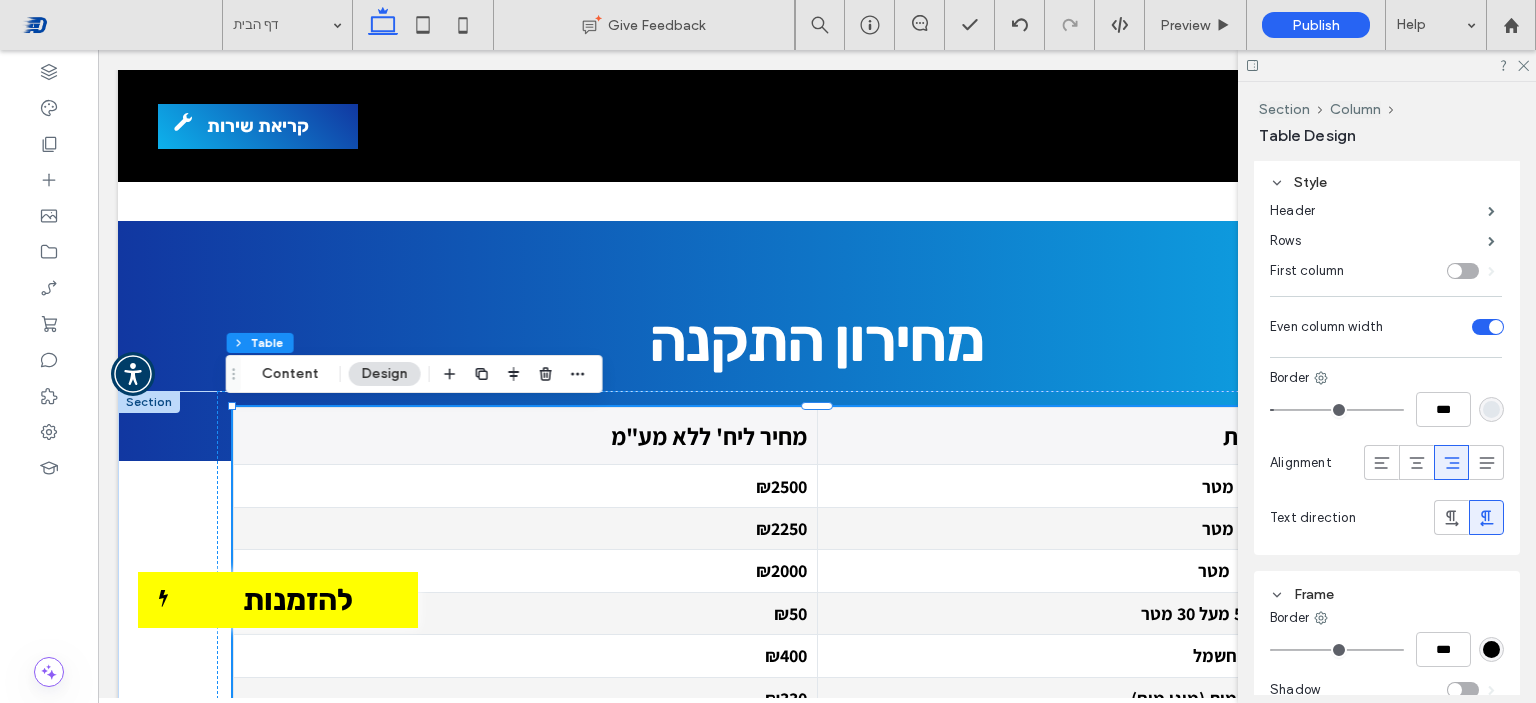 scroll, scrollTop: 415, scrollLeft: 0, axis: vertical 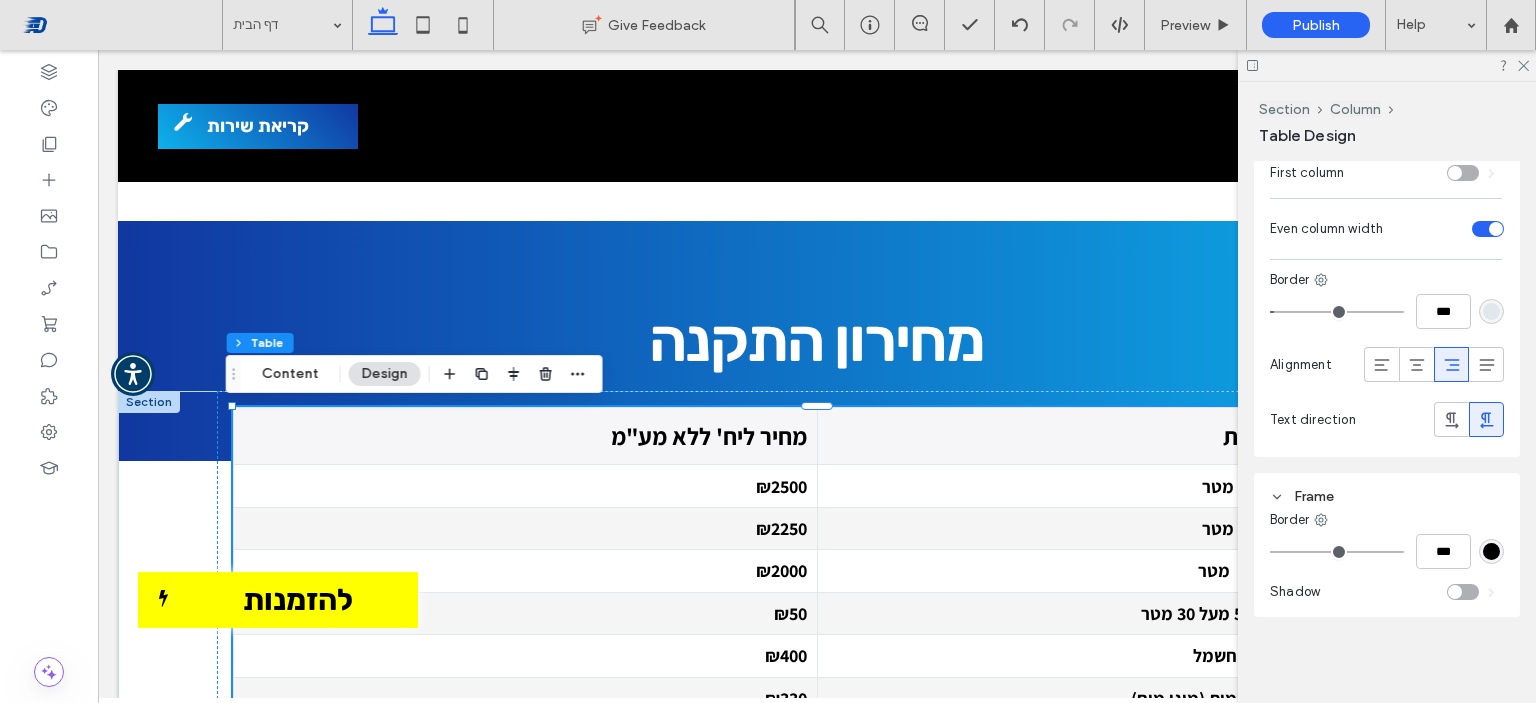 click at bounding box center (1455, 592) 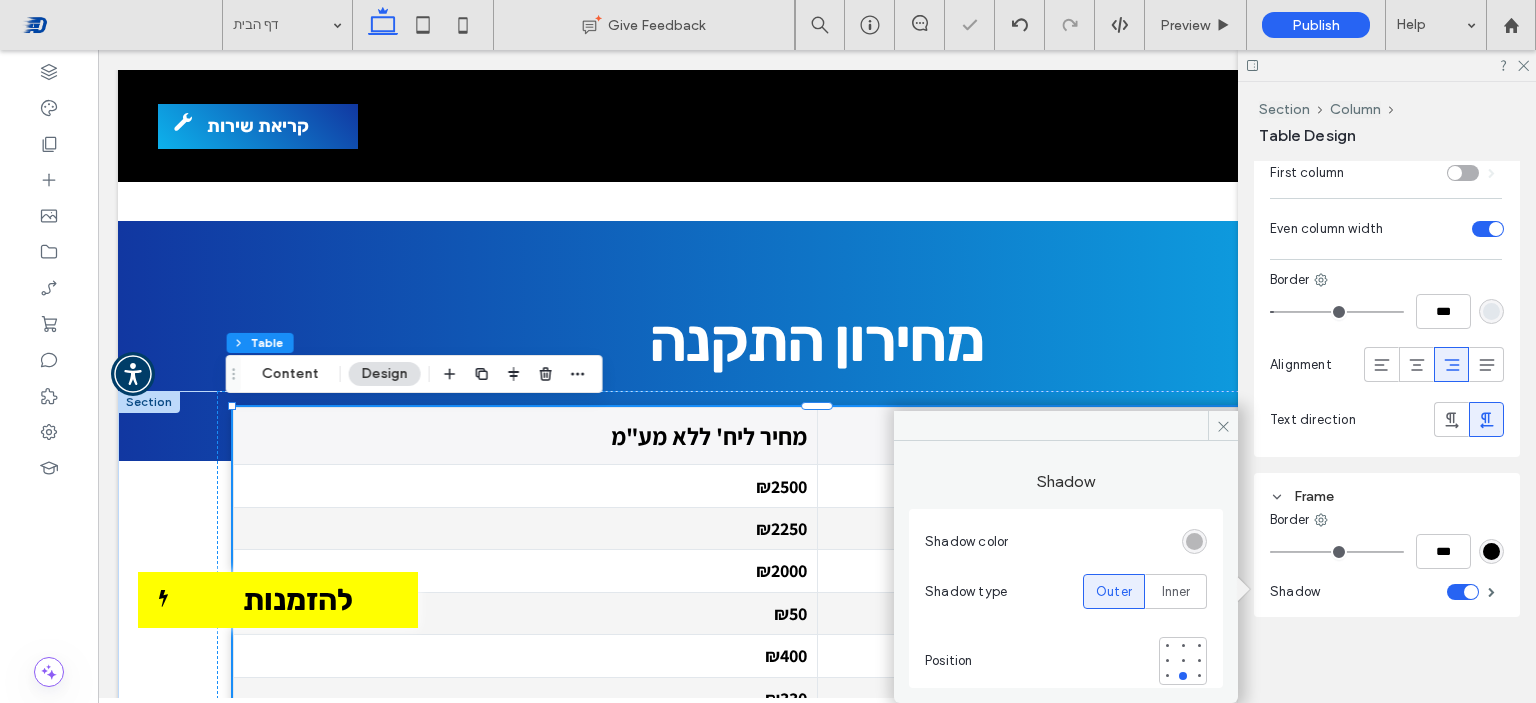 click at bounding box center [1463, 592] 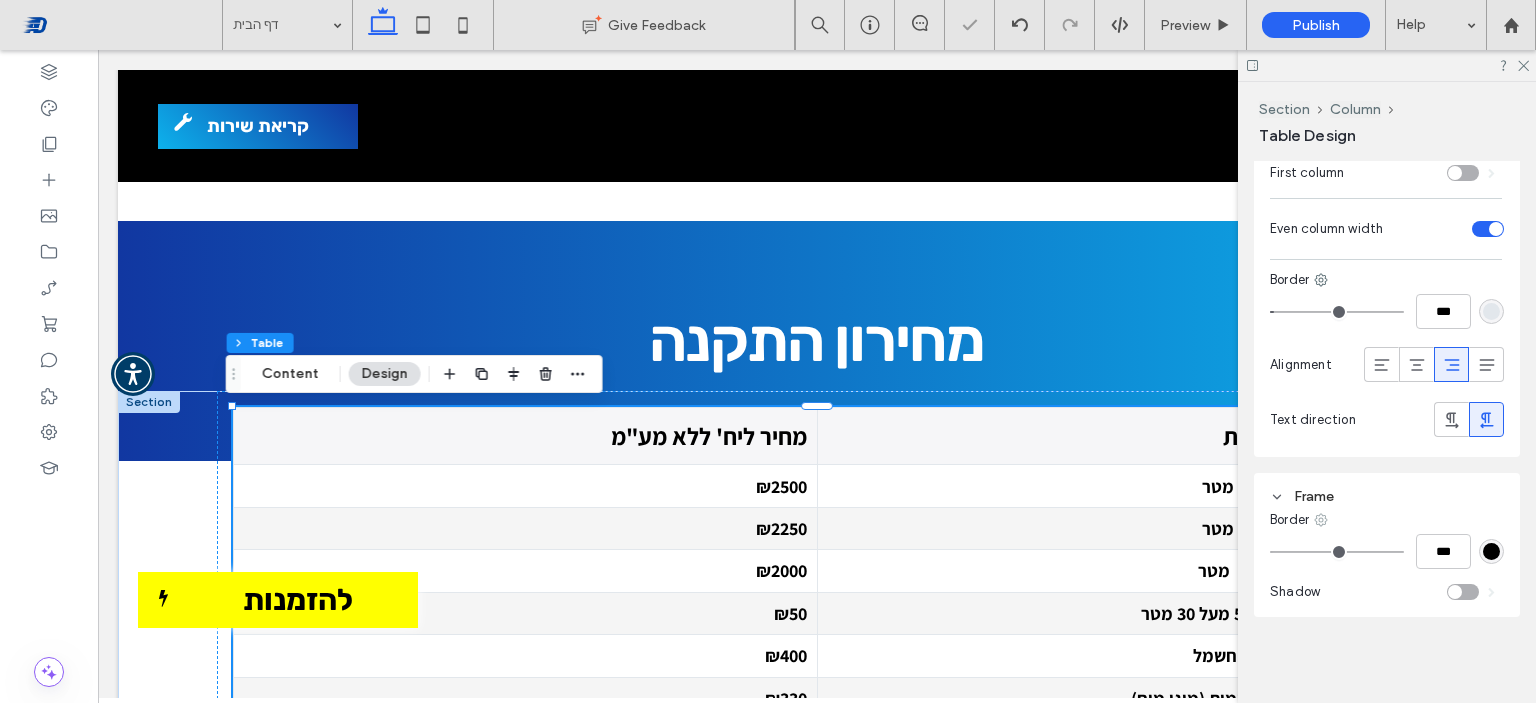 click 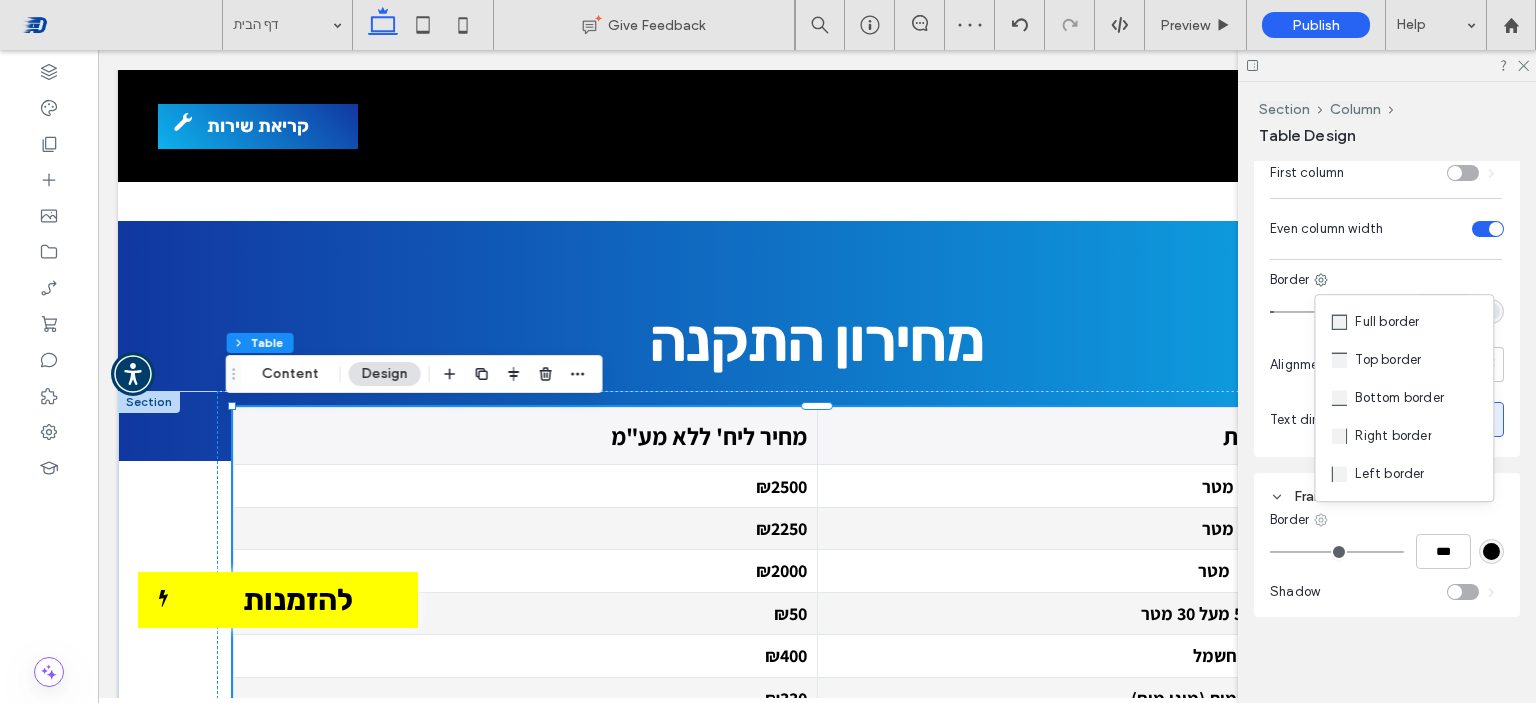 click 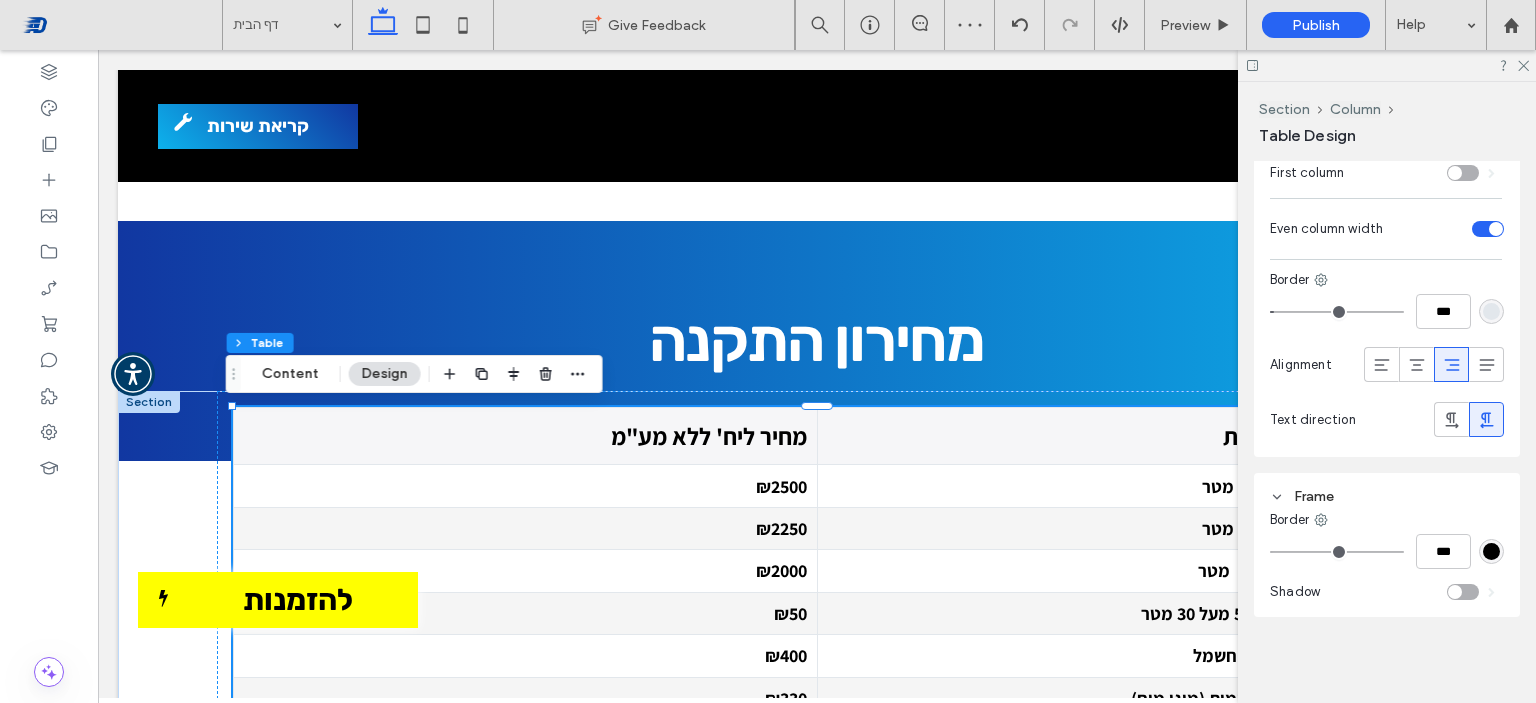 click 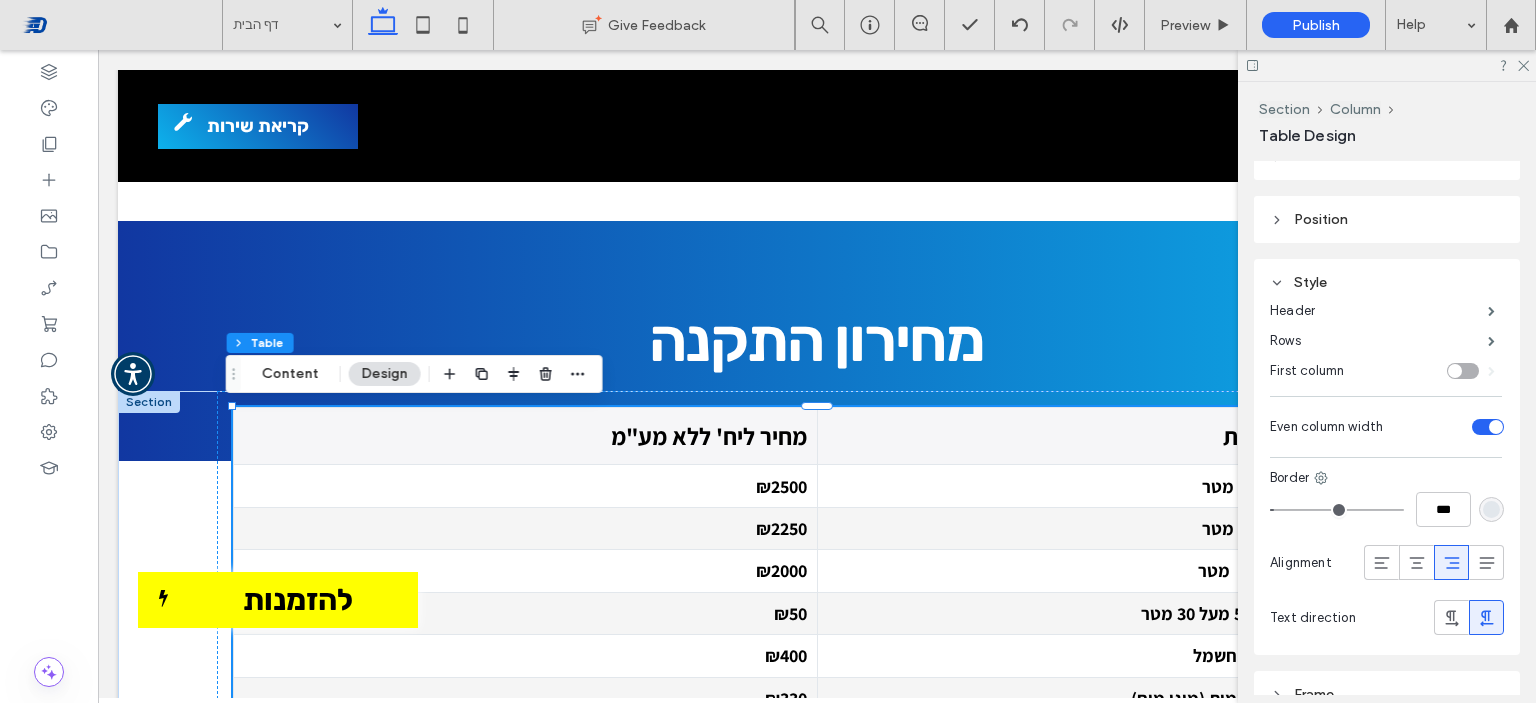 scroll, scrollTop: 117, scrollLeft: 0, axis: vertical 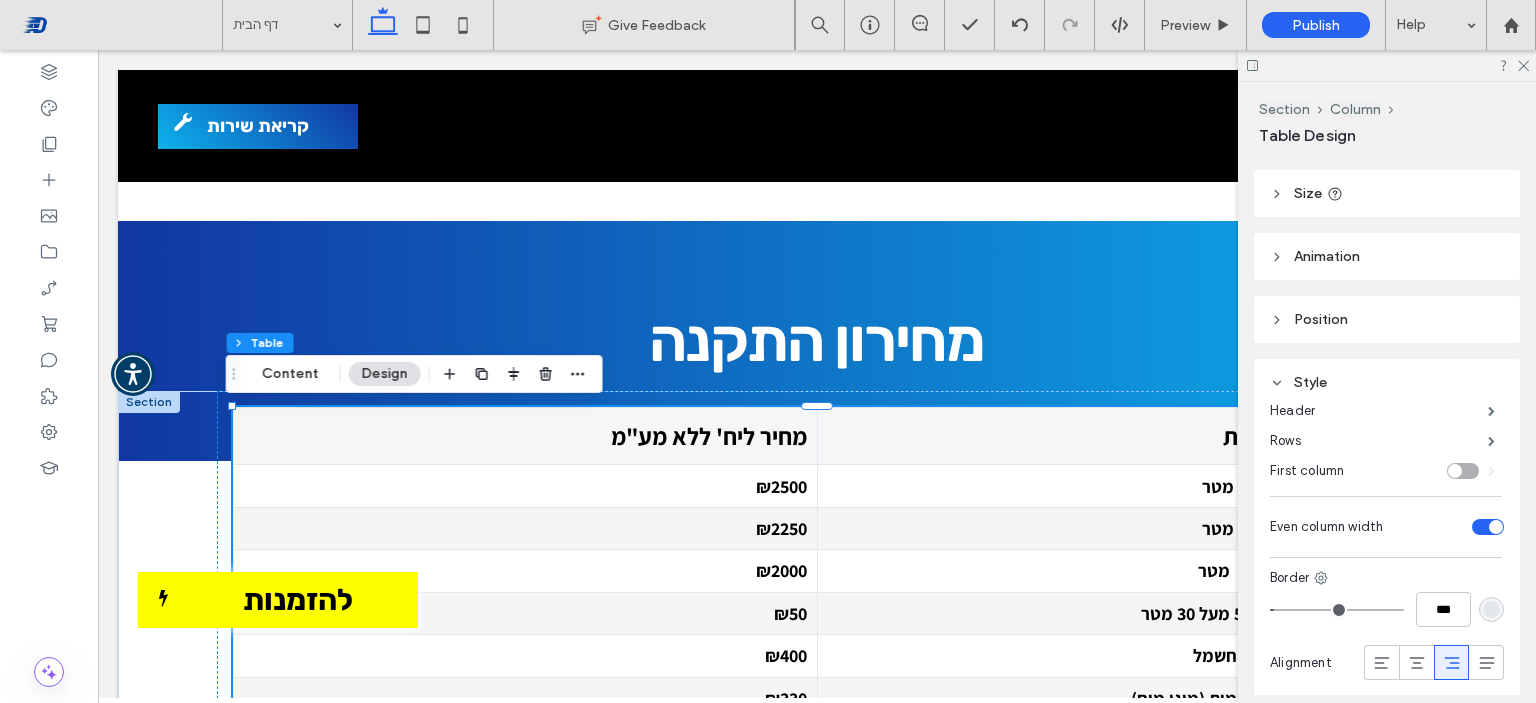 click at bounding box center (1463, 471) 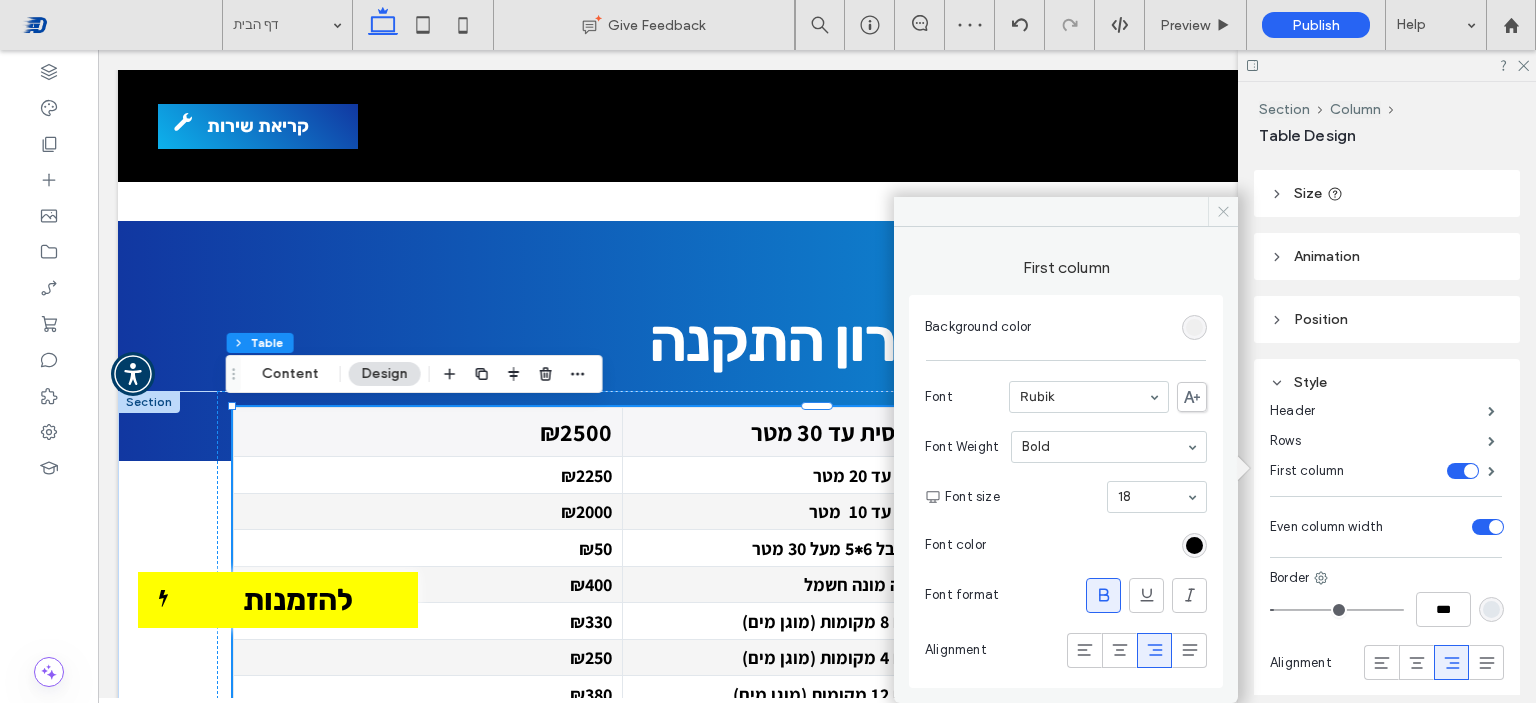 click 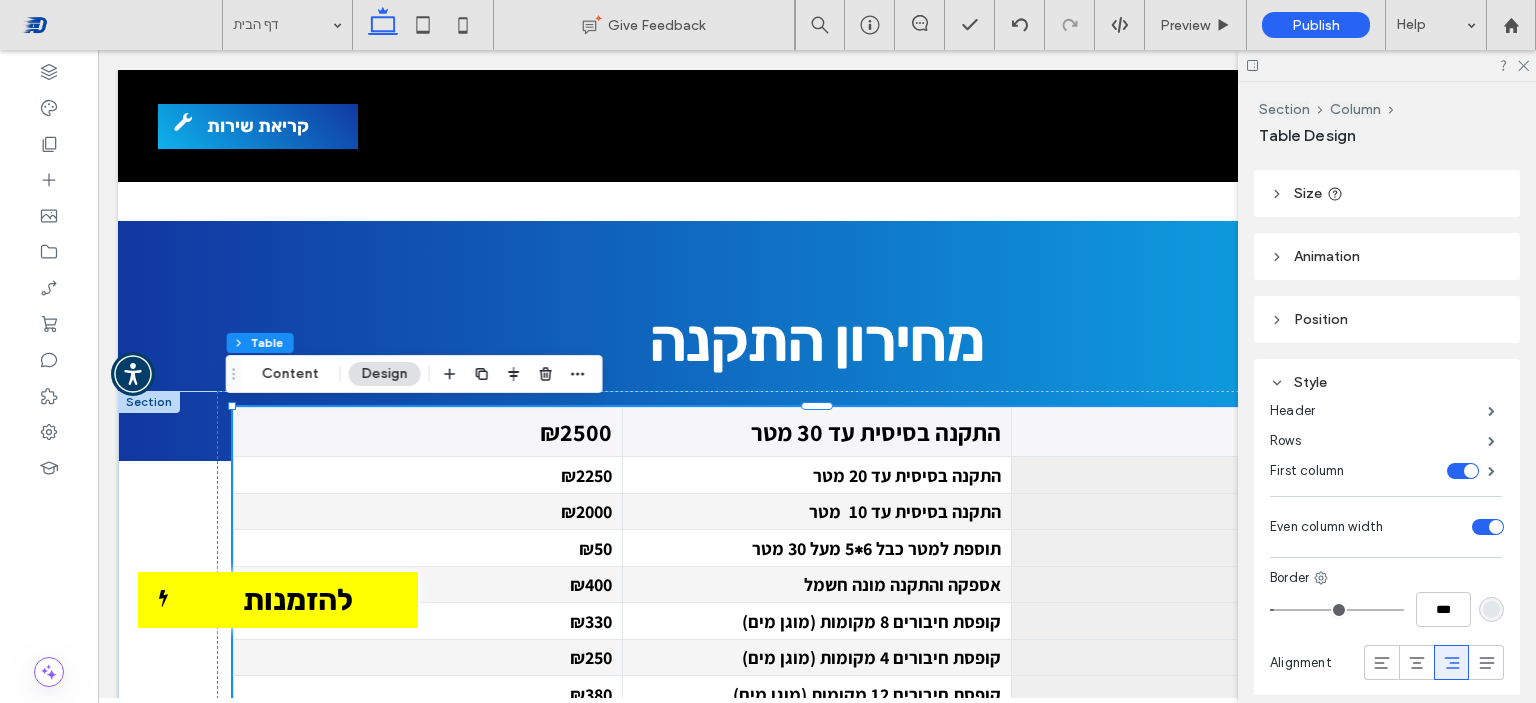 scroll, scrollTop: 3961, scrollLeft: 0, axis: vertical 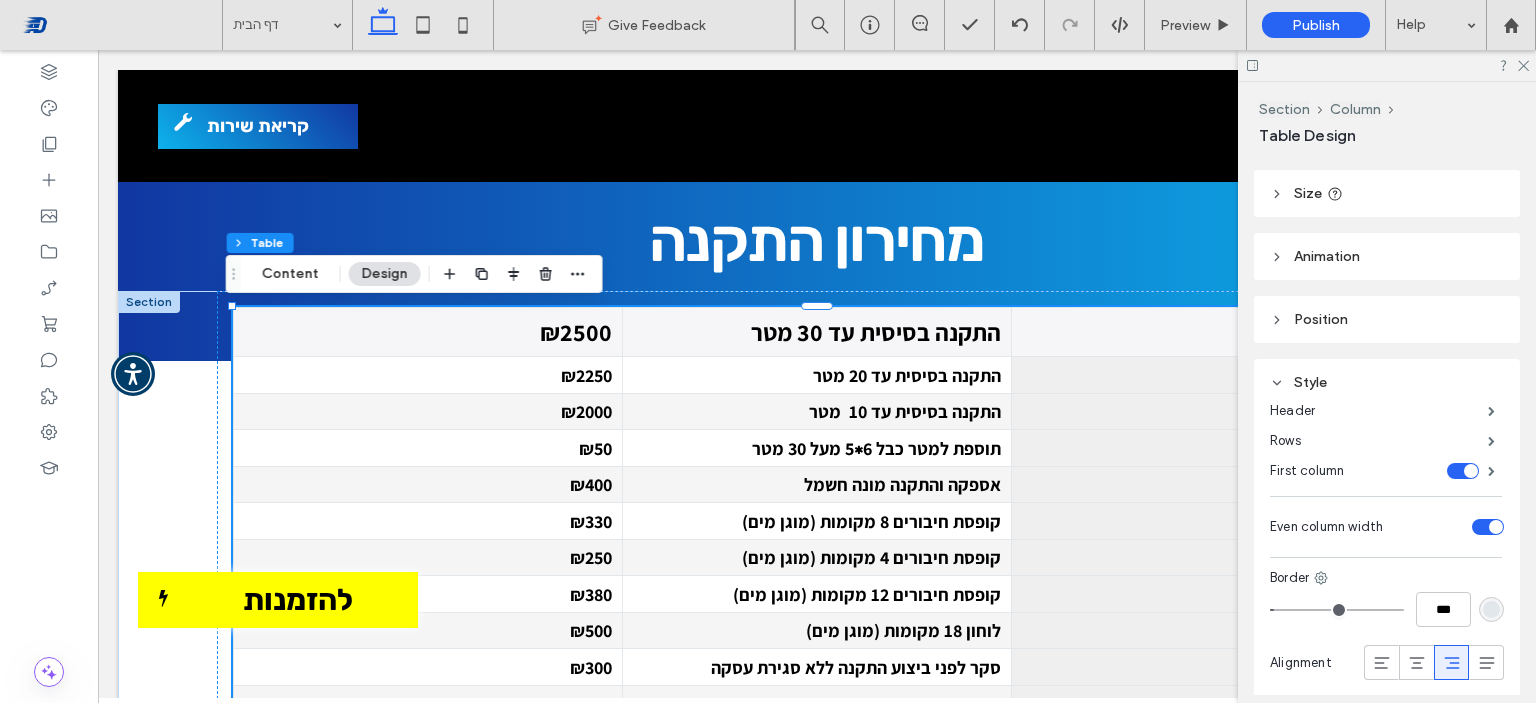click at bounding box center (1471, 471) 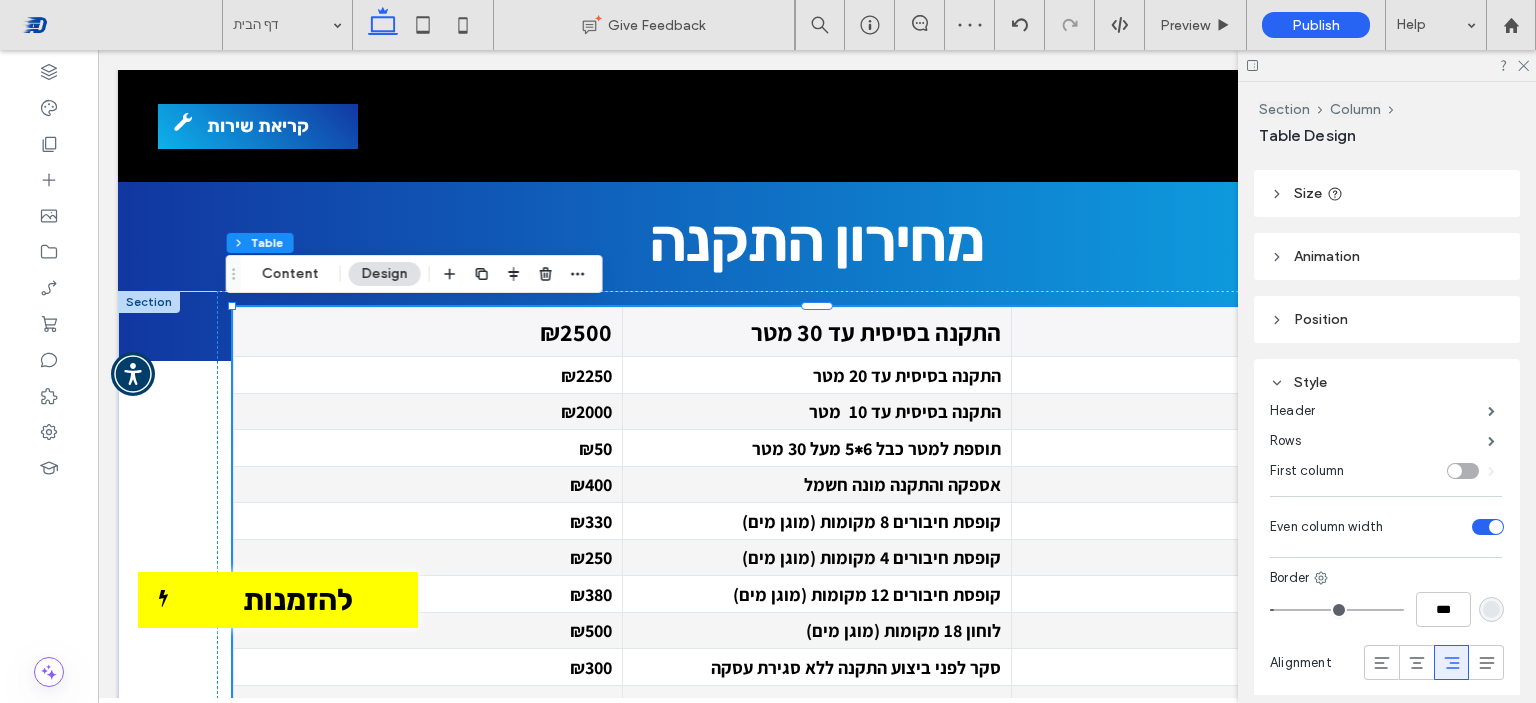 click at bounding box center (1496, 527) 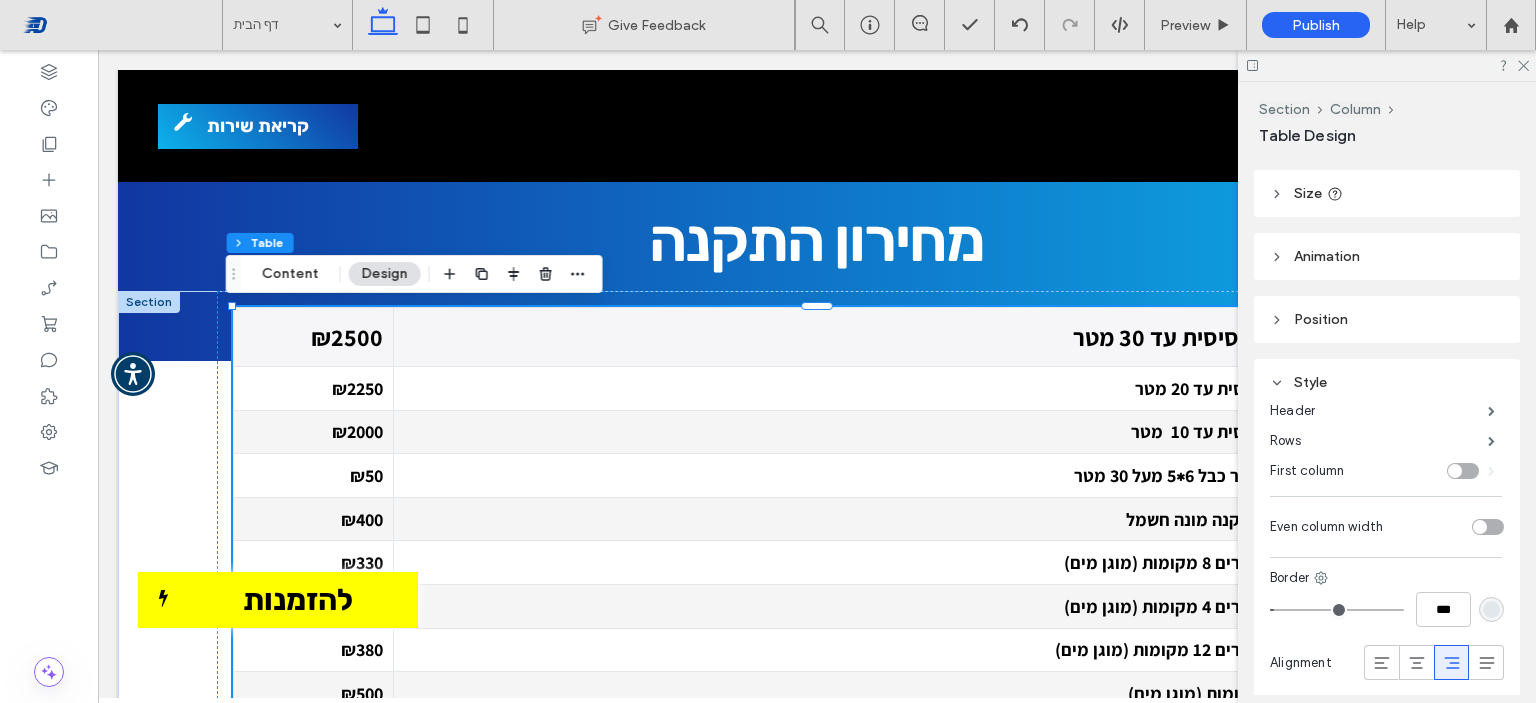 click at bounding box center [1488, 527] 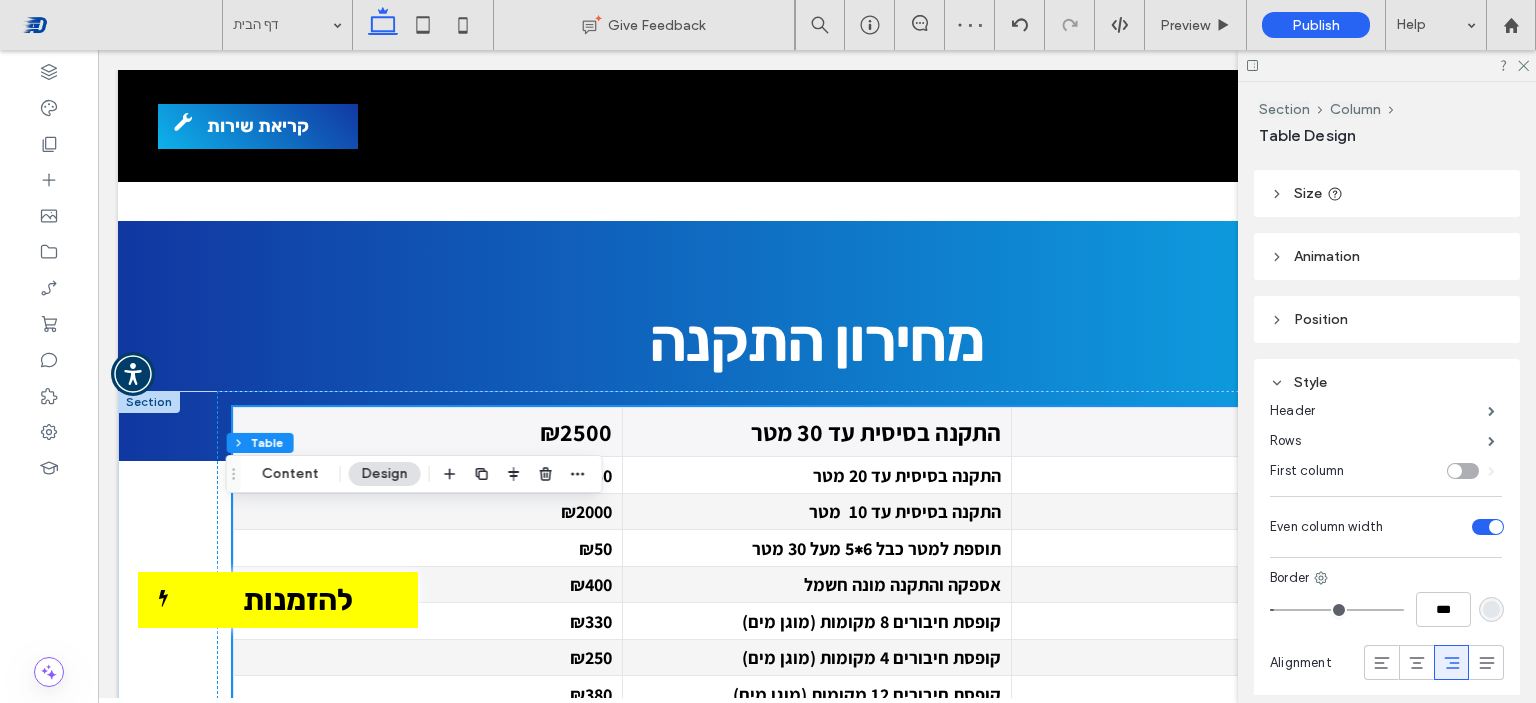scroll, scrollTop: 3961, scrollLeft: 0, axis: vertical 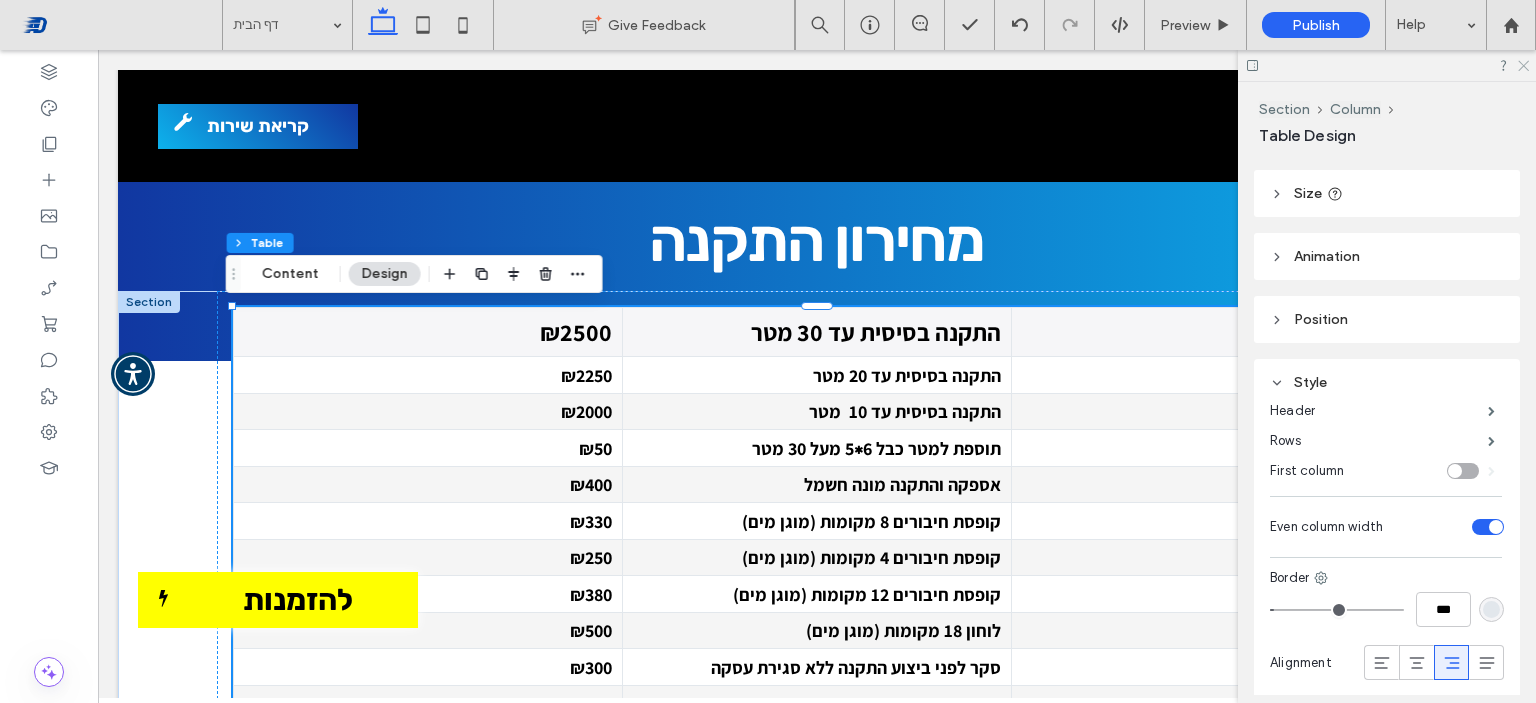 click 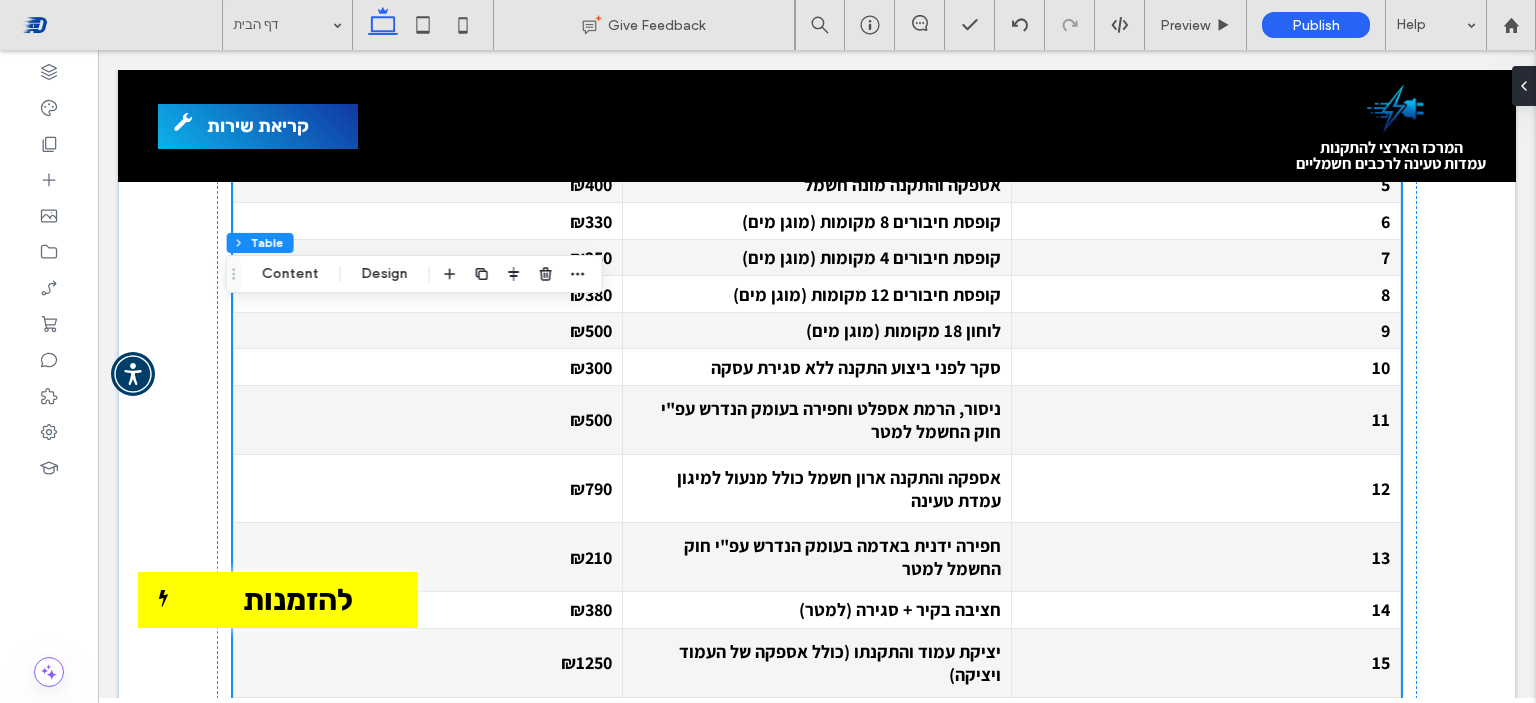 scroll, scrollTop: 3861, scrollLeft: 0, axis: vertical 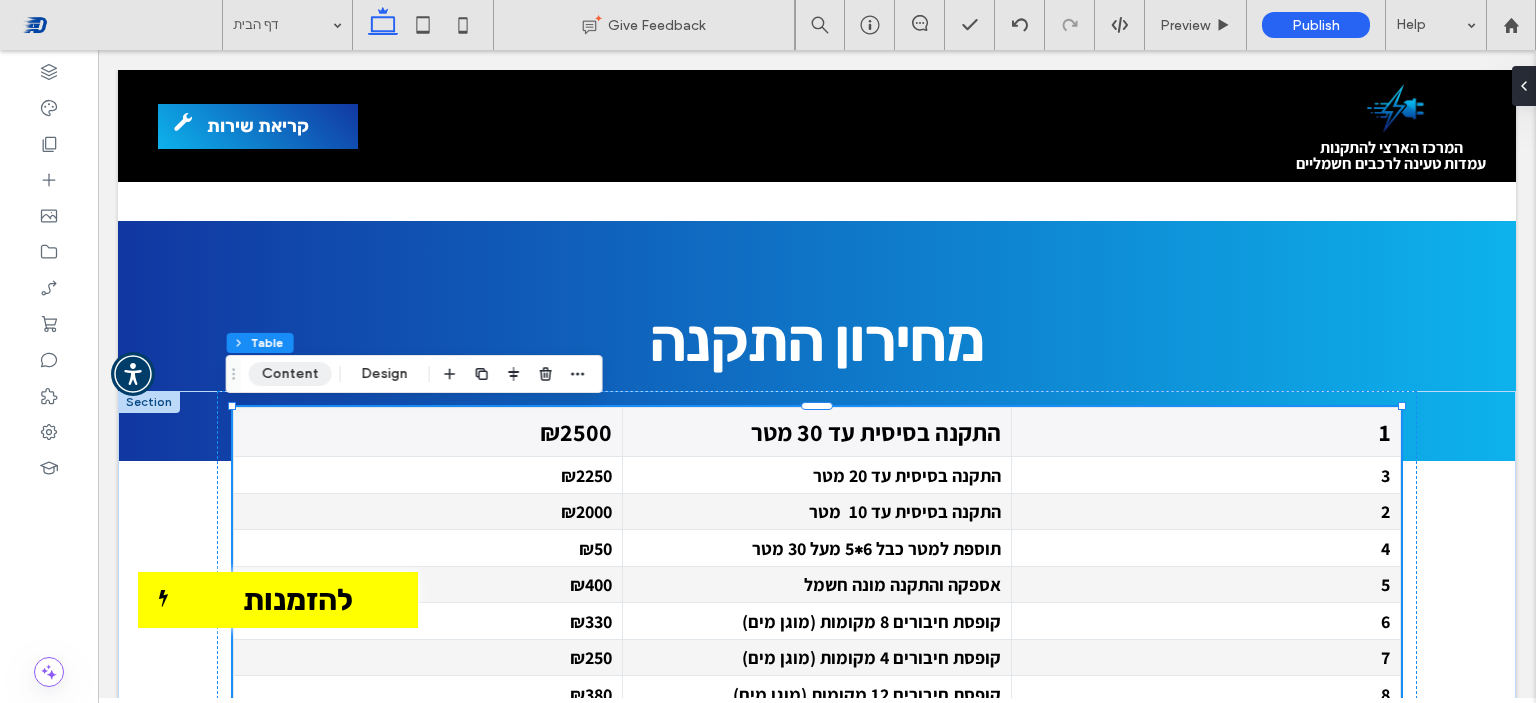 click on "Content" at bounding box center [290, 374] 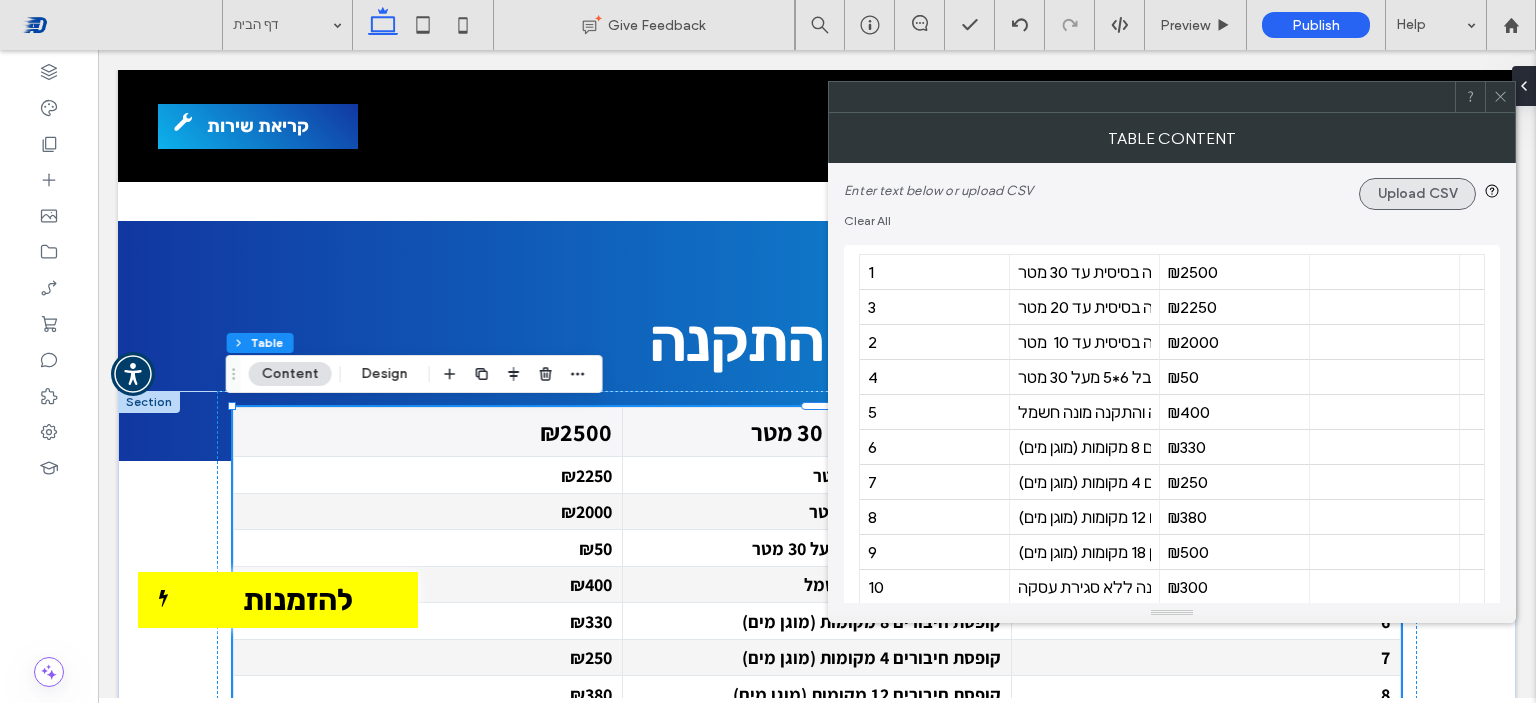 click on "Upload CSV" at bounding box center (1417, 194) 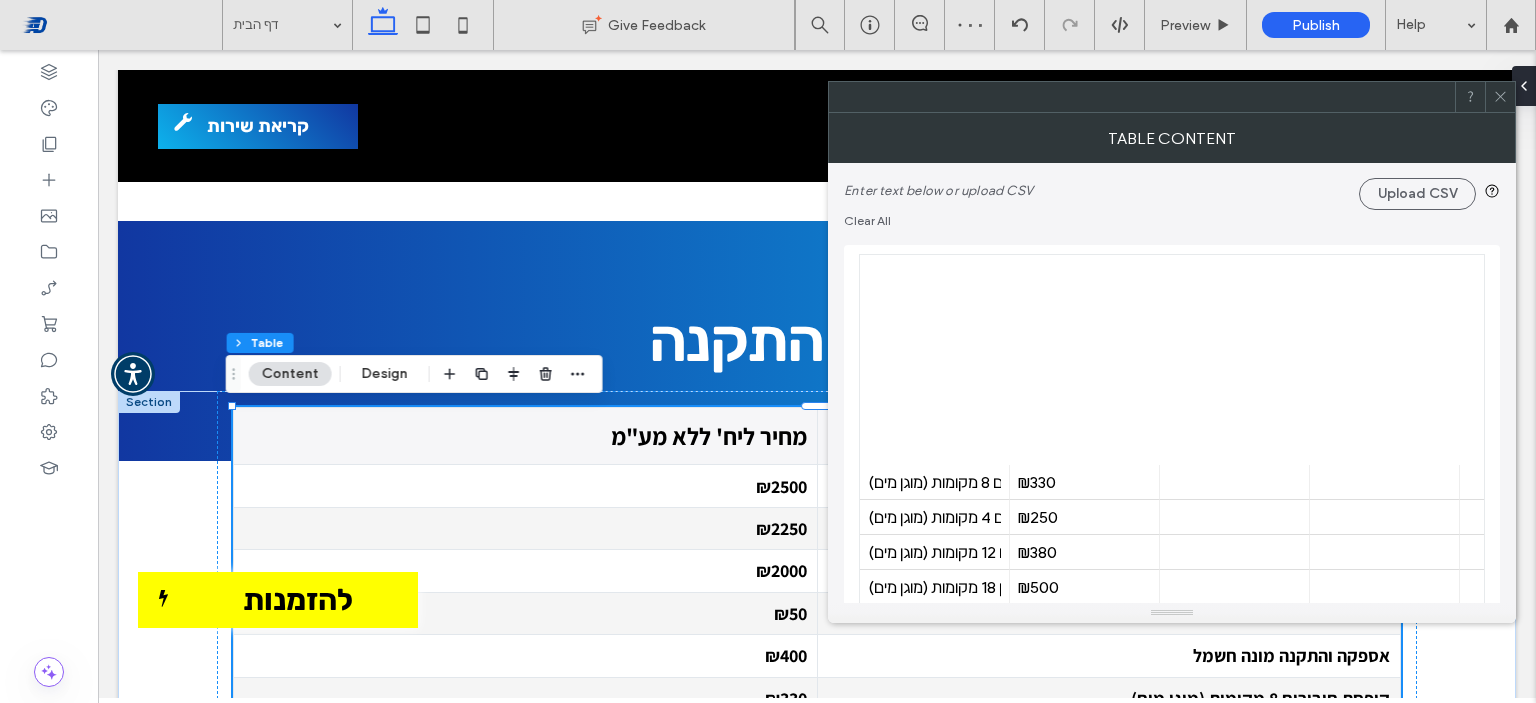 scroll, scrollTop: 400, scrollLeft: 0, axis: vertical 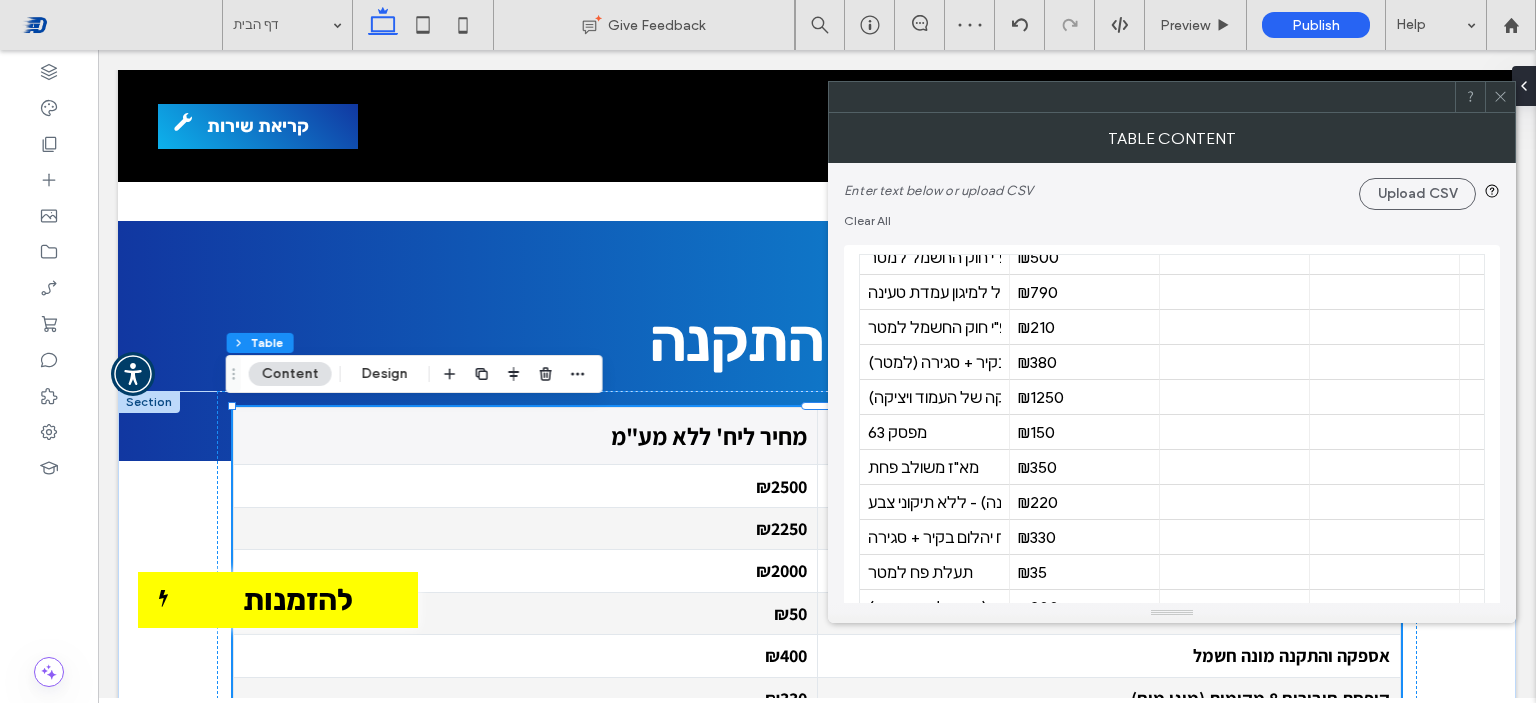 click 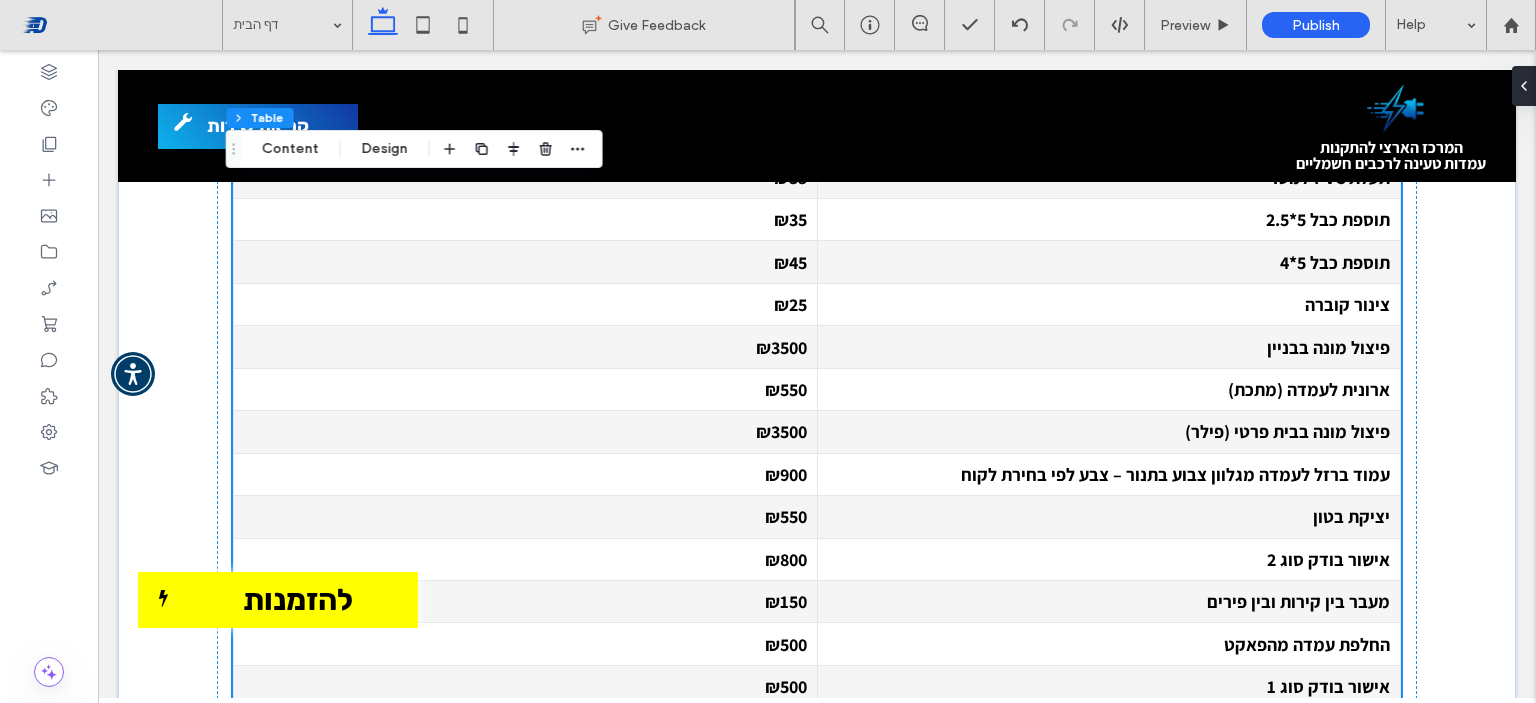 scroll, scrollTop: 5261, scrollLeft: 0, axis: vertical 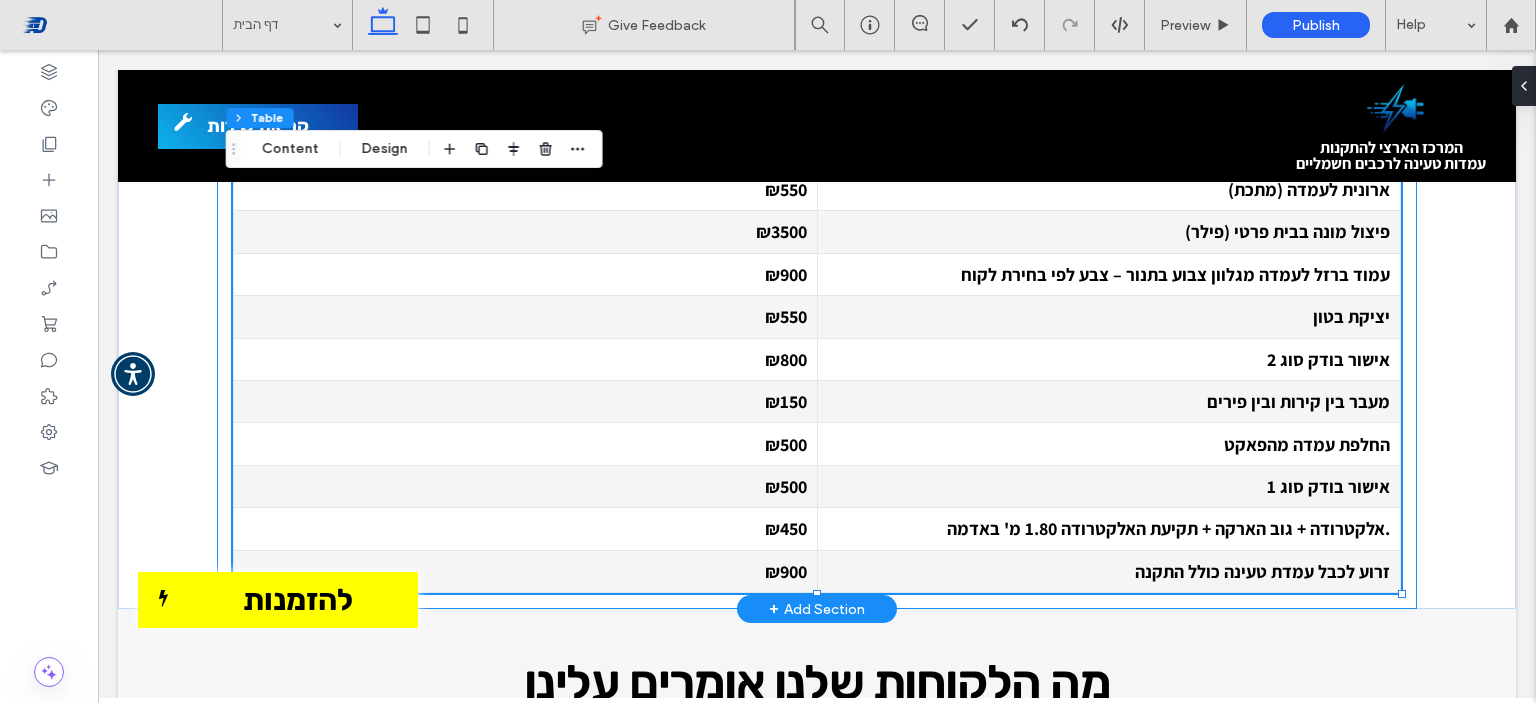 click on "תאור מוצר/ שירות
מחיר ליח' ללא מע"מ
התקנה בסיסית עד 30 מטר
₪2500
התקנה בסיסית עד 20 מטר
₪2250
התקנה בסיסית עד 10  מטר
₪2000
תוספת למטר כבל 6∗5 מעל 30 מטר
₪50
אספקה והתקנה מונה חשמל
₪400
קופסת חיבורים 8 מקומות (מוגן מים)
₪330
קופסת חיבורים 4 מקומות (מוגן מים)
₪250
קופסת חיבורים 12 מקומות (מוגן מים)
₪380
לוחון 18 מקומות (מוגן מים)
₪500
סקר לפני ביצוע התקנה ללא סגירת עסקה
₪300
ניסור, הרמת אספלט וחפירה בעומק הנדרש עפ"י חוק החשמל למטר
₪500
אספקה והתקנה ארון חשמל כולל מנעול למיגון עמדת טעינה
₪790" at bounding box center [817, -200] 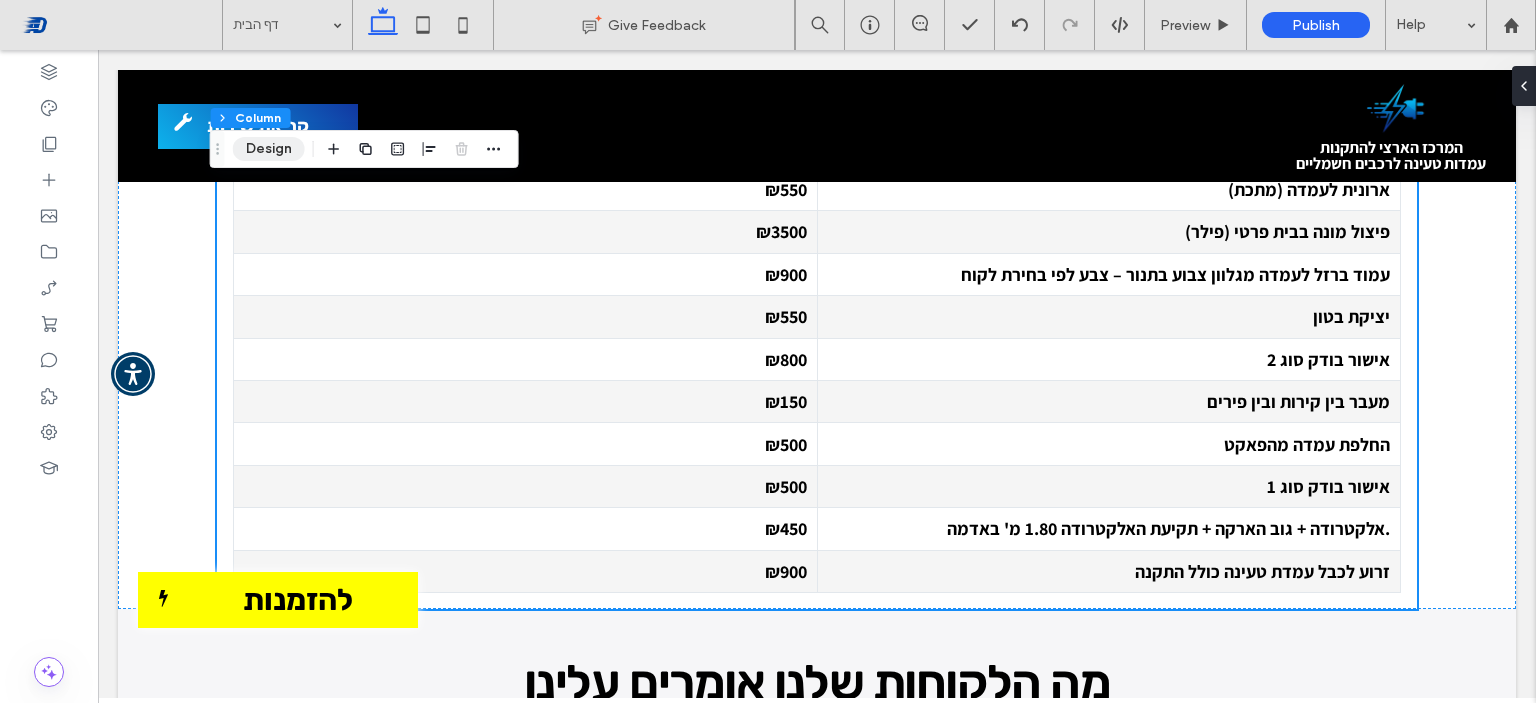 click on "Design" at bounding box center (269, 149) 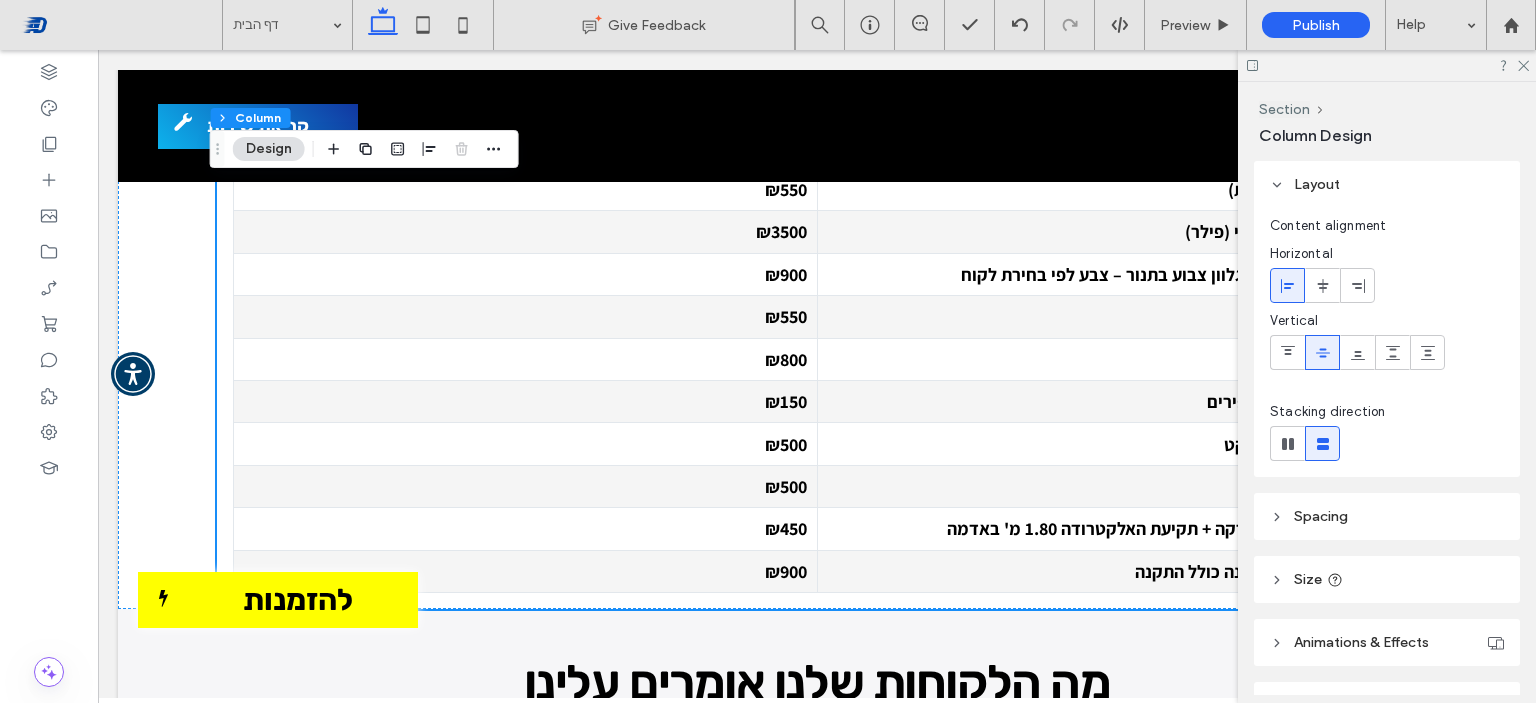 scroll, scrollTop: 112, scrollLeft: 0, axis: vertical 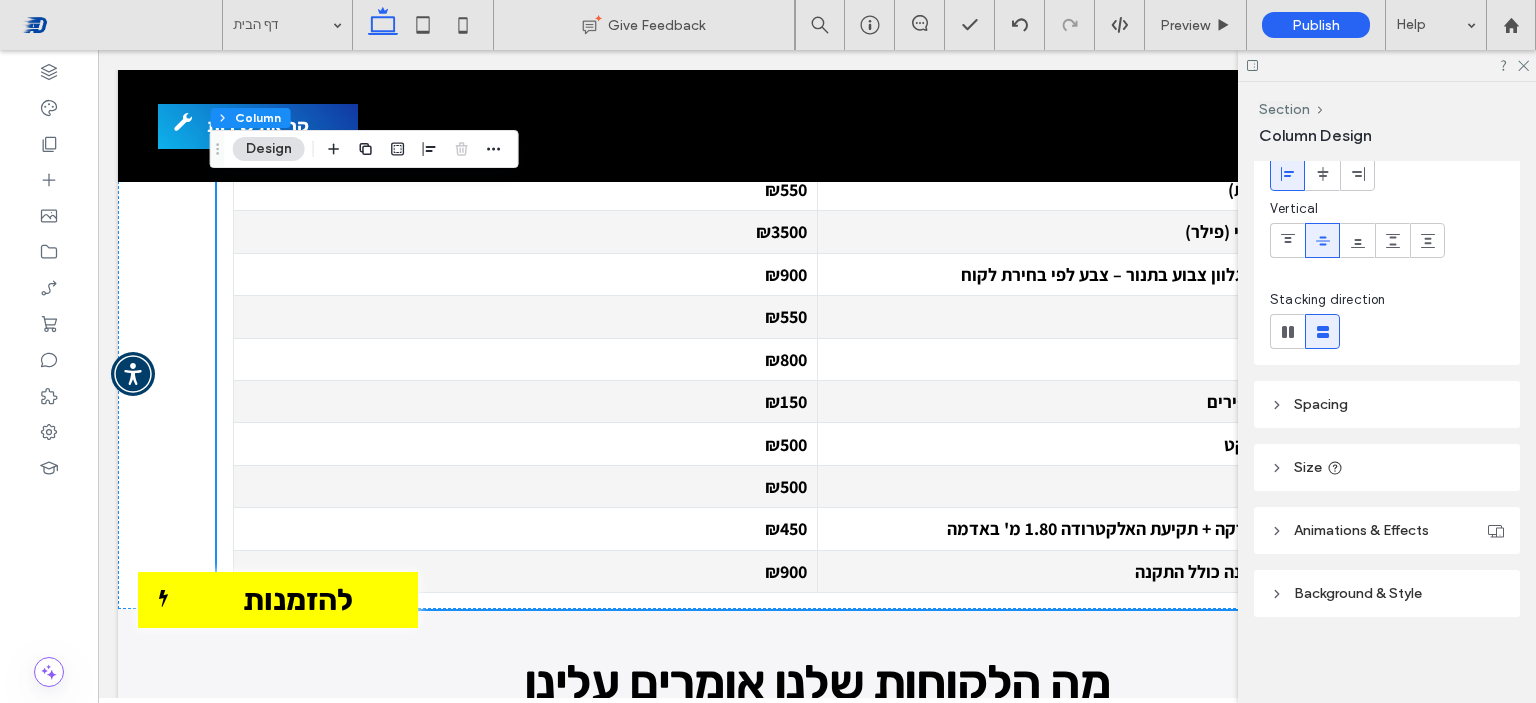 click on "Size" at bounding box center (1308, 467) 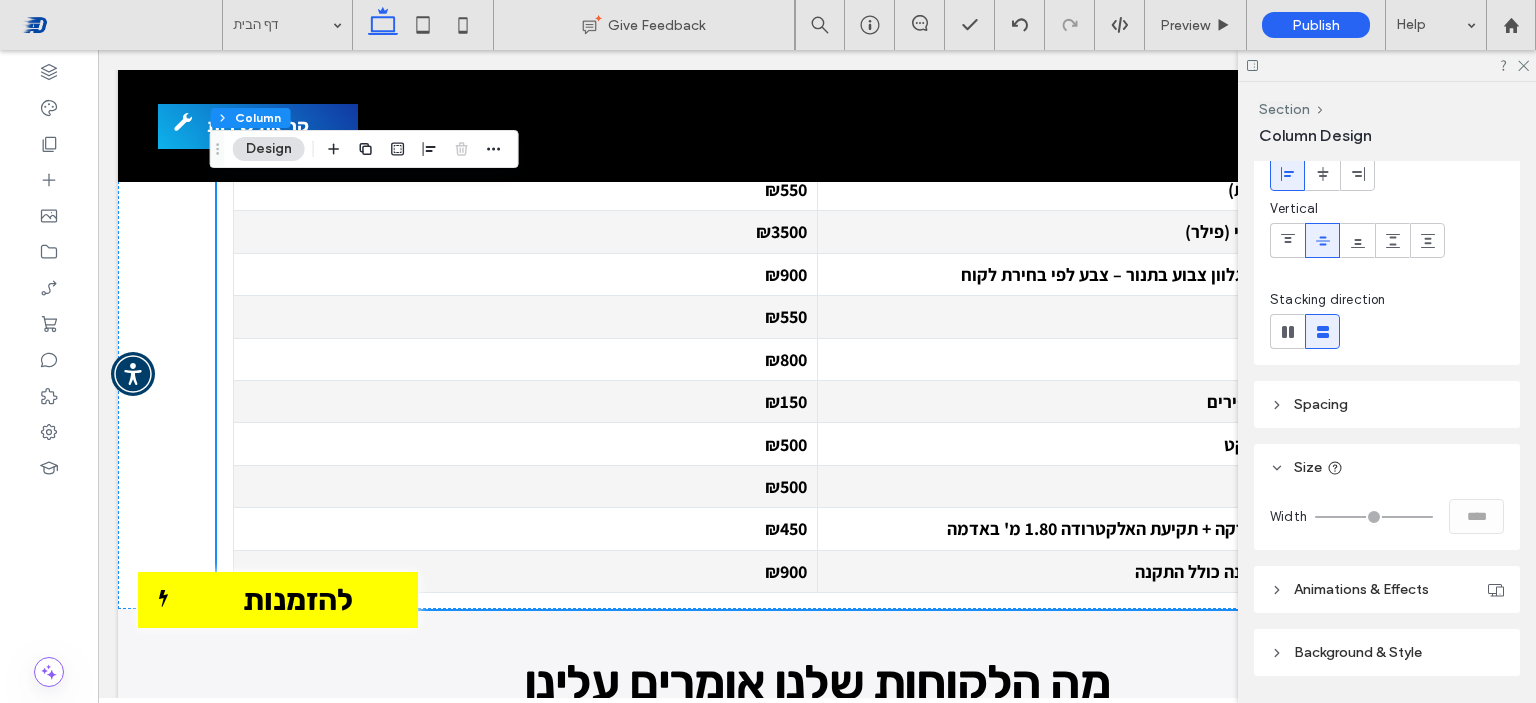 click at bounding box center [1387, 65] 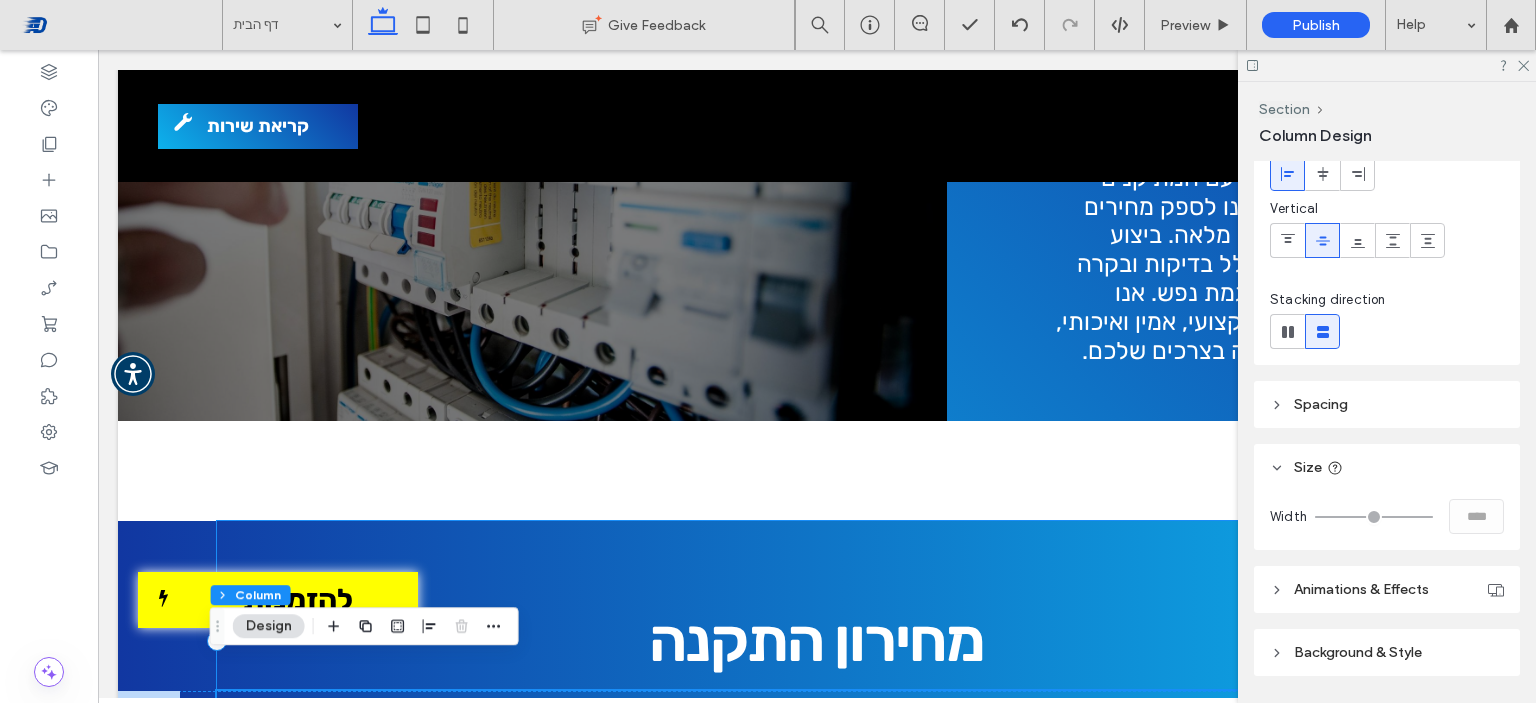 scroll, scrollTop: 3861, scrollLeft: 0, axis: vertical 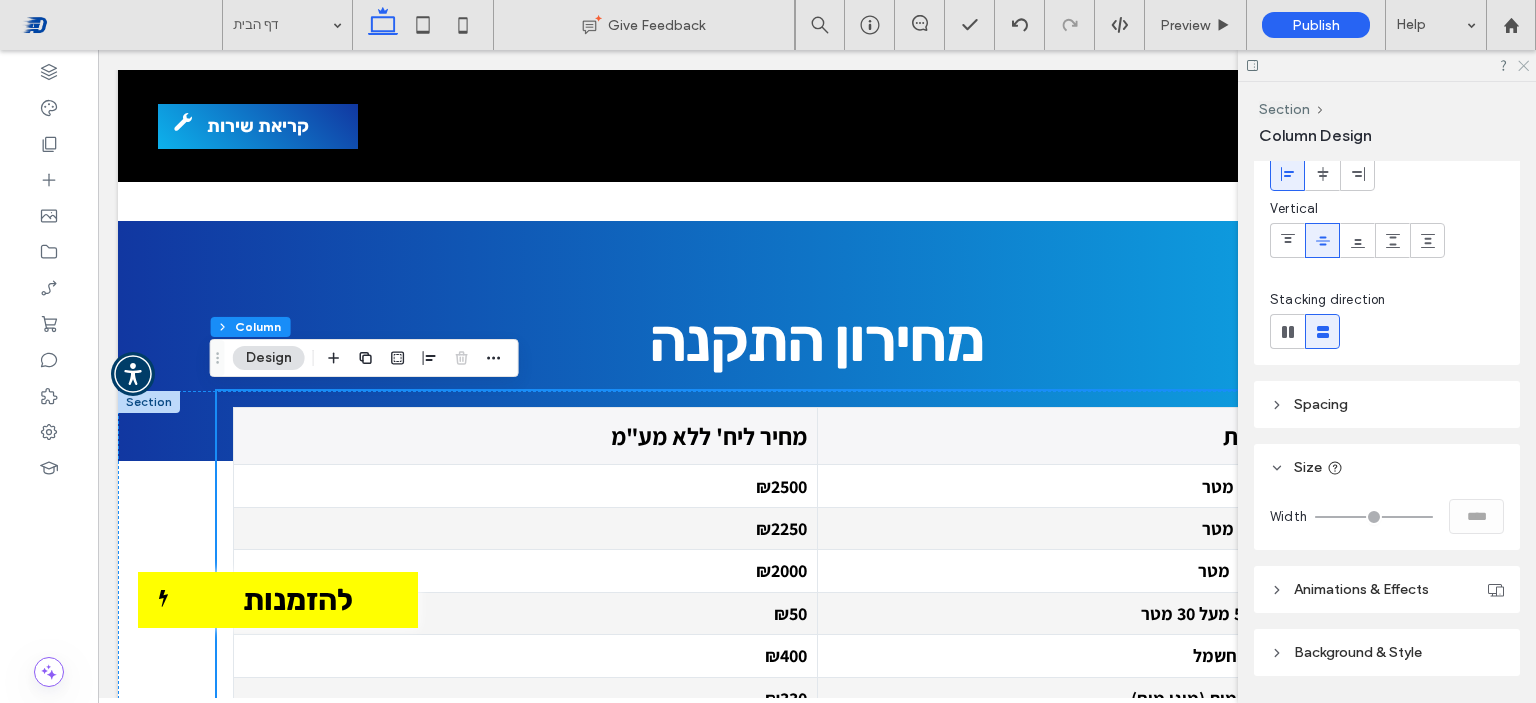 click 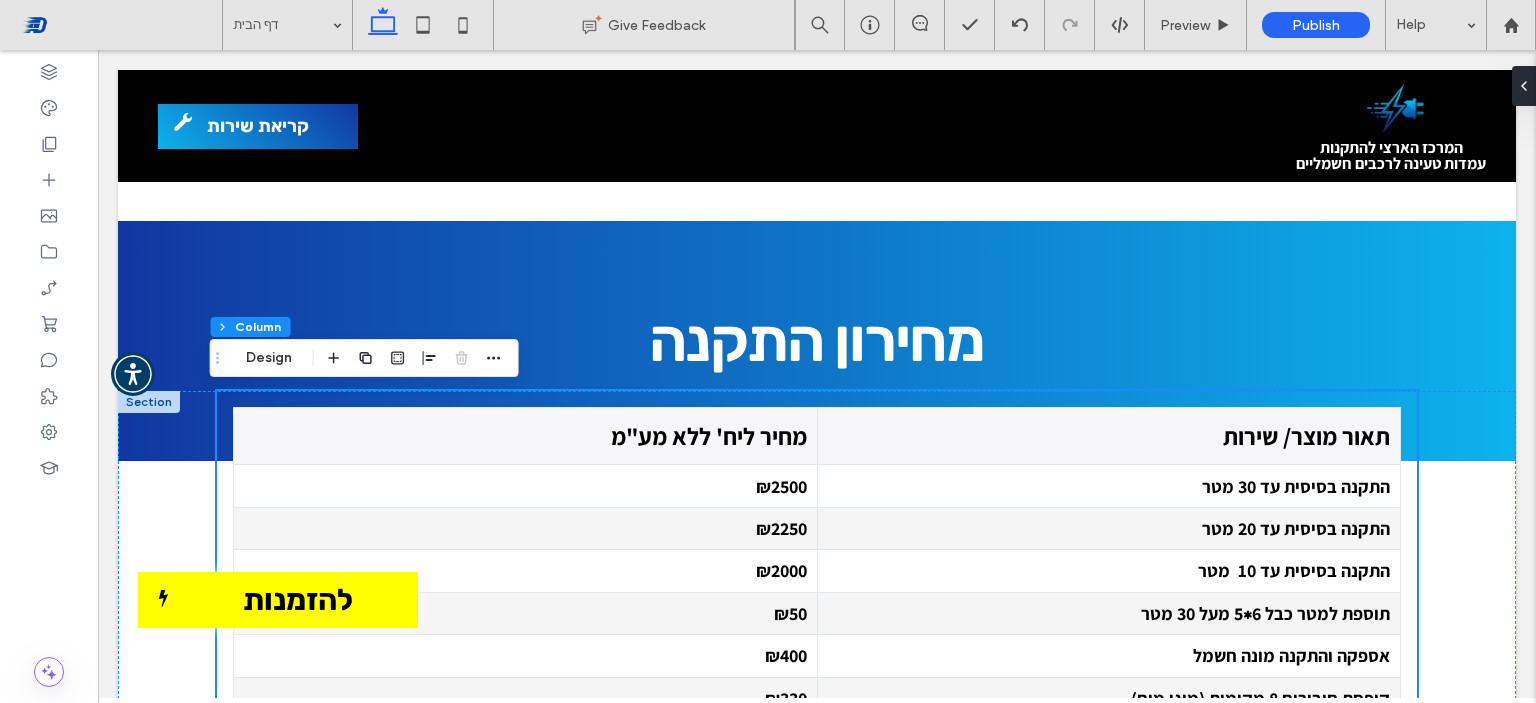 click at bounding box center (149, 402) 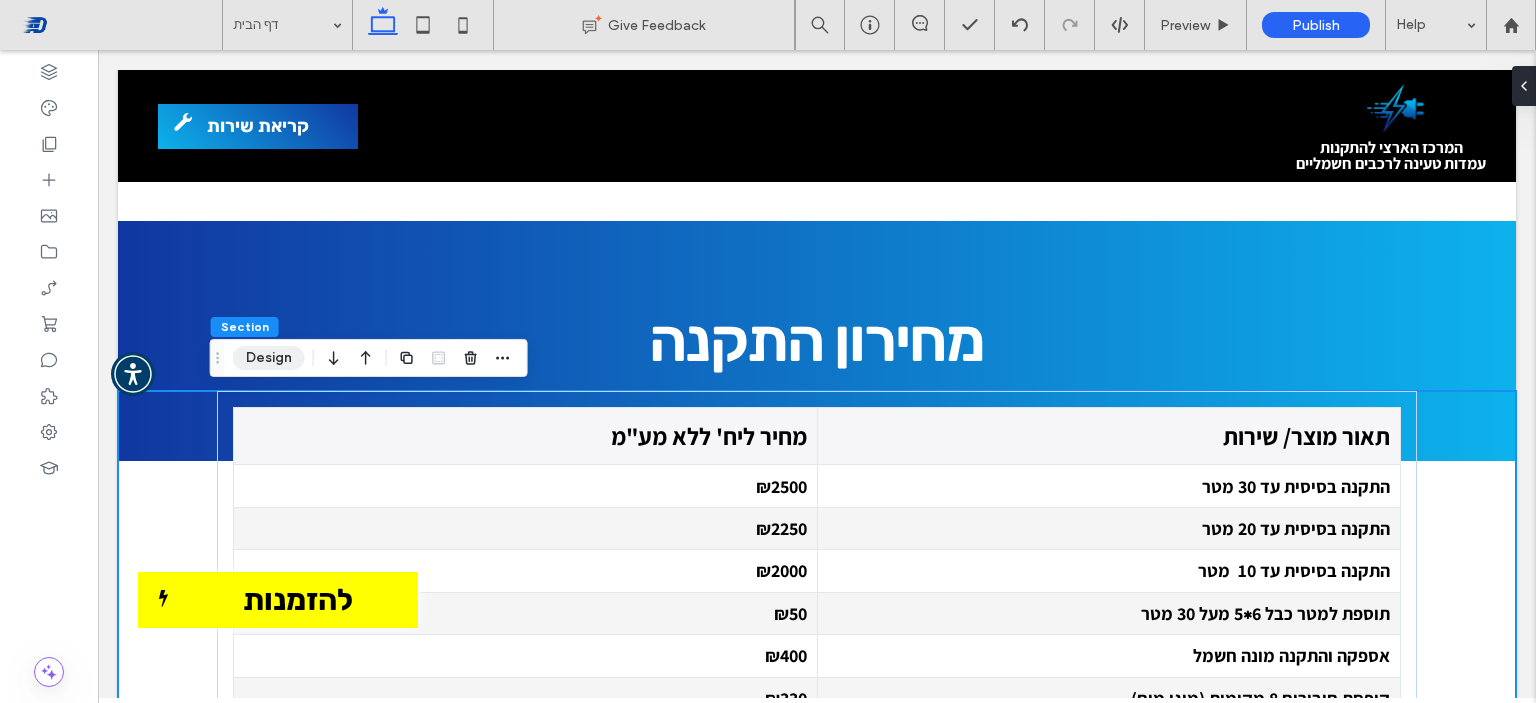 click on "Design" at bounding box center [269, 358] 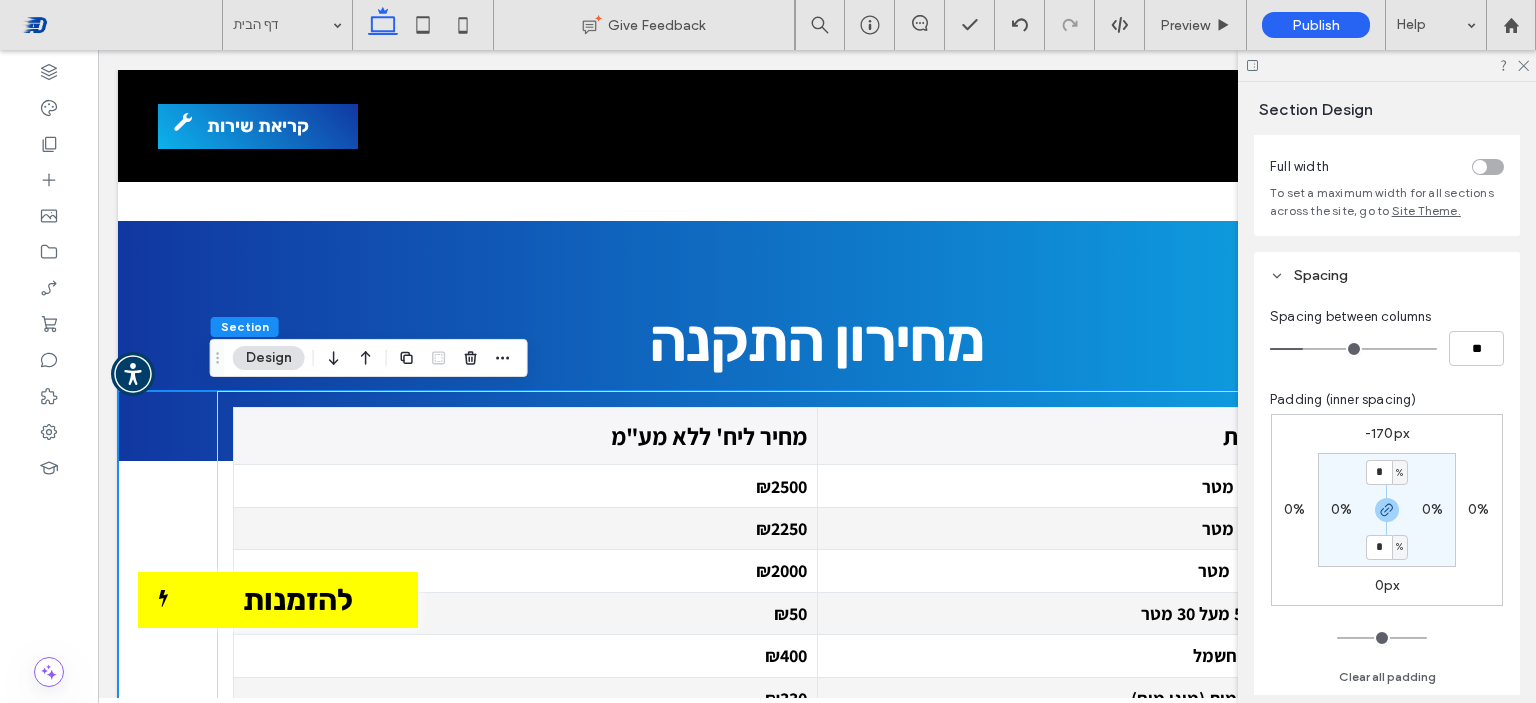 scroll, scrollTop: 200, scrollLeft: 0, axis: vertical 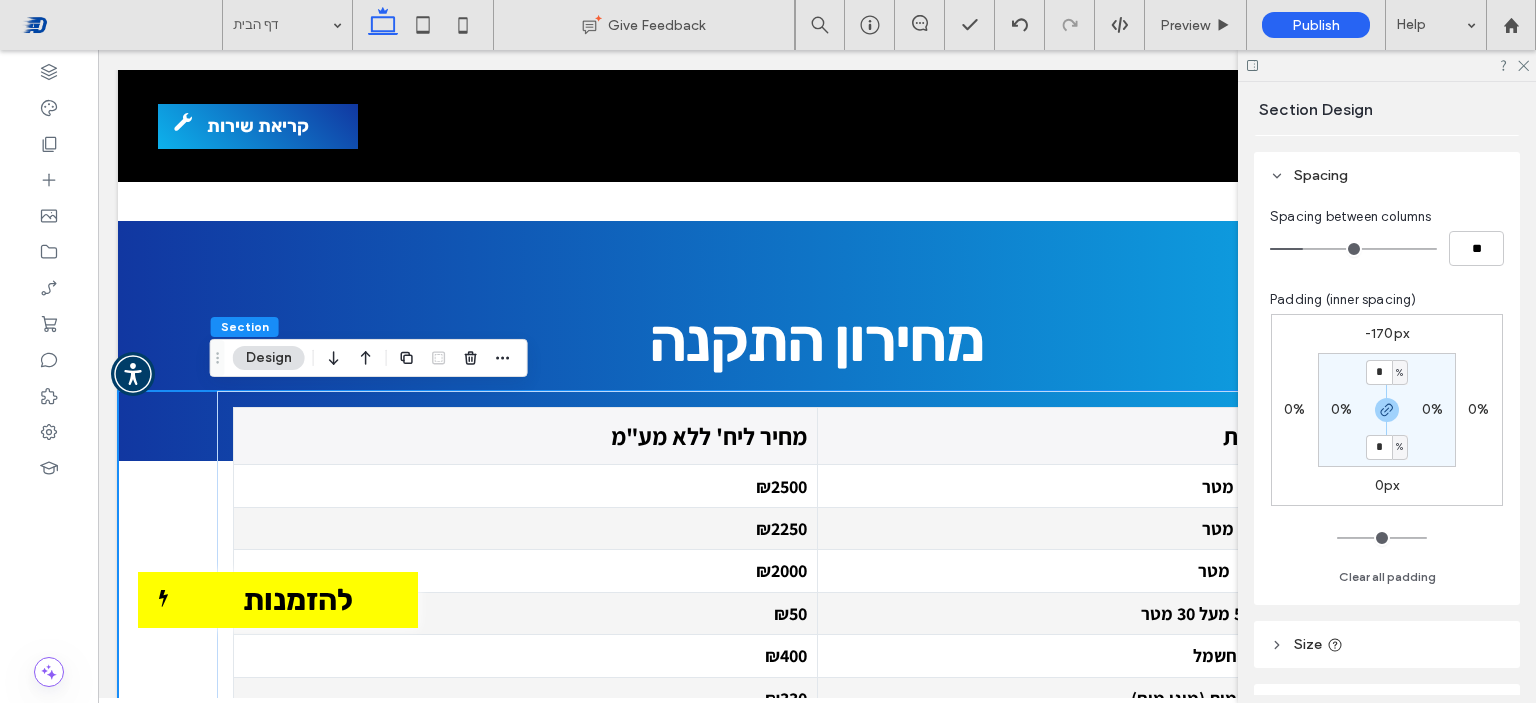 click on "0%" at bounding box center (1294, 409) 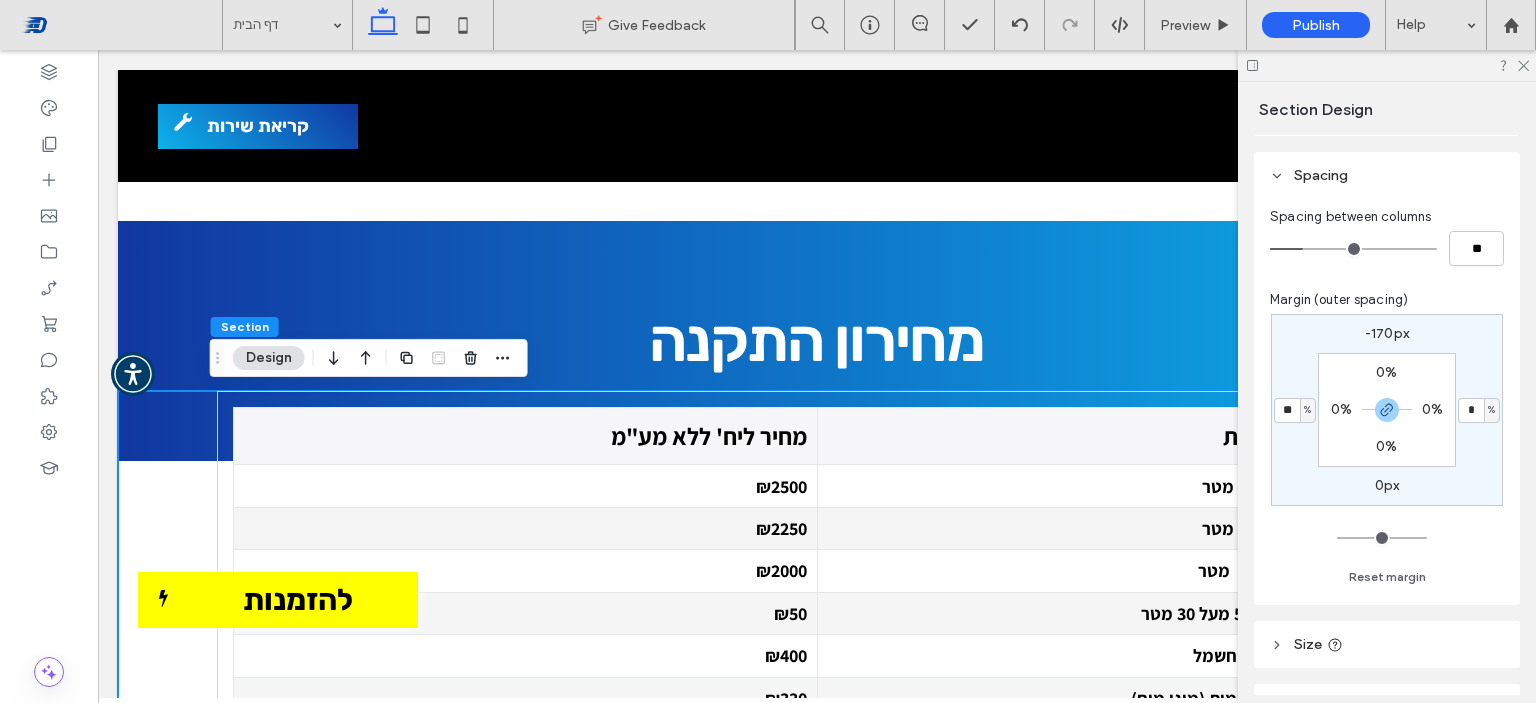 type on "*" 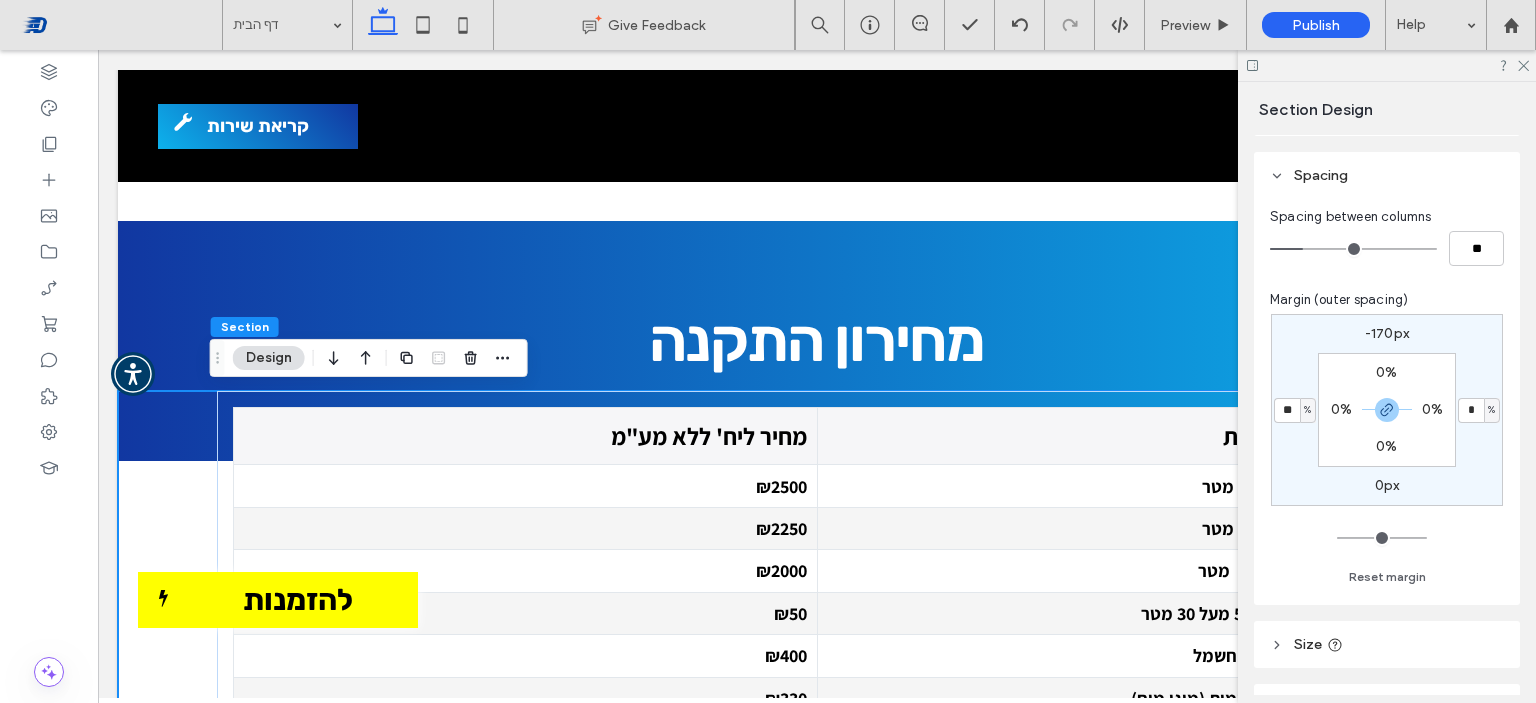 type on "**" 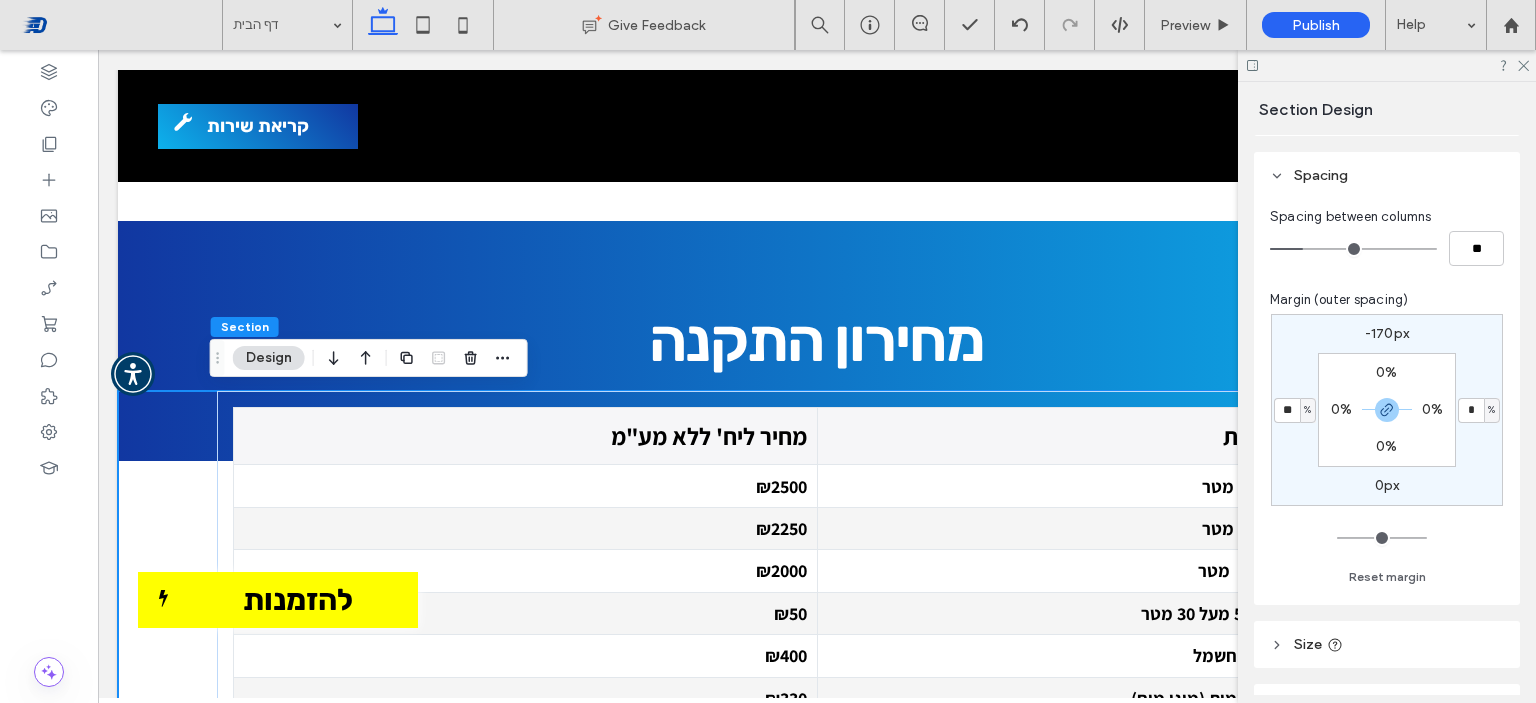 type on "**" 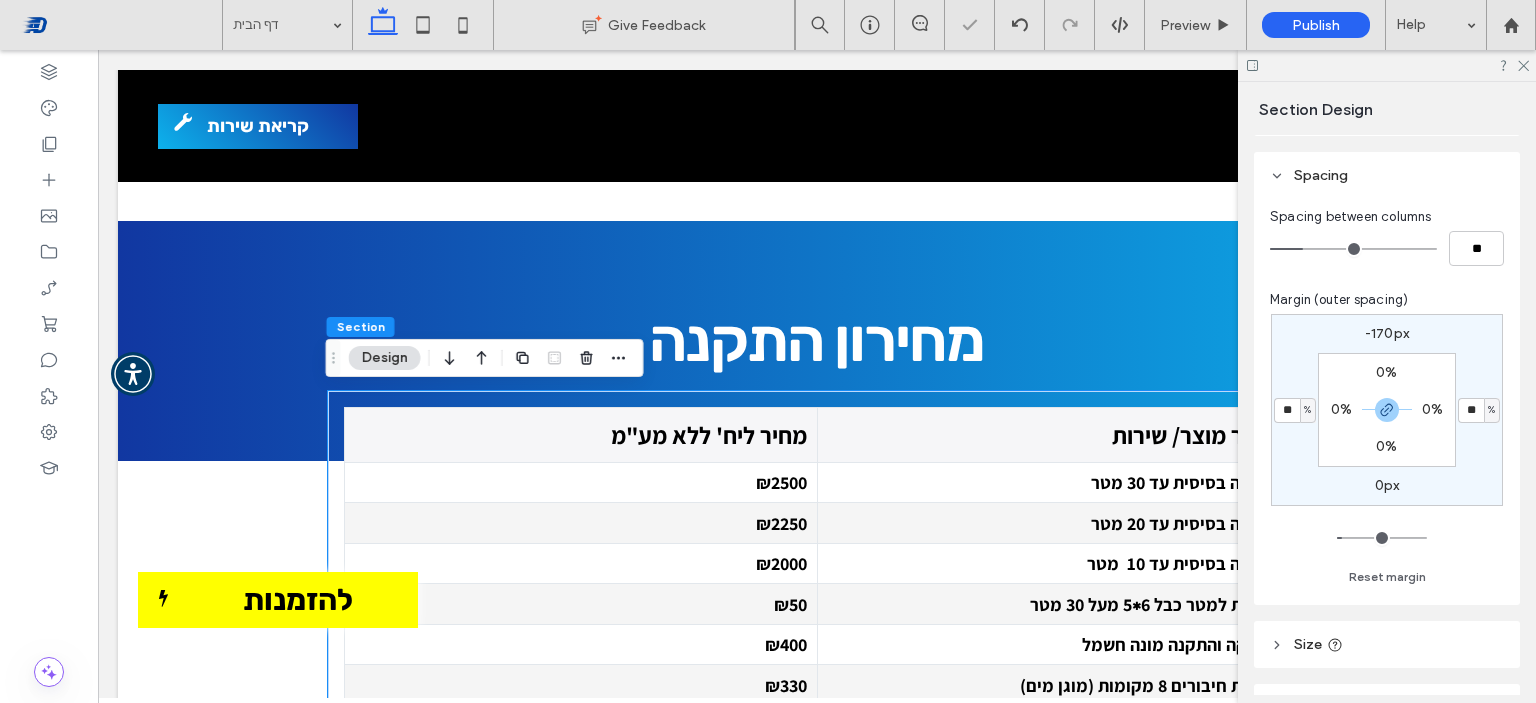 click on "**" at bounding box center (1287, 410) 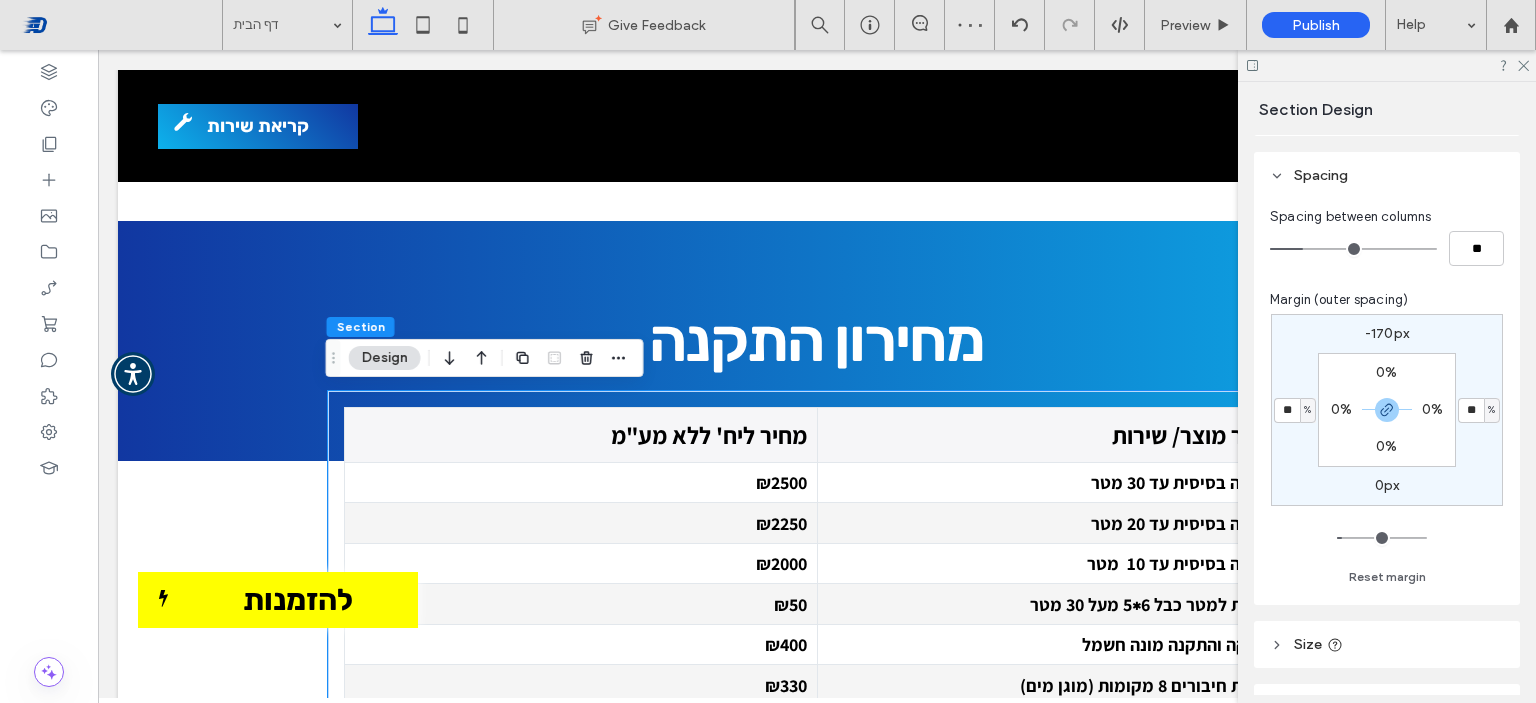 type on "**" 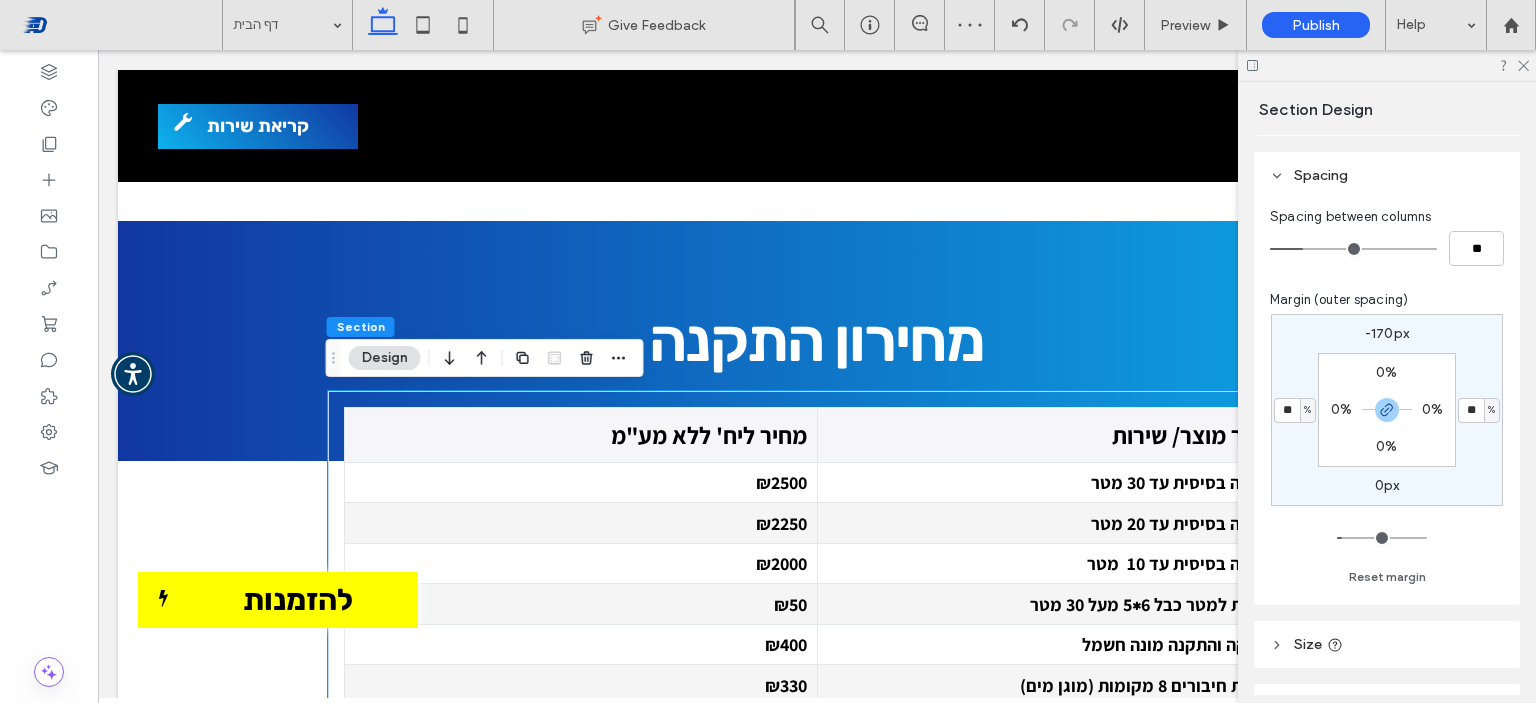 type on "**" 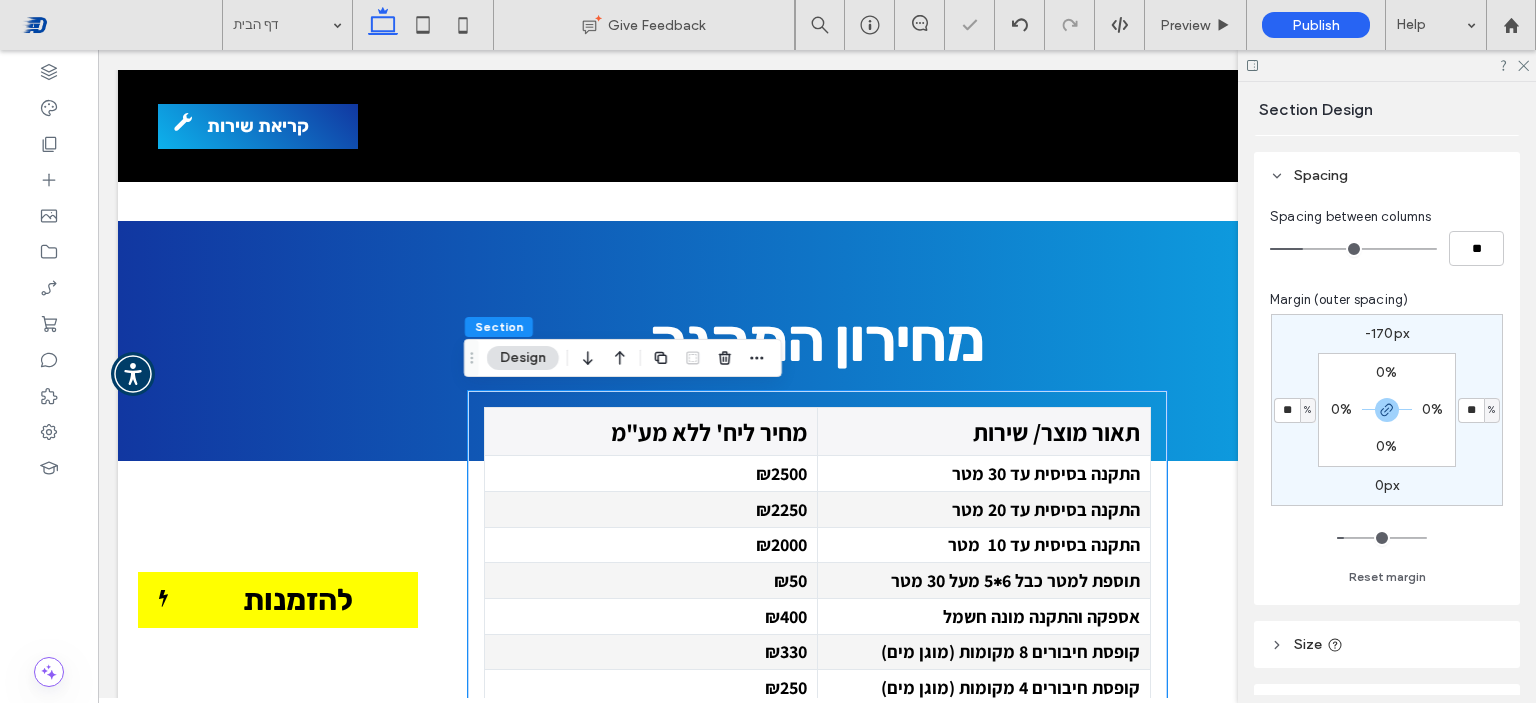 click at bounding box center (1387, 65) 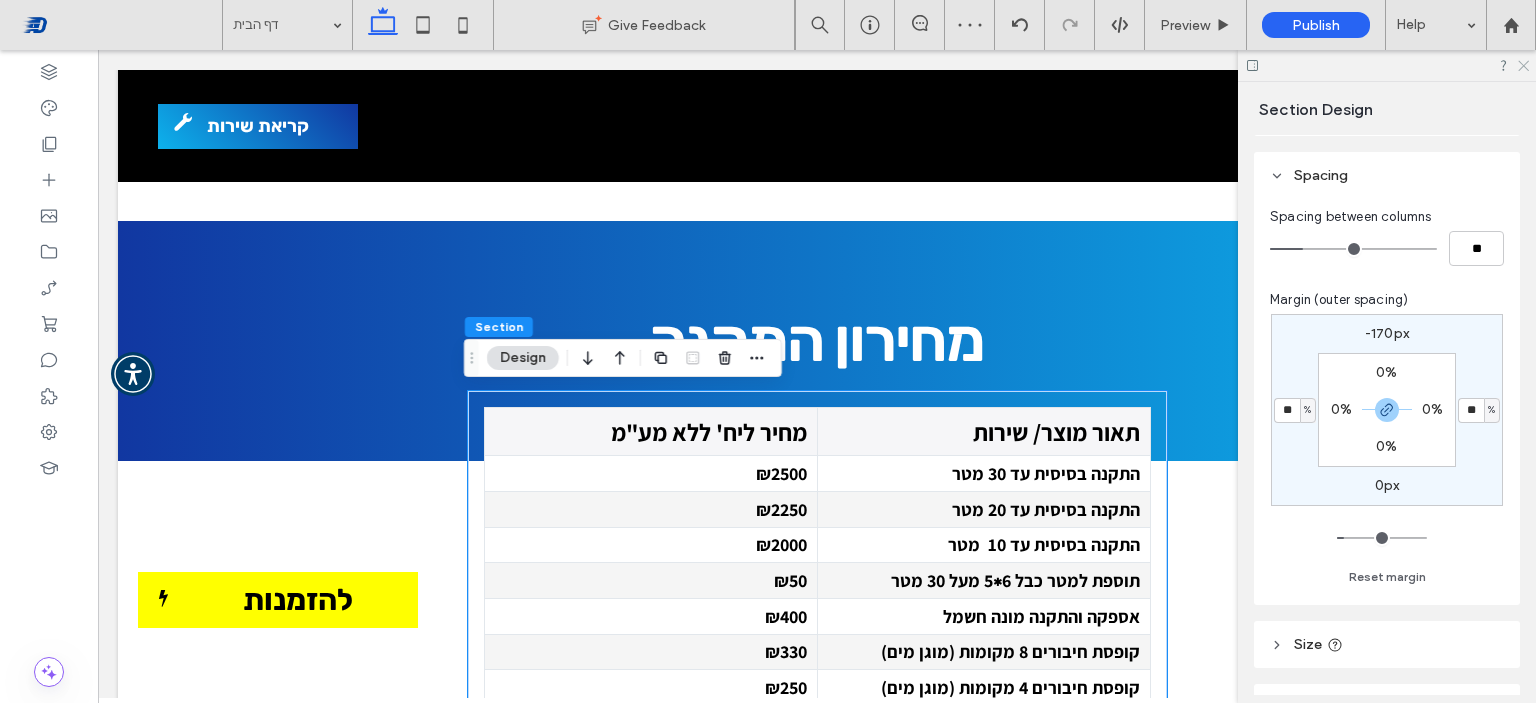 click 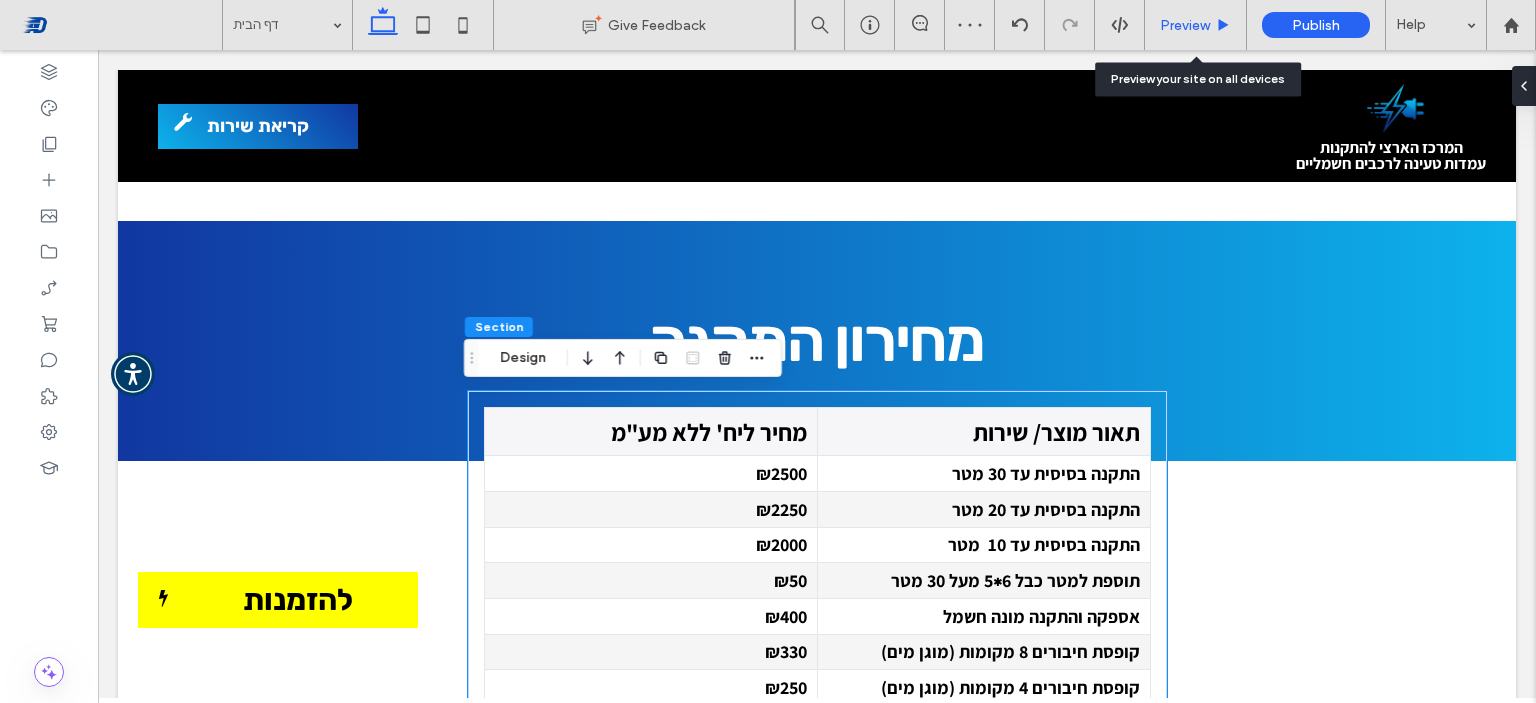 click on "Preview" at bounding box center [1195, 25] 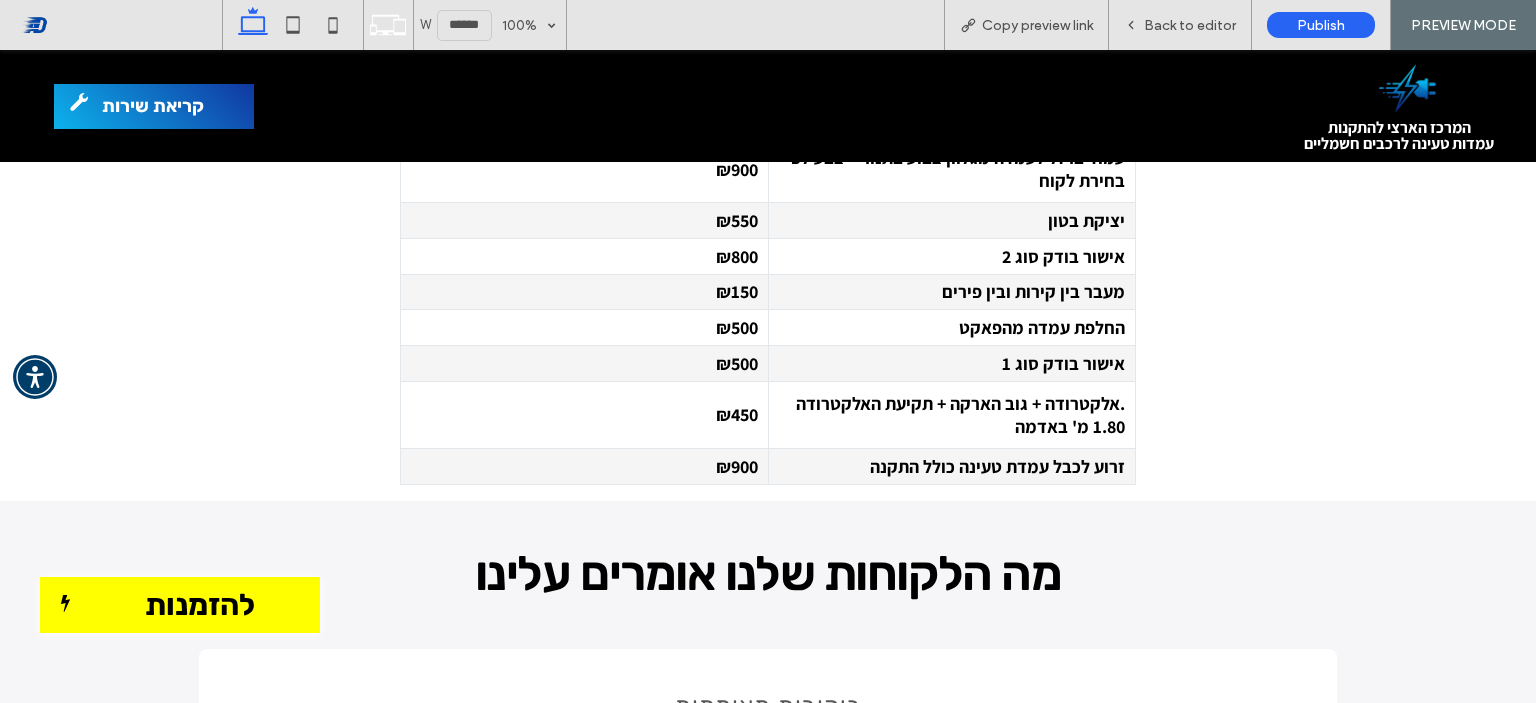 scroll, scrollTop: 5475, scrollLeft: 0, axis: vertical 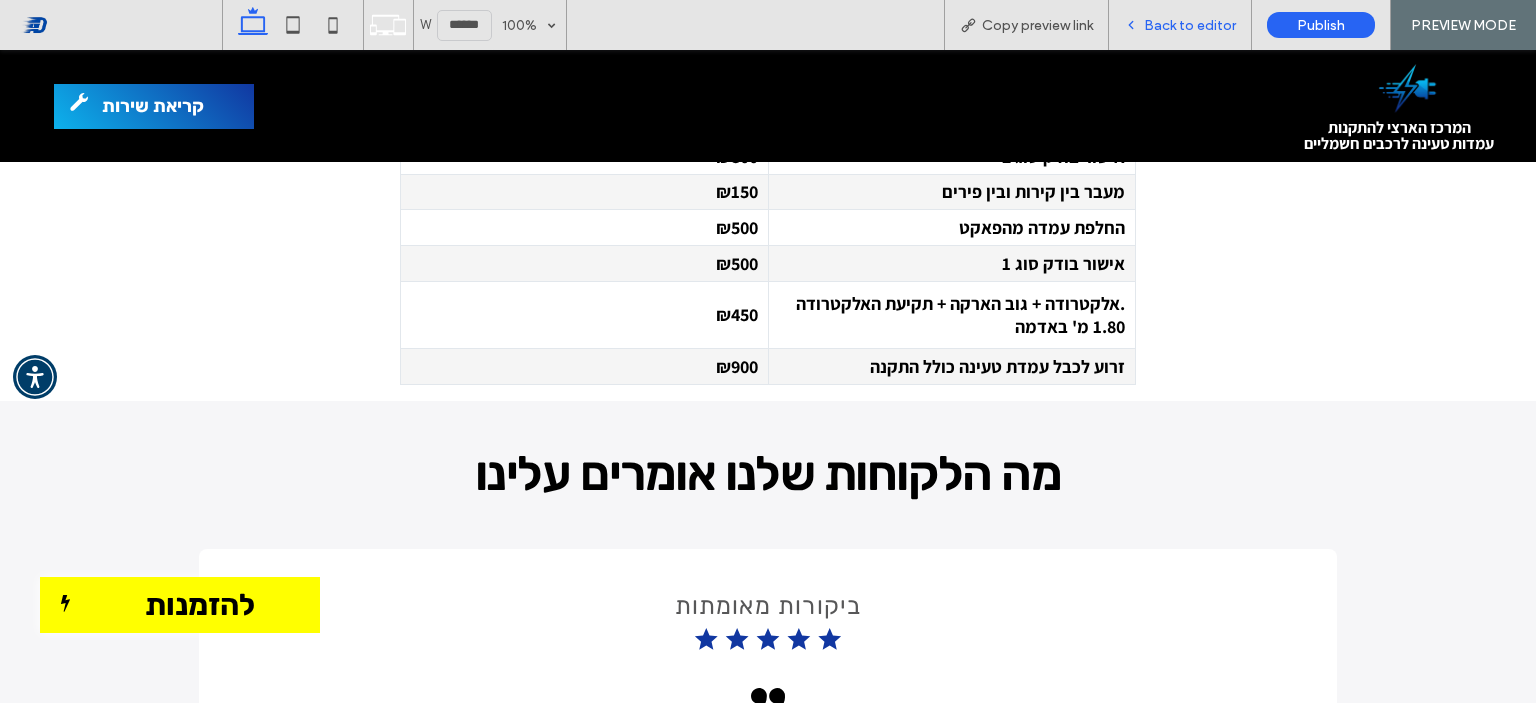 click on "Back to editor" at bounding box center (1190, 25) 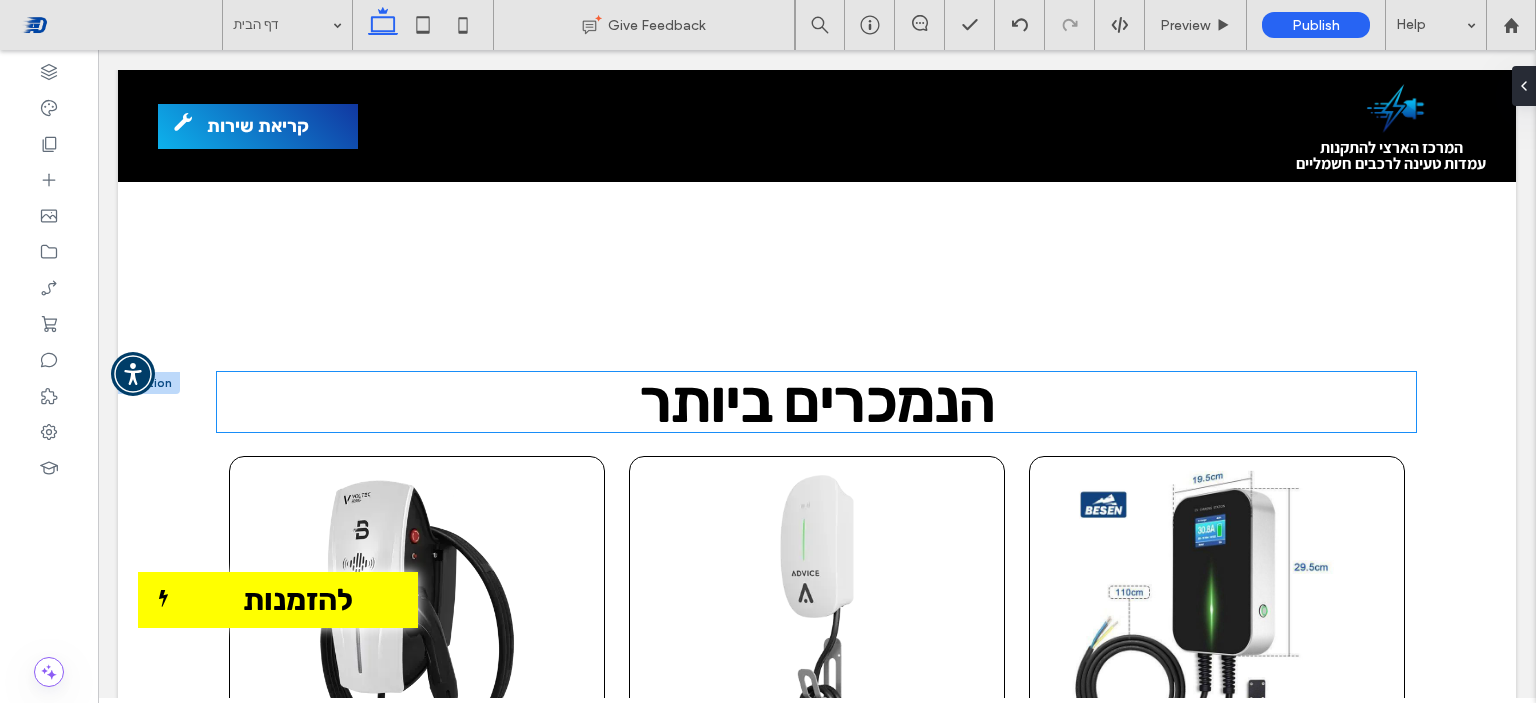 scroll, scrollTop: 1200, scrollLeft: 0, axis: vertical 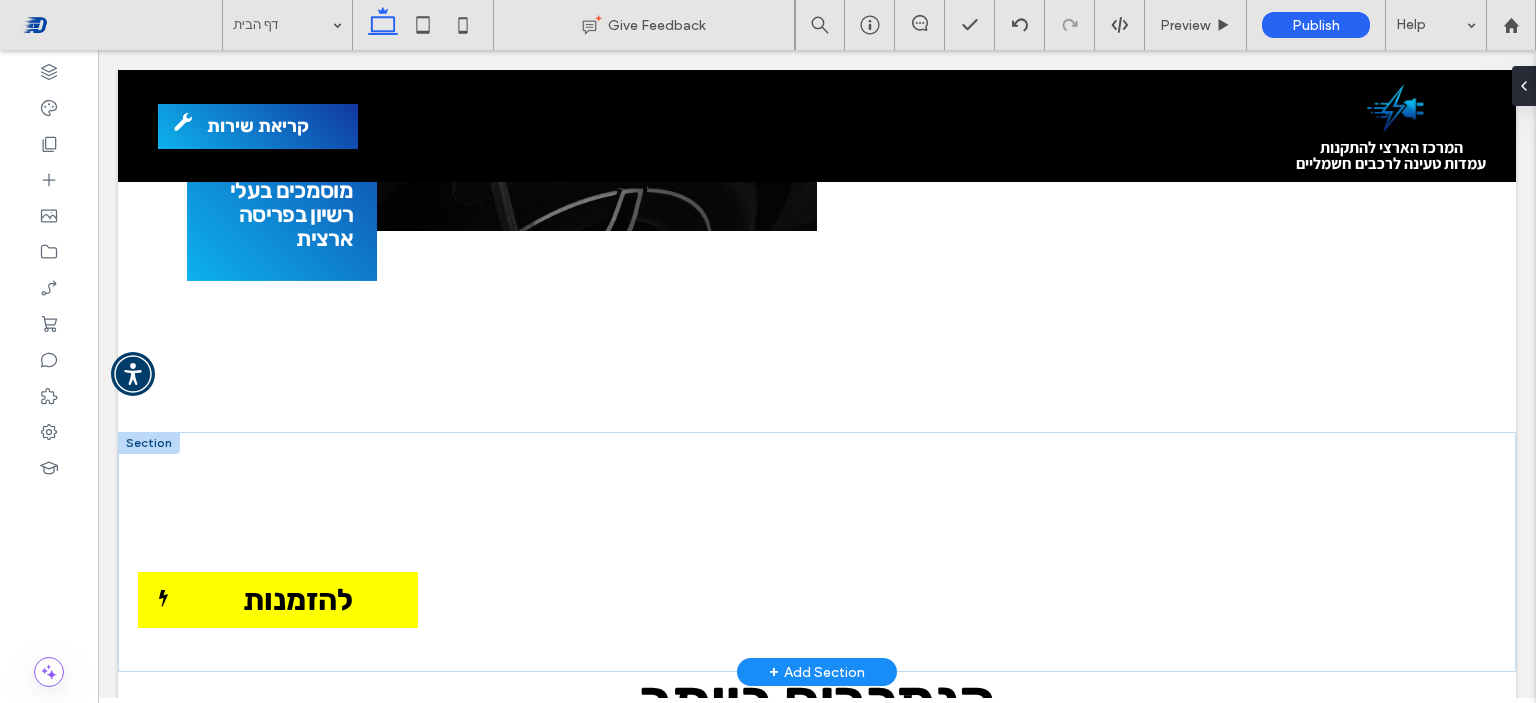 click at bounding box center (149, 443) 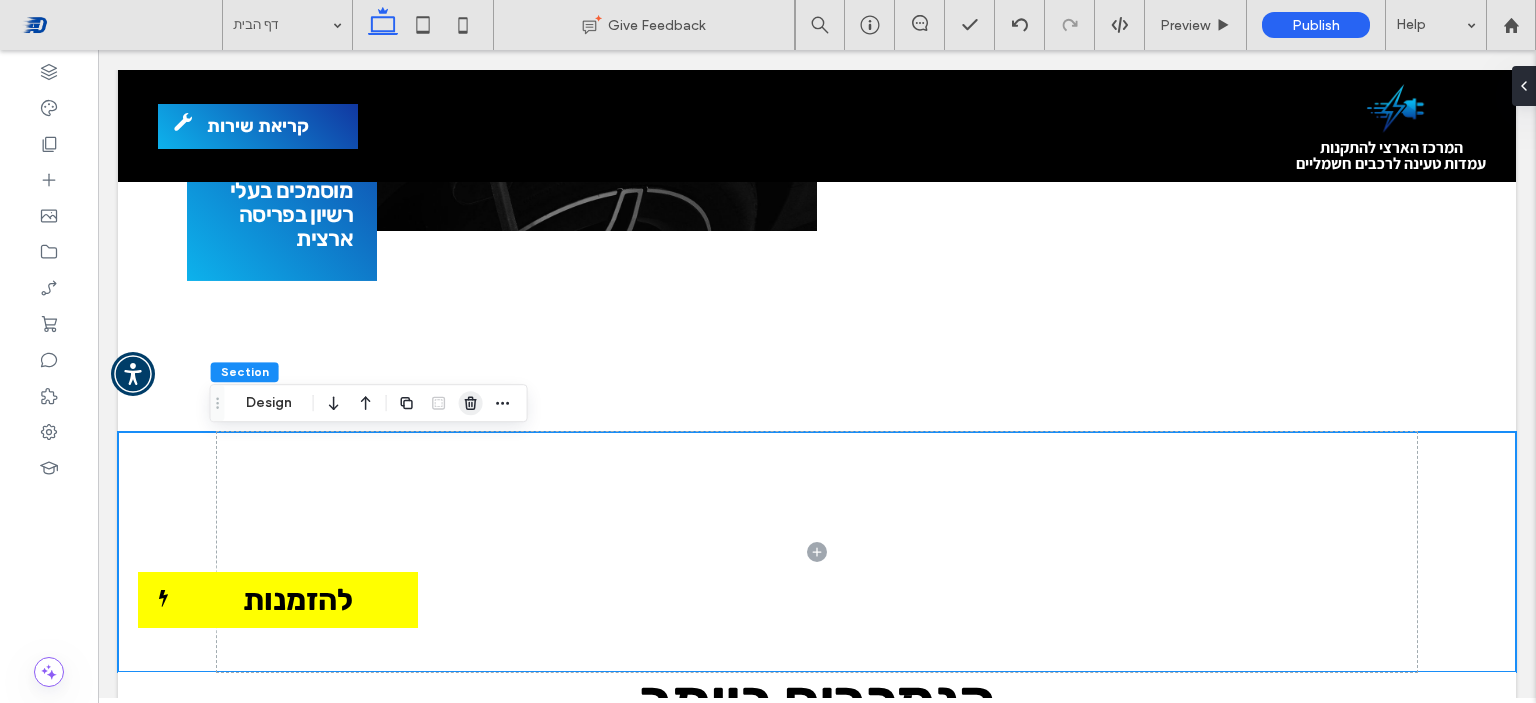 click 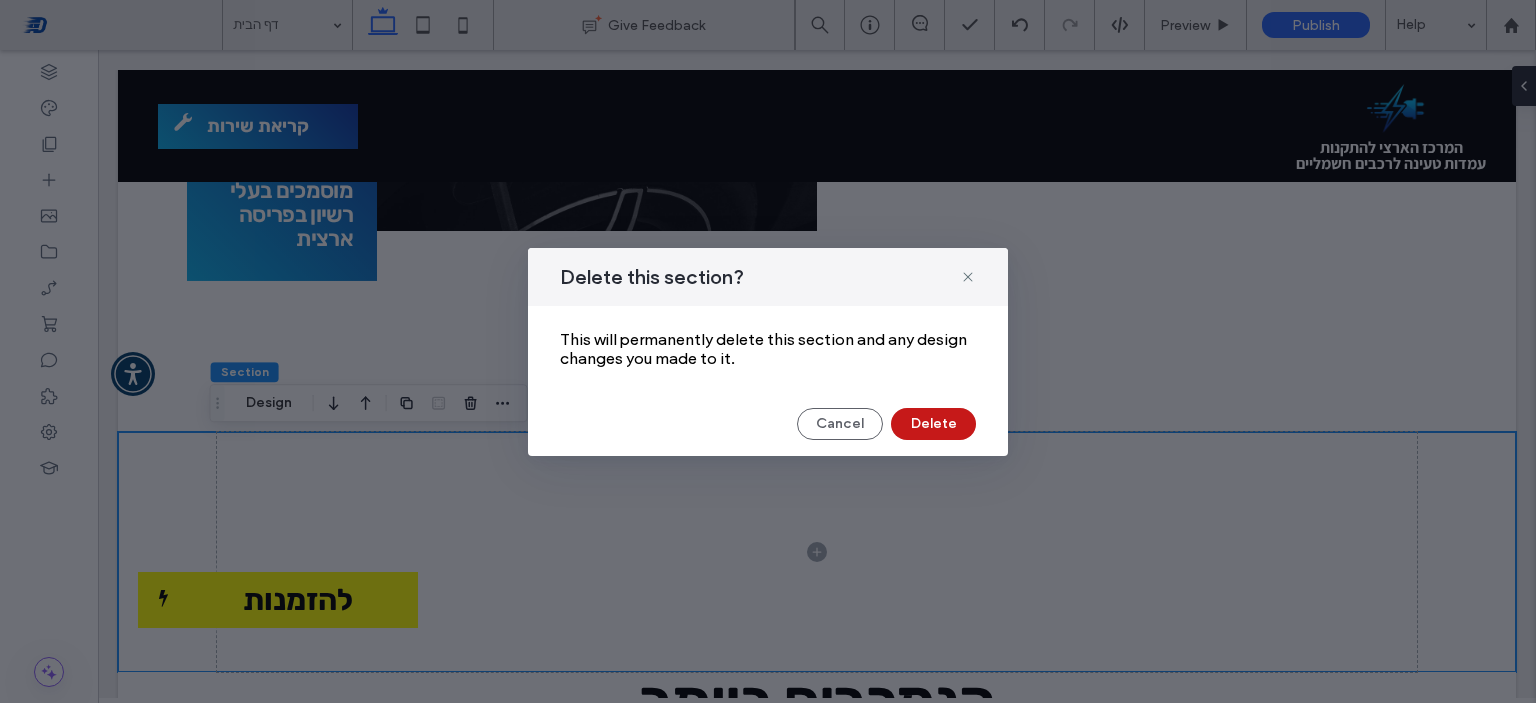 click on "Delete" at bounding box center (933, 424) 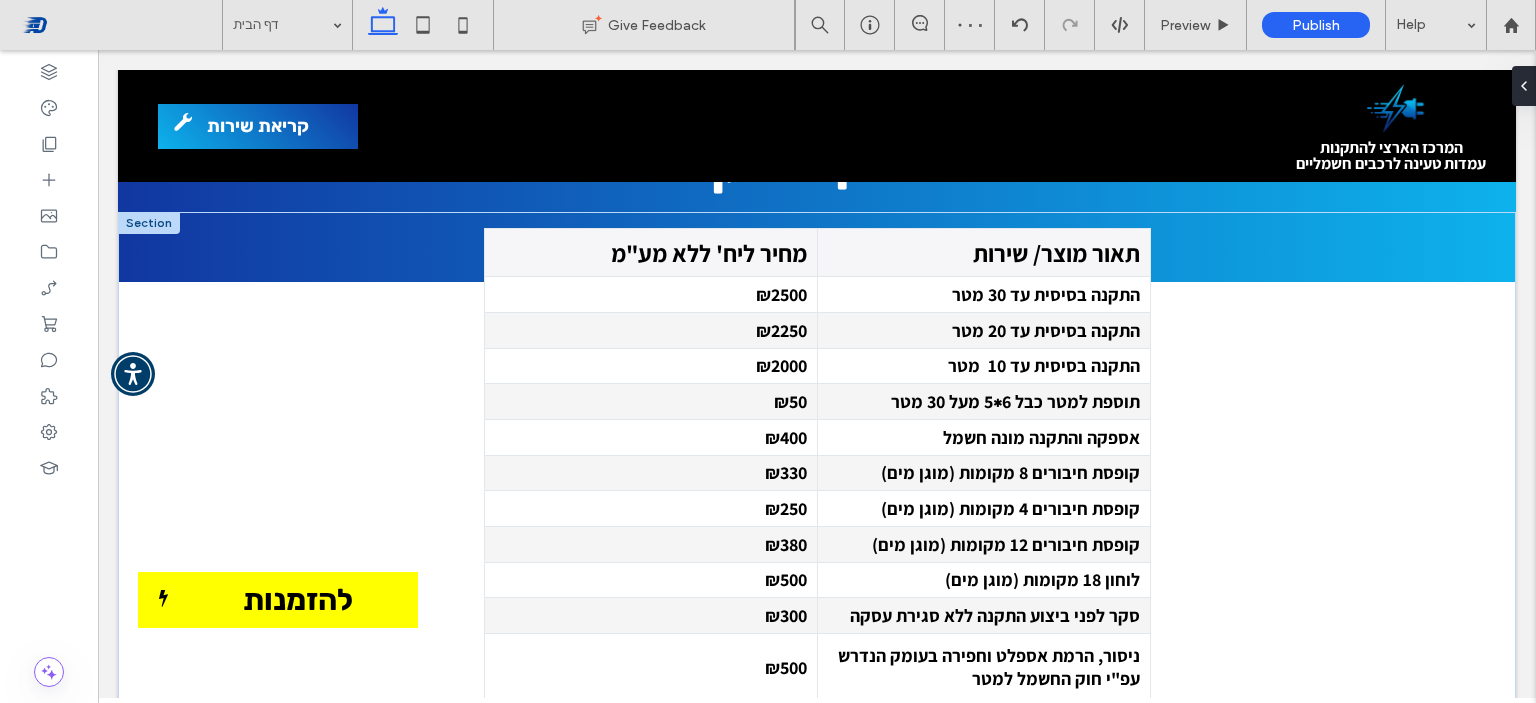 scroll, scrollTop: 3700, scrollLeft: 0, axis: vertical 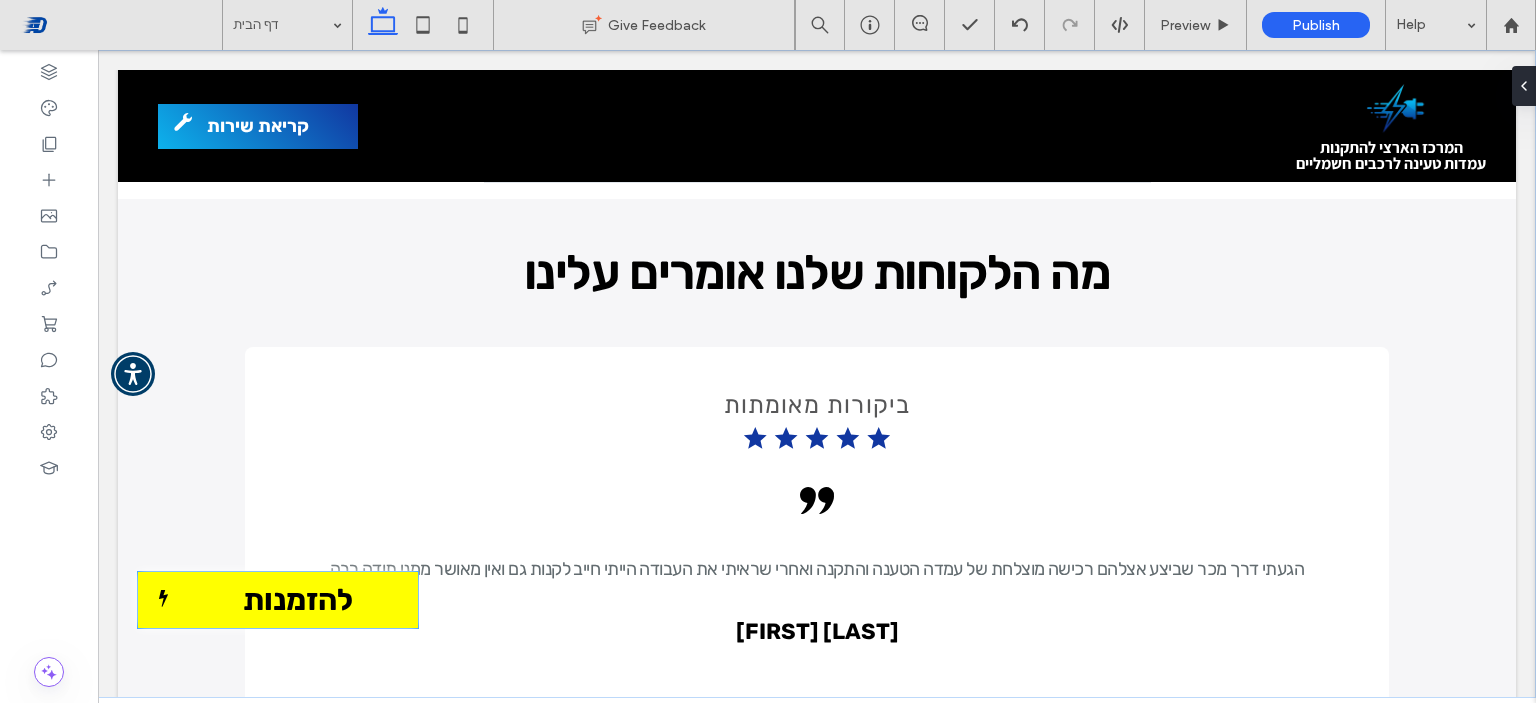 click on "להזמנות" at bounding box center [298, 600] 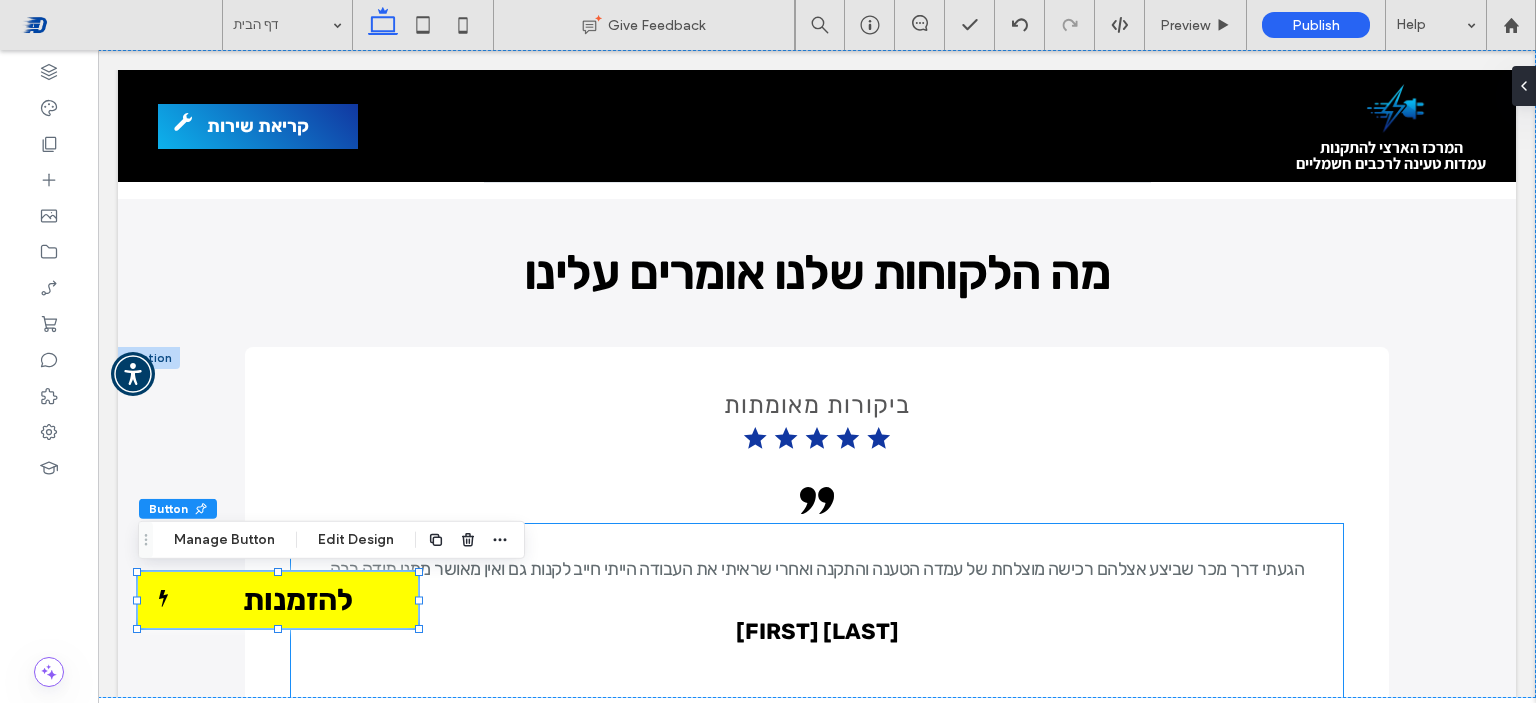 type on "**" 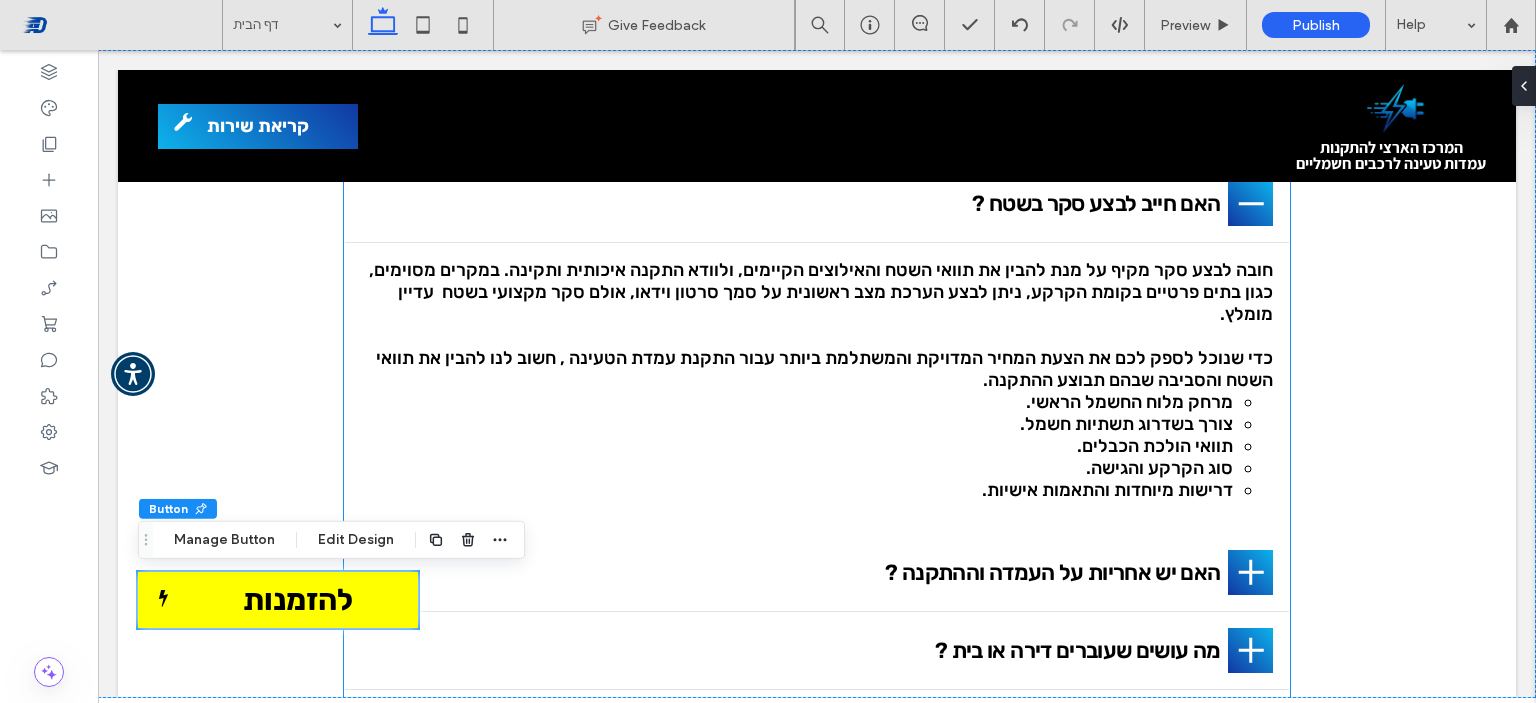 scroll, scrollTop: 5931, scrollLeft: 0, axis: vertical 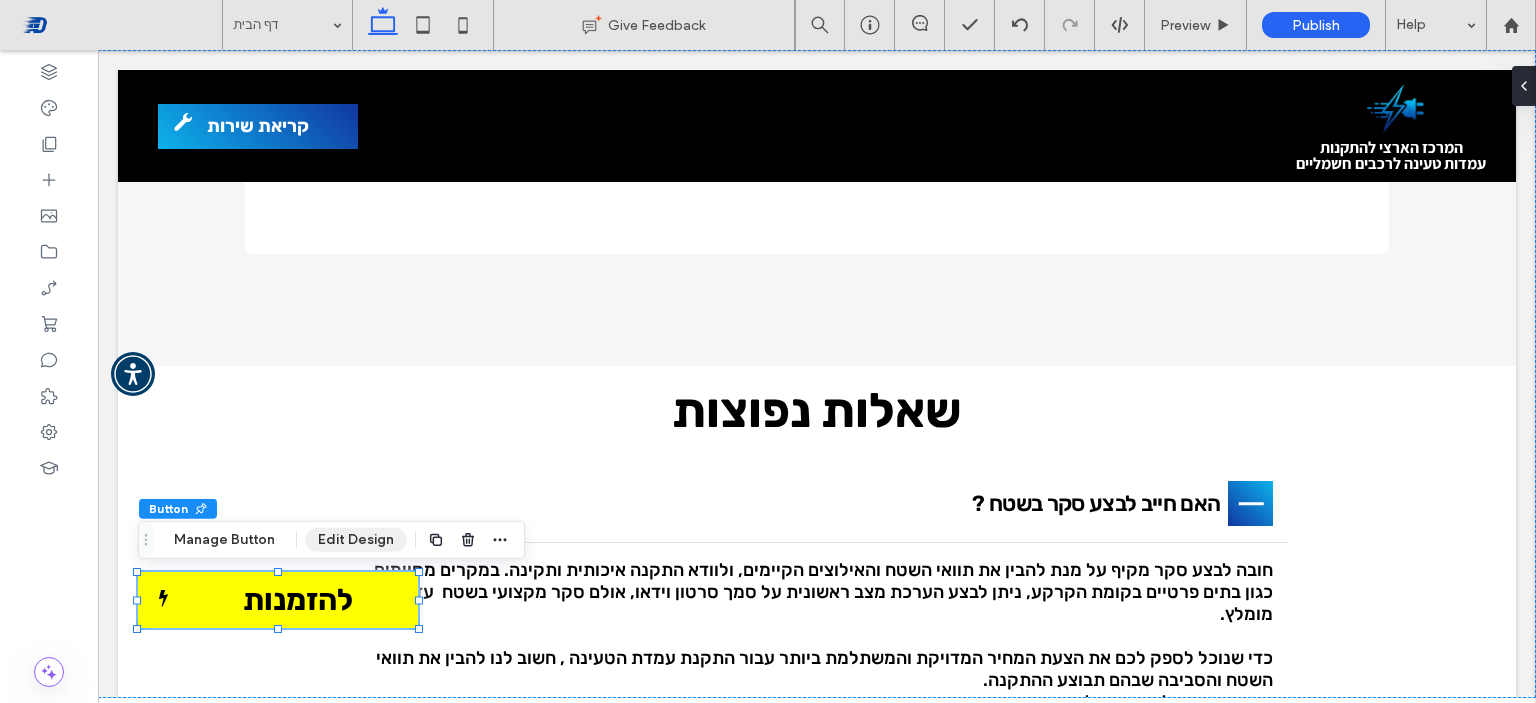 click on "Edit Design" at bounding box center (356, 540) 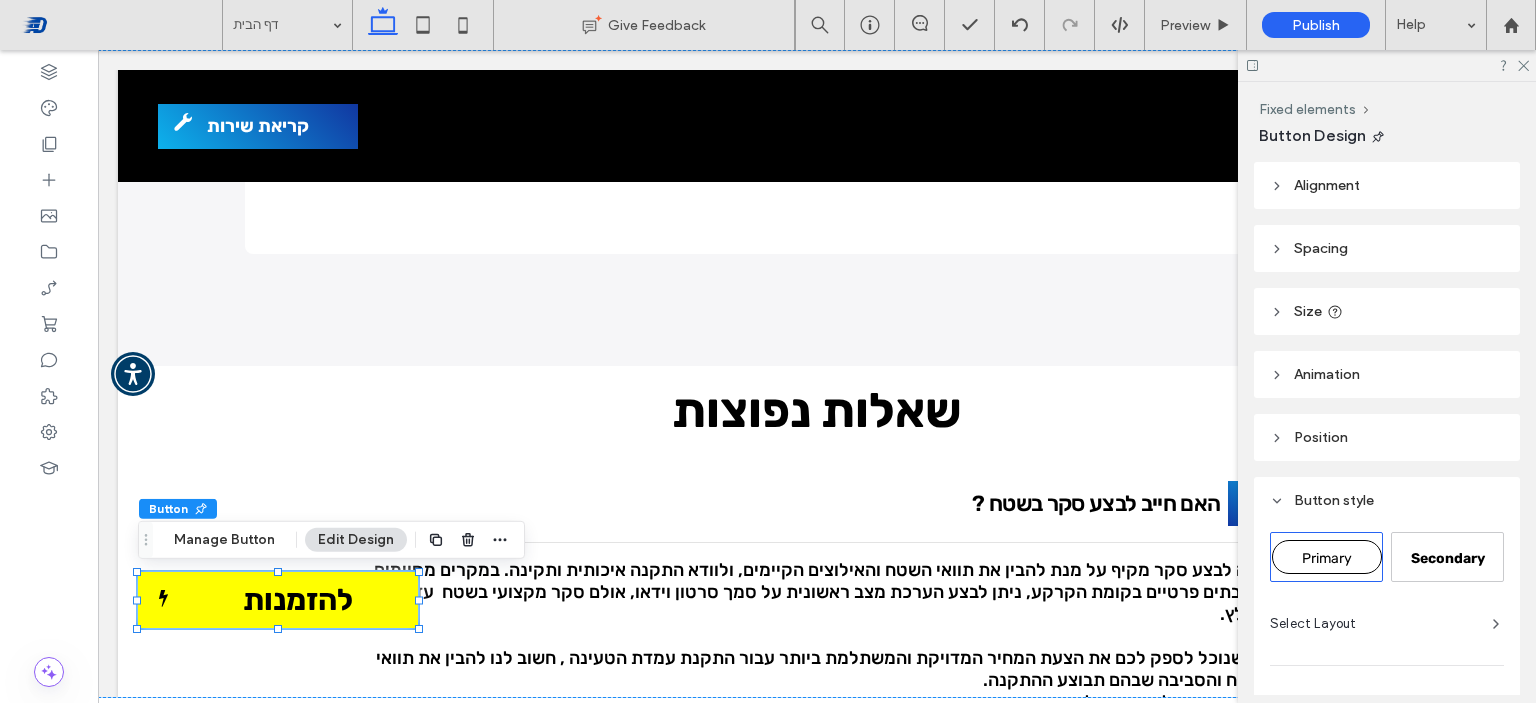 click at bounding box center (1387, 65) 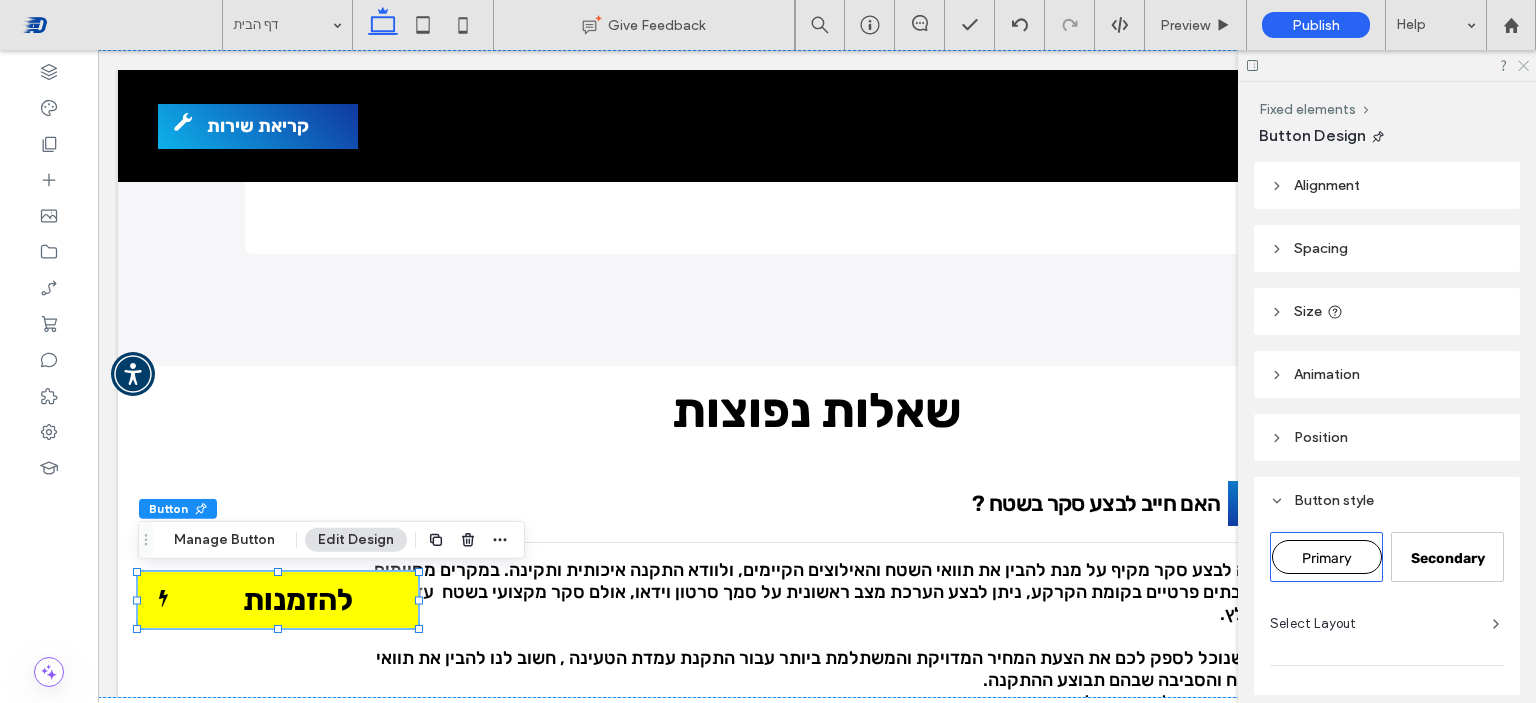 click 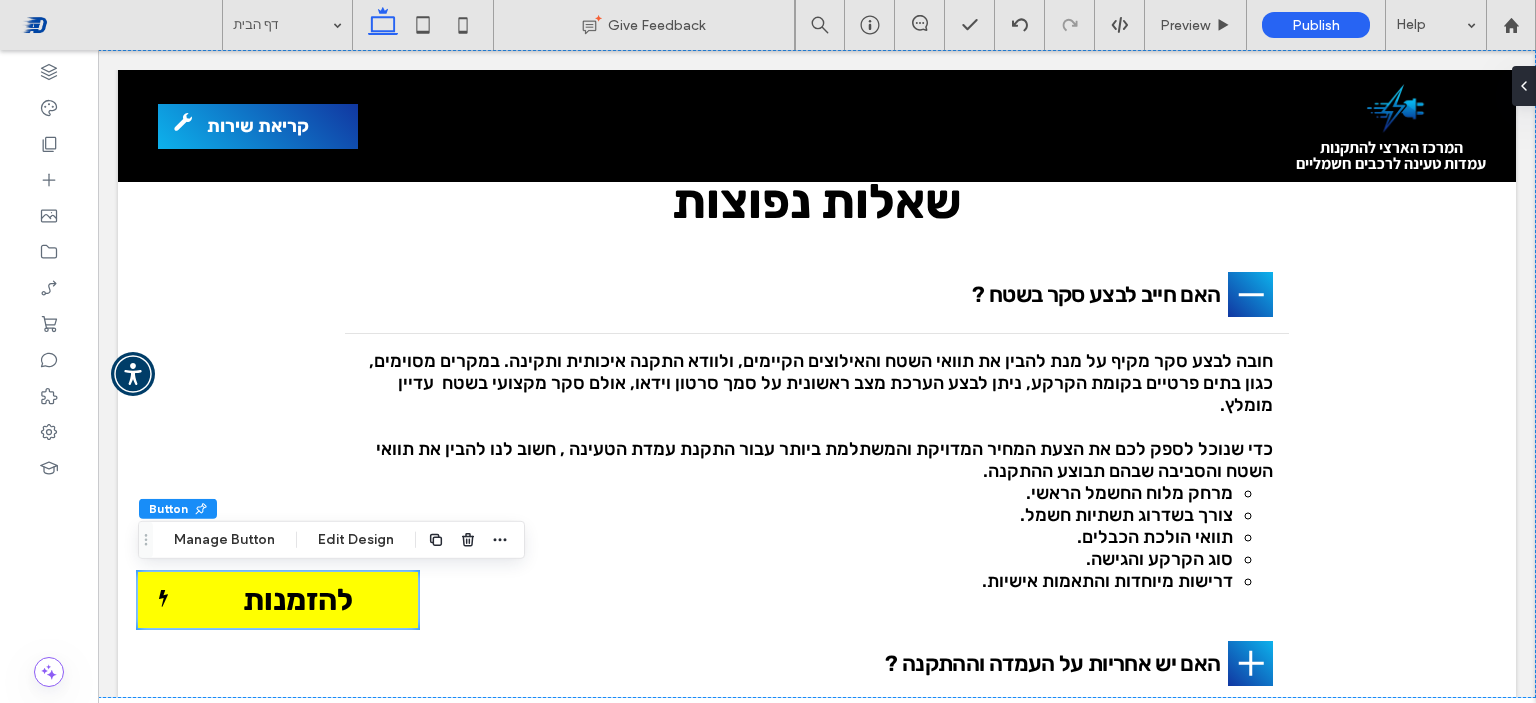 scroll, scrollTop: 6140, scrollLeft: 0, axis: vertical 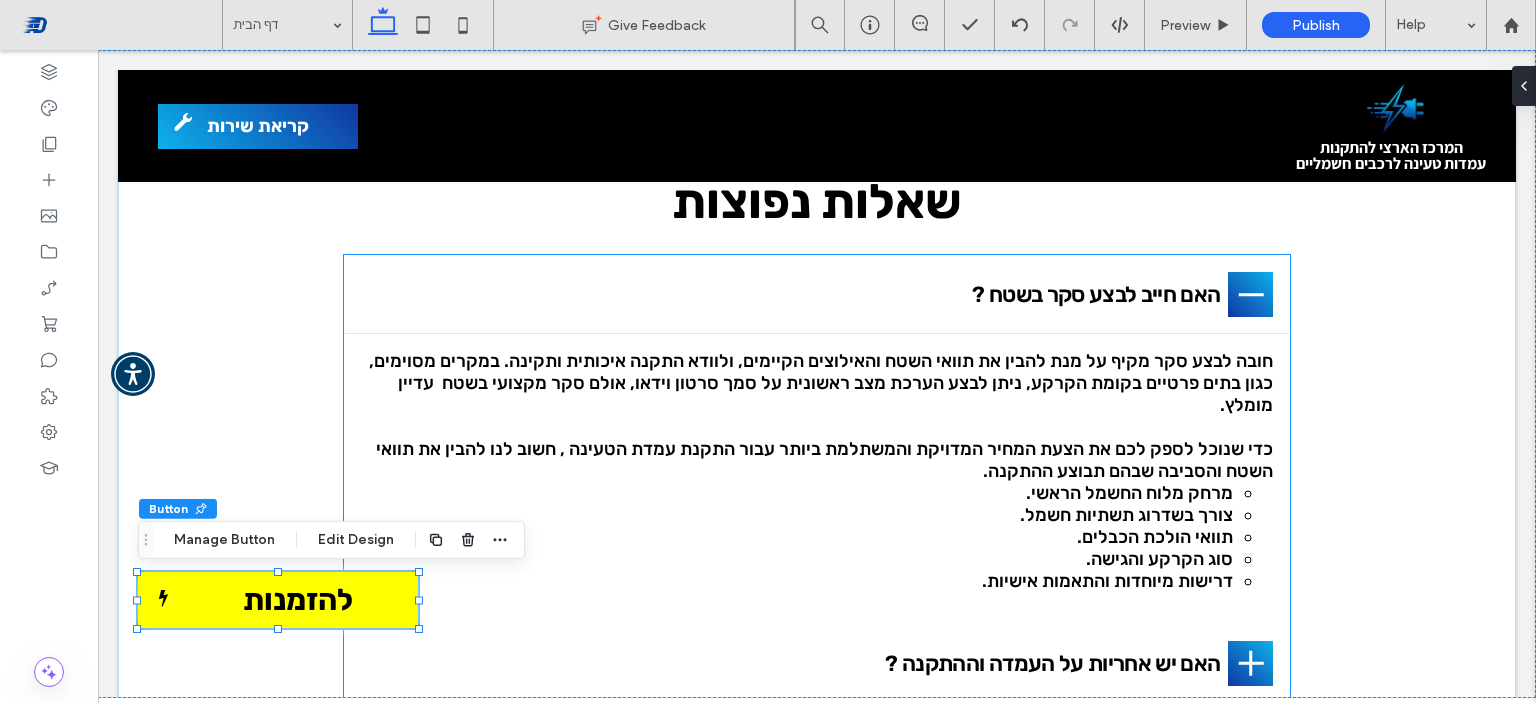 click at bounding box center [1250, 294] 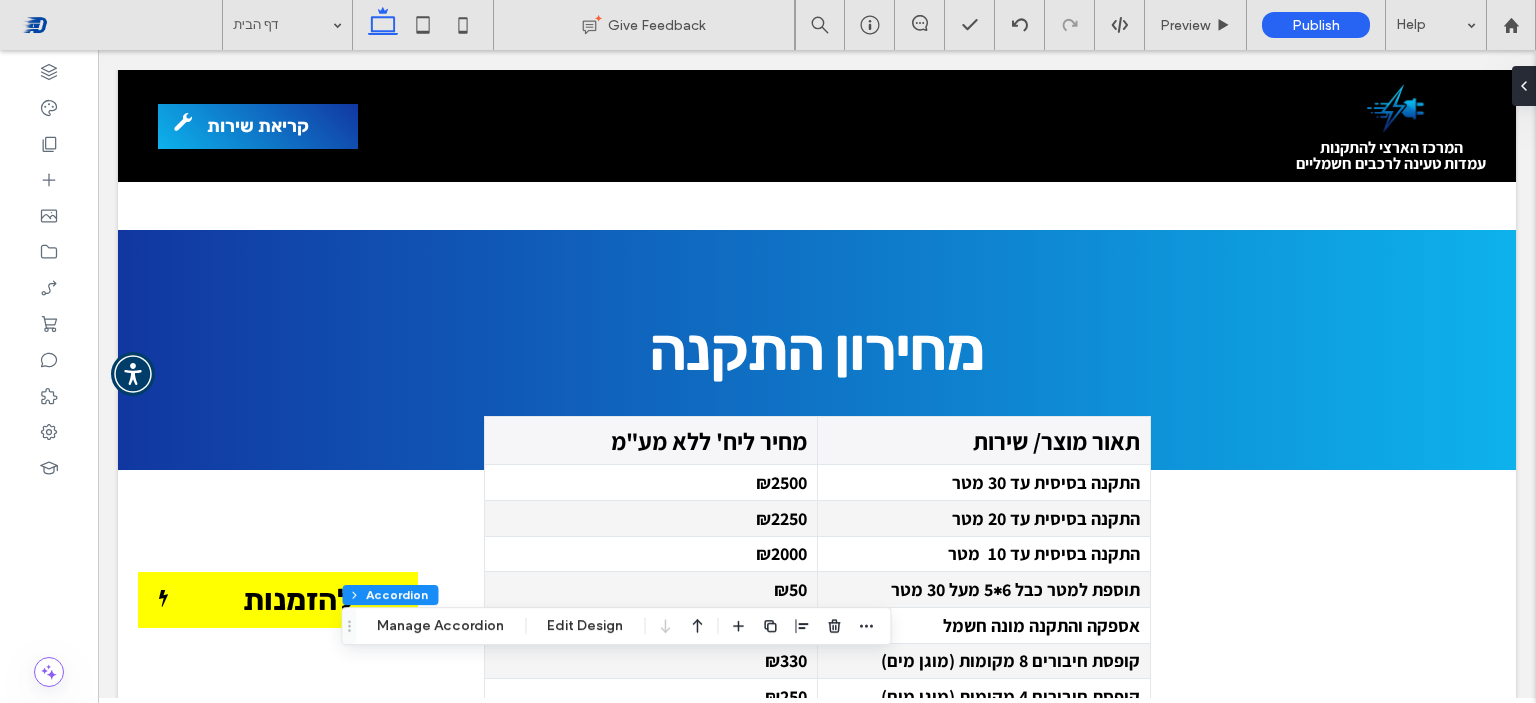 scroll, scrollTop: 3656, scrollLeft: 0, axis: vertical 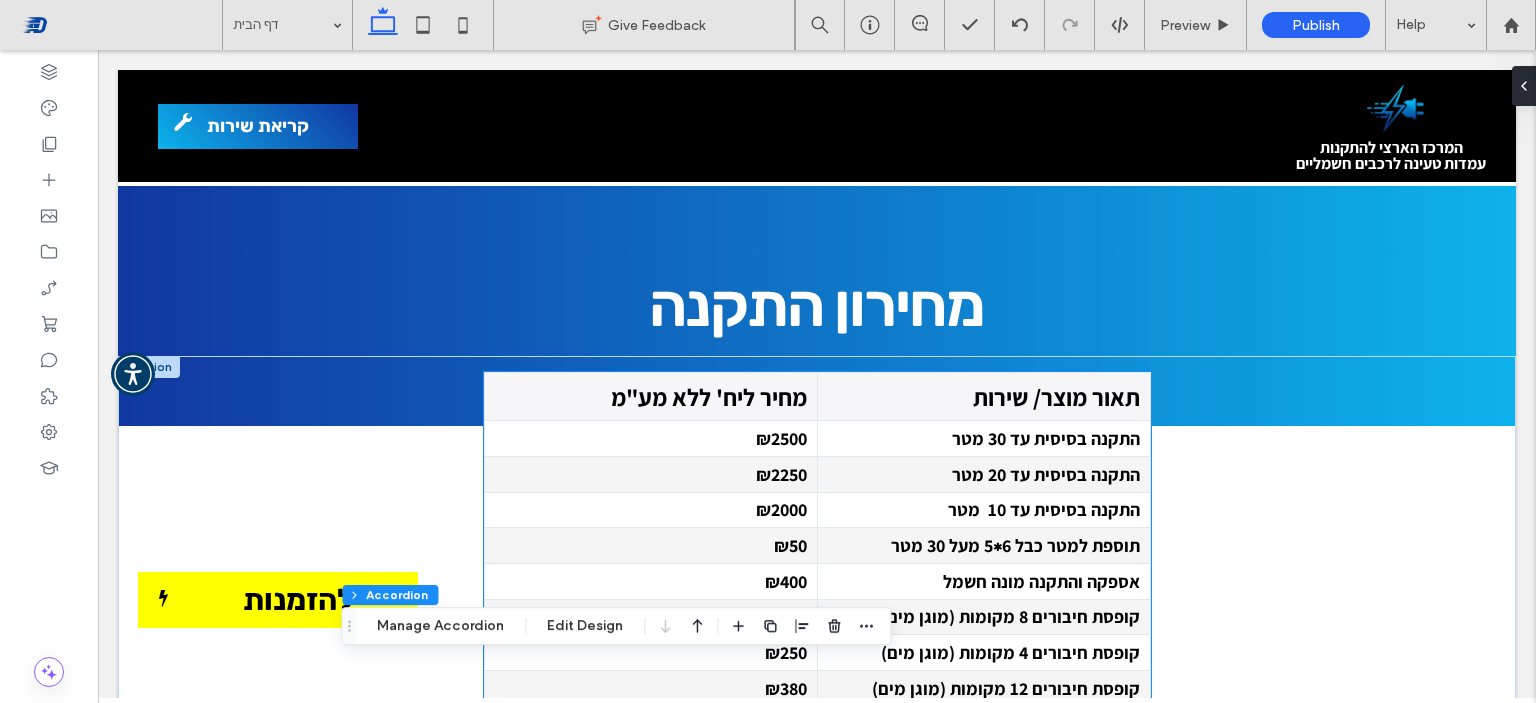 click on "תוספת למטר כבל 6∗5 מעל 30 מטר" at bounding box center [983, 546] 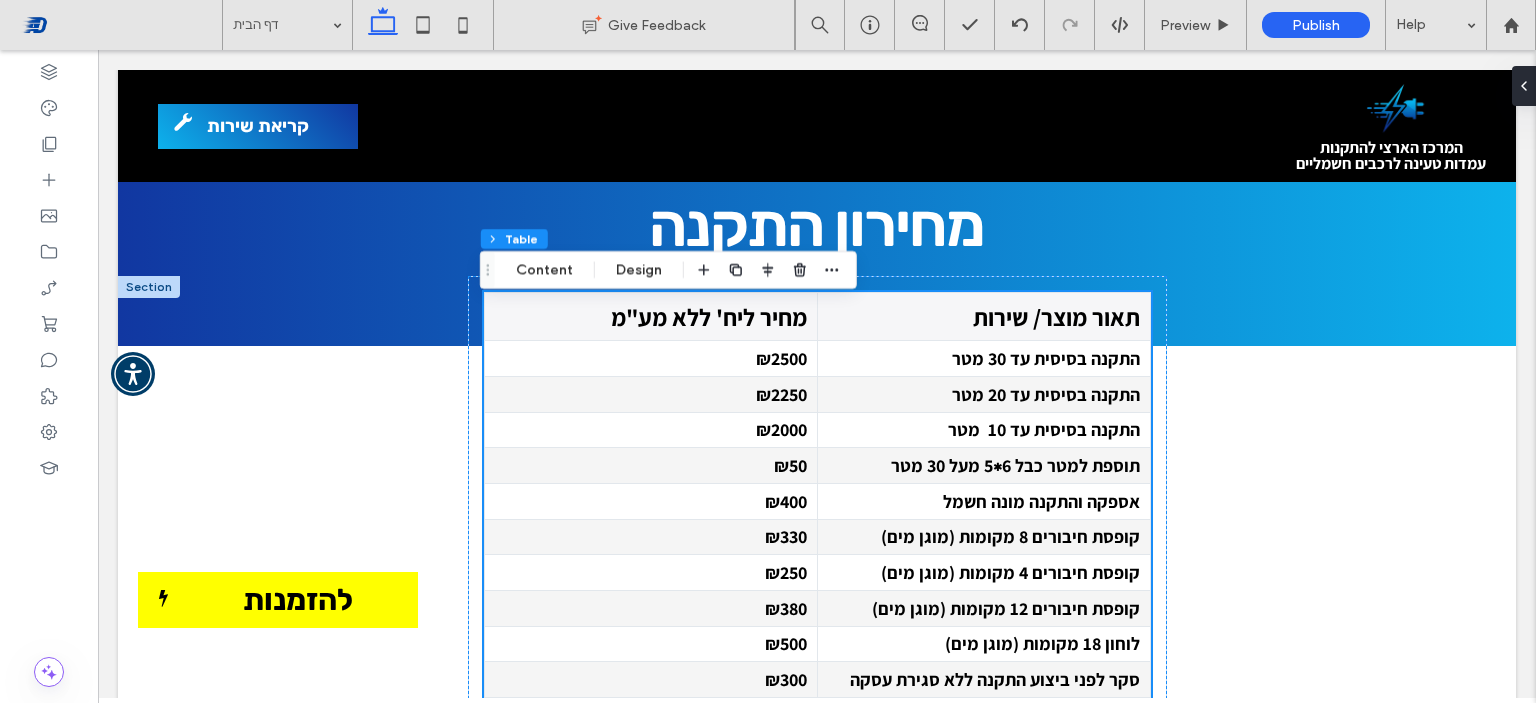 scroll, scrollTop: 3703, scrollLeft: 0, axis: vertical 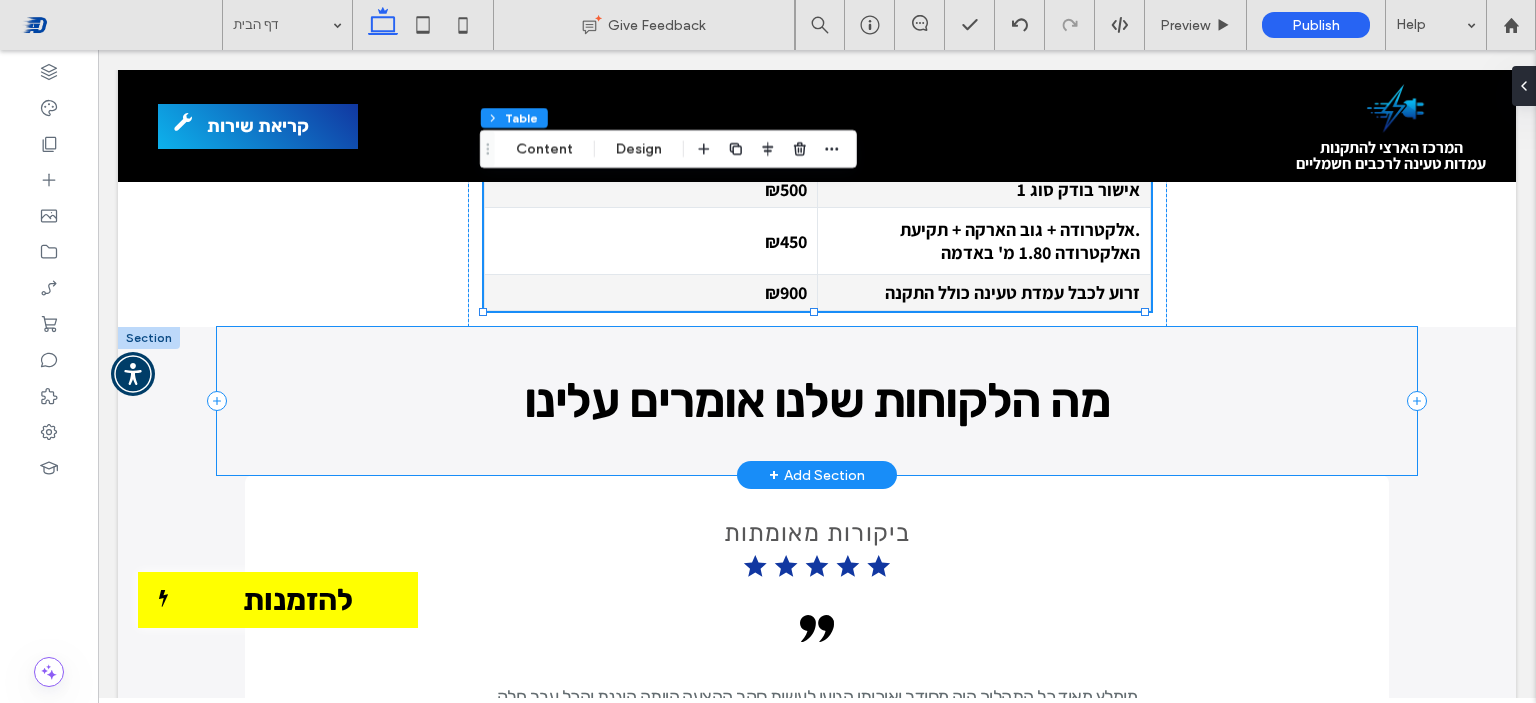 click on "מה הלקוחות שלנו אומרים עלינו" at bounding box center [817, 401] 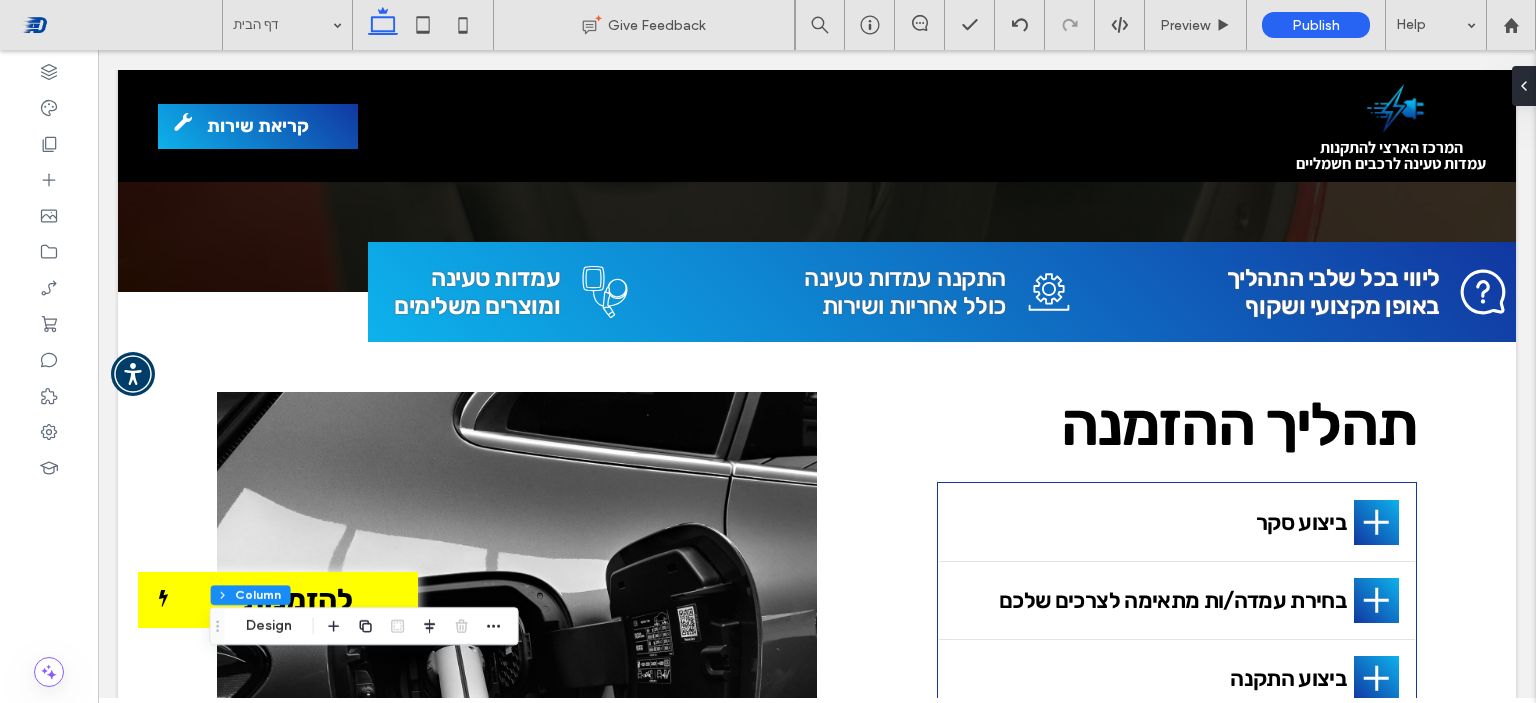 scroll, scrollTop: 0, scrollLeft: 0, axis: both 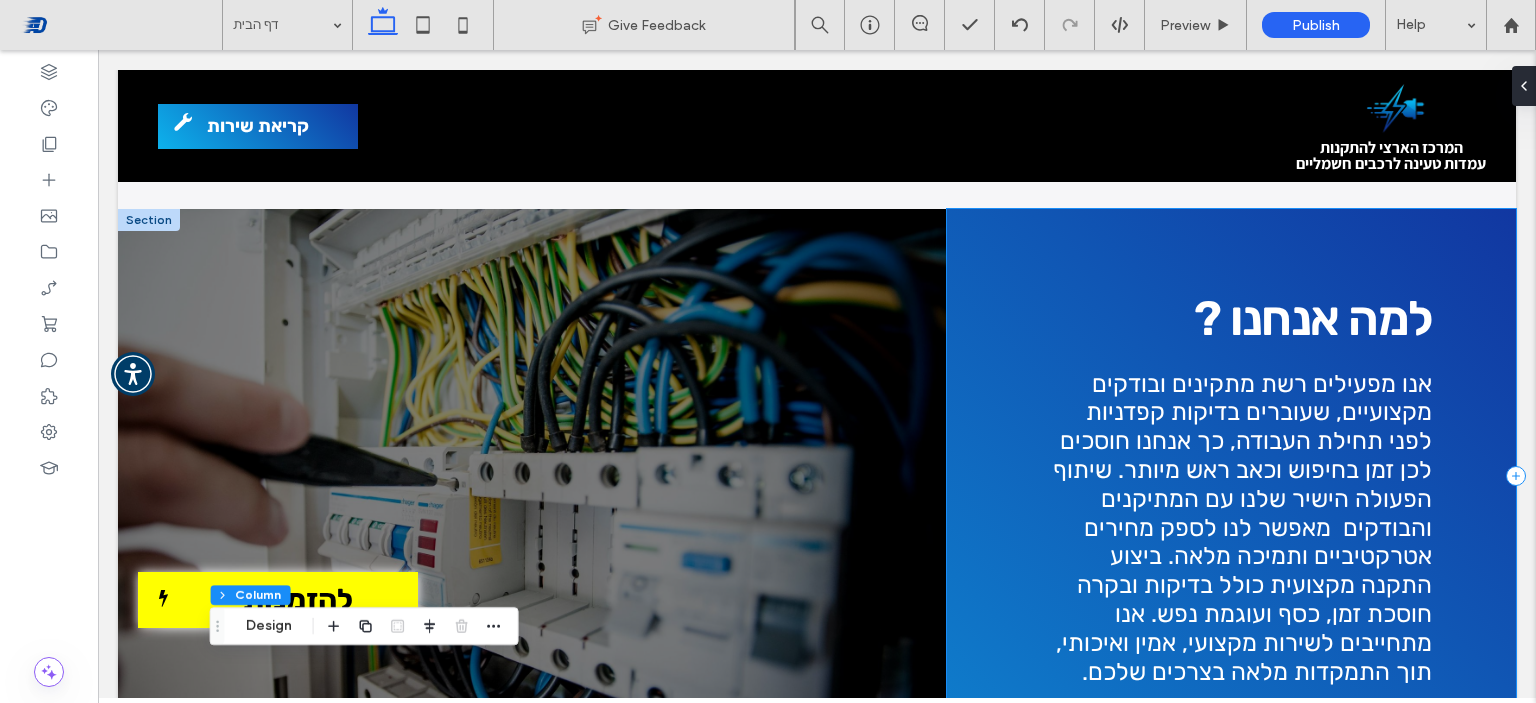 click on "למה אנחנו ?
אנו מפעילים רשת מתקינים ובודקים מקצועיים, שעוברים בדיקות קפדניות לפני תחילת העבודה, כך אנחנו חוסכים לכן זמן בחיפוש וכאב ראש מיותר. שיתוף הפעולה הישיר שלנו עם המתיקנים והבודקים  מאפשר לנו לספק מחירים אטרקטיביים ותמיכה מלאה. ביצוע התקנה מקצועית כולל בדיקות ובקרה חוסכת זמן, כסף ועוגמת נפש. אנו מתחייבים לשירות מקצועי, אמין ואיכותי, תוך התמקדות מלאה בצרכים שלכם." at bounding box center (1231, 475) 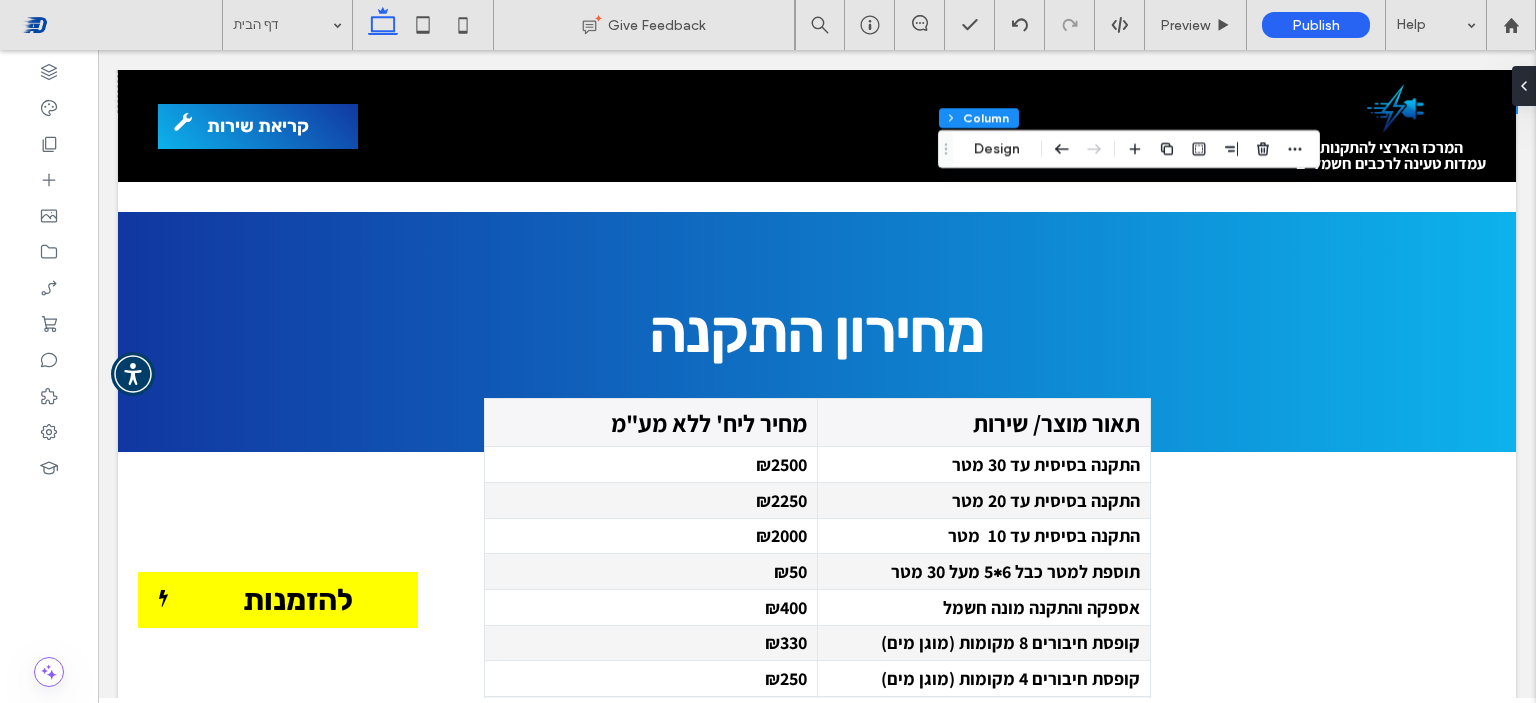 scroll, scrollTop: 3564, scrollLeft: 0, axis: vertical 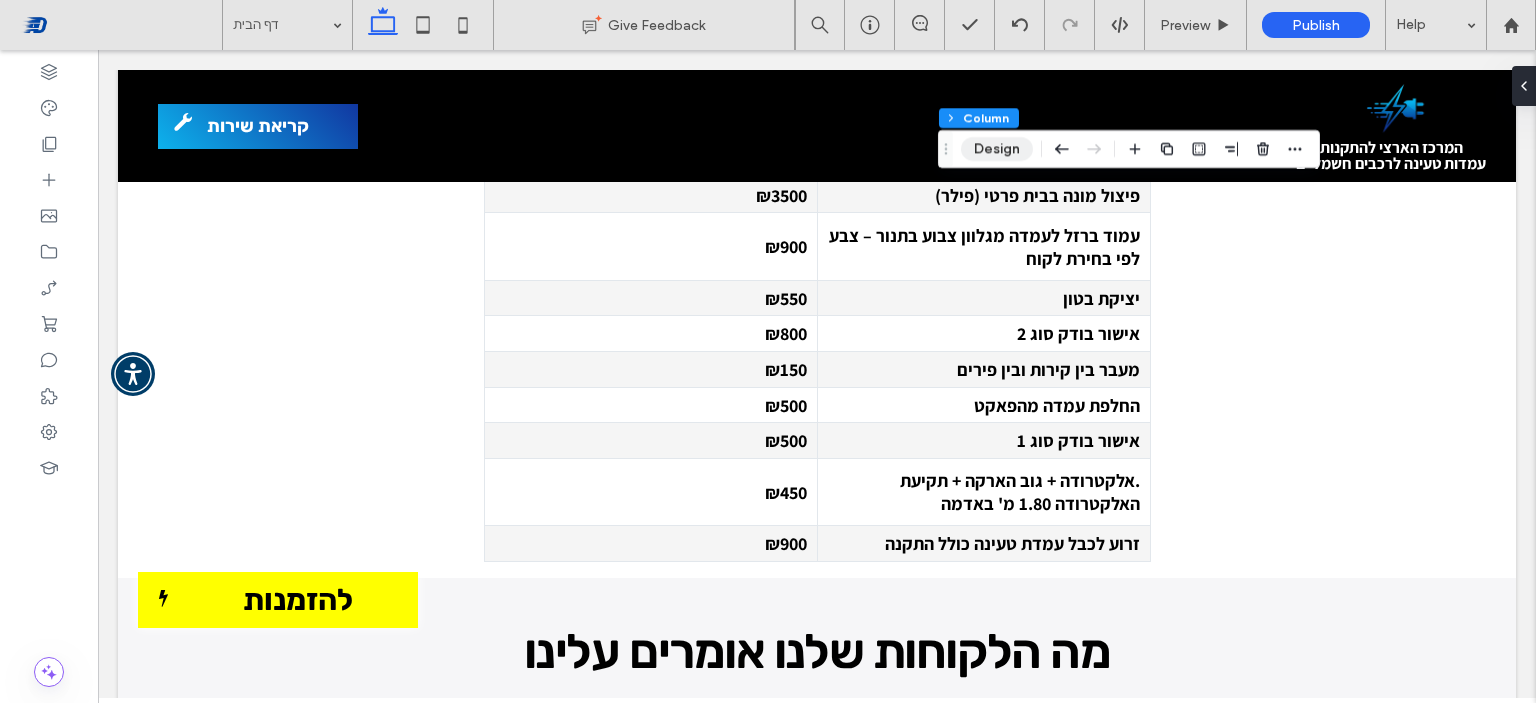 click on "Design" at bounding box center (997, 149) 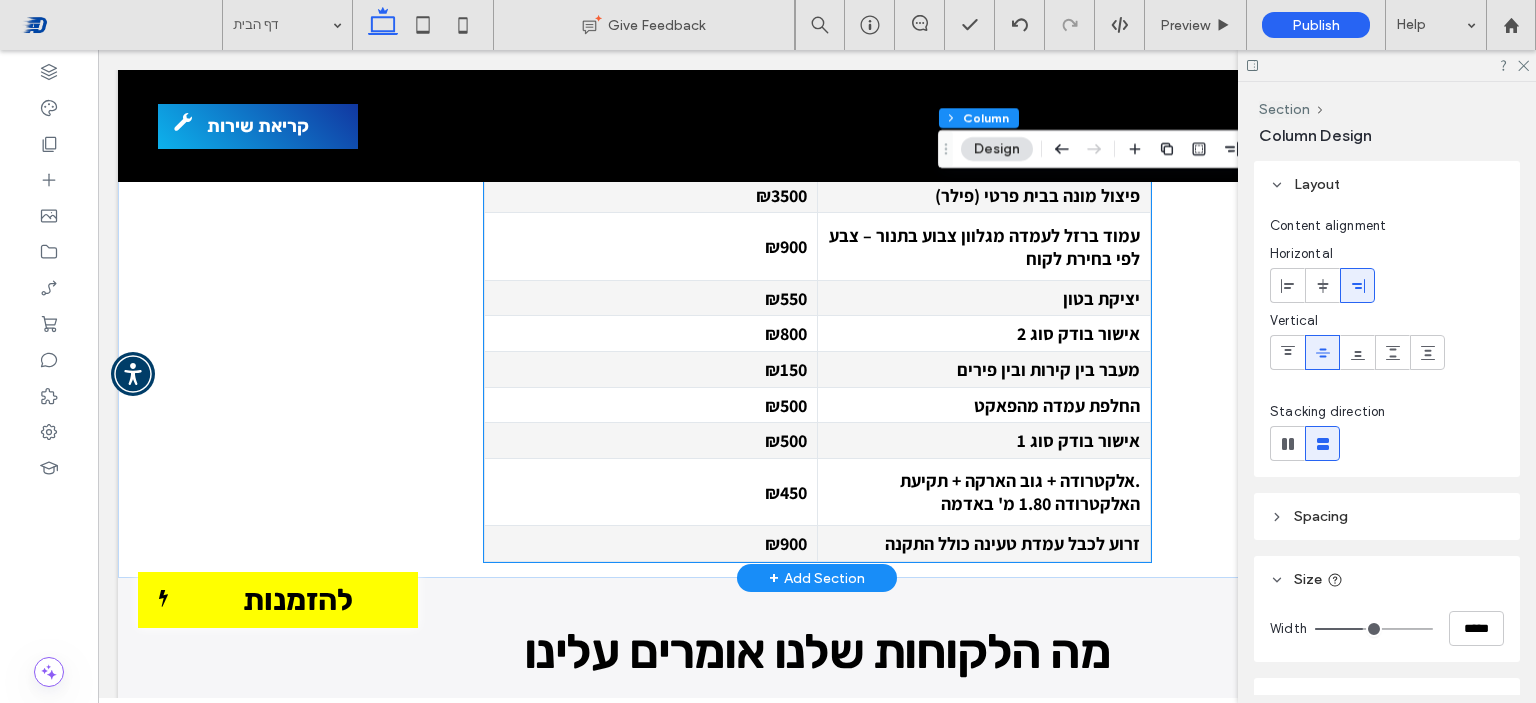 click on "אישור בודק סוג 2" at bounding box center [983, 334] 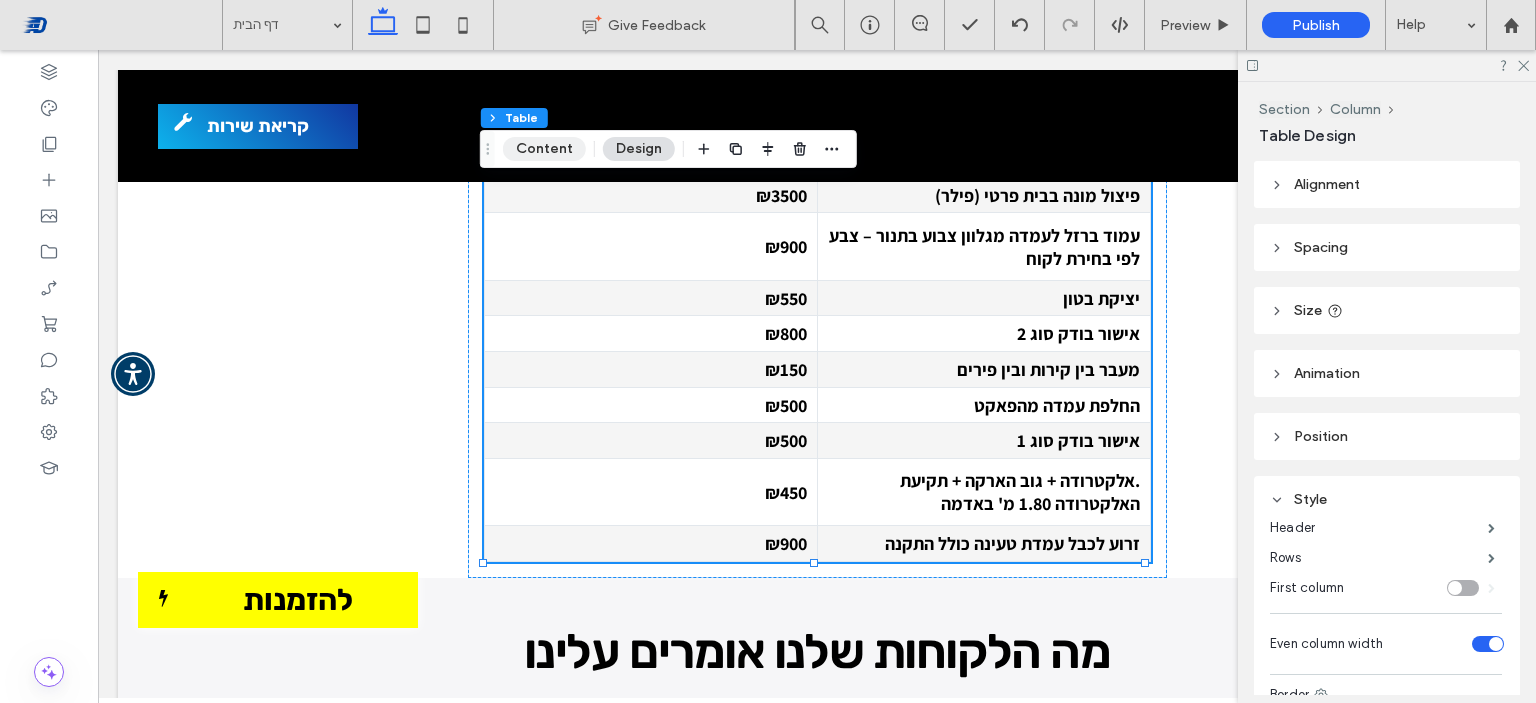 click on "Content" at bounding box center [544, 149] 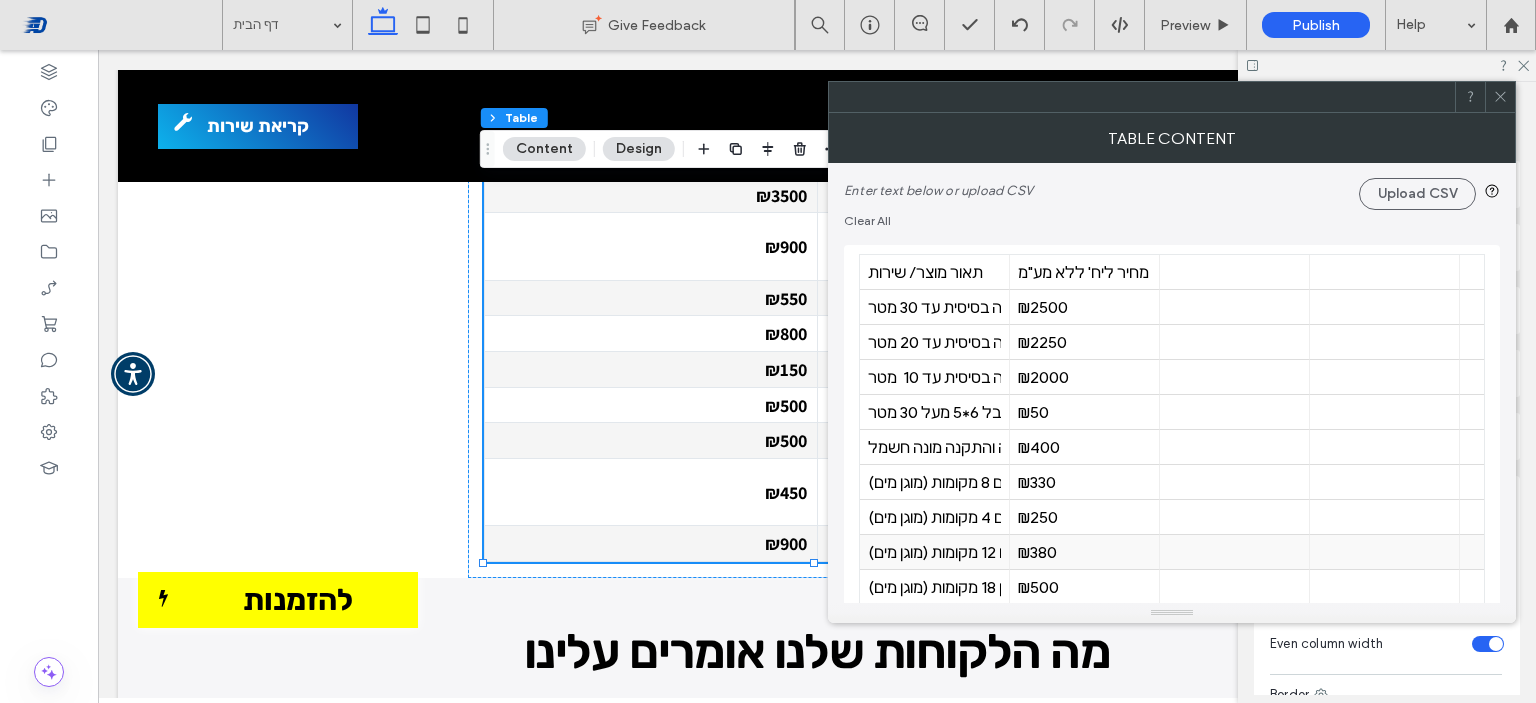 scroll, scrollTop: 317, scrollLeft: 0, axis: vertical 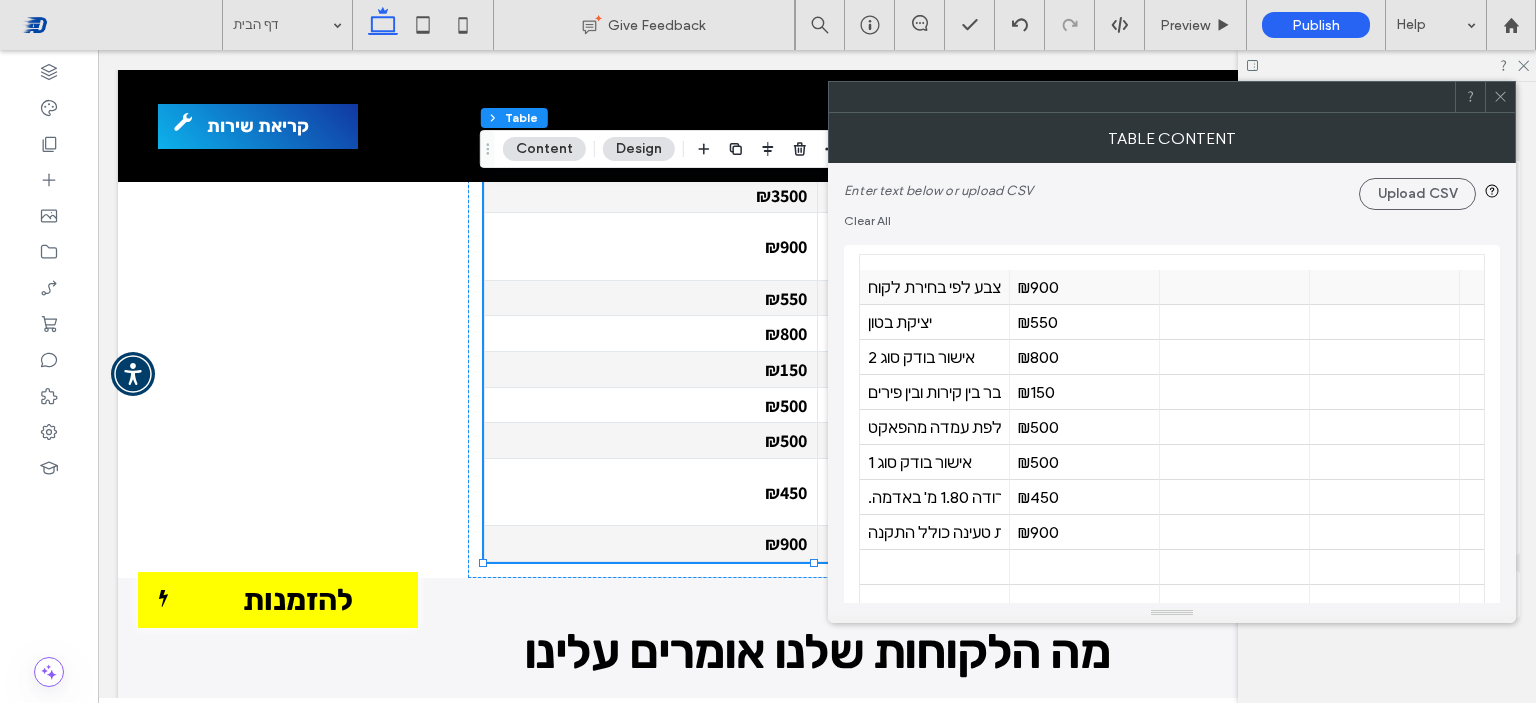 click on "עמוד ברזל לעמדה מגלוון צבוע בתנור – צבע לפי בחירת לקוח" at bounding box center (935, 287) 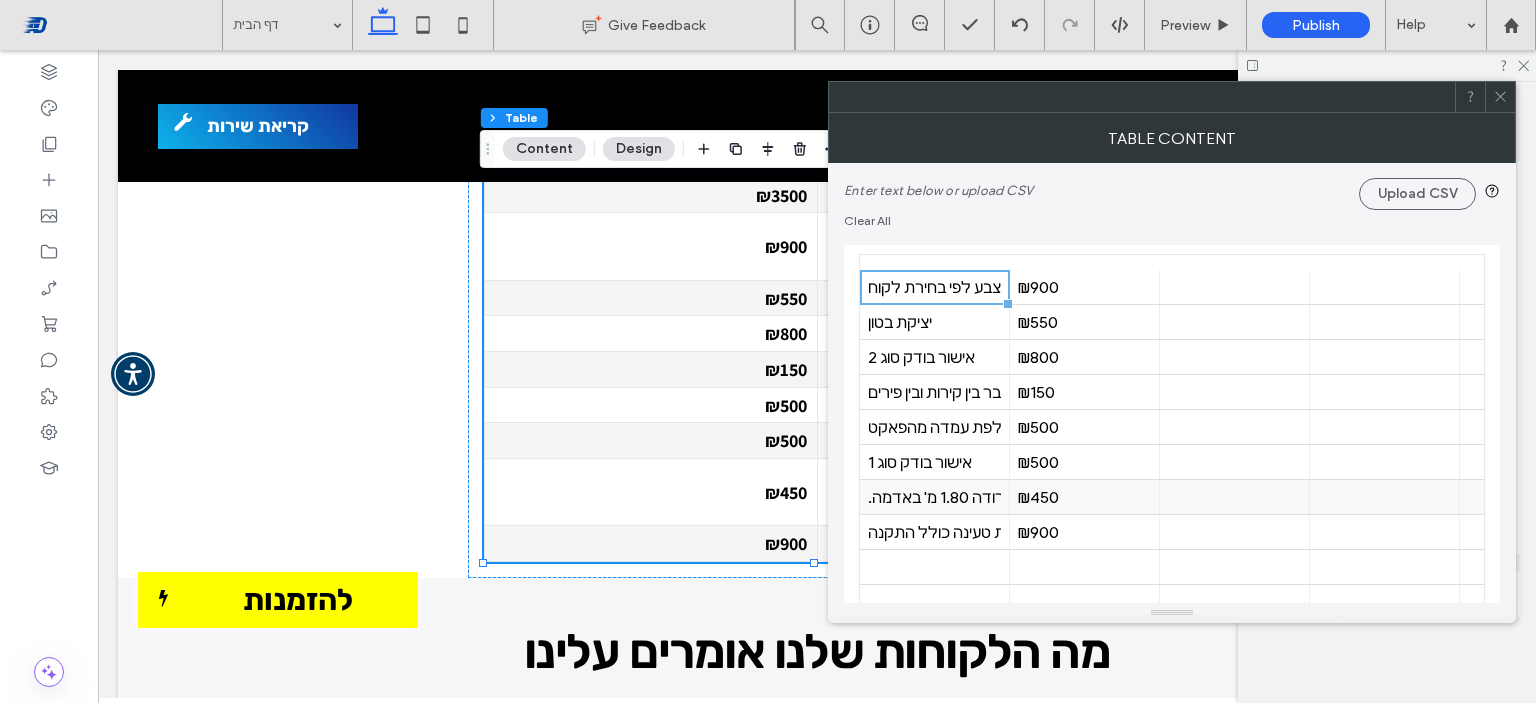 click on ".אלקטרודה + גוב הארקה + תקיעת האלקטרודה 1.80 מ' באדמה" at bounding box center [934, 497] 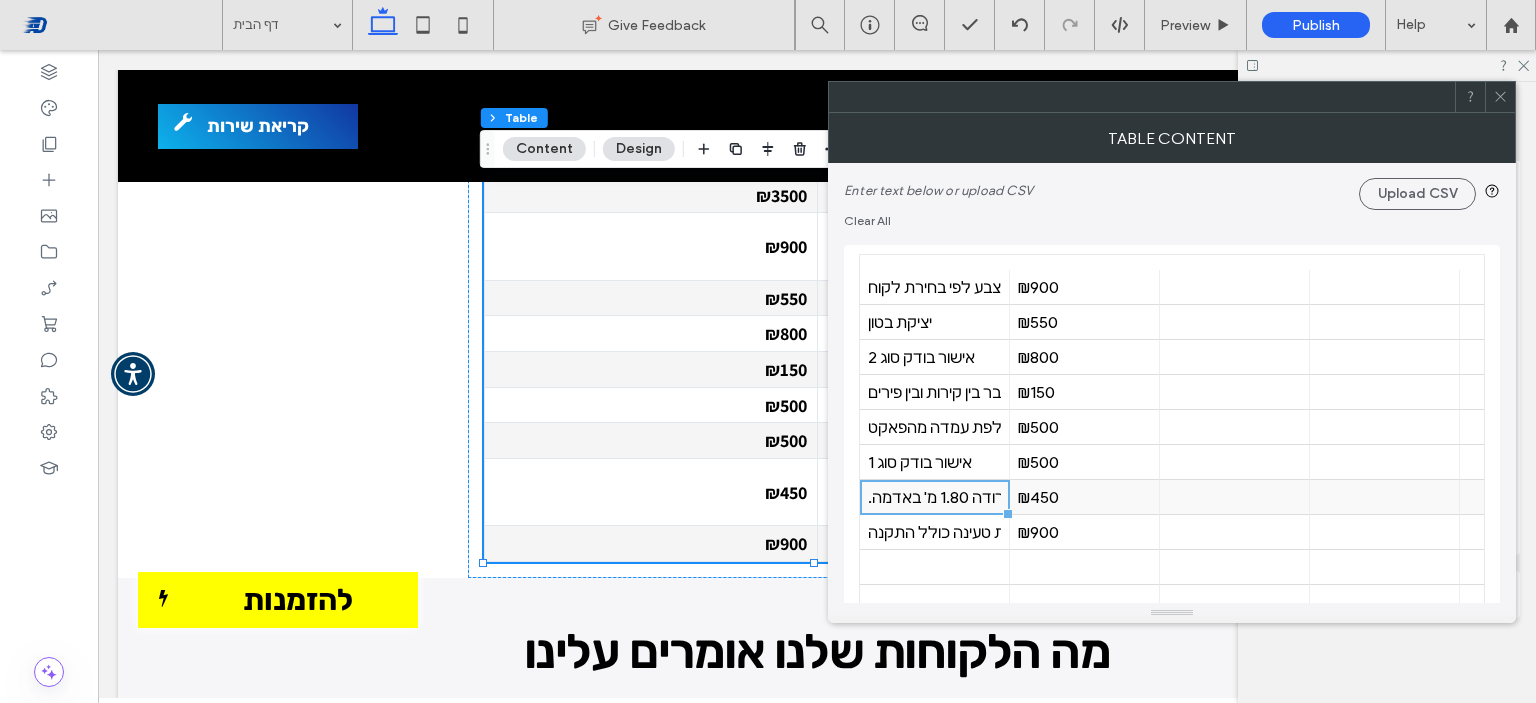 click on ".אלקטרודה + גוב הארקה + תקיעת האלקטרודה 1.80 מ' באדמה" at bounding box center (934, 497) 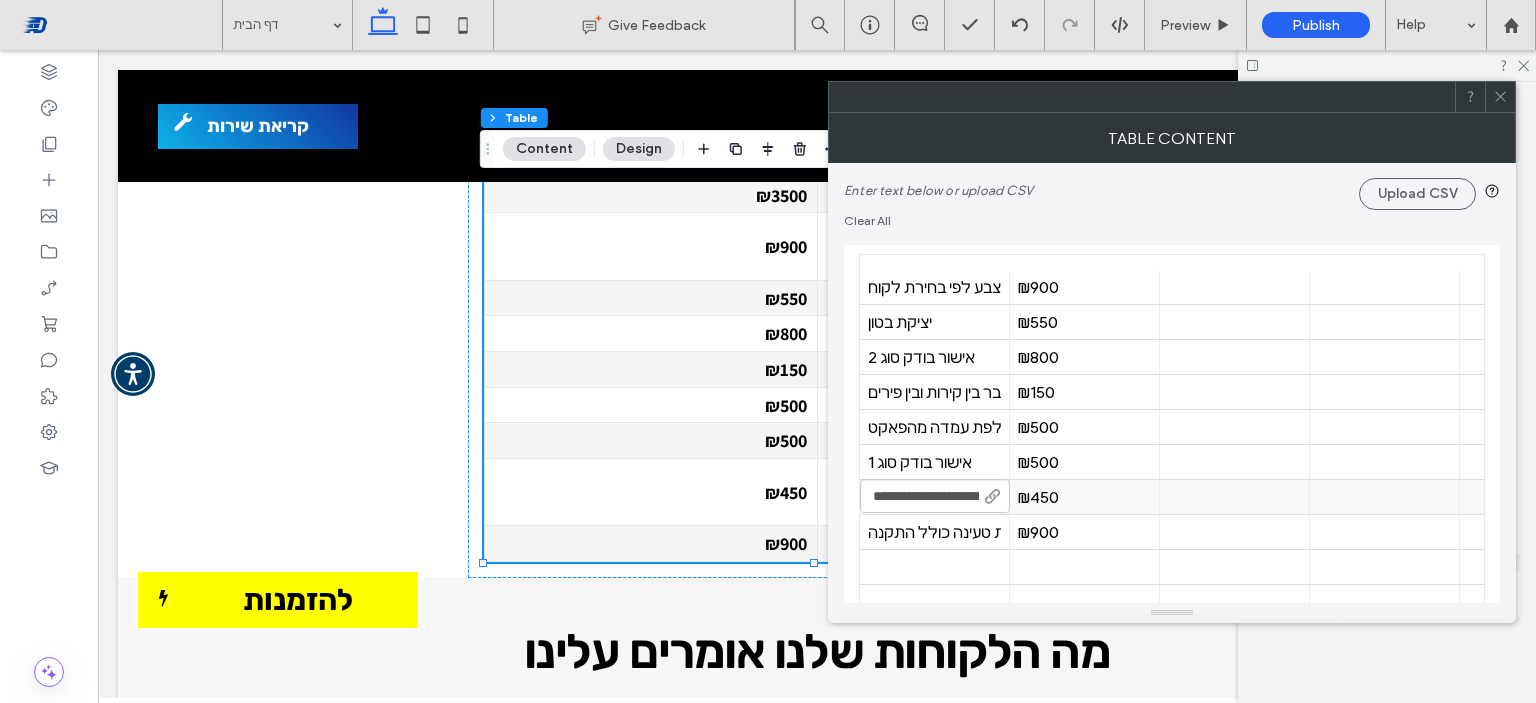 click on "**********" at bounding box center [935, 496] 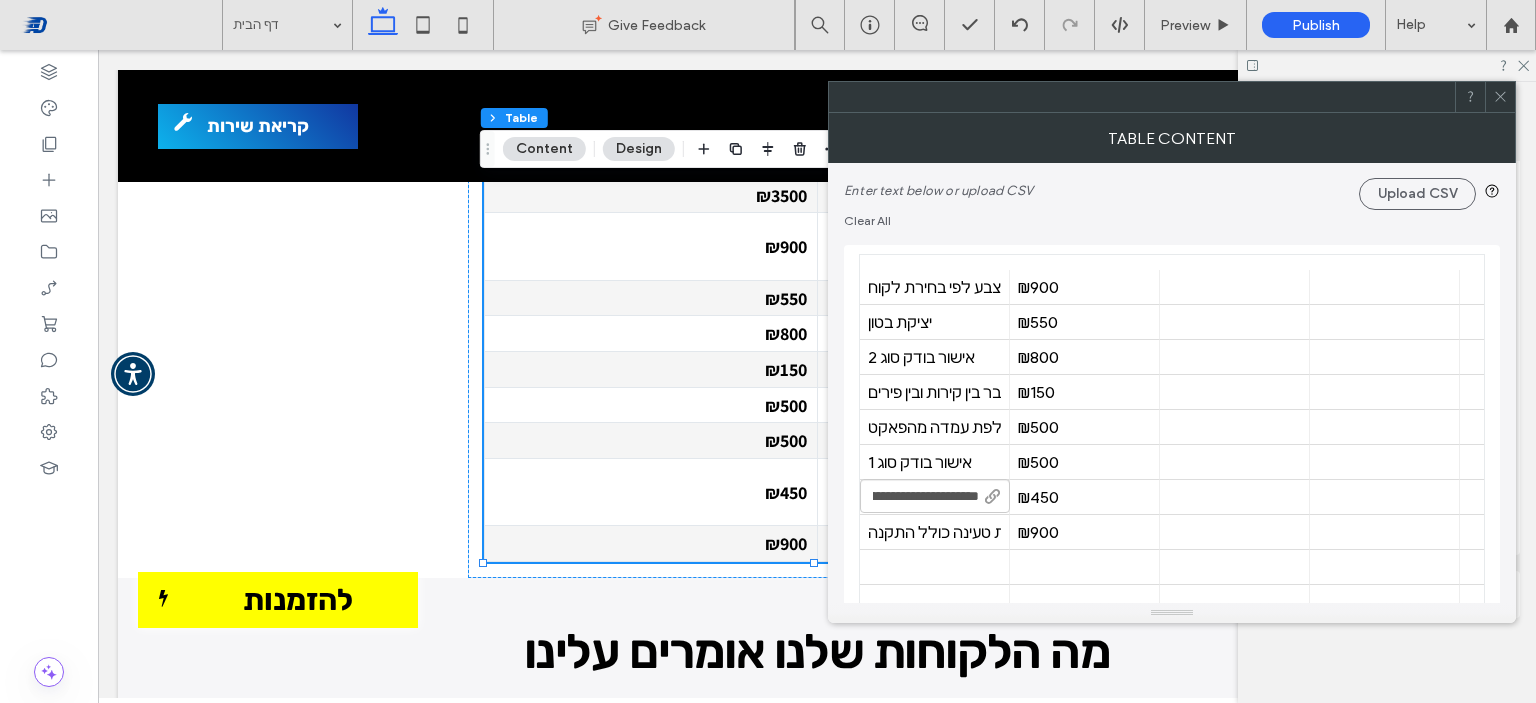click on "**********" at bounding box center [935, 496] 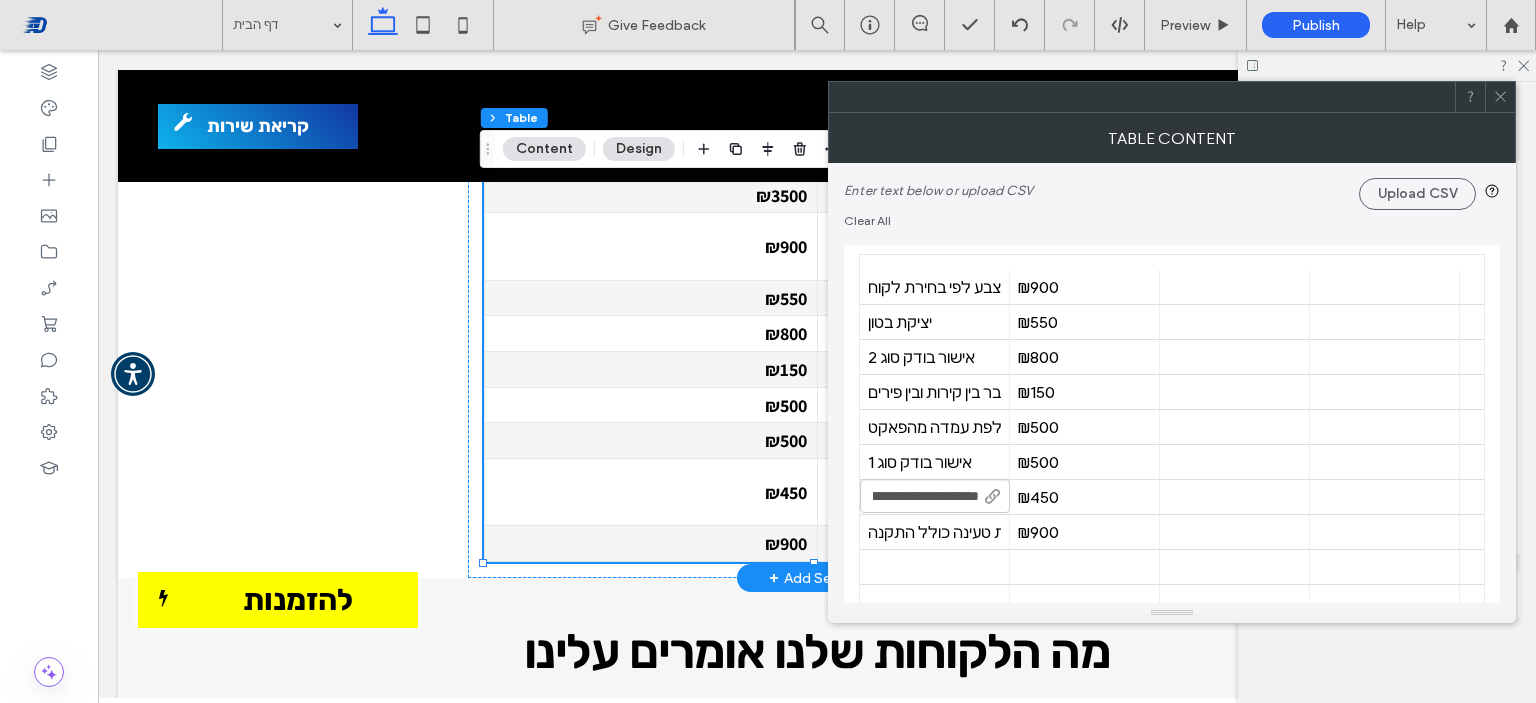 scroll, scrollTop: 0, scrollLeft: 0, axis: both 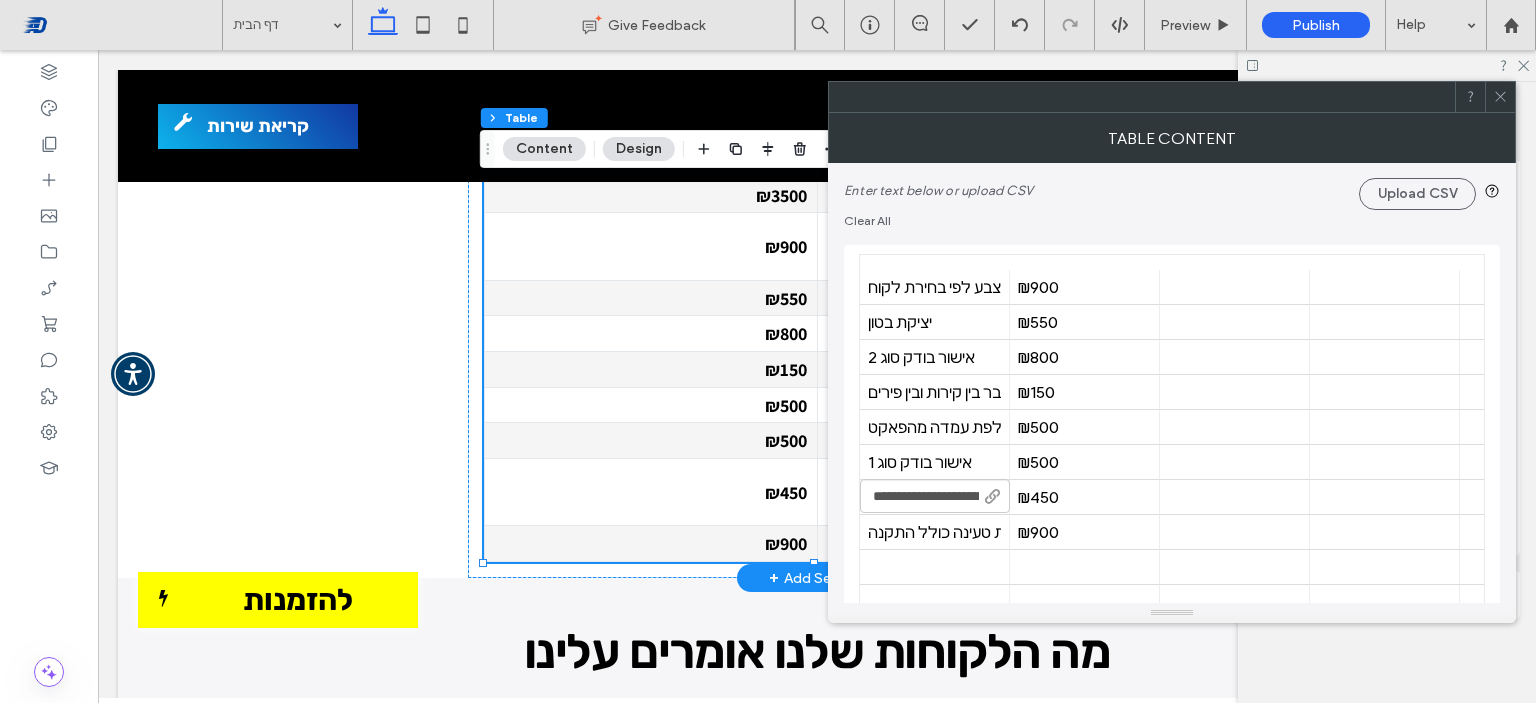 drag, startPoint x: 1010, startPoint y: 550, endPoint x: 747, endPoint y: 500, distance: 267.71066 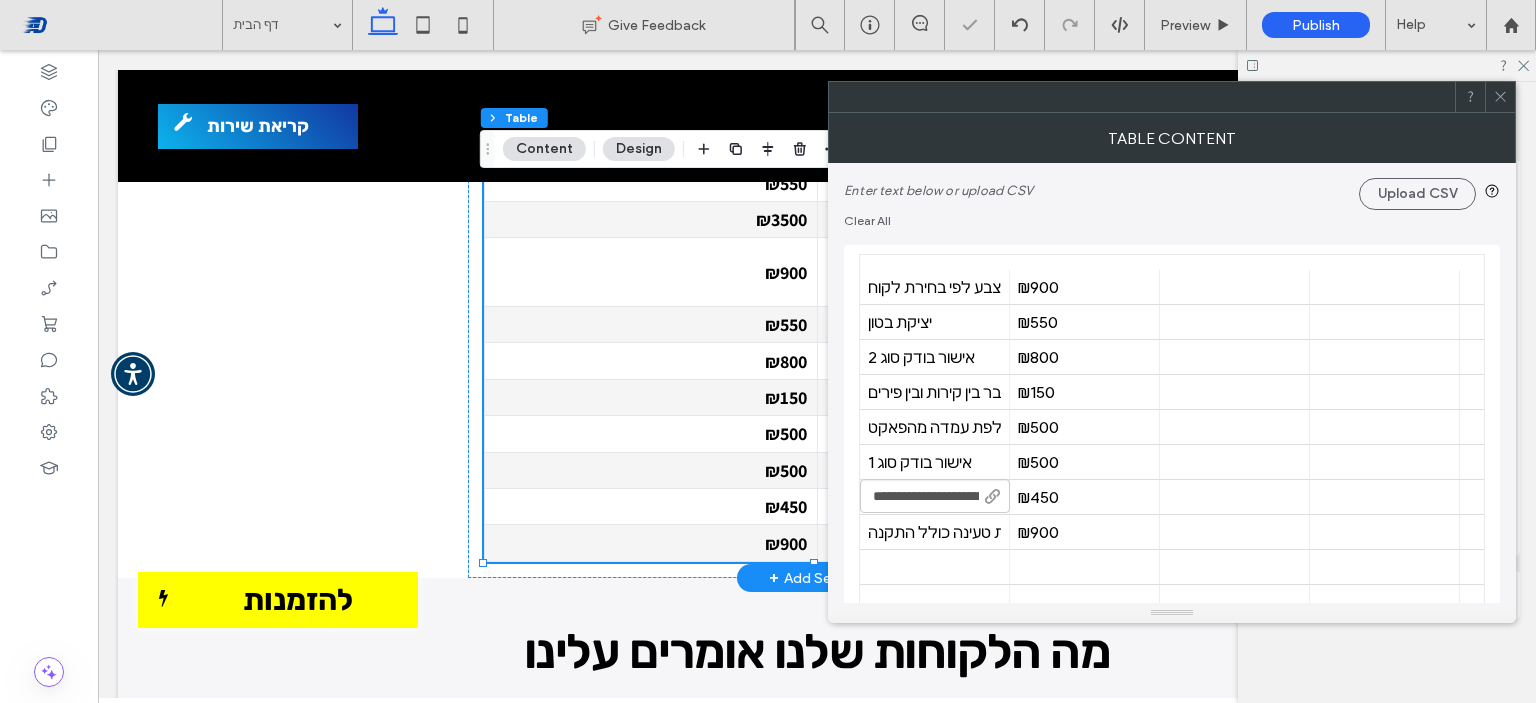 type on "**********" 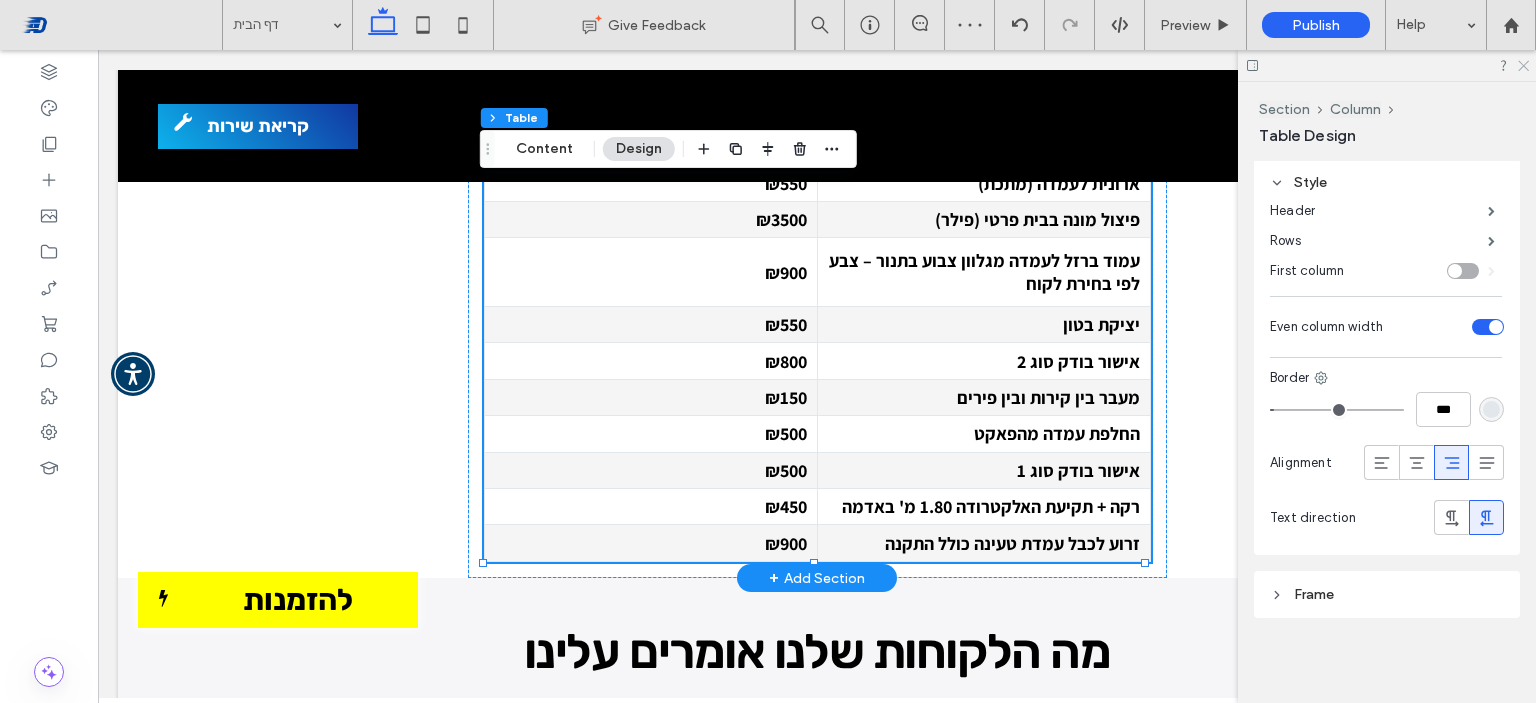 click 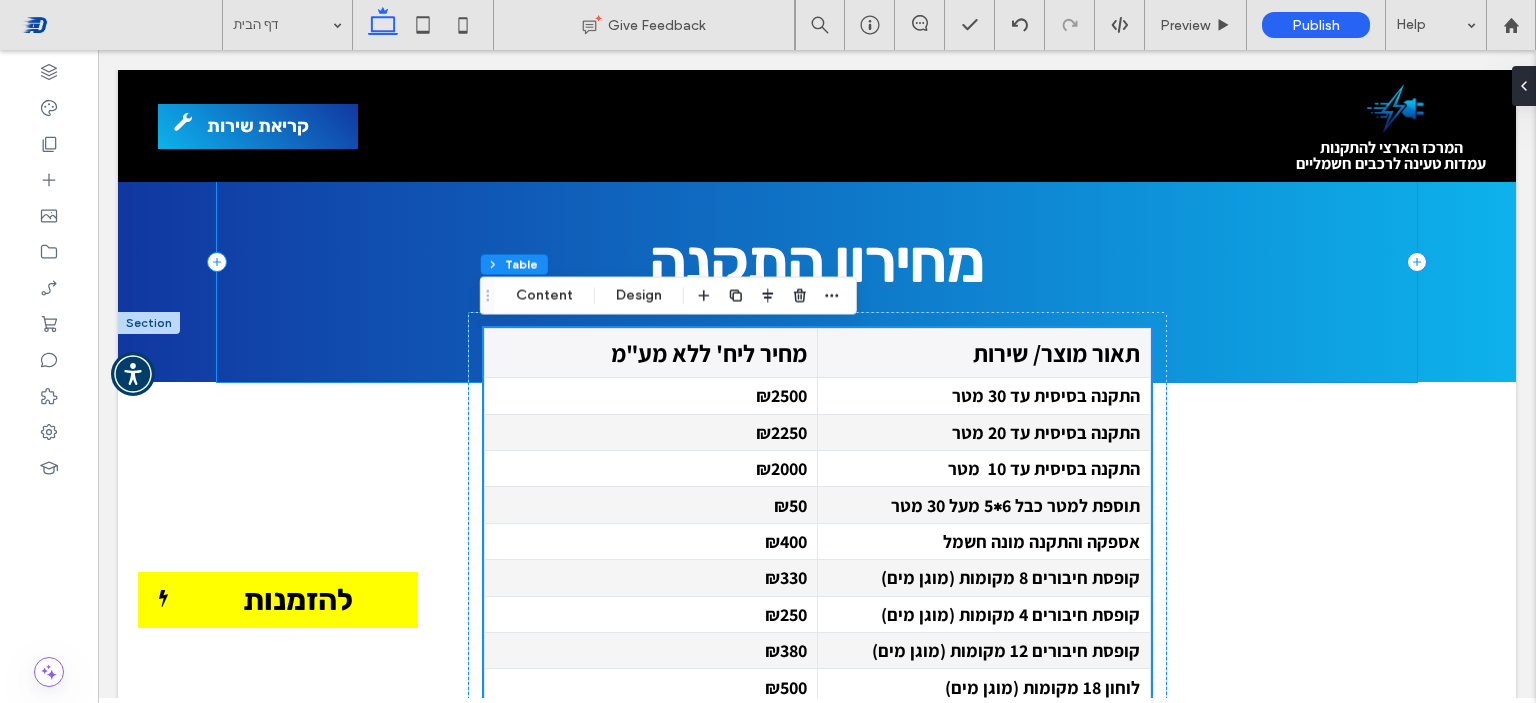scroll, scrollTop: 3400, scrollLeft: 0, axis: vertical 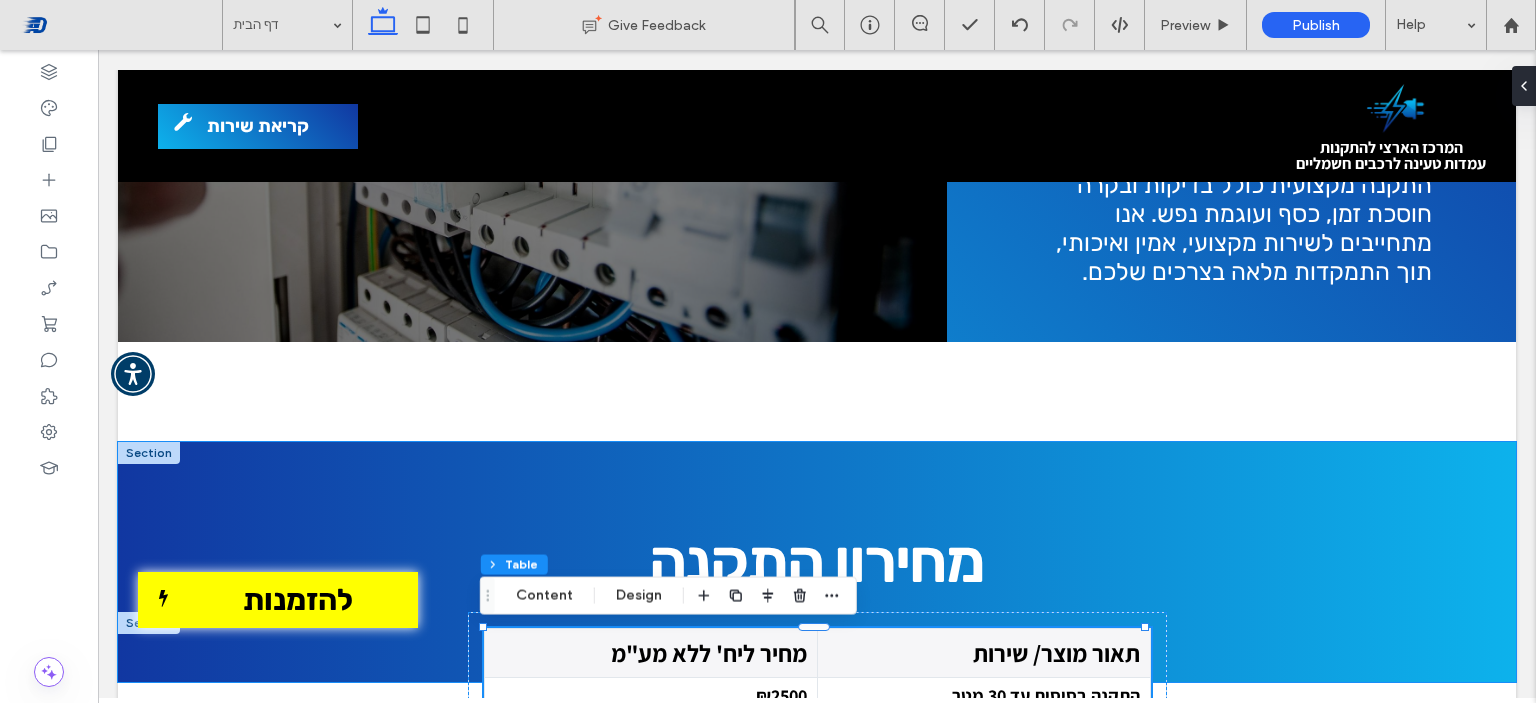 click on "מחירון התקנה" at bounding box center [817, 562] 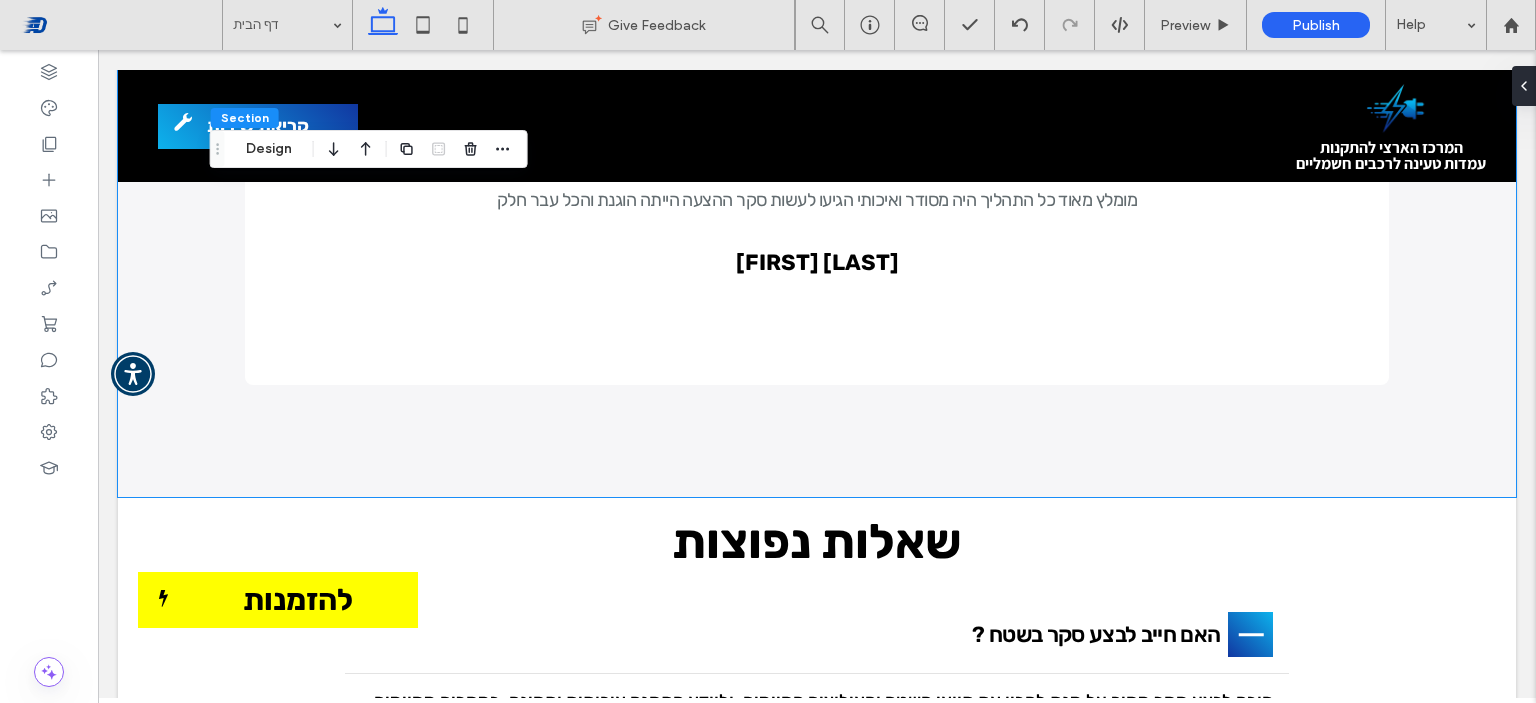 scroll, scrollTop: 5600, scrollLeft: 0, axis: vertical 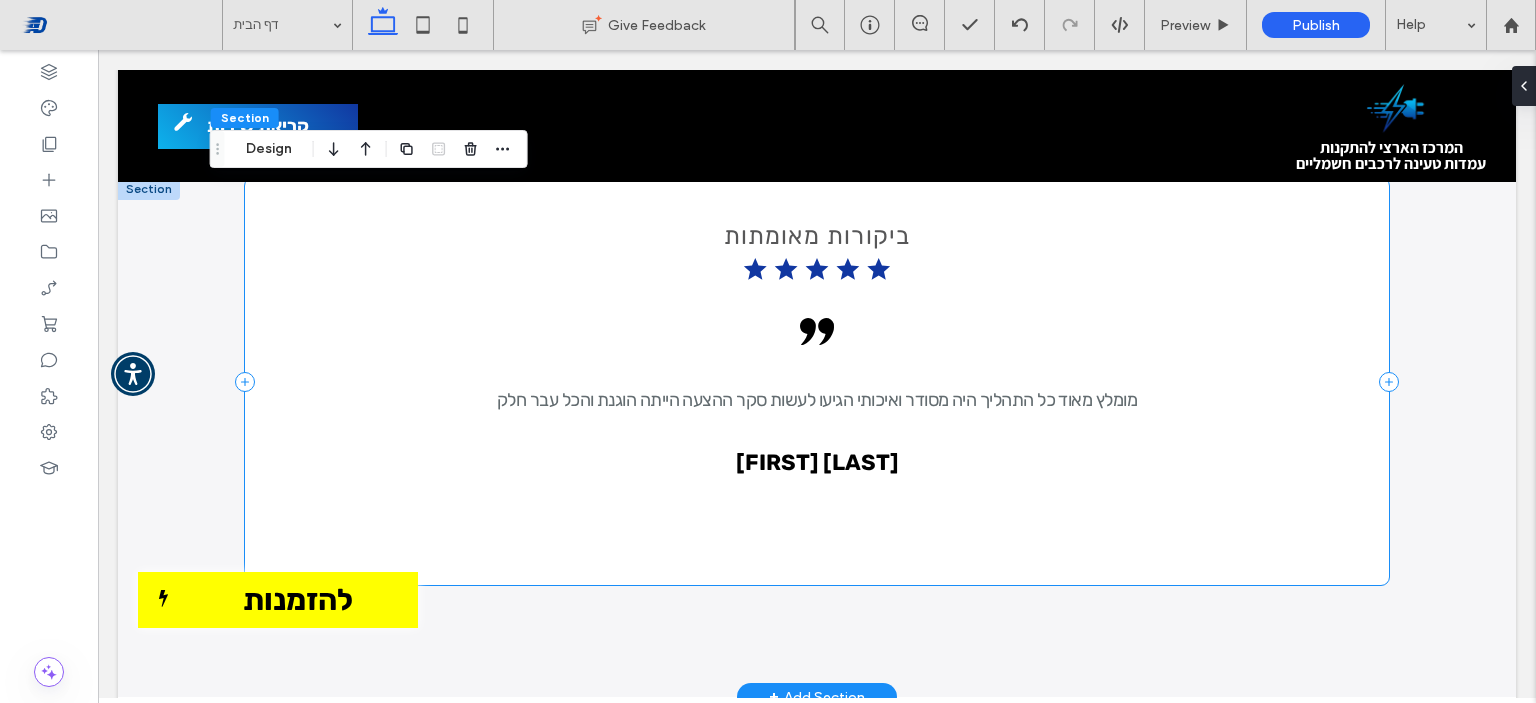 click on "ביקורות מאומתות
.cls-1-1678906698 {
stroke-width: 0px;
}
.cls-1-1373963696 {
stroke-width: 0px;
}
מומלץ מאוד כל התהליך היה מסודר ואיכותי הגיעו לעשות סקר ההצעה הייתה הוגנת והכל עבר חלק  יוסי כהן  הגעתי דרך מכר שביצע אצלהם רכישה מוצלחת של עמדה הטענה והתקנה  ואחרי שראיתי את העבודה הייתי חייב לקנות גם ואין מאושר ממני תודה רבה אלירן כהן  אני חייב לפרגן על איכות המוצר ואיכות השירות ממליץ בחום לרכוש מהם את המוצרים הם באמת ברמה הגבוה ביותר עומר אשכנזי יוסי כהן  אלירן כהן  a a a a" at bounding box center [817, 381] 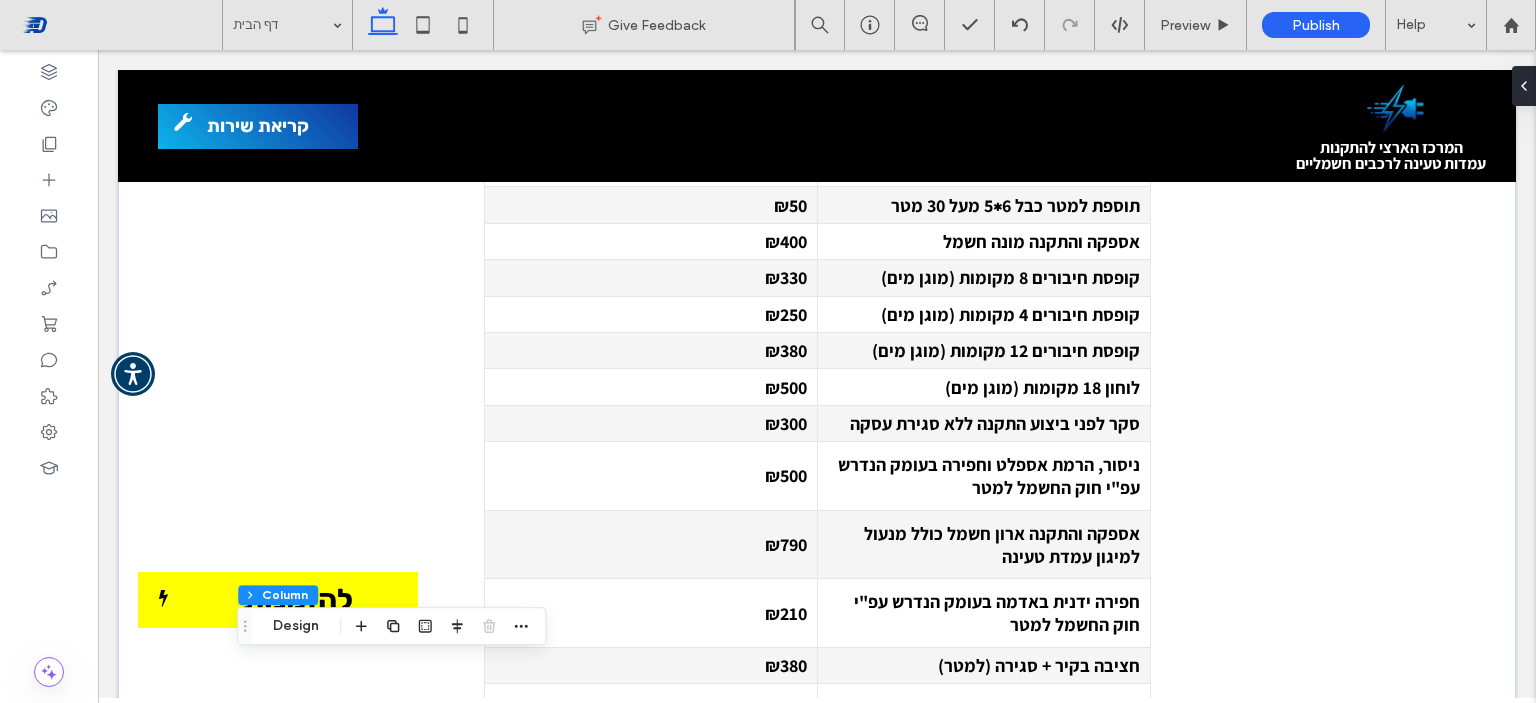 scroll, scrollTop: 3600, scrollLeft: 0, axis: vertical 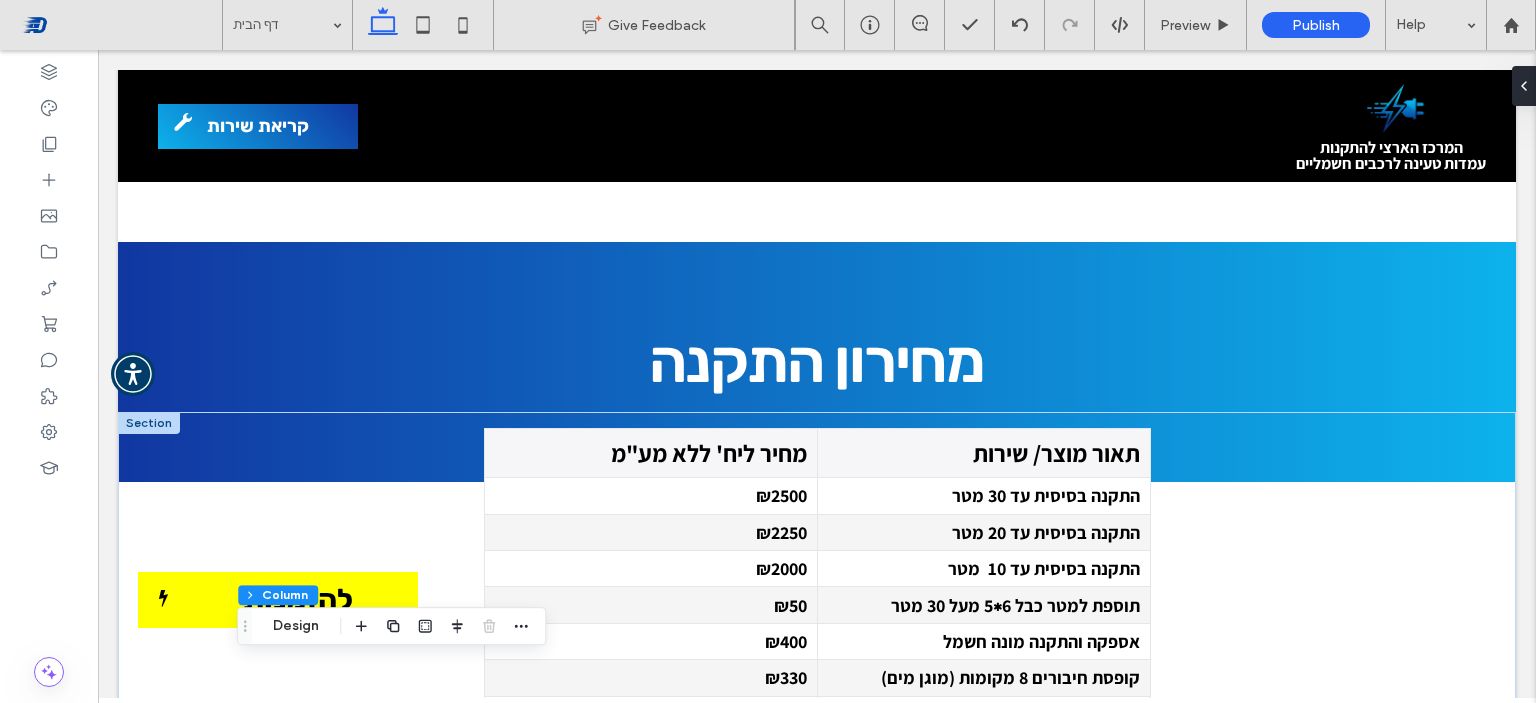 click at bounding box center [149, 423] 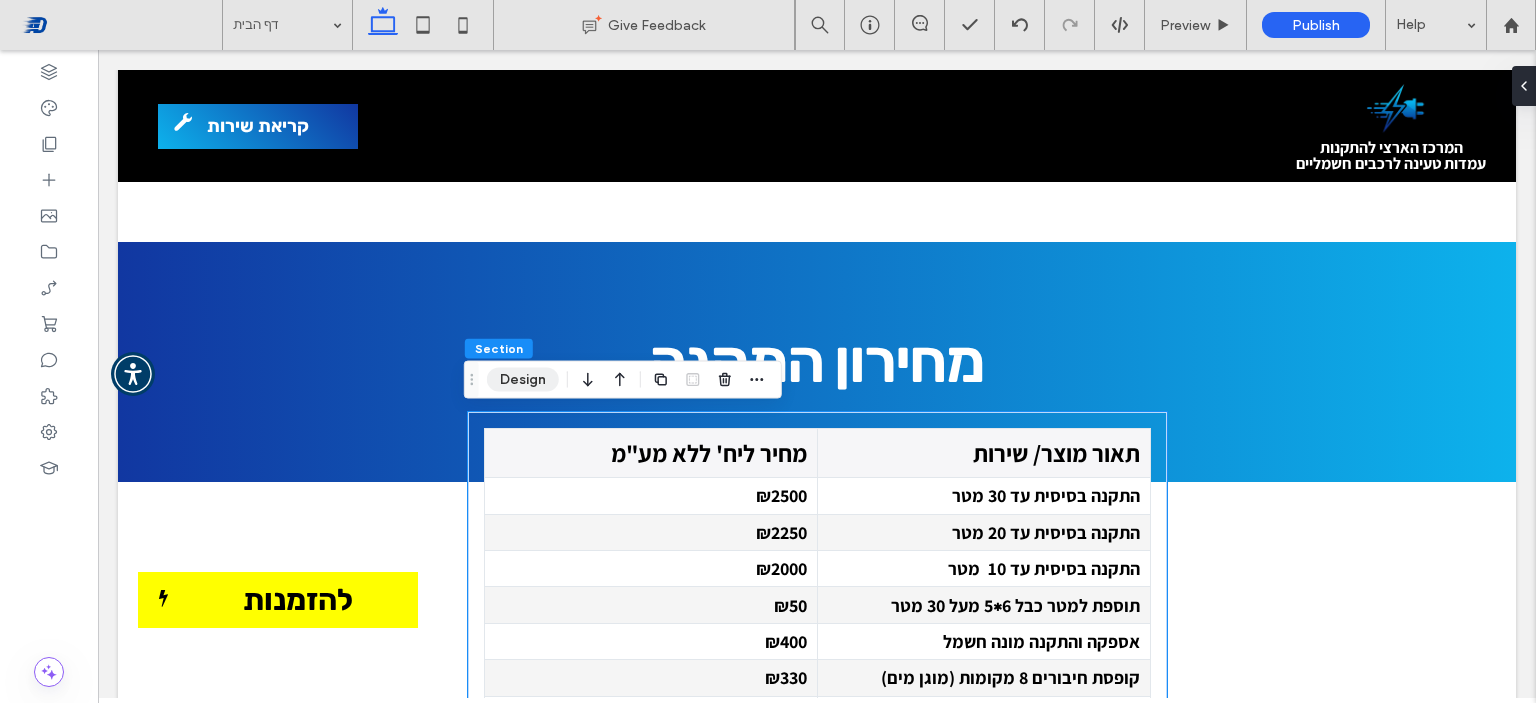 click on "Design" at bounding box center (523, 380) 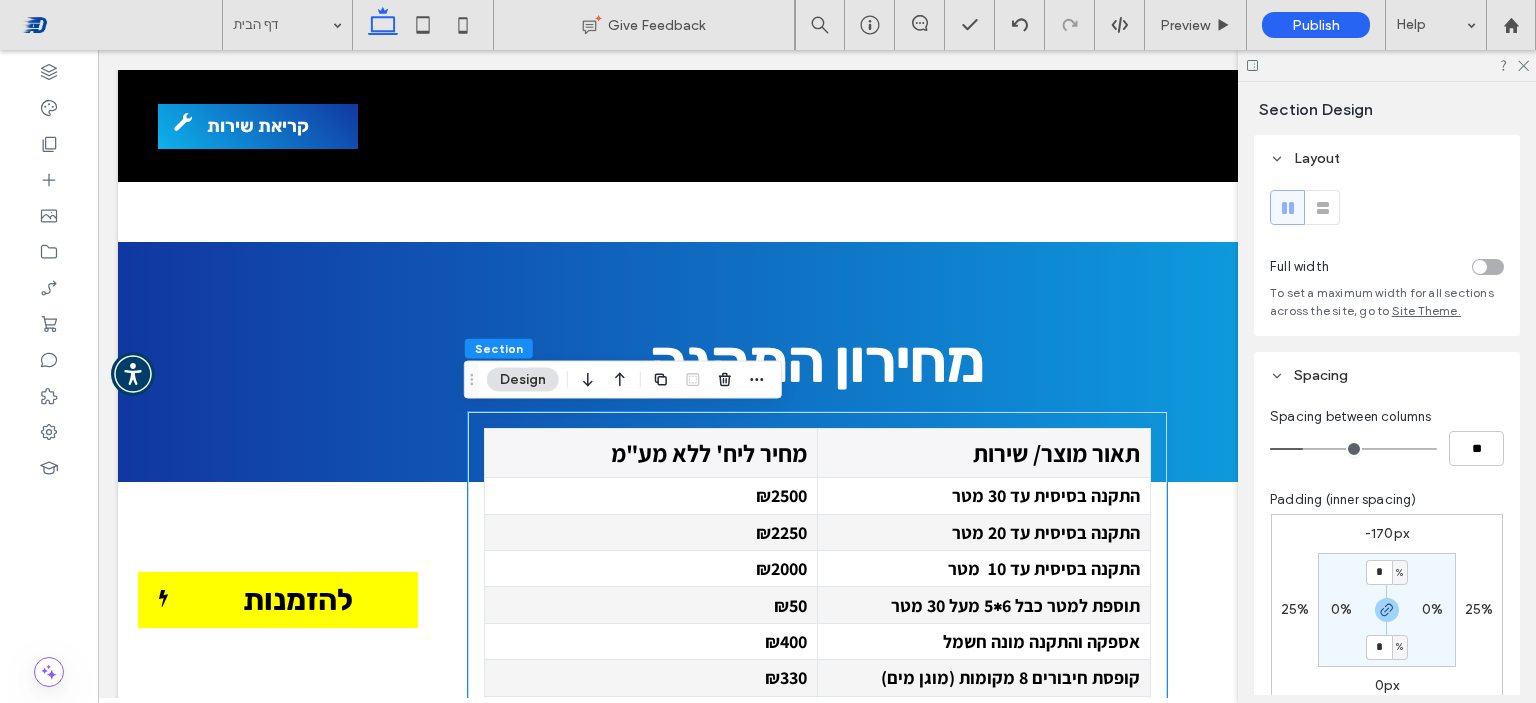 scroll, scrollTop: 400, scrollLeft: 0, axis: vertical 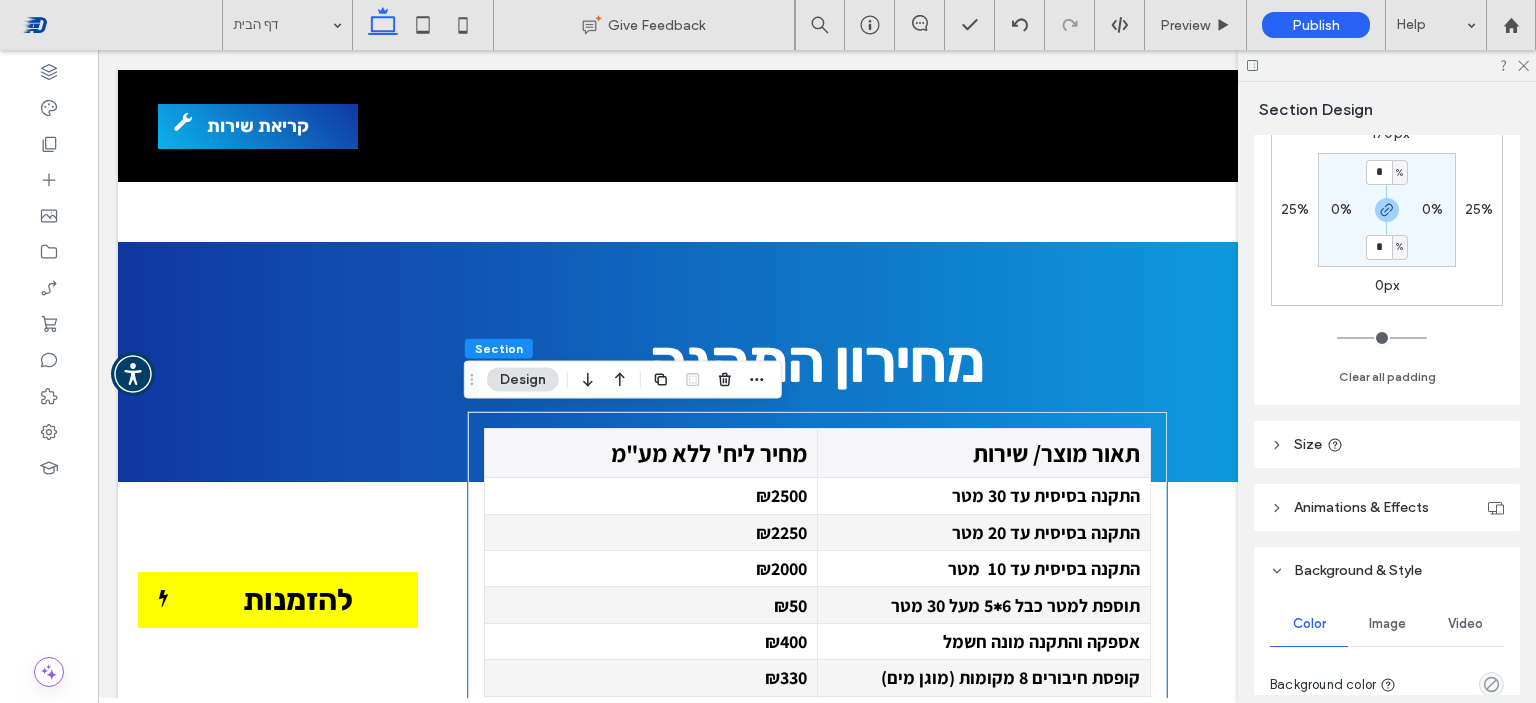 click on "0px" at bounding box center (1387, 285) 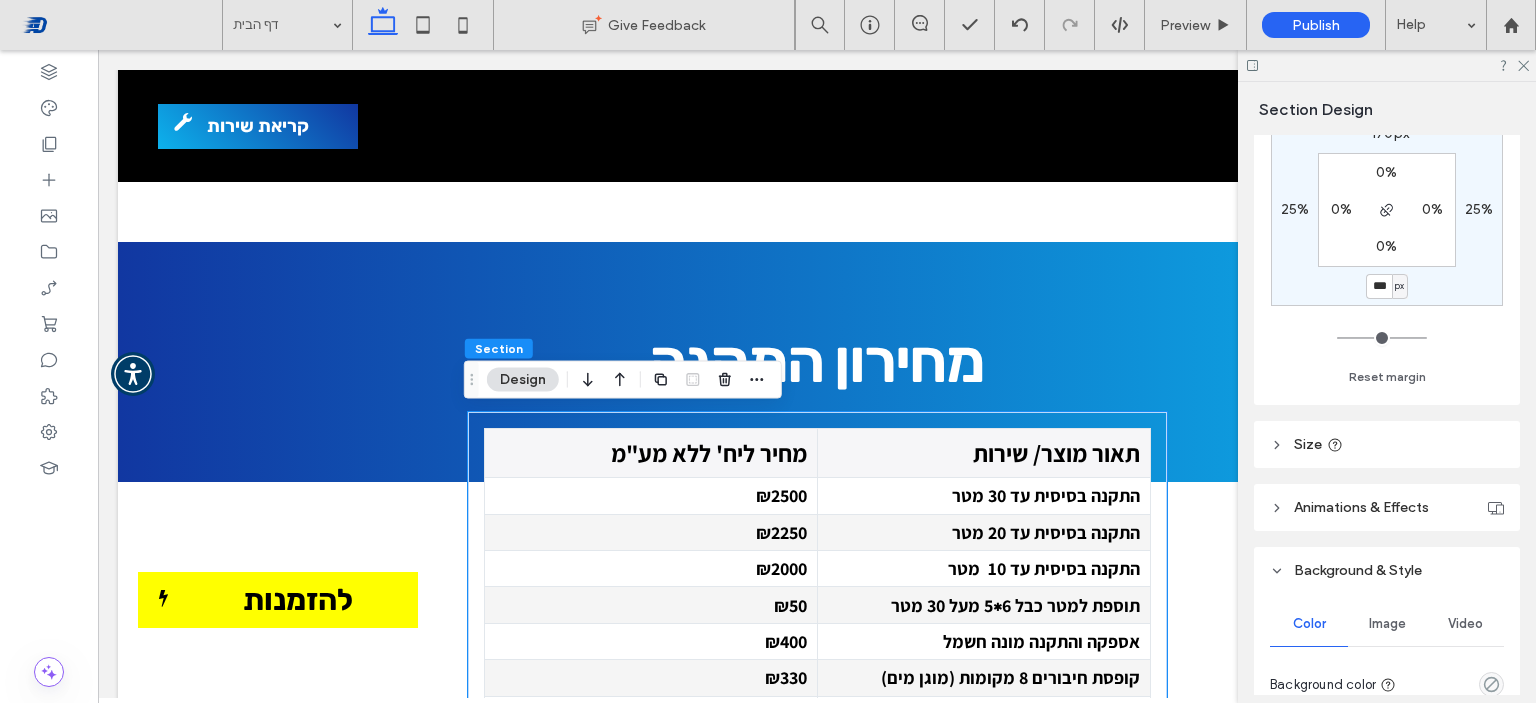 type on "***" 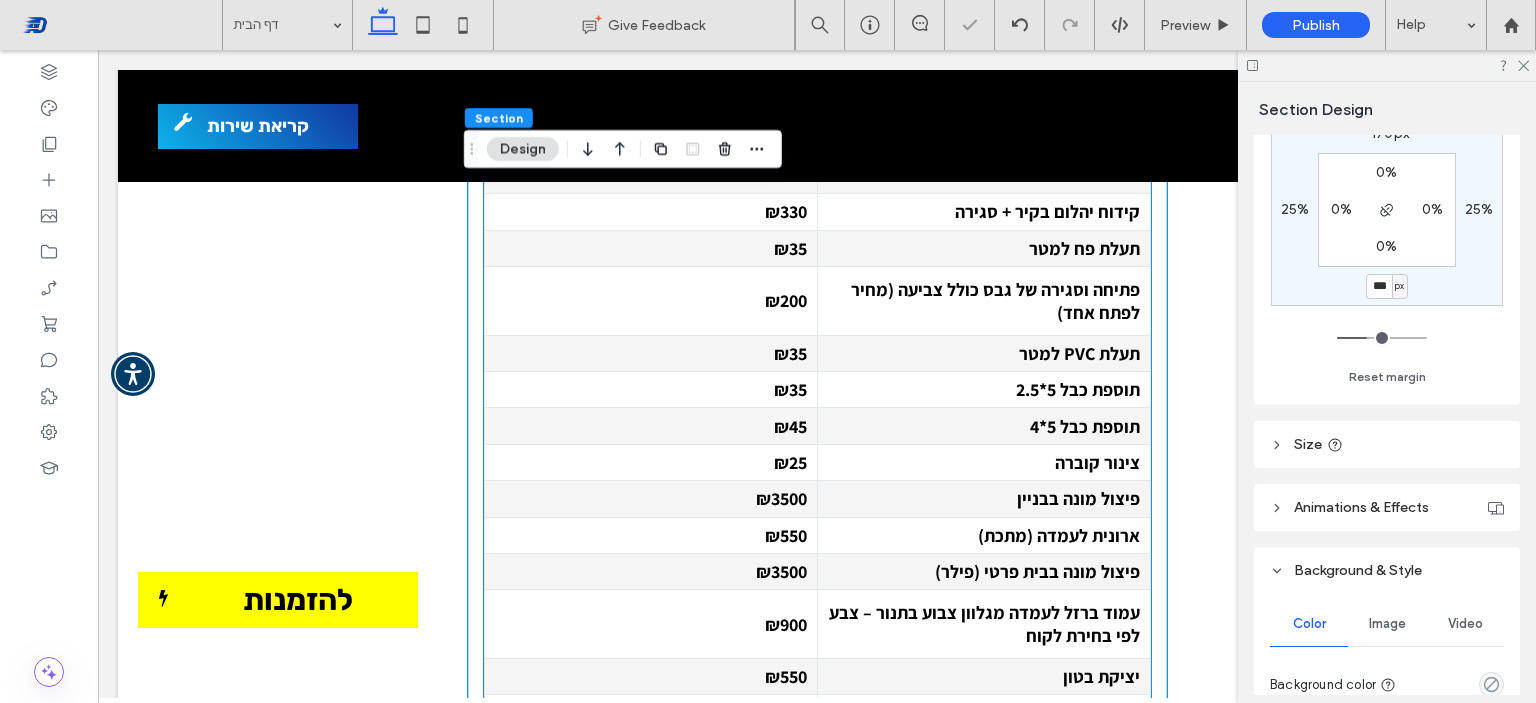 scroll, scrollTop: 5200, scrollLeft: 0, axis: vertical 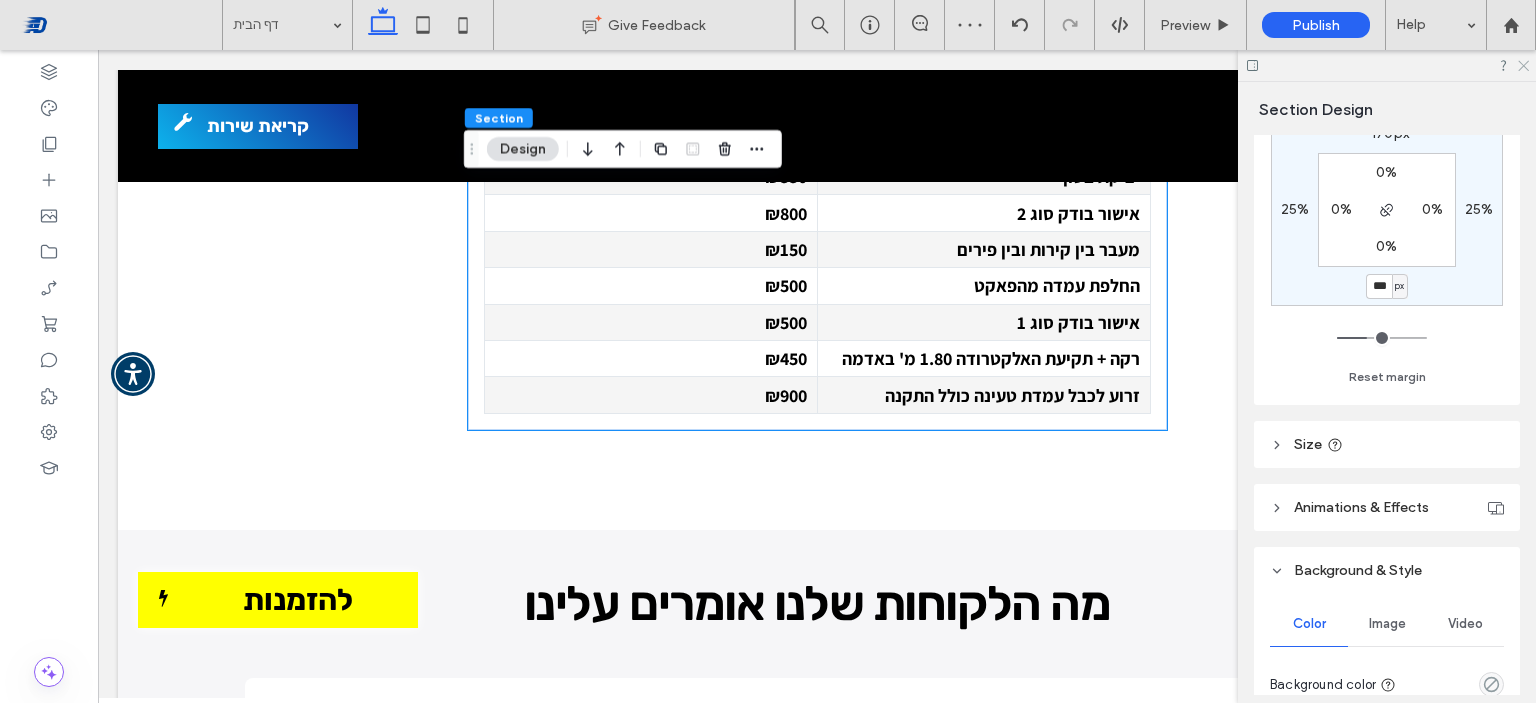 click 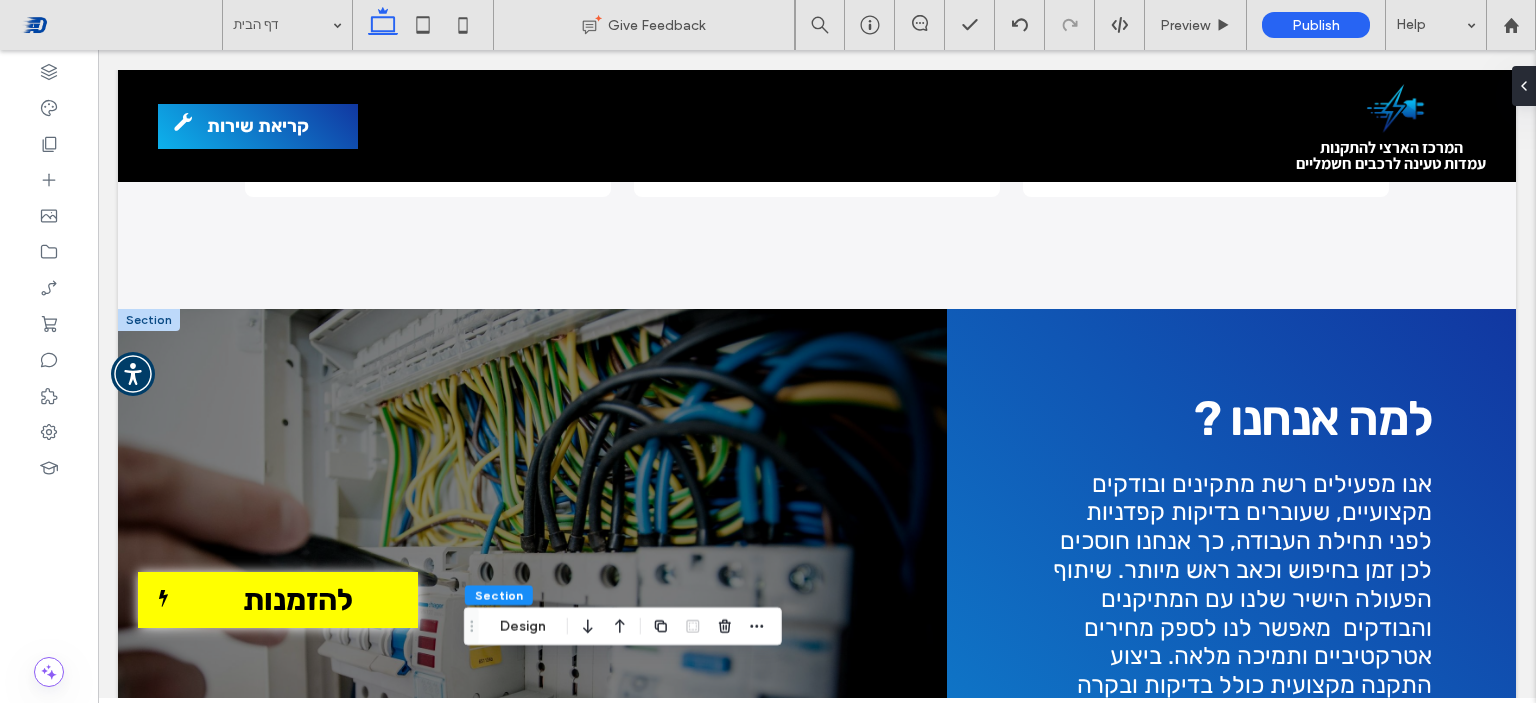 scroll, scrollTop: 3100, scrollLeft: 0, axis: vertical 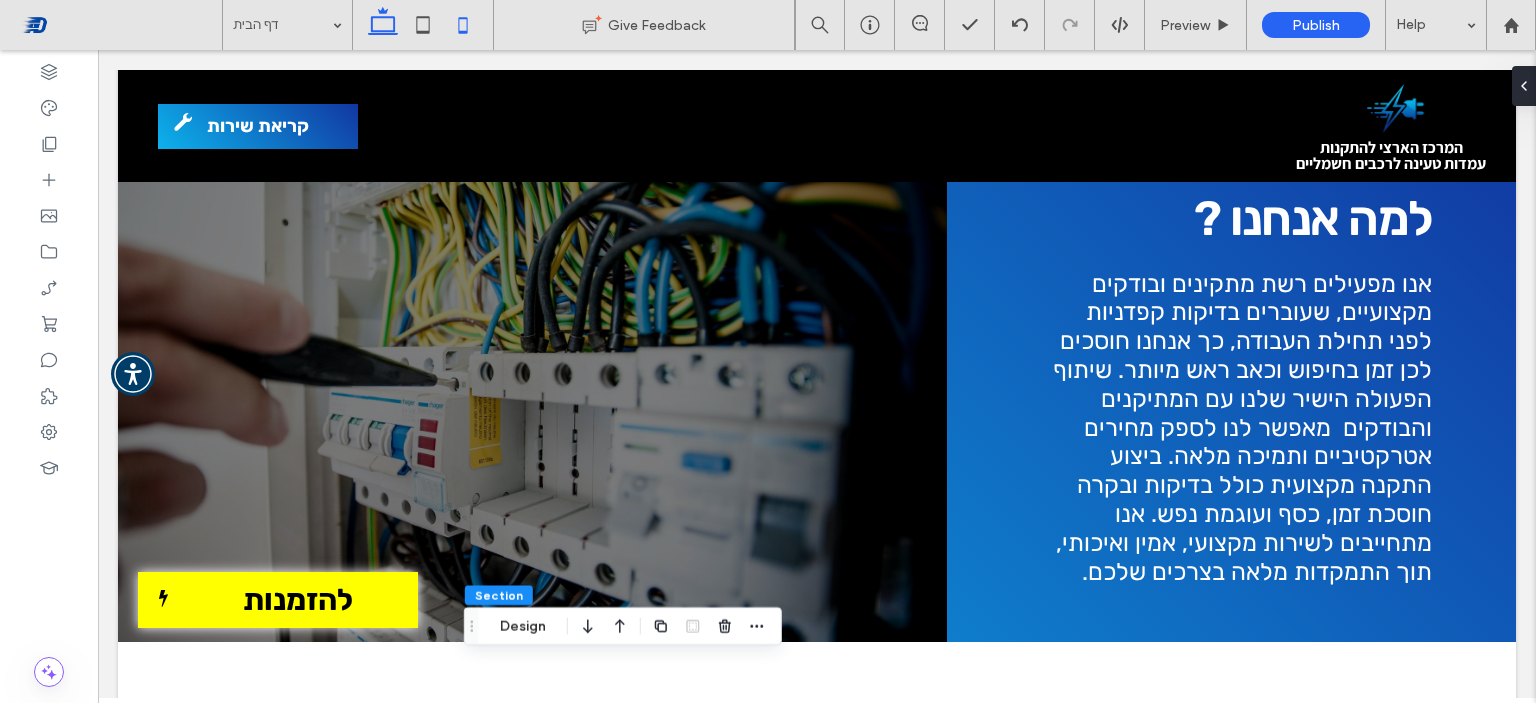 drag, startPoint x: 468, startPoint y: 23, endPoint x: 361, endPoint y: 252, distance: 252.76471 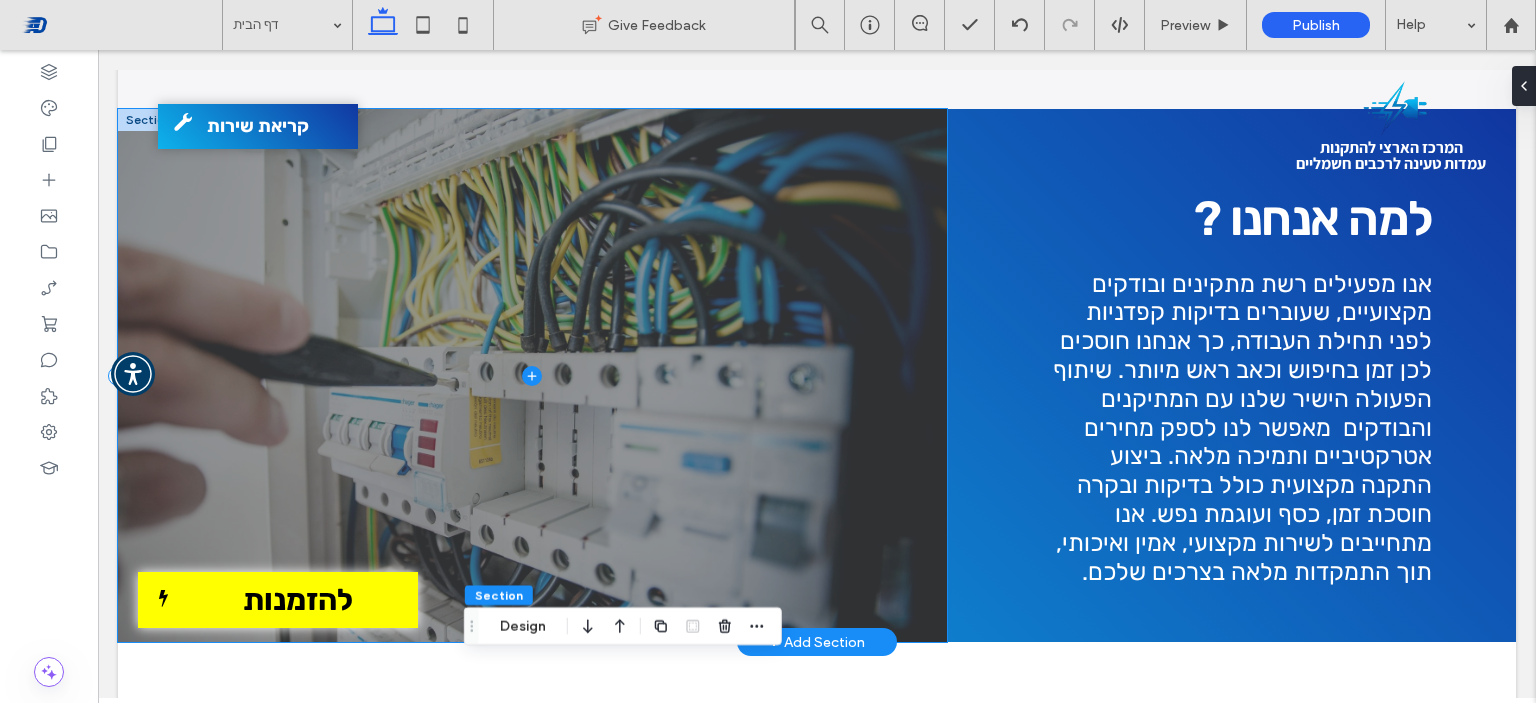 scroll, scrollTop: 4747, scrollLeft: 0, axis: vertical 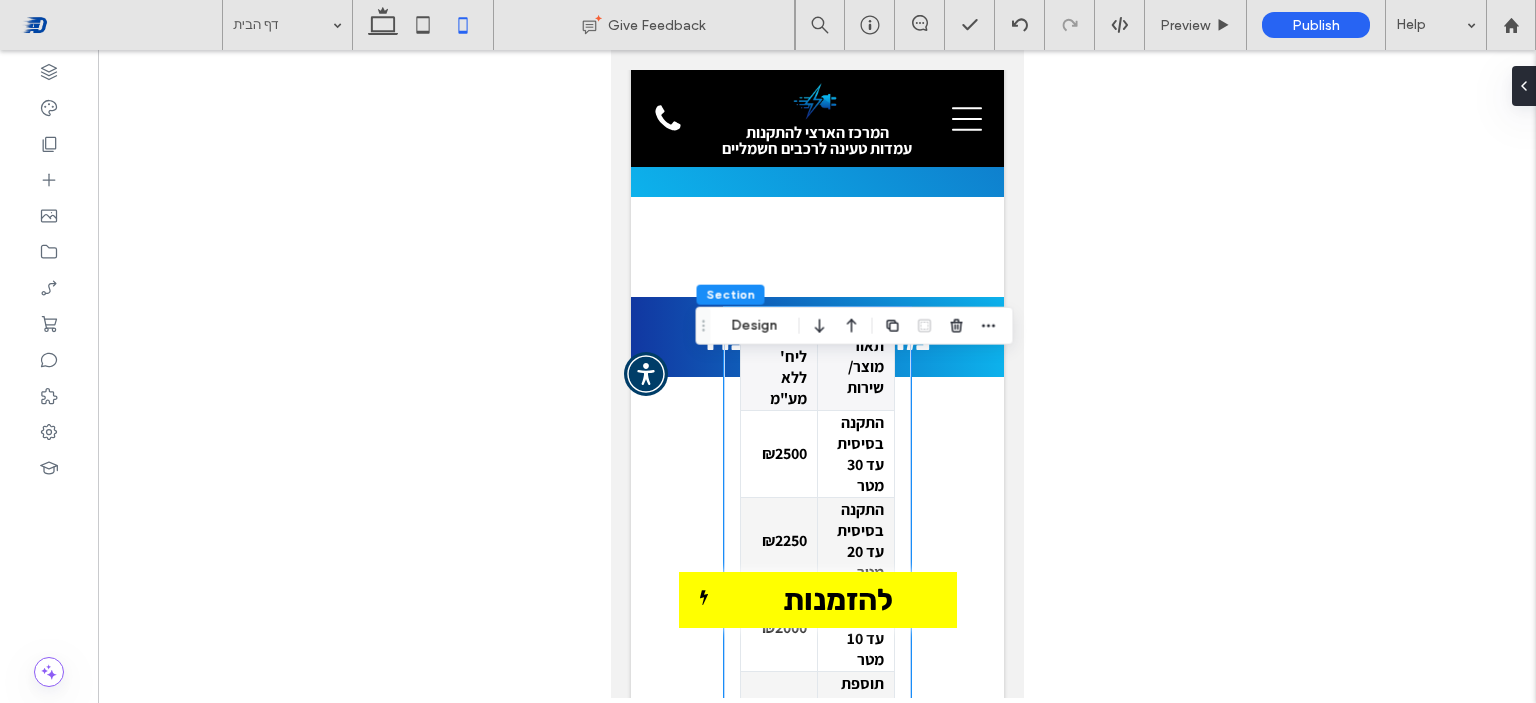 drag, startPoint x: 1014, startPoint y: 139, endPoint x: 1652, endPoint y: 440, distance: 705.4396 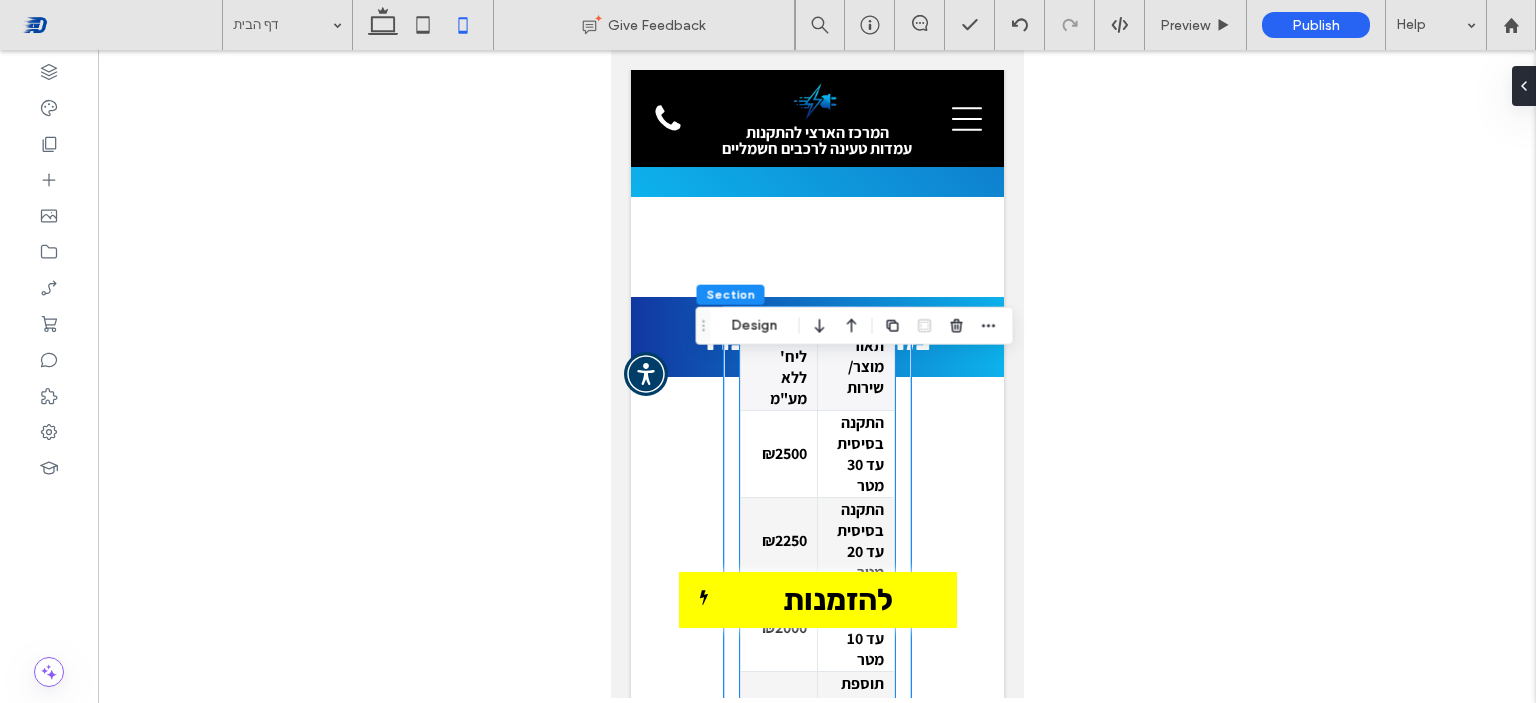 scroll, scrollTop: 100, scrollLeft: 0, axis: vertical 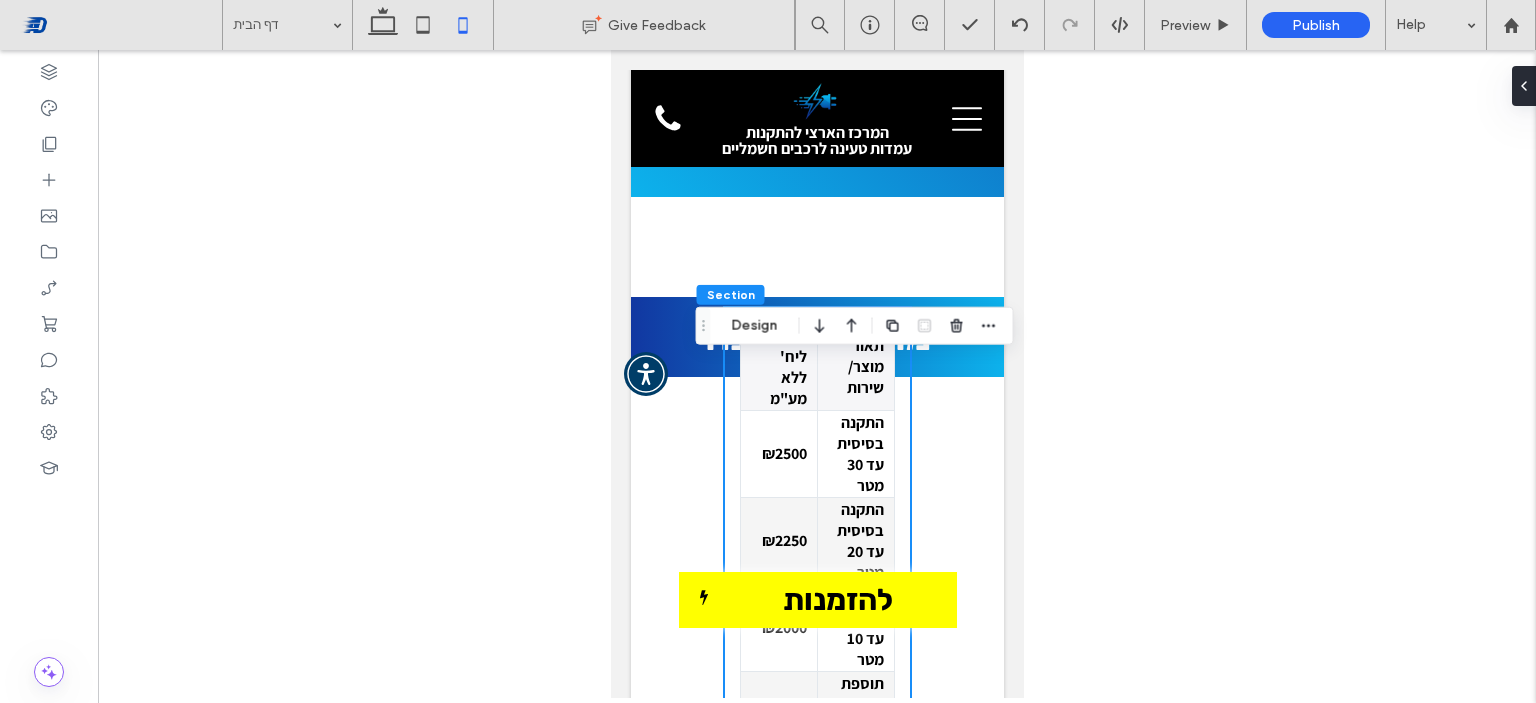 click on "תאור מוצר/ שירות
מחיר ליח' ללא מע"מ
התקנה בסיסית עד 30 מטר
₪2500
התקנה בסיסית עד 20 מטר
₪2250
התקנה בסיסית עד 10  מטר
₪2000
תוספת למטר כבל 6∗5 מעל 30 מטר
₪50
אספקה והתקנה מונה חשמל
₪400
קופסת חיבורים 8 מקומות (מוגן מים)
₪330
קופסת חיבורים 4 מקומות (מוגן מים)
₪250
קופסת חיבורים 12 מקומות (מוגן מים)
₪380
לוחון 18 מקומות (מוגן מים)
₪500
סקר לפני ביצוע התקנה ללא סגירת עסקה
₪300
ניסור, הרמת אספלט וחפירה בעומק הנדרש עפ"י חוק החשמל למטר
₪500
אספקה והתקנה ארון חשמל כולל מנעול למיגון עמדת טעינה
₪790" at bounding box center (816, 1213) 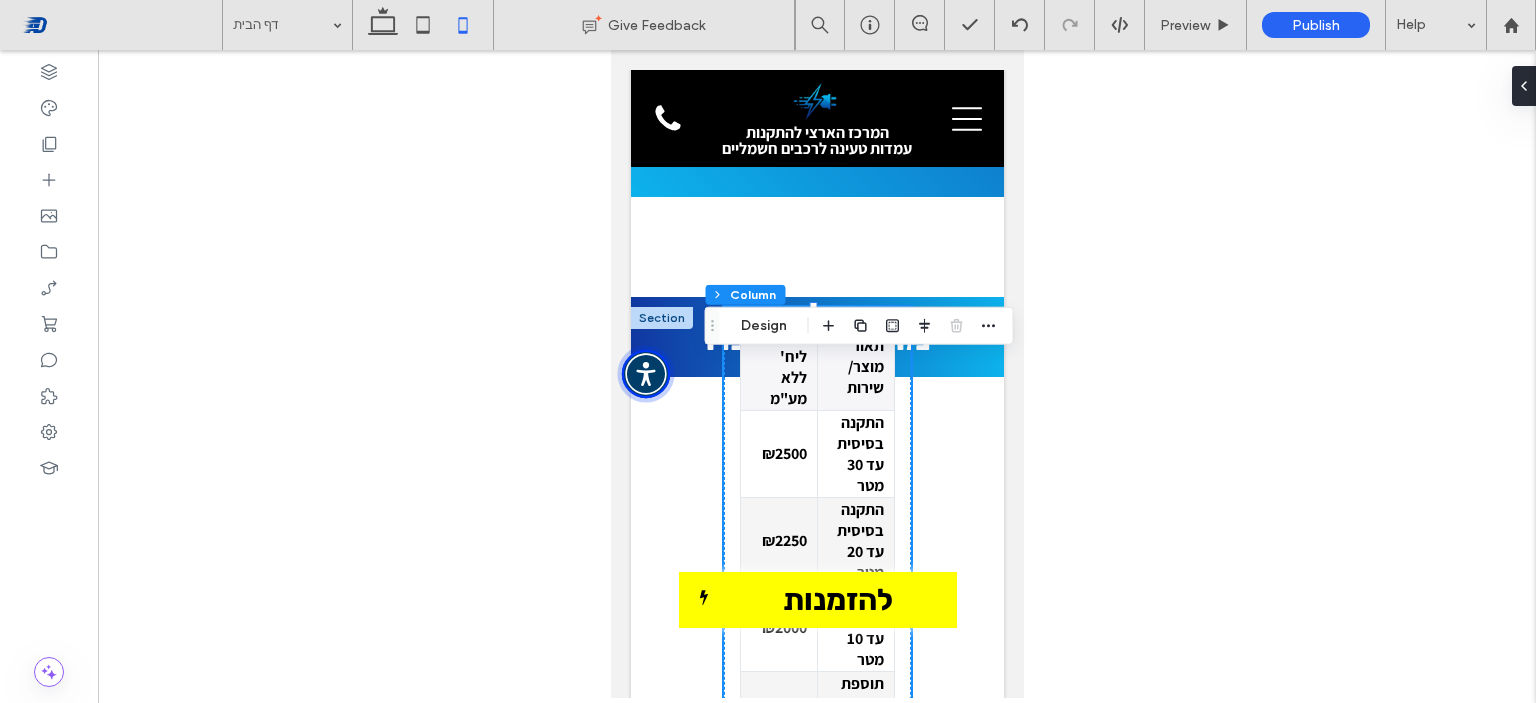 click at bounding box center (645, 374) 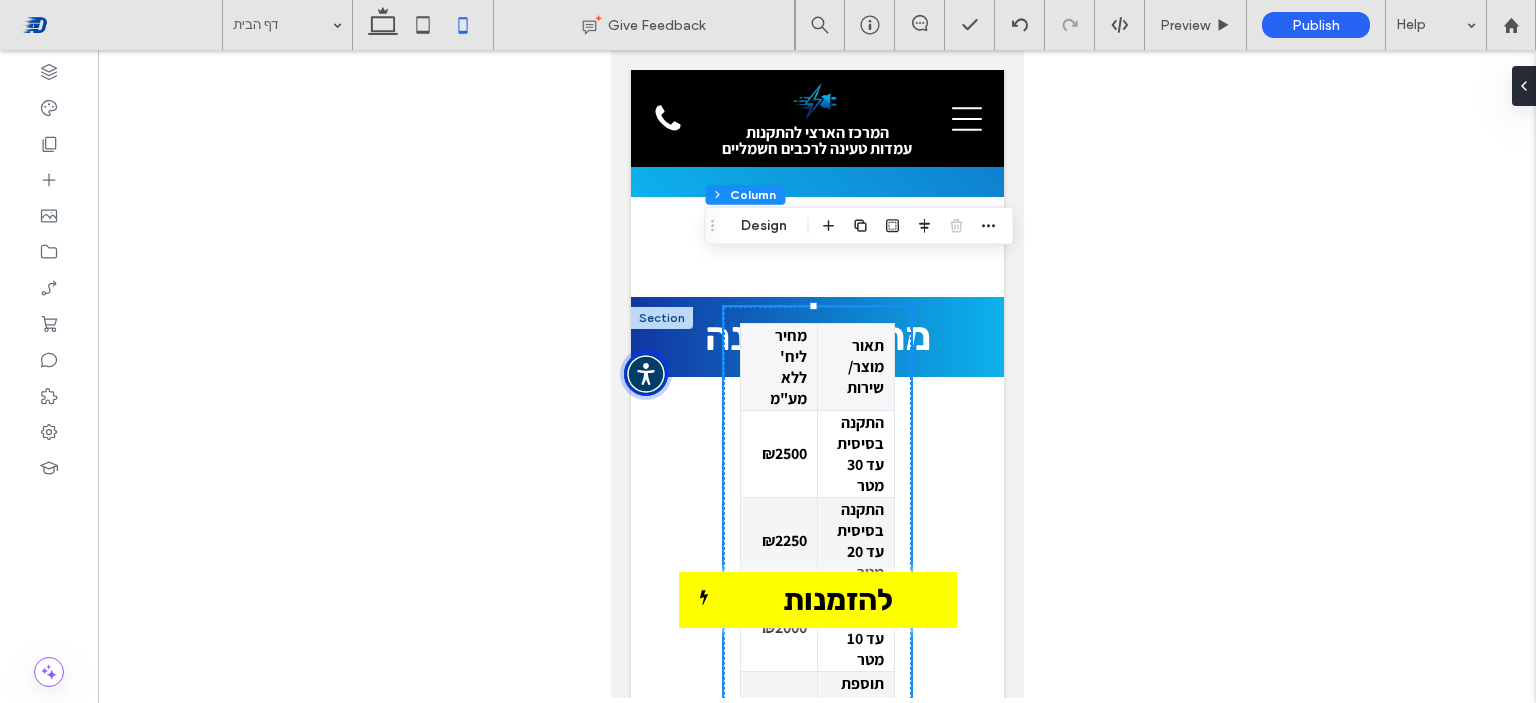 scroll, scrollTop: 5389, scrollLeft: 0, axis: vertical 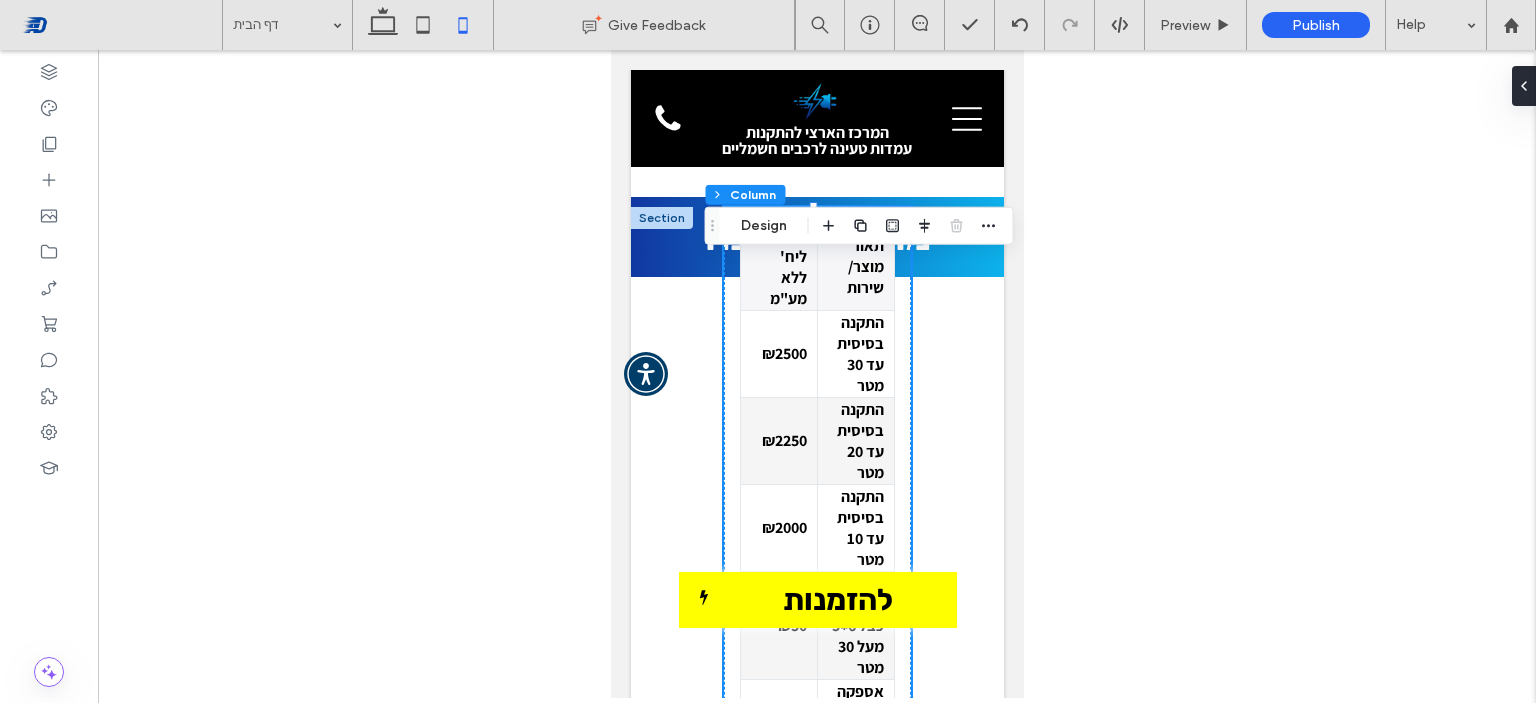 click at bounding box center [661, 218] 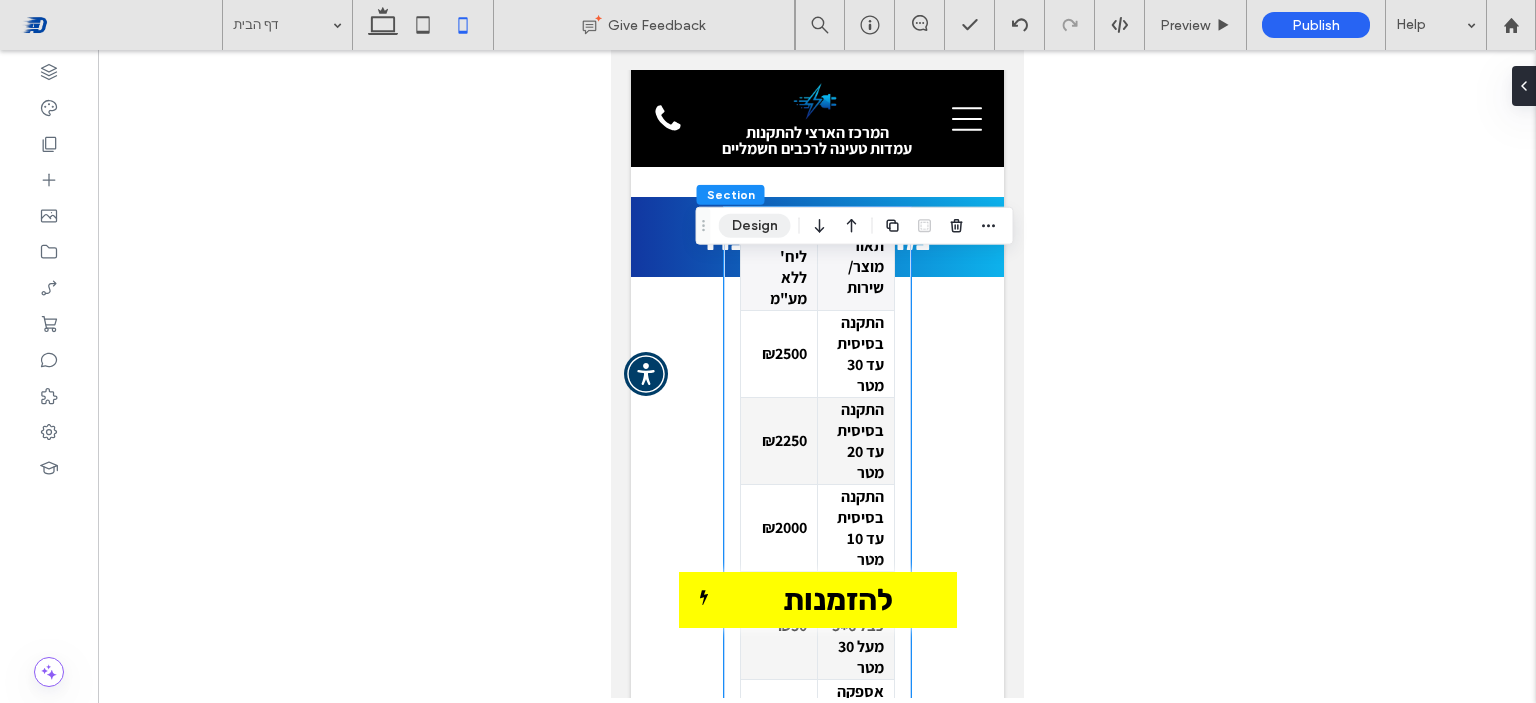 click on "Design" at bounding box center (755, 226) 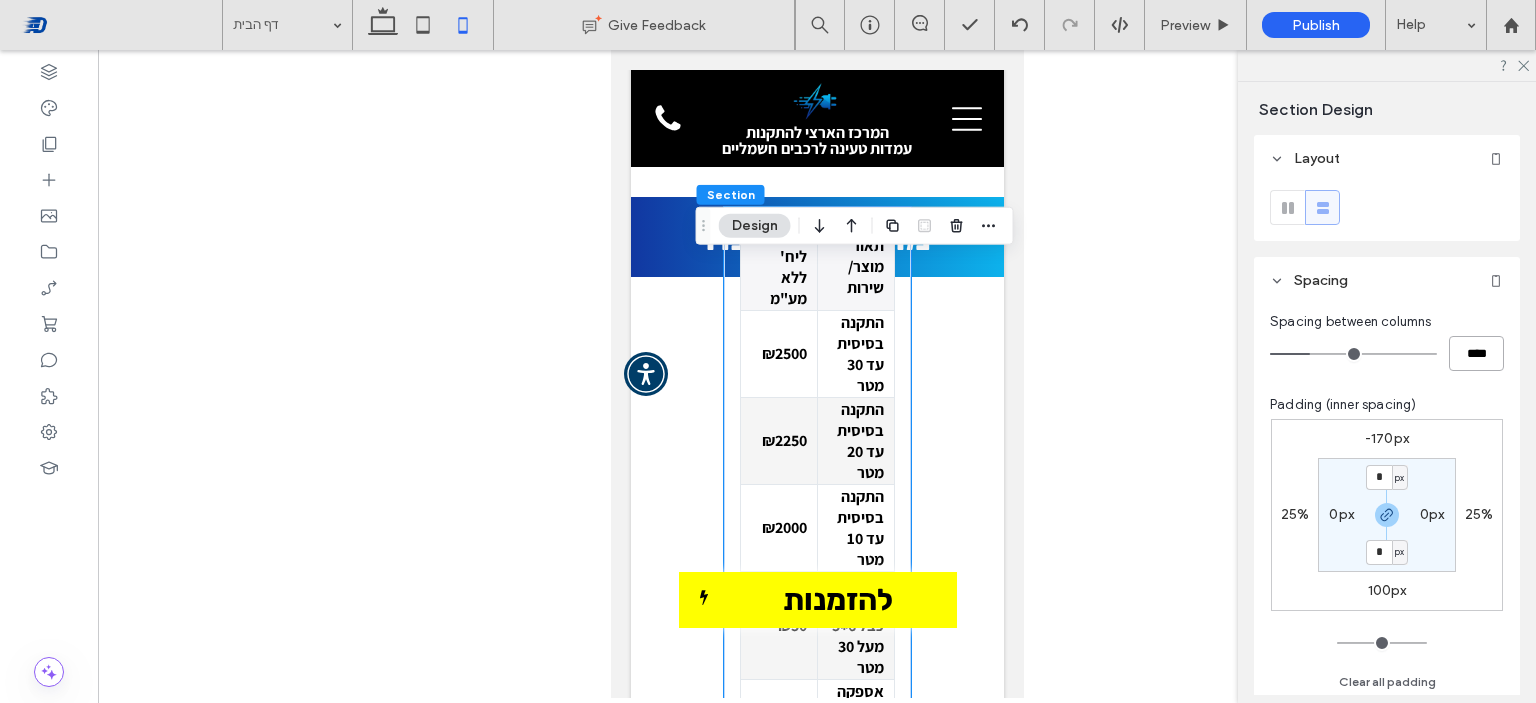 click on "****" at bounding box center (1476, 353) 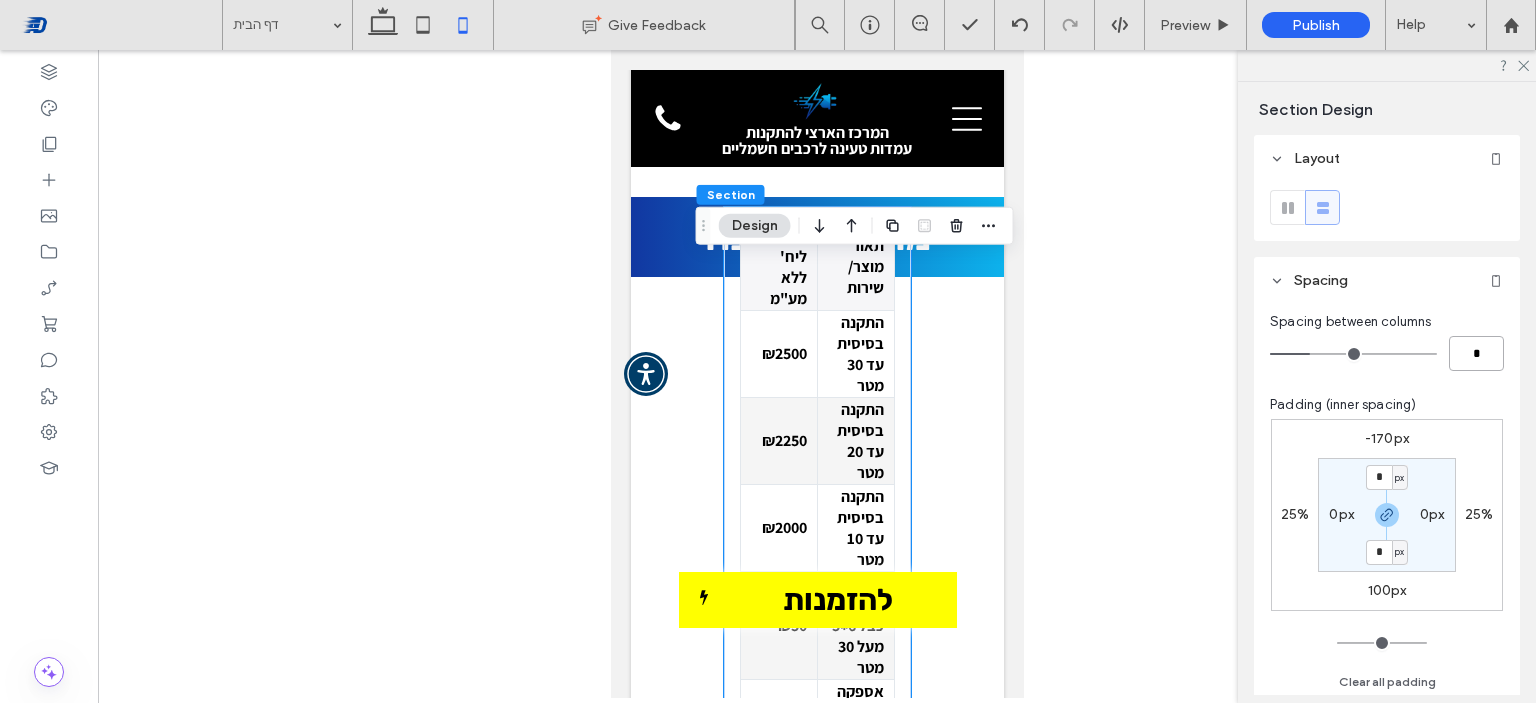 type on "*" 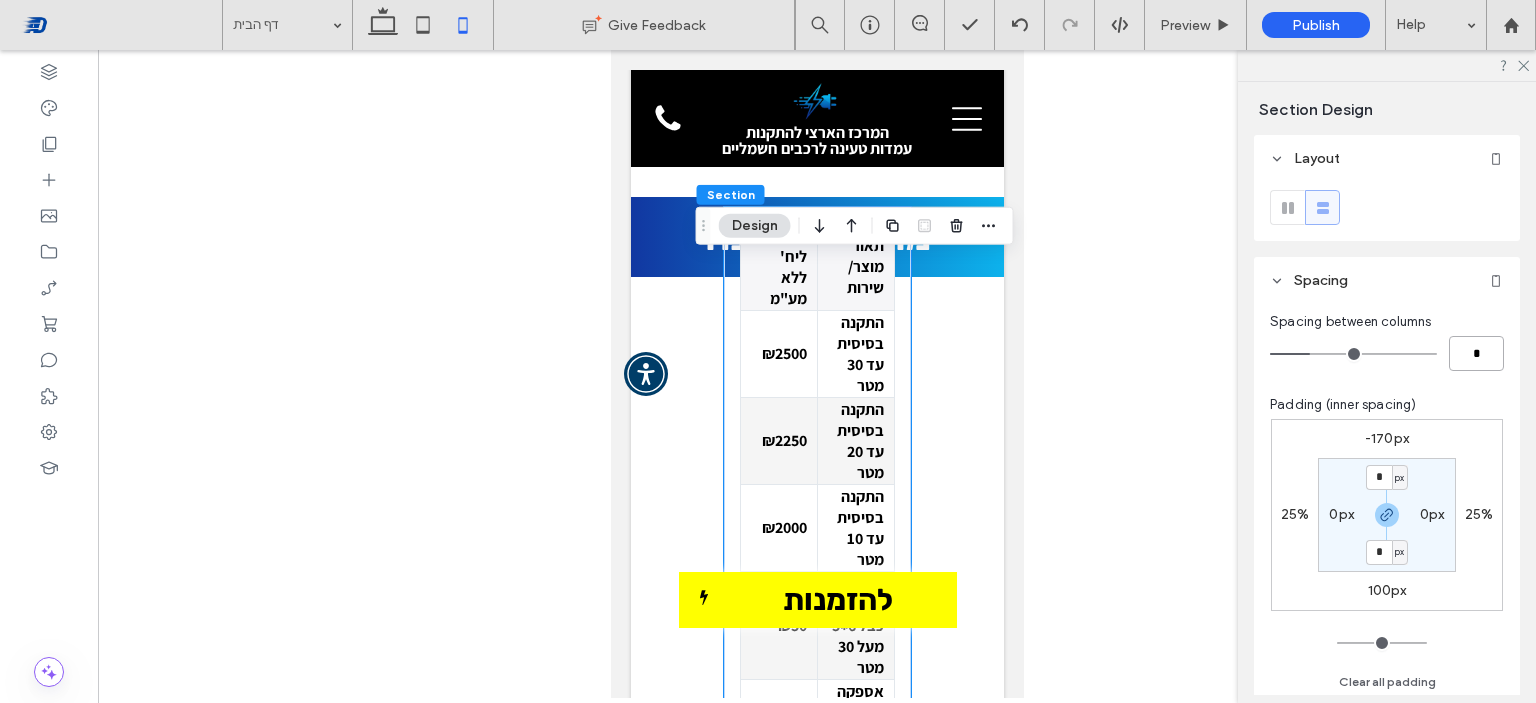 type on "*" 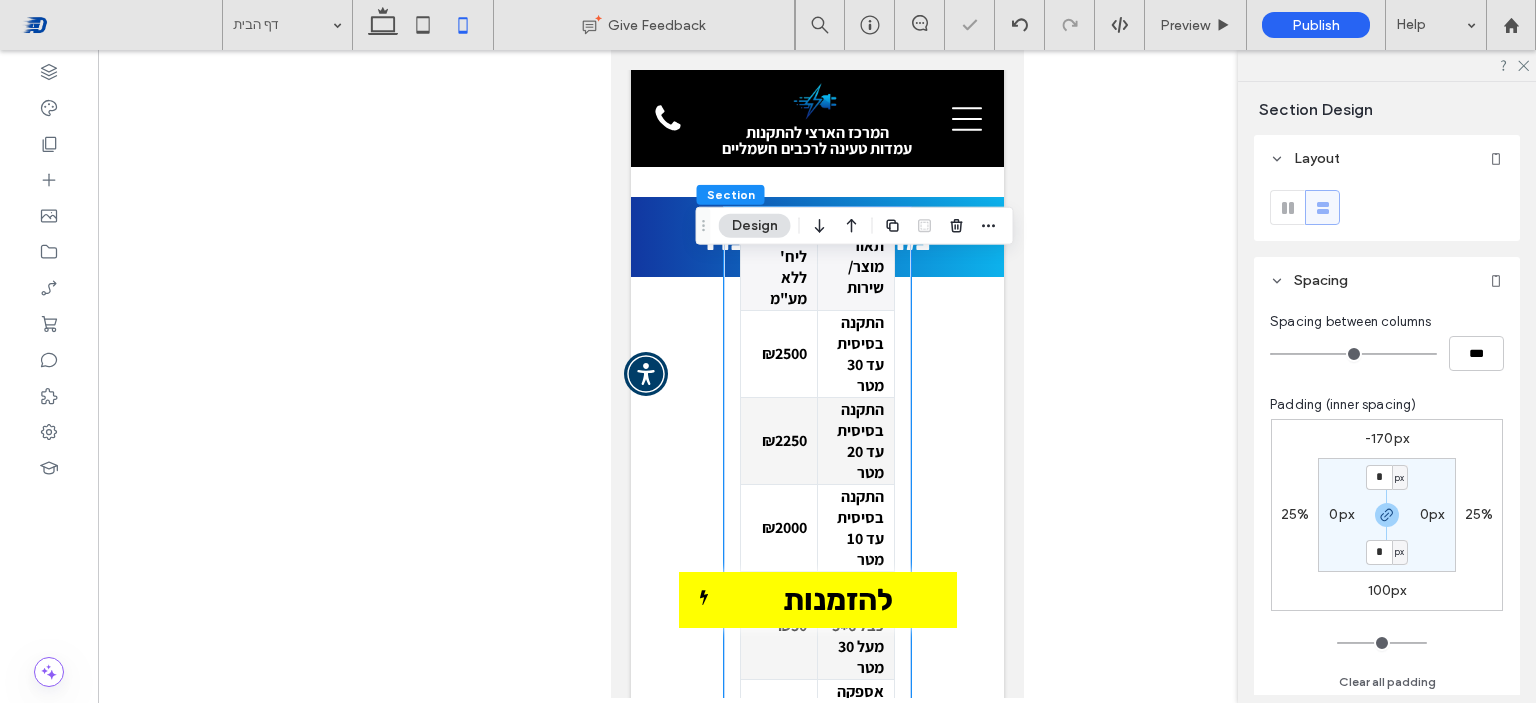 click on "25%" at bounding box center (1295, 514) 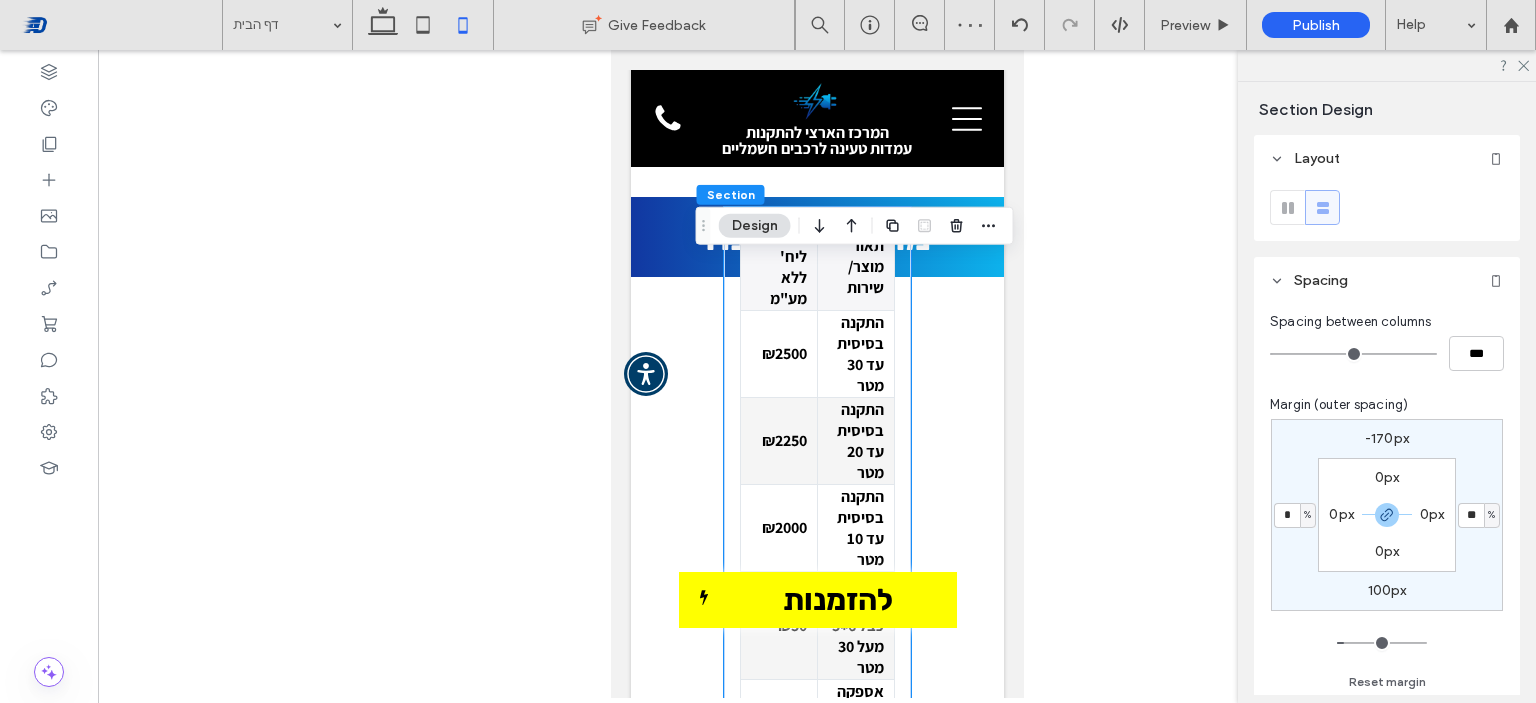 type on "*" 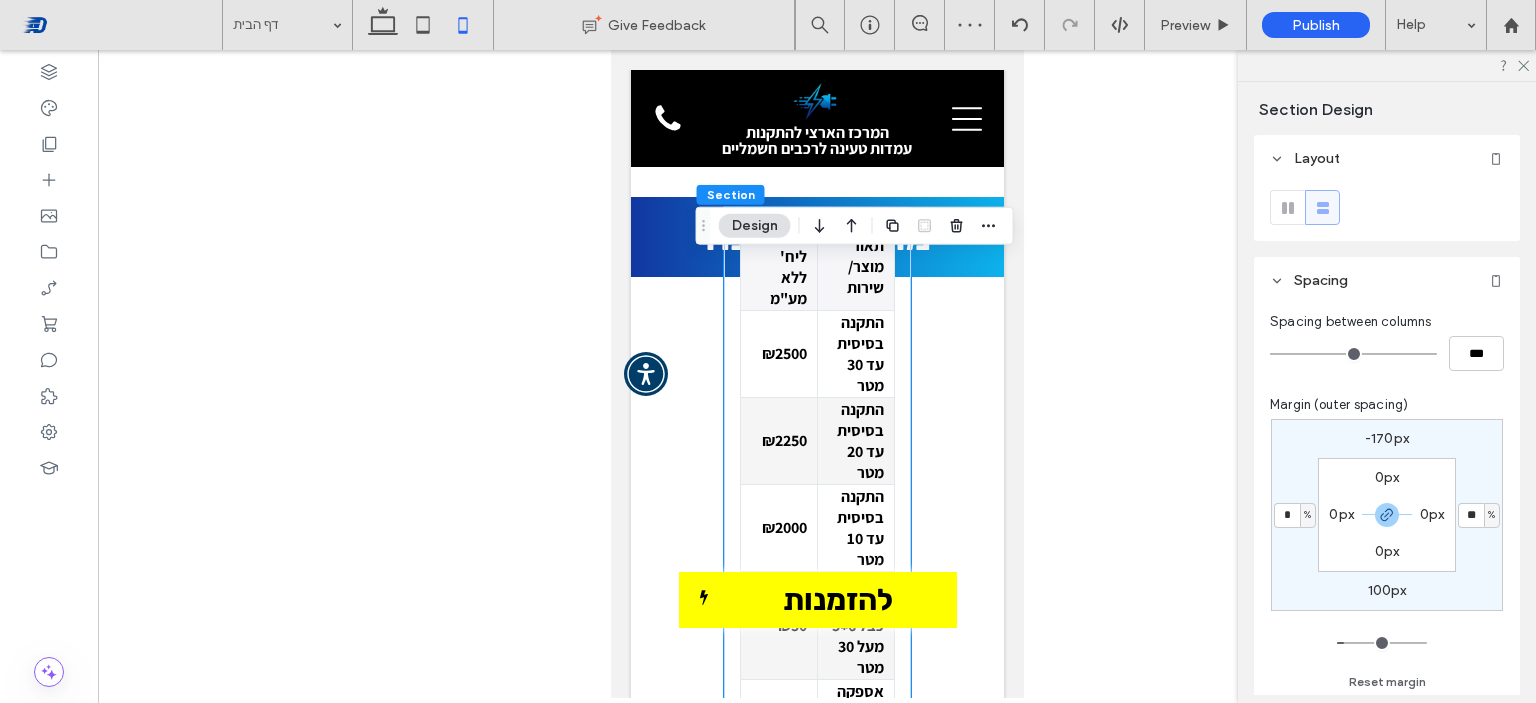 type on "*" 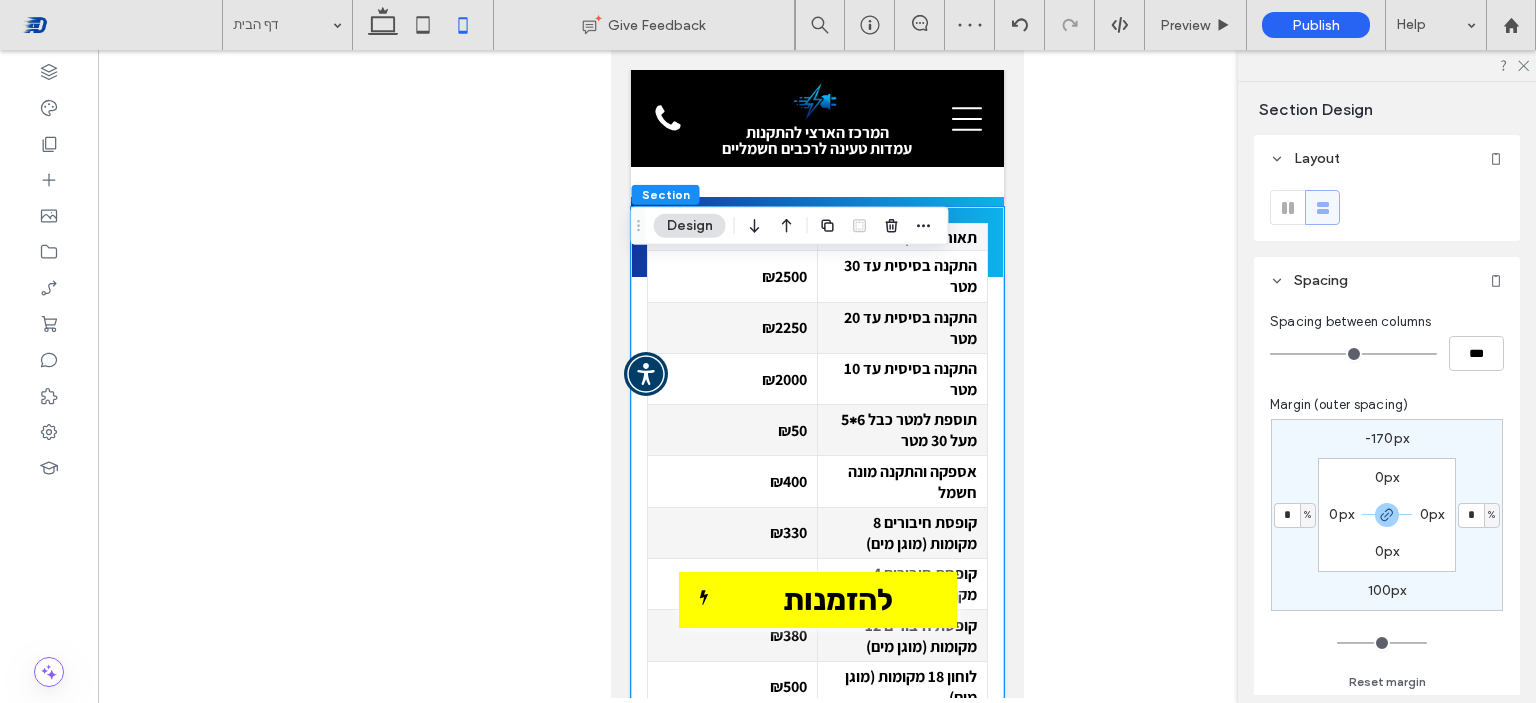 click on "-170px" at bounding box center [1387, 438] 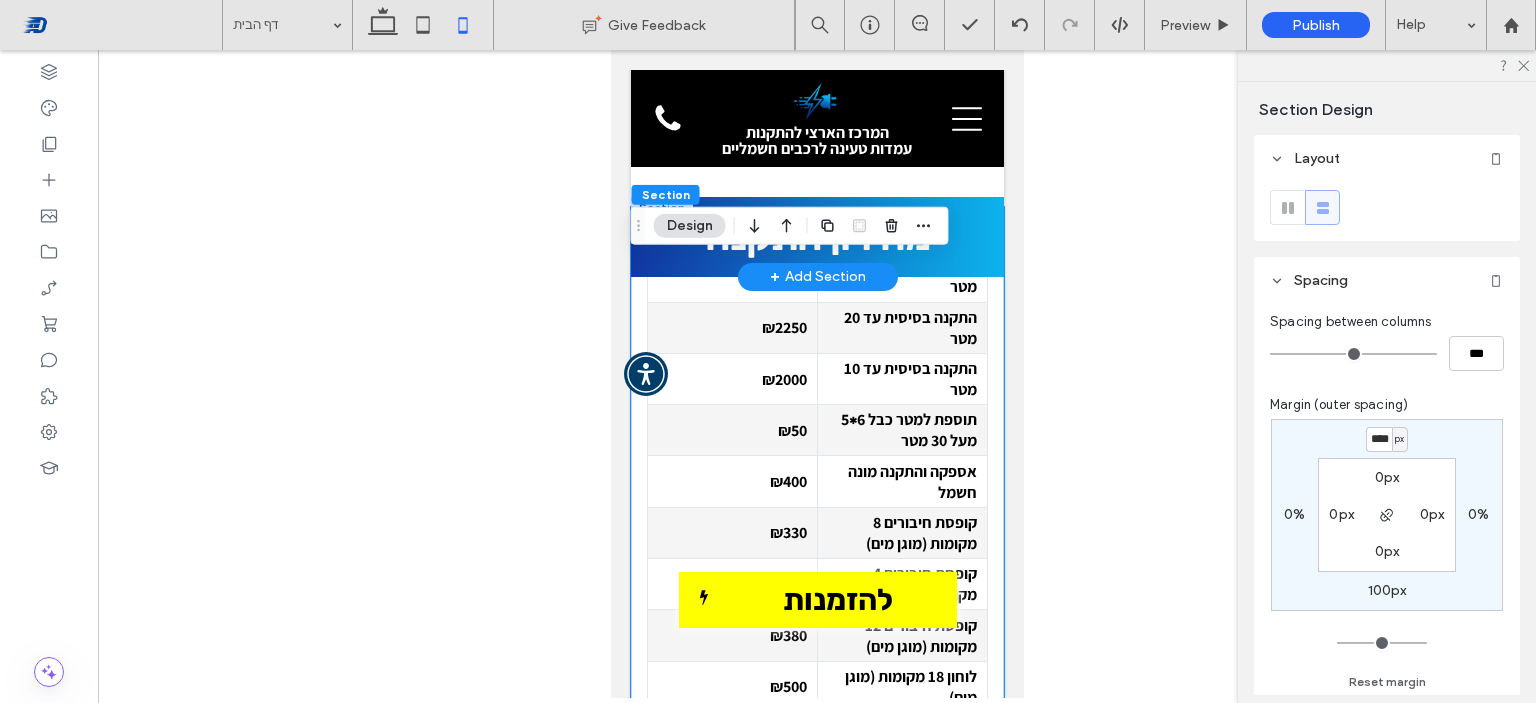 click at bounding box center (661, 208) 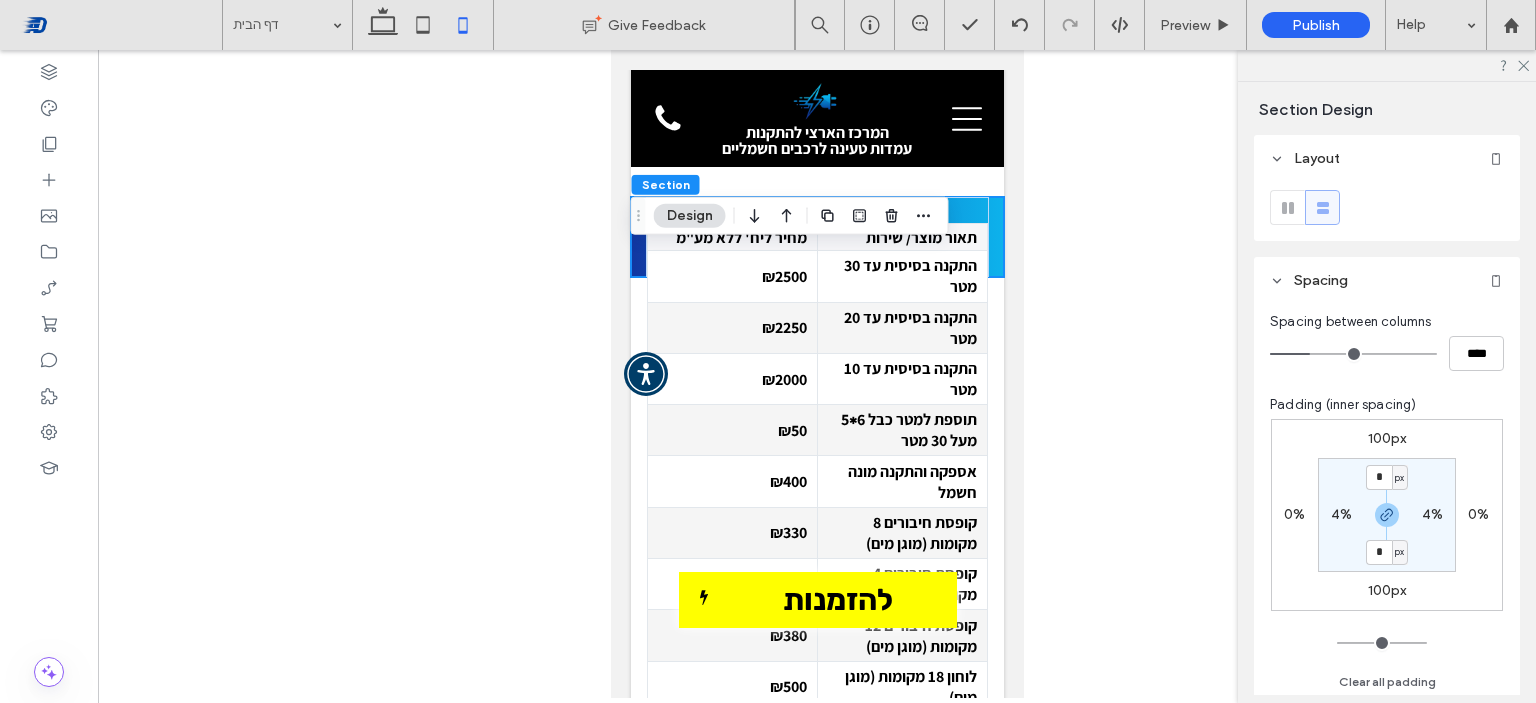 scroll, scrollTop: 100, scrollLeft: 0, axis: vertical 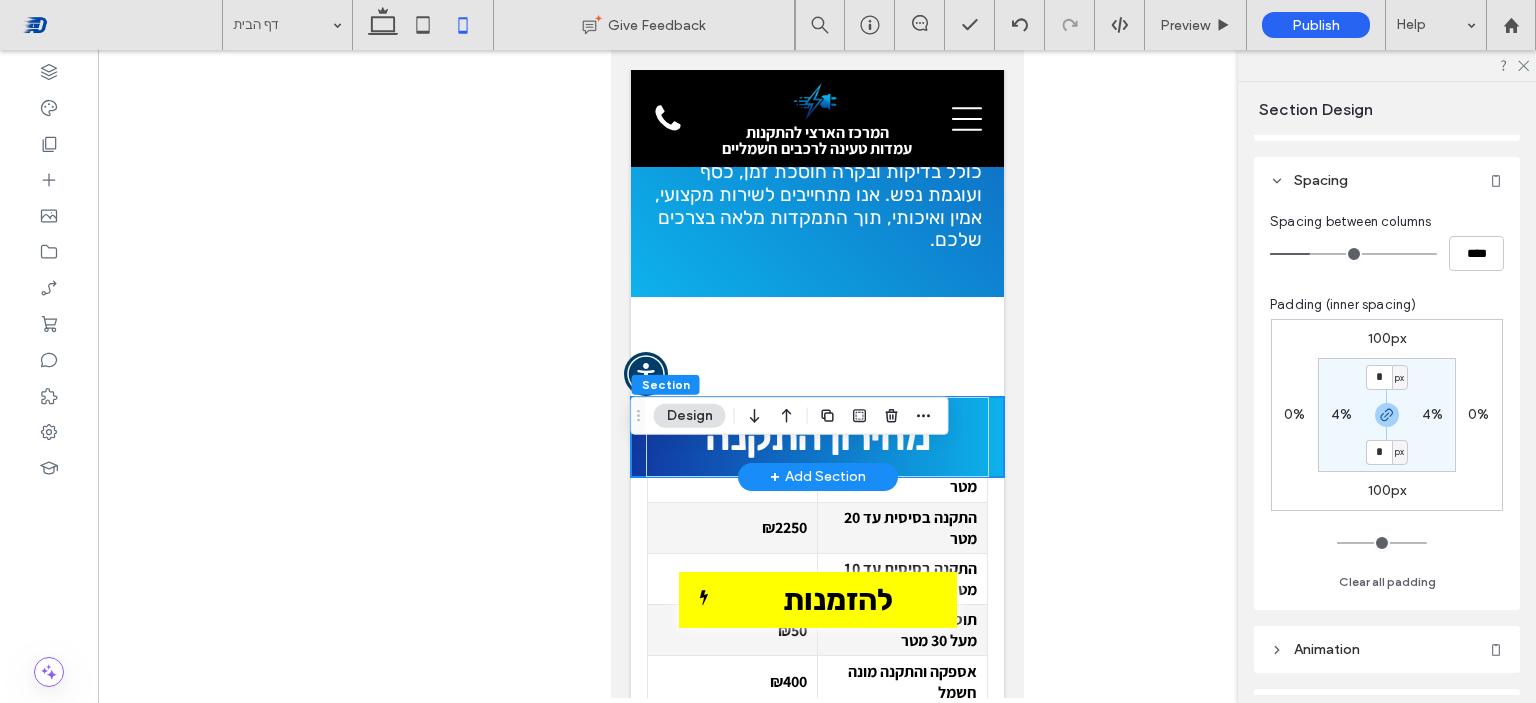 click on "מחירון התקנה" at bounding box center [816, 437] 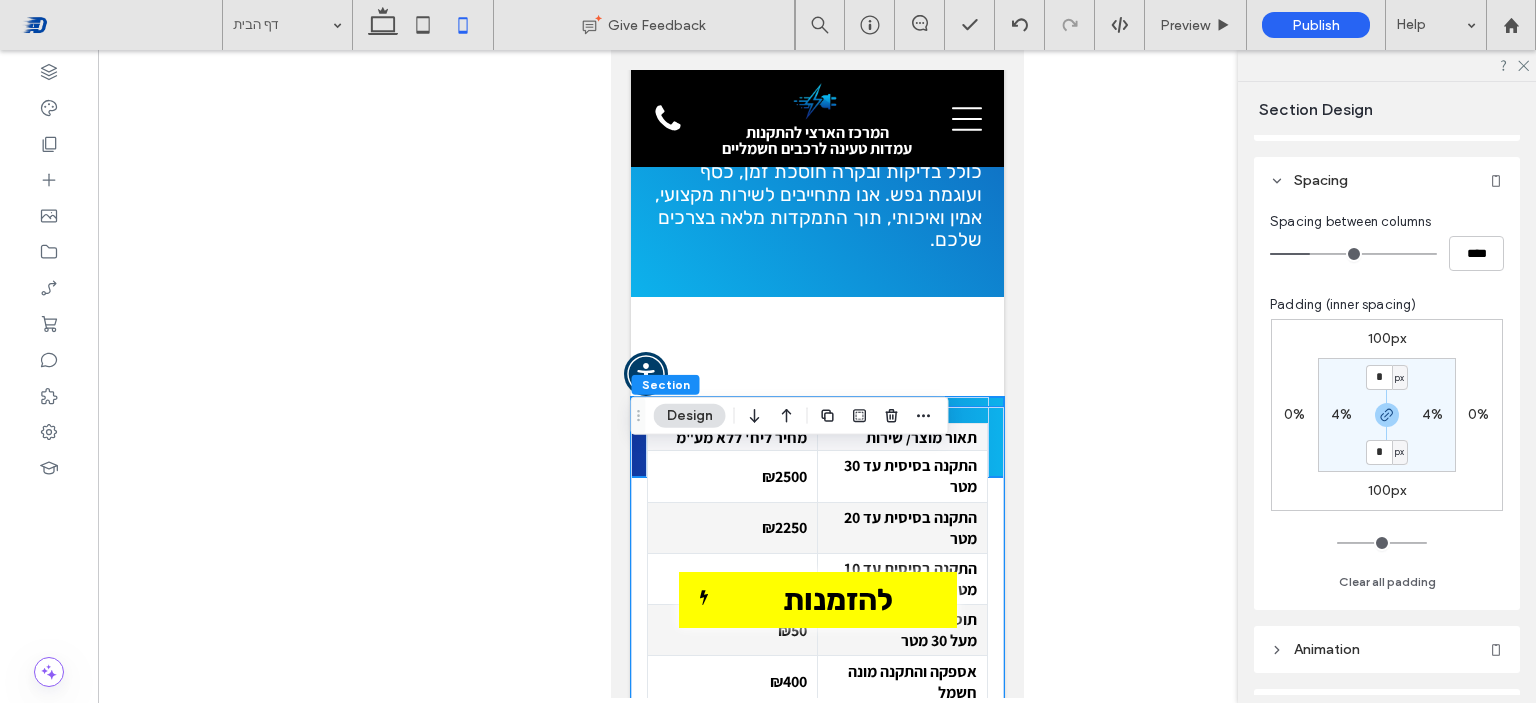 click on "תאור מוצר/ שירות
מחיר ליח' ללא מע"מ
התקנה בסיסית עד 30 מטר
₪2500
התקנה בסיסית עד 20 מטר
₪2250
התקנה בסיסית עד 10  מטר
₪2000
תוספת למטר כבל 6∗5 מעל 30 מטר
₪50
אספקה והתקנה מונה חשמל
₪400
קופסת חיבורים 8 מקומות (מוגן מים)
₪330
קופסת חיבורים 4 מקומות (מוגן מים)
₪250
קופסת חיבורים 12 מקומות (מוגן מים)
₪380
לוחון 18 מקומות (מוגן מים)
₪500
סקר לפני ביצוע התקנה ללא סגירת עסקה
₪300
ניסור, הרמת אספלט וחפירה בעומק הנדרש עפ"י חוק החשמל למטר
₪500
אספקה והתקנה ארון חשמל כולל מנעול למיגון עמדת טעינה
₪790" at bounding box center [816, 1313] 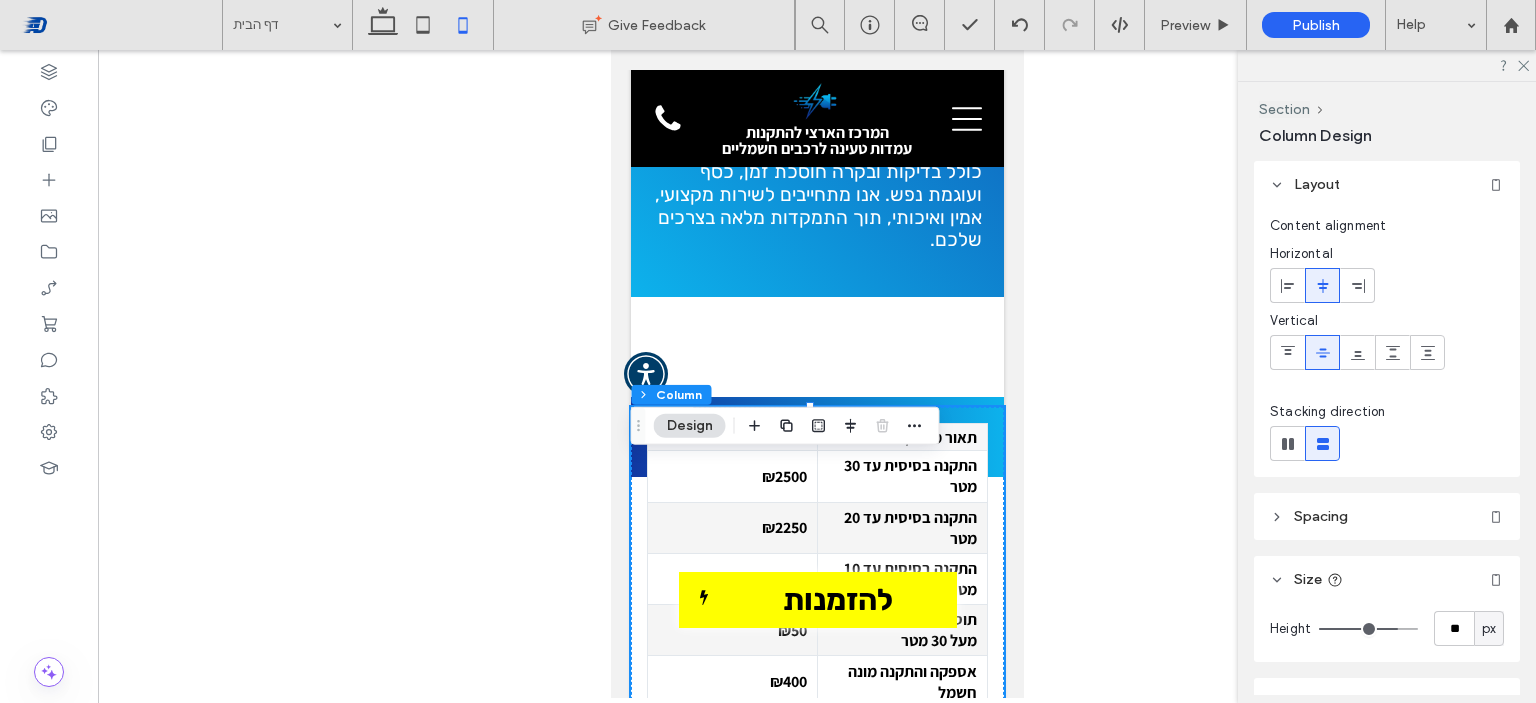 click at bounding box center (817, 374) 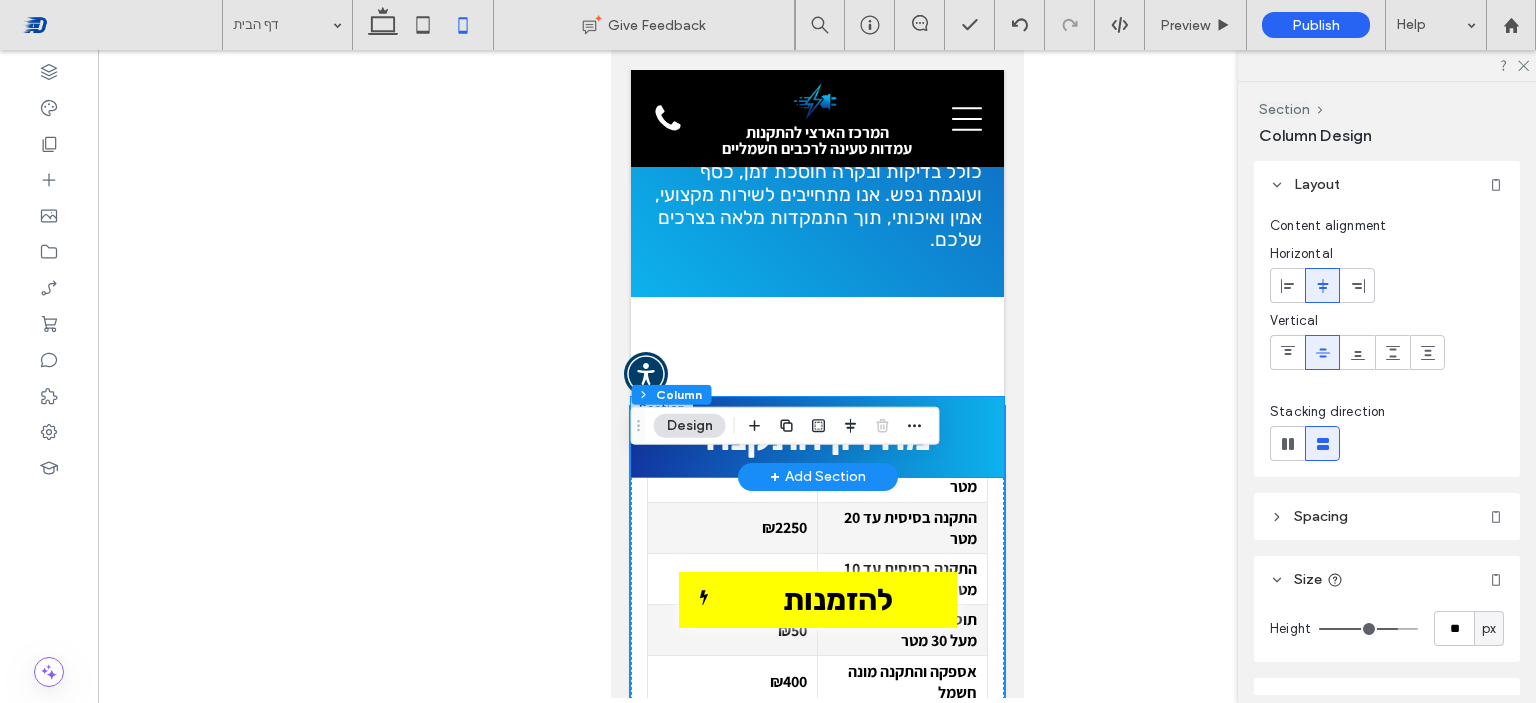 click on "מחירון התקנה" at bounding box center [816, 437] 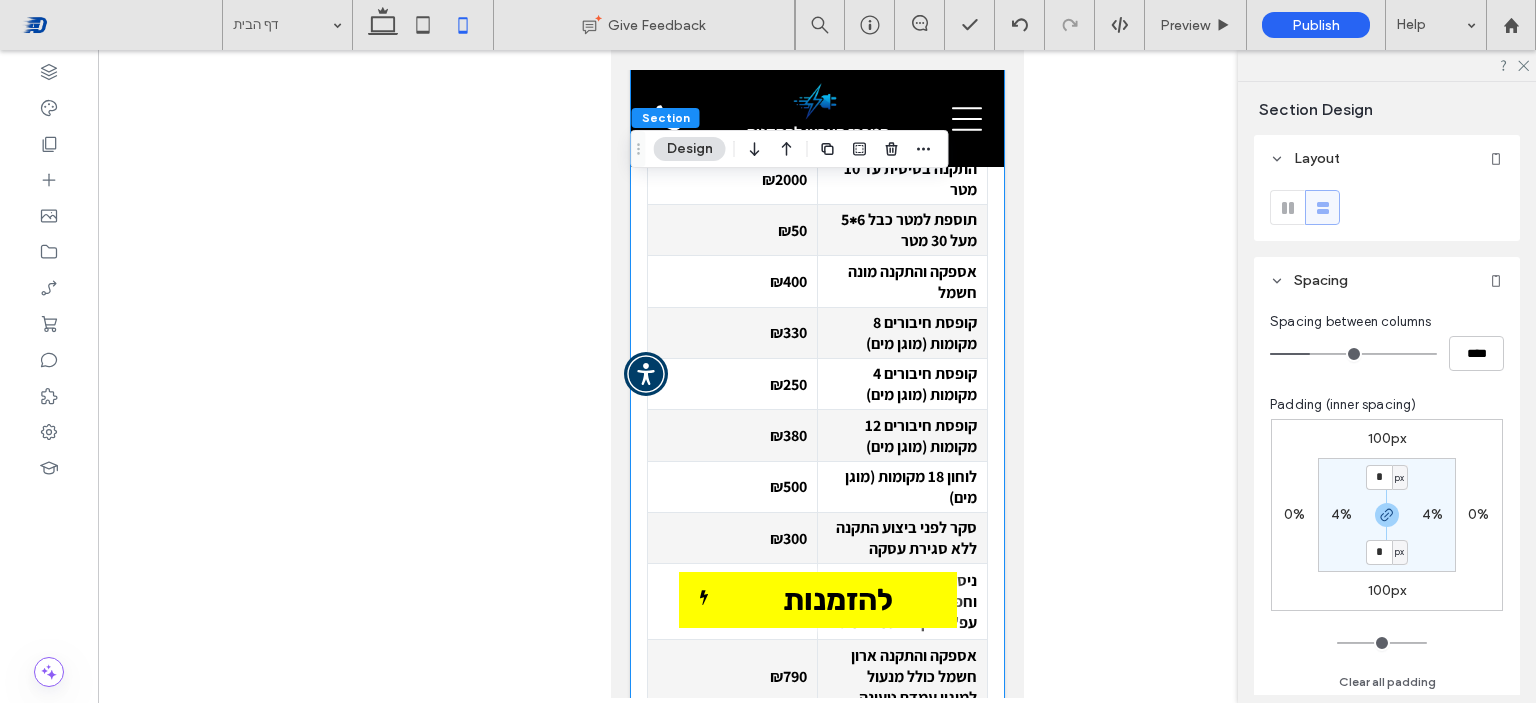 scroll, scrollTop: 5389, scrollLeft: 0, axis: vertical 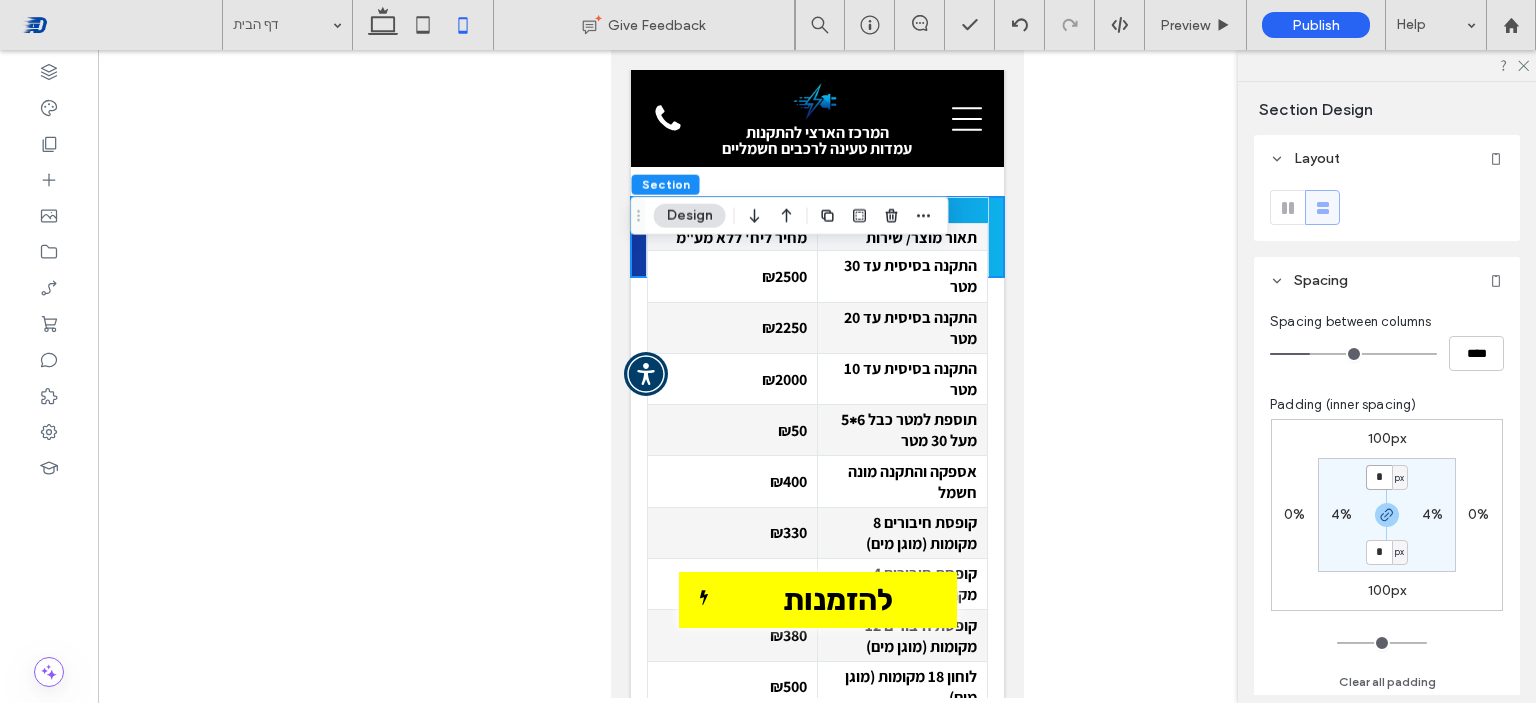 click on "*" at bounding box center (1379, 477) 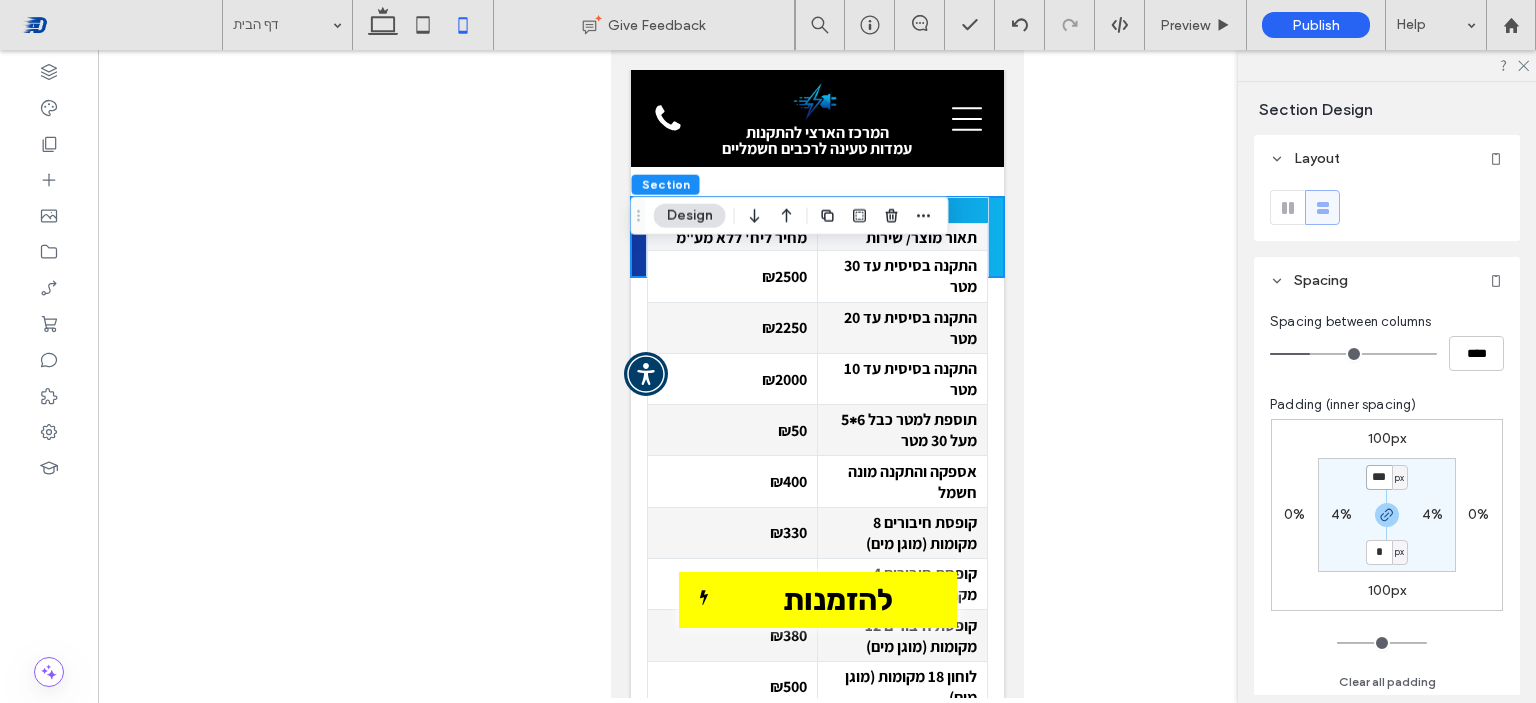 type on "***" 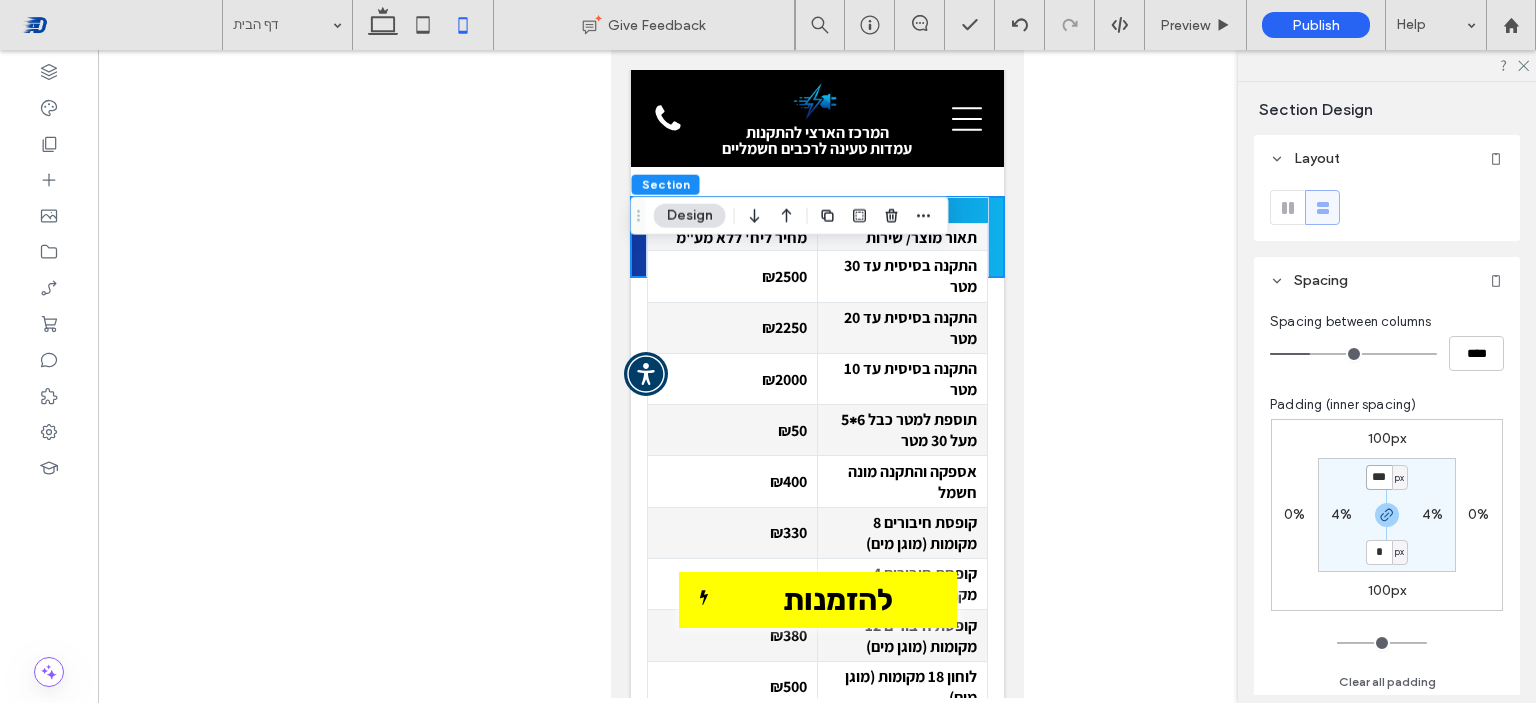 type on "***" 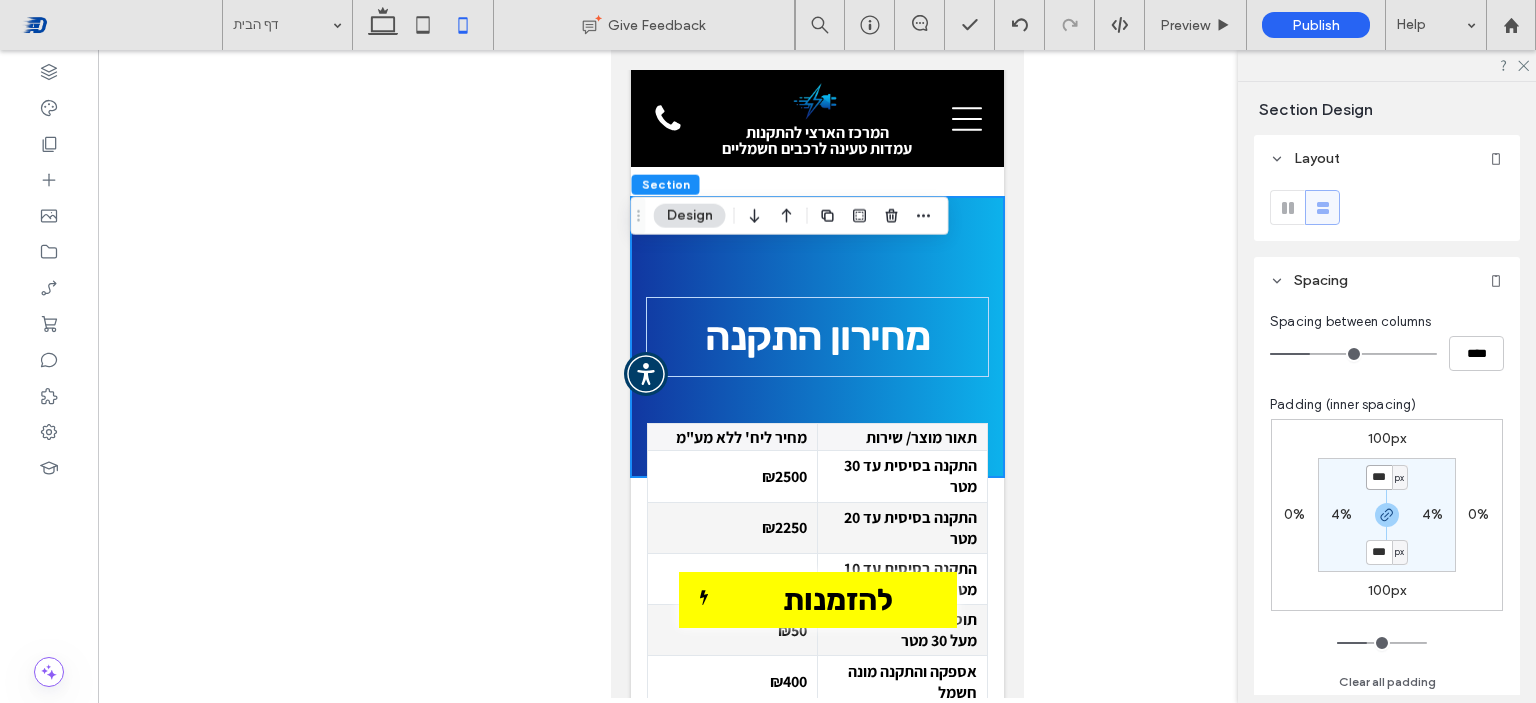 click on "***" at bounding box center [1379, 477] 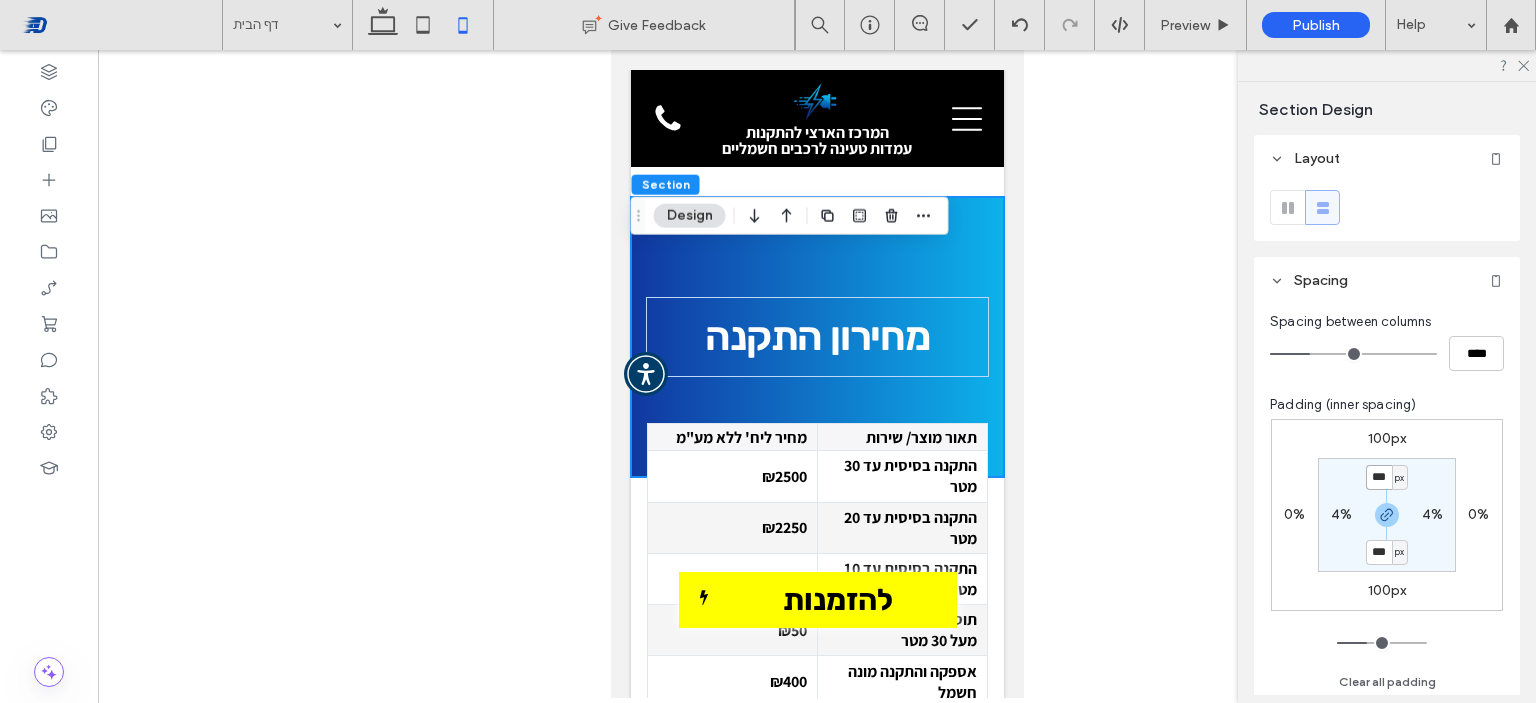 click on "***" at bounding box center [1379, 477] 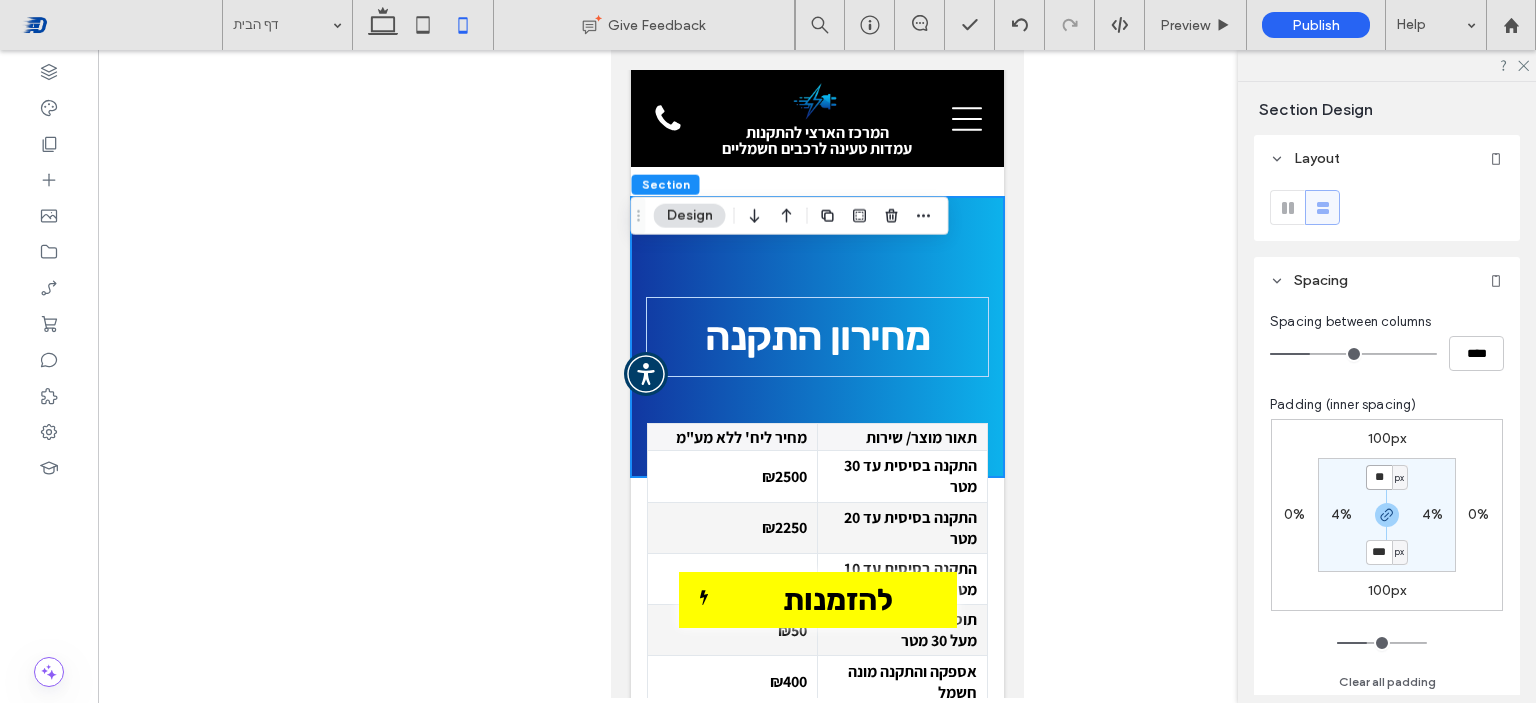type on "**" 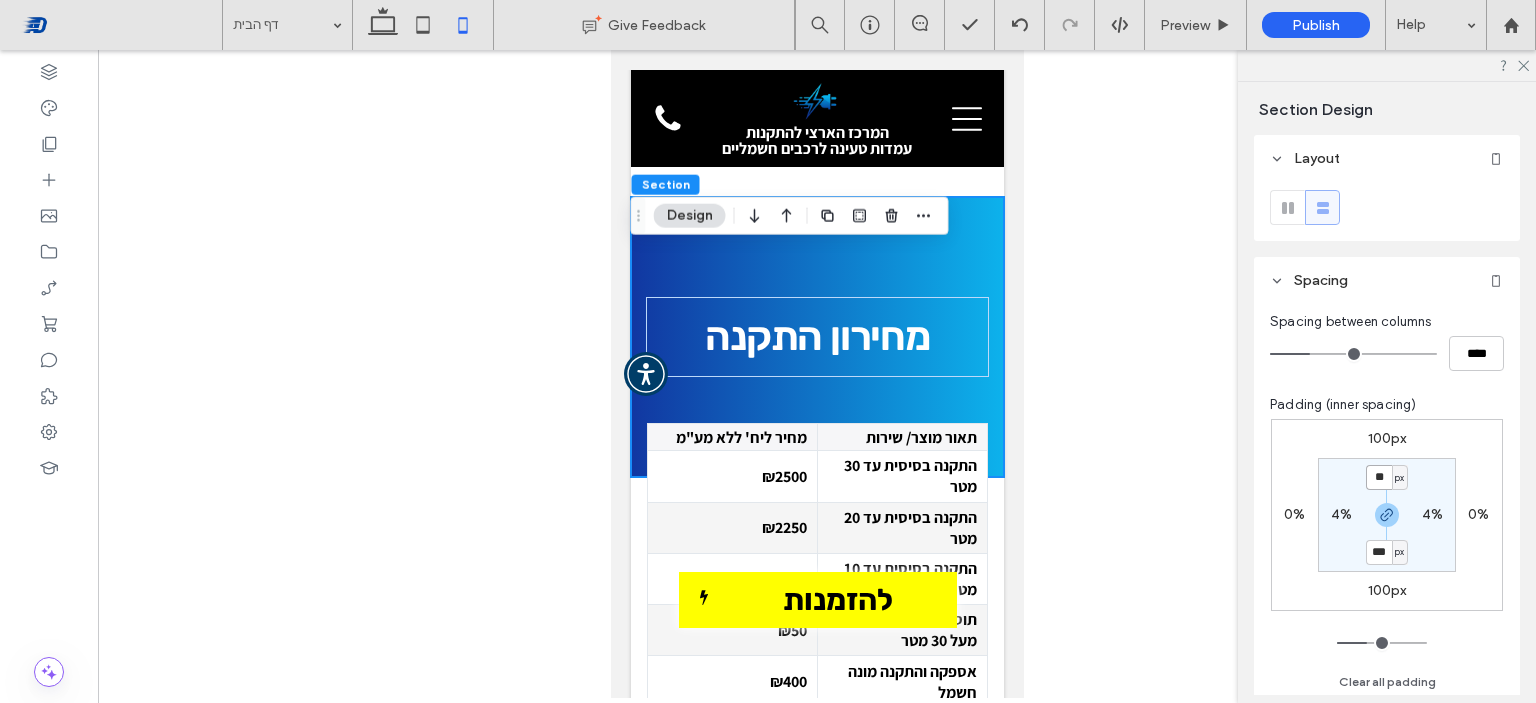 type on "**" 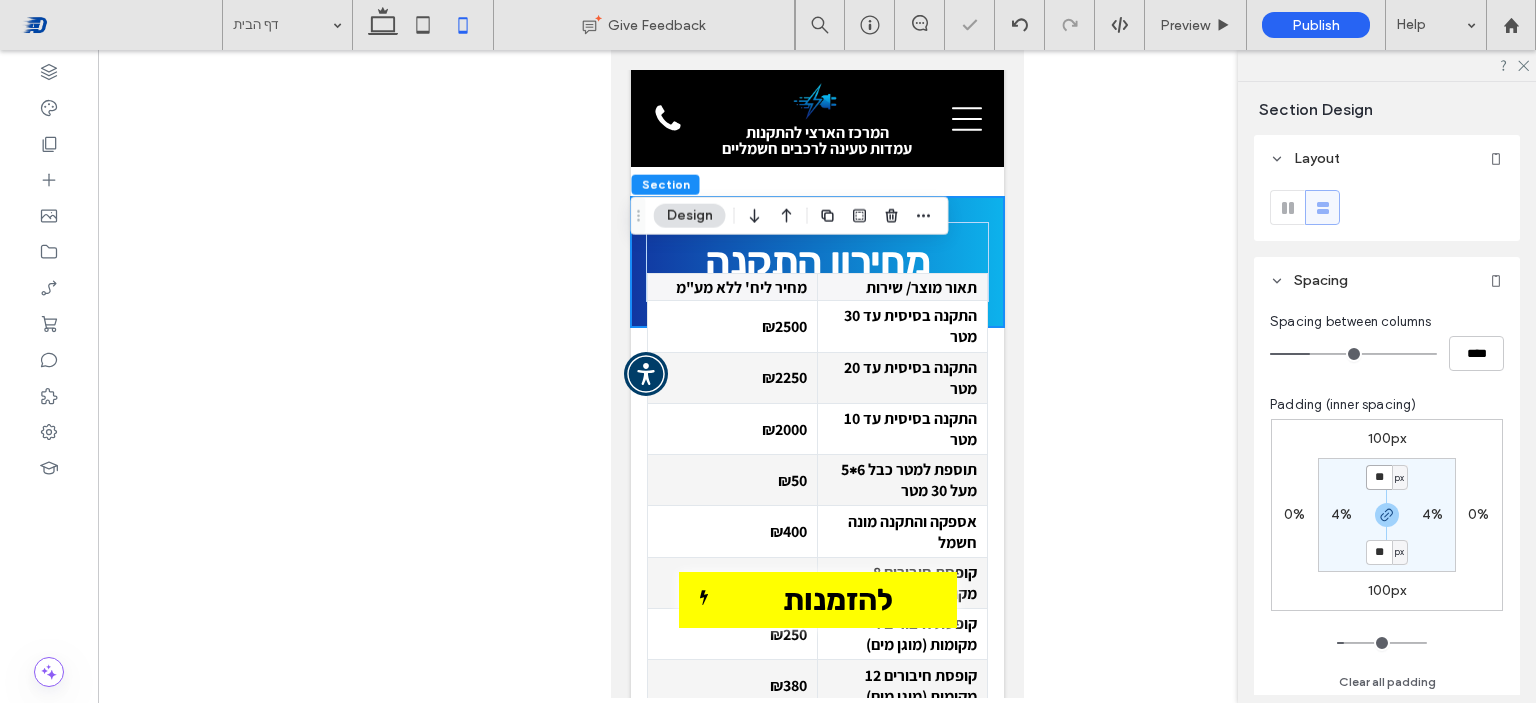 click on "**" at bounding box center (1379, 477) 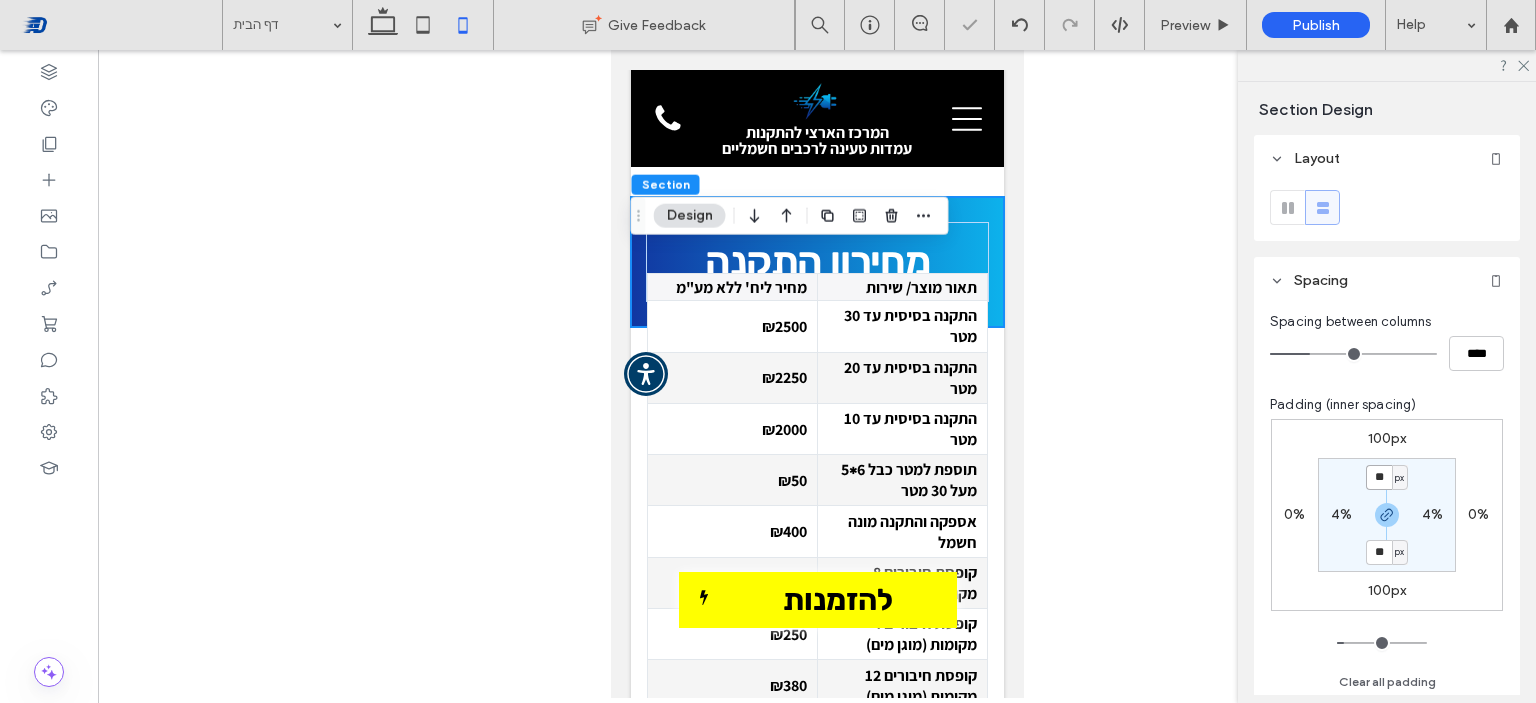 click on "**" at bounding box center (1379, 477) 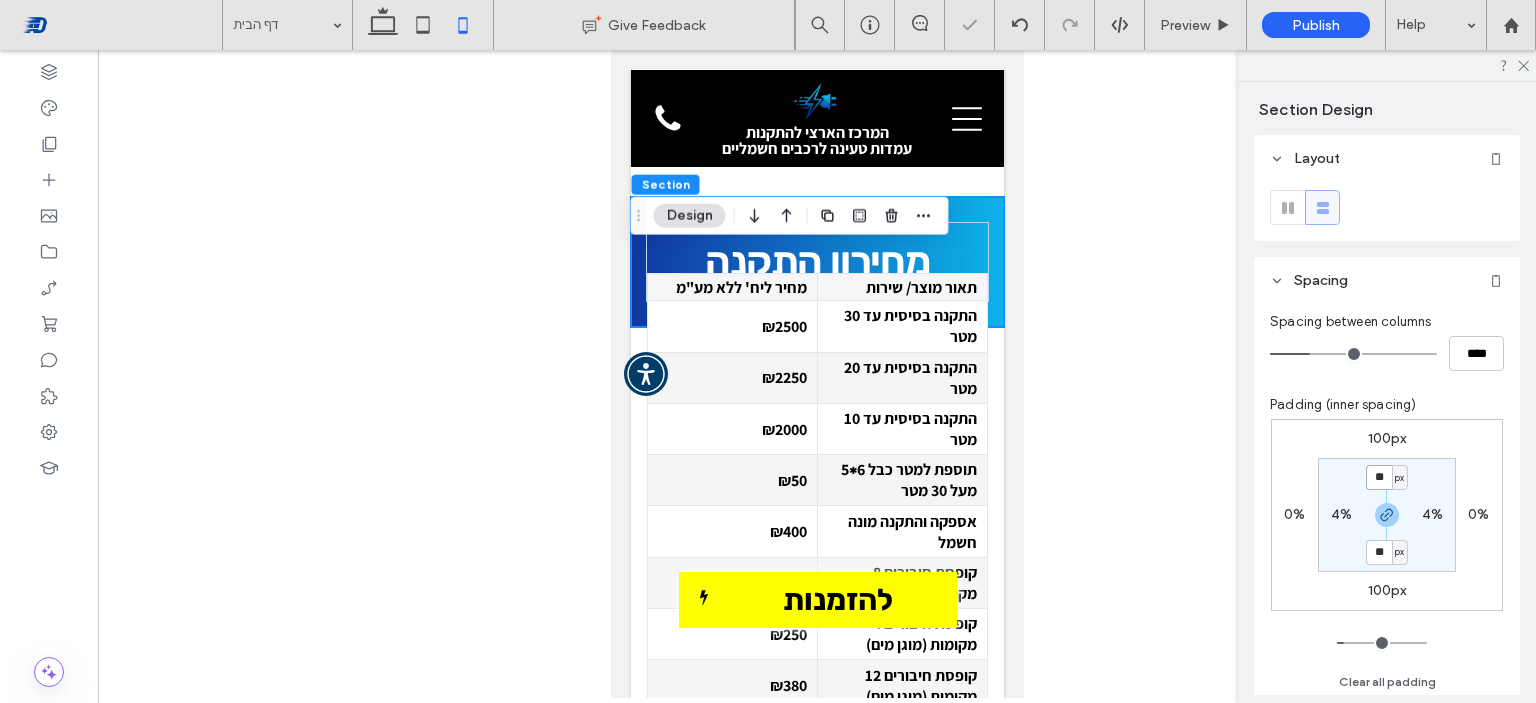 type on "**" 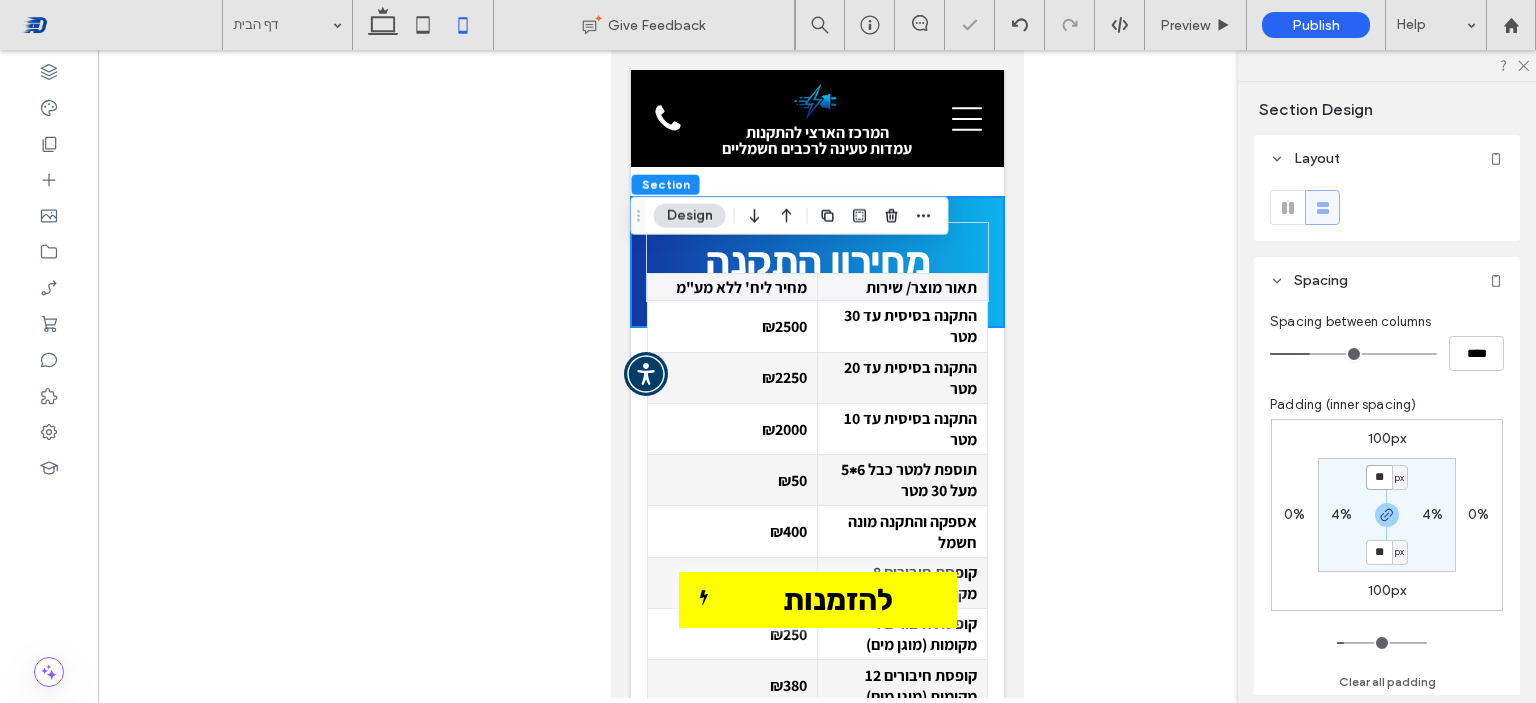 type on "**" 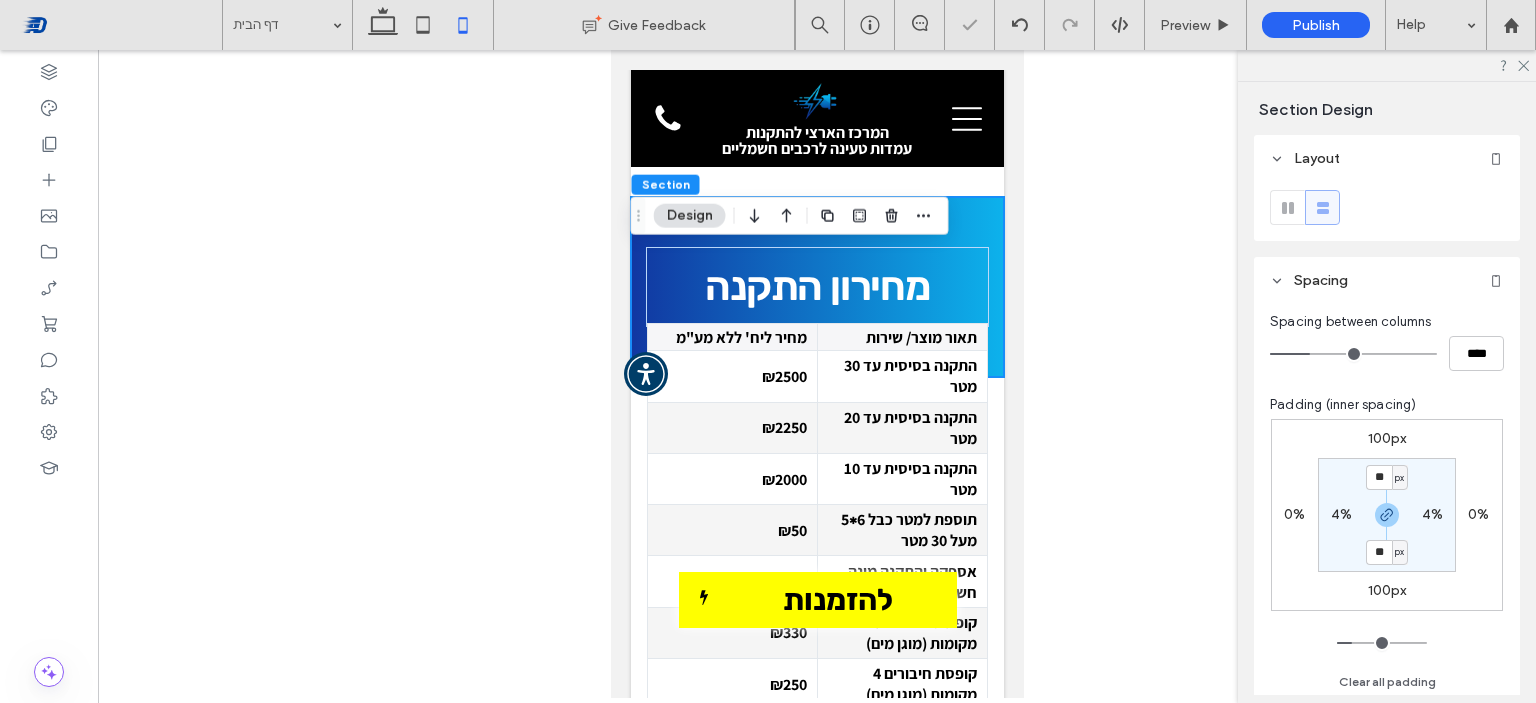 click at bounding box center (817, 374) 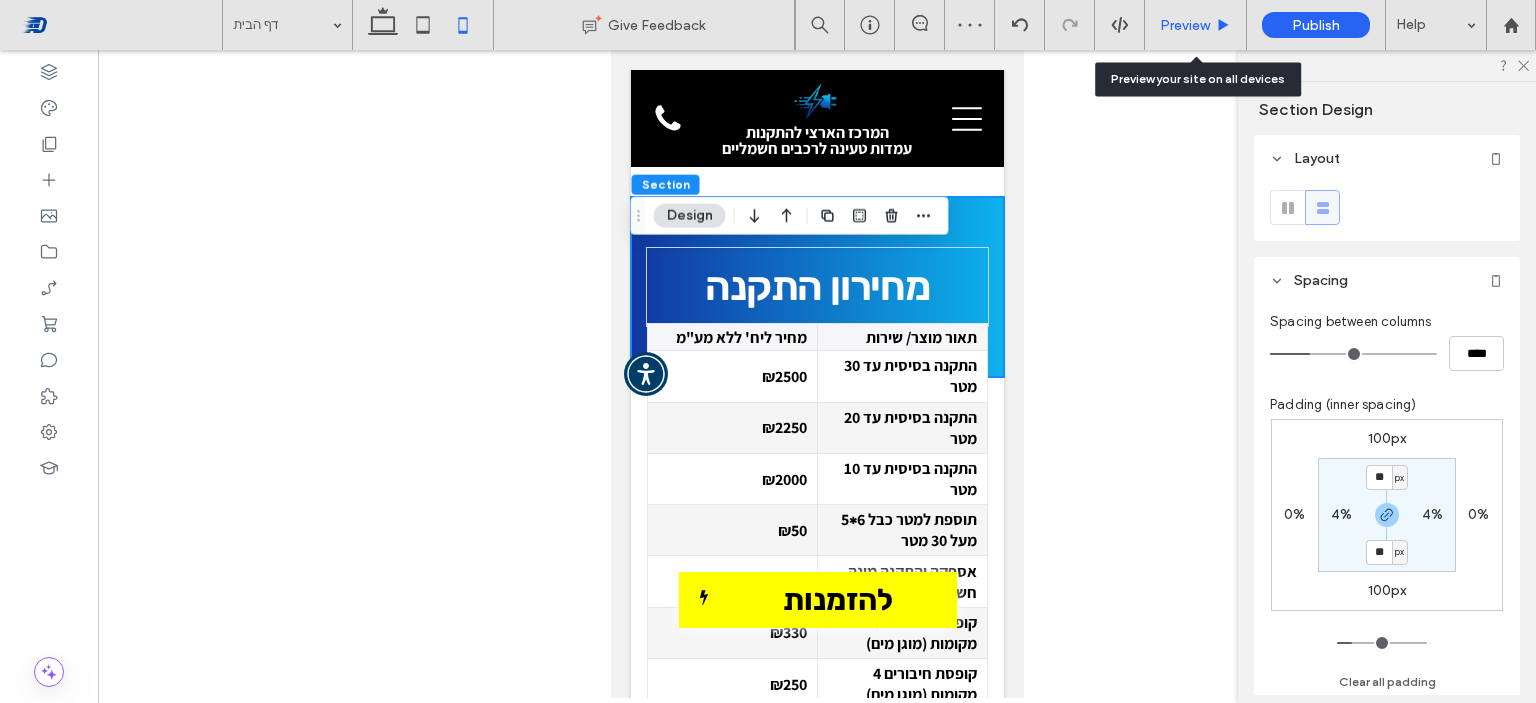 click on "Preview" at bounding box center [1196, 25] 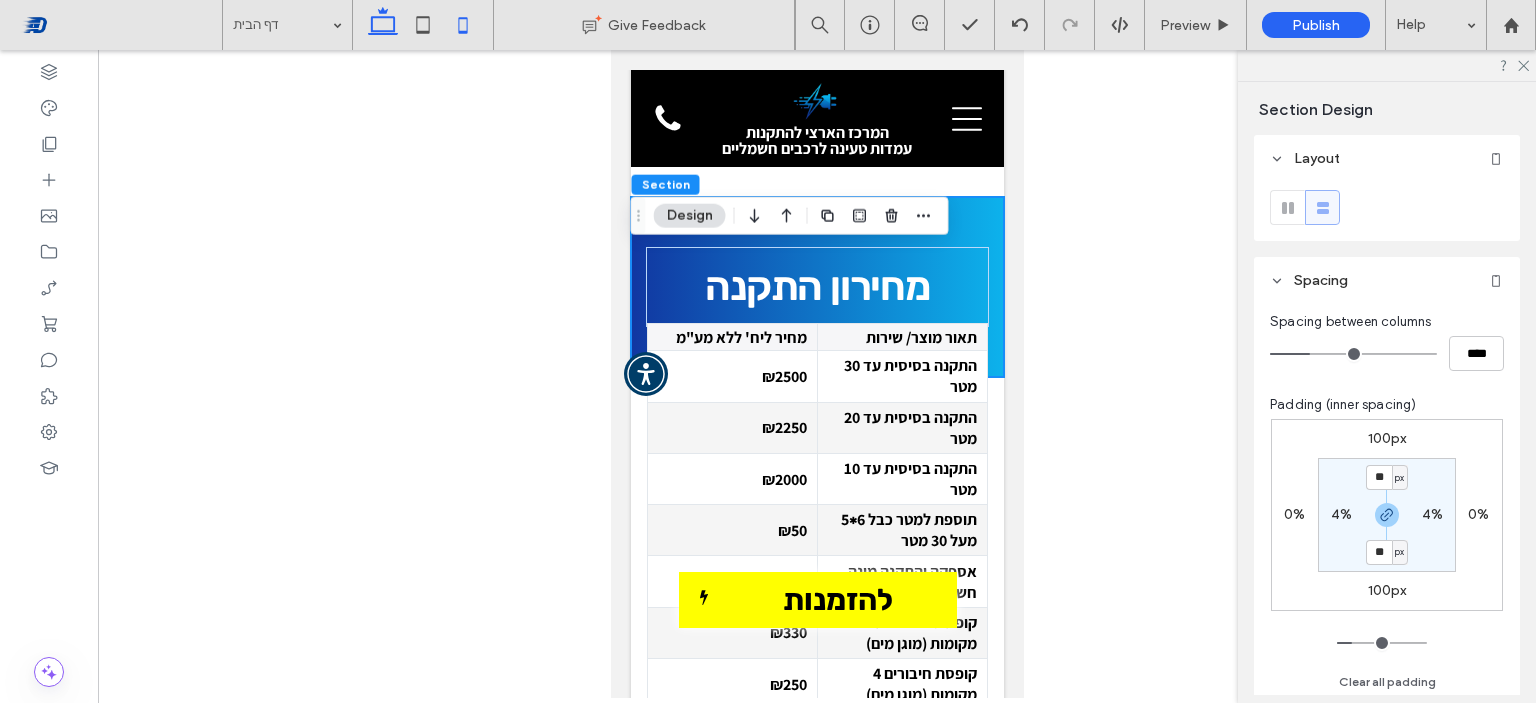 click 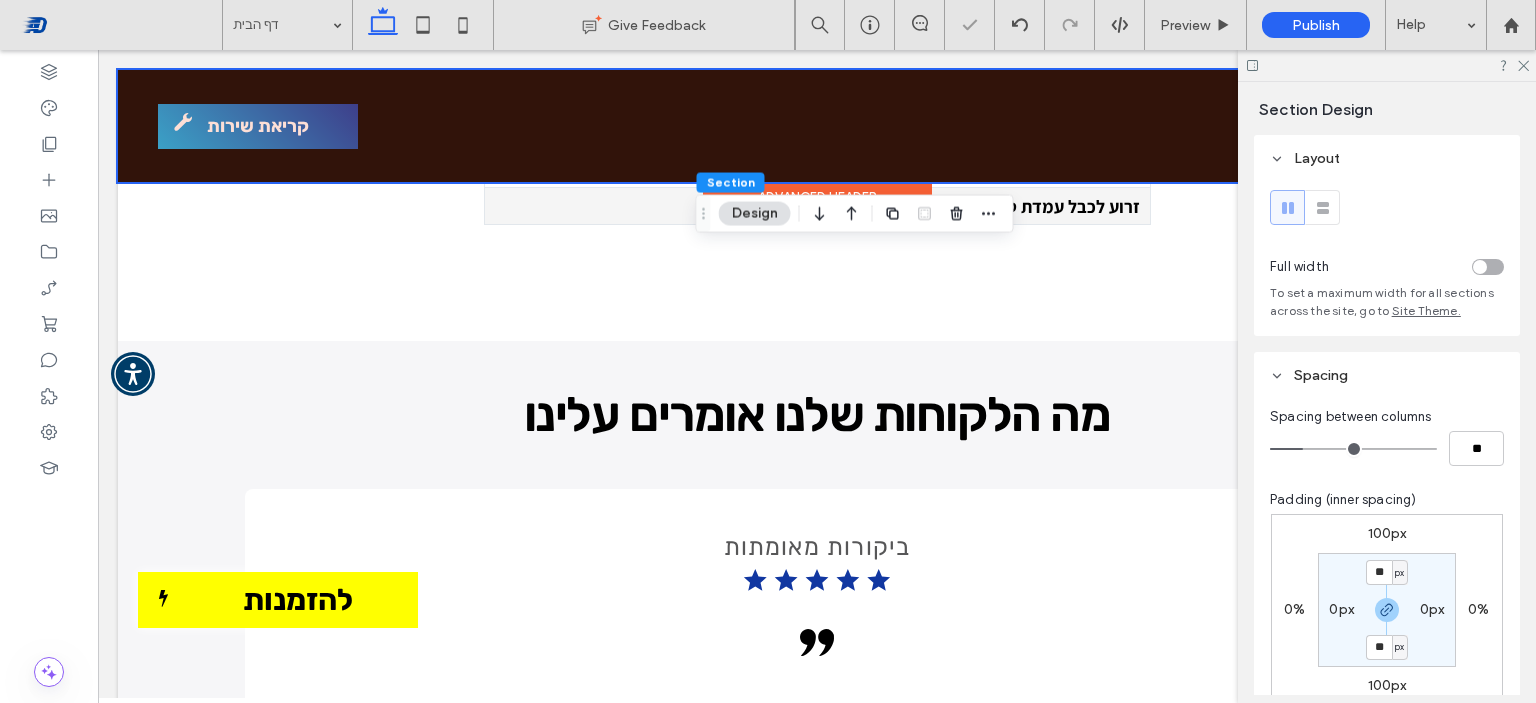 type on "*" 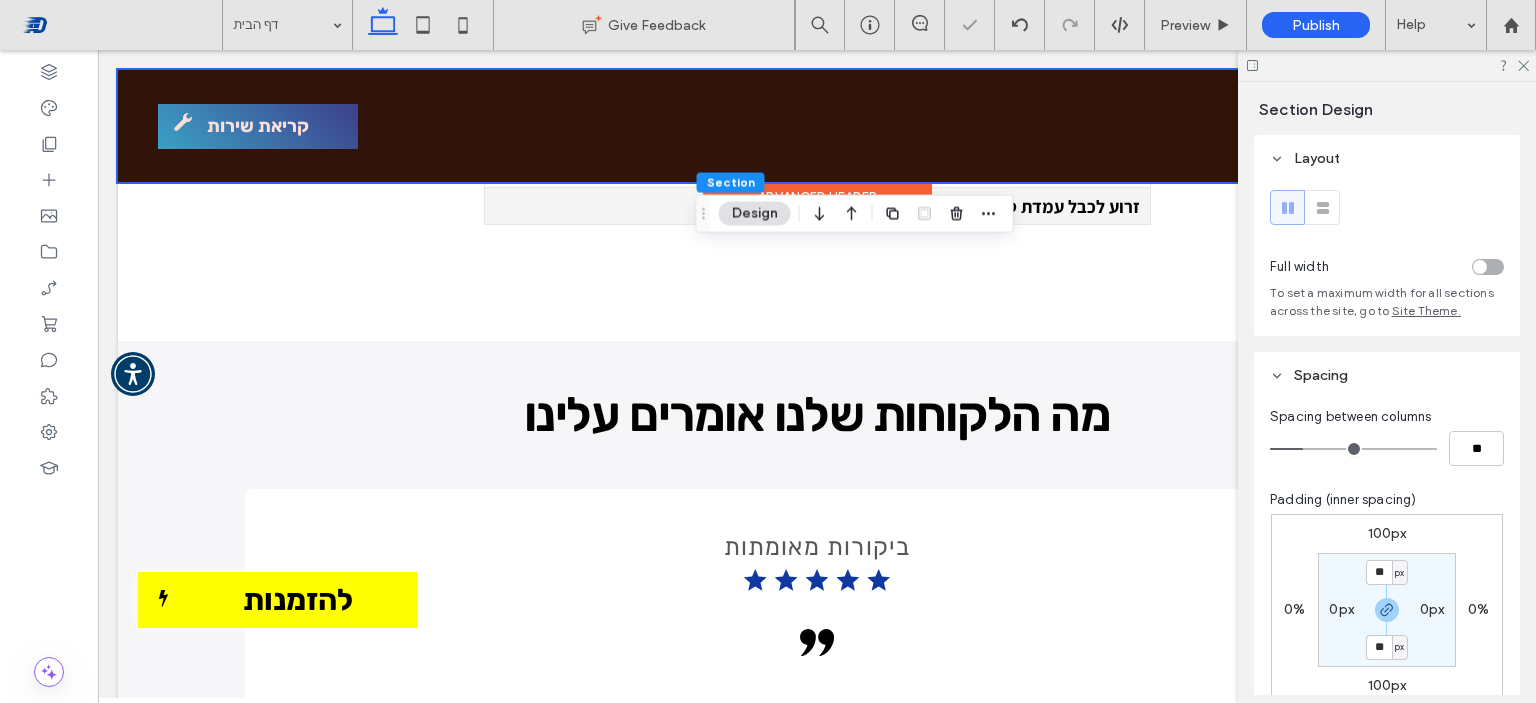type on "*" 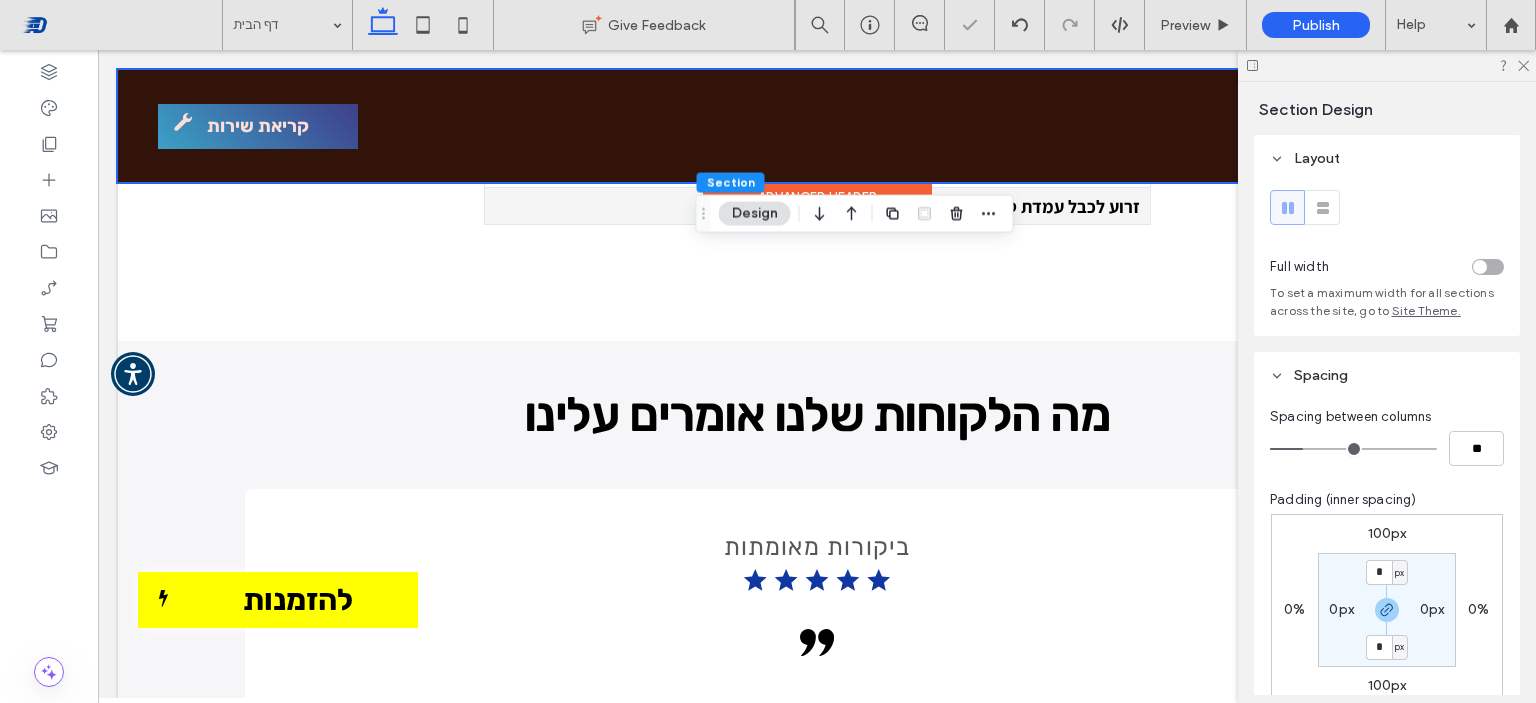 scroll, scrollTop: 3596, scrollLeft: 0, axis: vertical 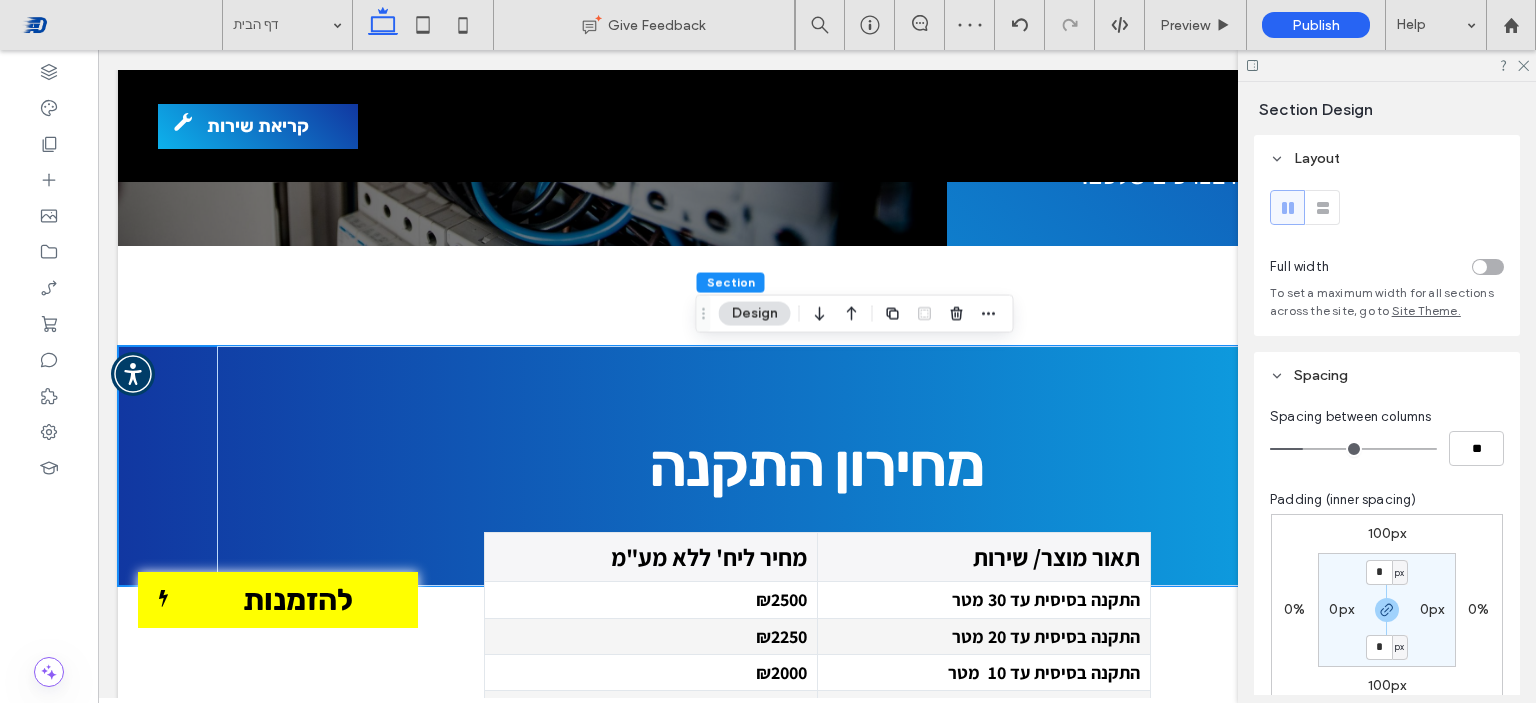 click 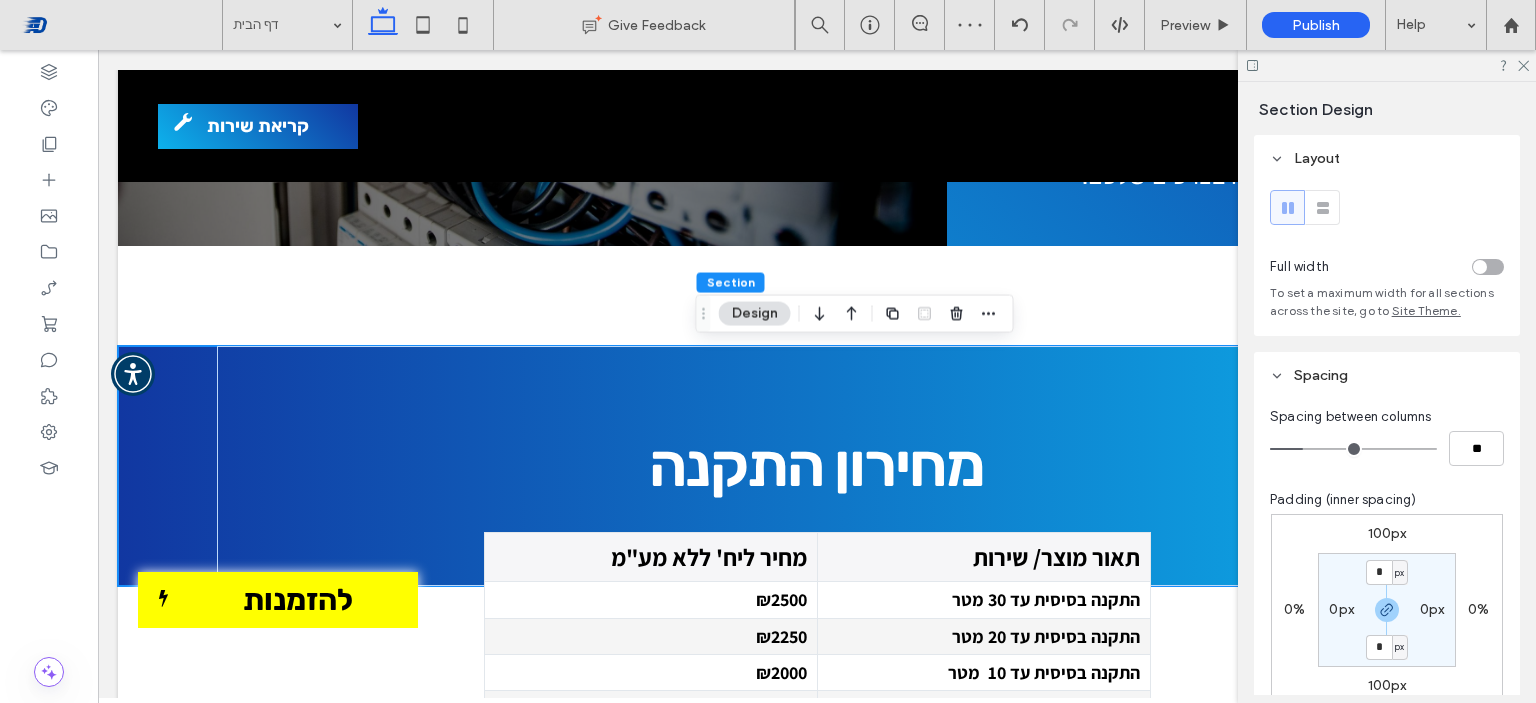 type on "**" 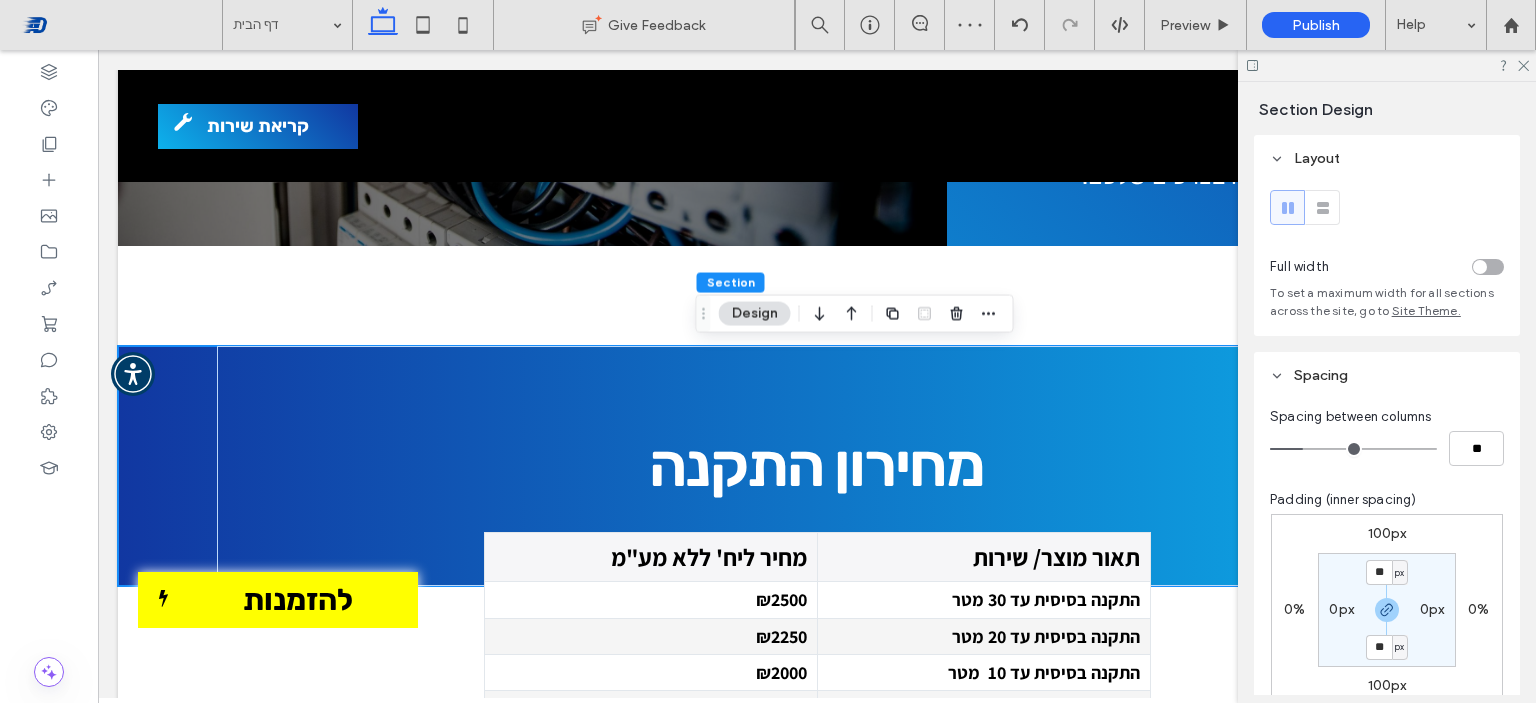 type on "**" 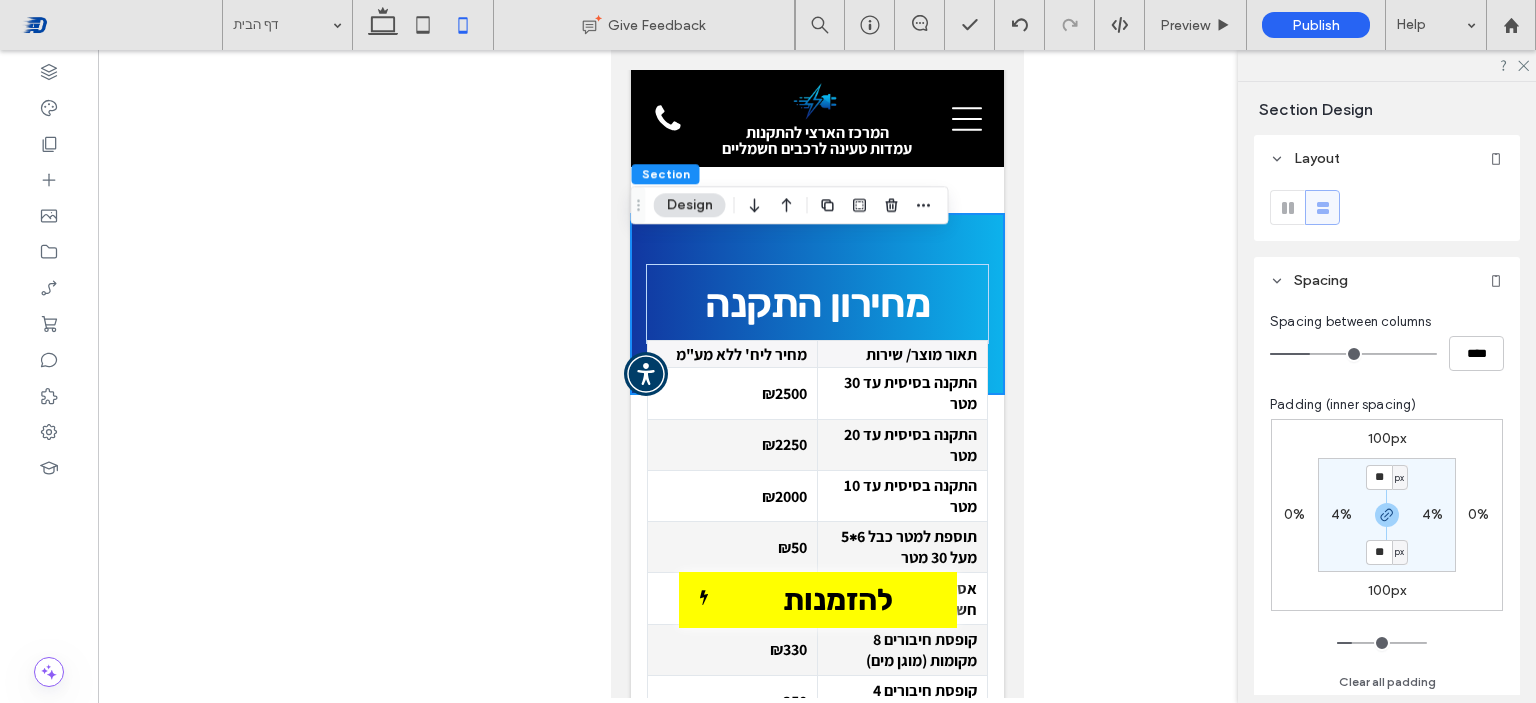 scroll, scrollTop: 5400, scrollLeft: 0, axis: vertical 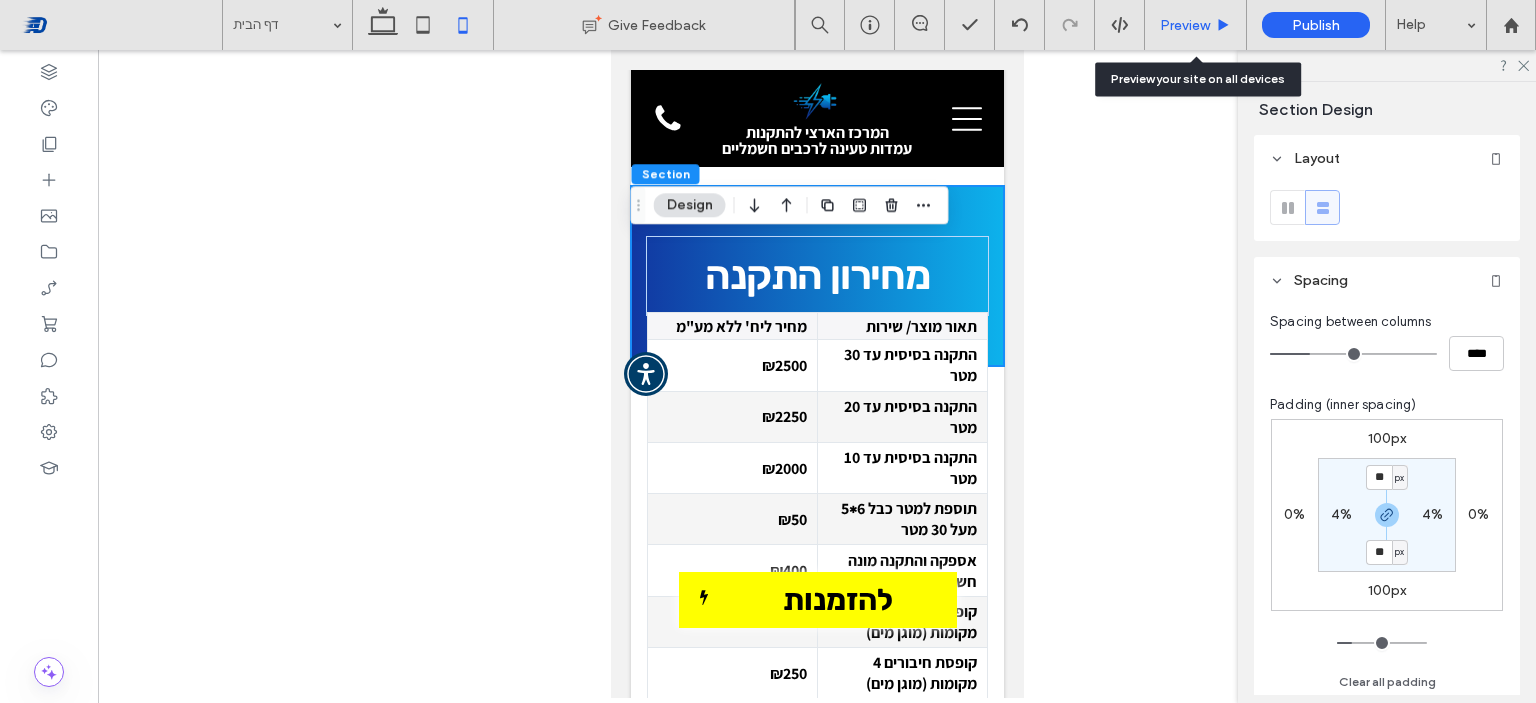 click on "Preview" at bounding box center [1185, 25] 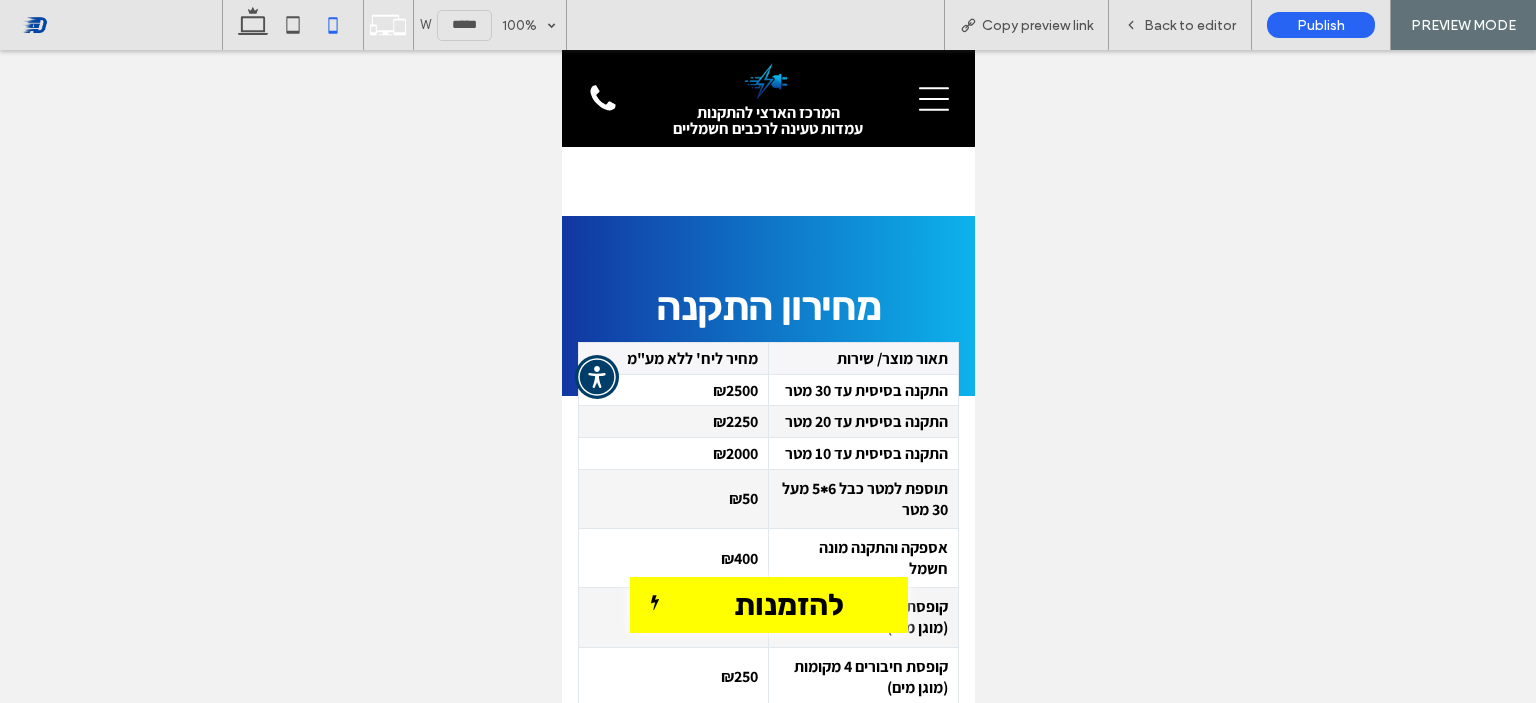 scroll, scrollTop: 5500, scrollLeft: 0, axis: vertical 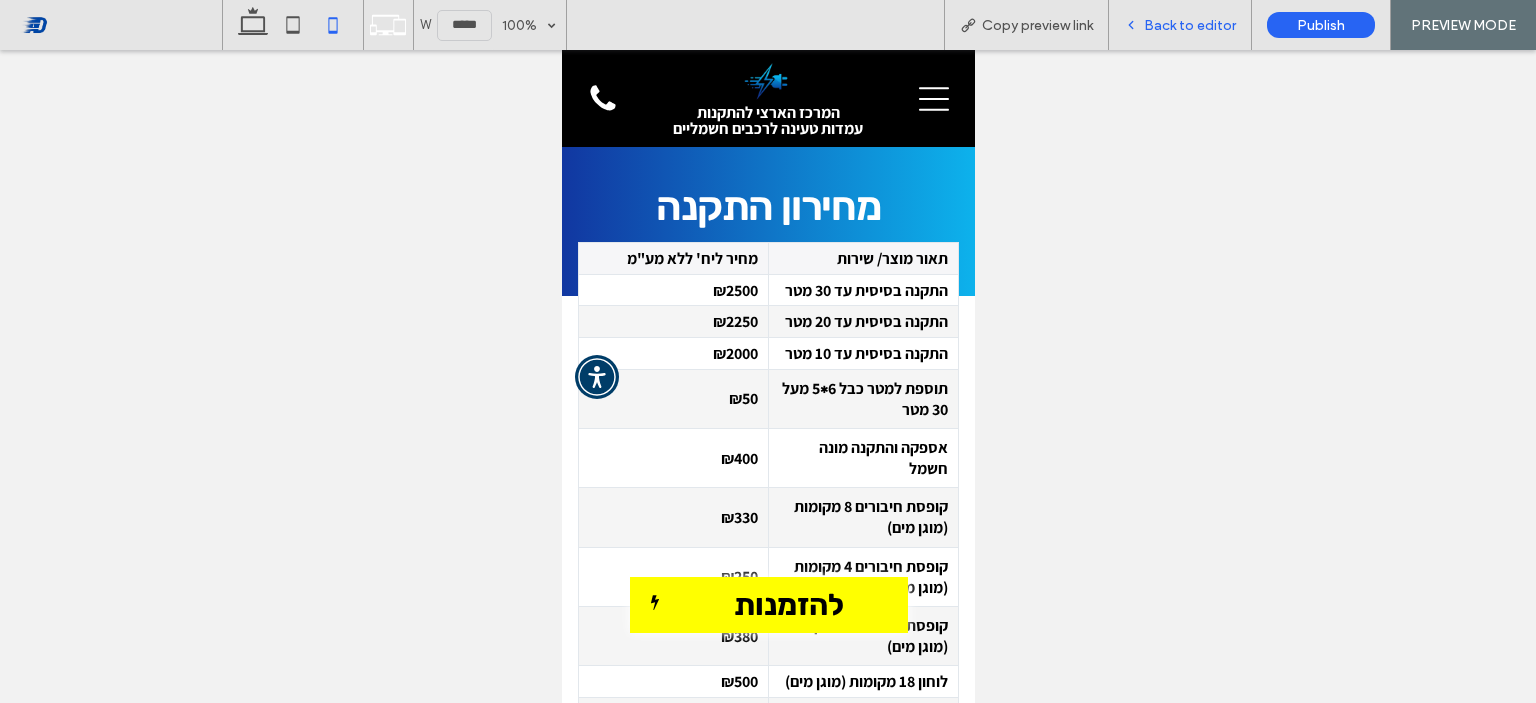 click on "Back to editor" at bounding box center (1180, 25) 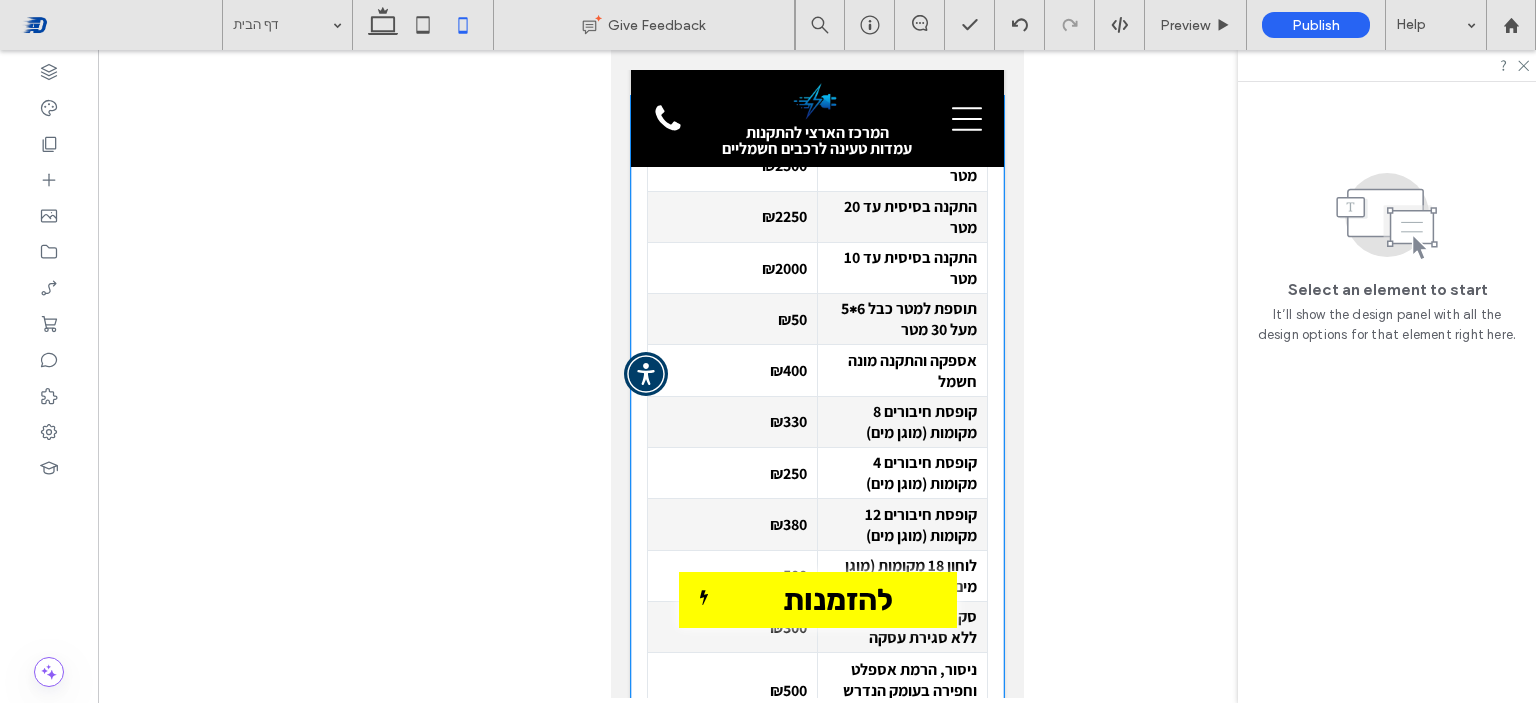 scroll, scrollTop: 5300, scrollLeft: 0, axis: vertical 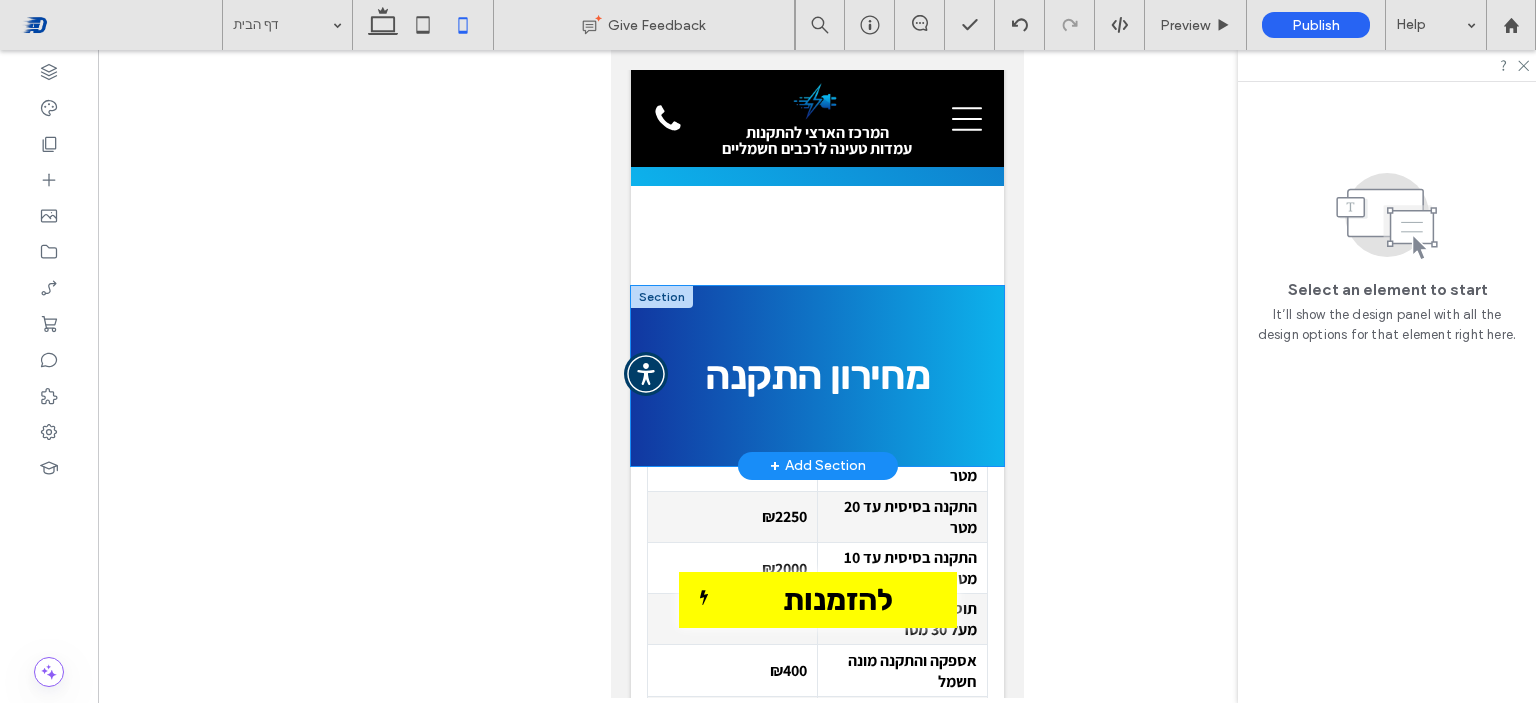 click on "מחירון התקנה" at bounding box center (816, 376) 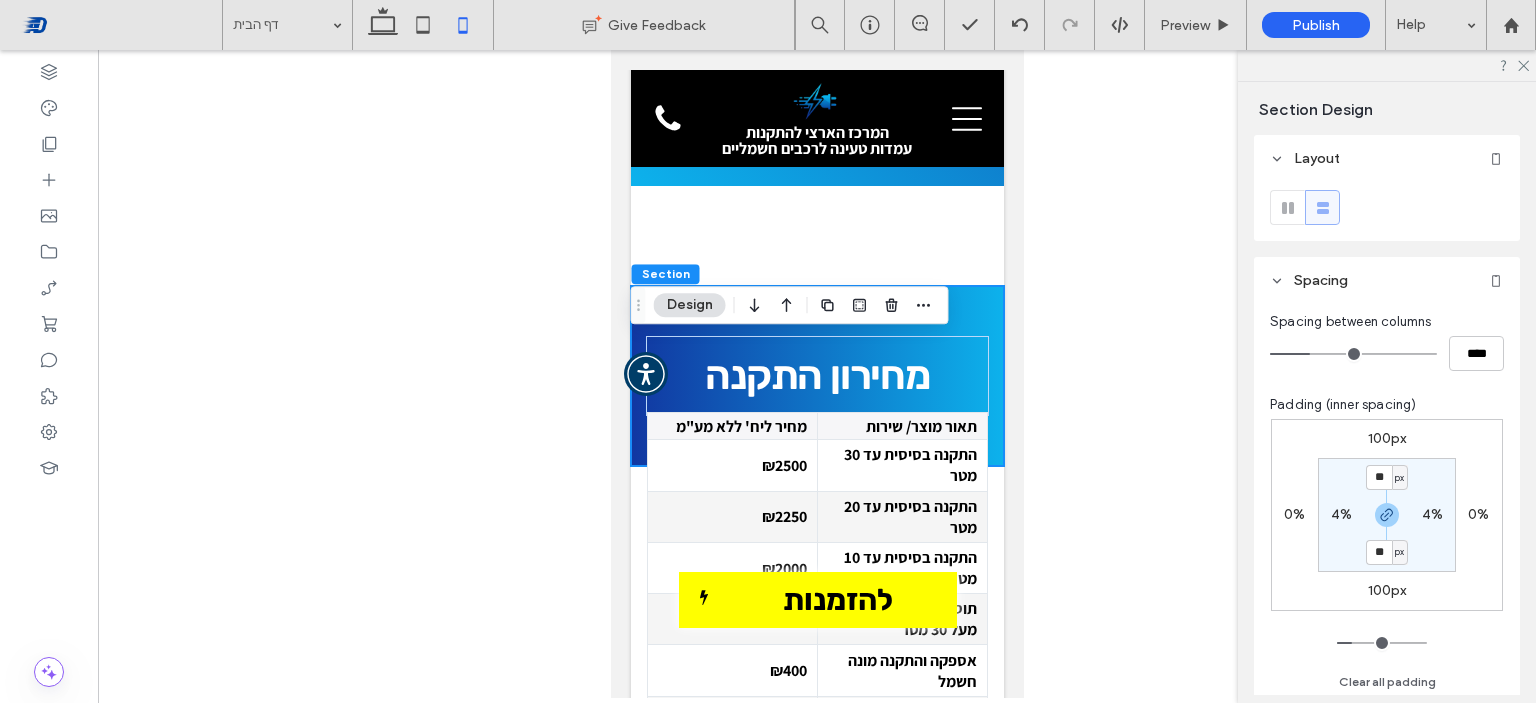 click on "4%" at bounding box center [1341, 514] 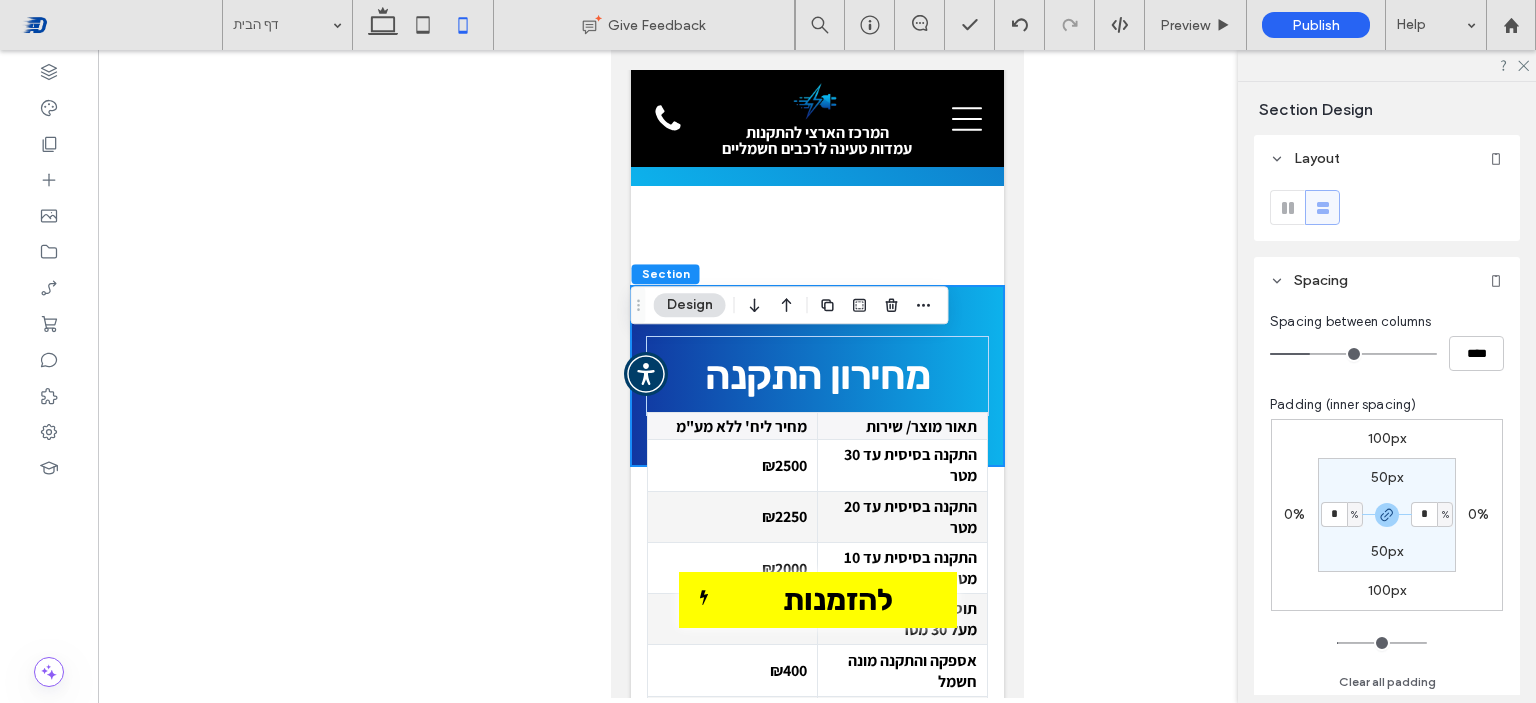 type on "*" 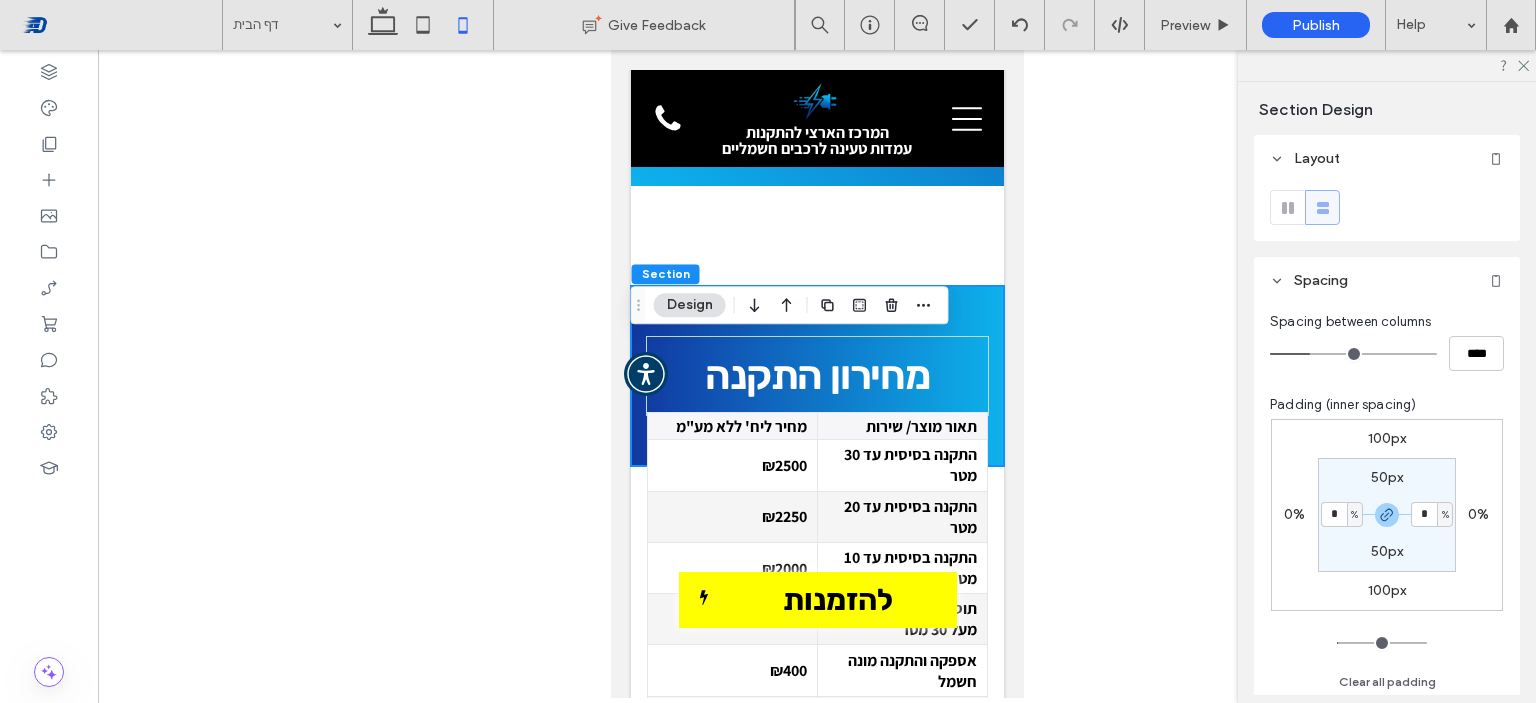 type on "*" 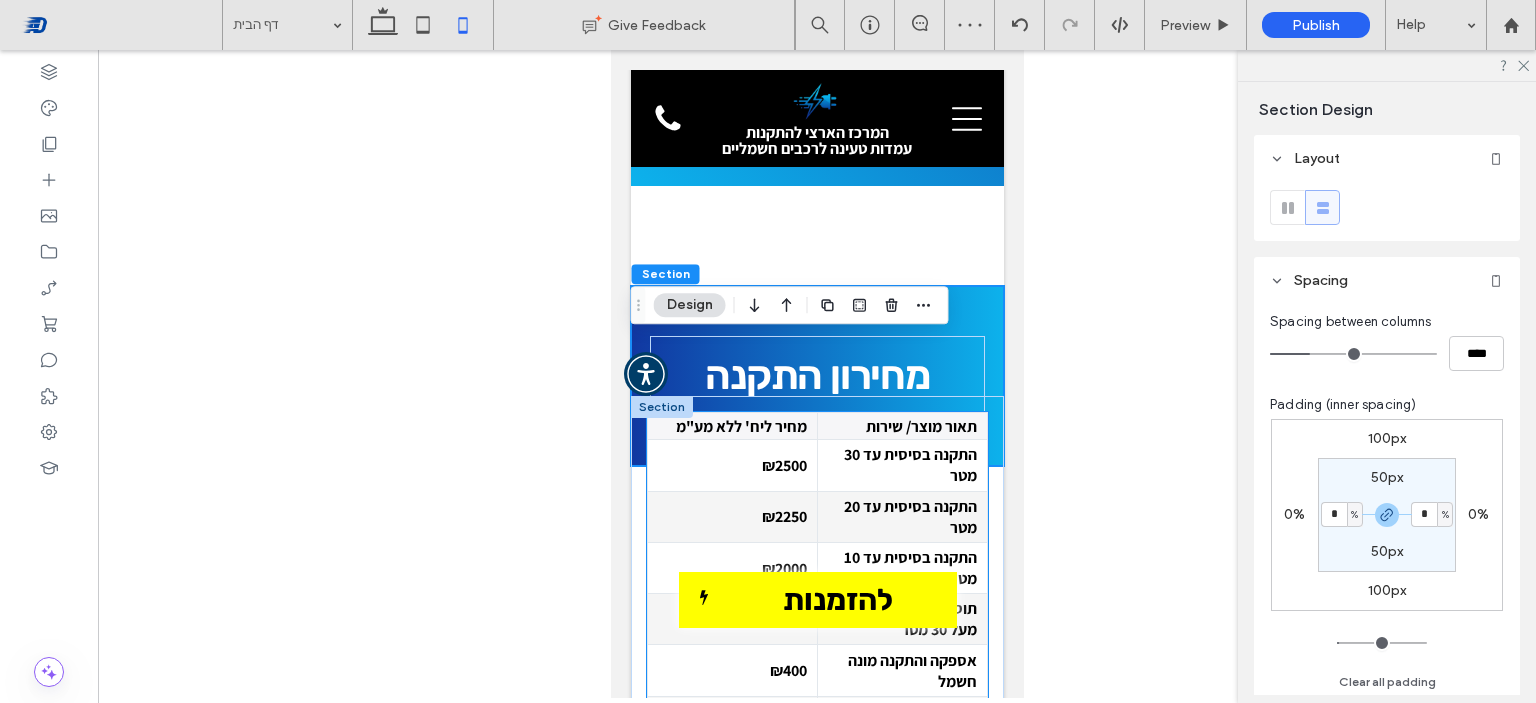 click on "התקנה בסיסית עד 30 מטר" at bounding box center [902, 465] 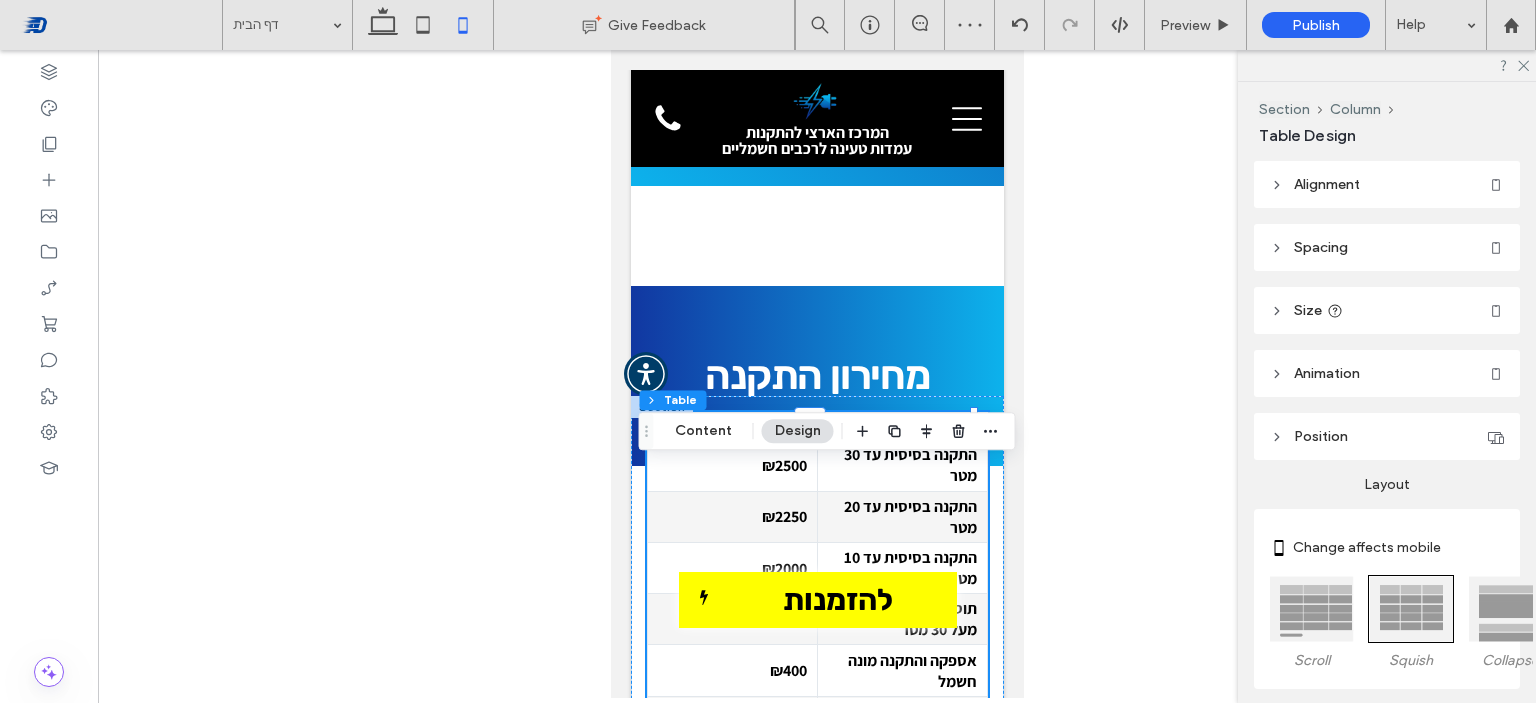 scroll, scrollTop: 400, scrollLeft: 0, axis: vertical 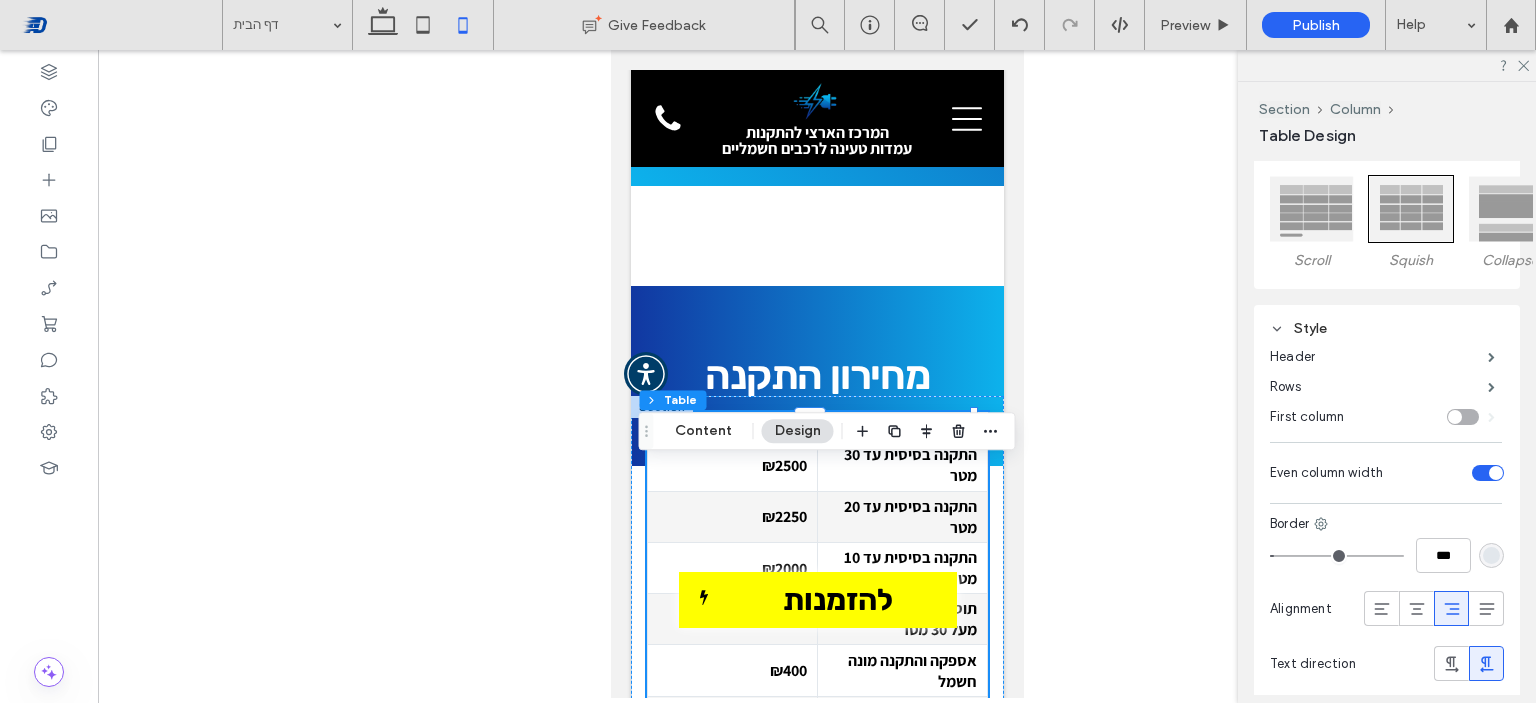 click at bounding box center [1510, 209] 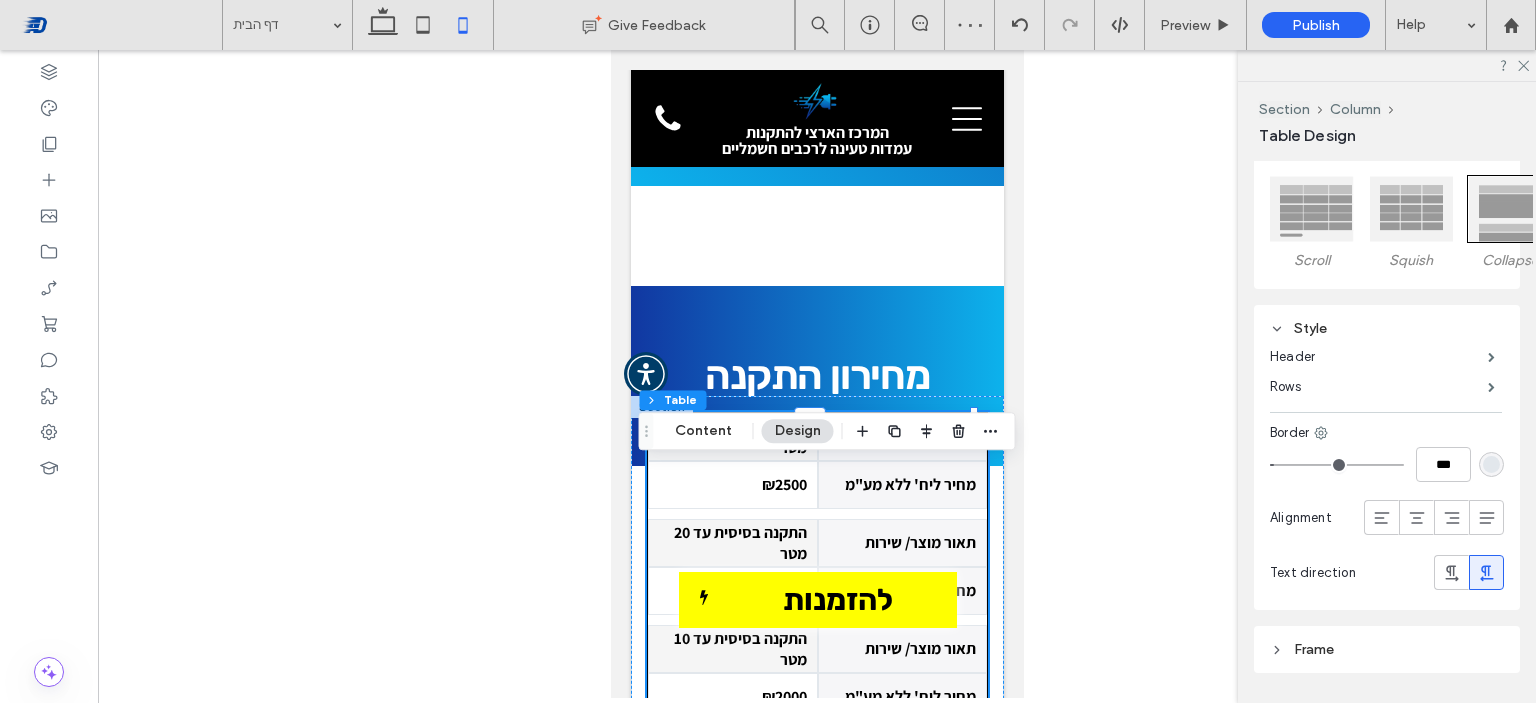 click at bounding box center [1411, 209] 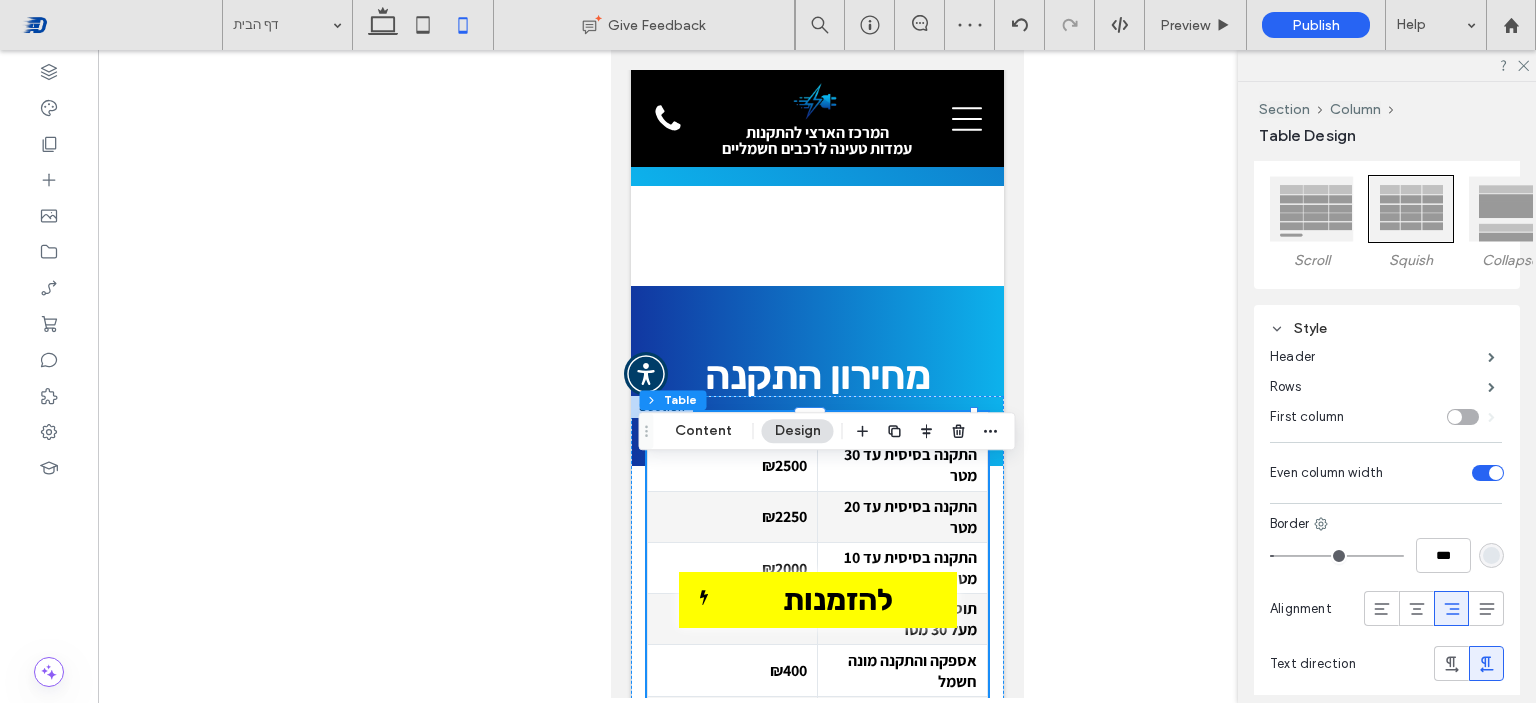 click at bounding box center [1312, 209] 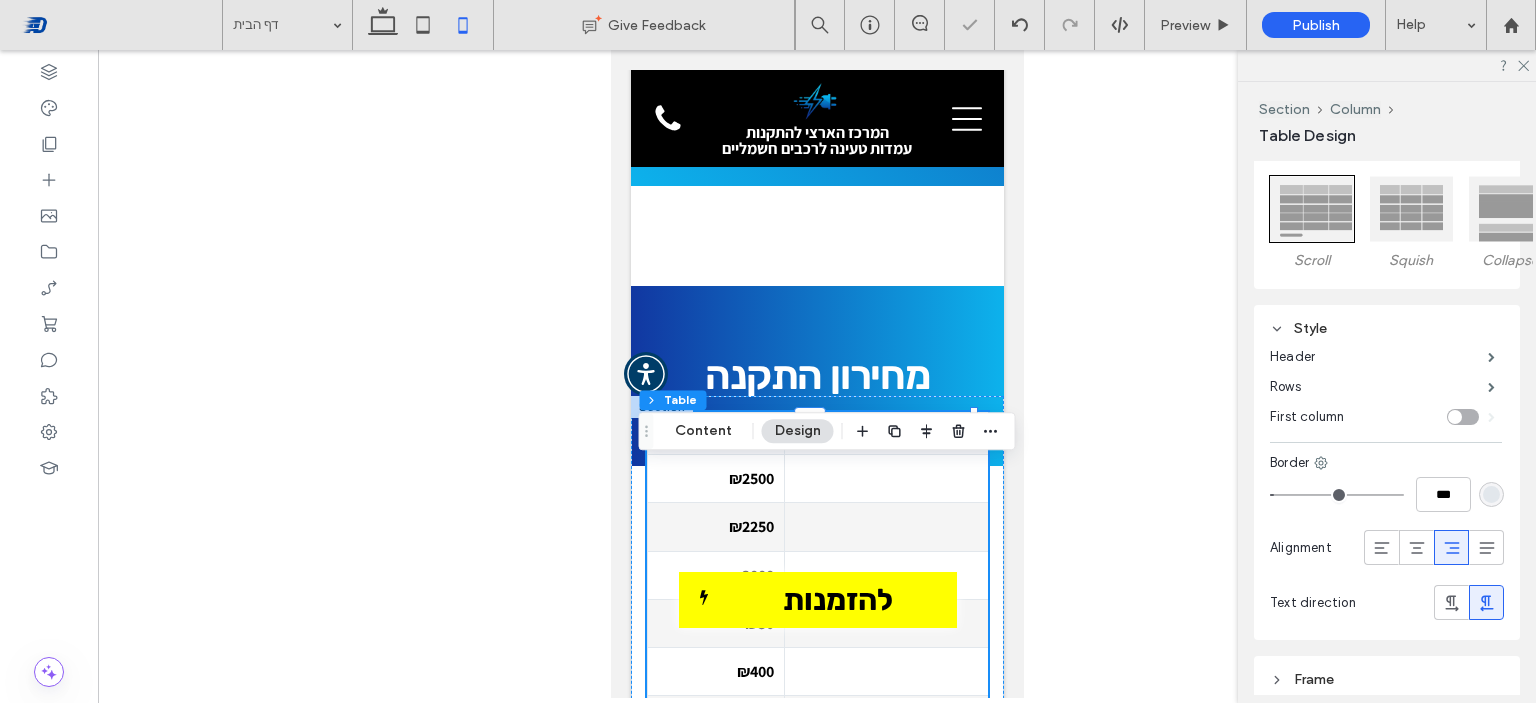 click at bounding box center (1411, 209) 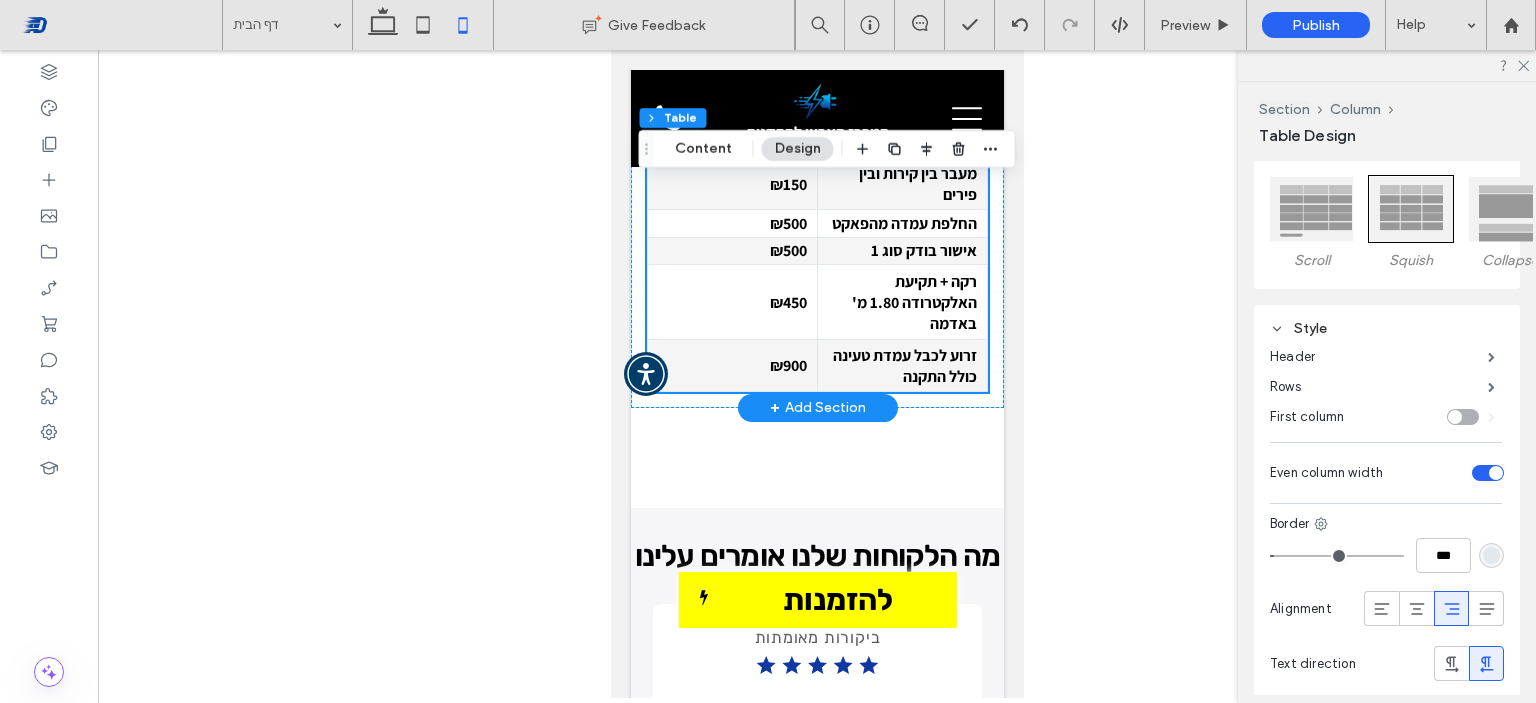 scroll, scrollTop: 7200, scrollLeft: 0, axis: vertical 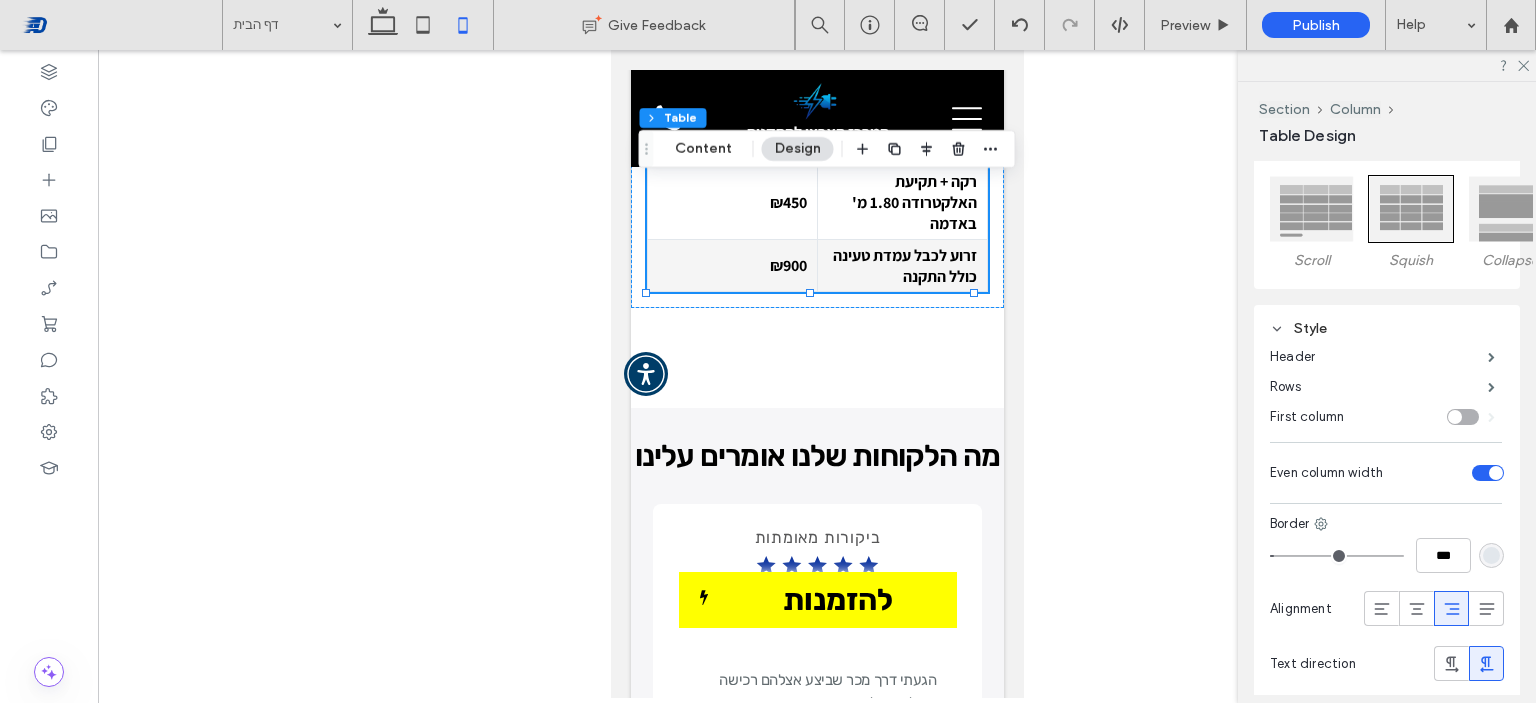 click on "עמדת טעינה והתקנה רוכשים ממתקינים מוסמכים ומקצועיים   ליווי וניהול התהליך מול הגורמים. מגוון עמדות מומלצות על ידי מתקינים מקצועיים לצרכים שלכם. התקנה על ידי חשמלאי מוסמך. בדיקת בודק. זמינות מלאה שירות ותחזוקה.
לכל השירותים
Section + Add Section
עמדות טעינה ומוצרים משלימים
התקנה עמדות טעינה כולל אחריות ושירות
ליווי בכל שלבי התהליך באופן מקצועי ושקוף
Section + Add Section
300+
מתקינים ובודקים מוסמכים בעלי רשיון בפריסה ארצית" at bounding box center (816, -2223) 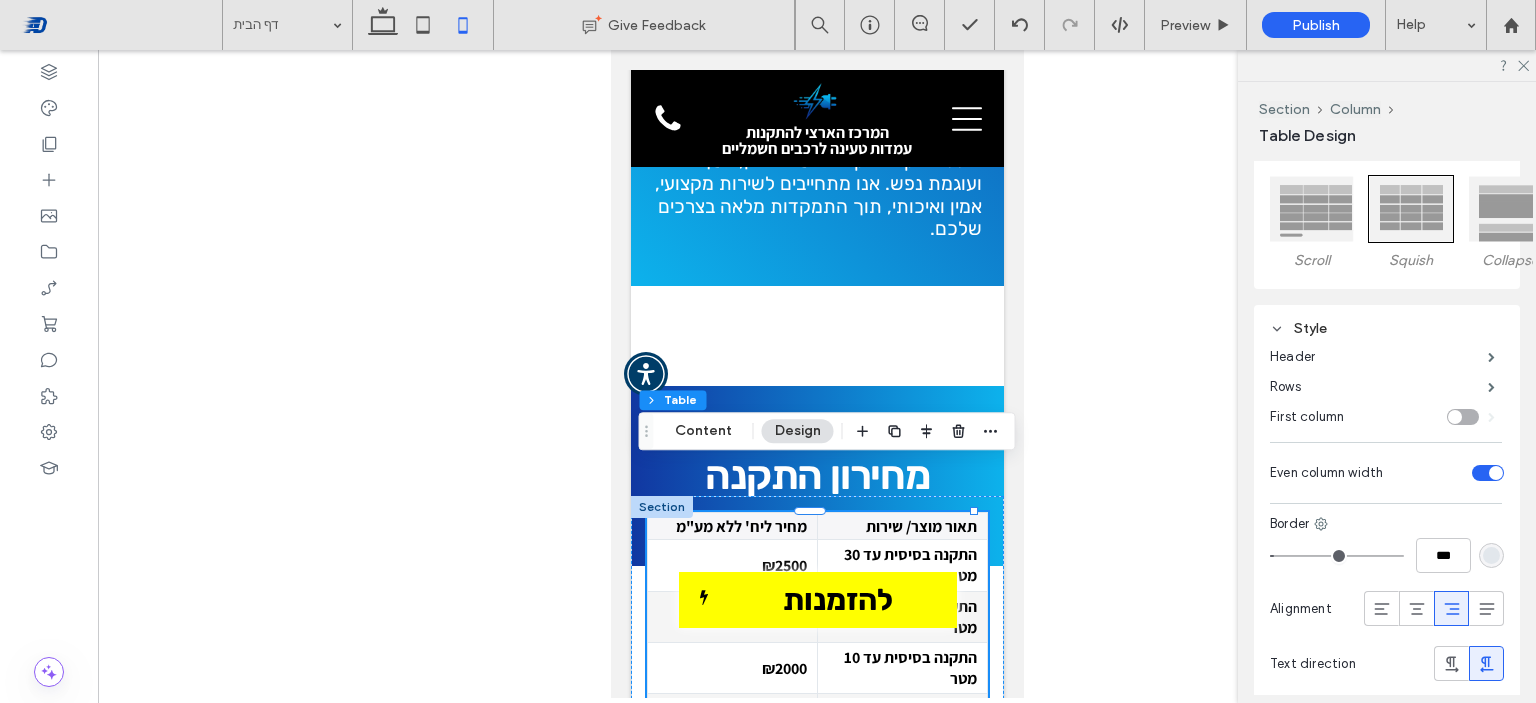 scroll, scrollTop: 5100, scrollLeft: 0, axis: vertical 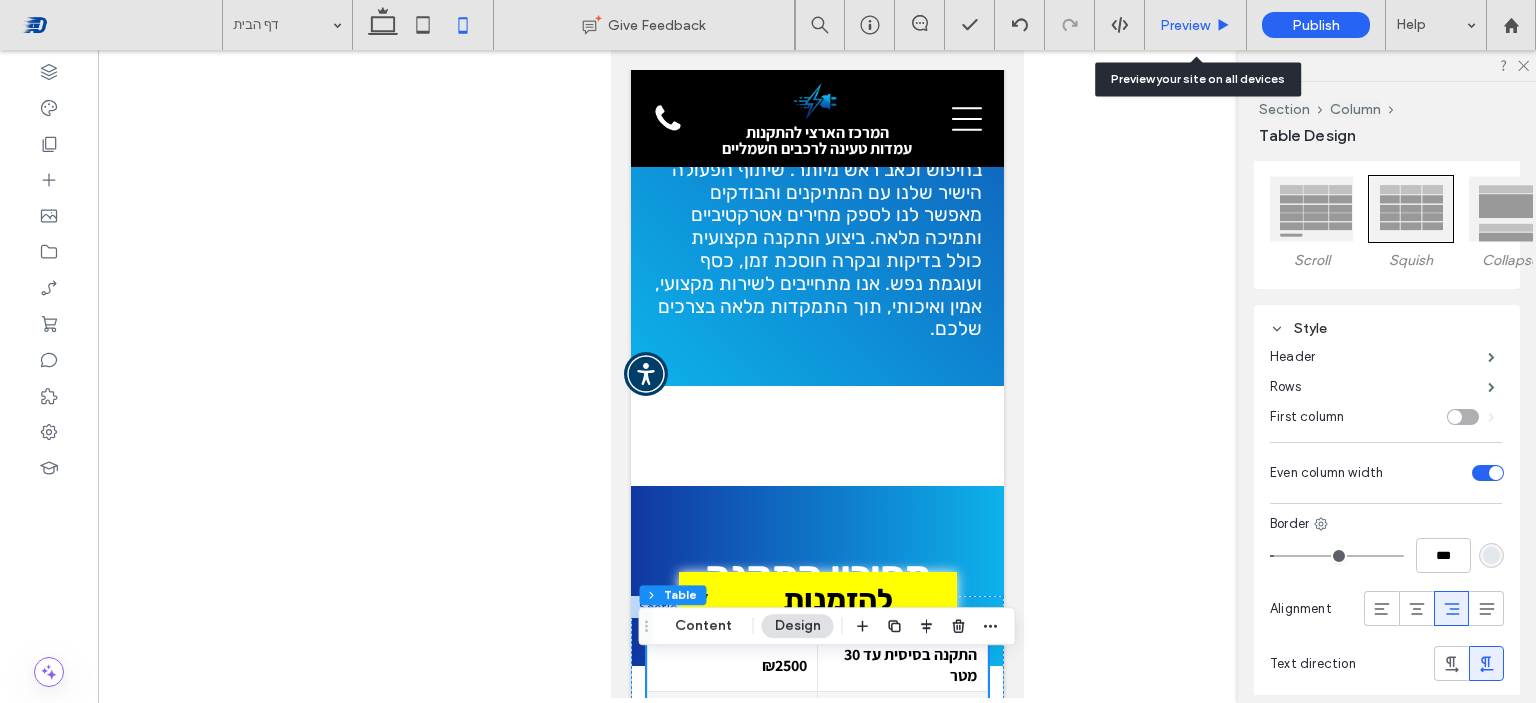 click on "Preview" at bounding box center [1195, 25] 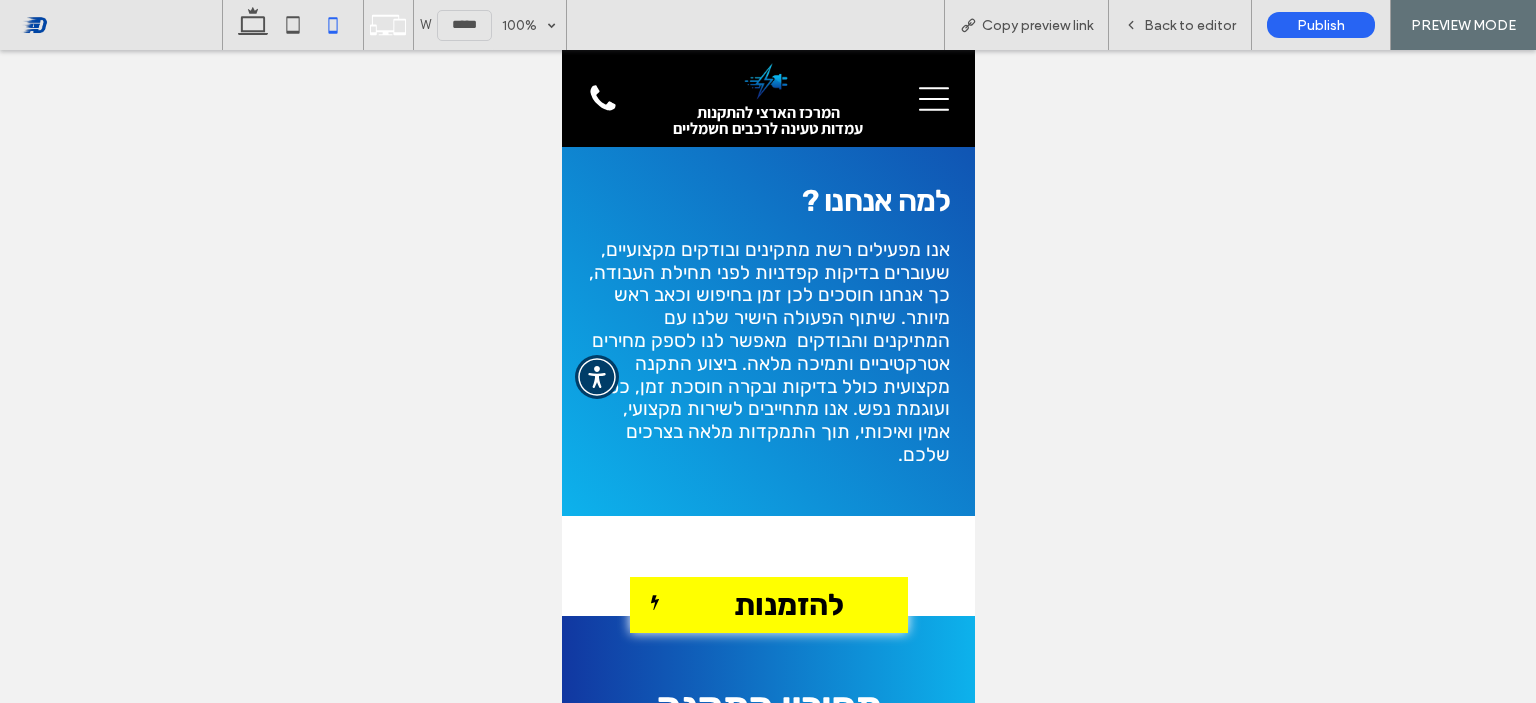 scroll, scrollTop: 5400, scrollLeft: 0, axis: vertical 